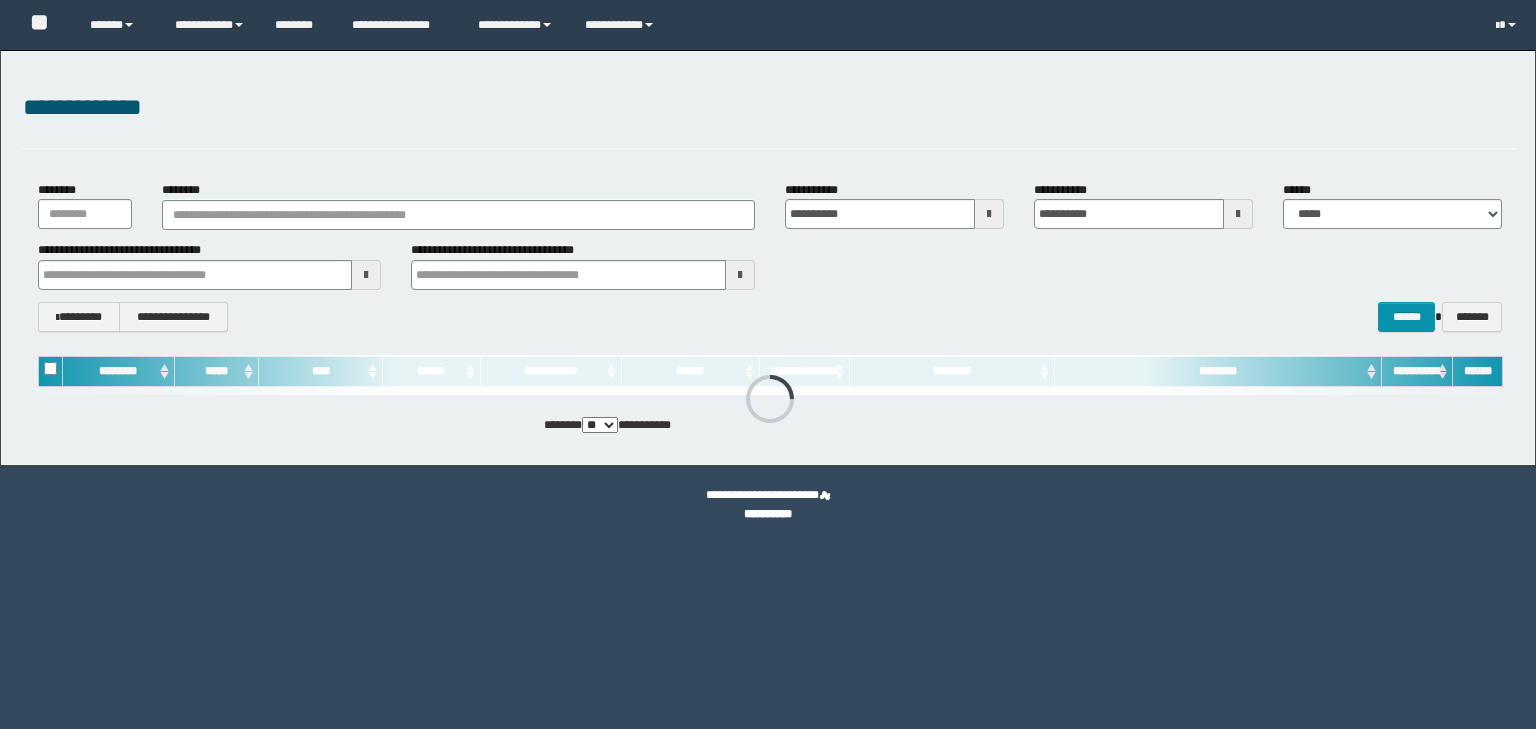 scroll, scrollTop: 0, scrollLeft: 0, axis: both 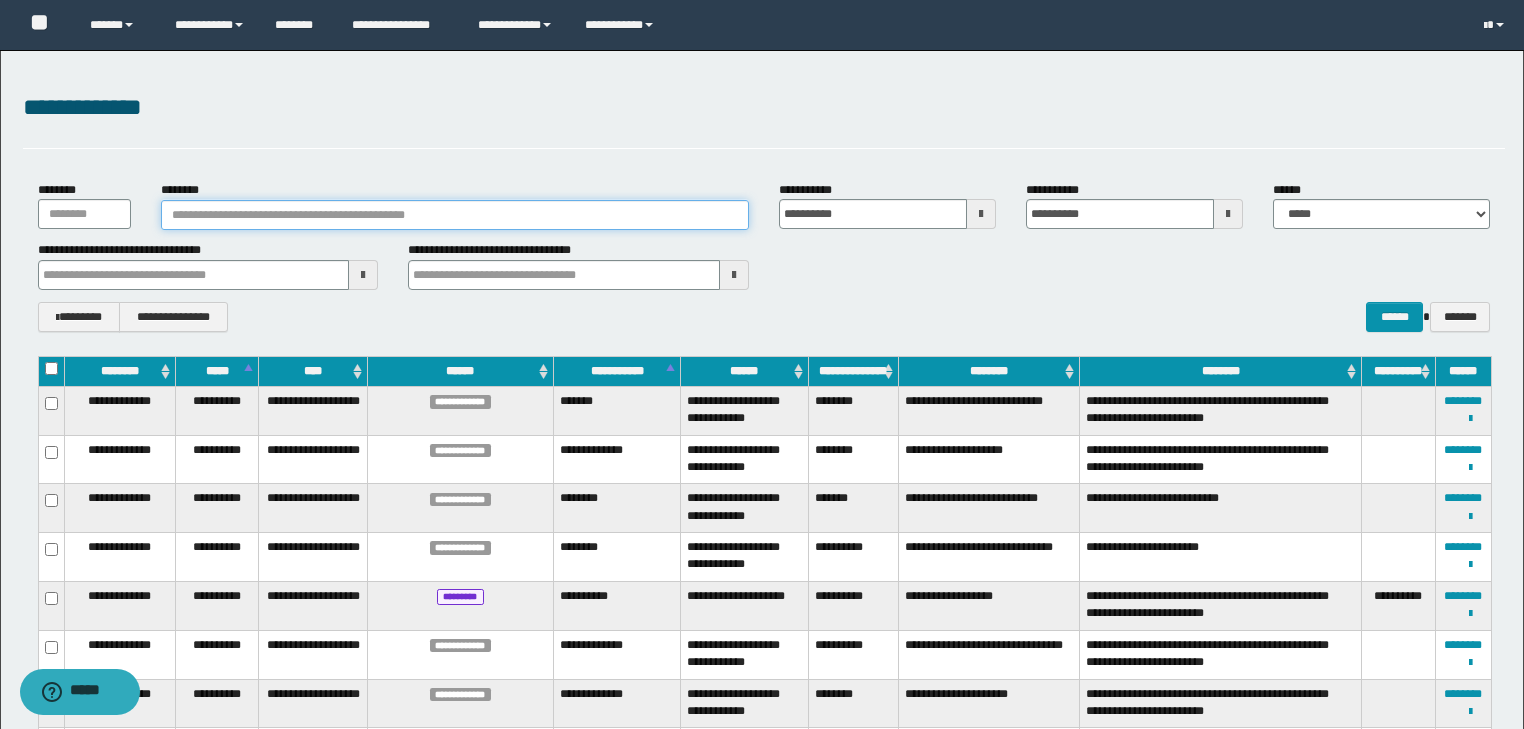 click on "********" at bounding box center [455, 215] 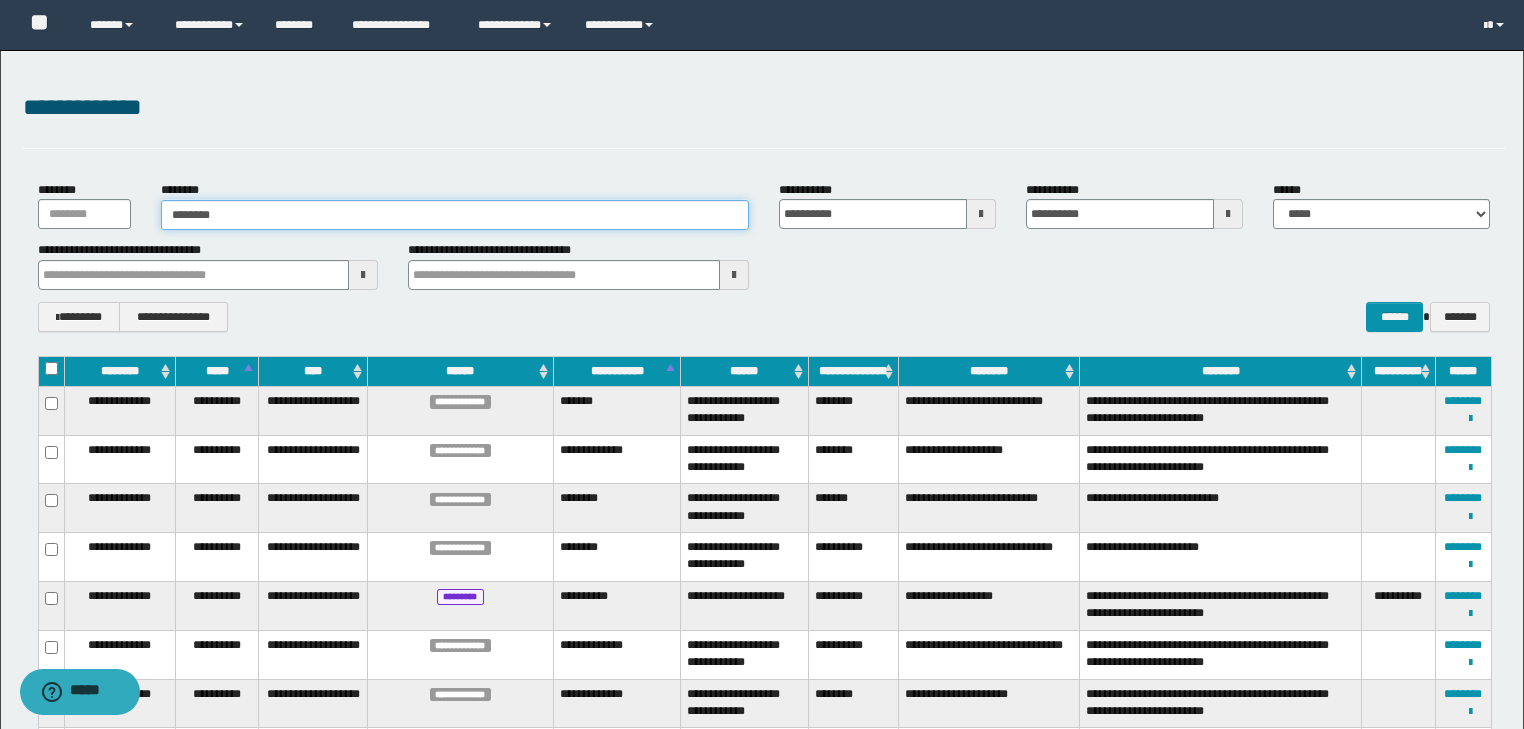 type on "********" 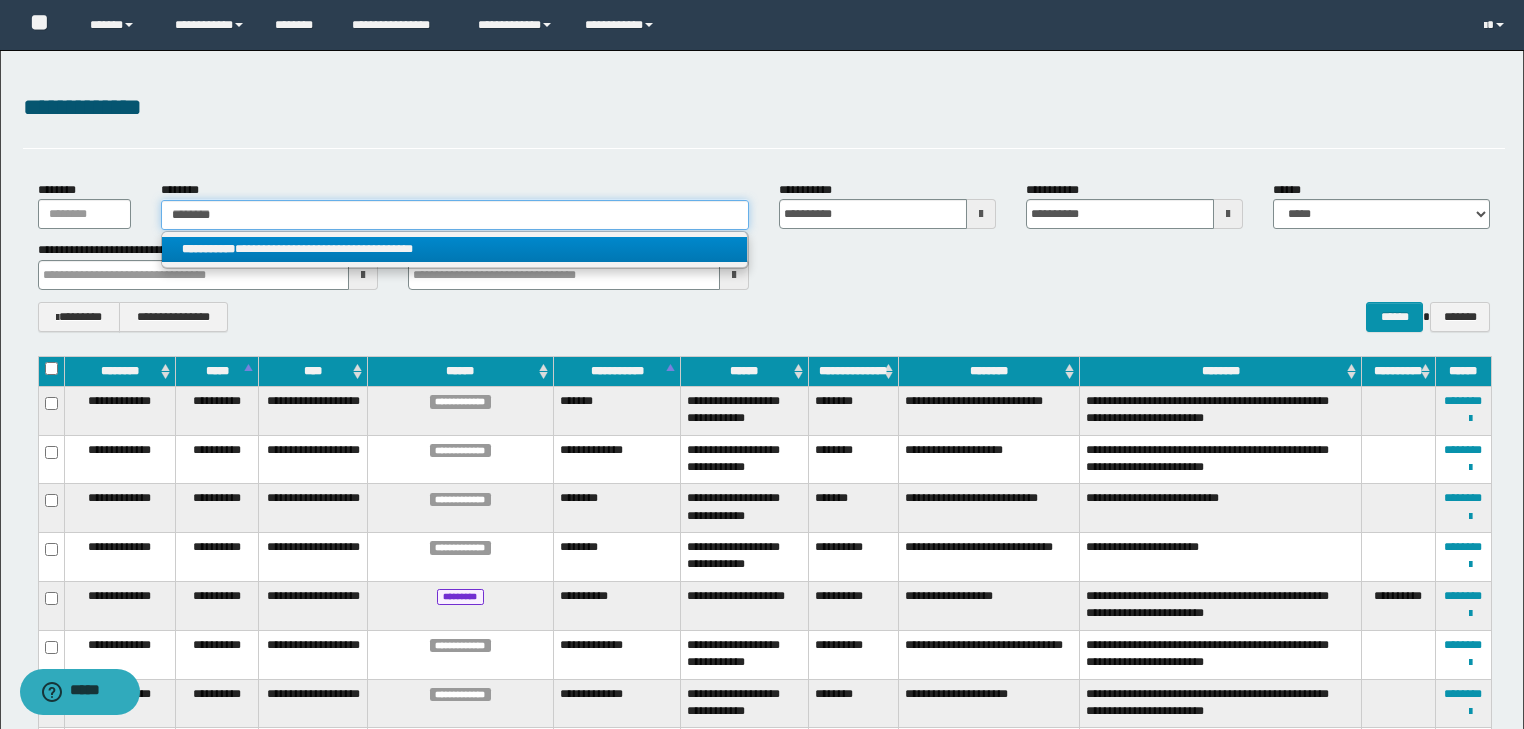 type on "********" 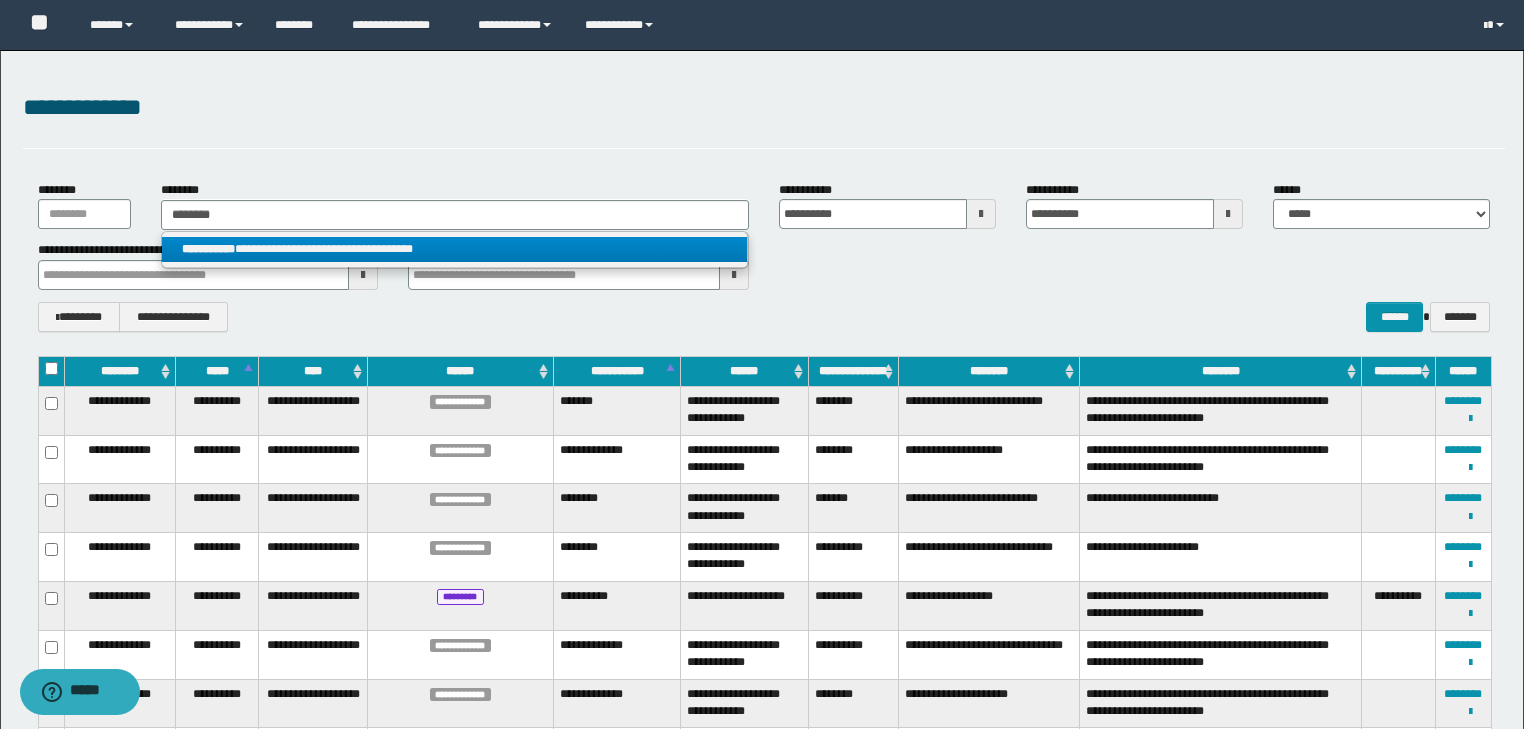 click on "**********" at bounding box center [454, 249] 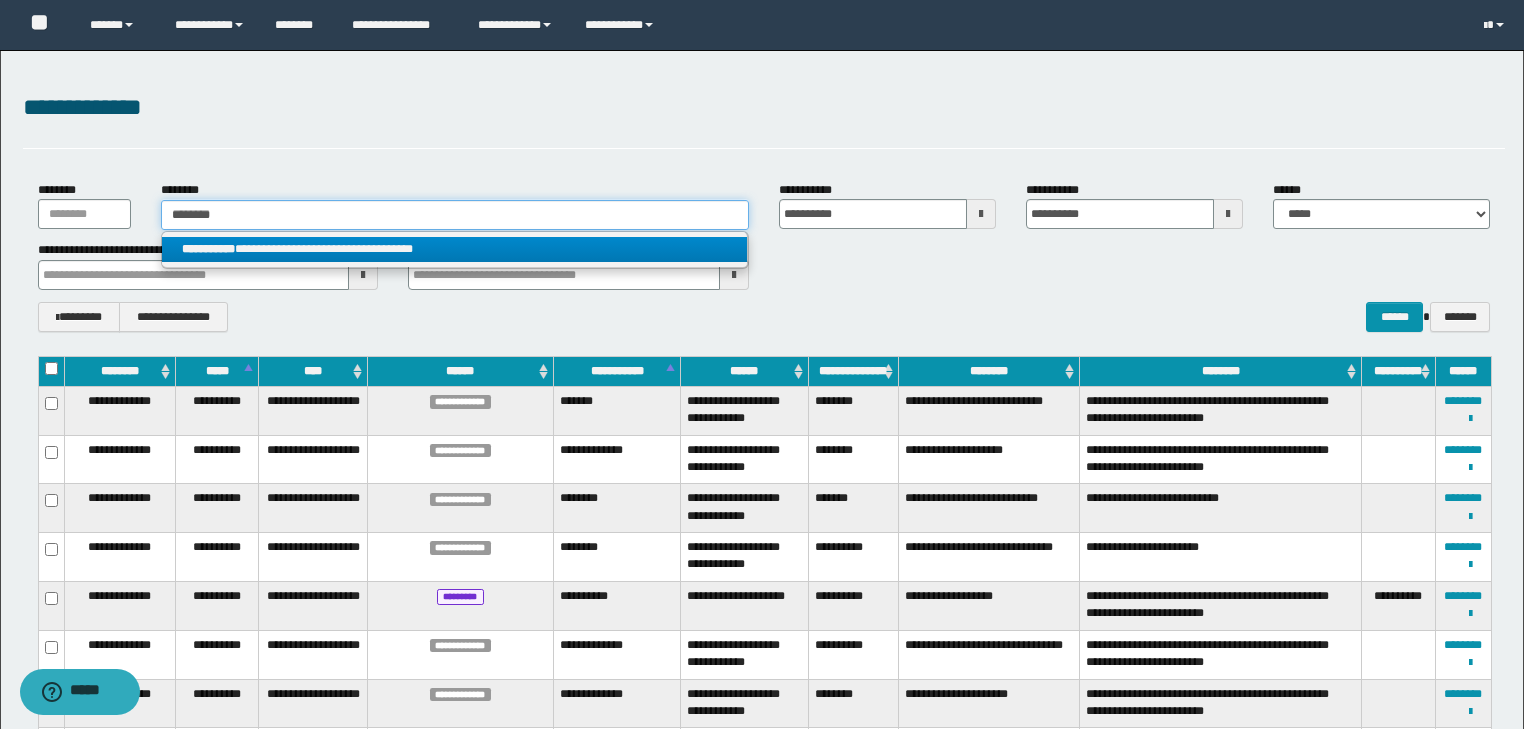 type 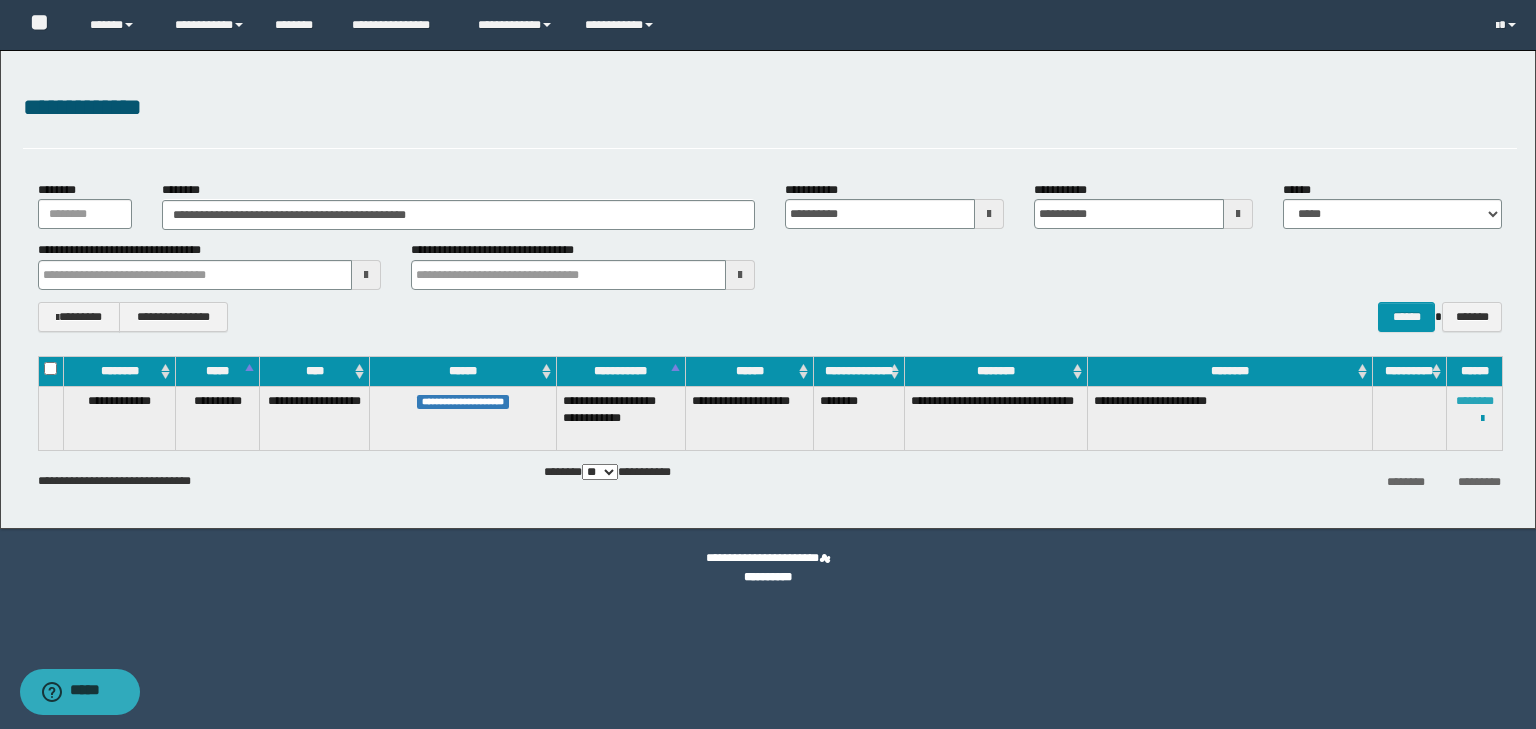 click on "********" at bounding box center (1475, 401) 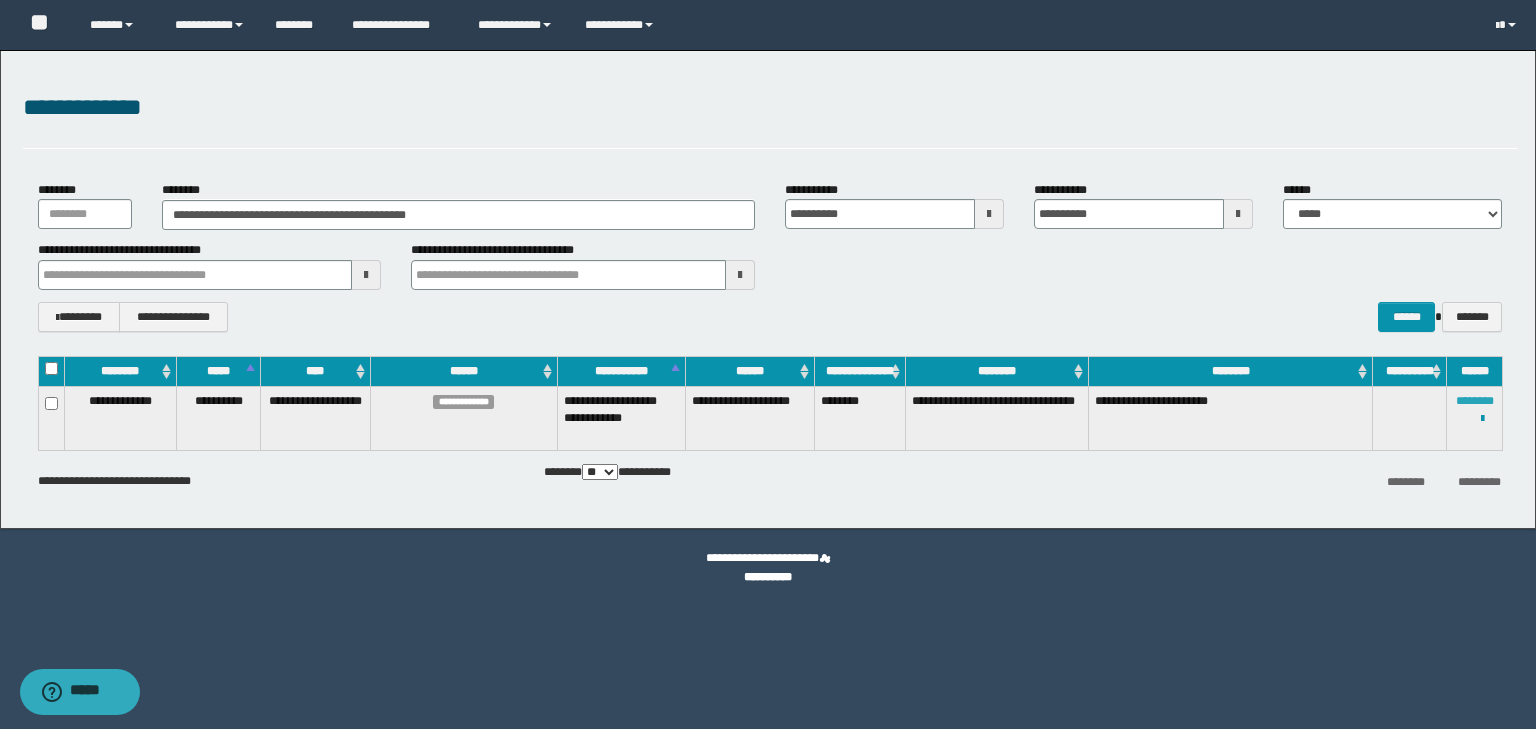 click on "********" at bounding box center (1475, 401) 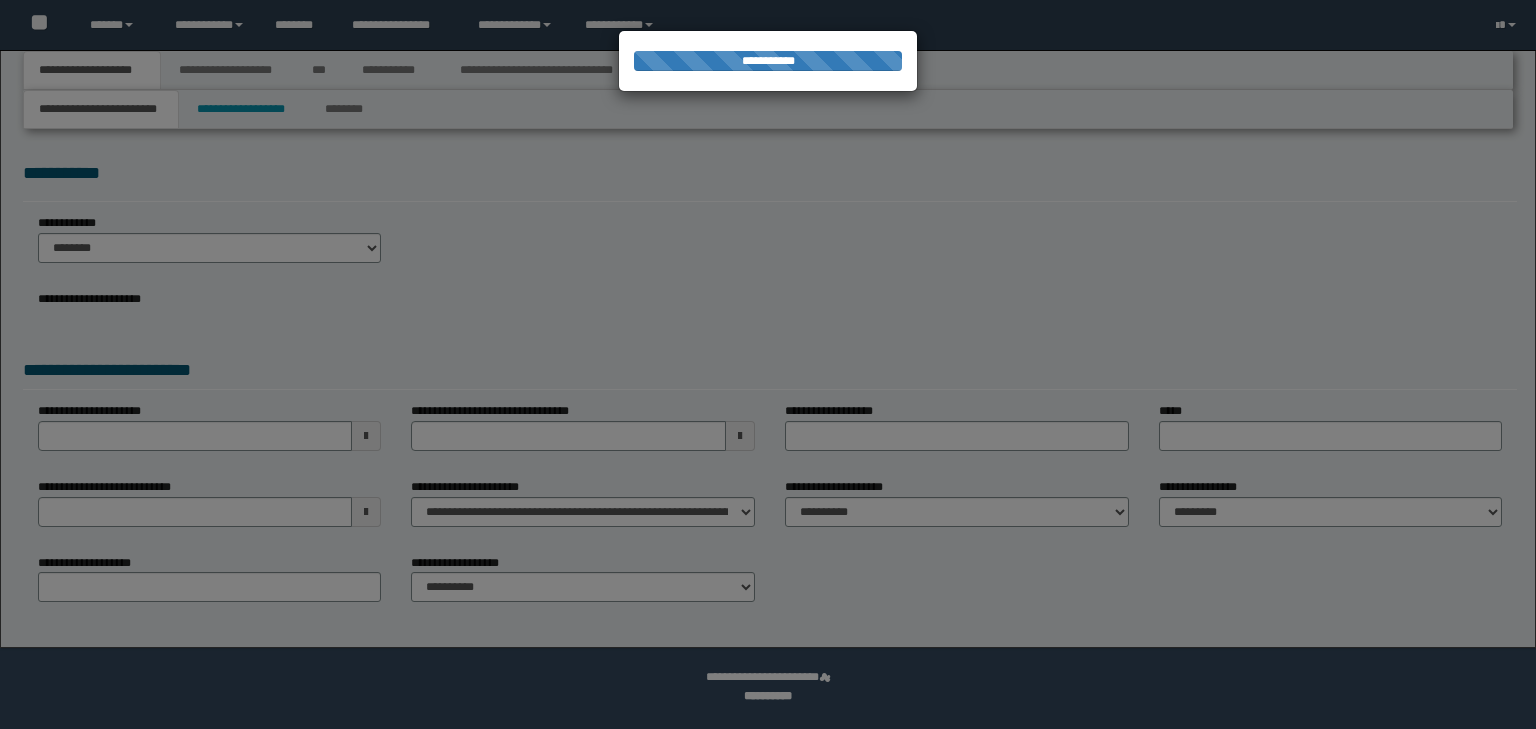 scroll, scrollTop: 0, scrollLeft: 0, axis: both 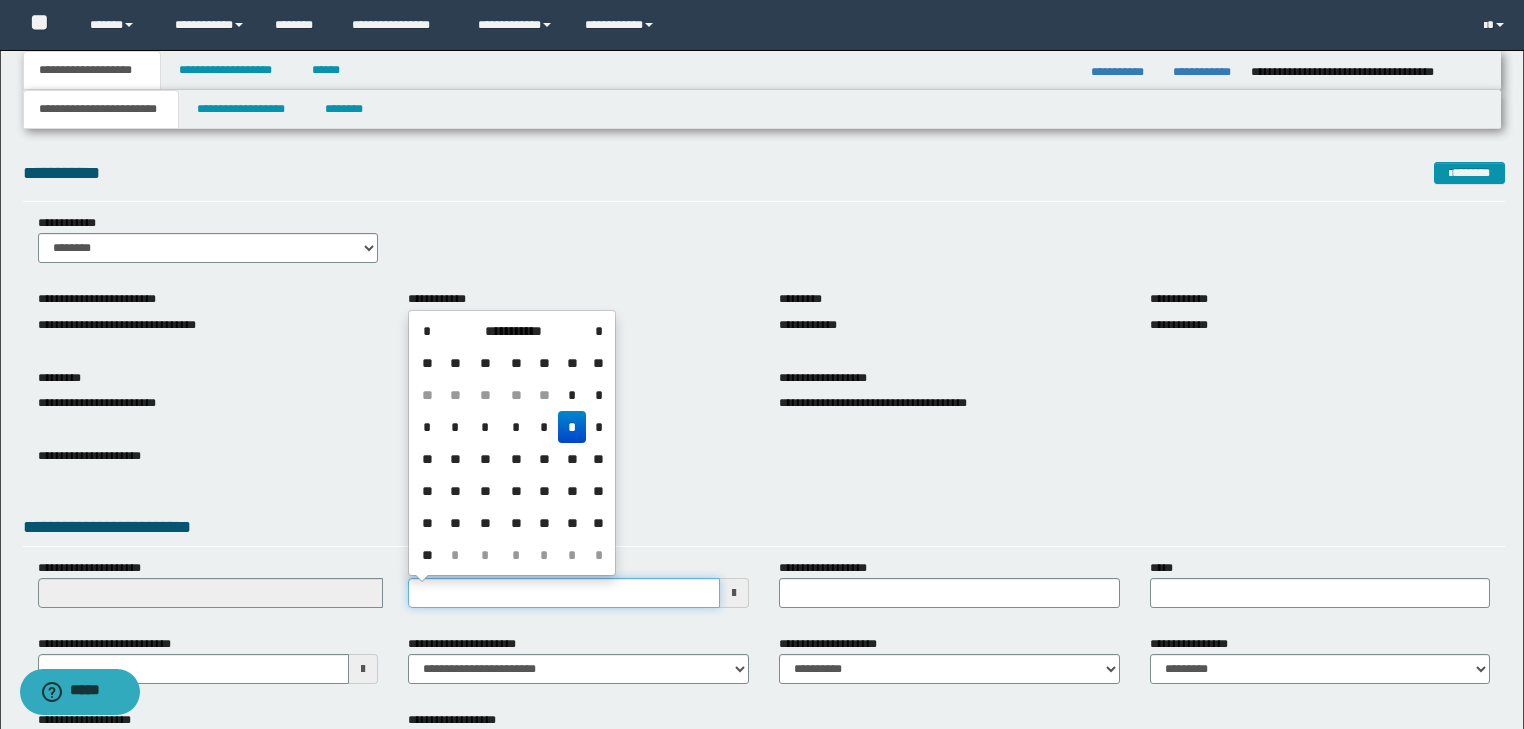 click on "**********" at bounding box center (564, 593) 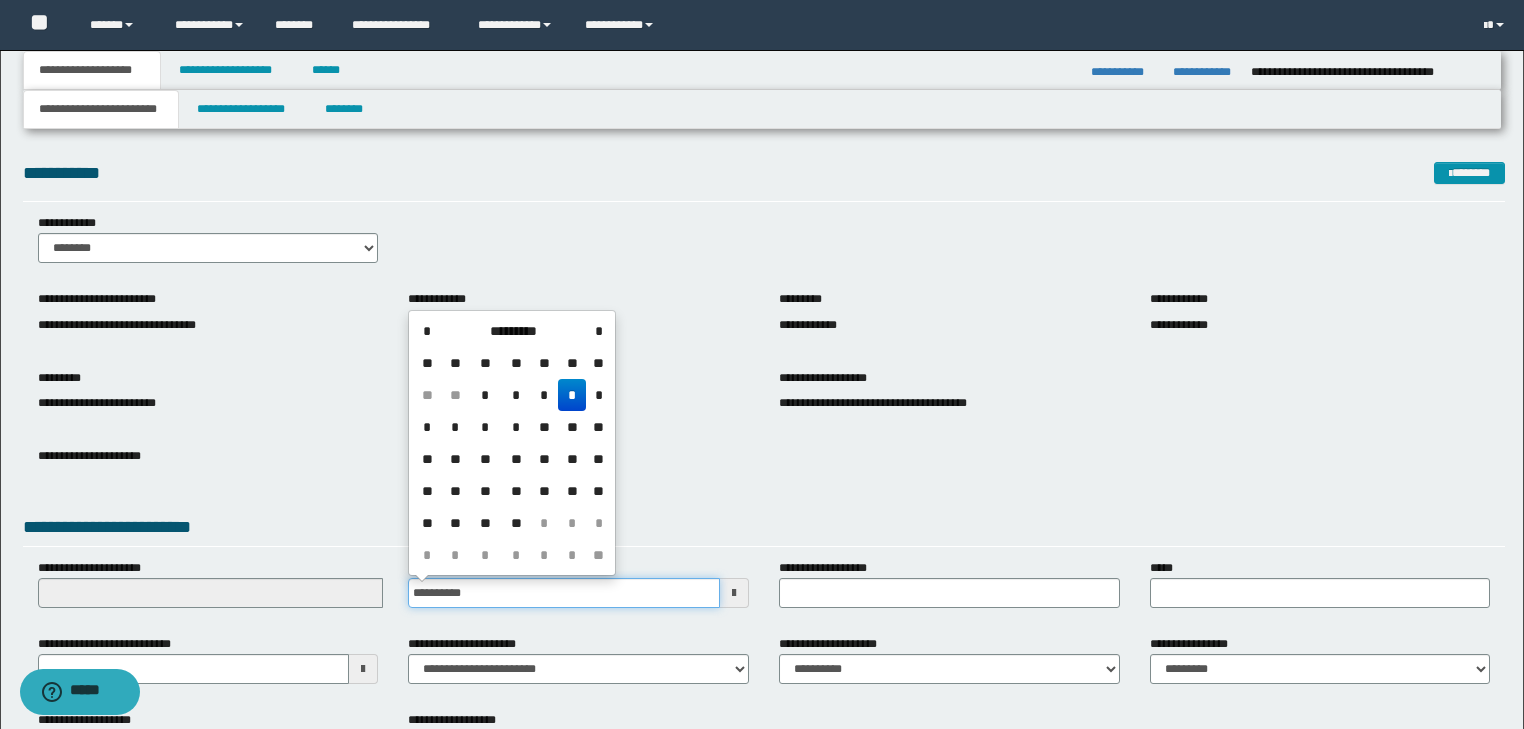type on "**********" 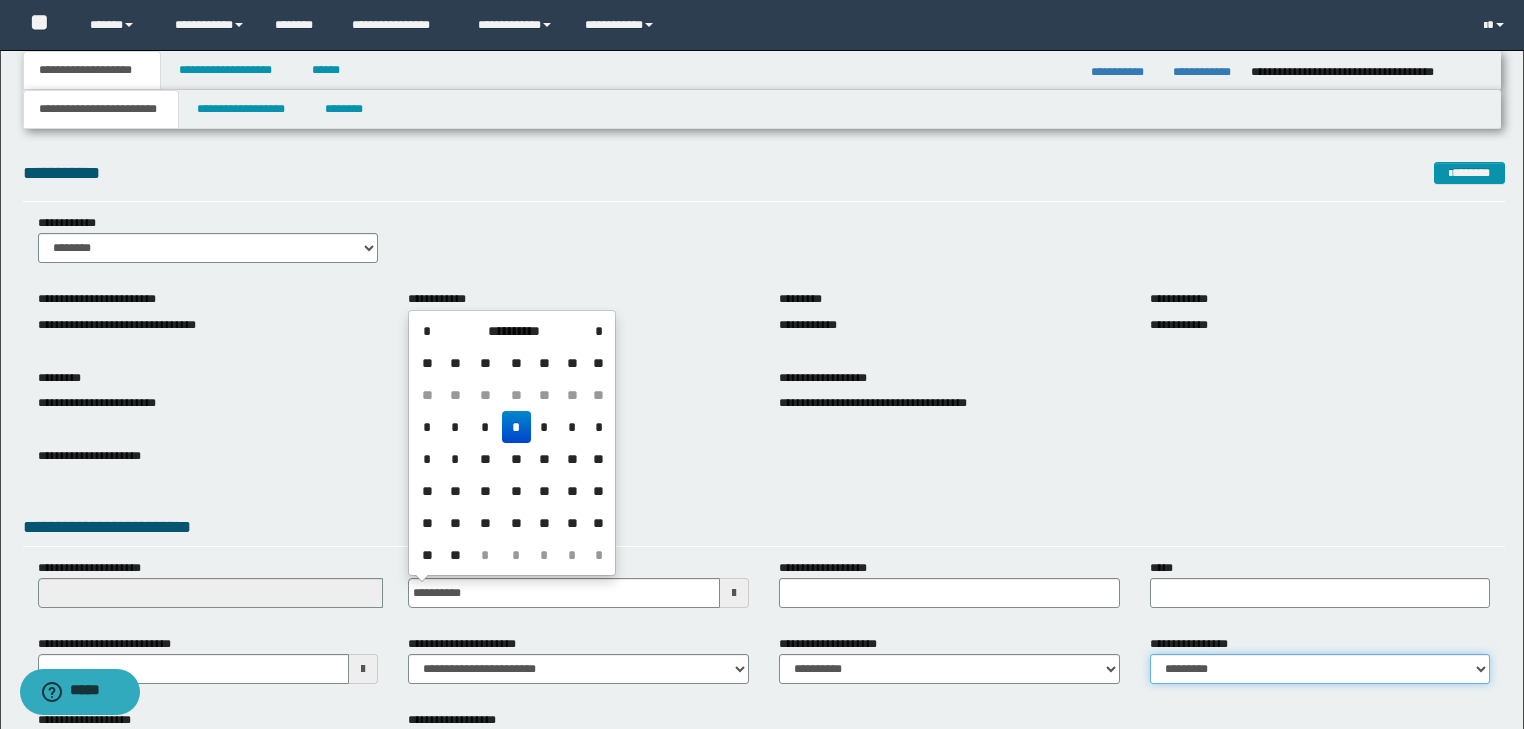 click on "**********" at bounding box center [1320, 669] 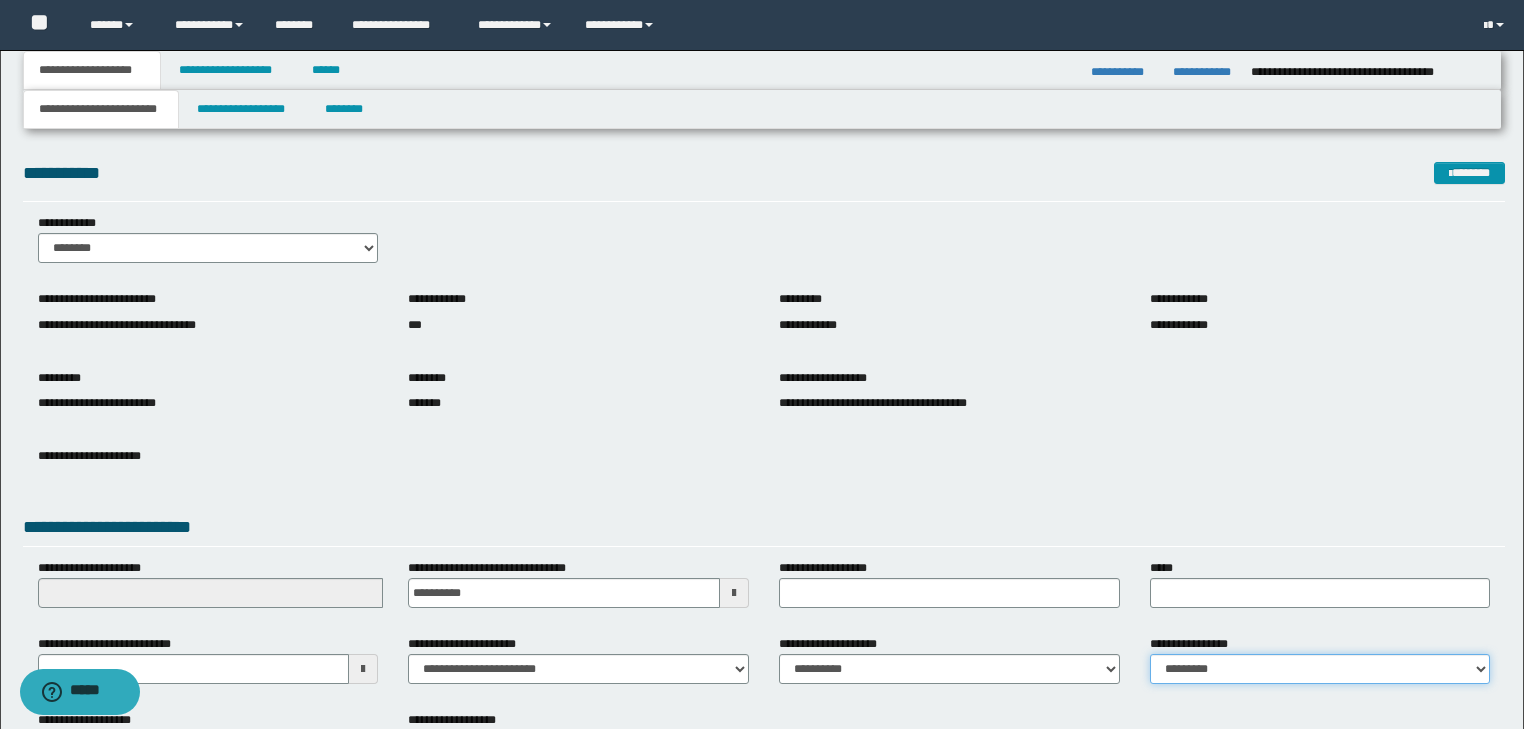 select on "*" 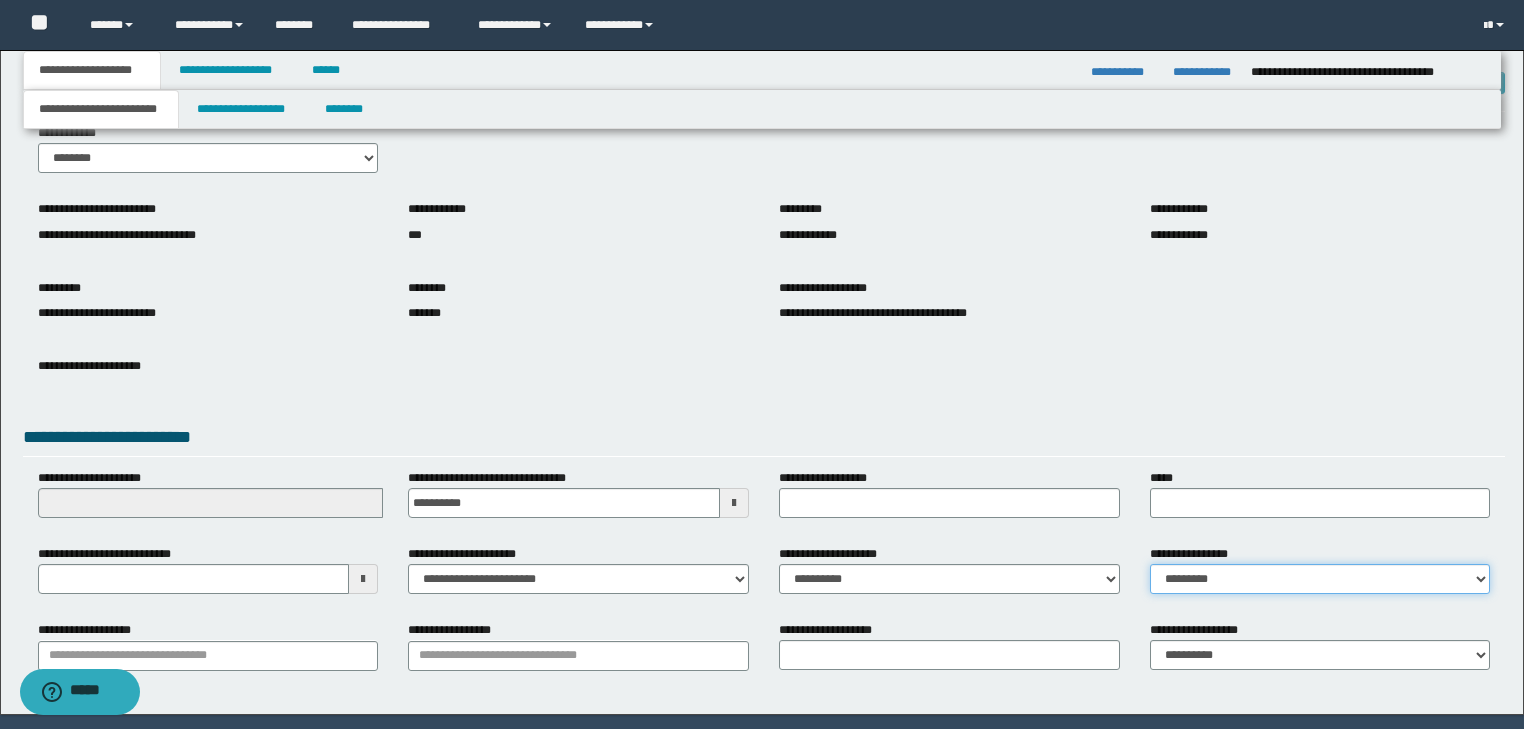 scroll, scrollTop: 154, scrollLeft: 0, axis: vertical 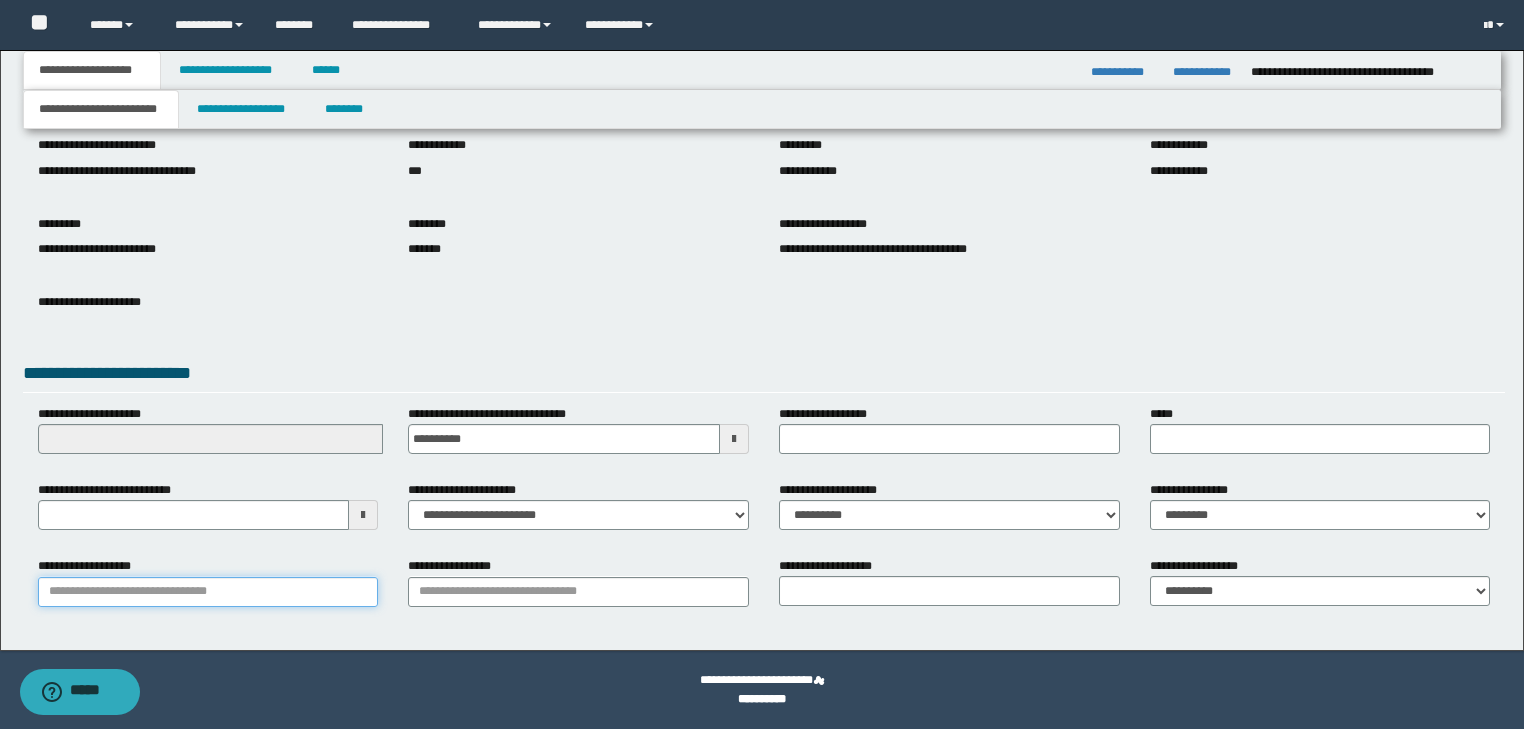 click on "**********" at bounding box center [208, 592] 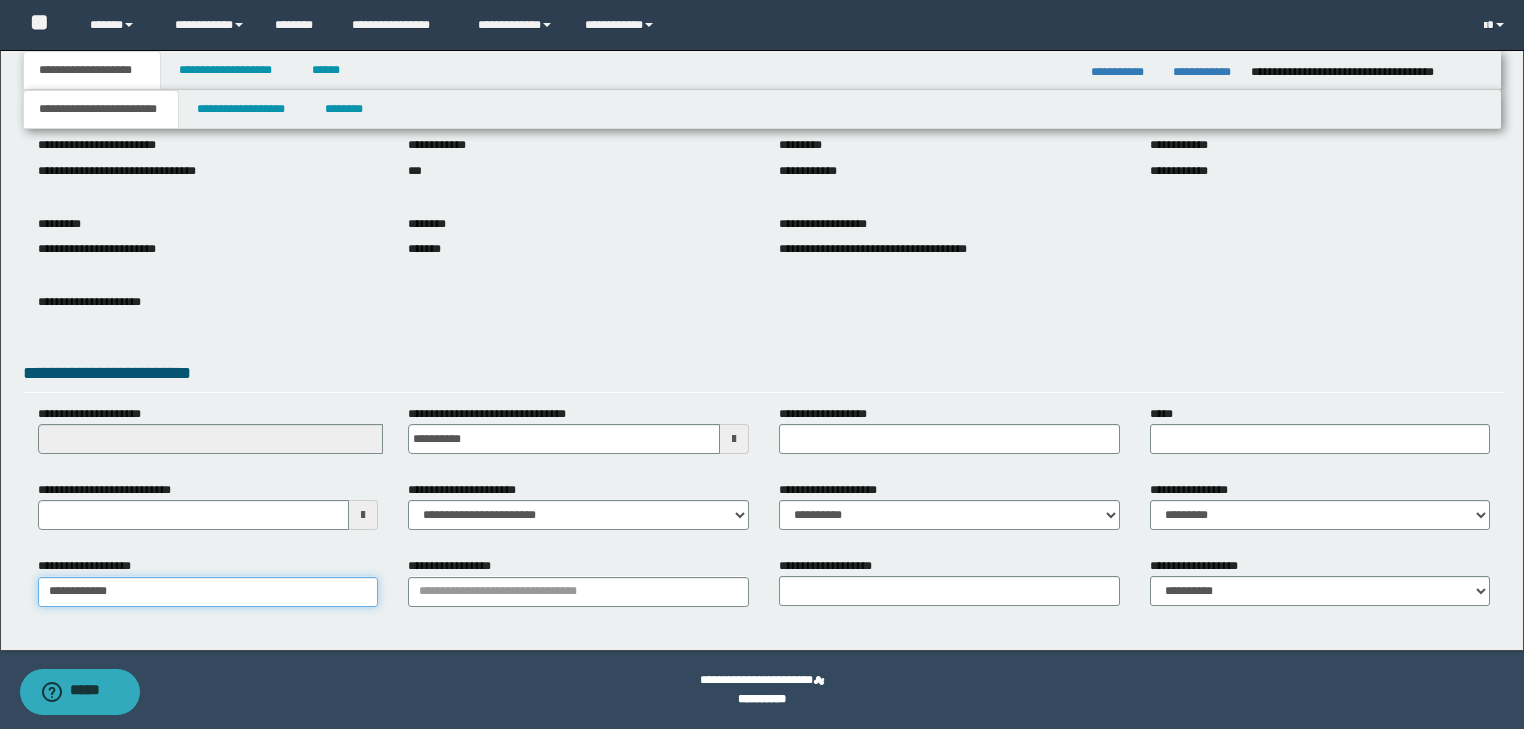 type on "**********" 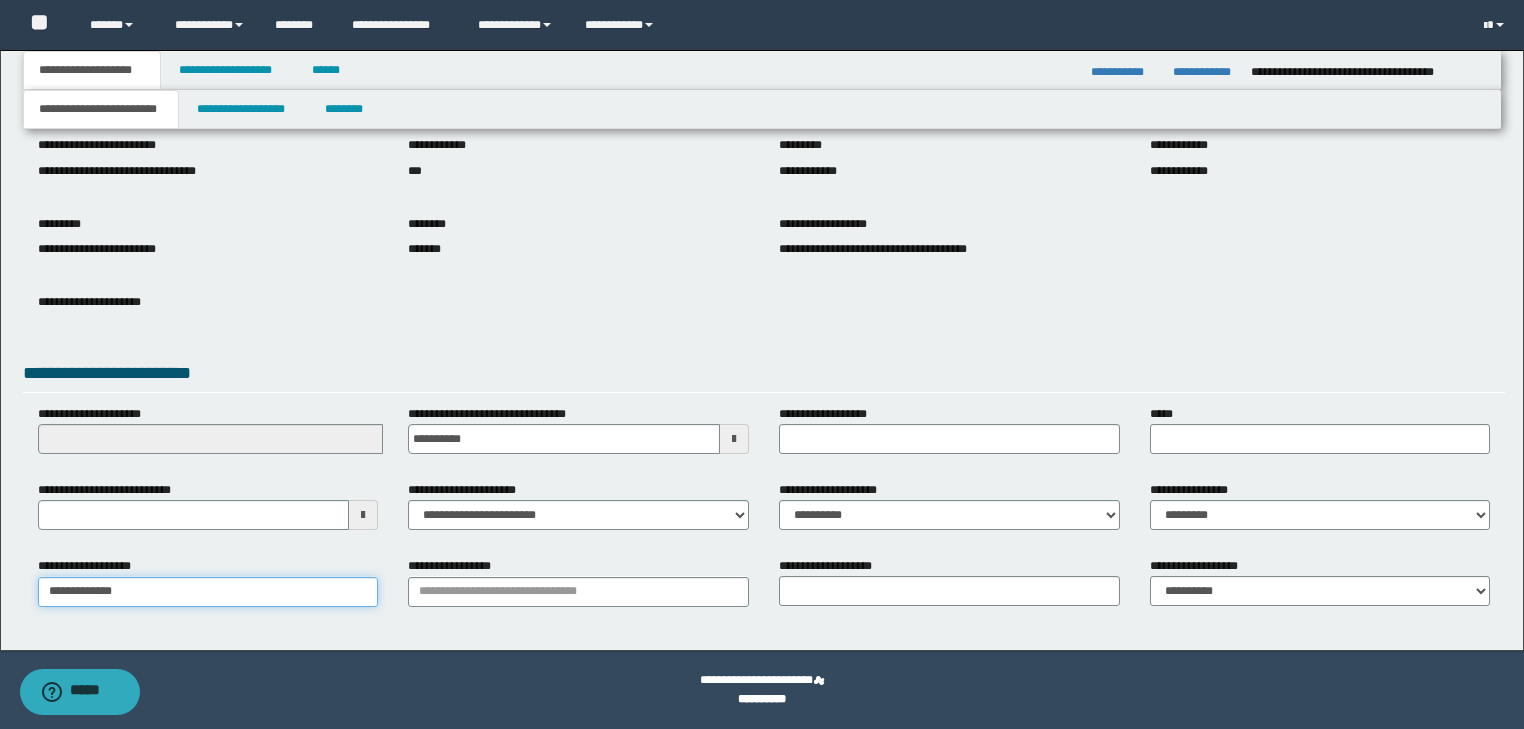 type on "**********" 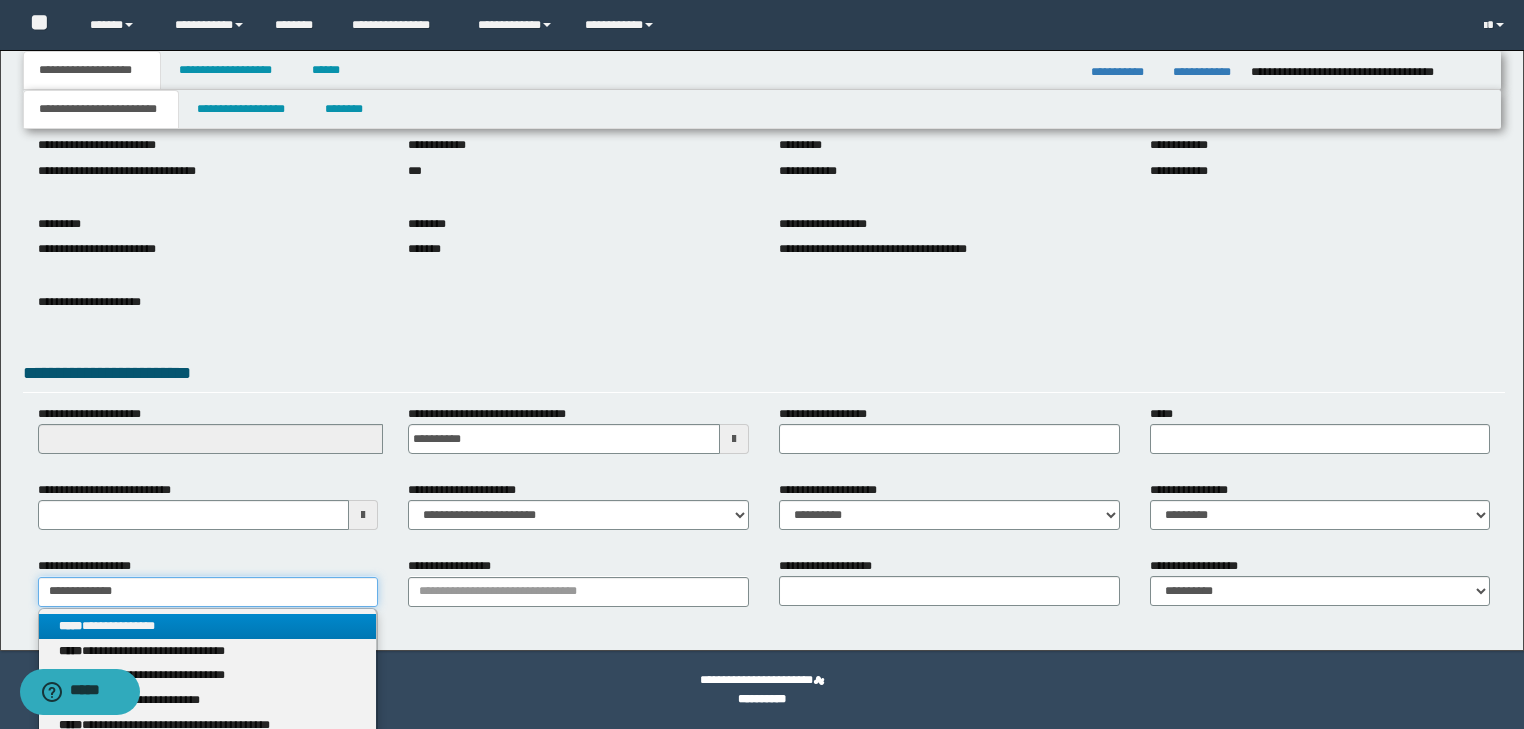 type on "**********" 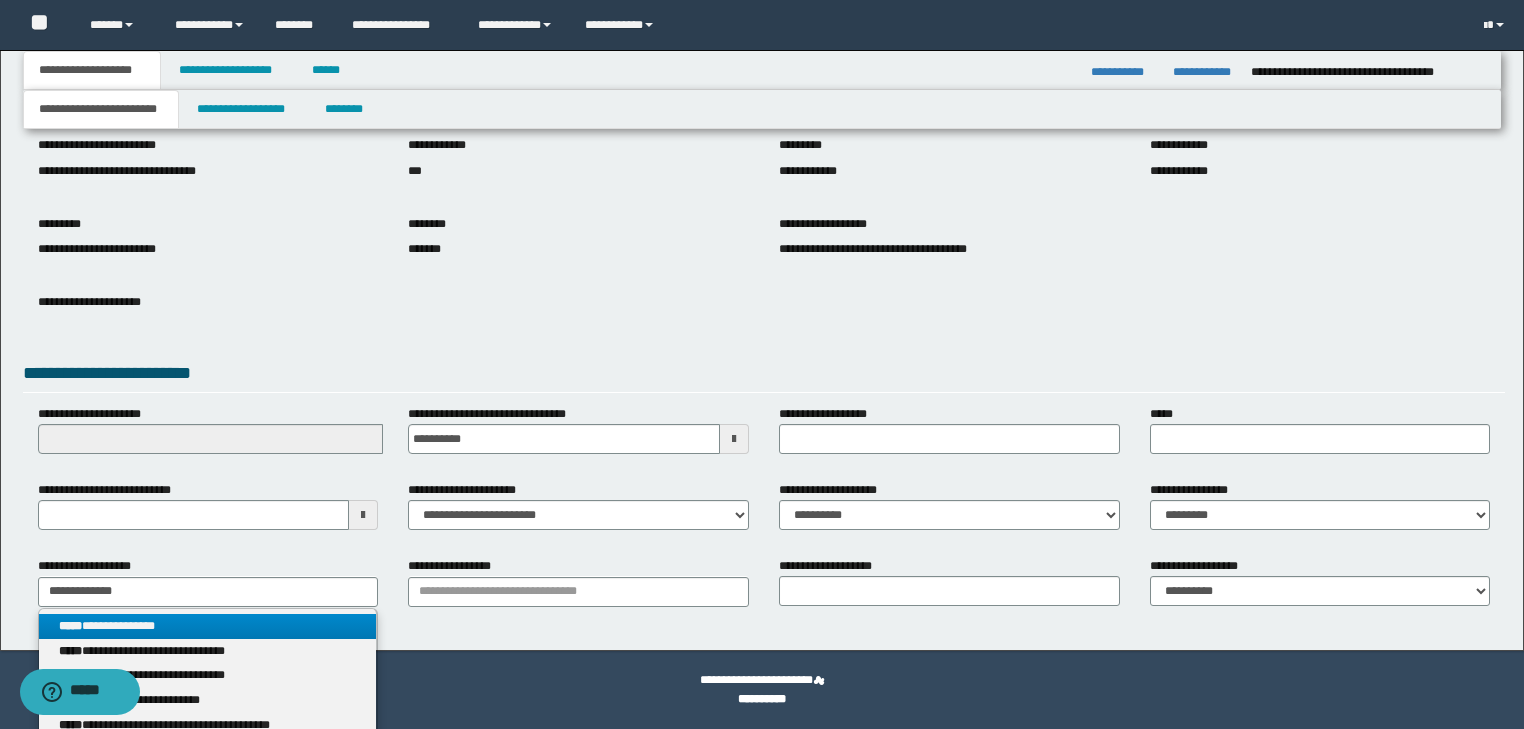 drag, startPoint x: 139, startPoint y: 628, endPoint x: 328, endPoint y: 606, distance: 190.27611 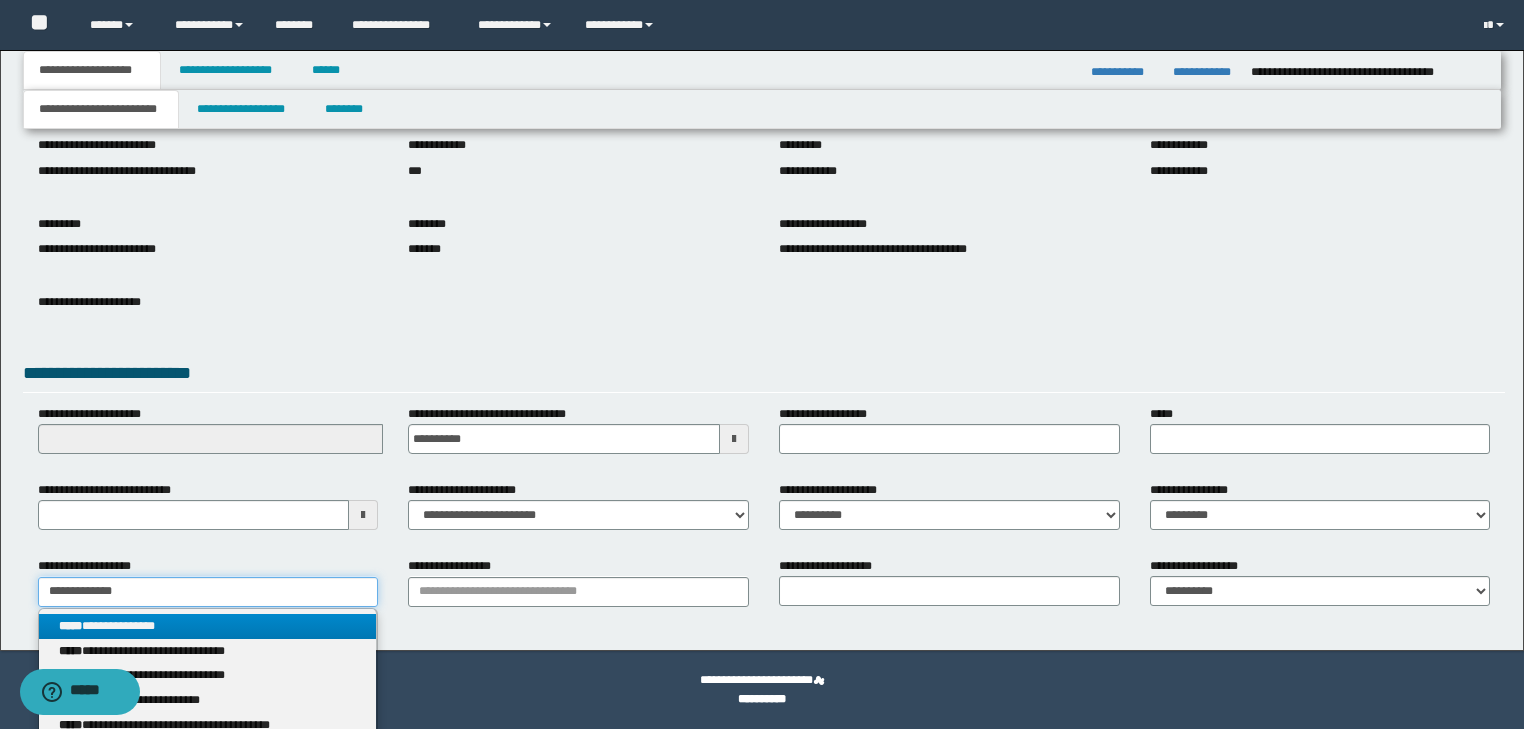 type 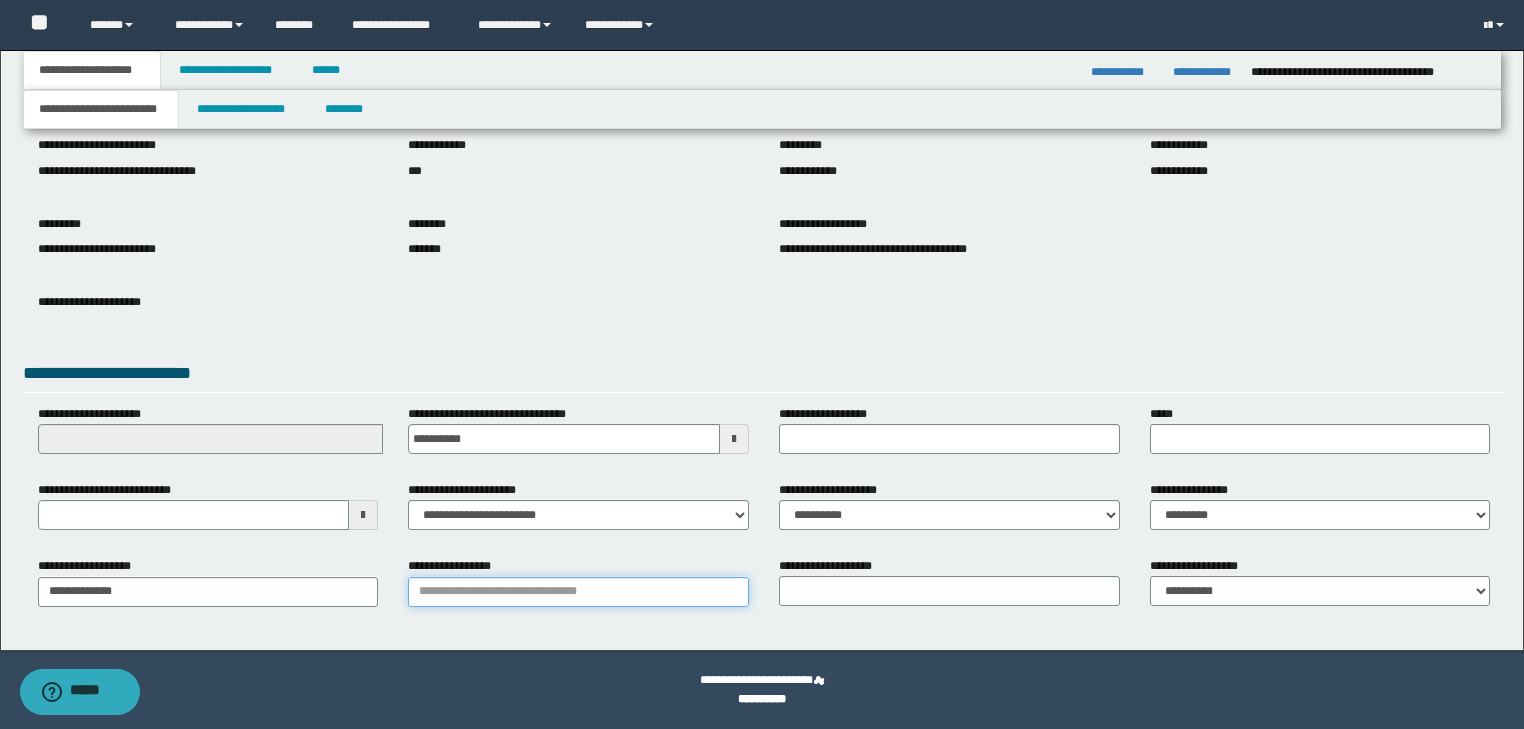 click on "**********" at bounding box center [578, 592] 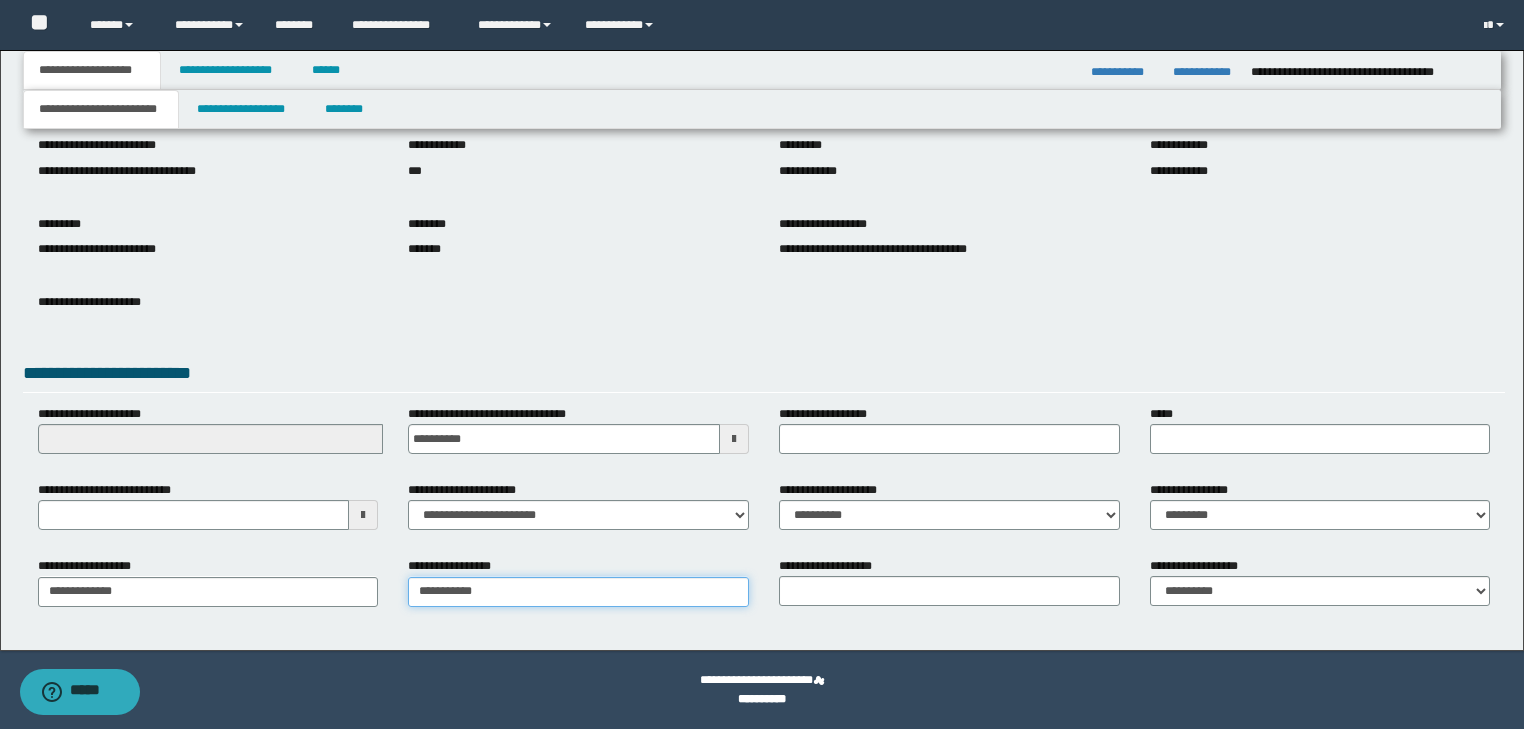 type on "**********" 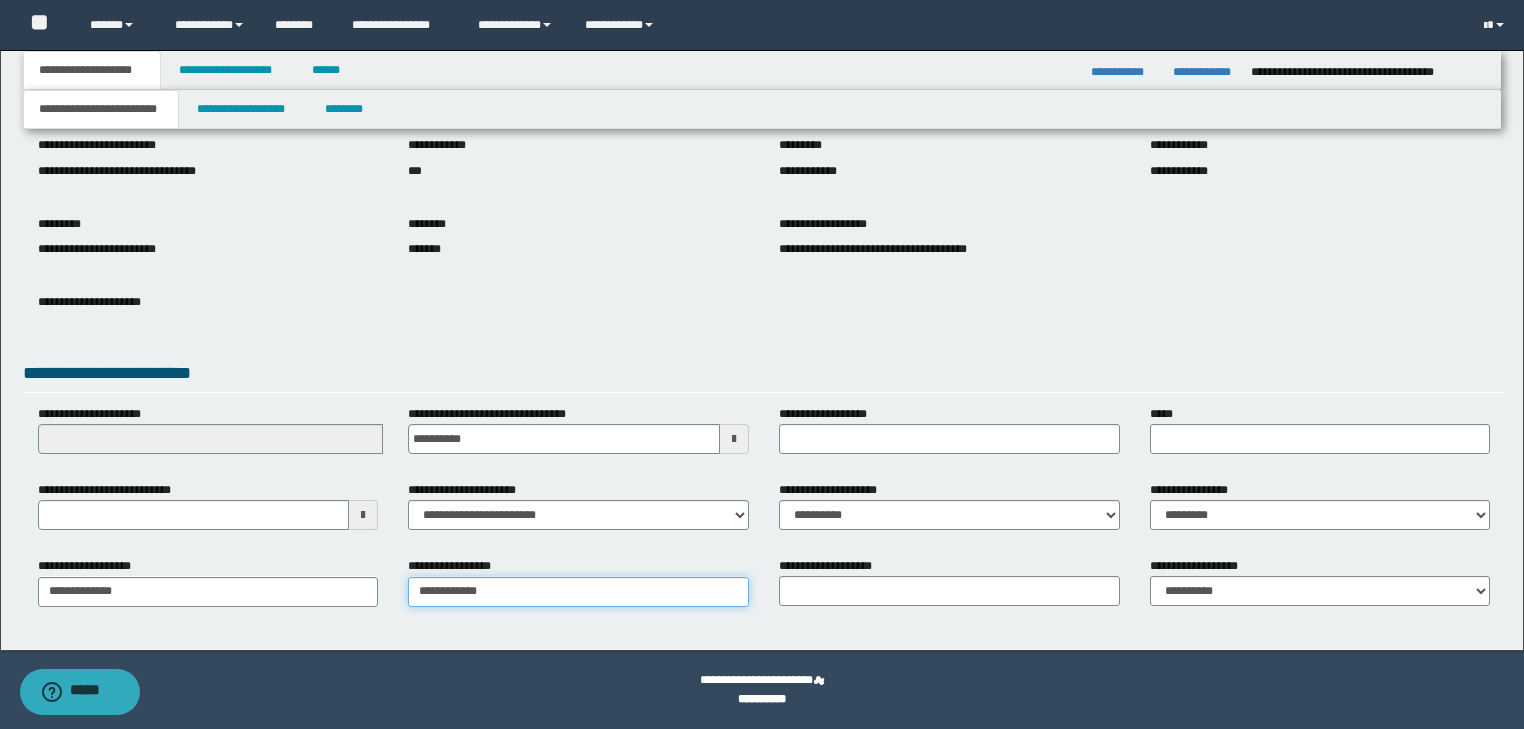 type on "**********" 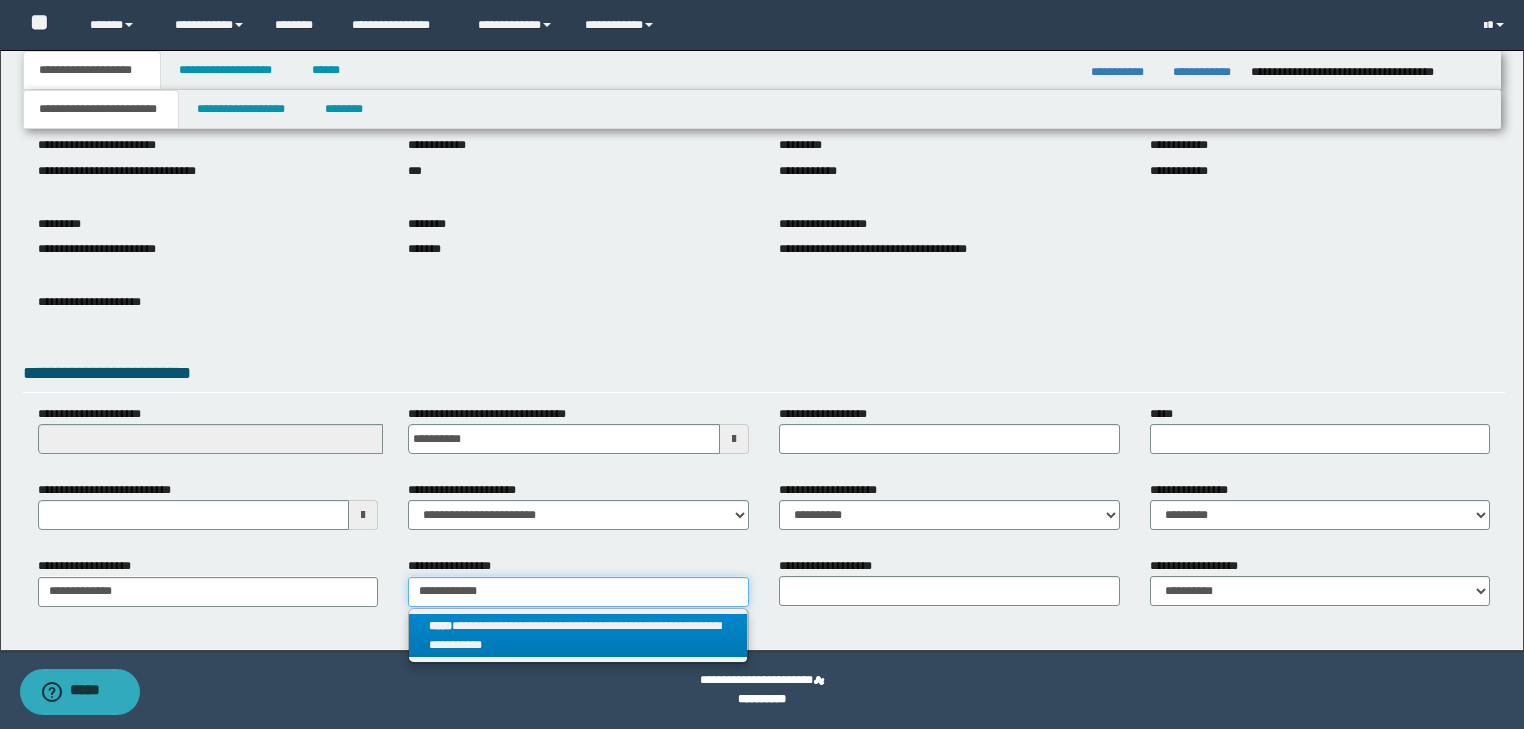 type on "**********" 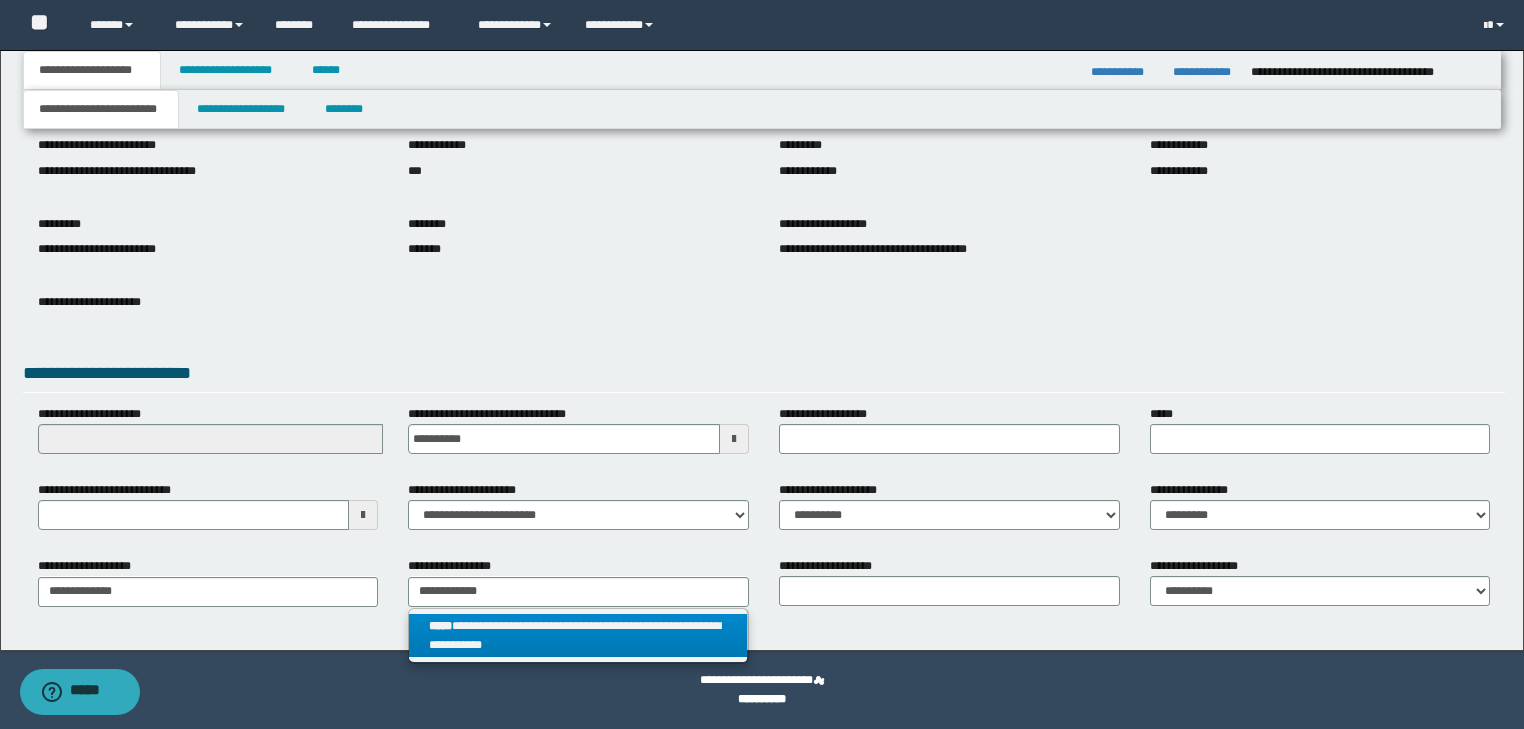 click on "**********" at bounding box center [578, 636] 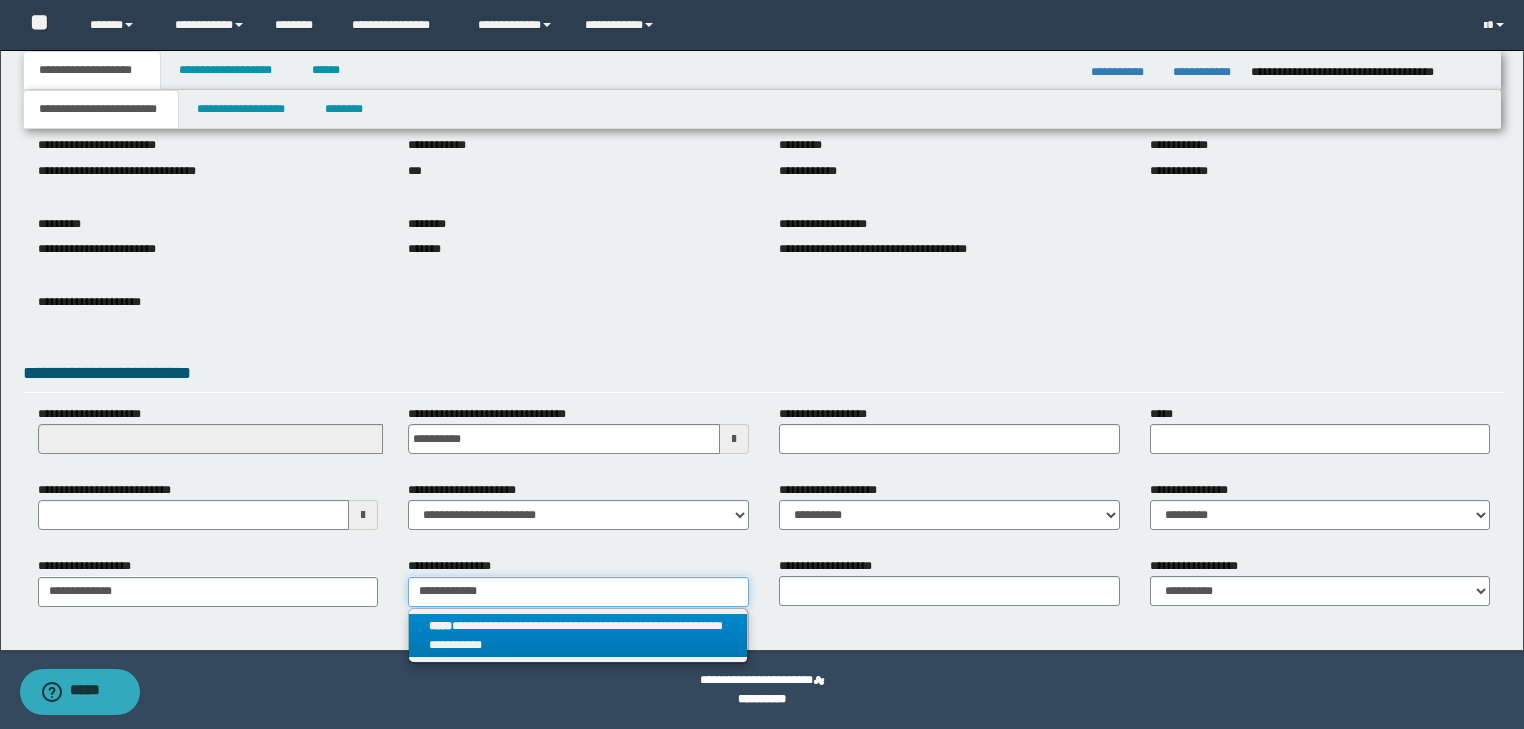 type 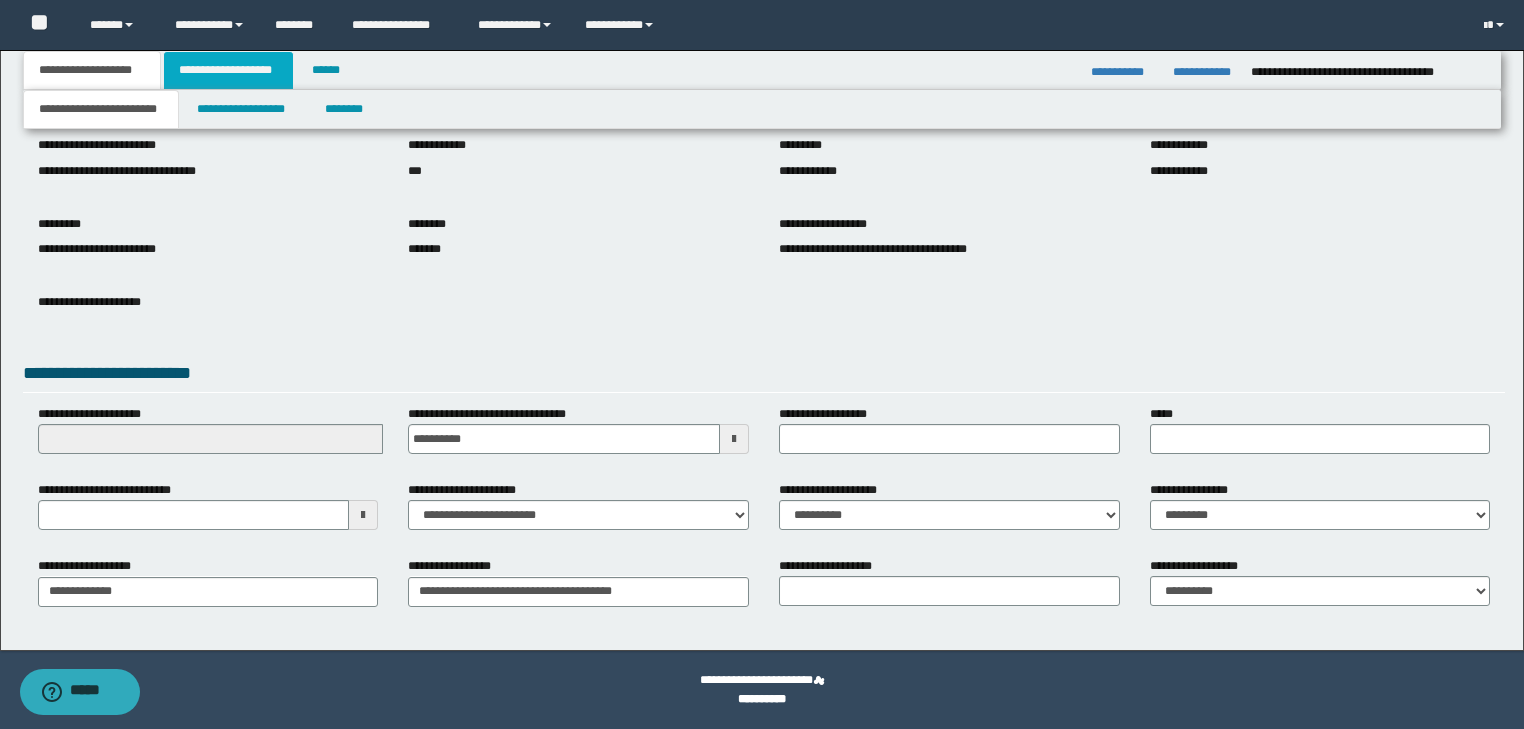 click on "**********" at bounding box center (228, 70) 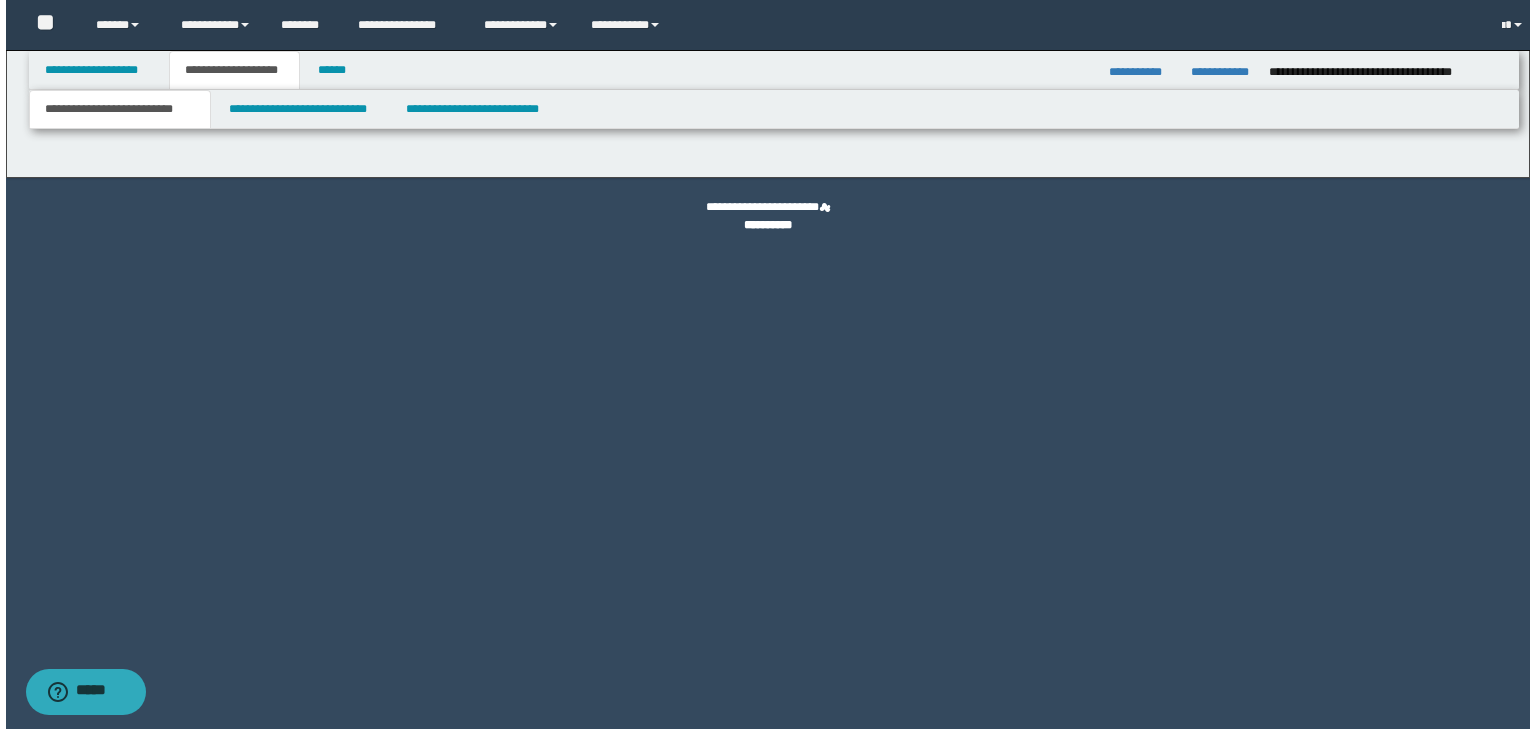 scroll, scrollTop: 0, scrollLeft: 0, axis: both 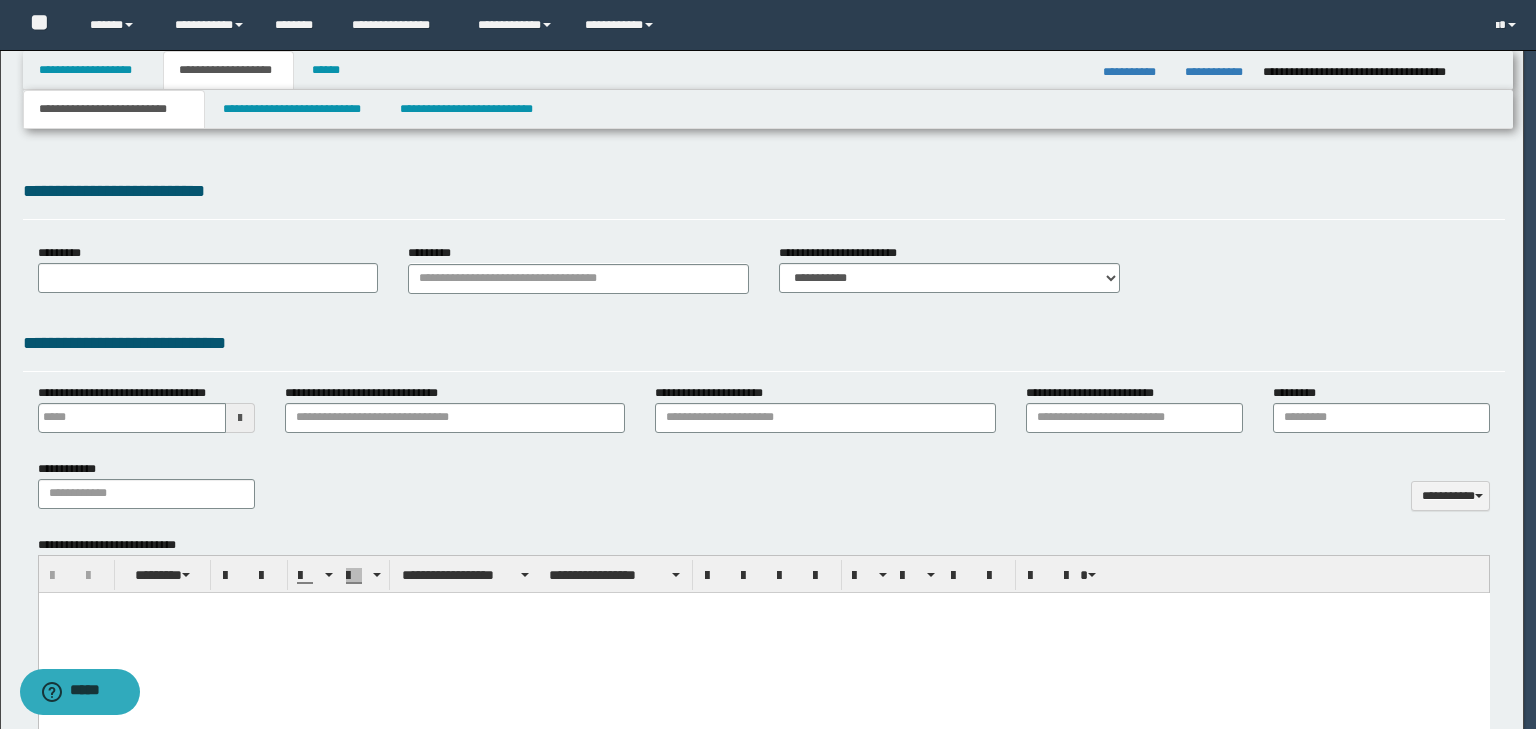 type 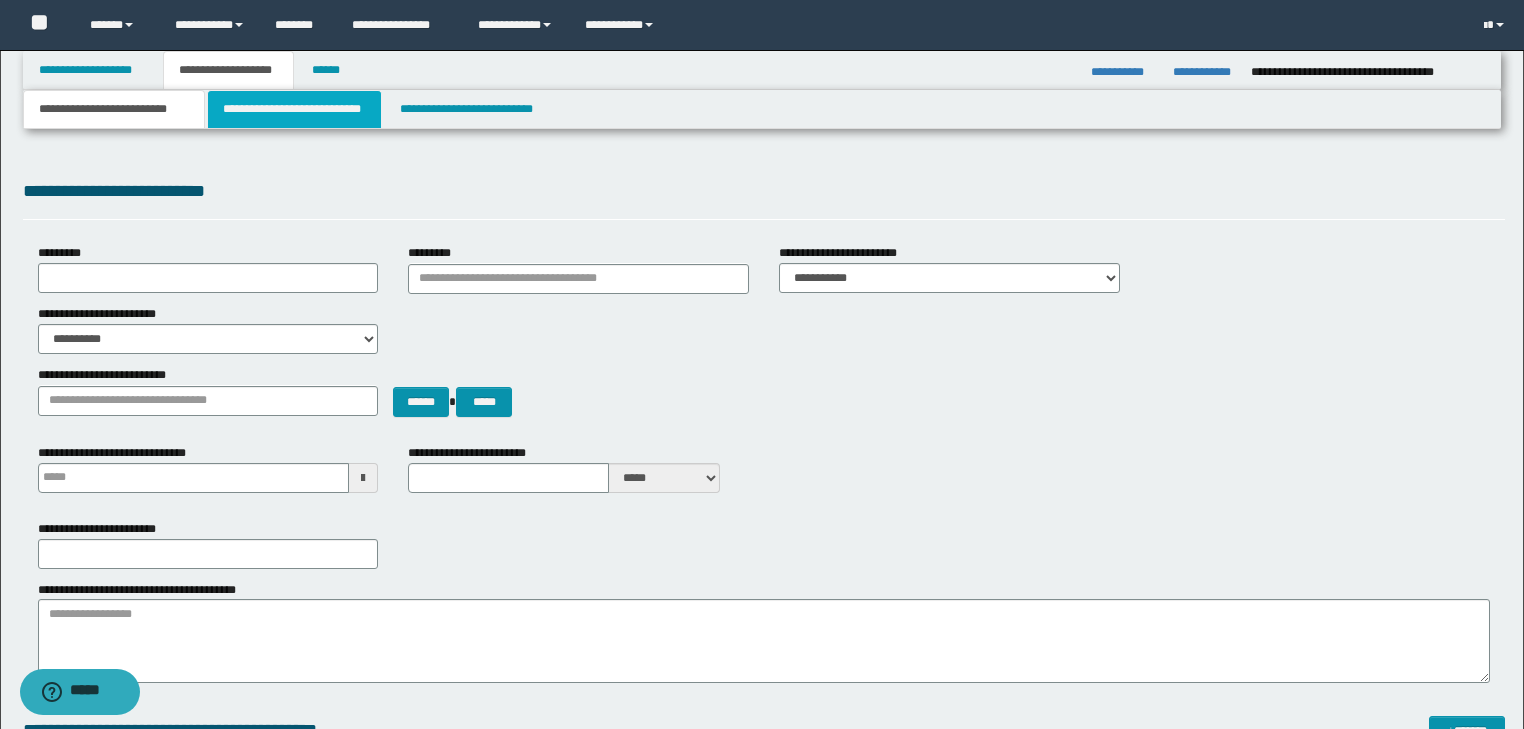click on "**********" at bounding box center [294, 109] 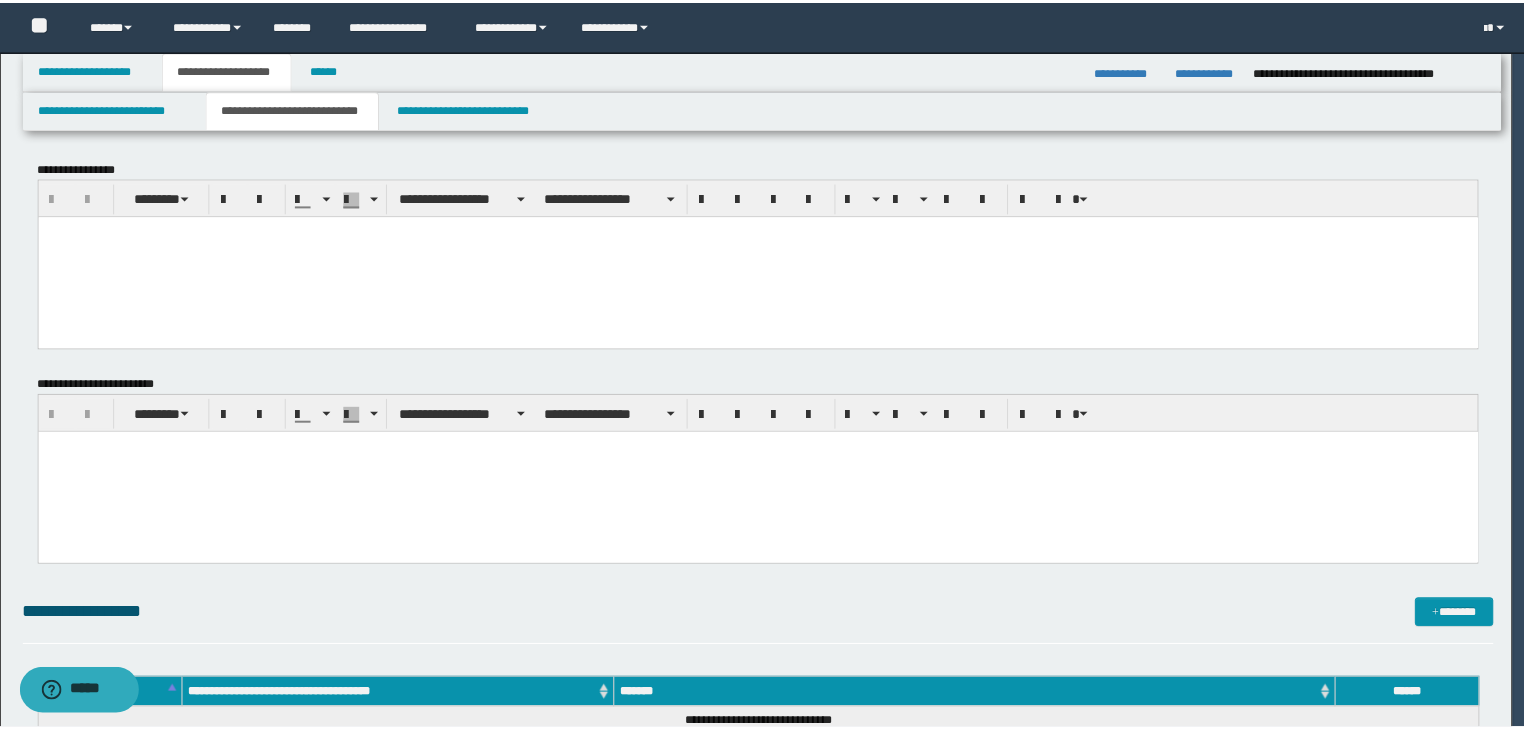 scroll, scrollTop: 0, scrollLeft: 0, axis: both 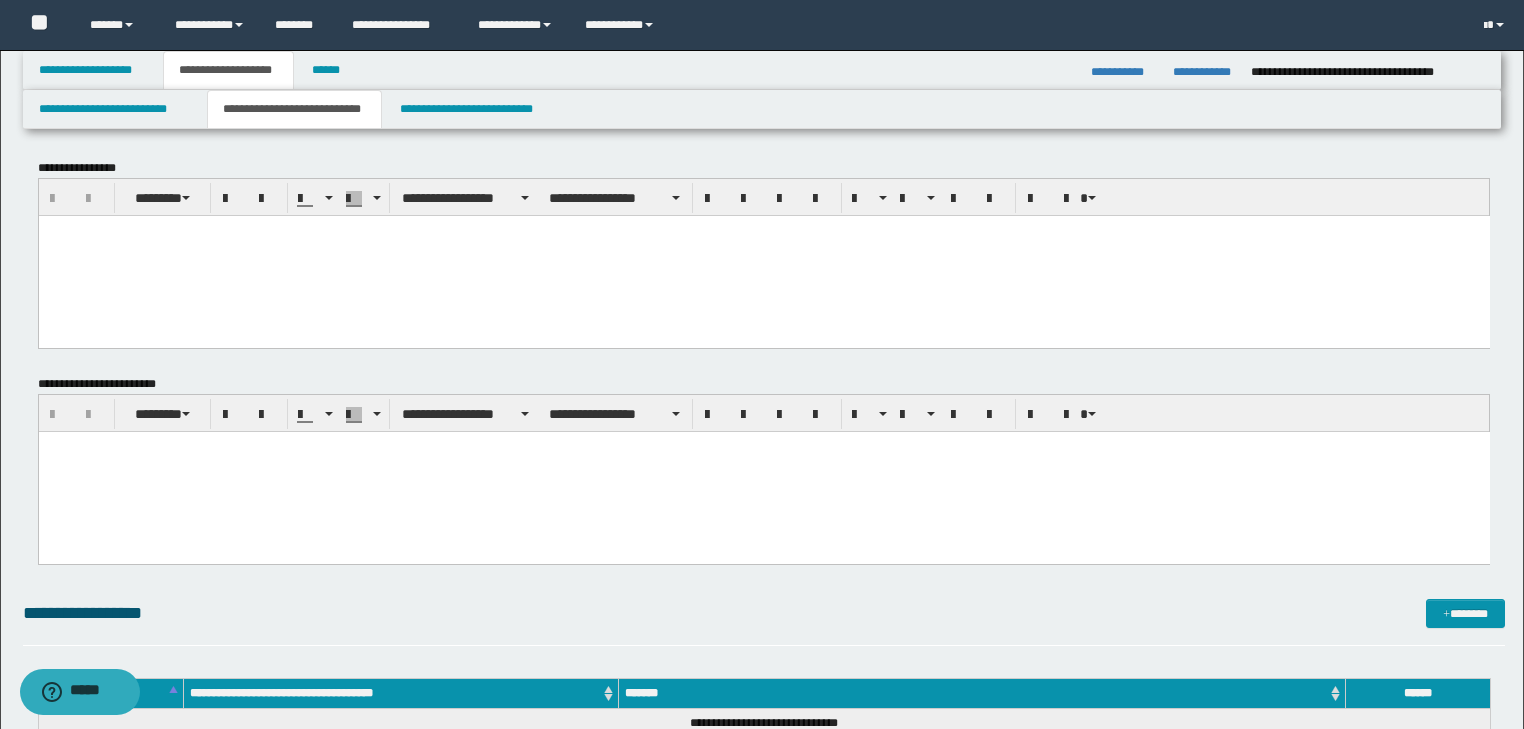 click at bounding box center (763, 230) 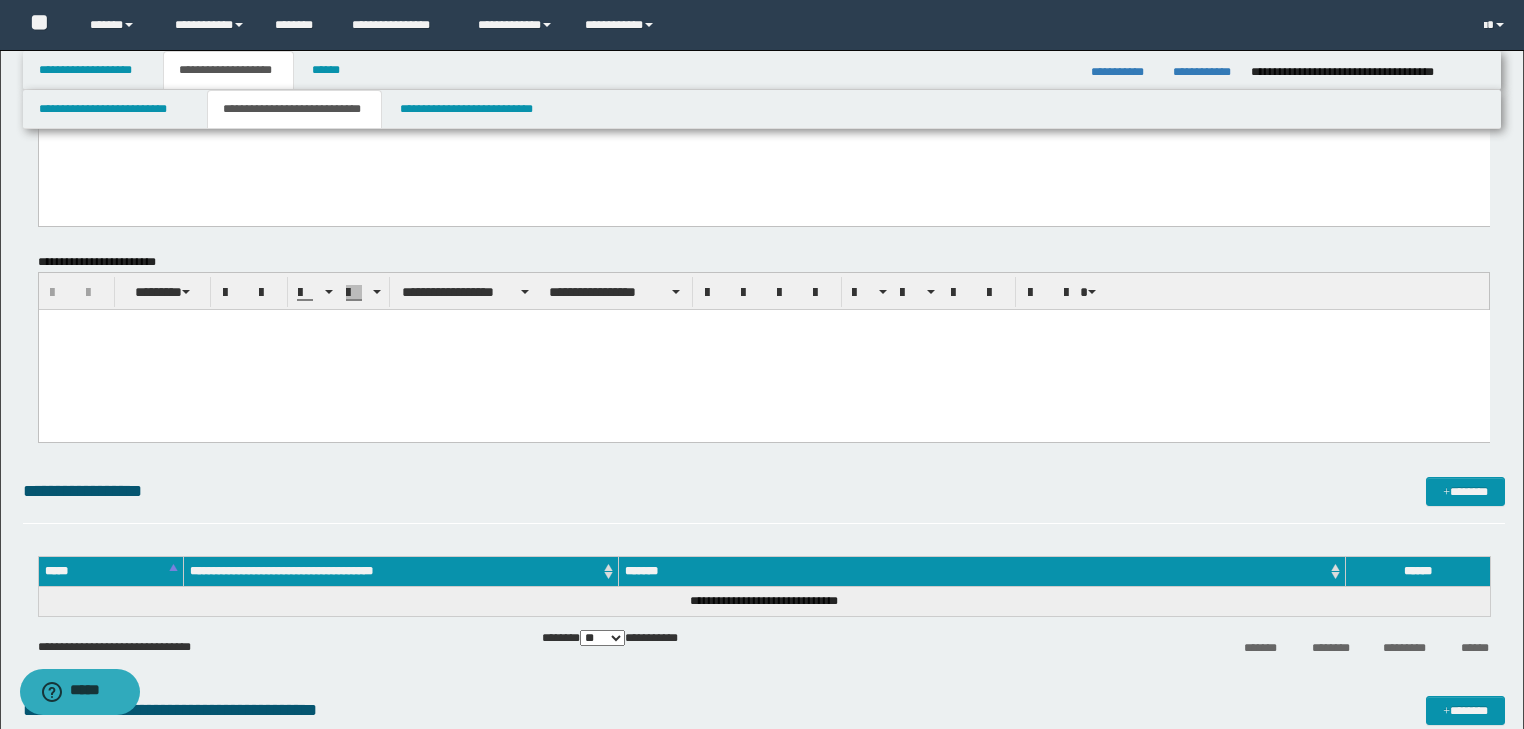 drag, startPoint x: 49, startPoint y: -924, endPoint x: 596, endPoint y: 617, distance: 1635.2034 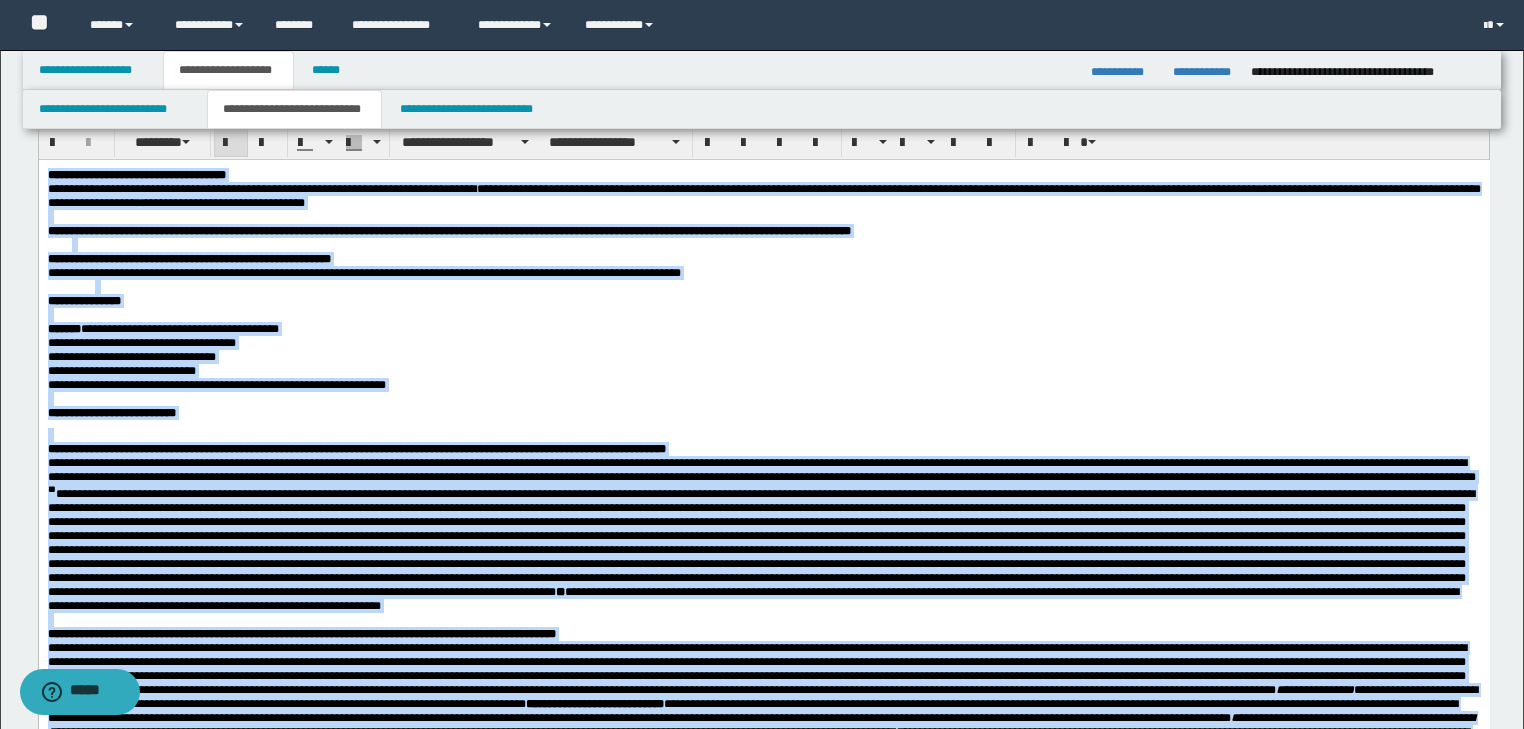scroll, scrollTop: 0, scrollLeft: 0, axis: both 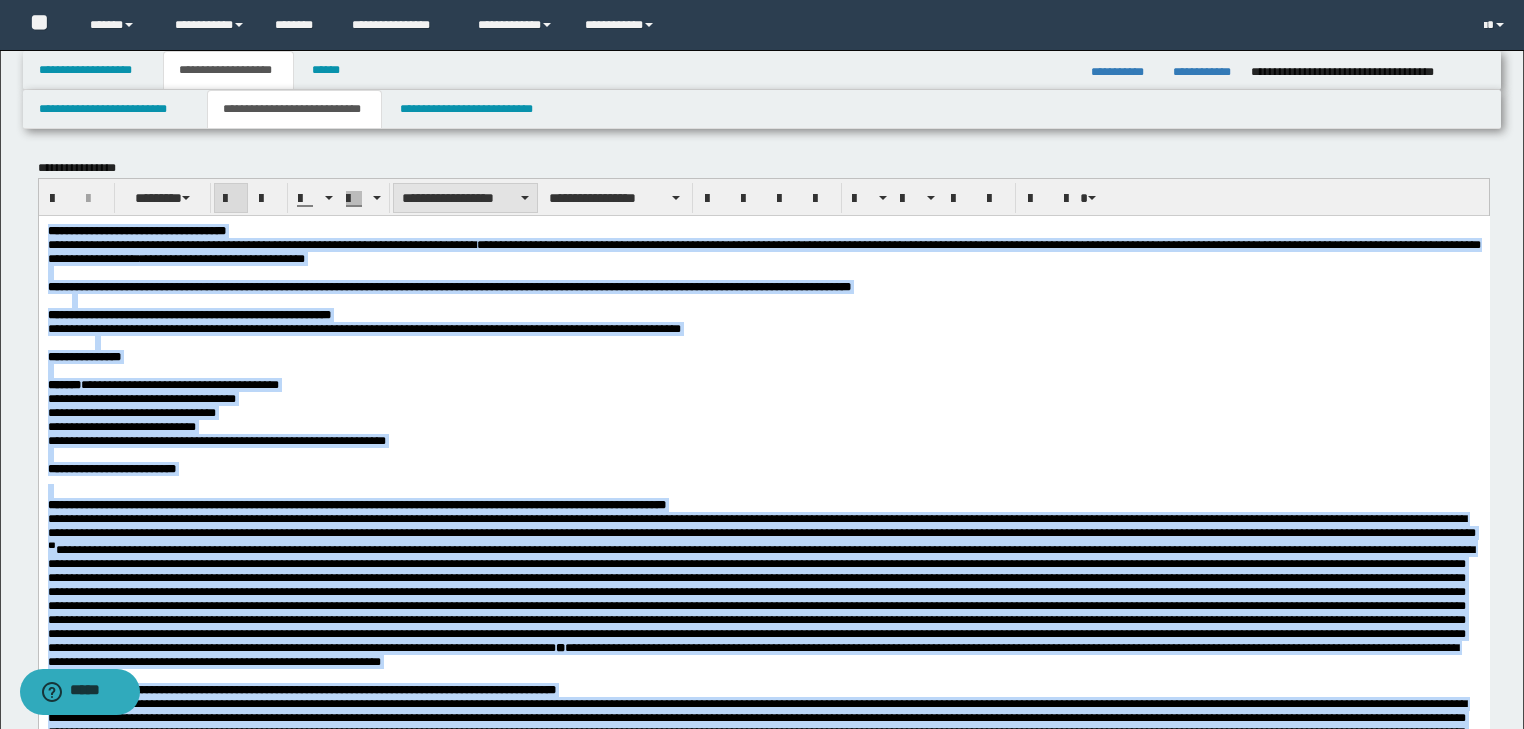 click on "**********" at bounding box center [465, 198] 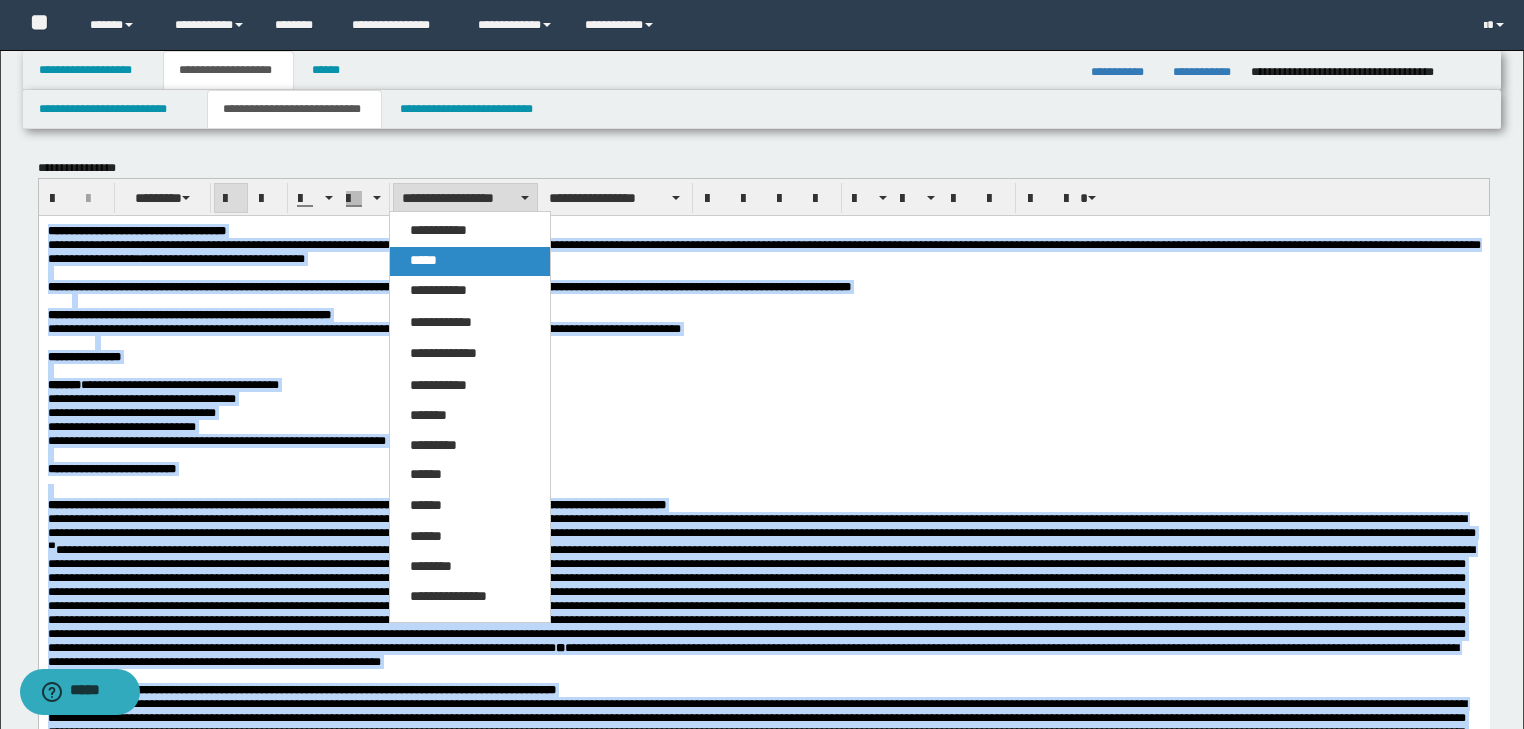 click on "*****" at bounding box center (470, 261) 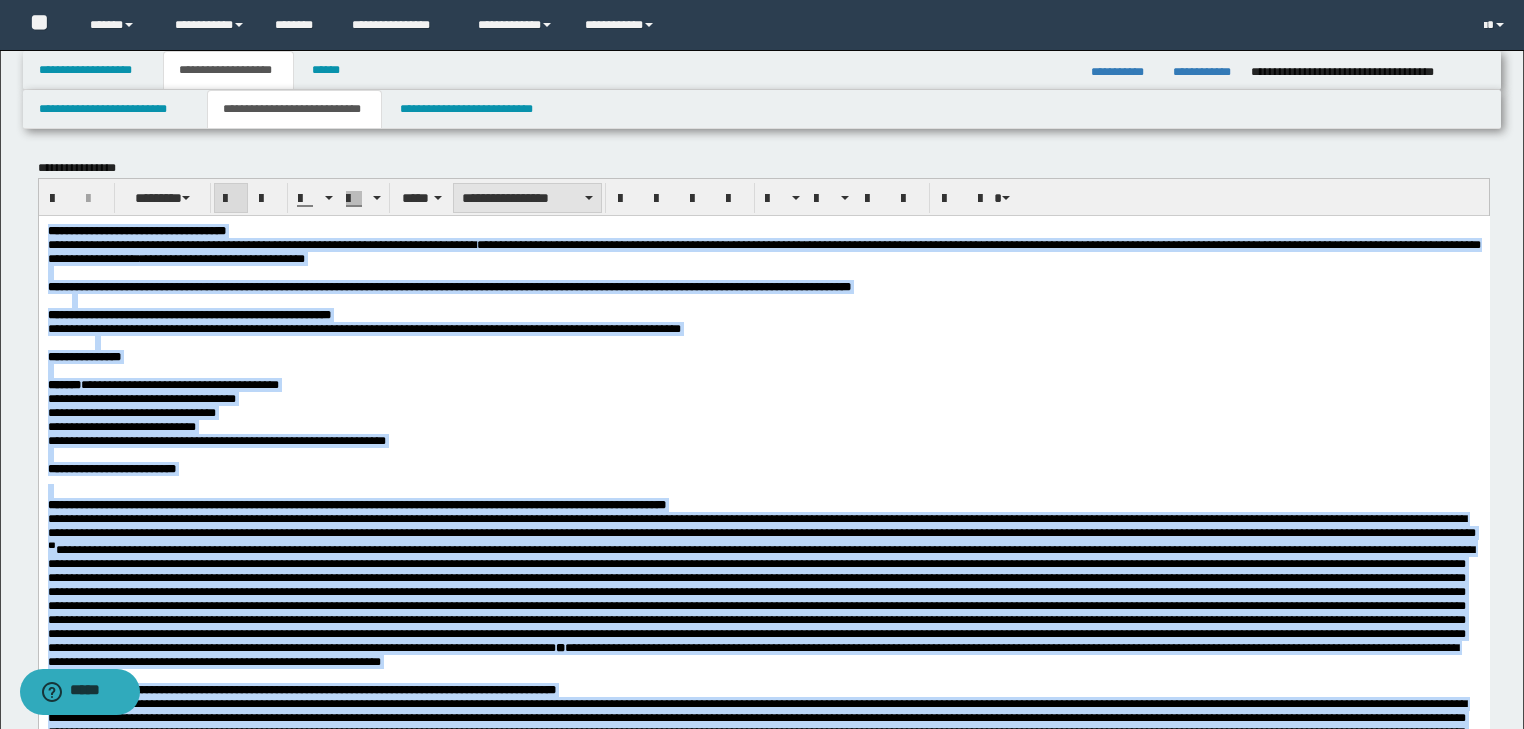 click on "**********" at bounding box center [527, 198] 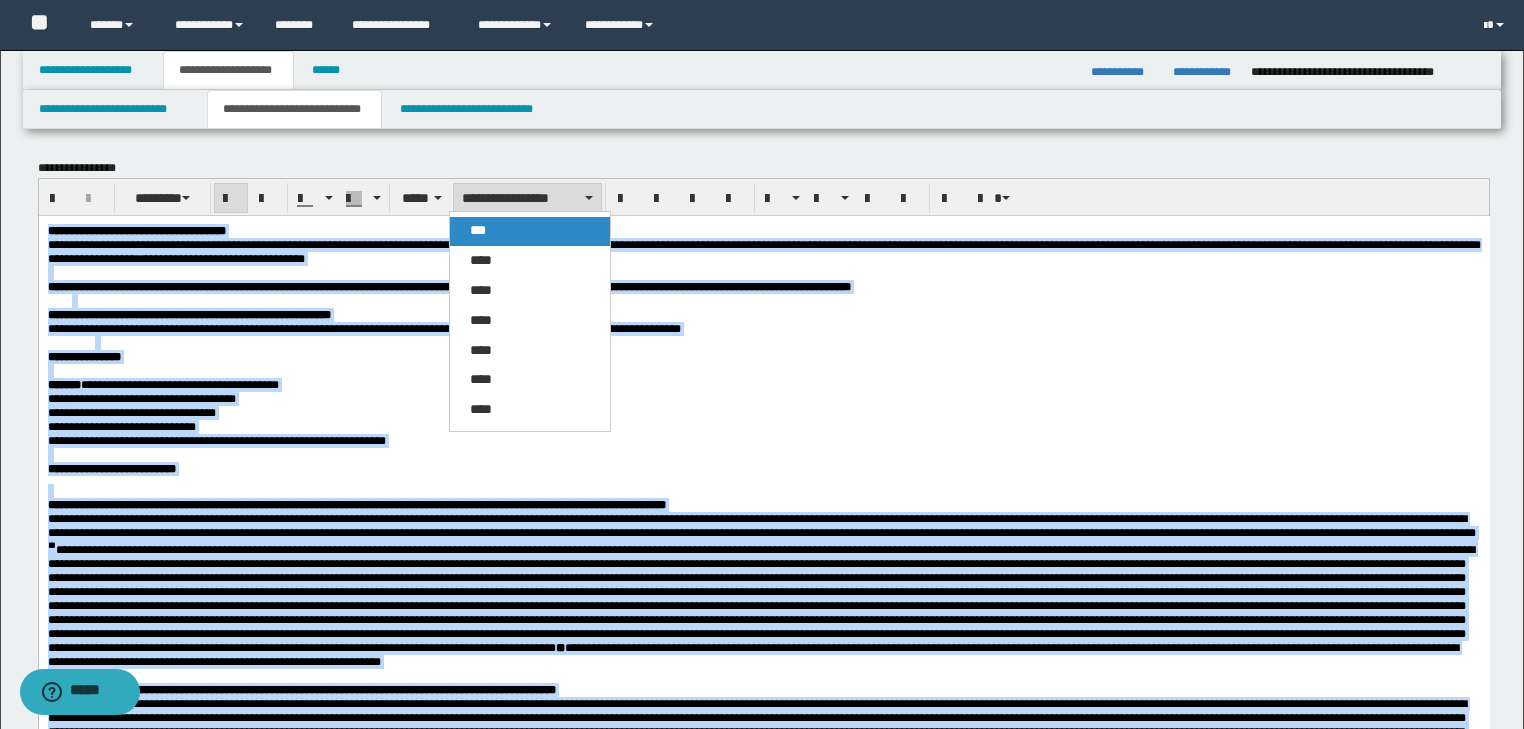 click on "***" at bounding box center [530, 231] 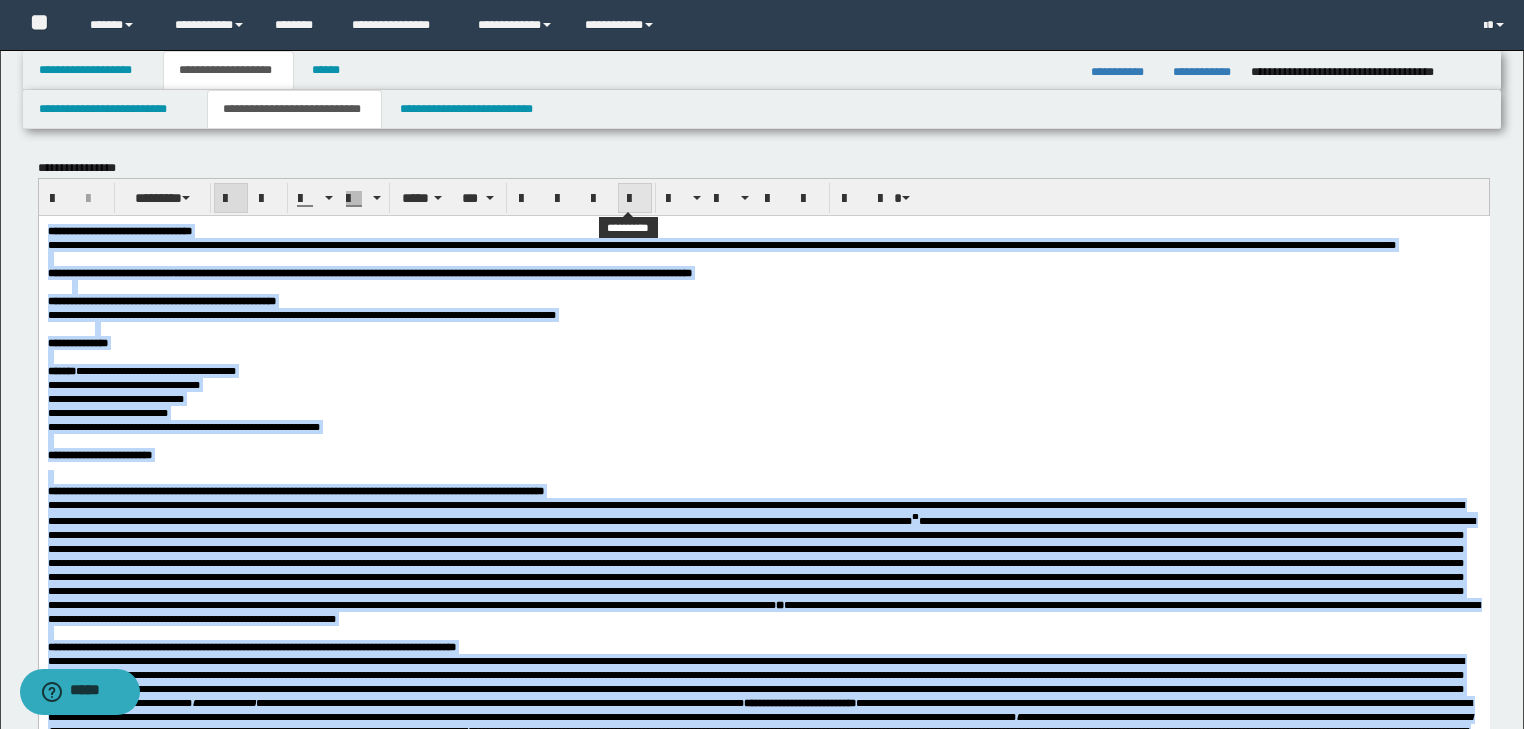click at bounding box center [635, 199] 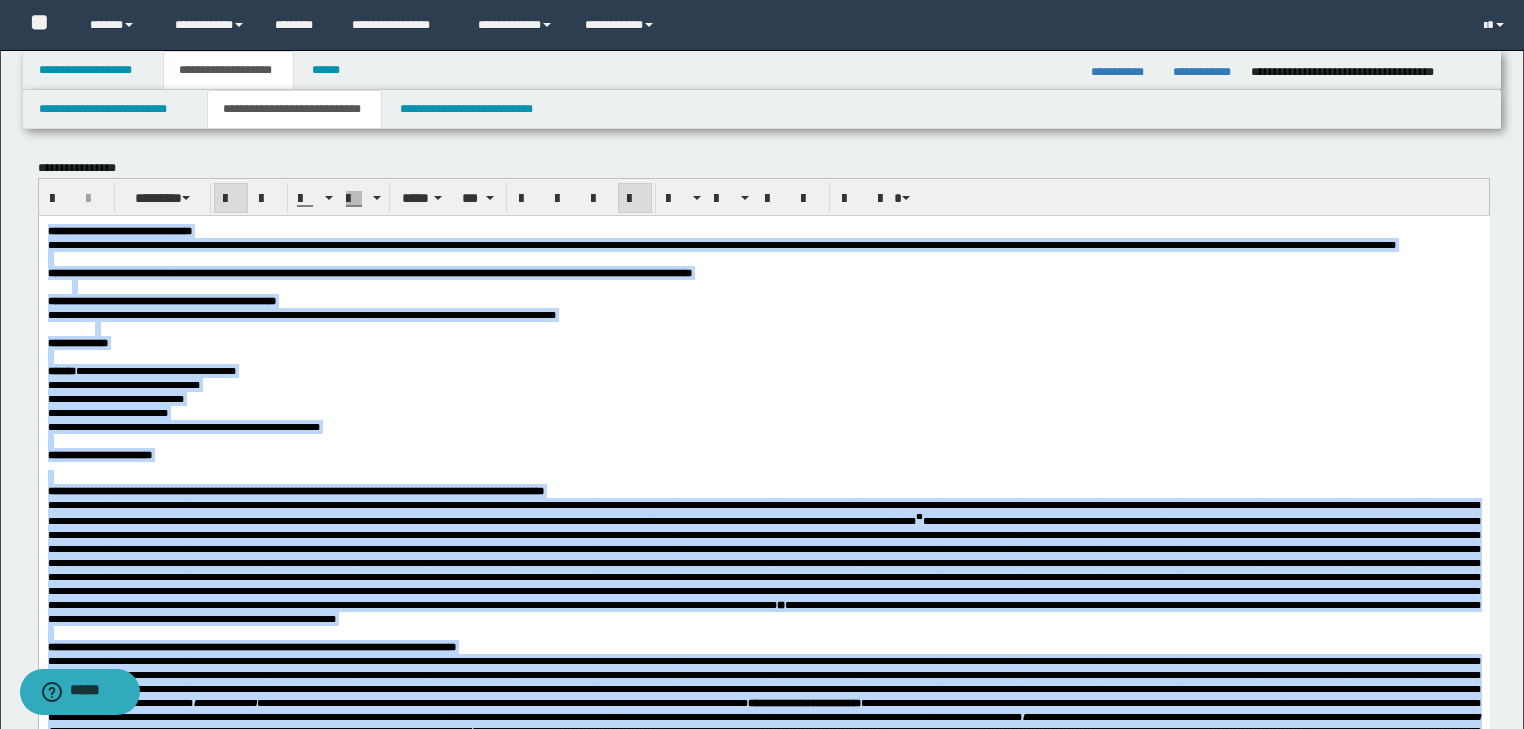 click on "**********" at bounding box center (763, 384) 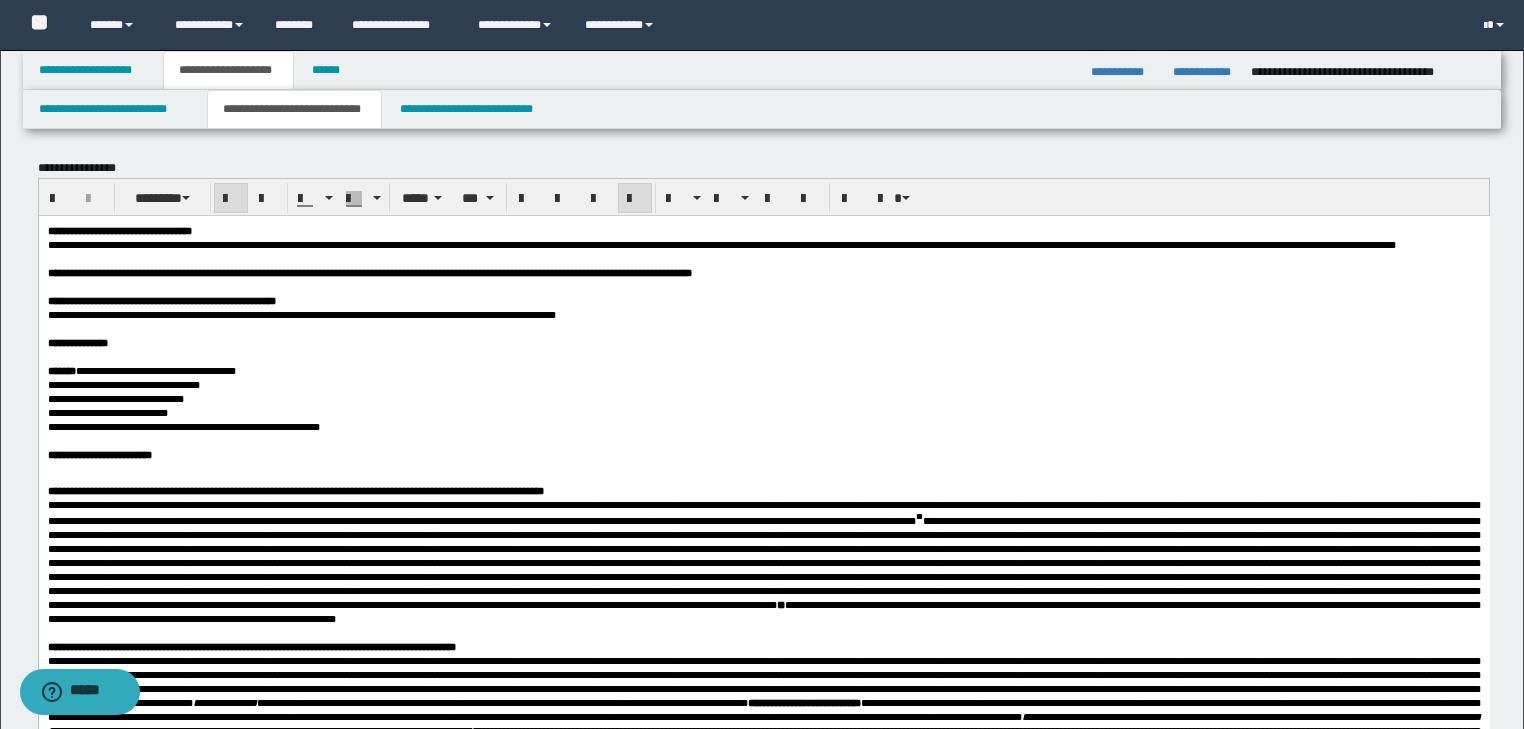 drag, startPoint x: 70, startPoint y: 423, endPoint x: 387, endPoint y: 482, distance: 322.4438 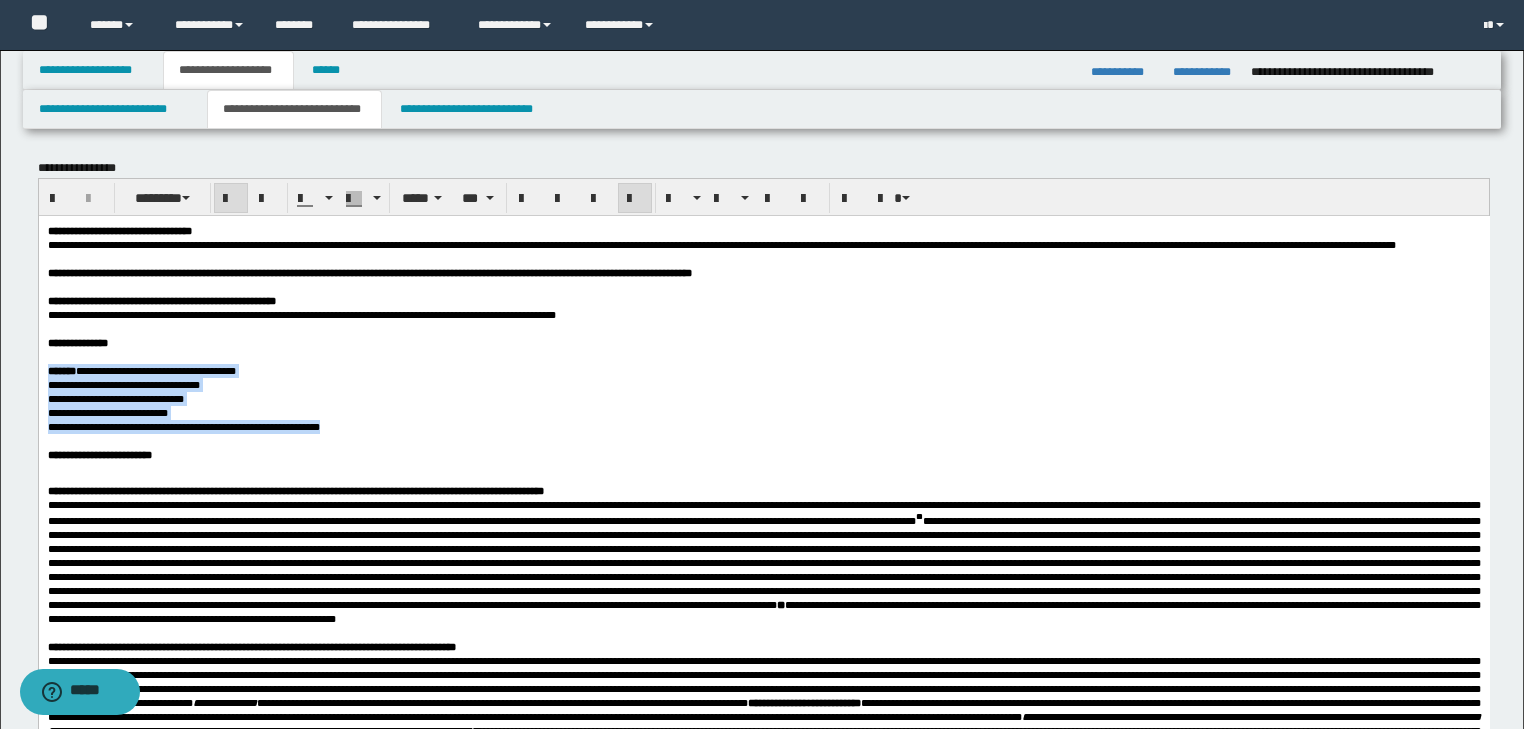 drag, startPoint x: 369, startPoint y: 470, endPoint x: 293, endPoint y: 281, distance: 203.70813 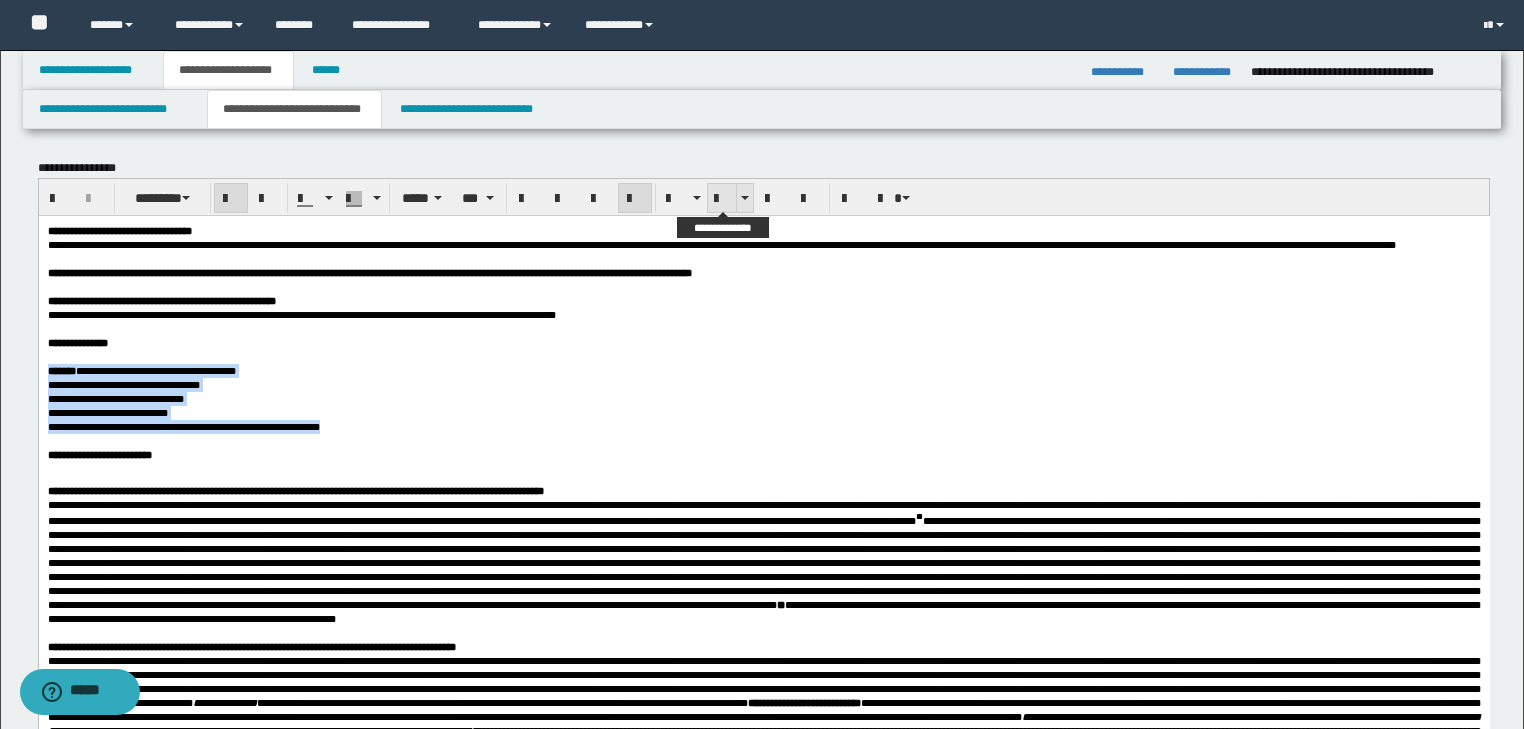 click at bounding box center [722, 198] 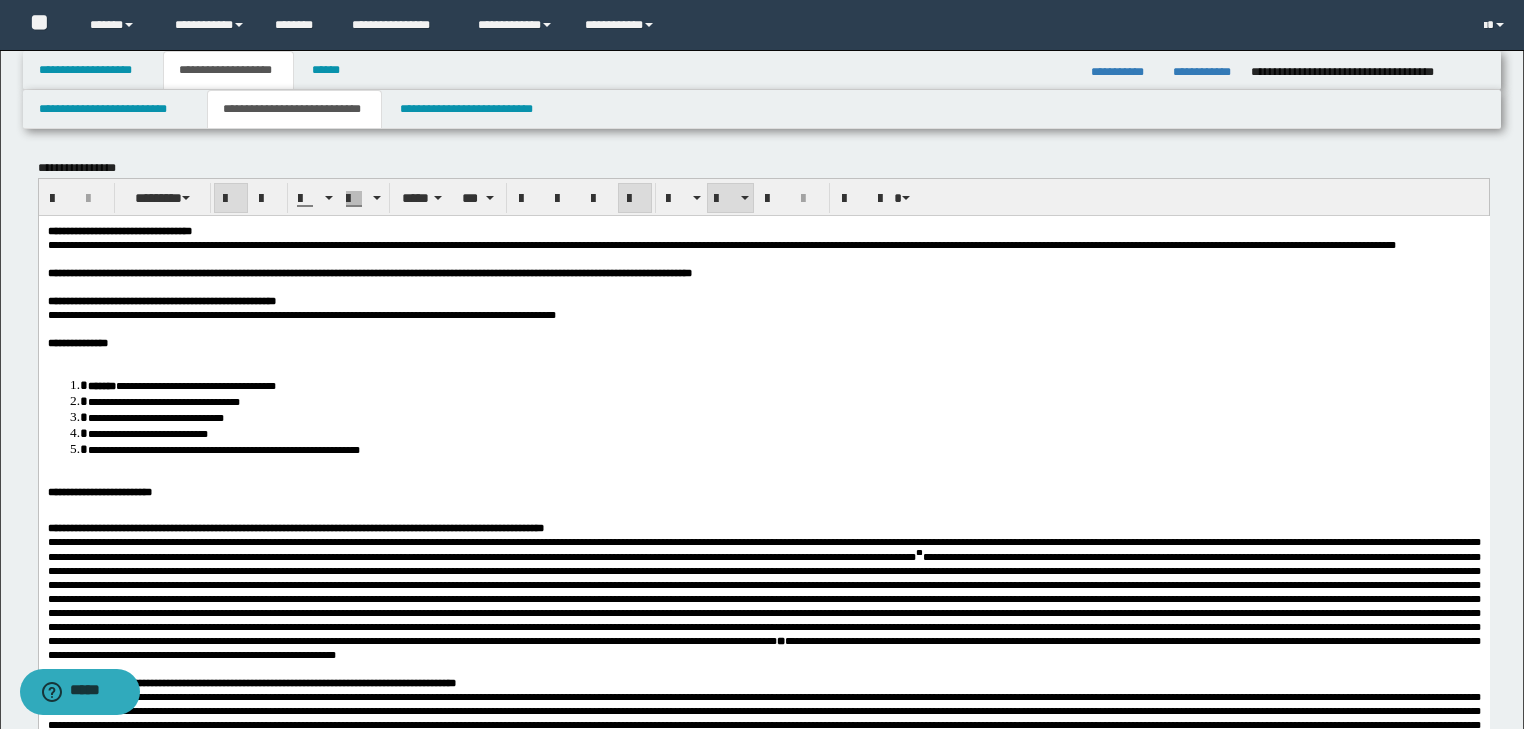 click at bounding box center [787, 328] 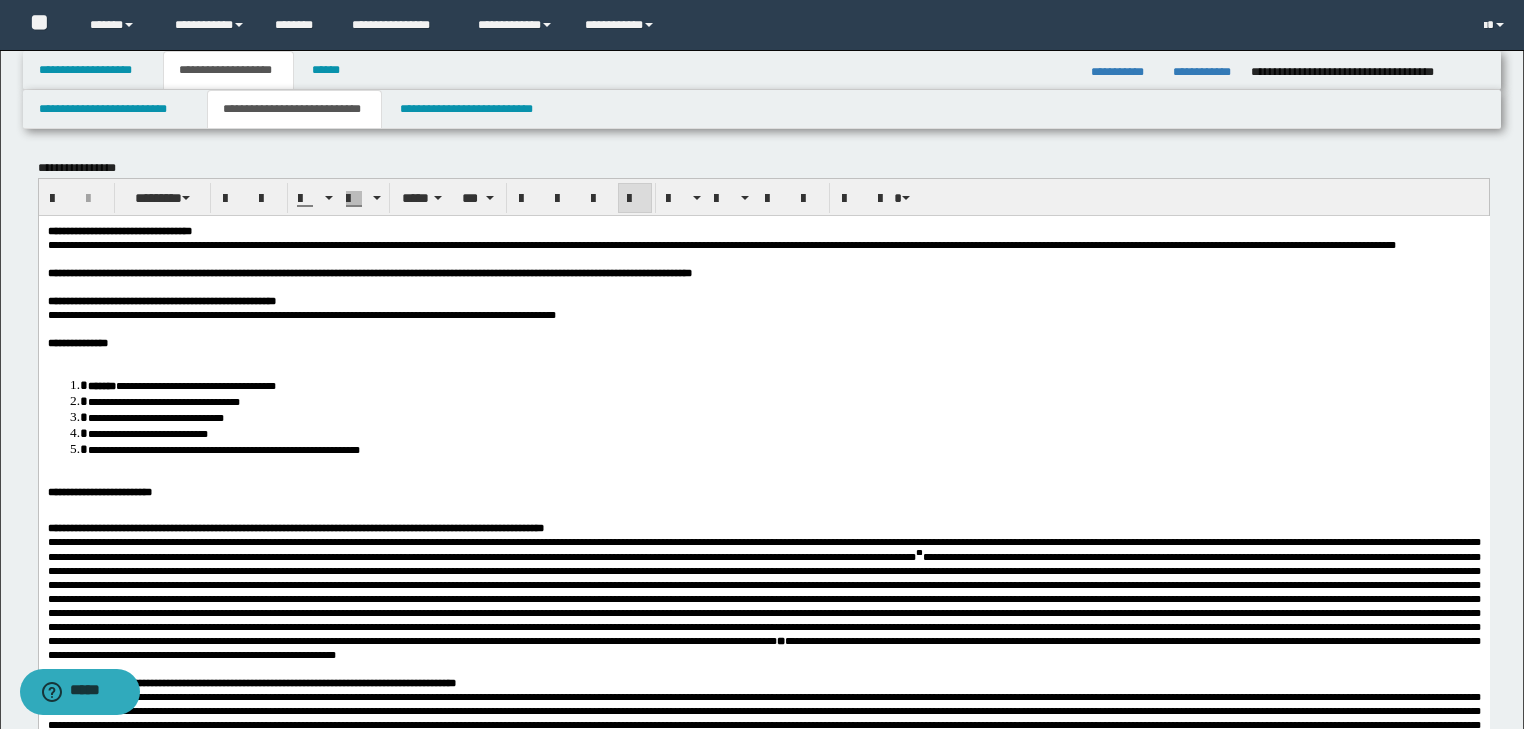 click on "**********" at bounding box center (763, 342) 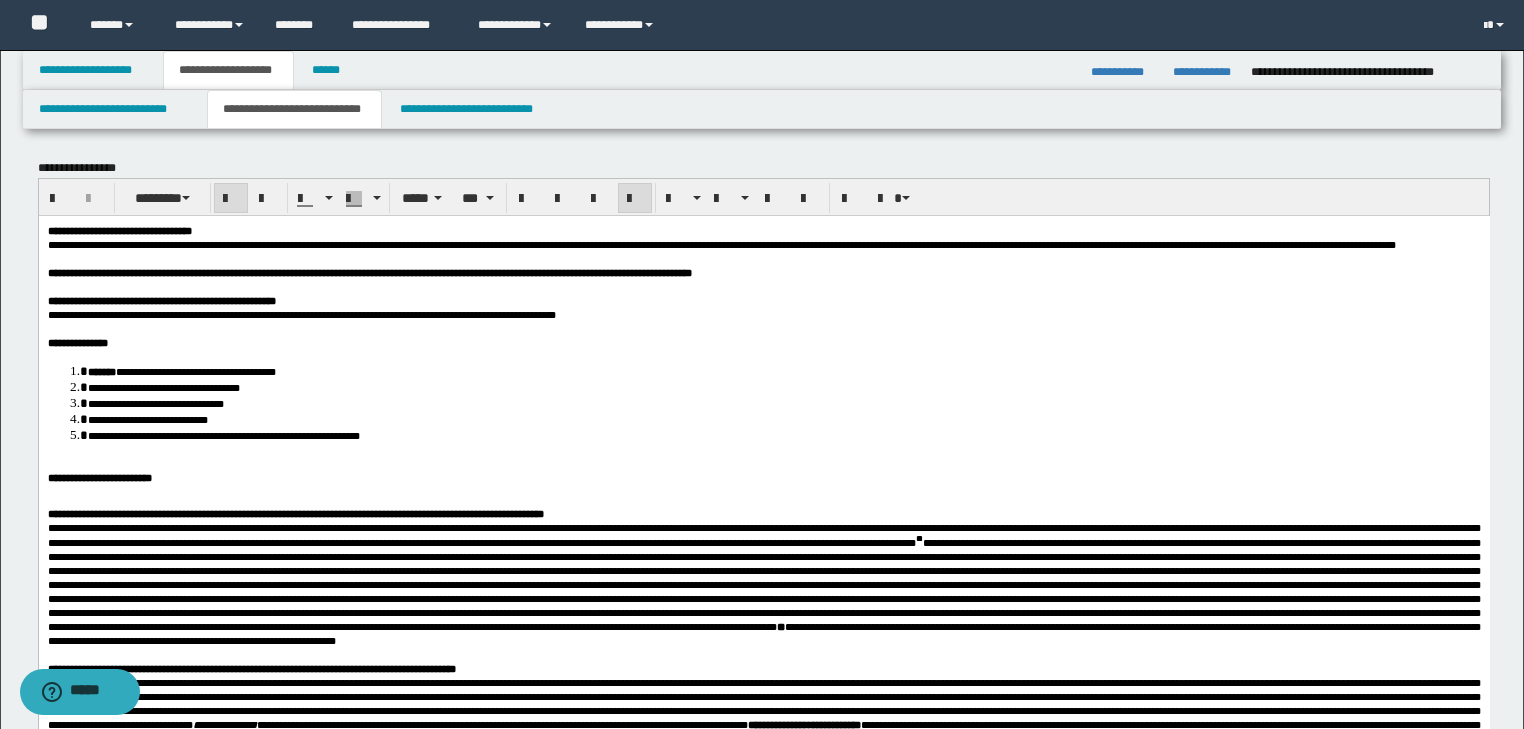 click at bounding box center (763, 463) 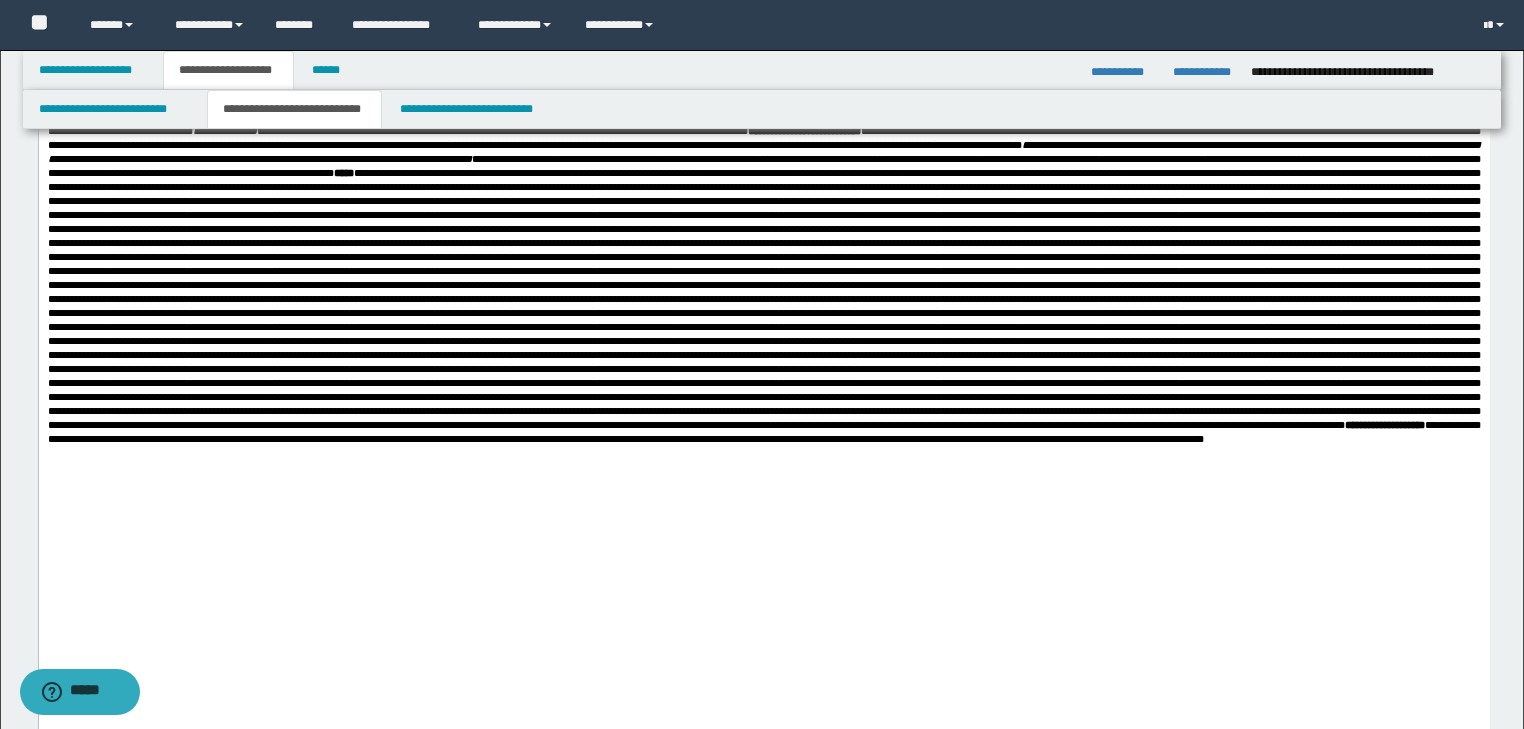 scroll, scrollTop: 720, scrollLeft: 0, axis: vertical 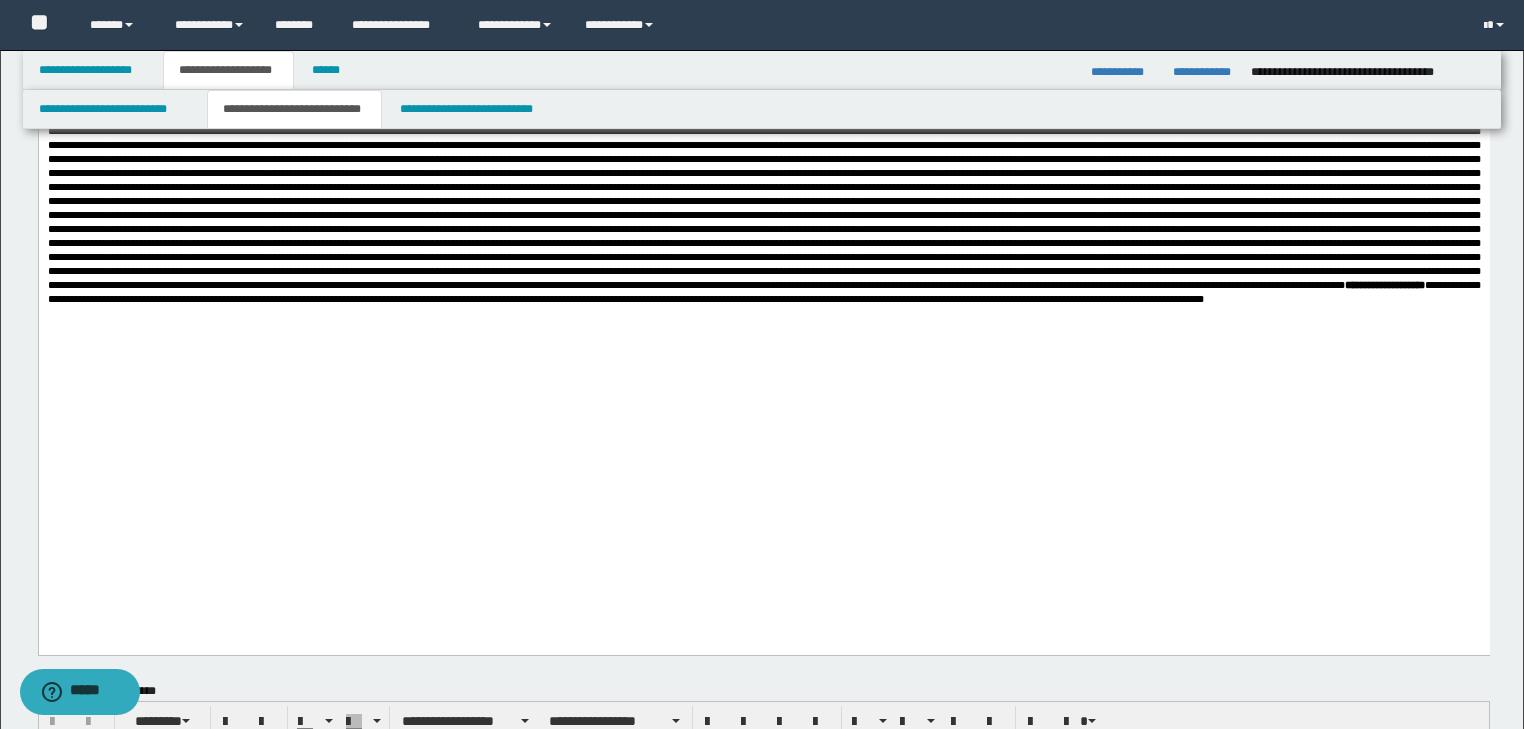 click on "**********" at bounding box center [763, 124] 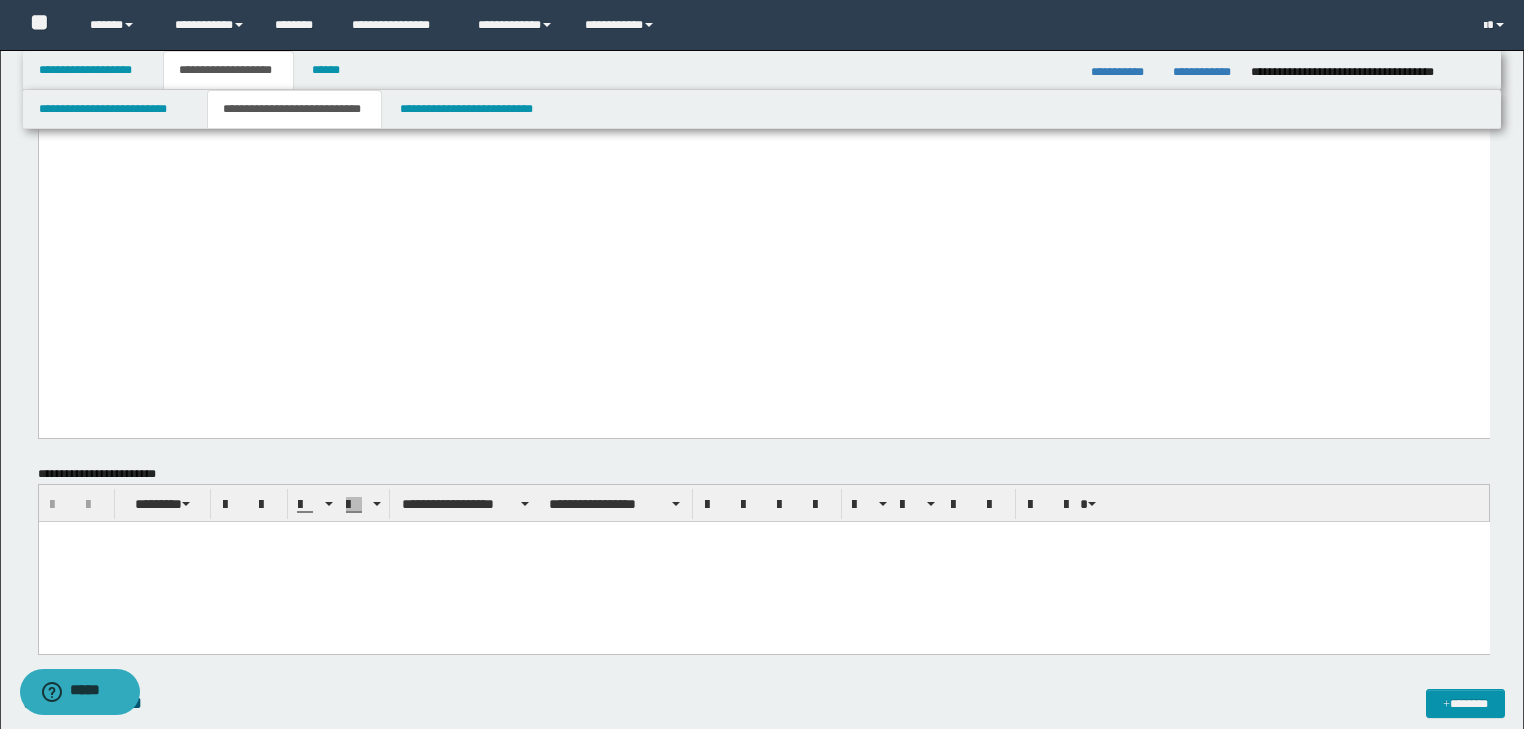 scroll, scrollTop: 1280, scrollLeft: 0, axis: vertical 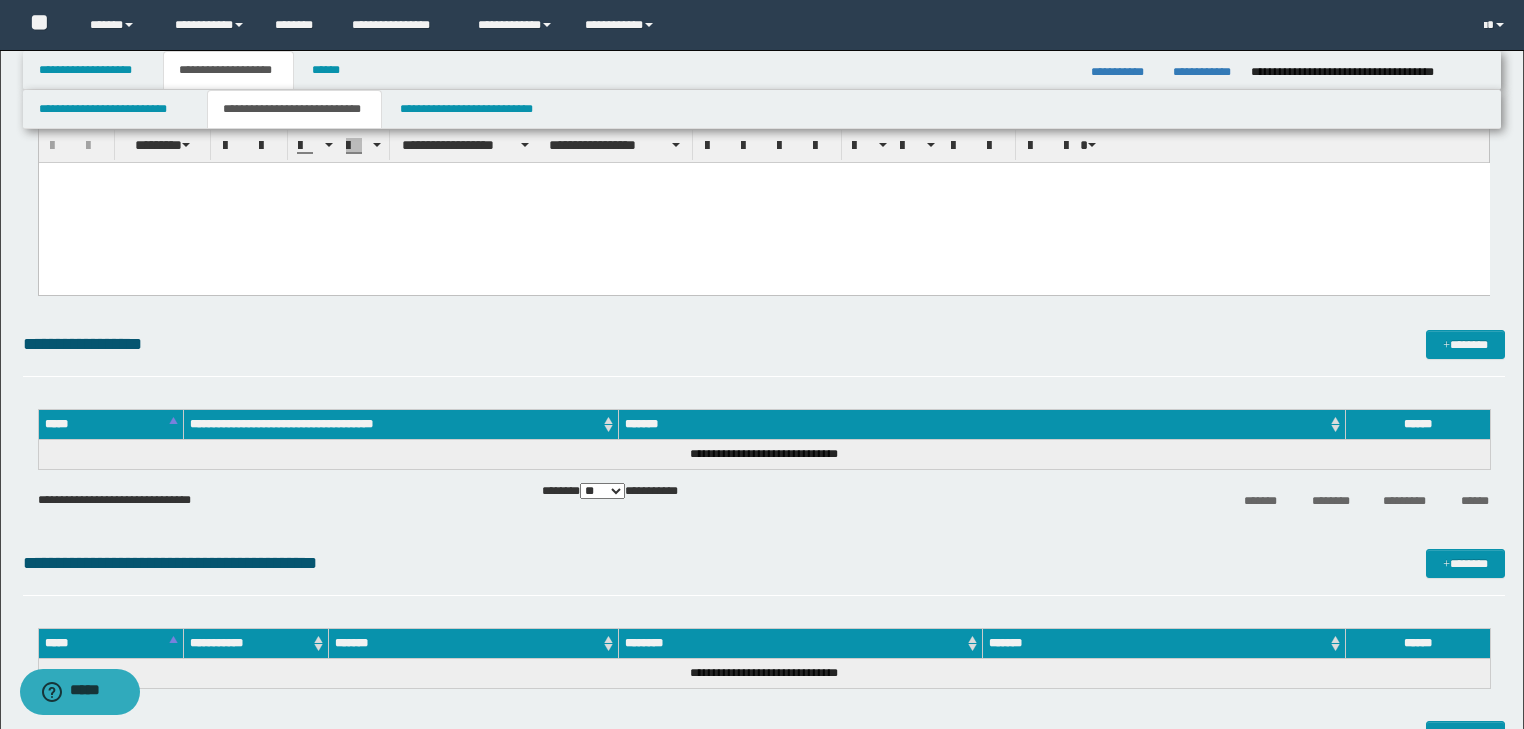 click at bounding box center (763, 202) 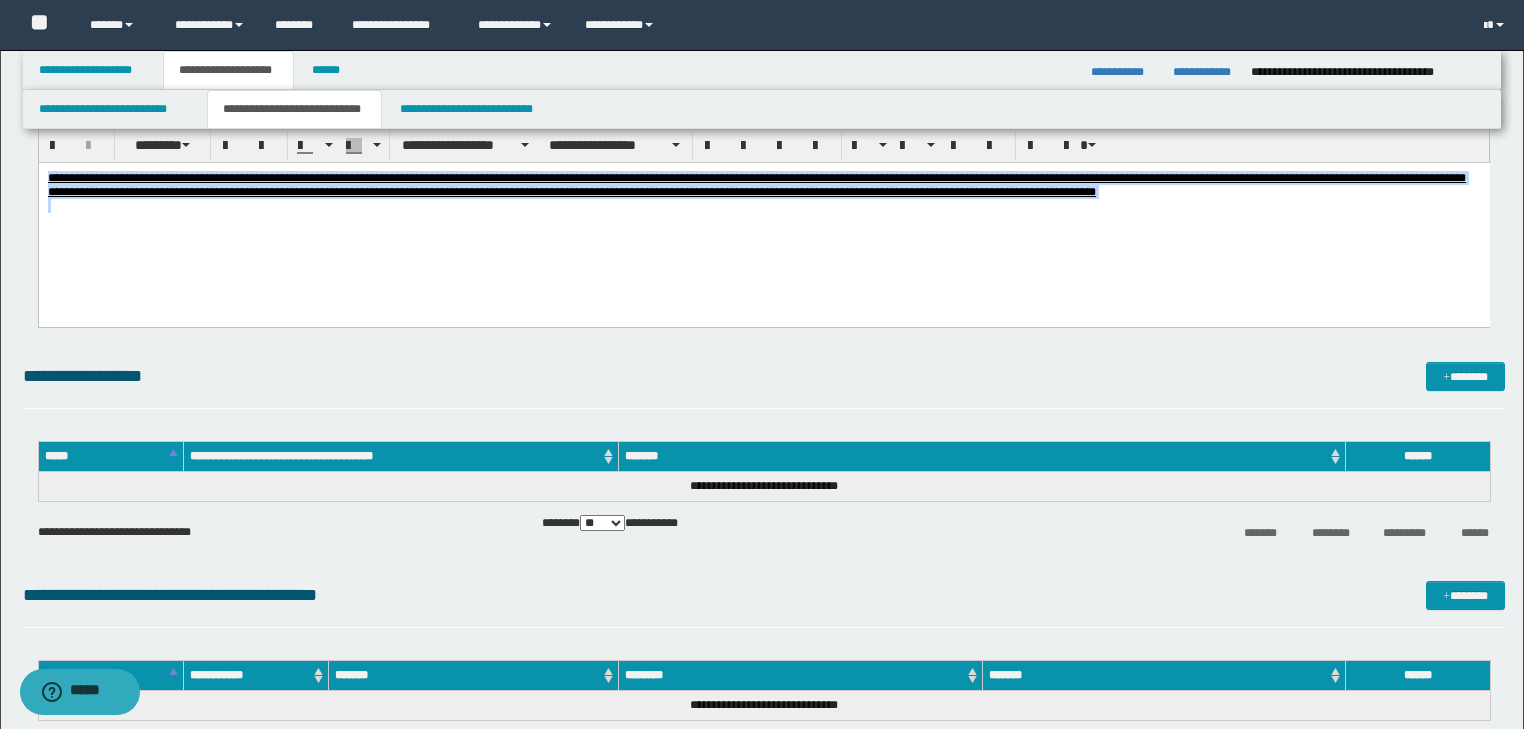 drag, startPoint x: 49, startPoint y: 177, endPoint x: 1287, endPoint y: 205, distance: 1238.3167 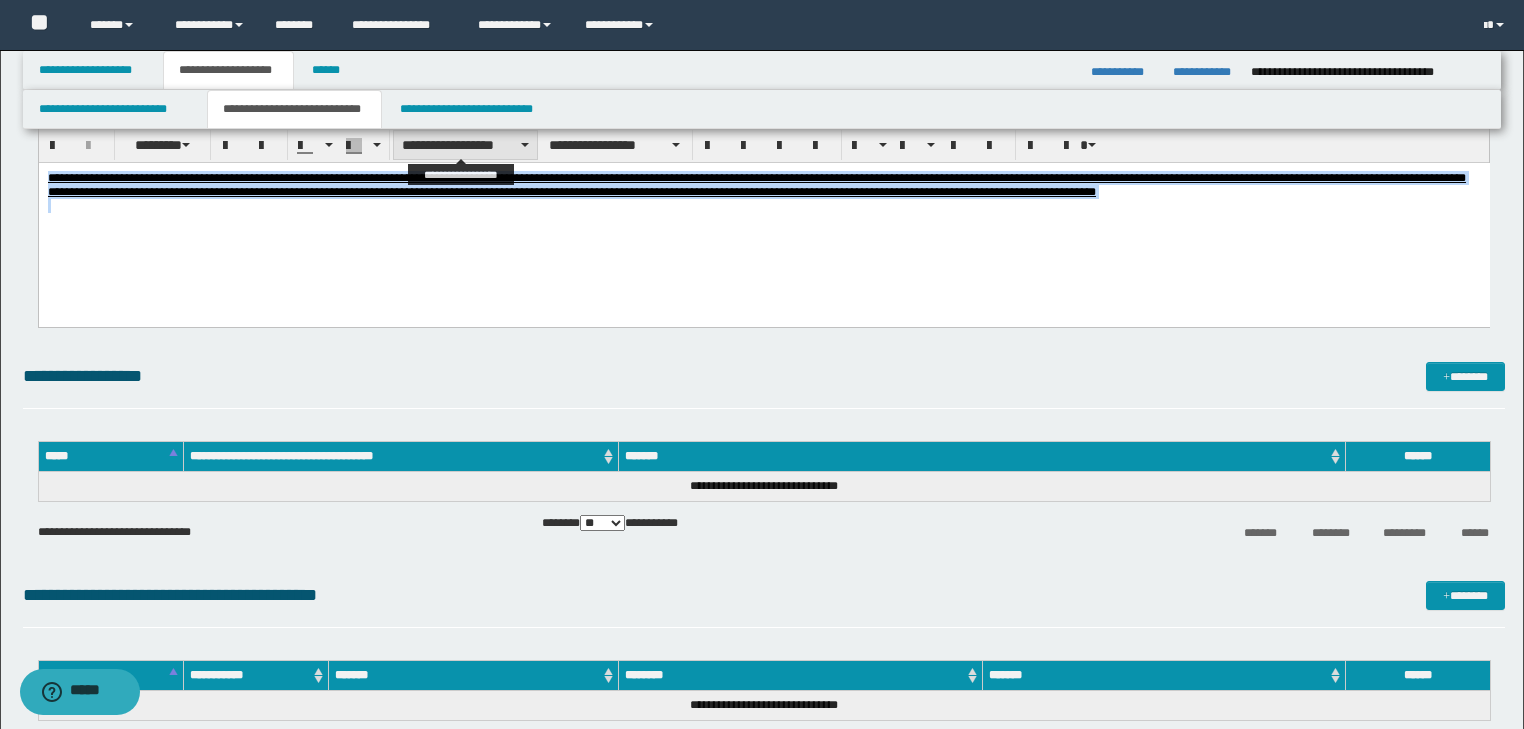 click on "**********" at bounding box center [465, 145] 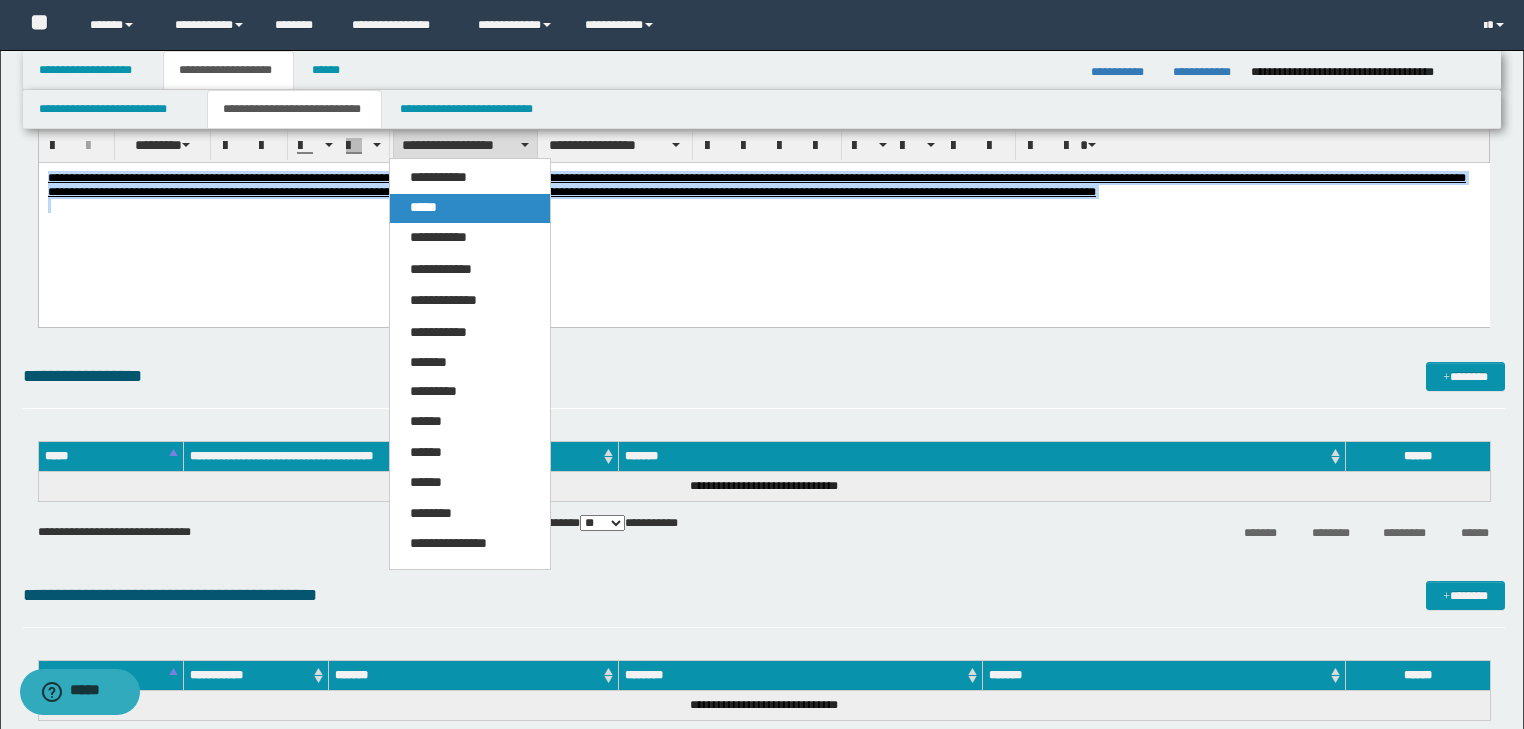 click on "*****" at bounding box center [423, 207] 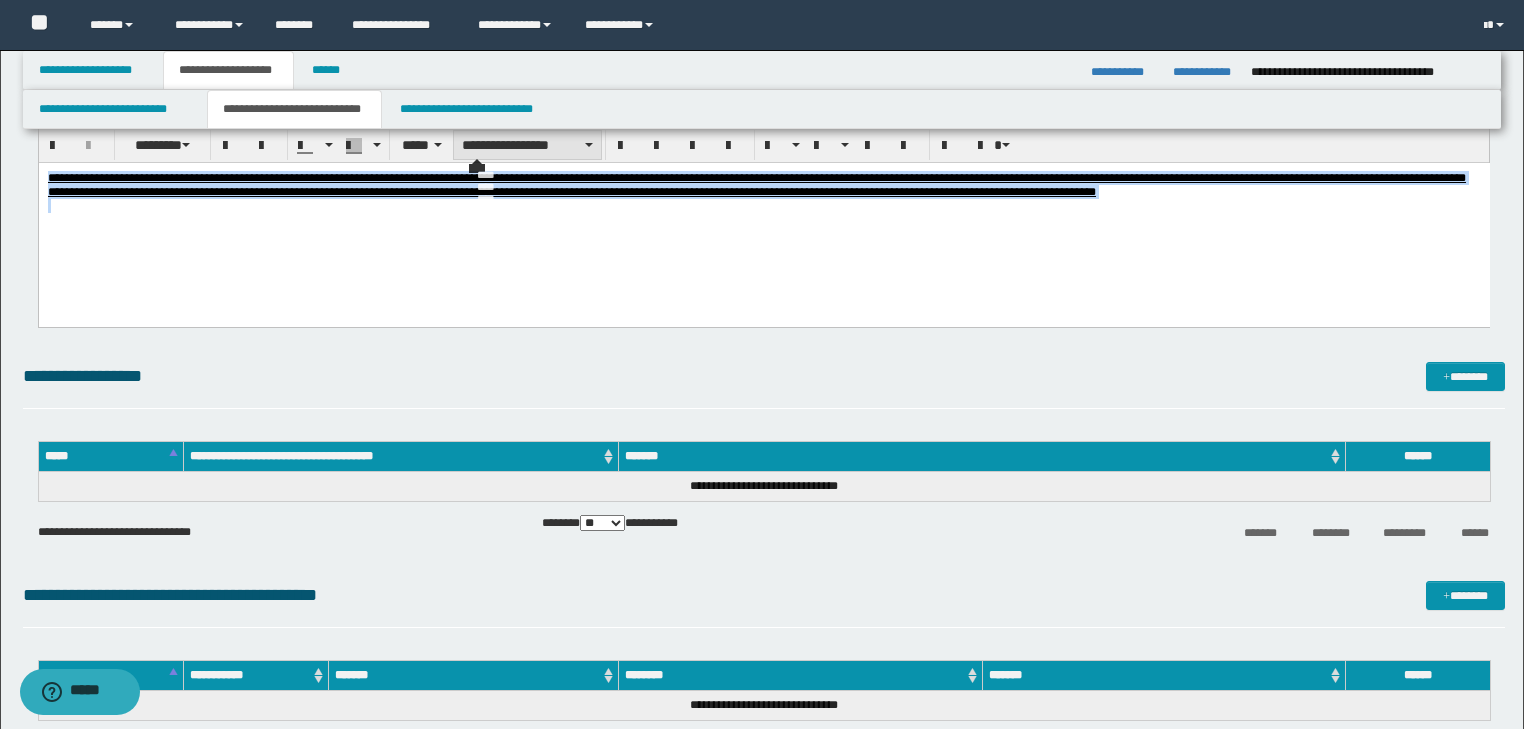 click on "**********" at bounding box center (527, 145) 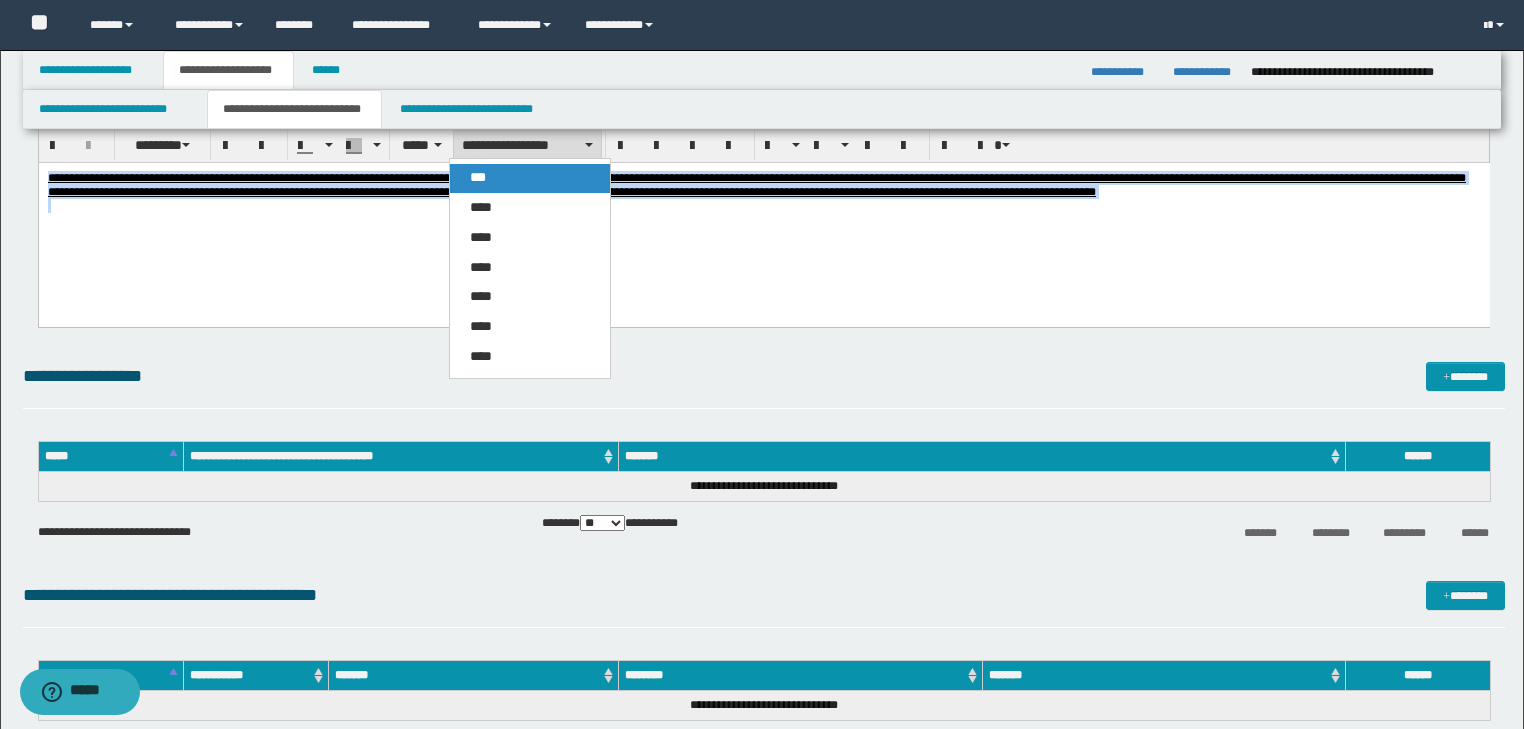 click on "***" at bounding box center [478, 177] 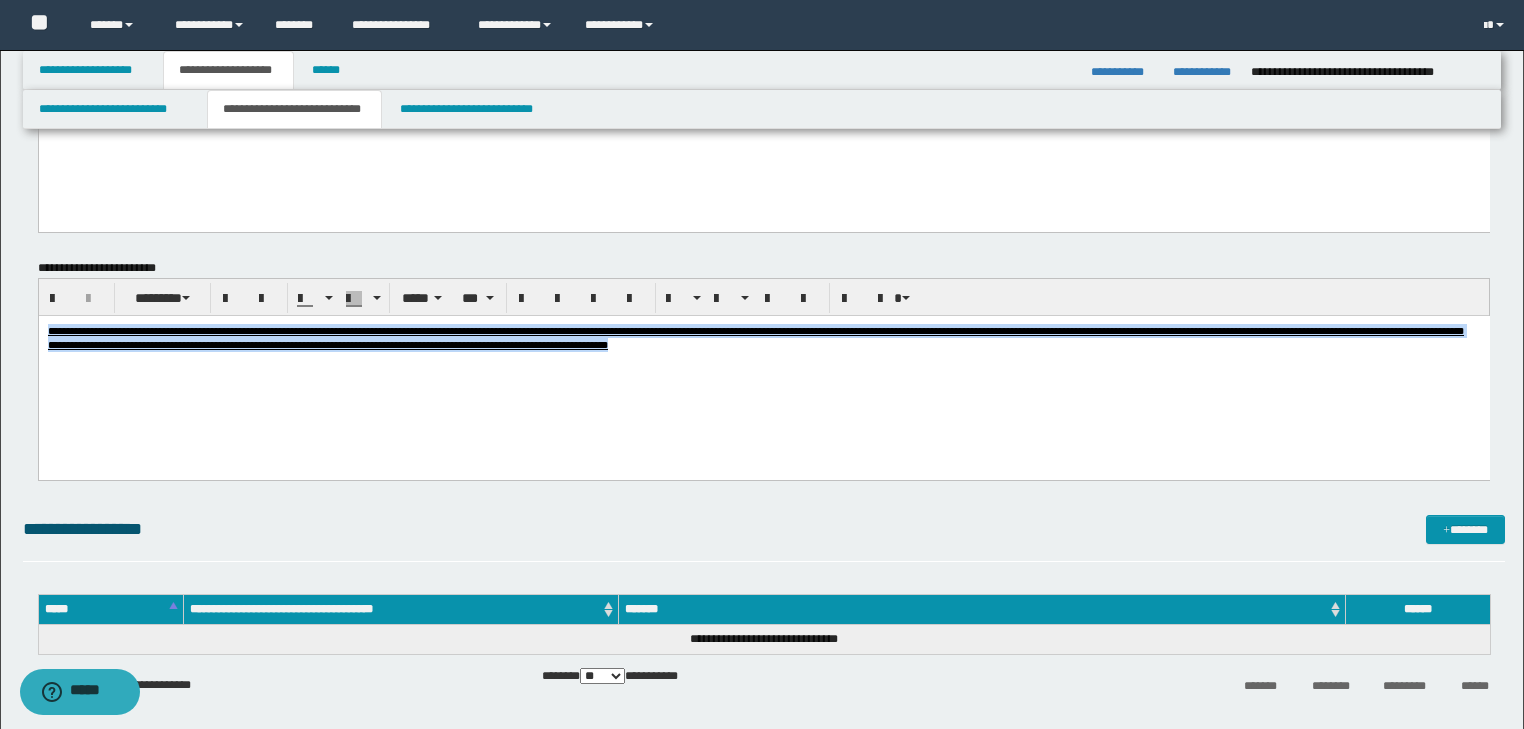 scroll, scrollTop: 1120, scrollLeft: 0, axis: vertical 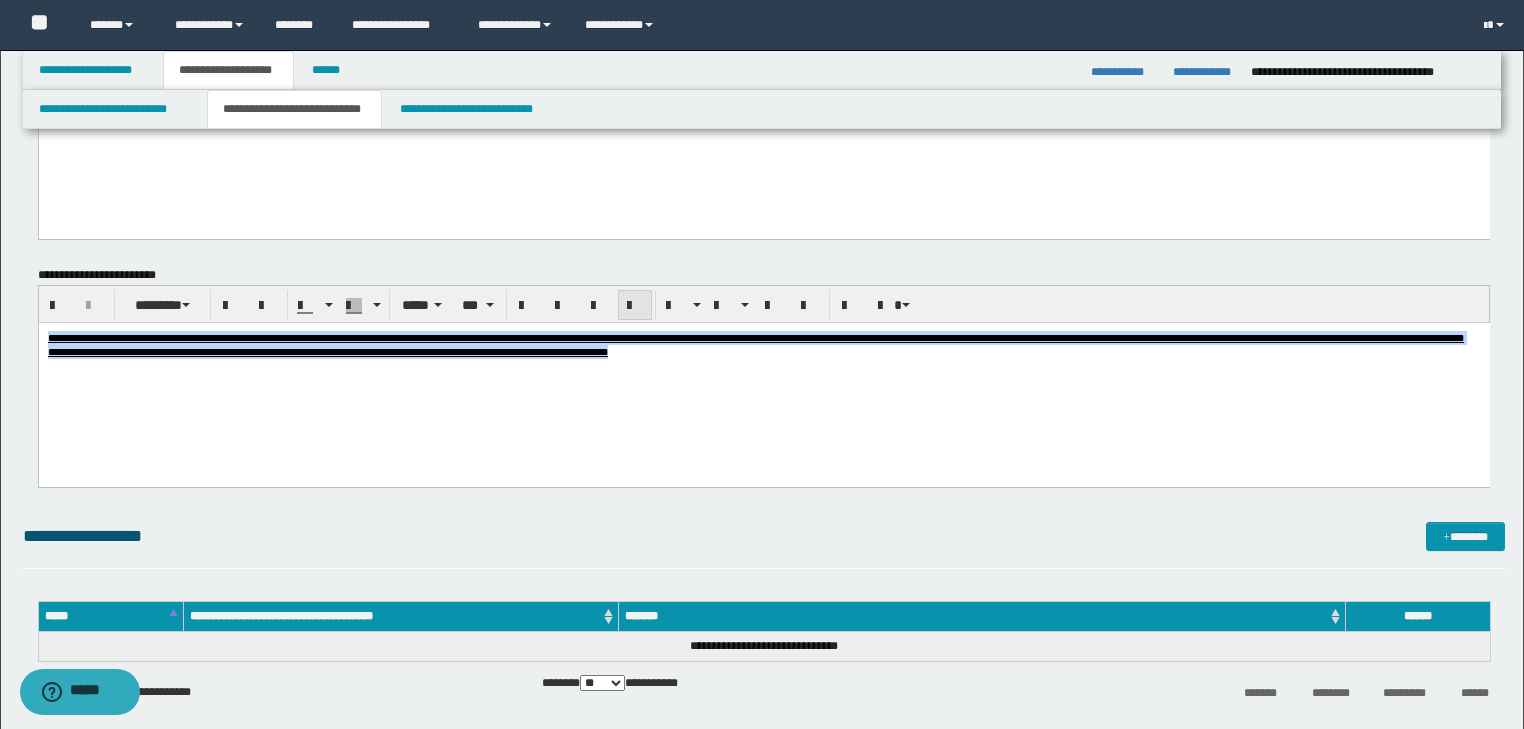 click at bounding box center [635, 306] 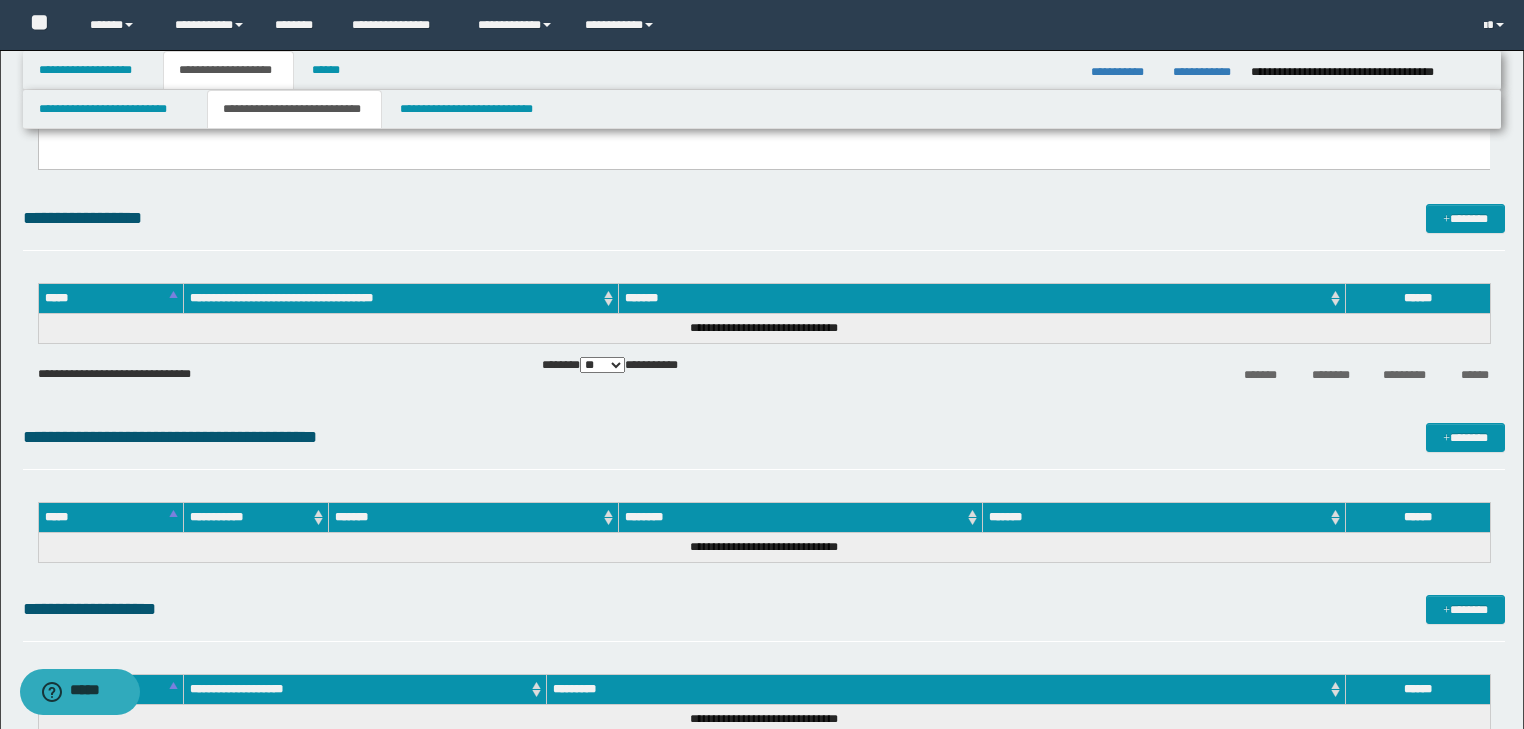 scroll, scrollTop: 1440, scrollLeft: 0, axis: vertical 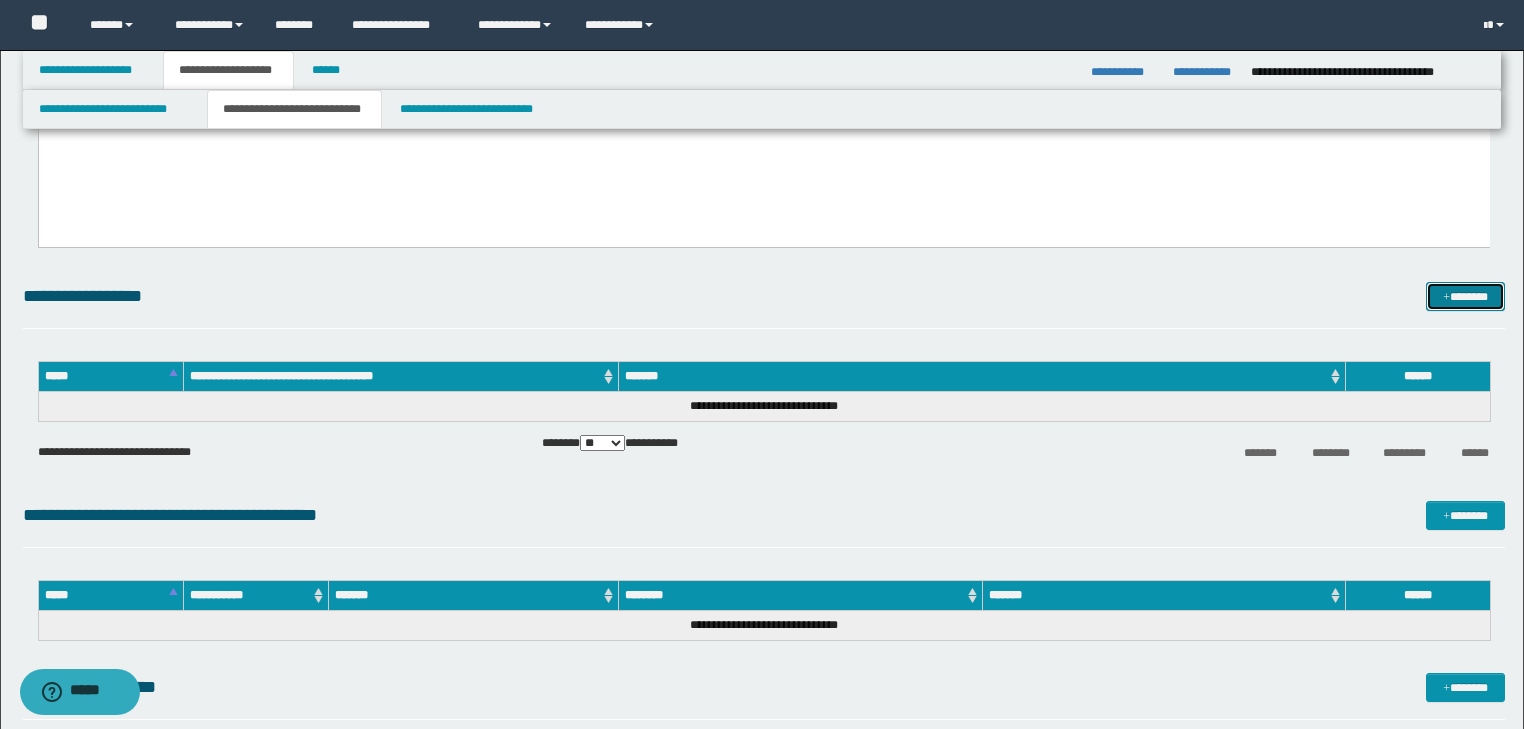 click on "*******" at bounding box center (1465, 297) 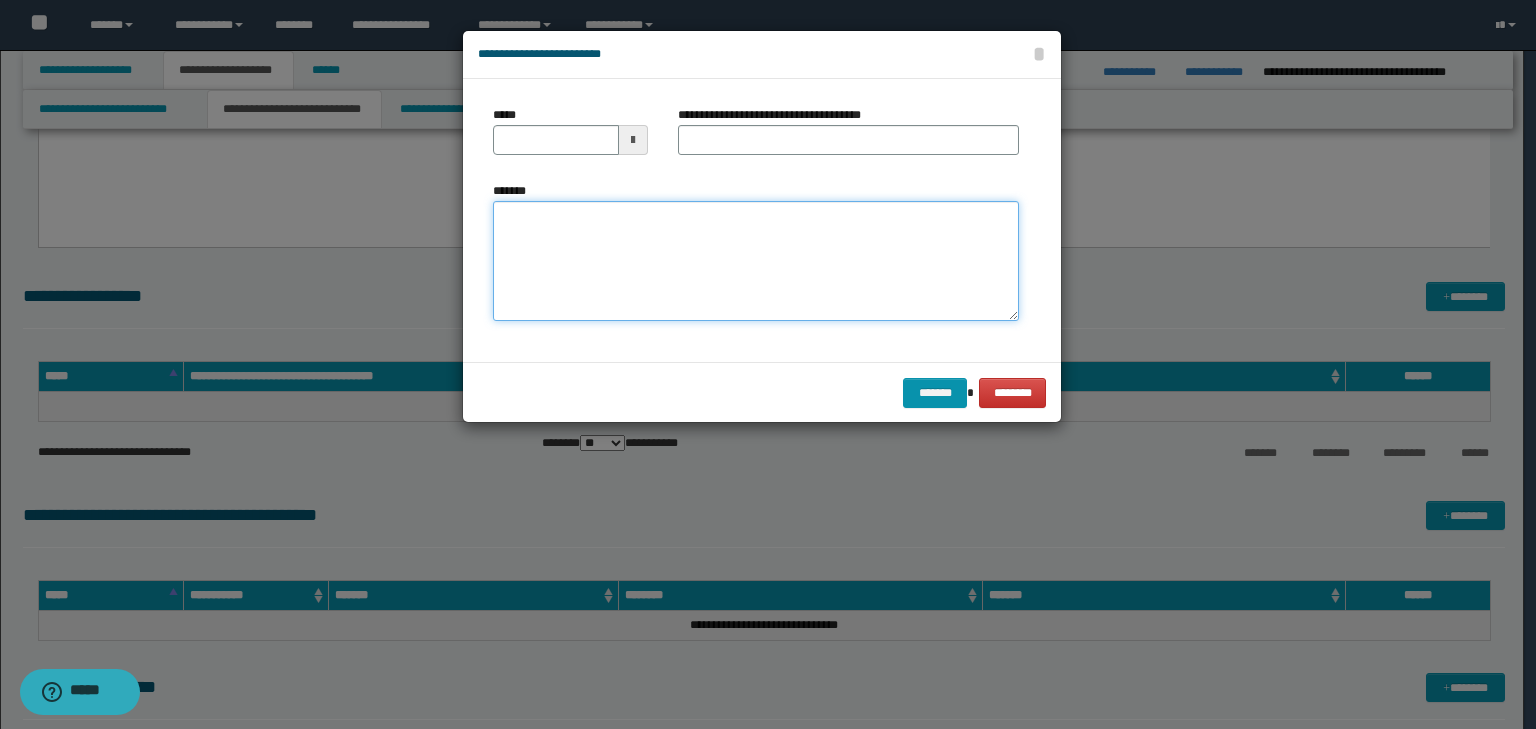 click on "*******" at bounding box center (756, 261) 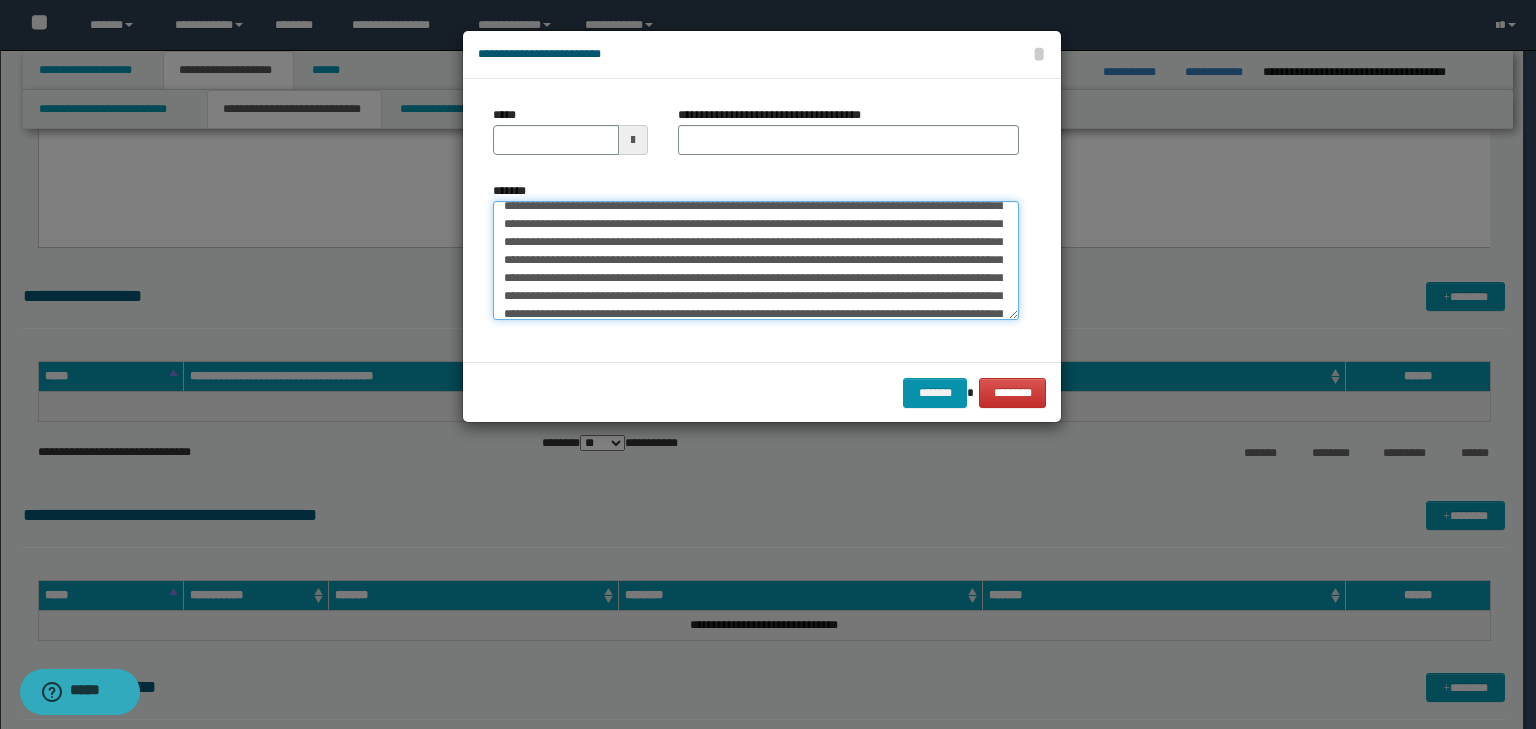 scroll, scrollTop: 0, scrollLeft: 0, axis: both 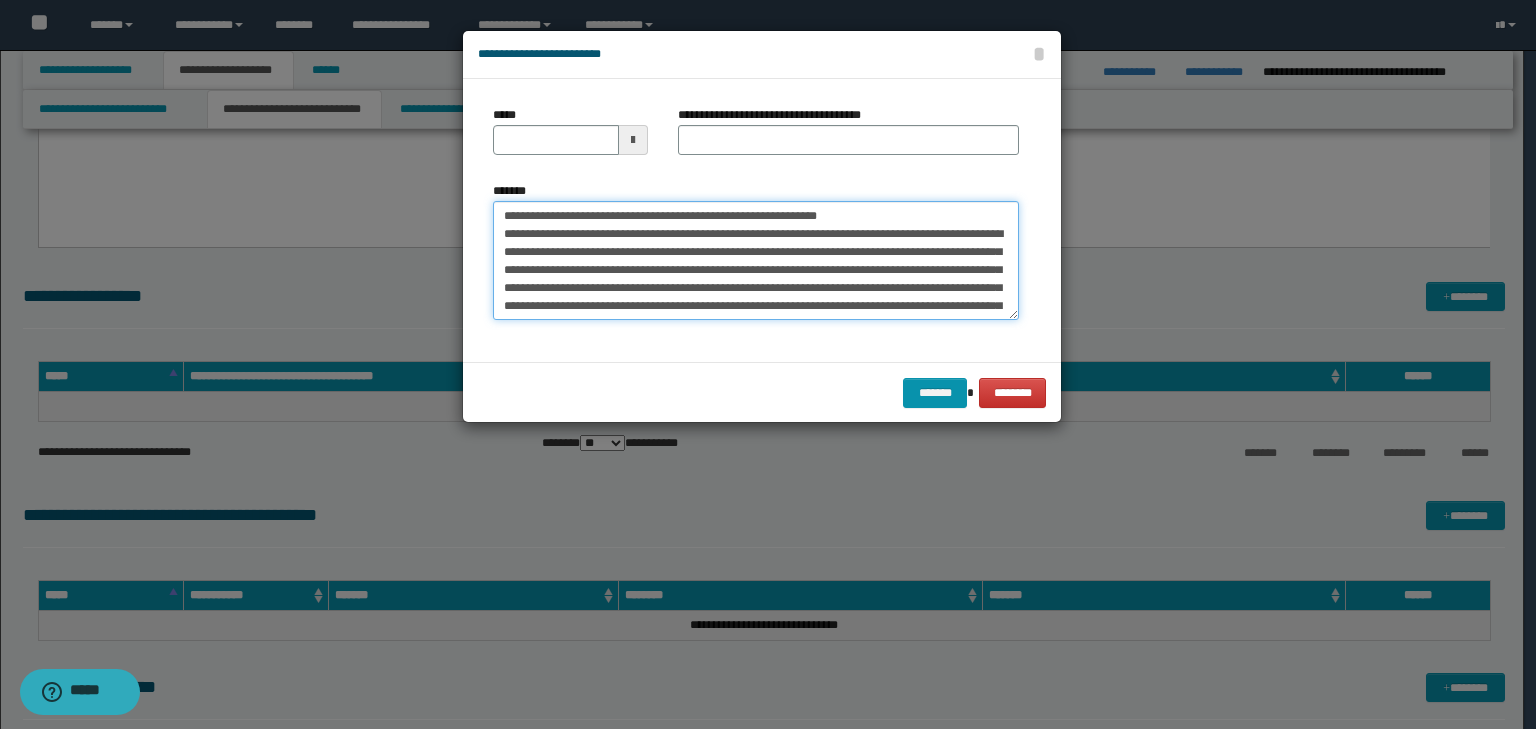 drag, startPoint x: 568, startPoint y: 218, endPoint x: 480, endPoint y: 210, distance: 88.362885 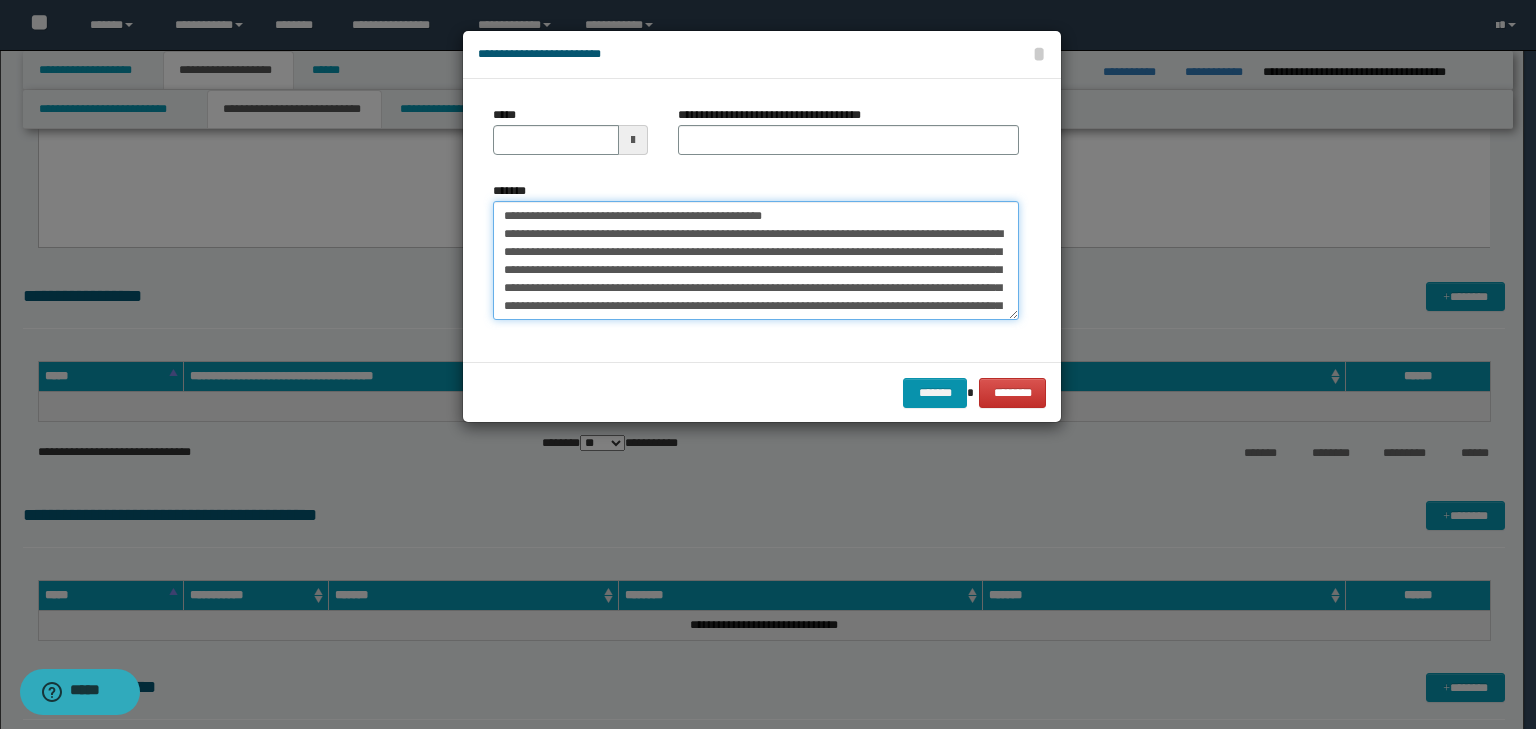 type 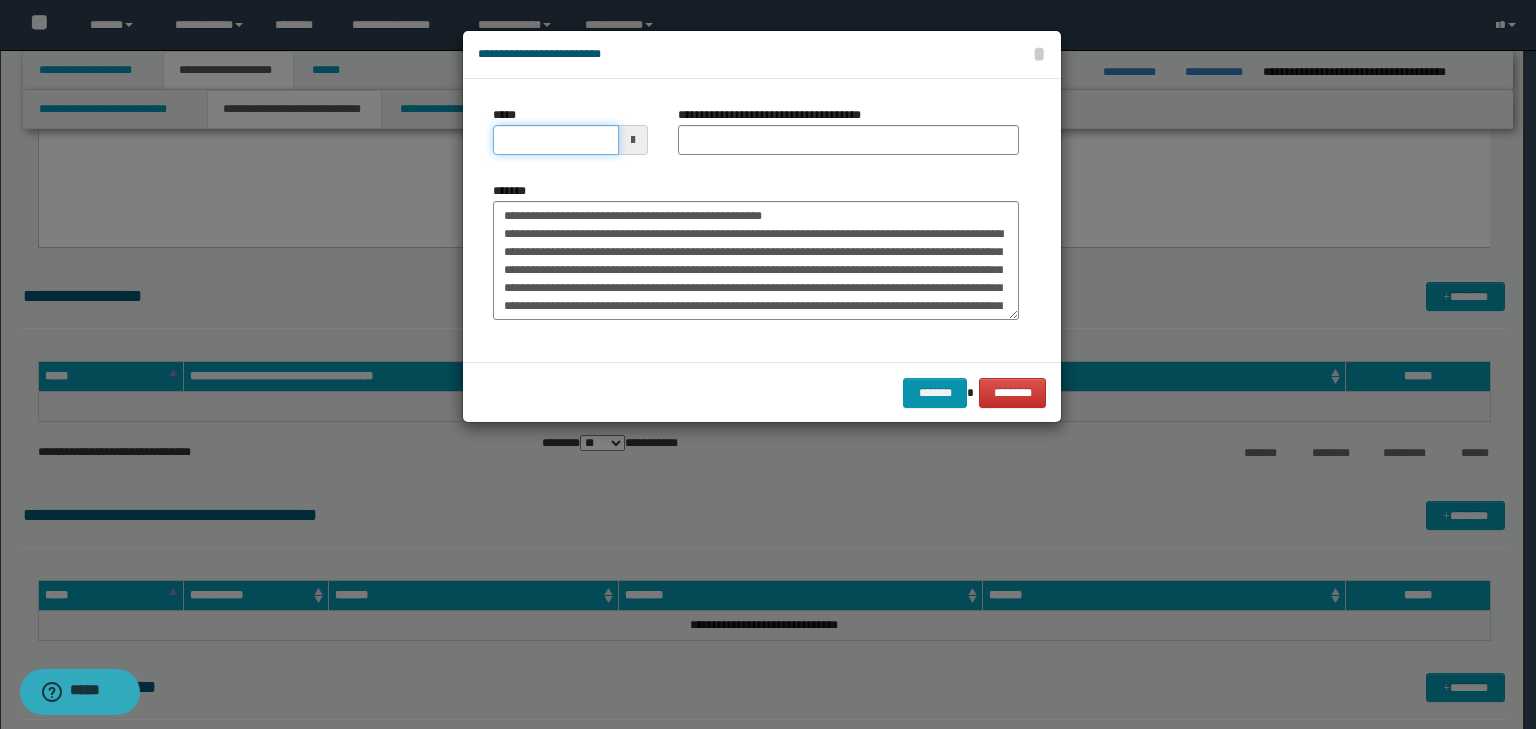 click on "*****" at bounding box center [556, 140] 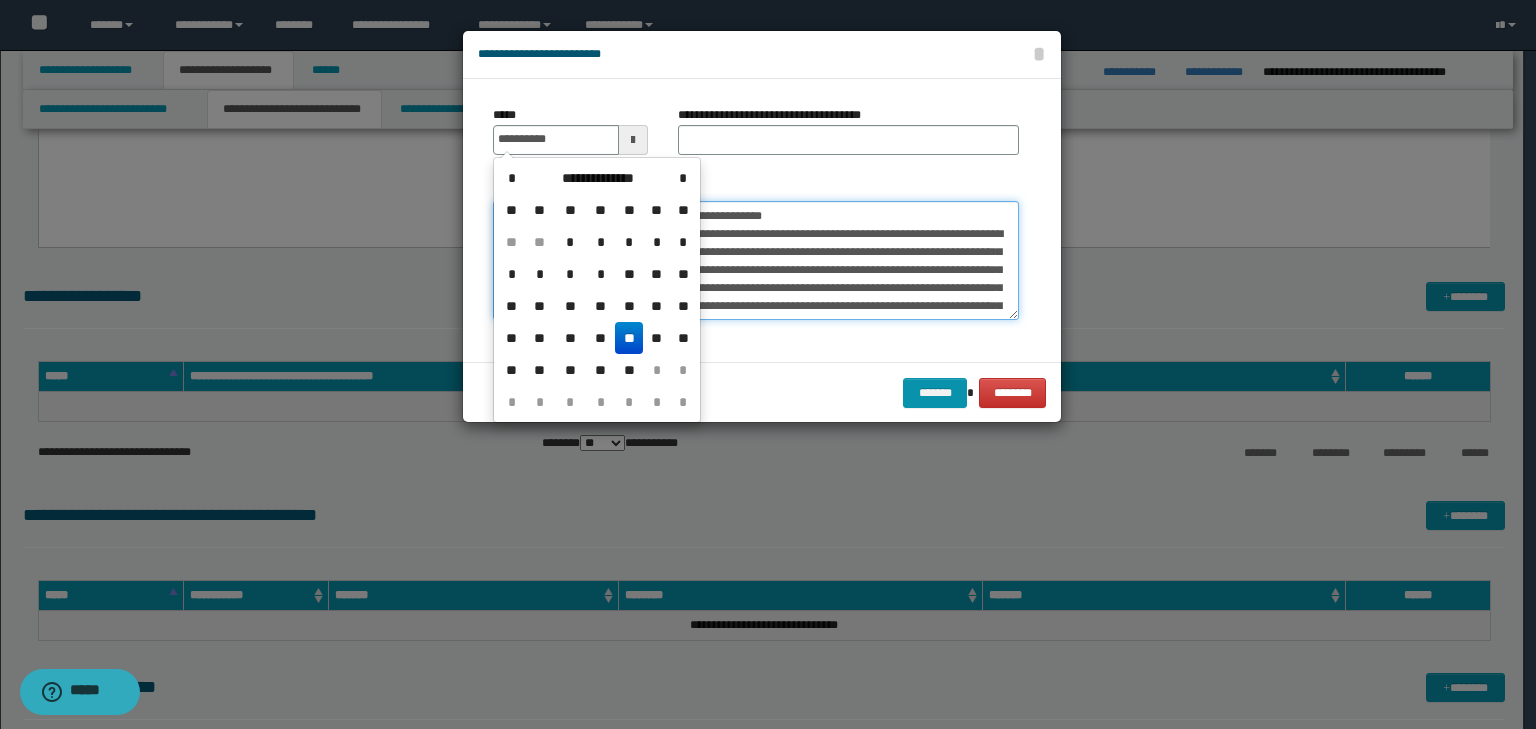 type on "**********" 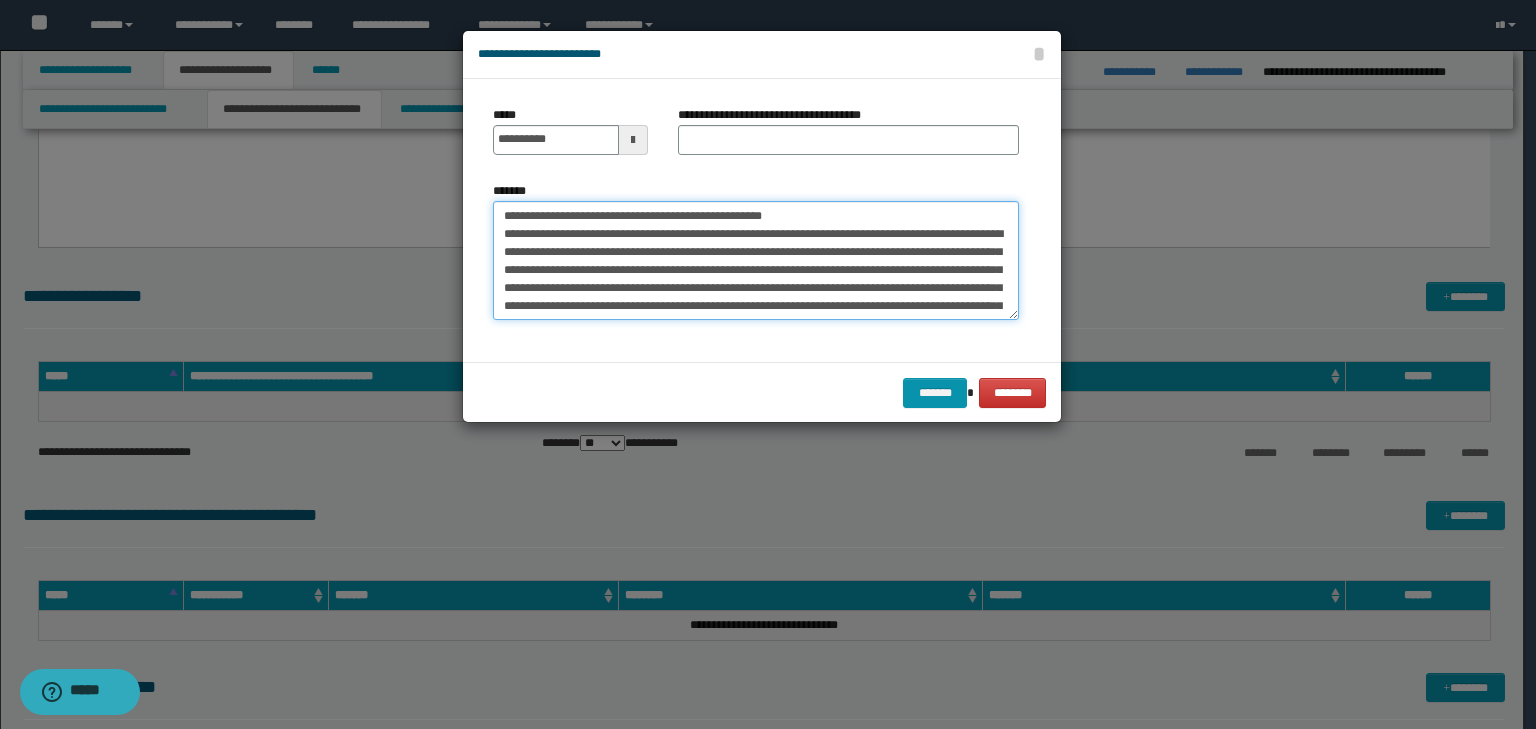 drag, startPoint x: 854, startPoint y: 206, endPoint x: 416, endPoint y: 211, distance: 438.02853 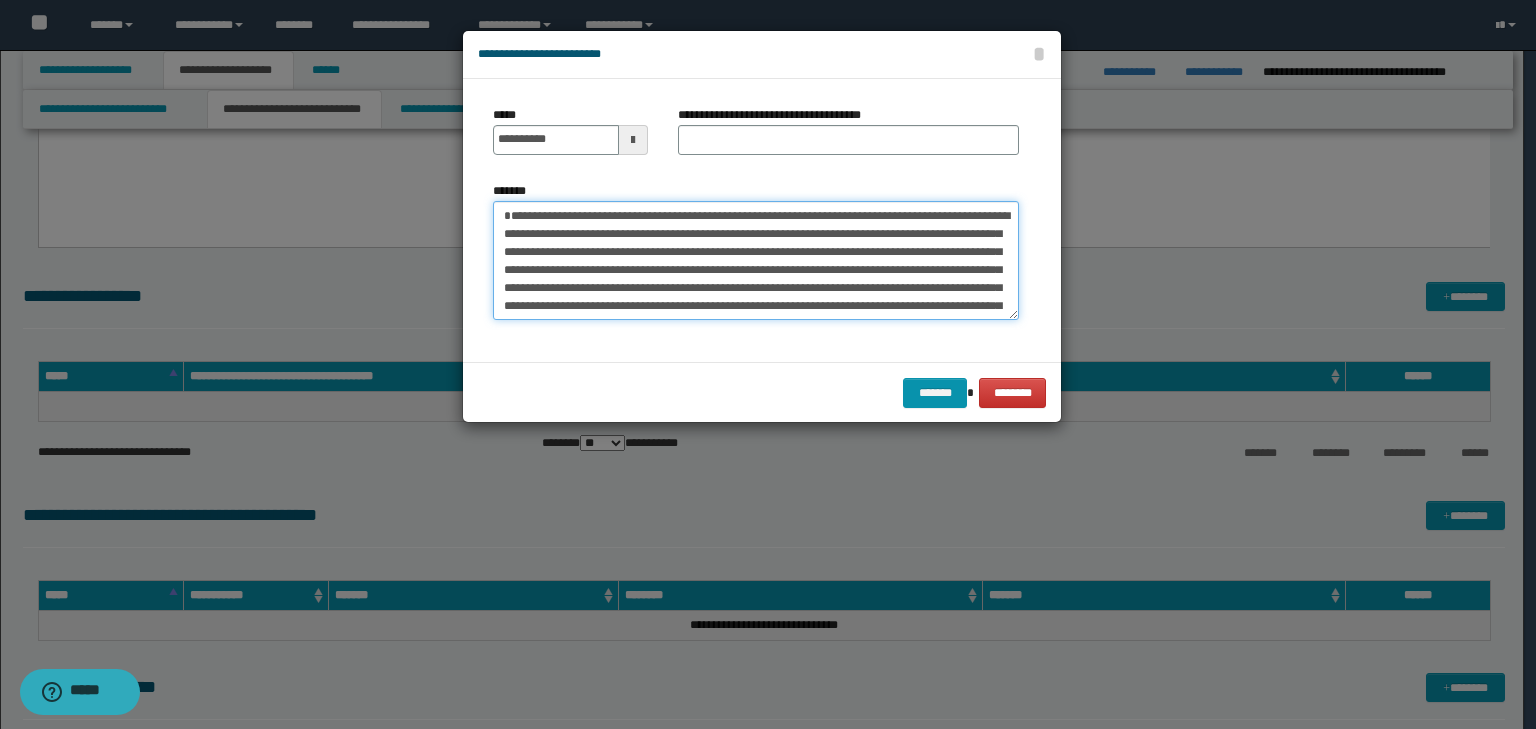 type on "**********" 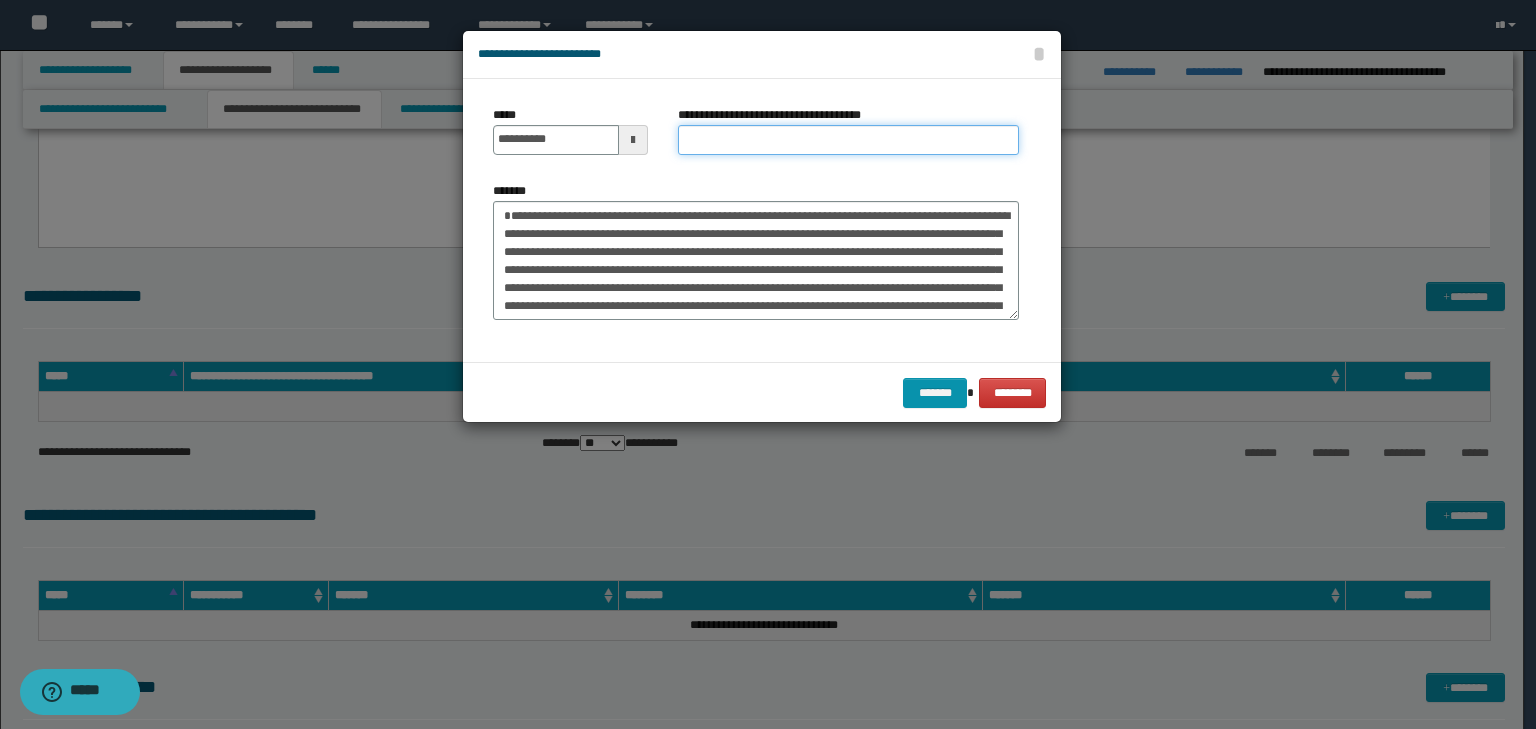 click on "**********" at bounding box center [848, 140] 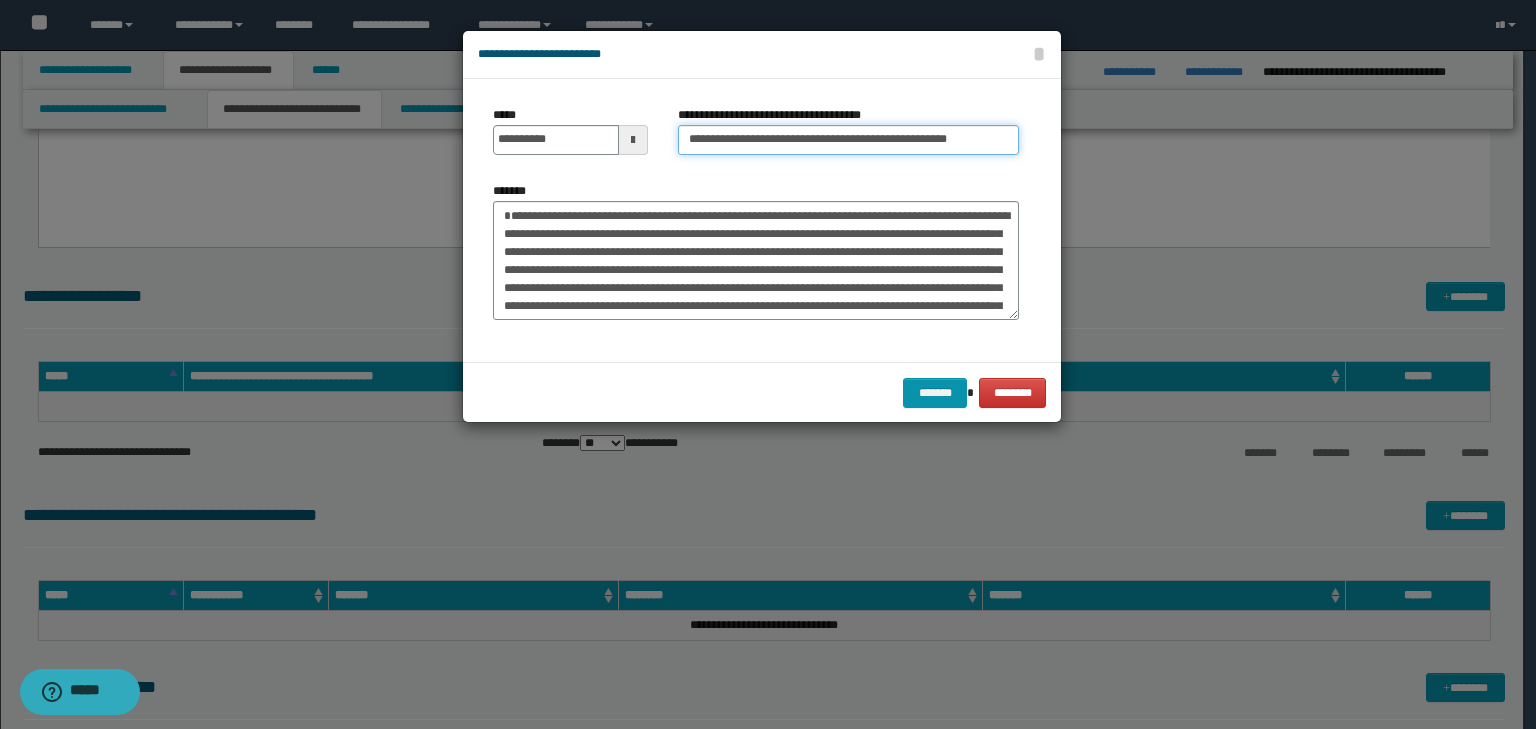 scroll, scrollTop: 0, scrollLeft: 2, axis: horizontal 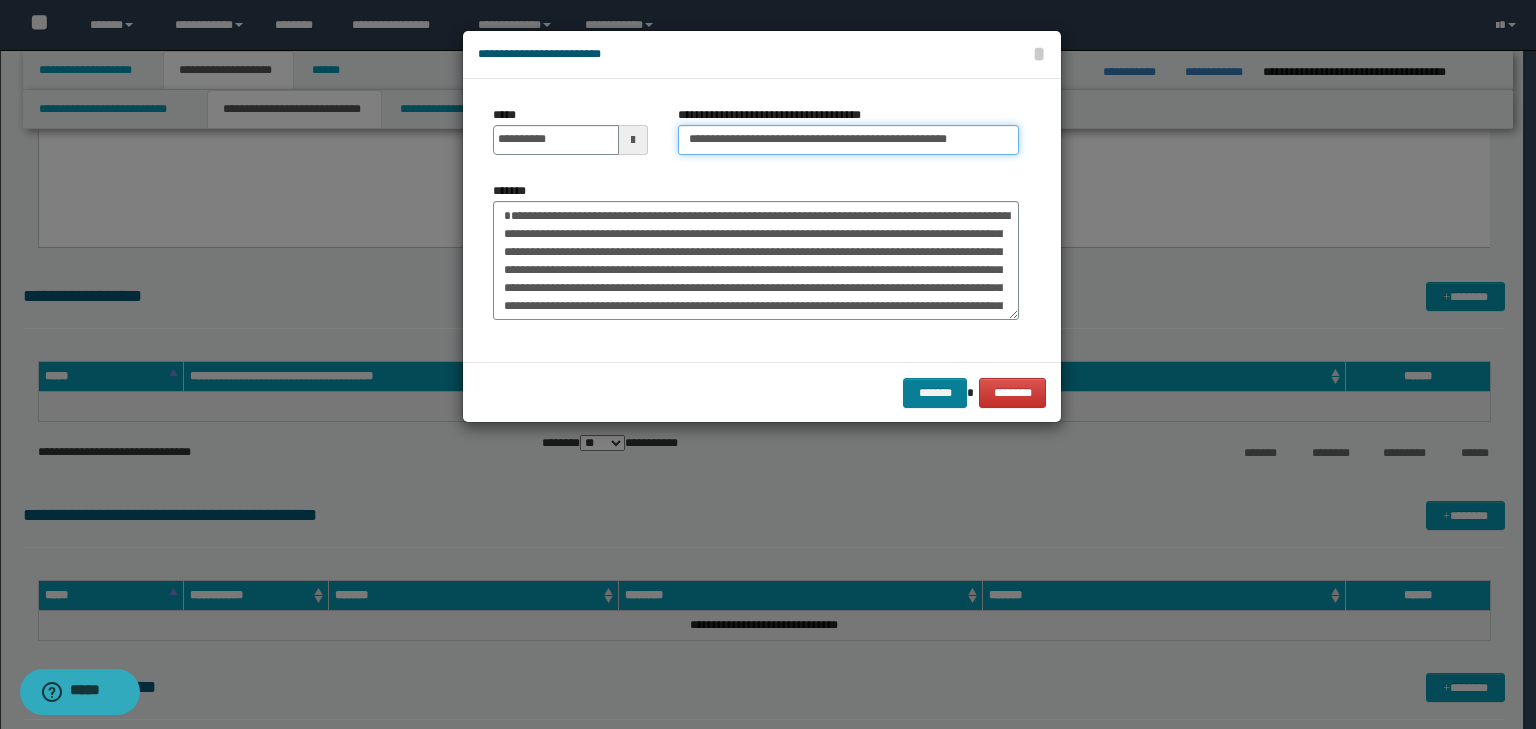 type on "**********" 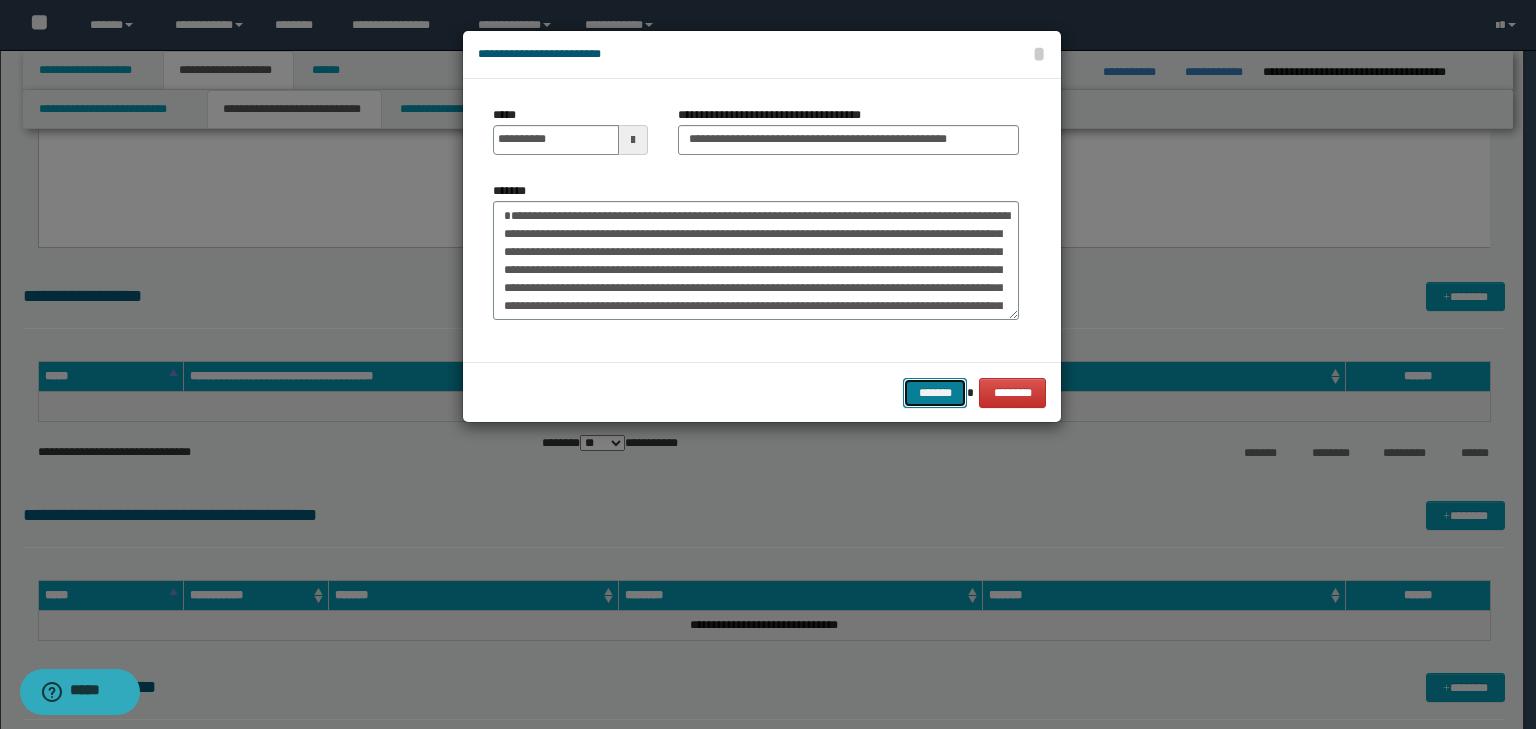 click on "*******" at bounding box center (935, 393) 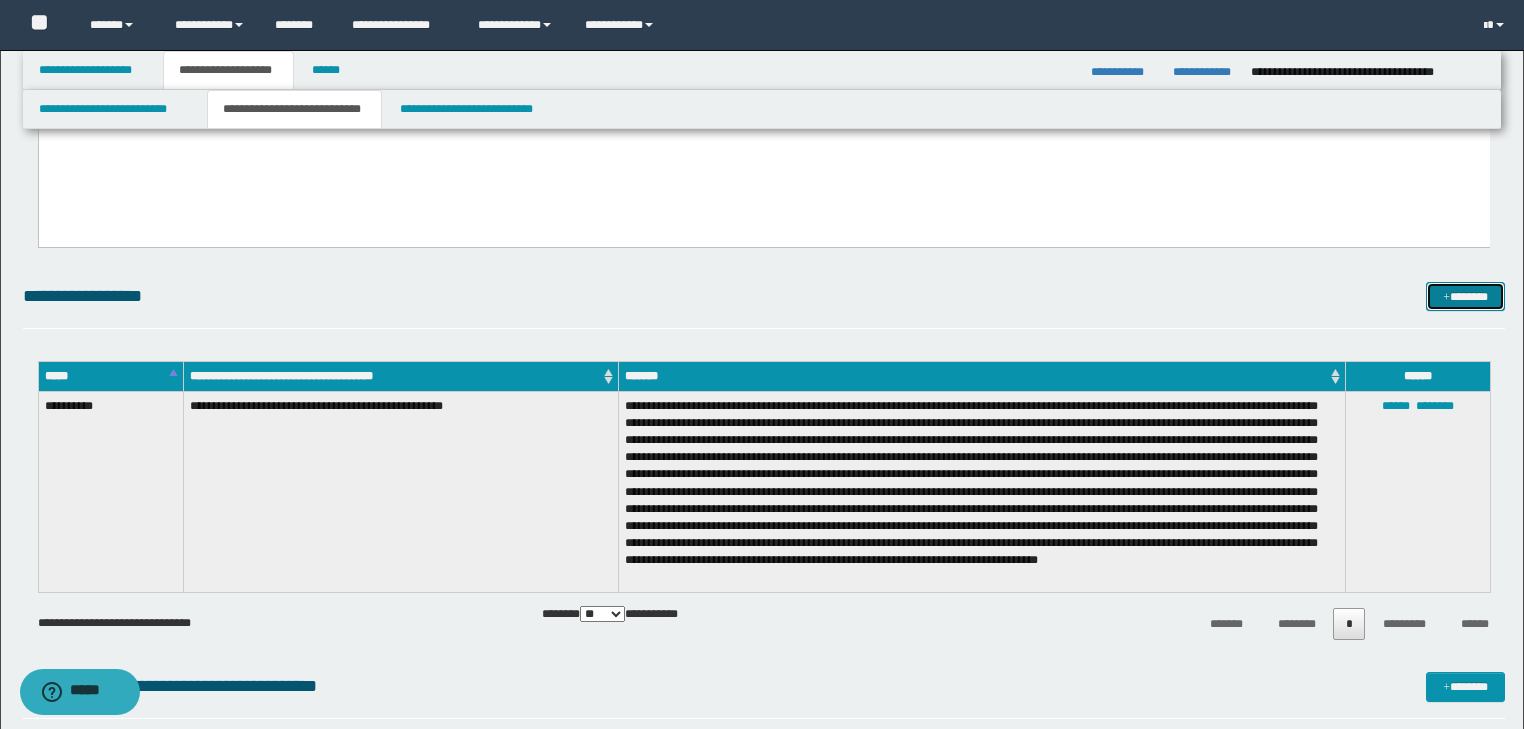 click on "*******" at bounding box center (1465, 297) 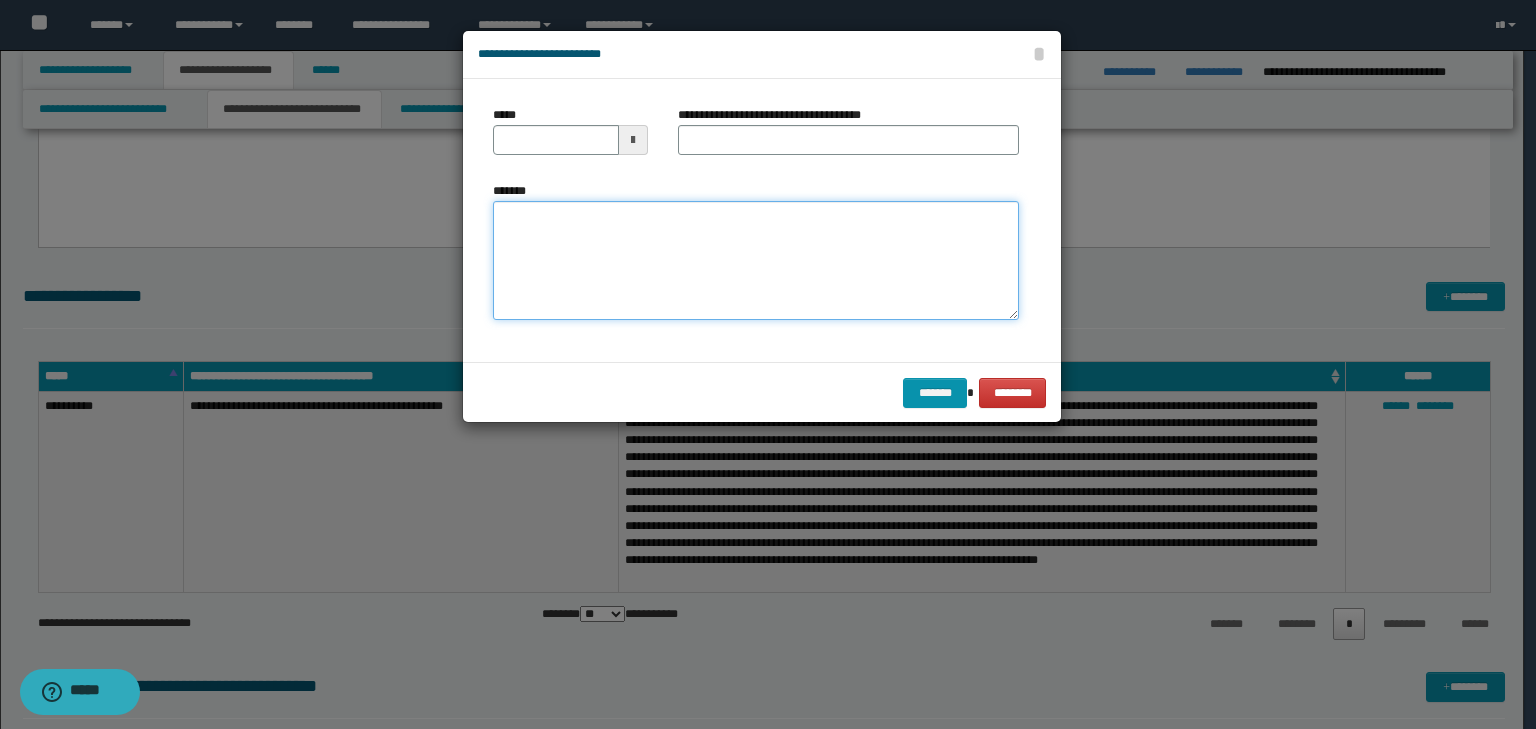 click on "*******" at bounding box center [756, 261] 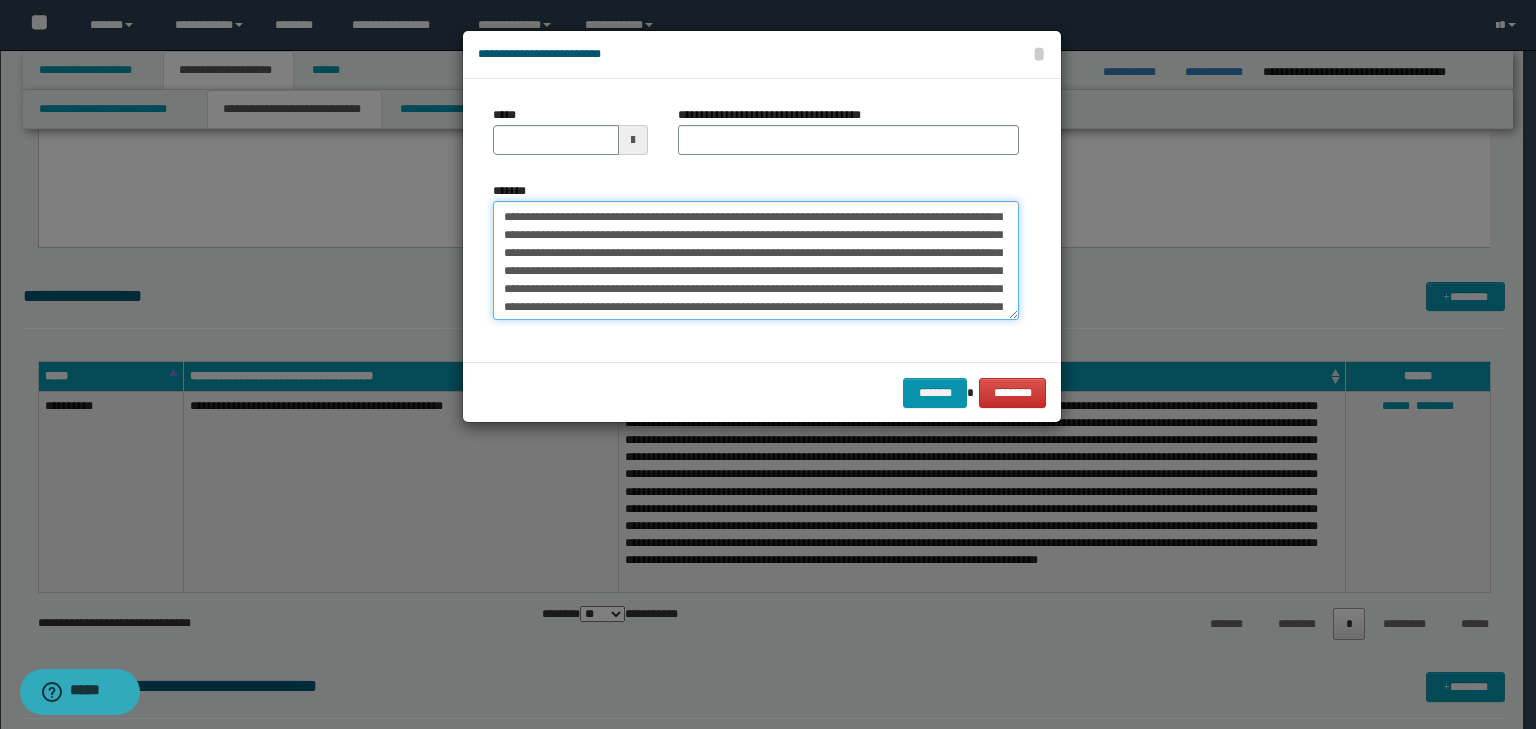 scroll, scrollTop: 0, scrollLeft: 0, axis: both 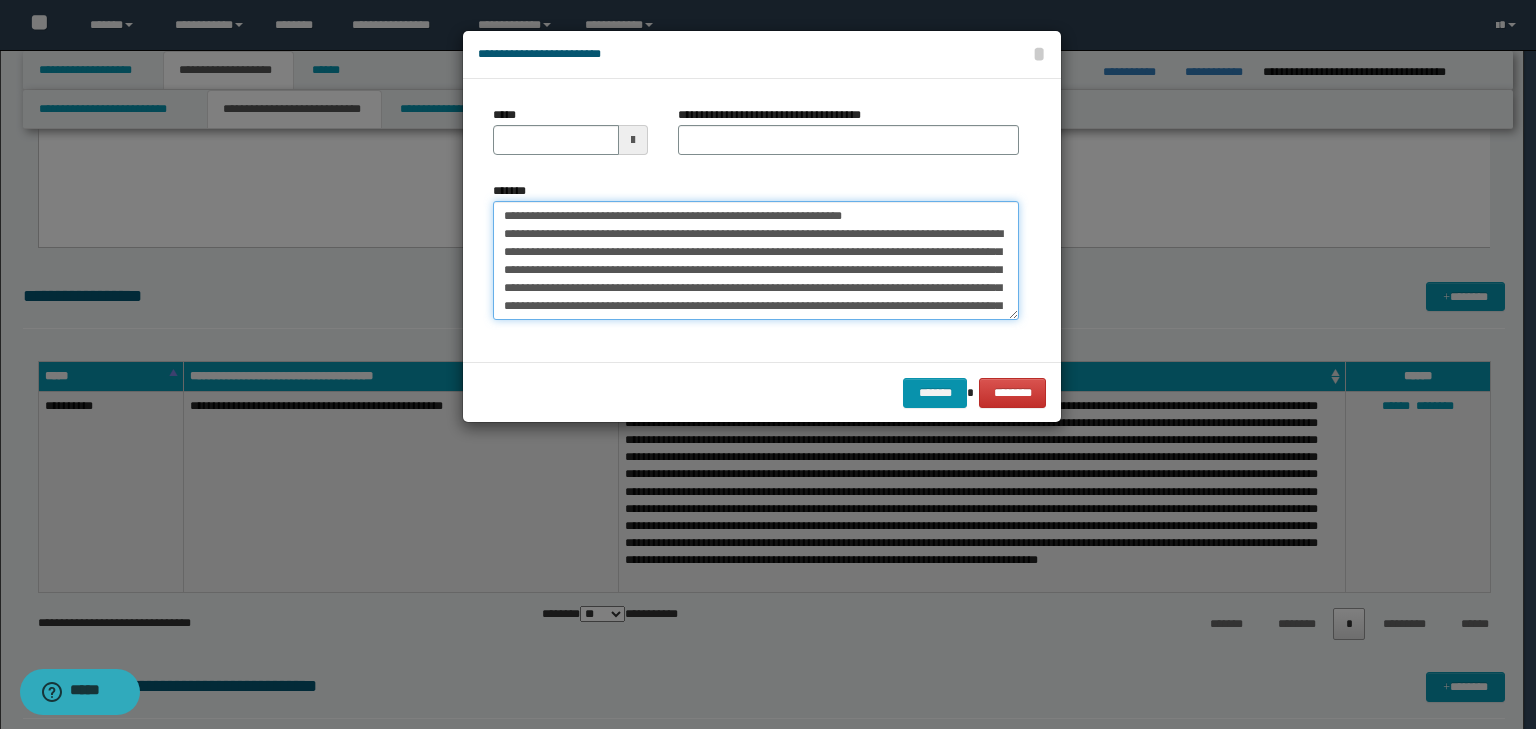 drag, startPoint x: 566, startPoint y: 214, endPoint x: 416, endPoint y: 197, distance: 150.96027 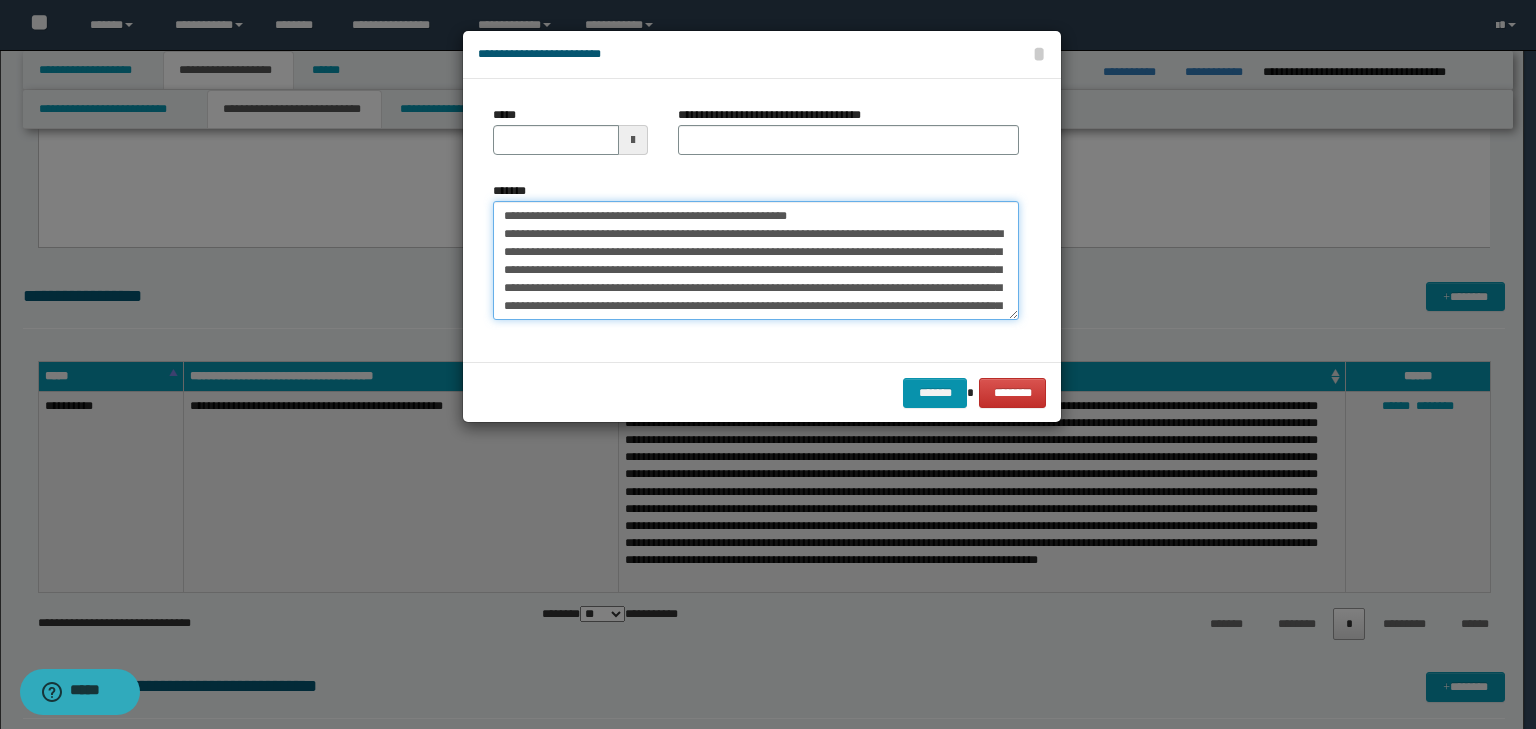 type 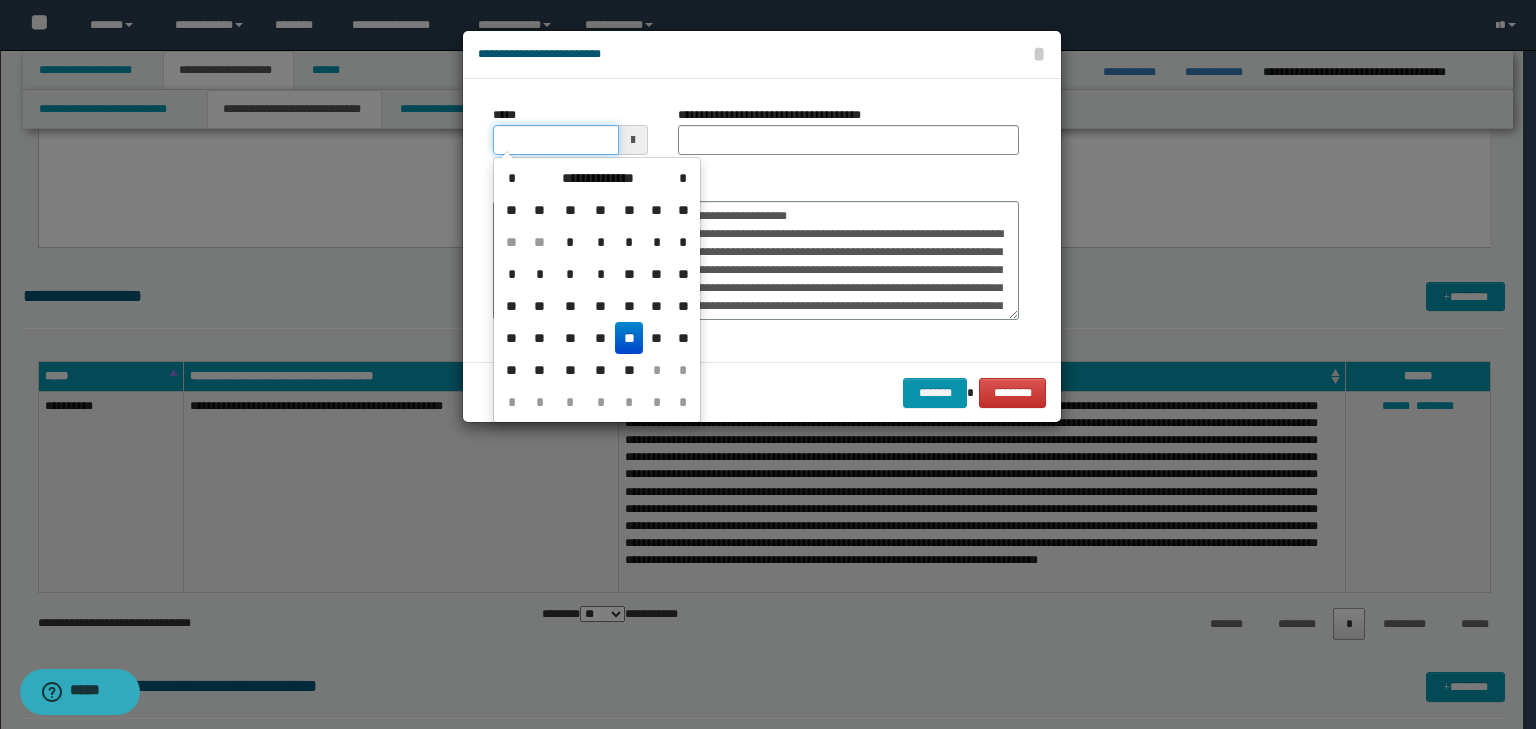 click on "**********" at bounding box center (762, -996) 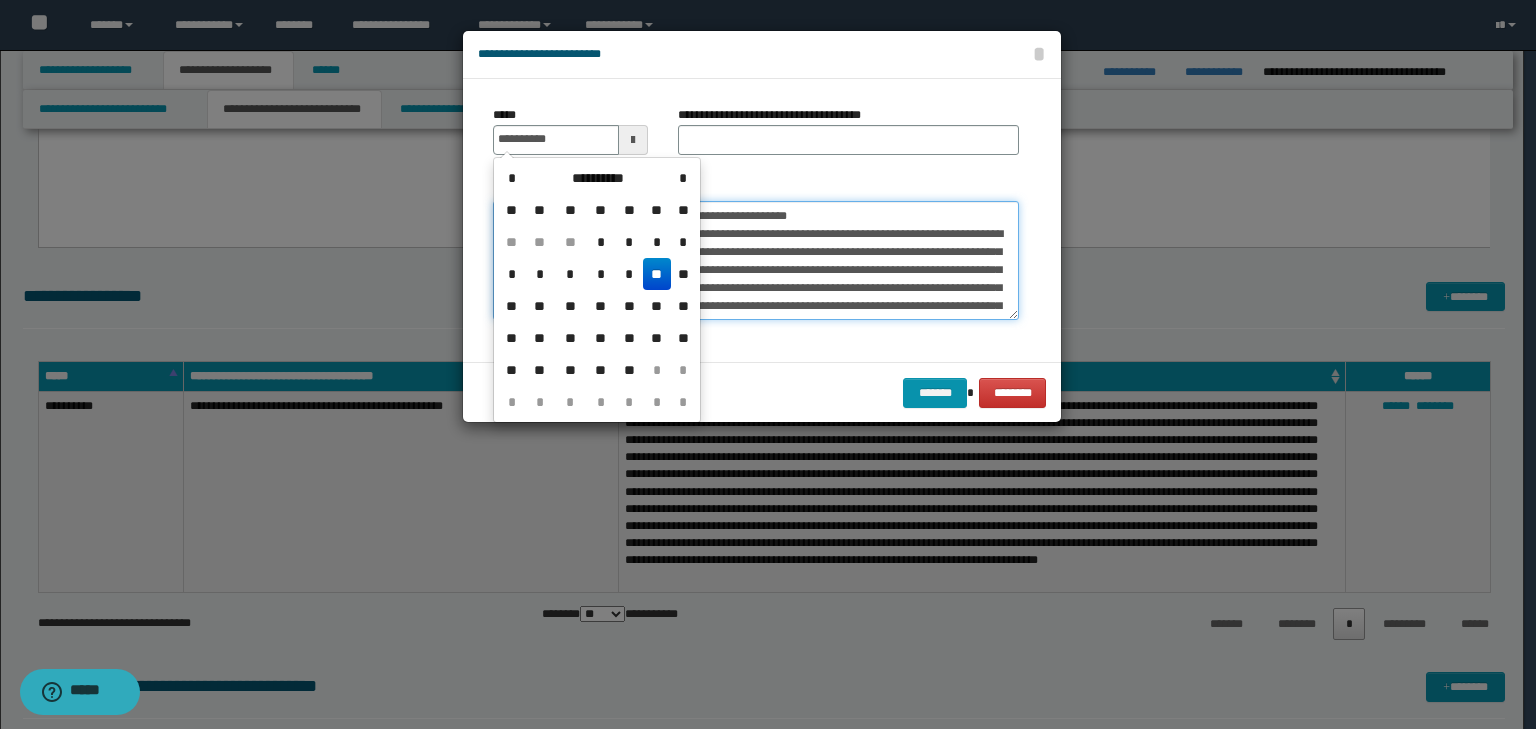 type on "**********" 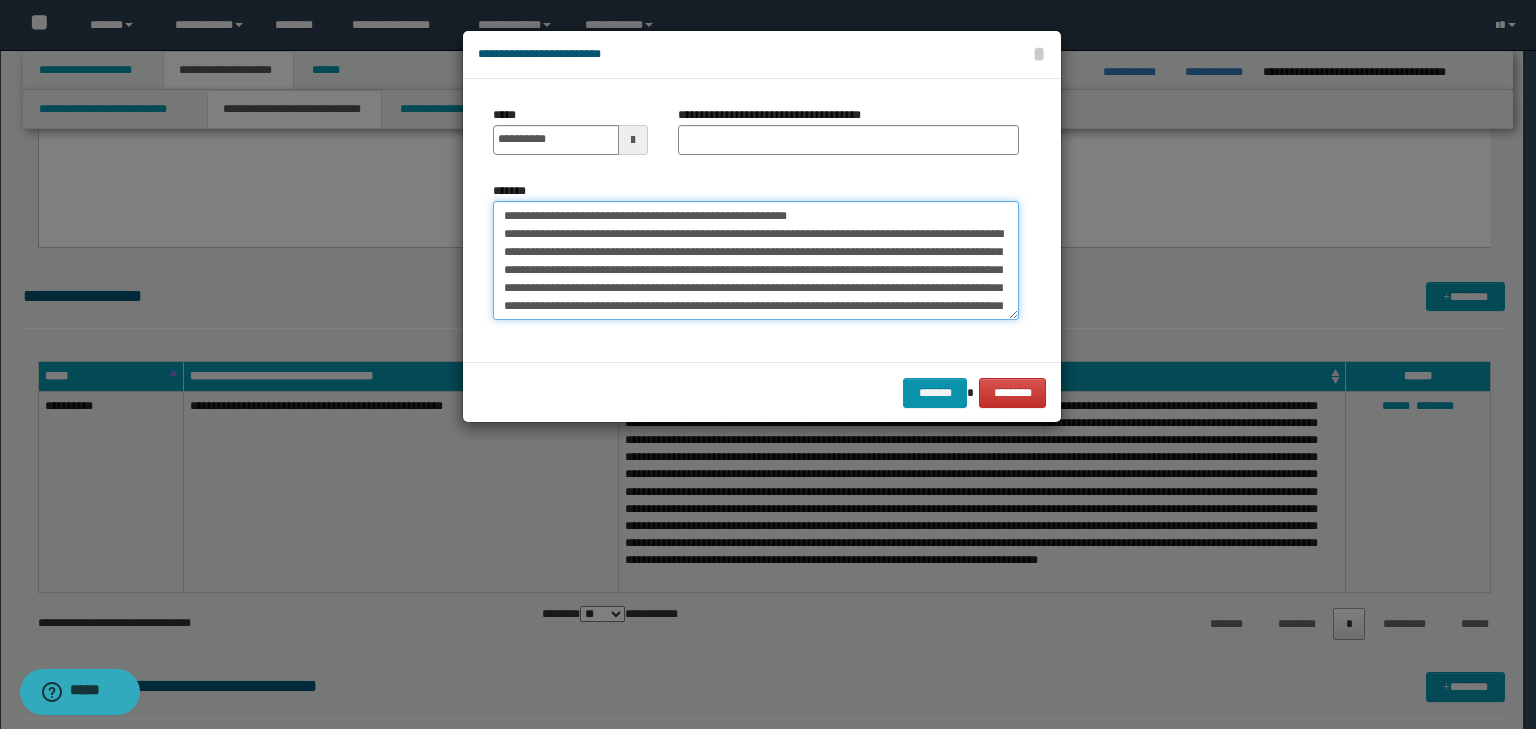 drag, startPoint x: 882, startPoint y: 217, endPoint x: 332, endPoint y: 191, distance: 550.6142 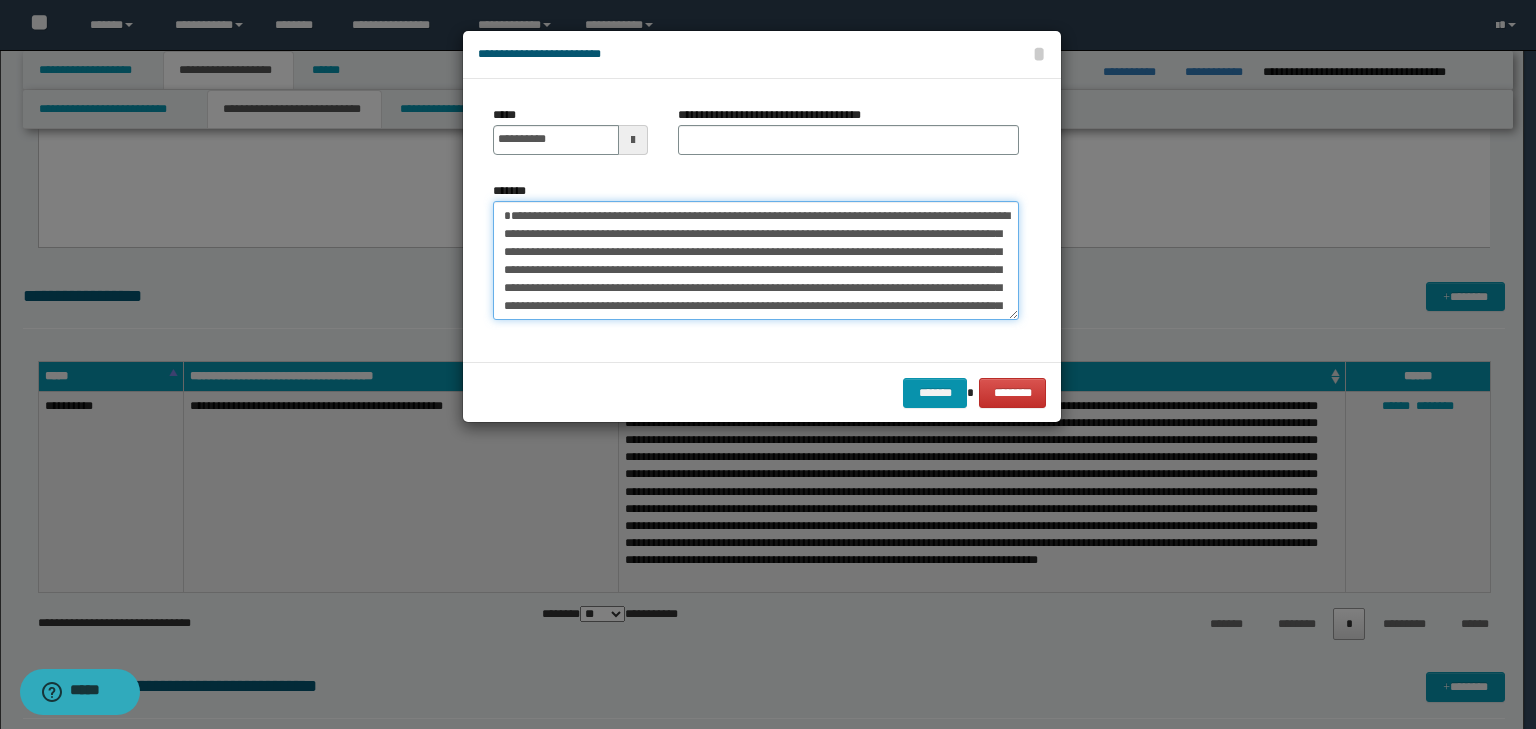 type on "**********" 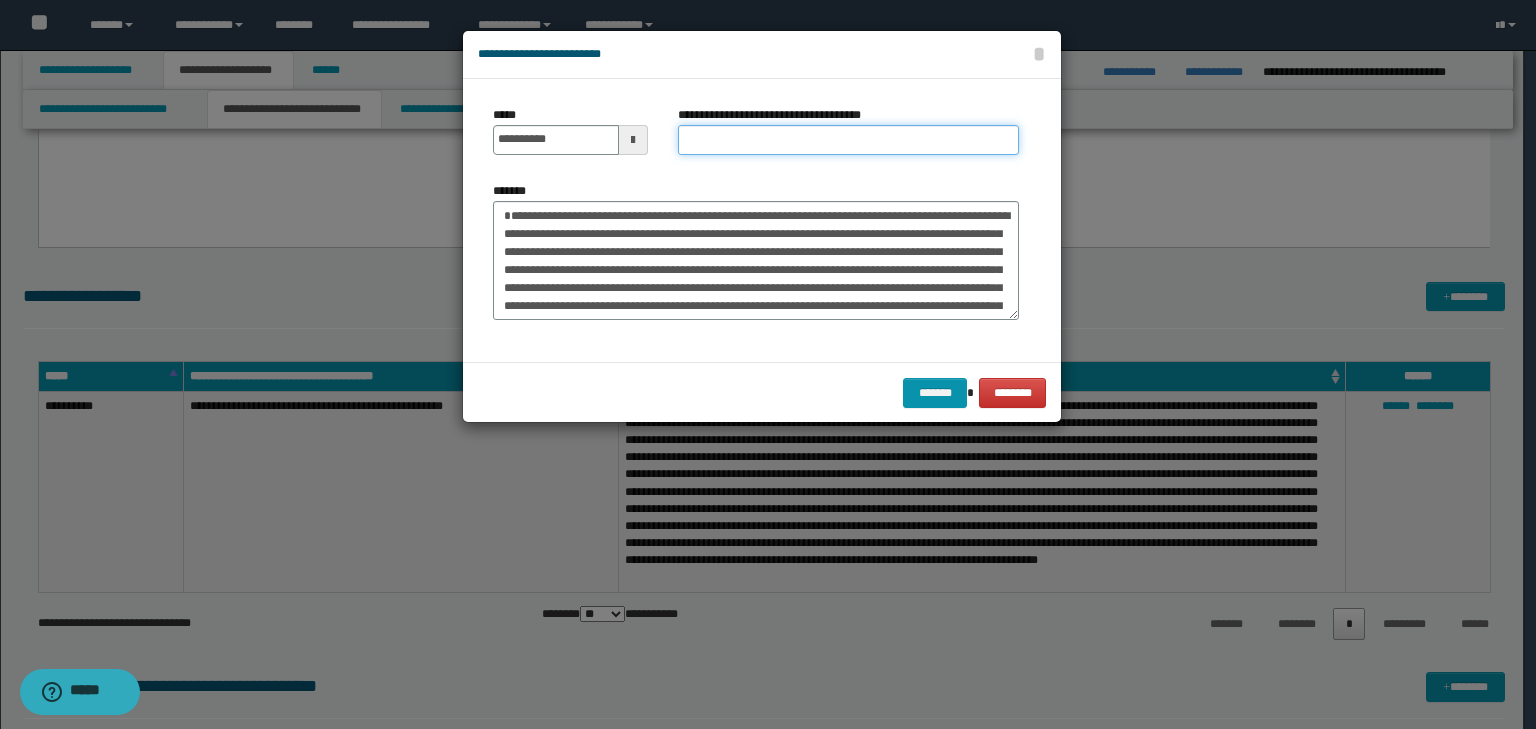 click on "**********" at bounding box center [848, 140] 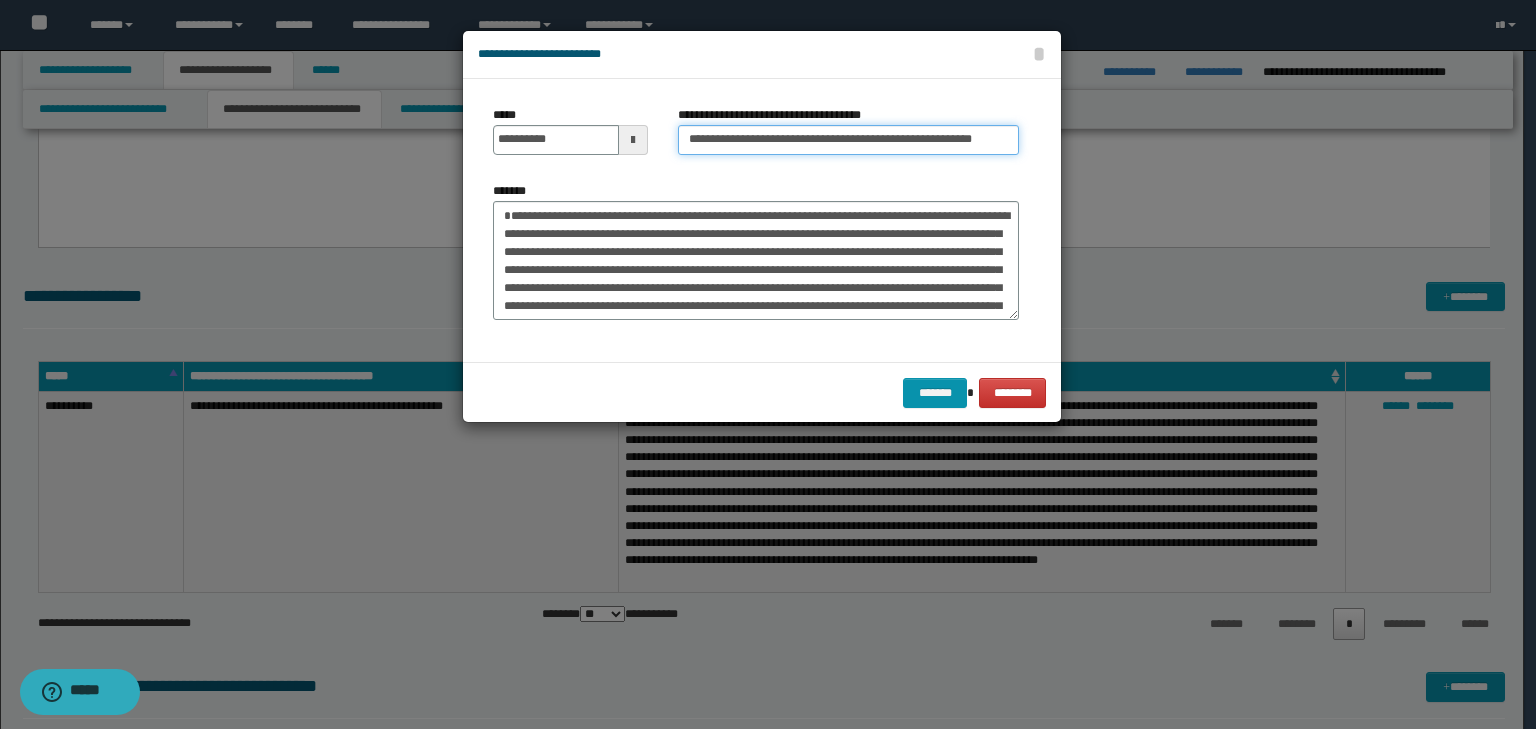 scroll, scrollTop: 0, scrollLeft: 51, axis: horizontal 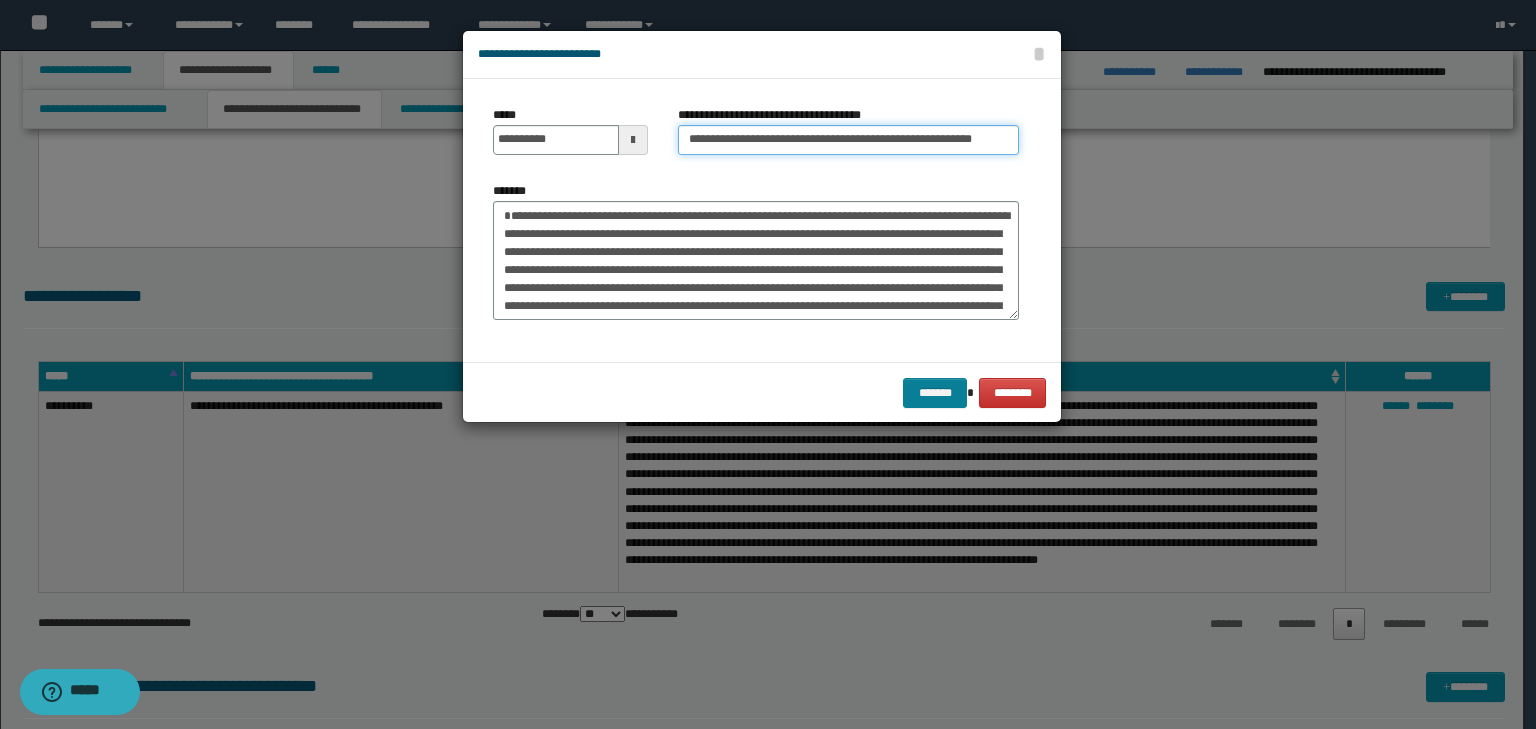 type on "**********" 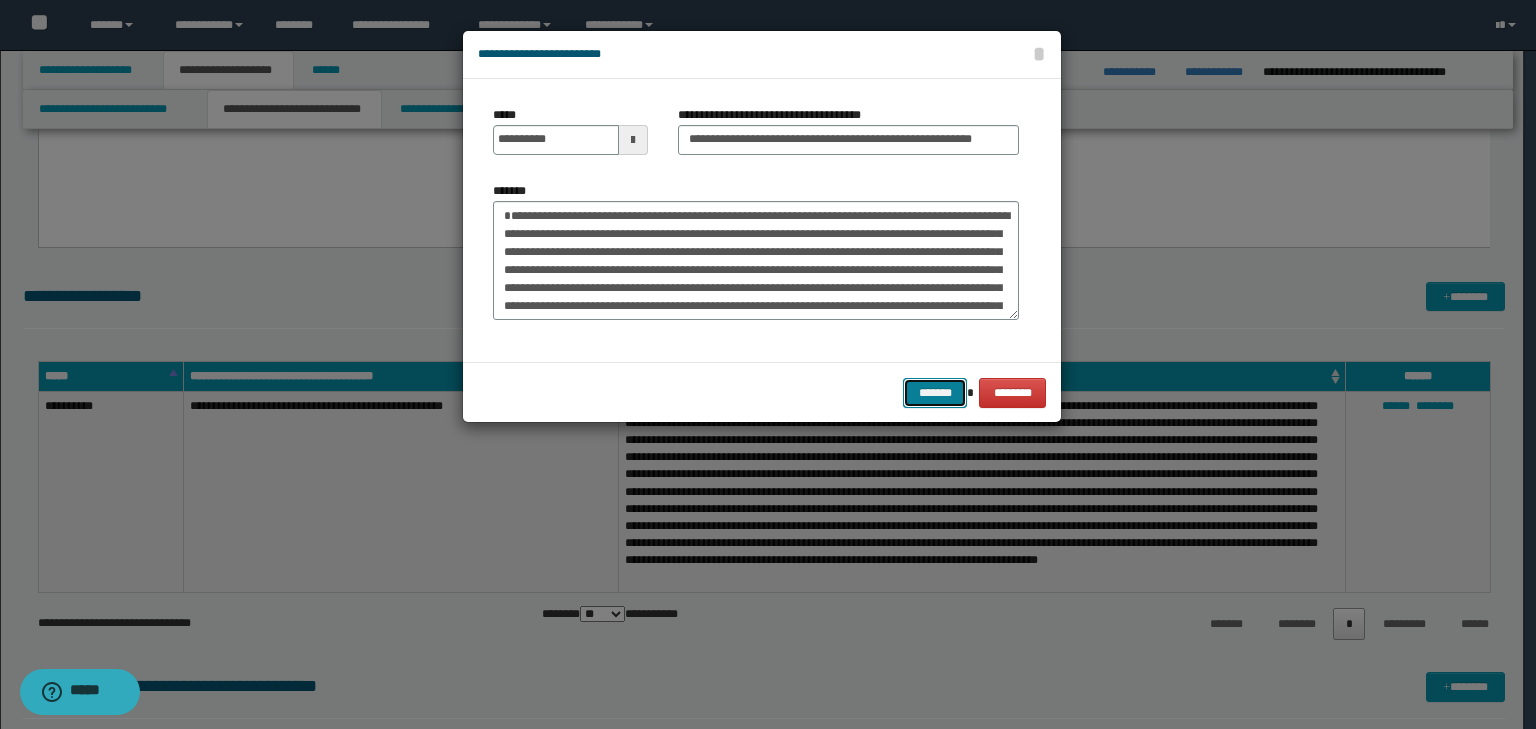 click on "*******" at bounding box center (935, 393) 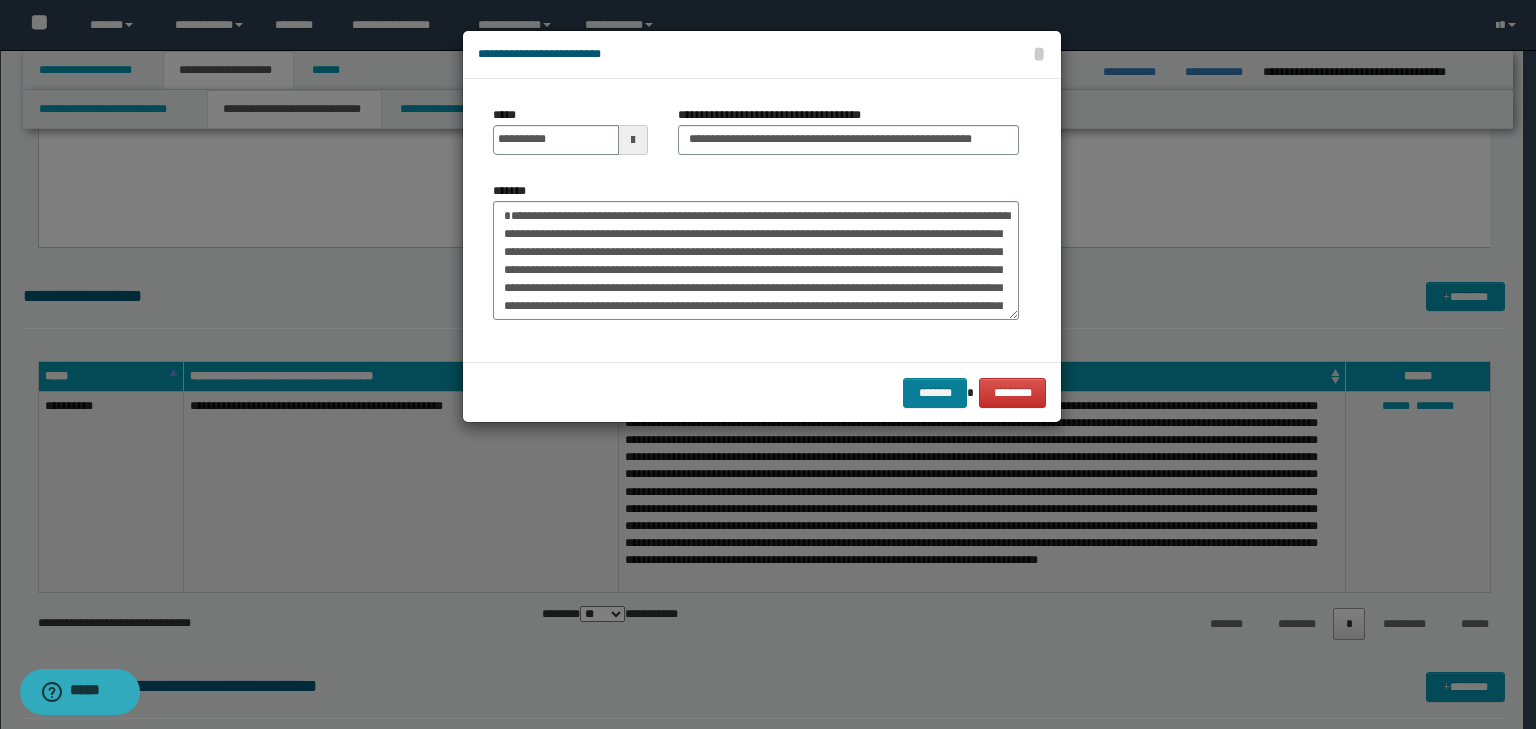 scroll, scrollTop: 0, scrollLeft: 0, axis: both 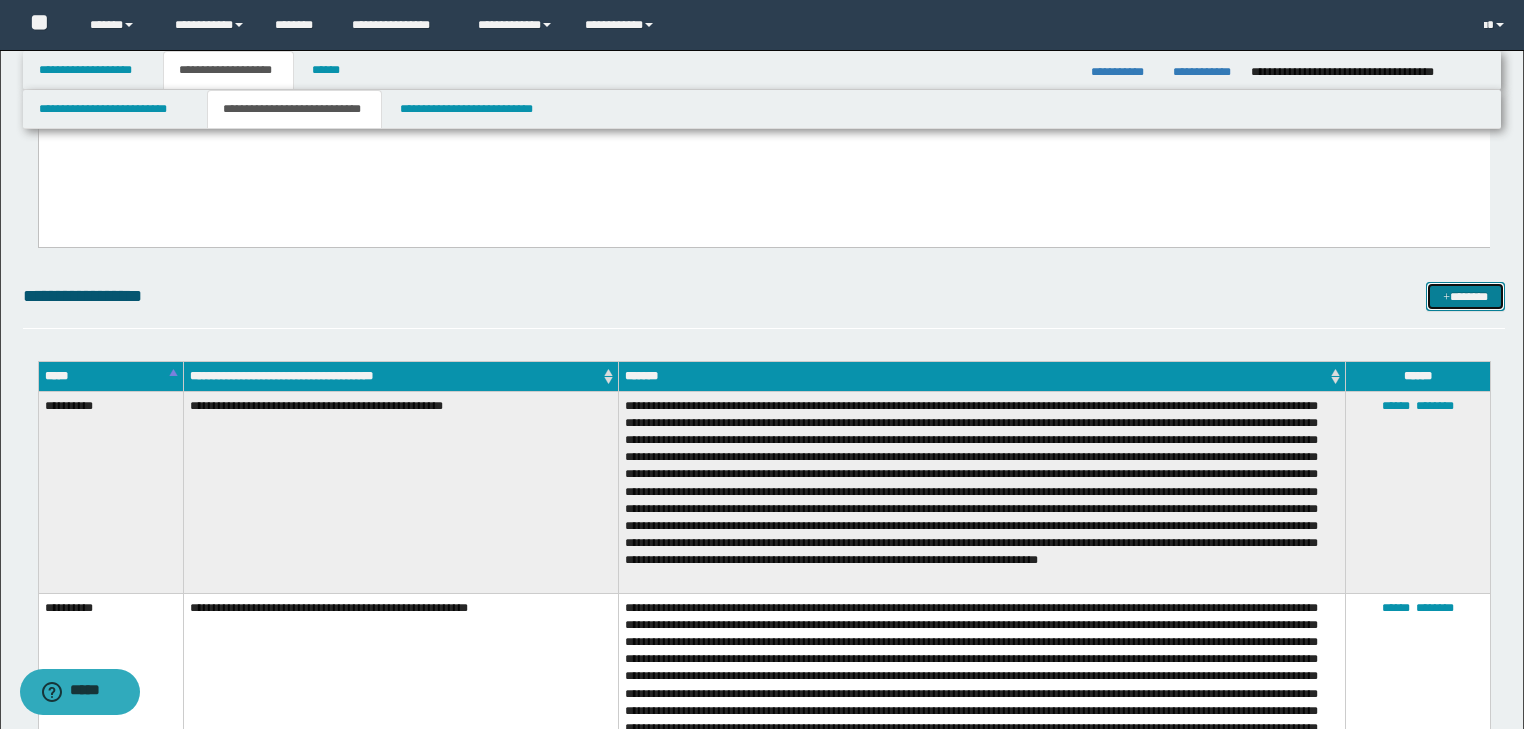 click on "*******" at bounding box center [1465, 297] 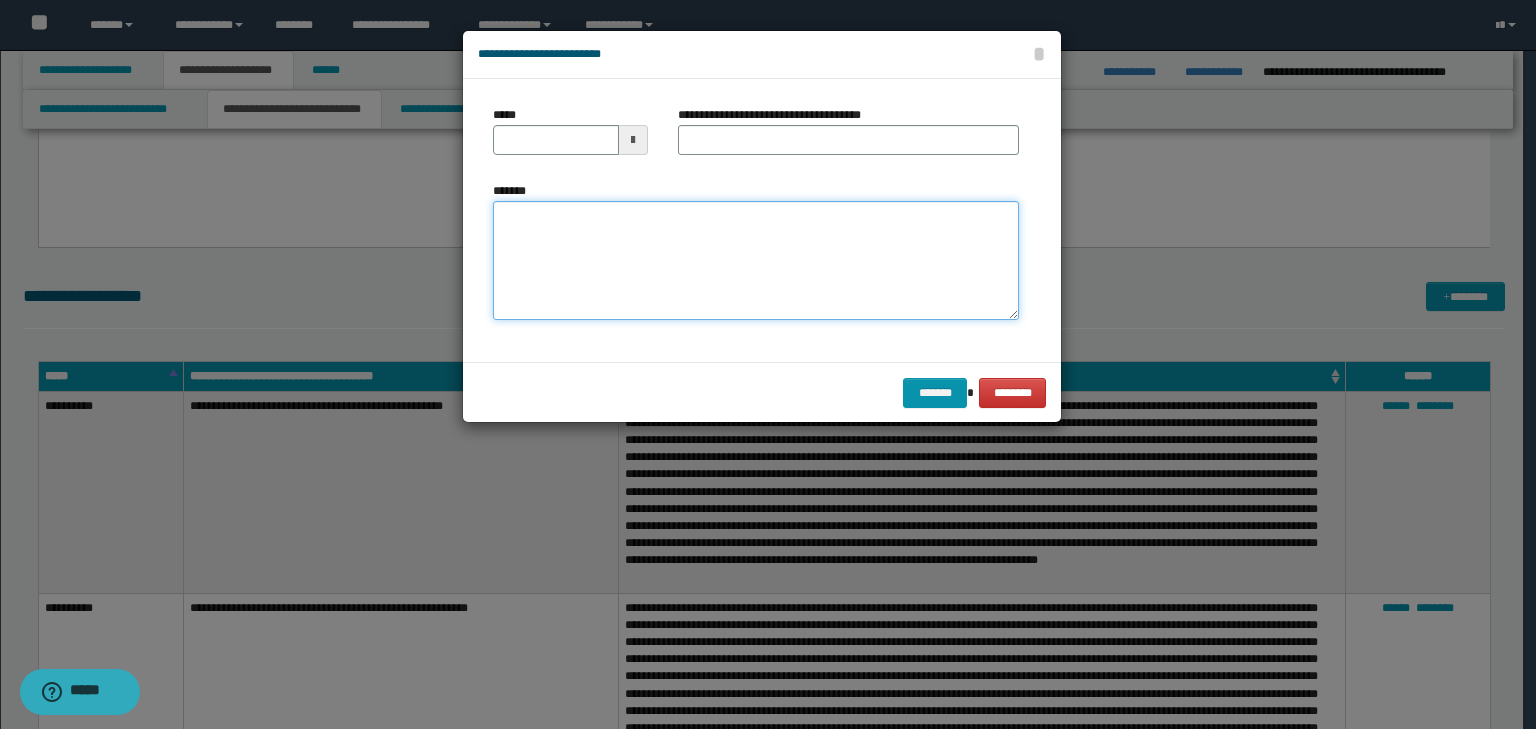 click on "*******" at bounding box center (756, 261) 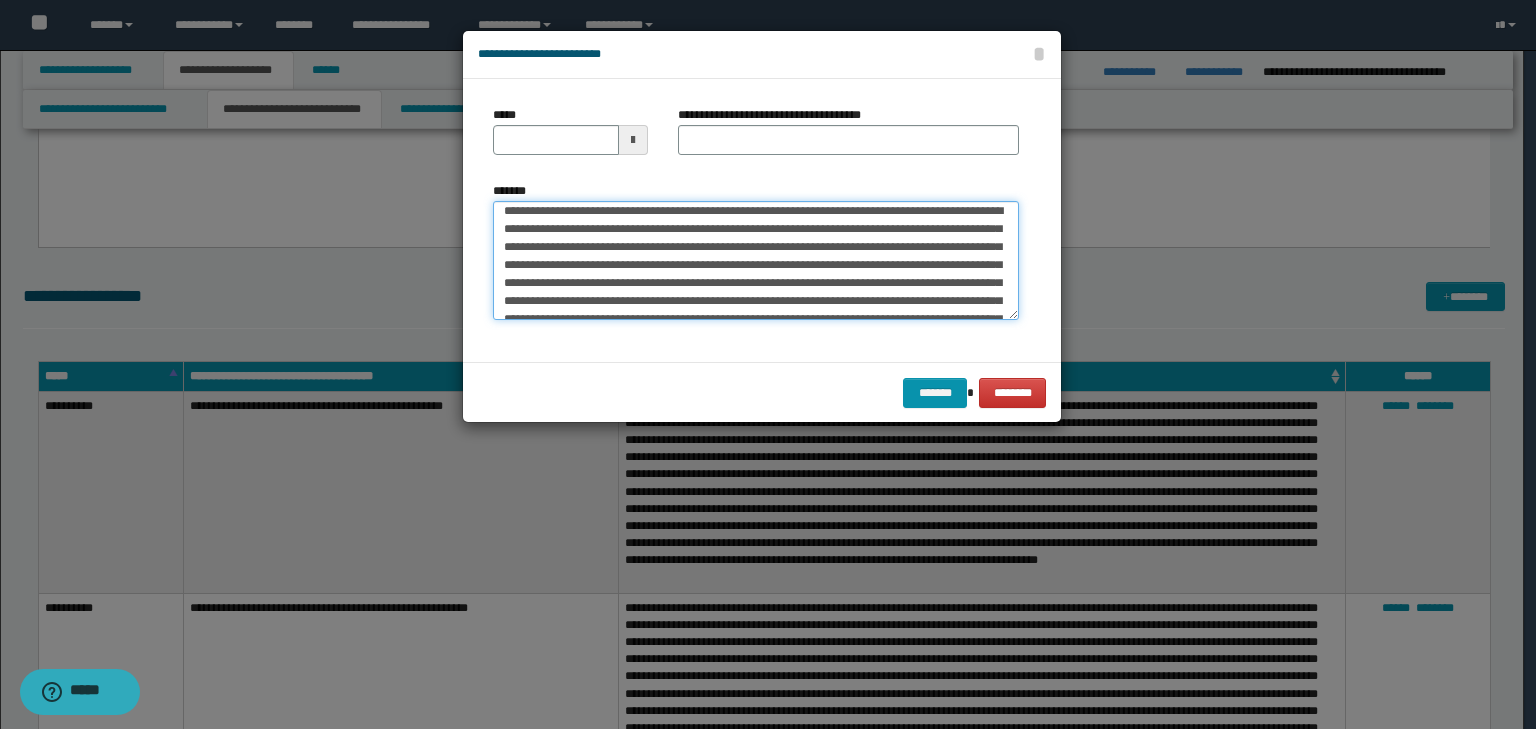 scroll, scrollTop: 0, scrollLeft: 0, axis: both 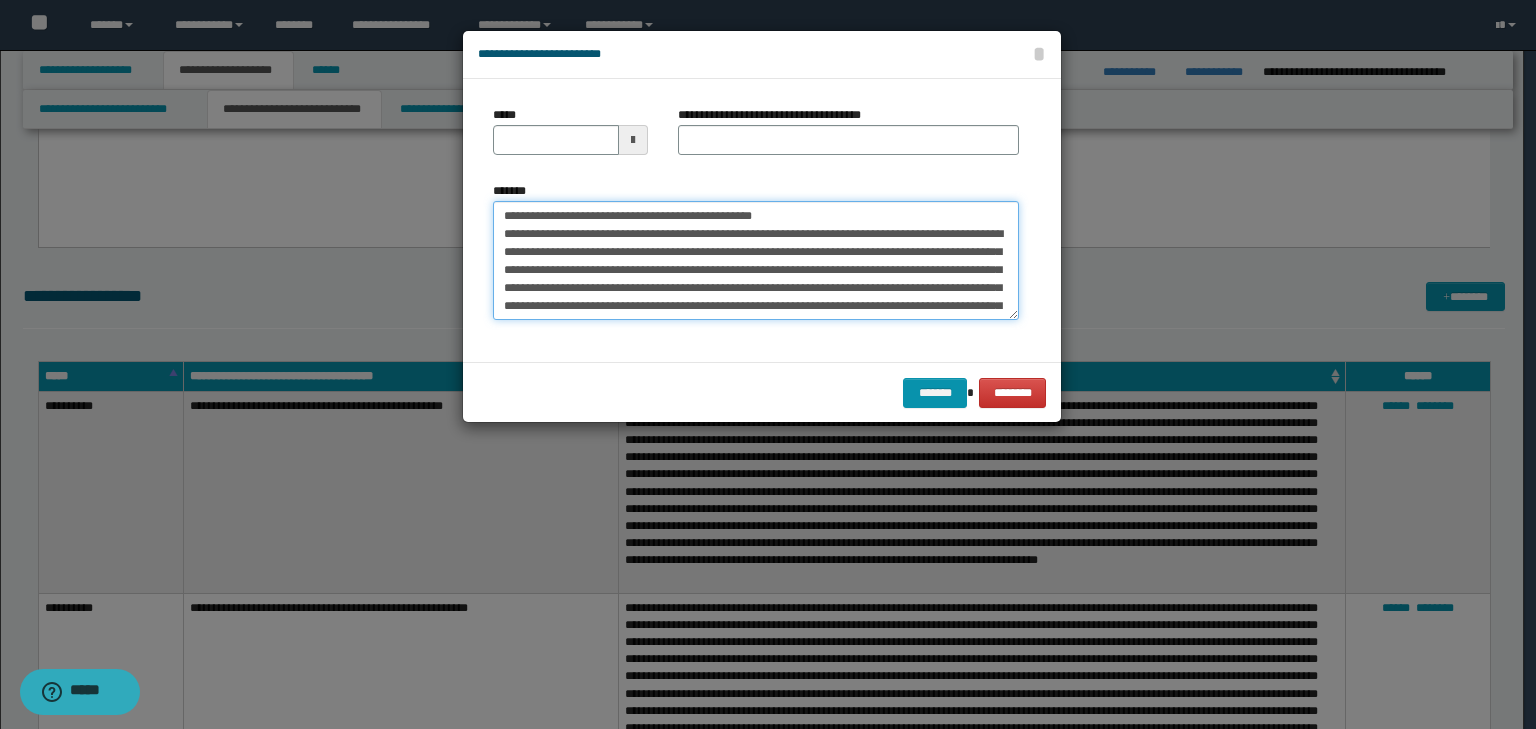 drag, startPoint x: 563, startPoint y: 210, endPoint x: 421, endPoint y: 198, distance: 142.50613 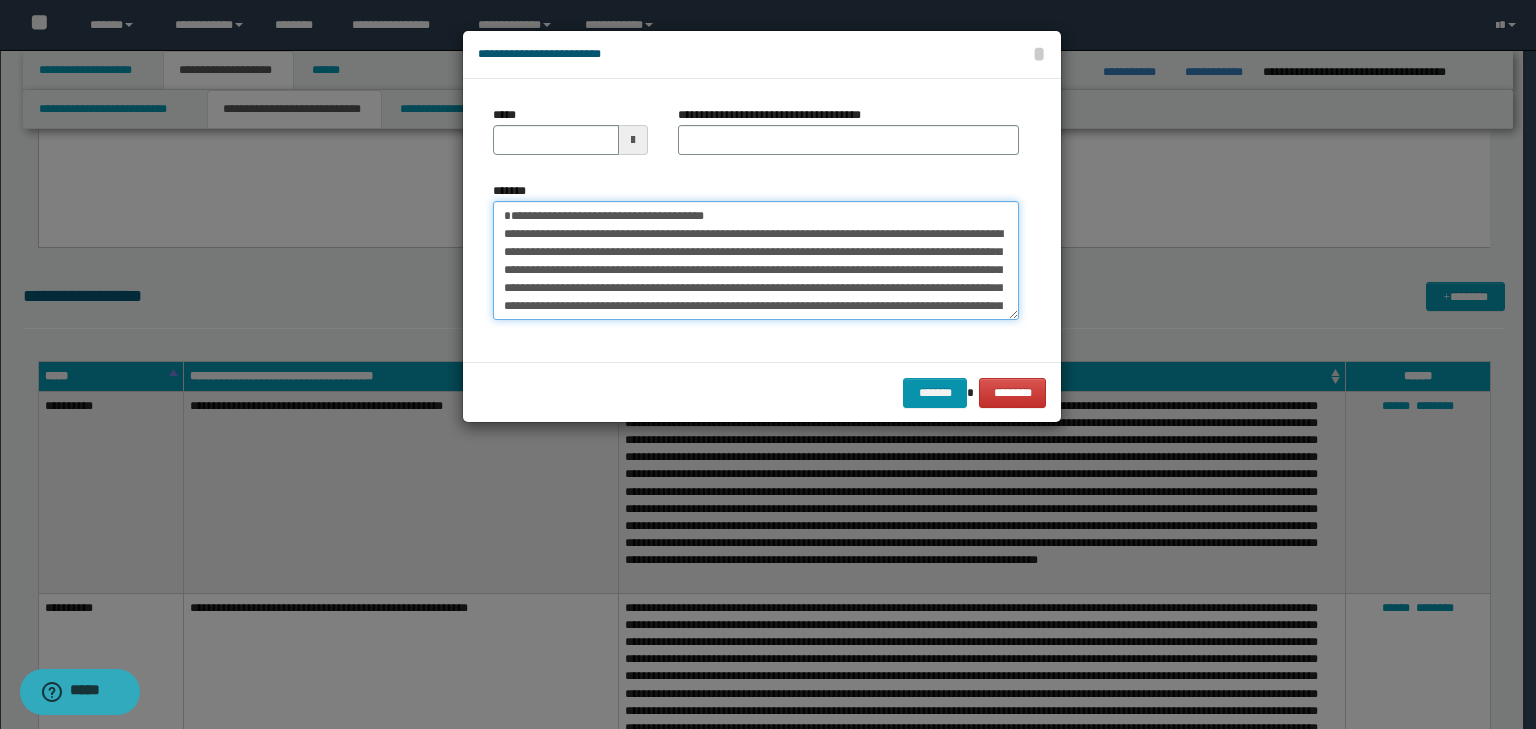 type 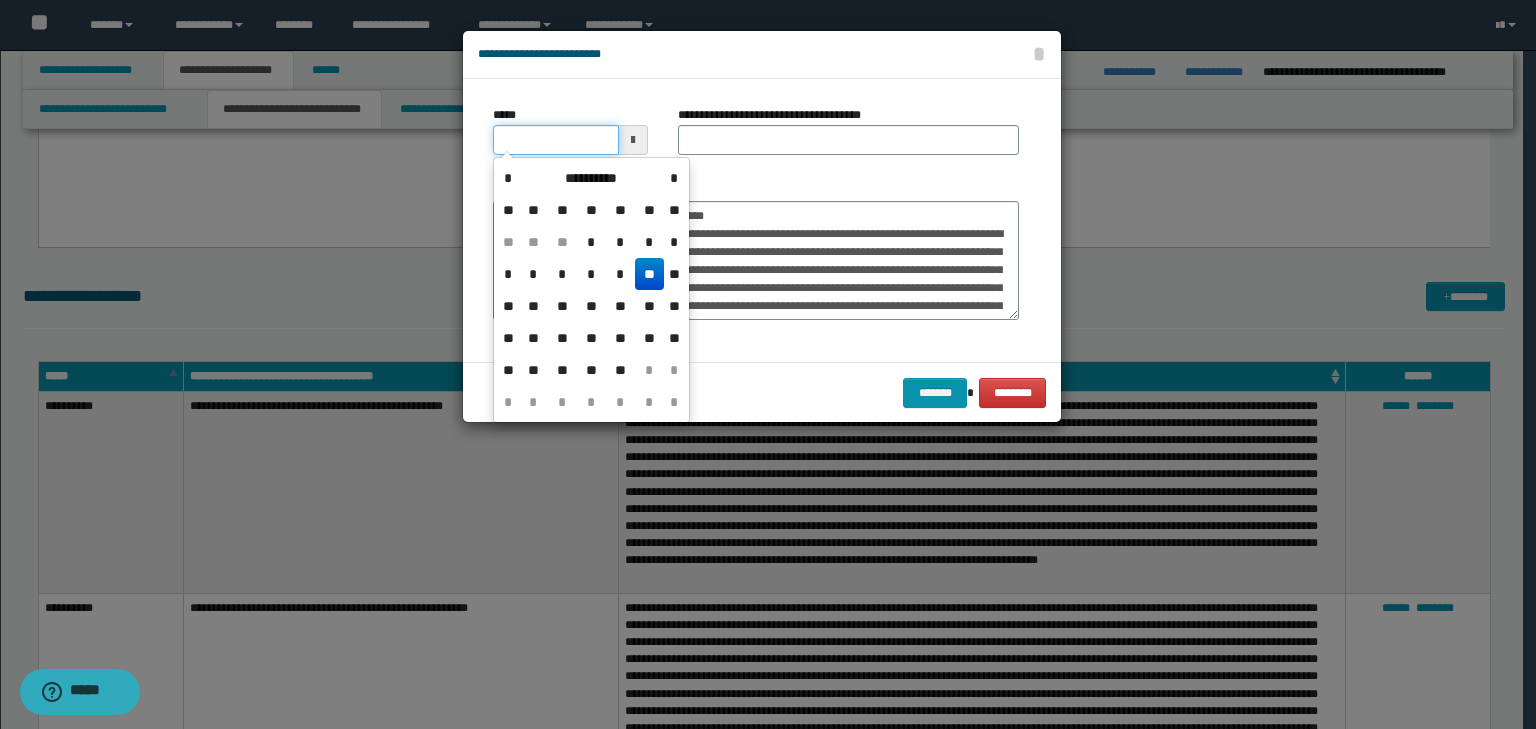 click on "*****" at bounding box center [556, 140] 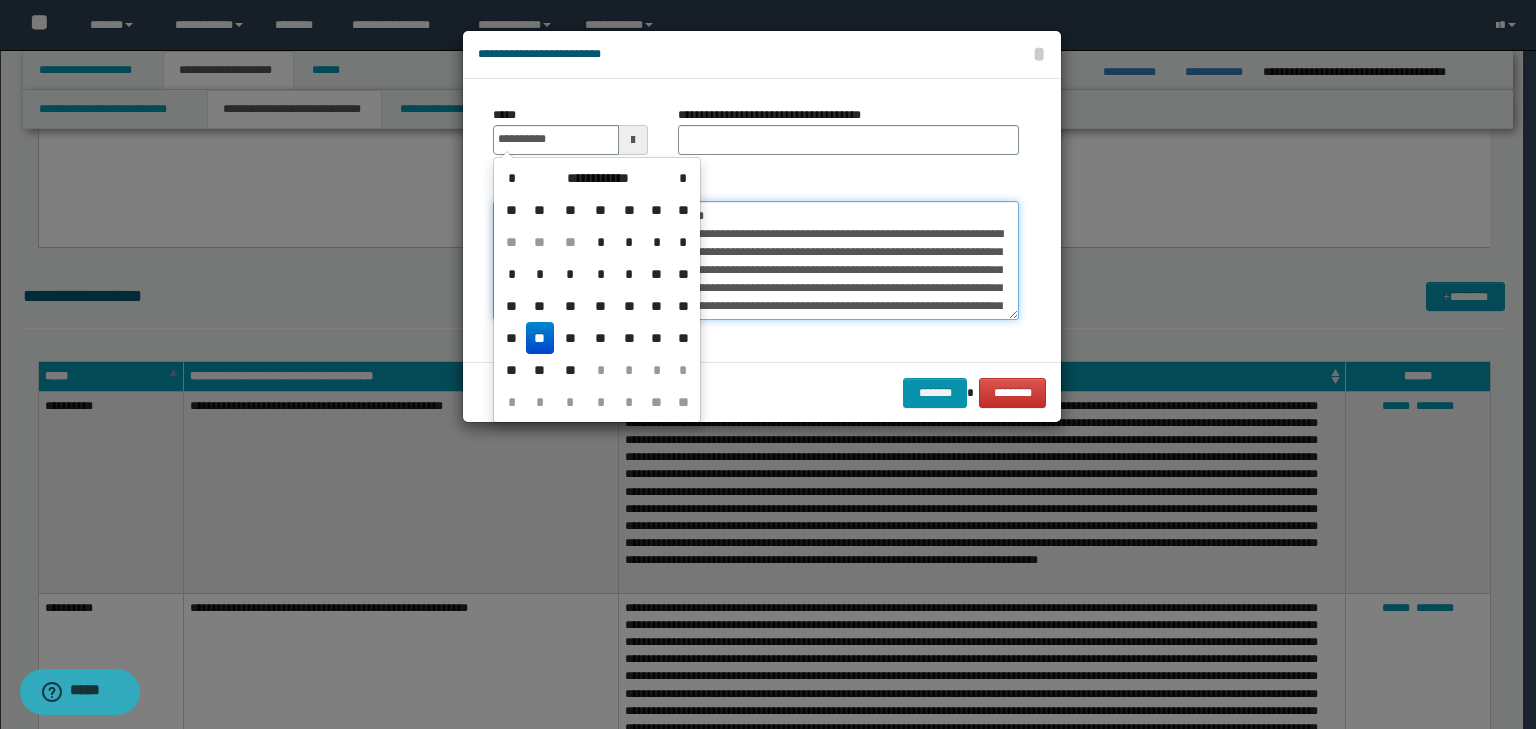 type on "**********" 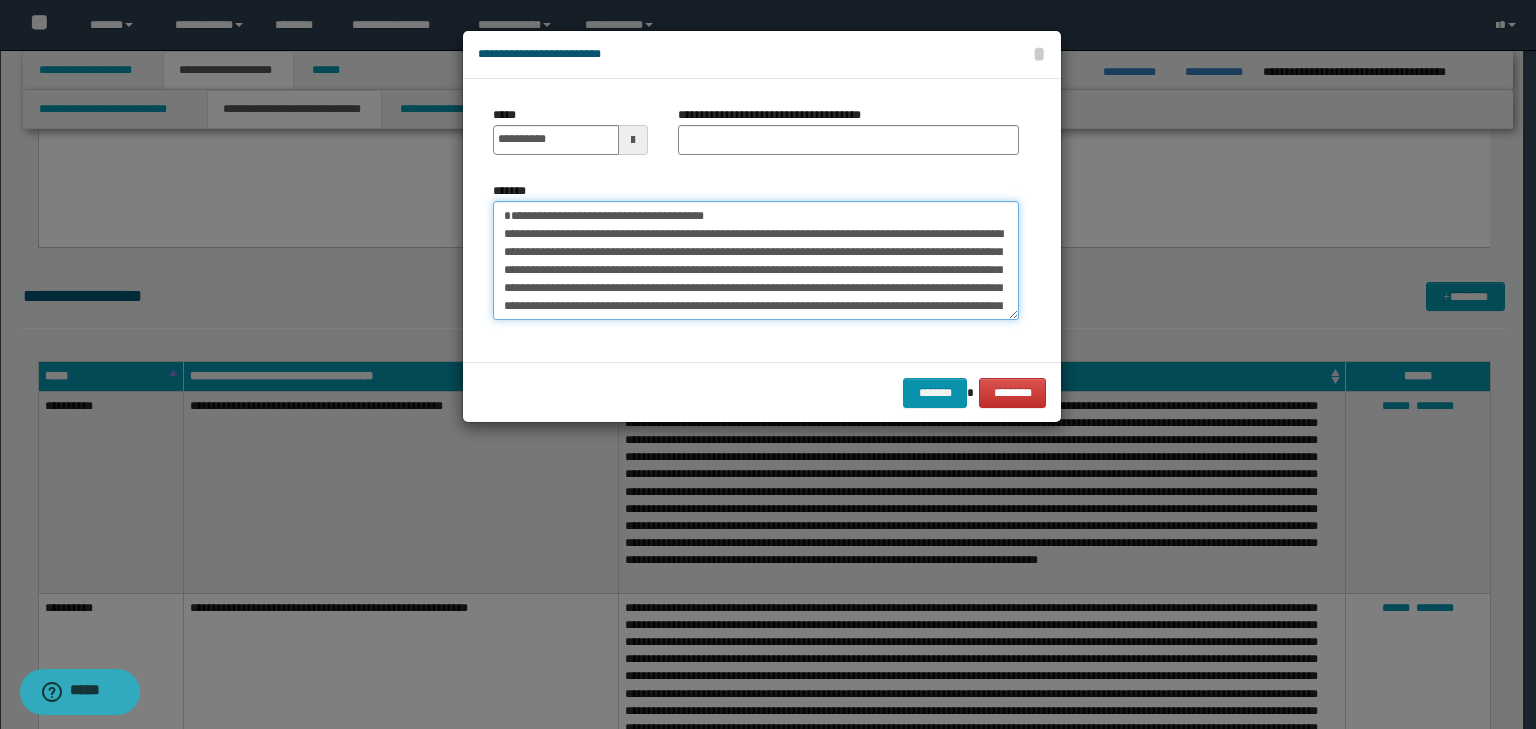drag, startPoint x: 760, startPoint y: 218, endPoint x: 403, endPoint y: 215, distance: 357.0126 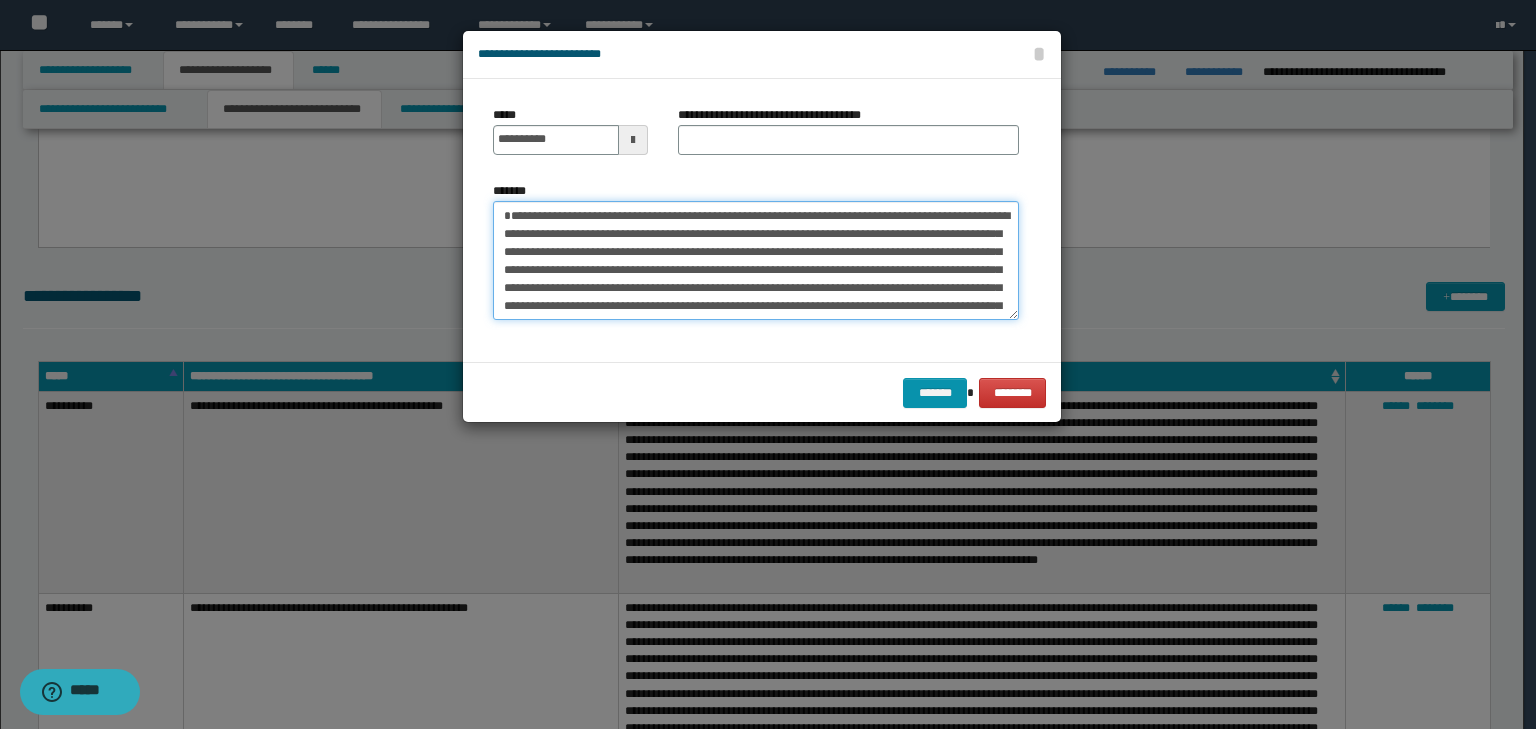 type on "**********" 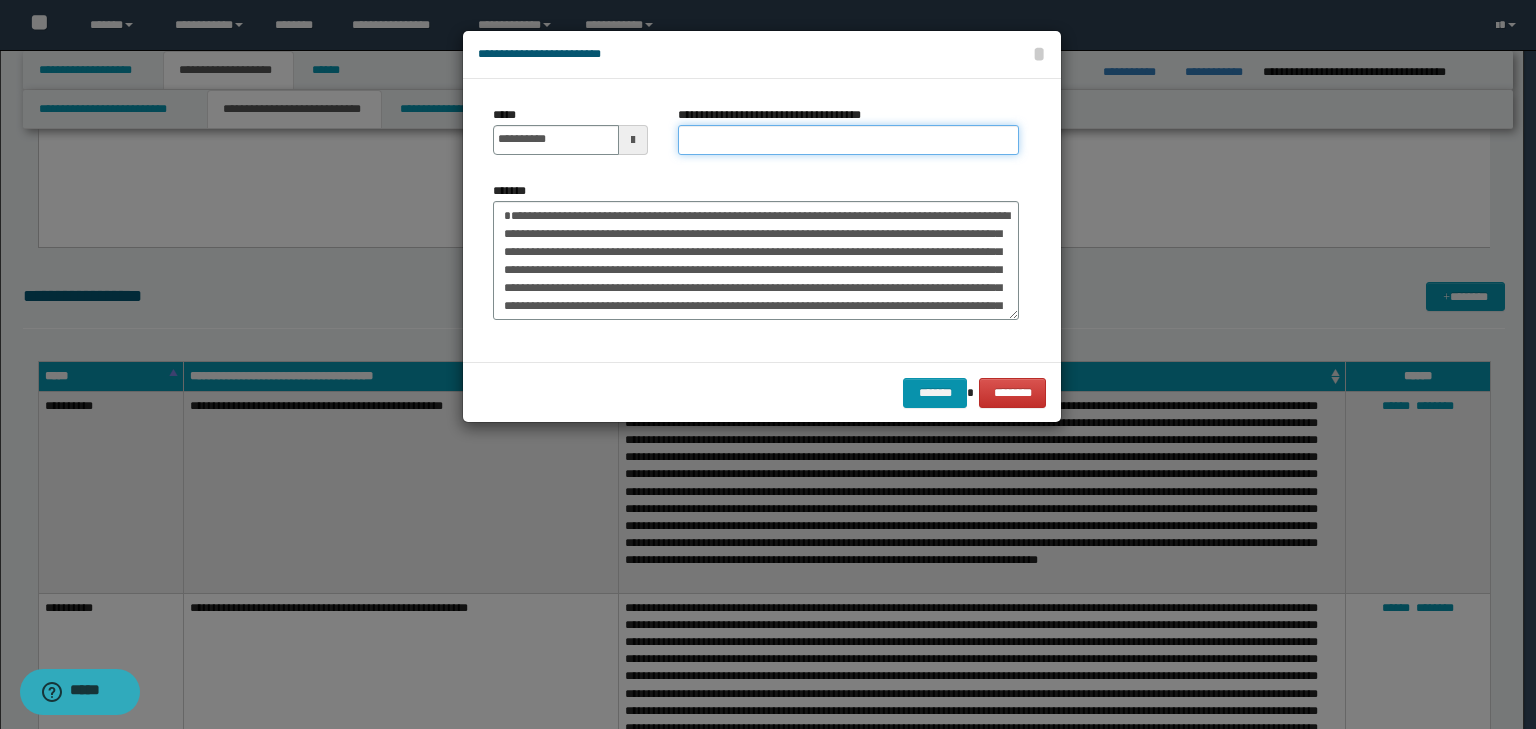 click on "**********" at bounding box center (848, 140) 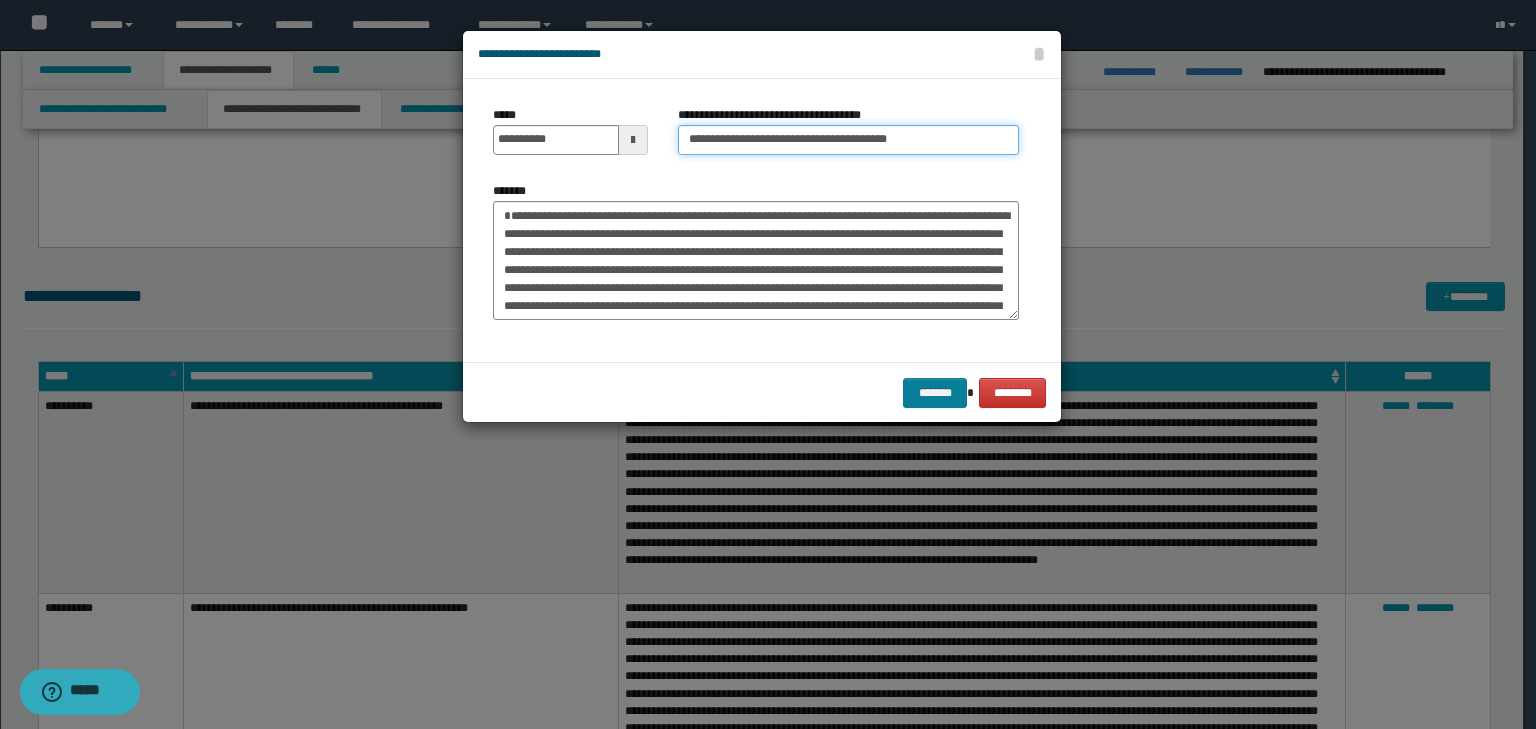 type on "**********" 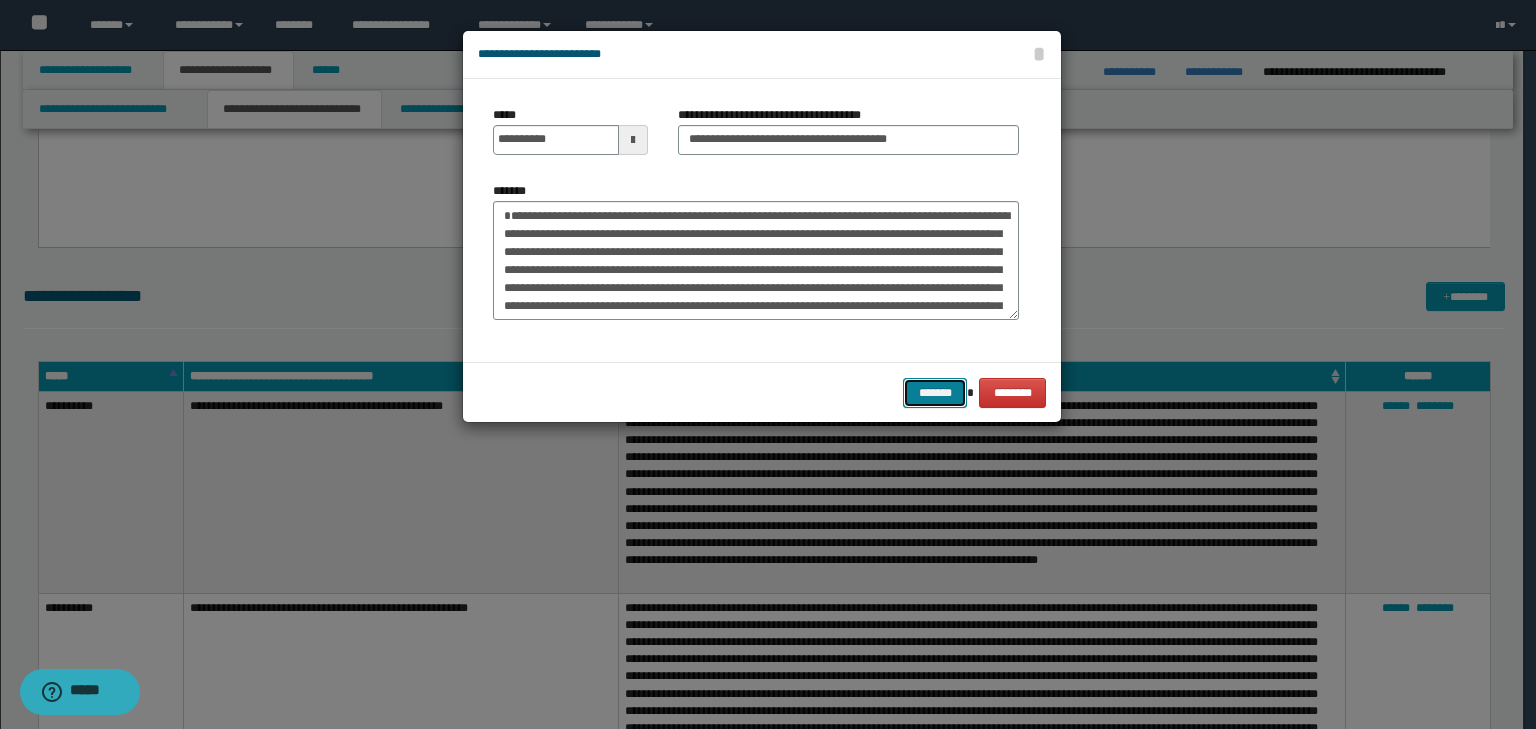 click on "*******" at bounding box center (935, 393) 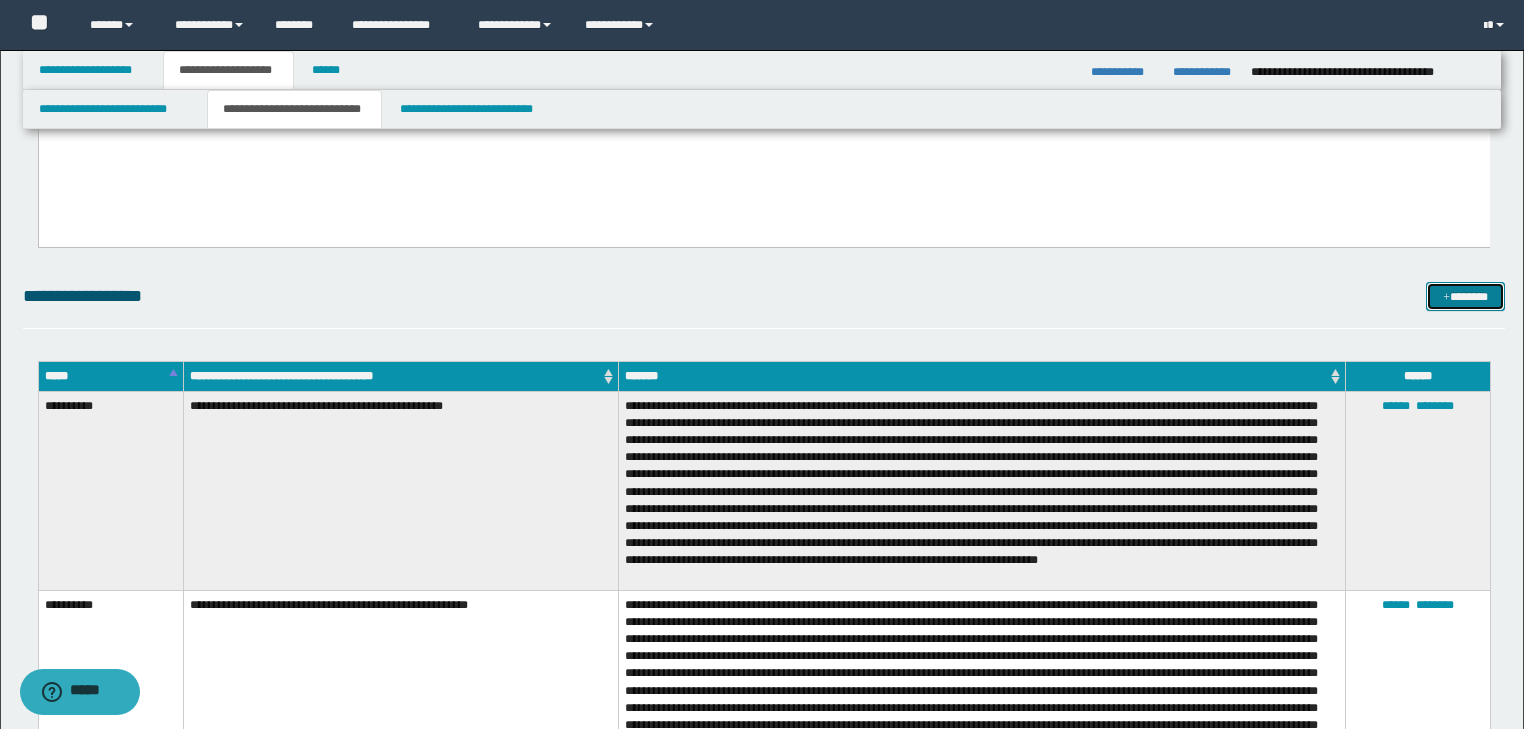 click on "*******" at bounding box center [1465, 297] 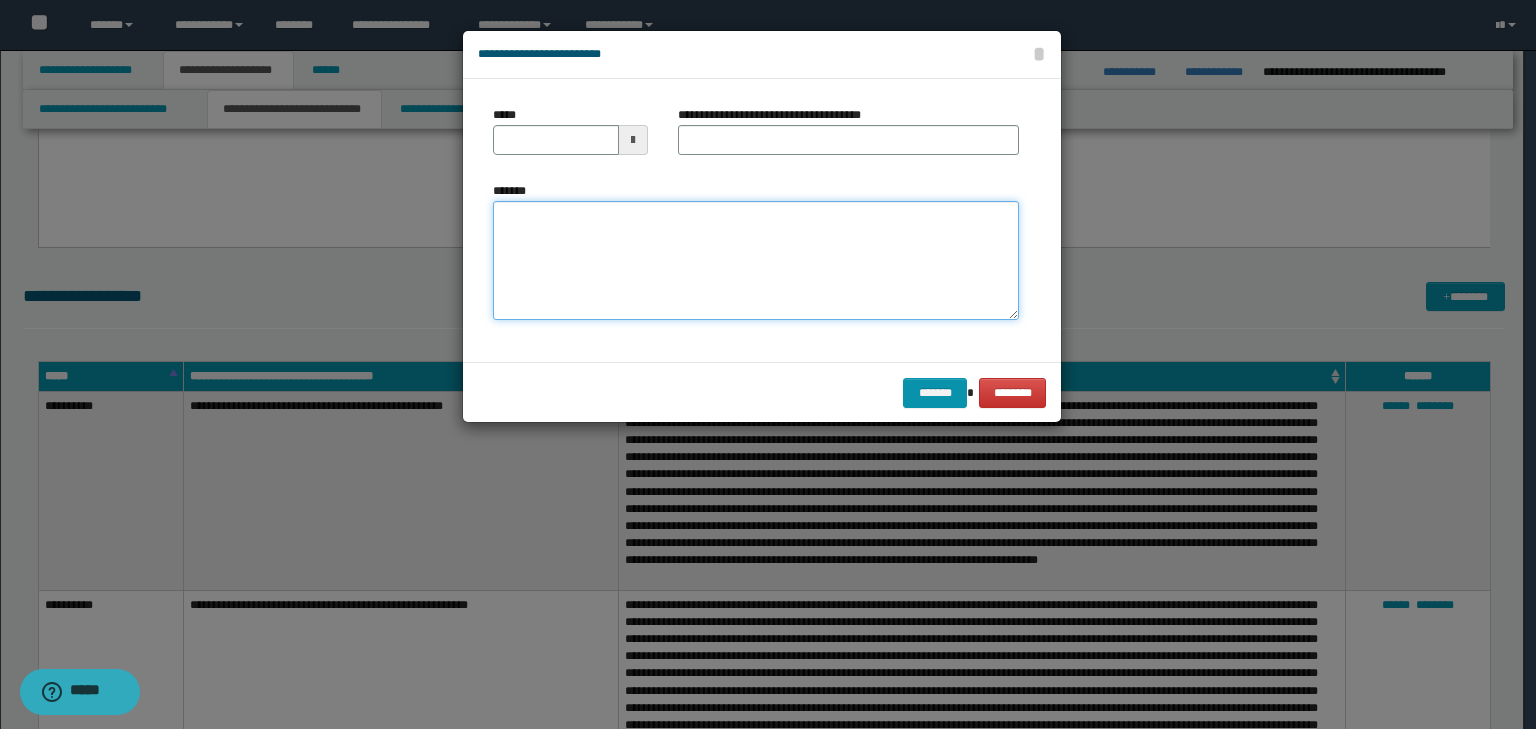 click on "*******" at bounding box center (756, 261) 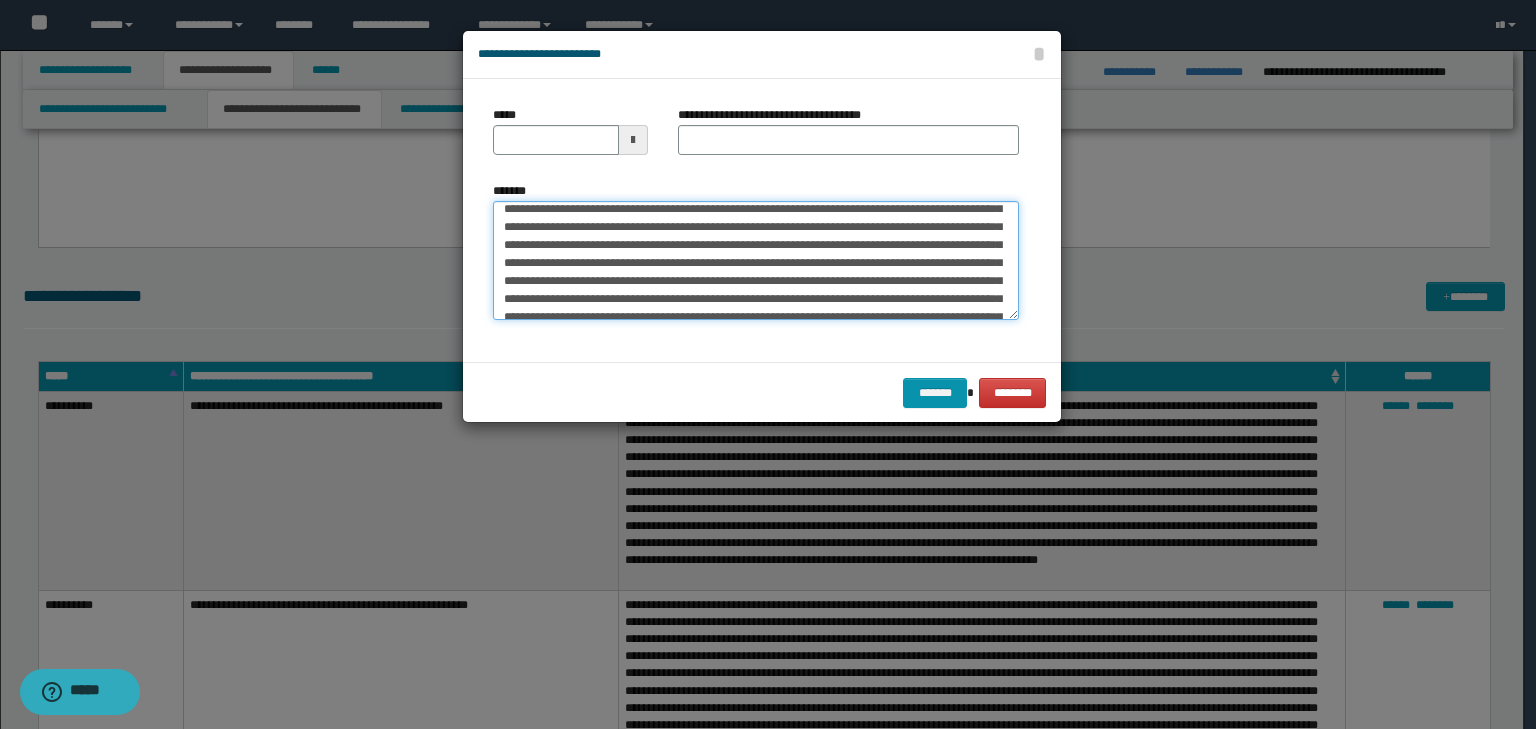scroll, scrollTop: 0, scrollLeft: 0, axis: both 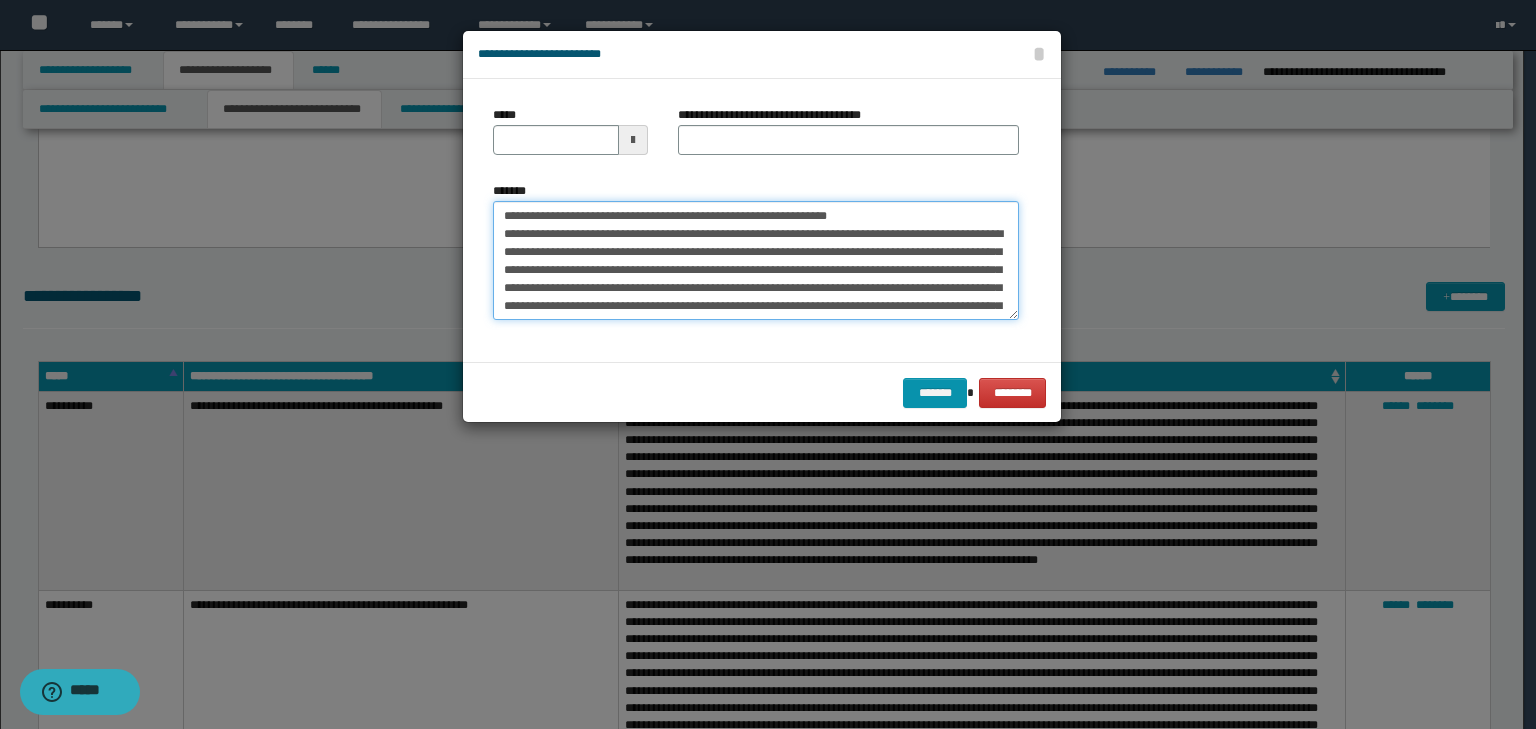 drag, startPoint x: 564, startPoint y: 208, endPoint x: 484, endPoint y: 204, distance: 80.09994 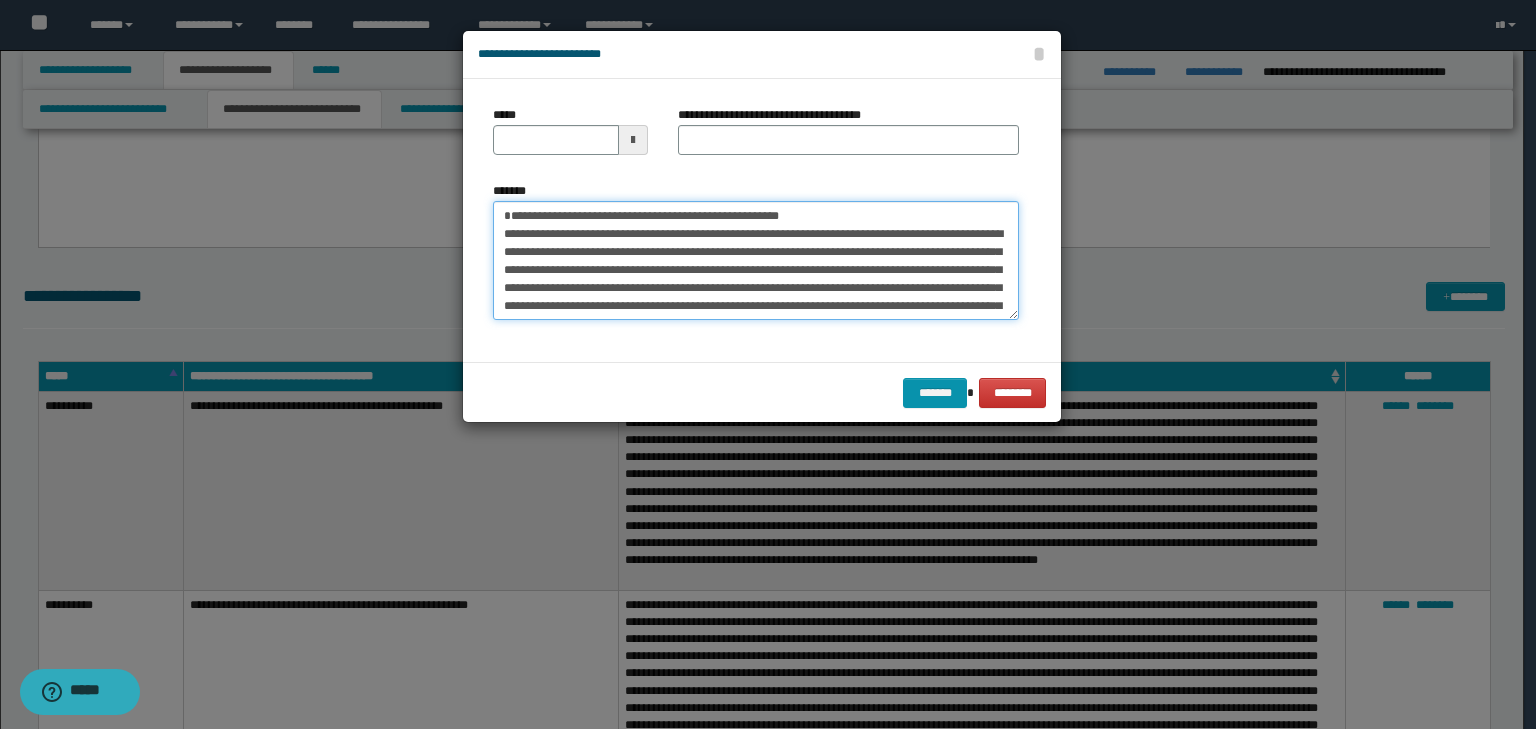 type 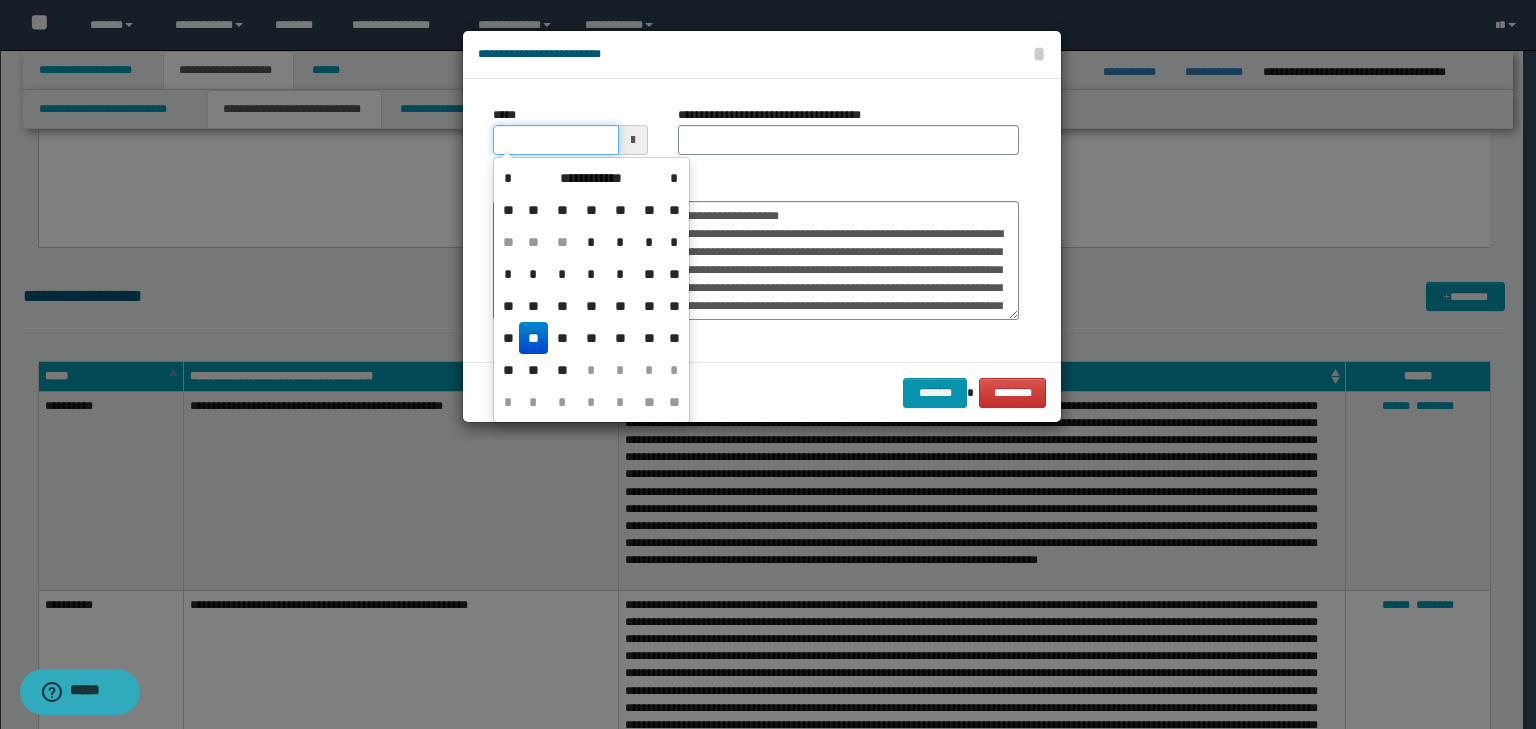 click on "*****" at bounding box center (556, 140) 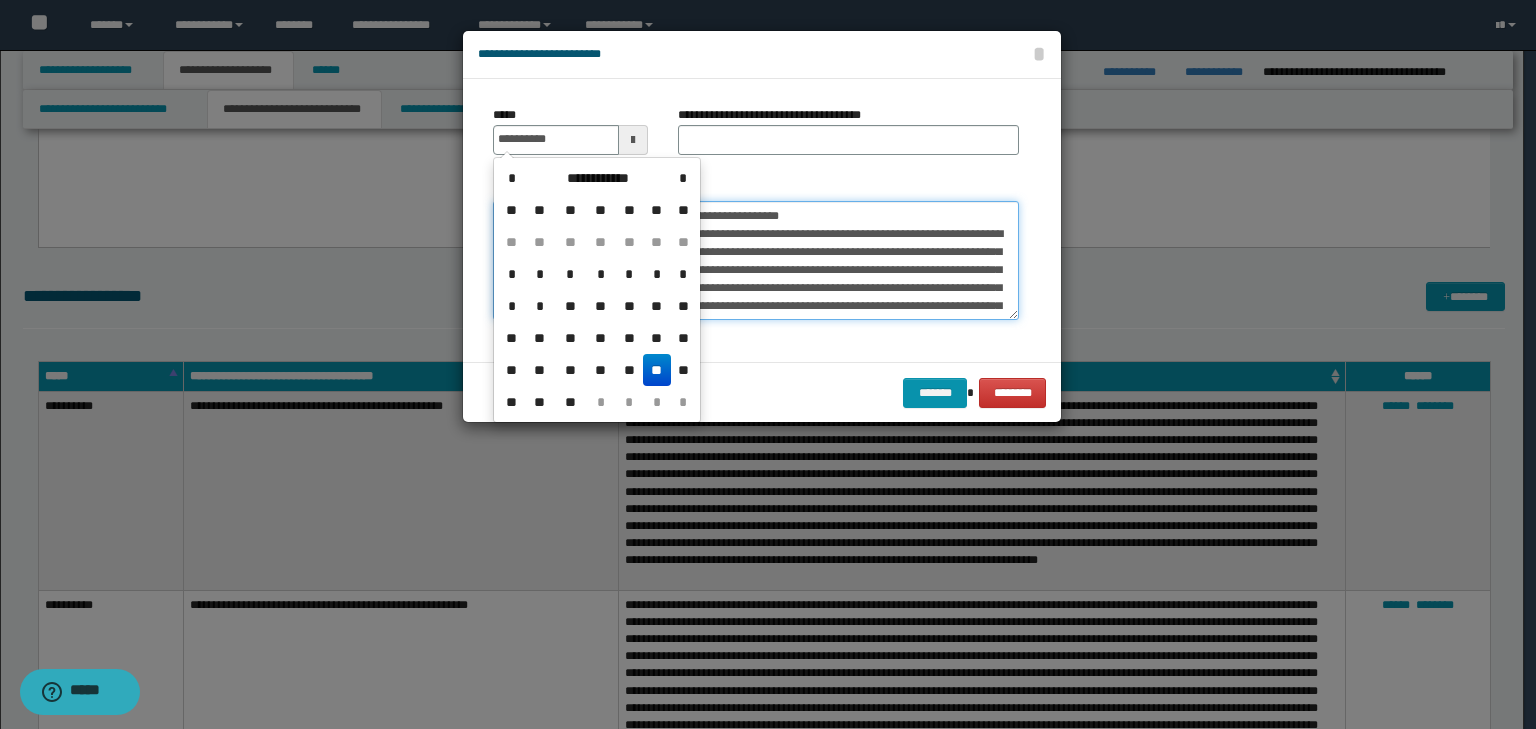 type on "**********" 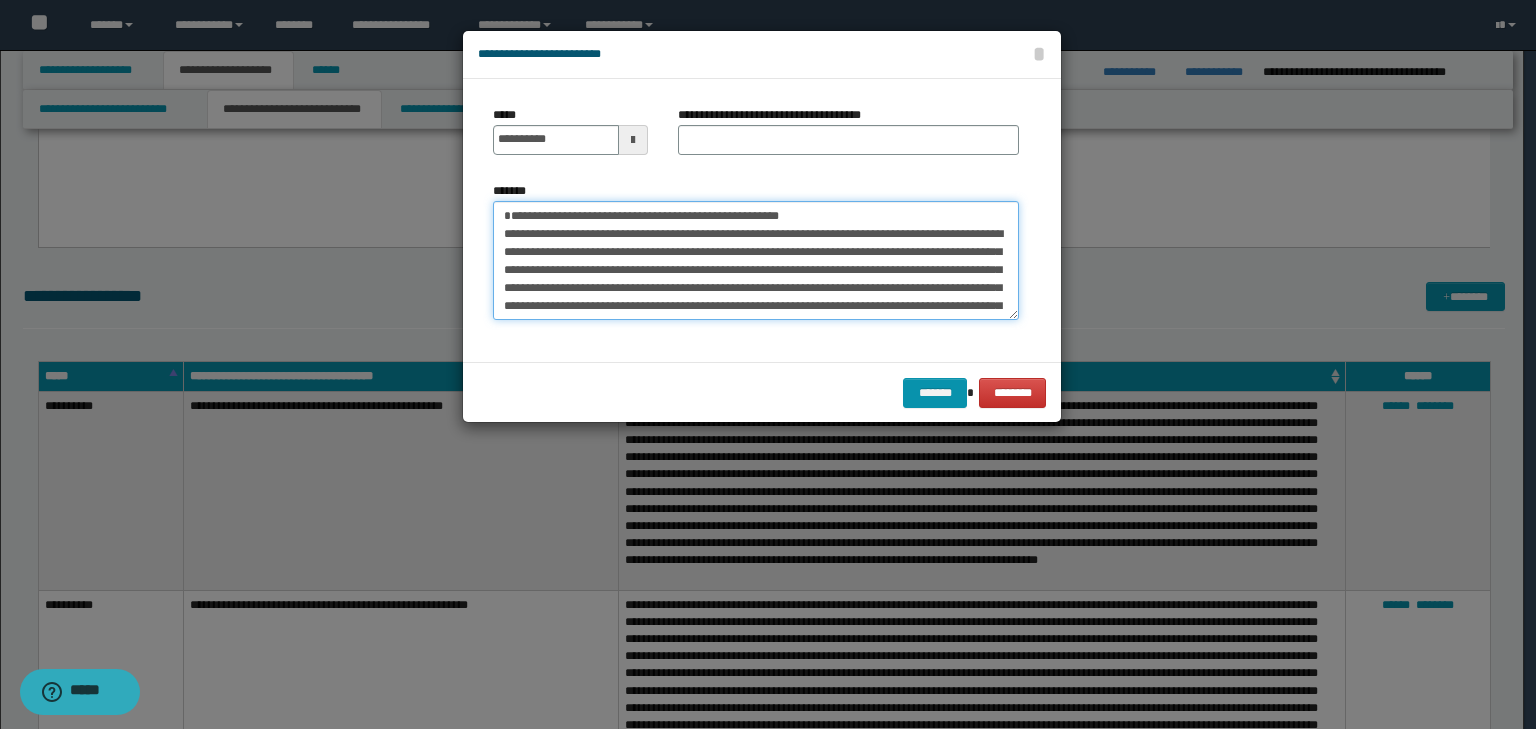 drag, startPoint x: 876, startPoint y: 208, endPoint x: 342, endPoint y: 205, distance: 534.0084 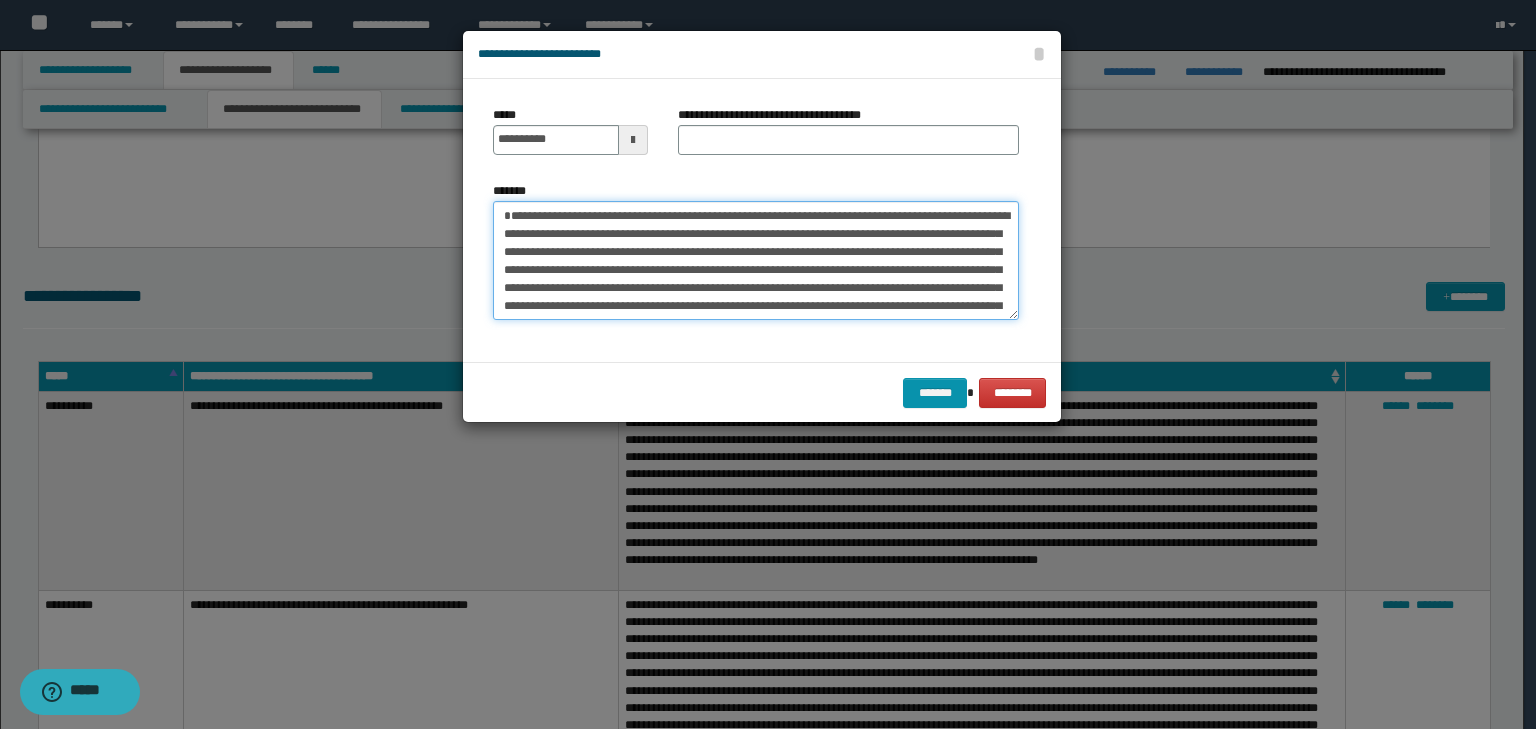 type on "**********" 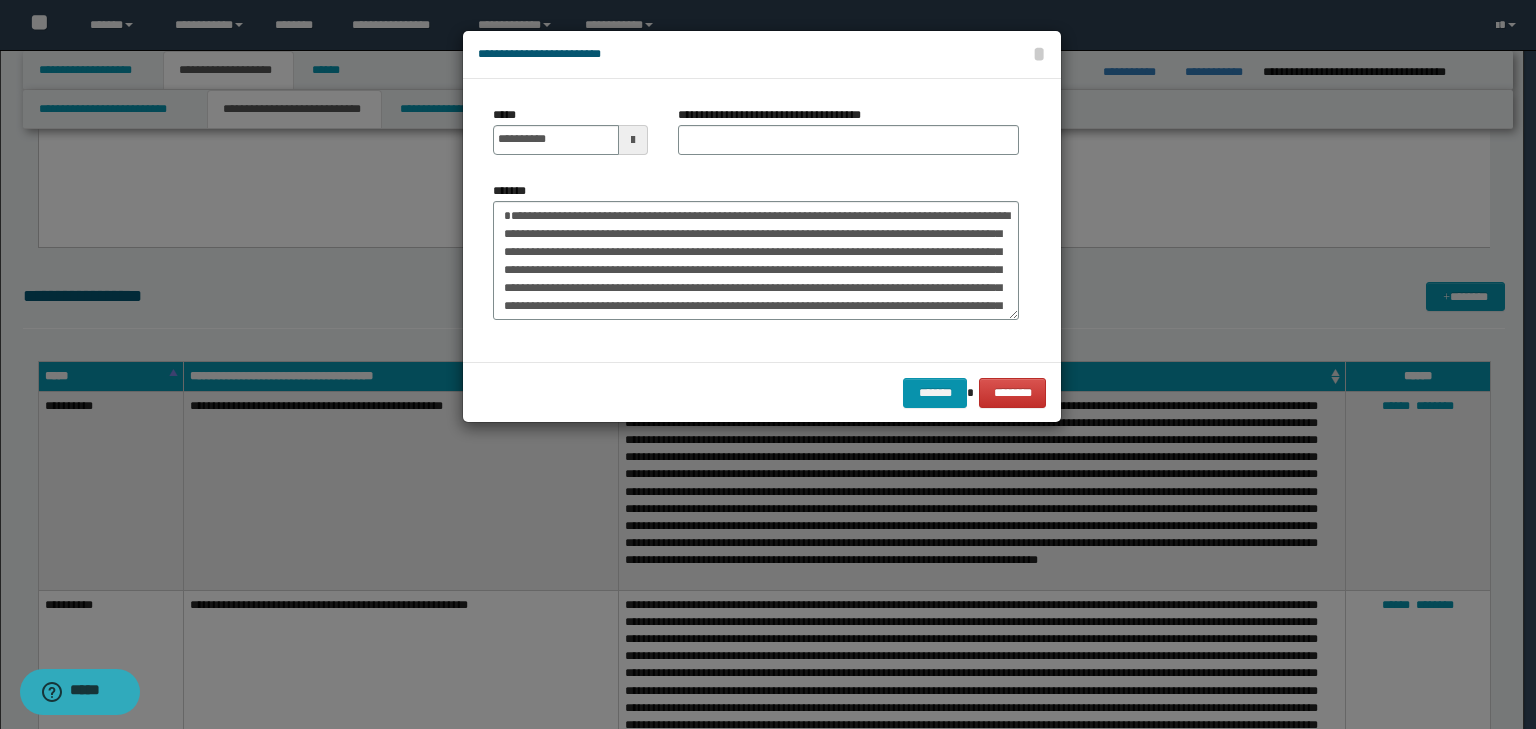 drag, startPoint x: 699, startPoint y: 118, endPoint x: 700, endPoint y: 144, distance: 26.019224 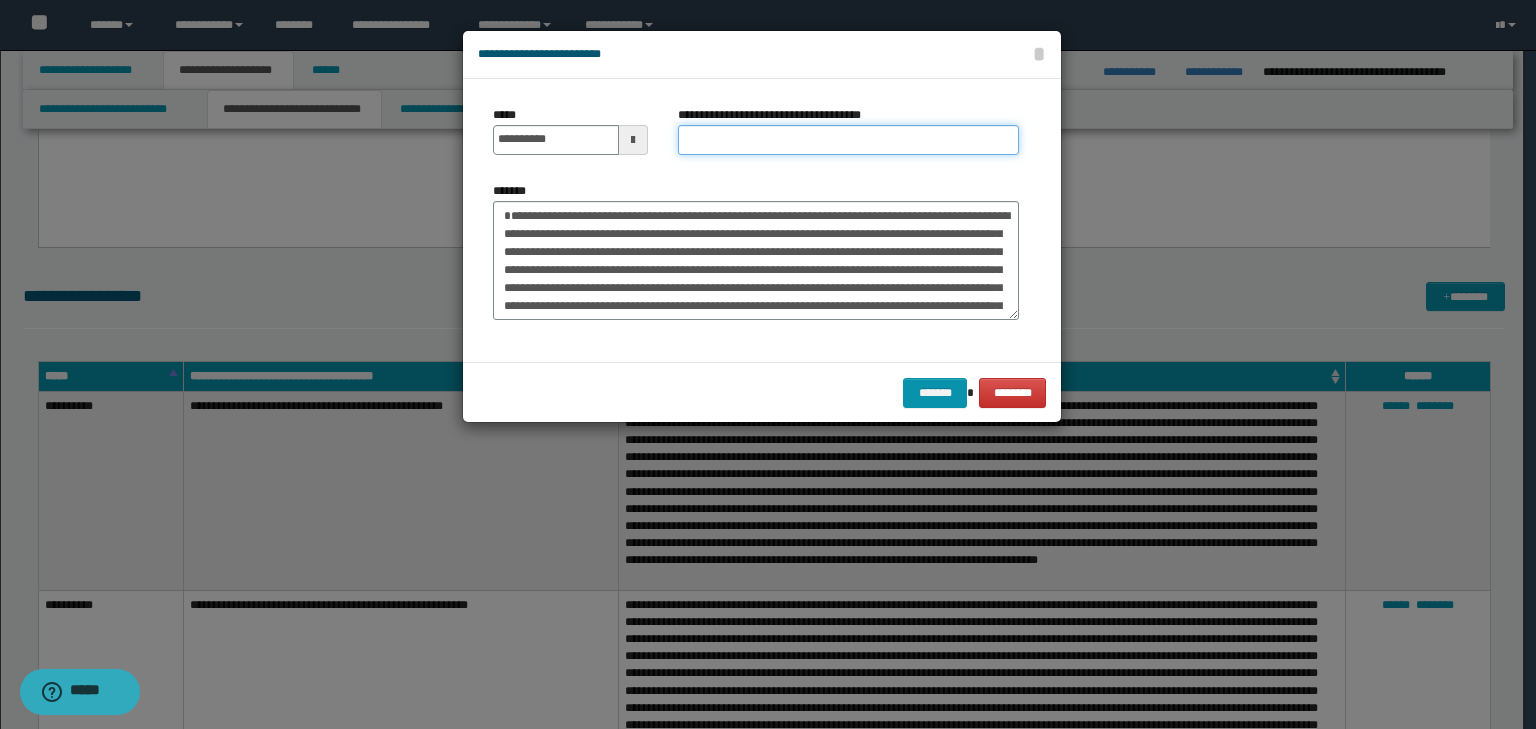 drag, startPoint x: 694, startPoint y: 144, endPoint x: 704, endPoint y: 121, distance: 25.079872 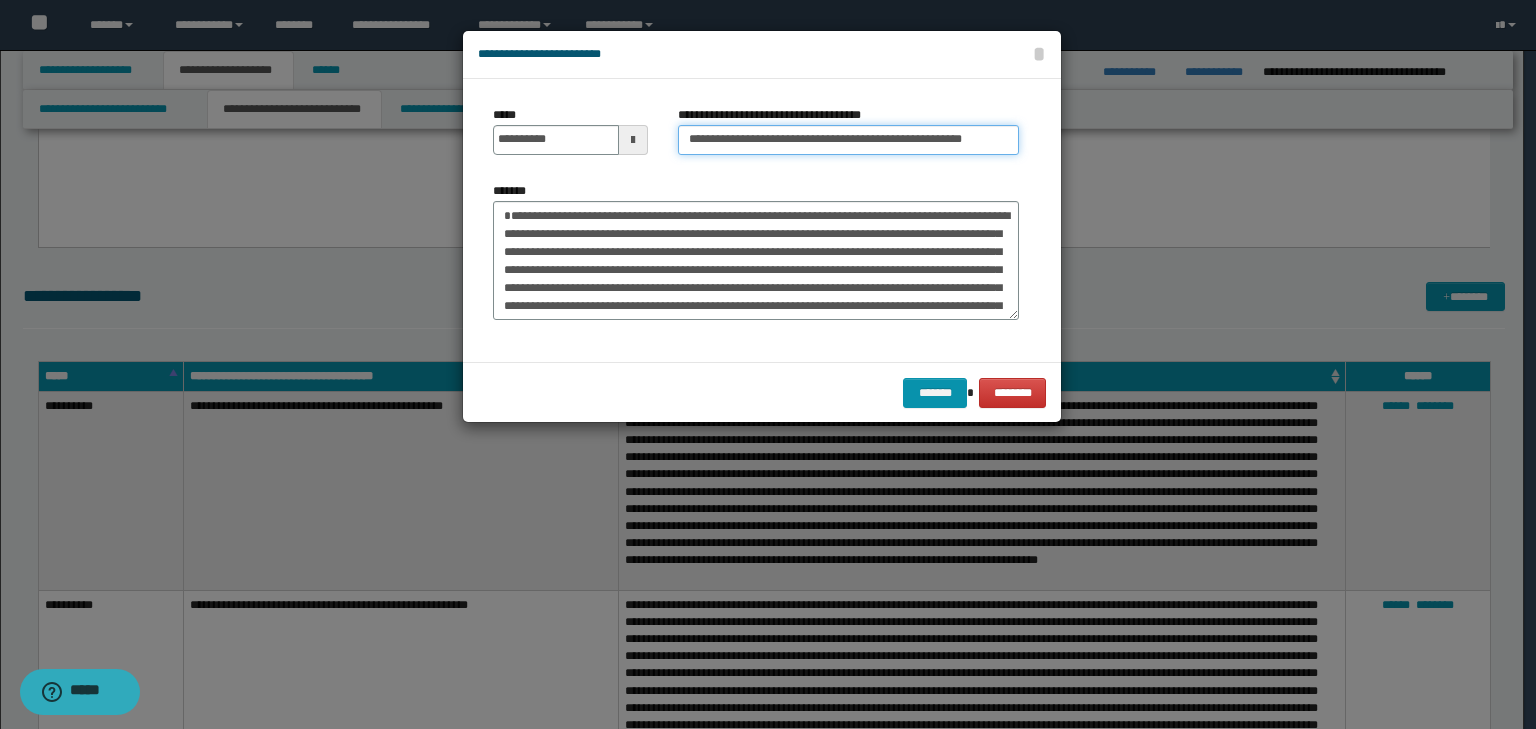scroll, scrollTop: 0, scrollLeft: 38, axis: horizontal 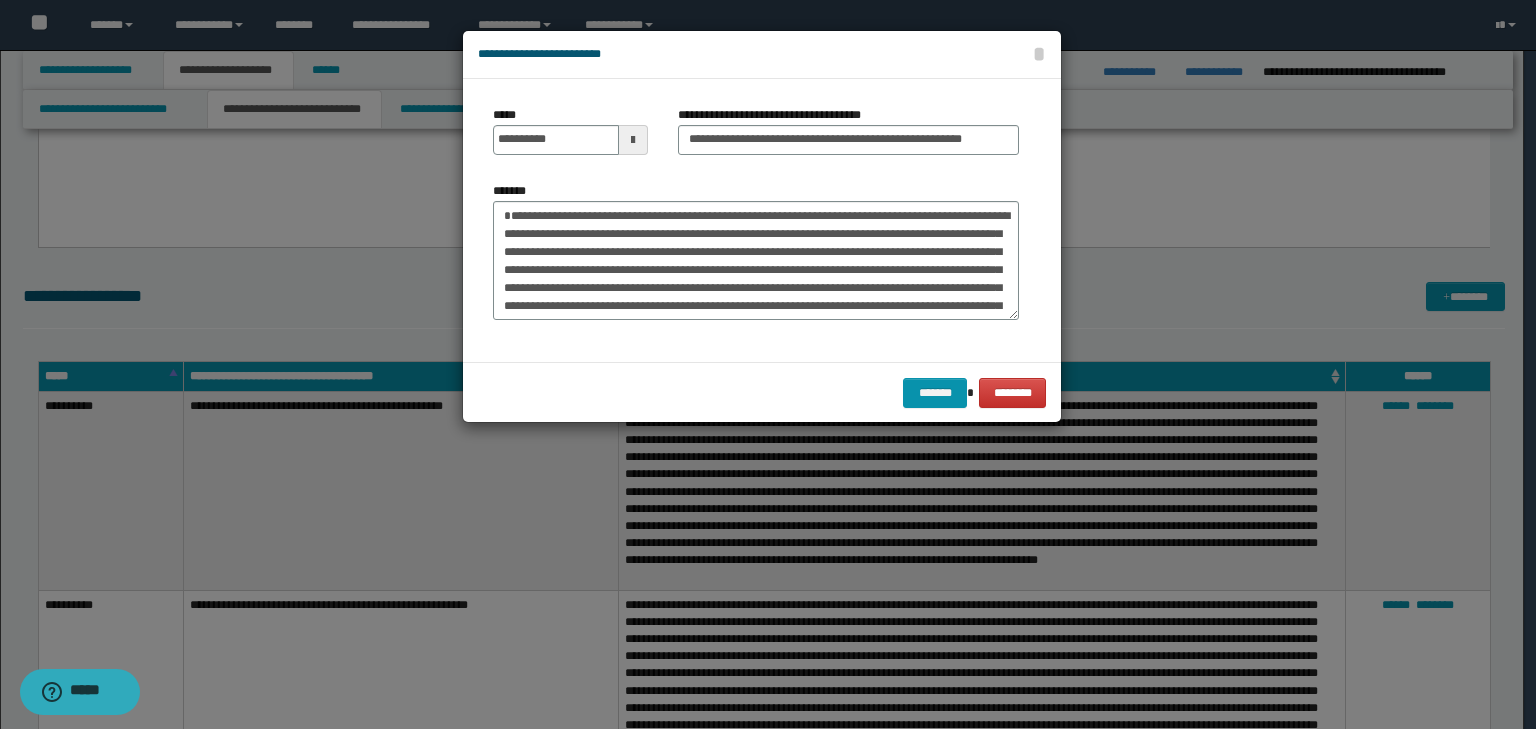 drag, startPoint x: 904, startPoint y: 396, endPoint x: 947, endPoint y: 395, distance: 43.011627 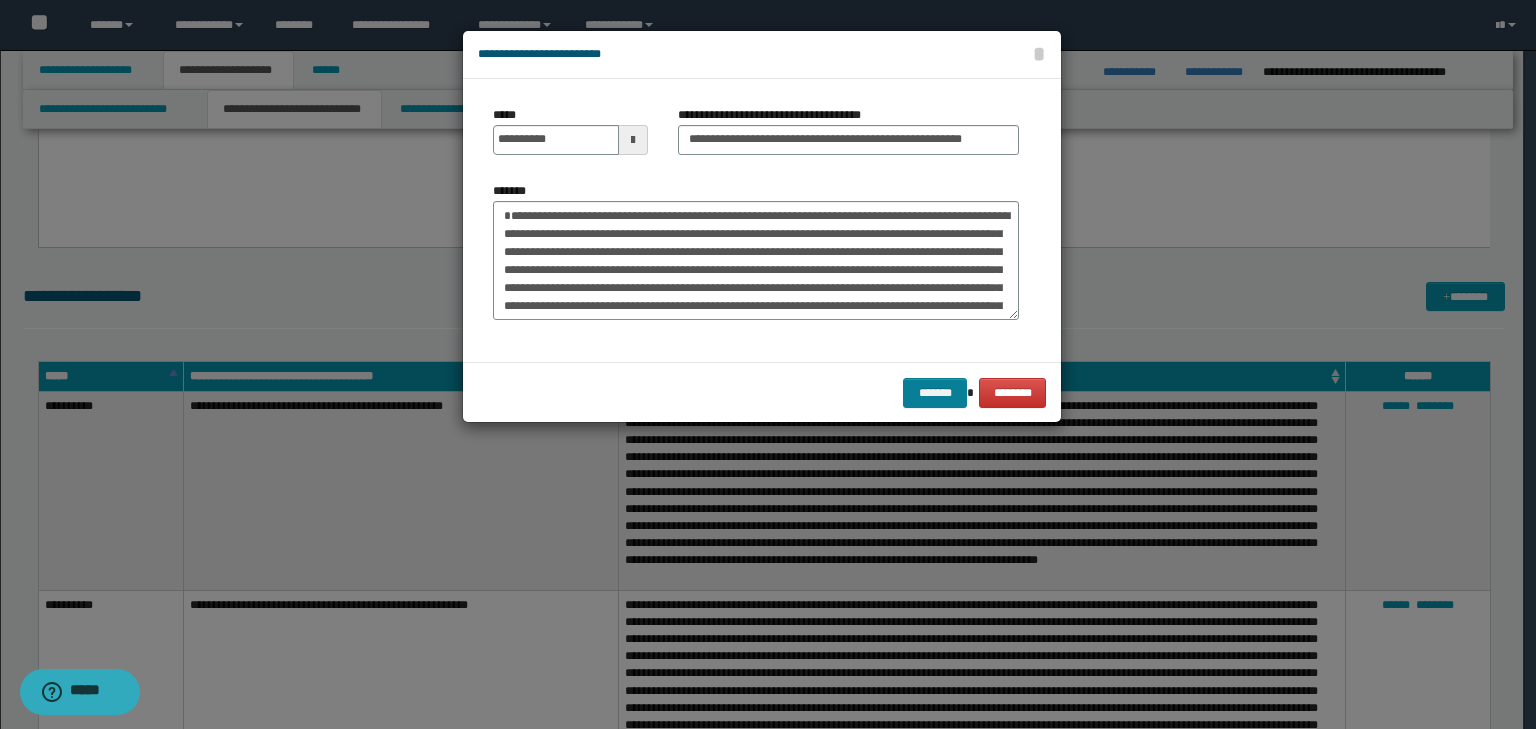 scroll, scrollTop: 0, scrollLeft: 0, axis: both 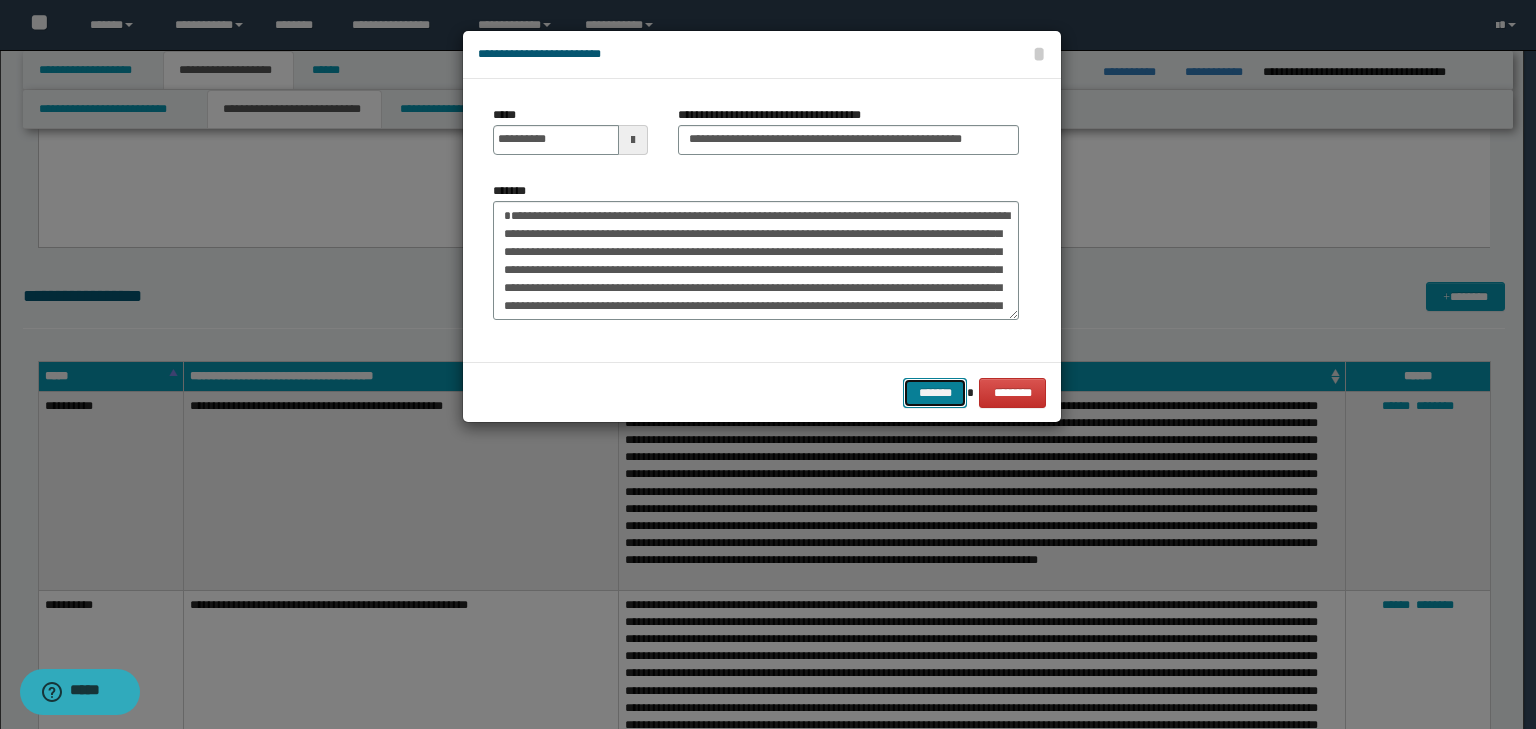 drag, startPoint x: 945, startPoint y: 393, endPoint x: 936, endPoint y: 376, distance: 19.235384 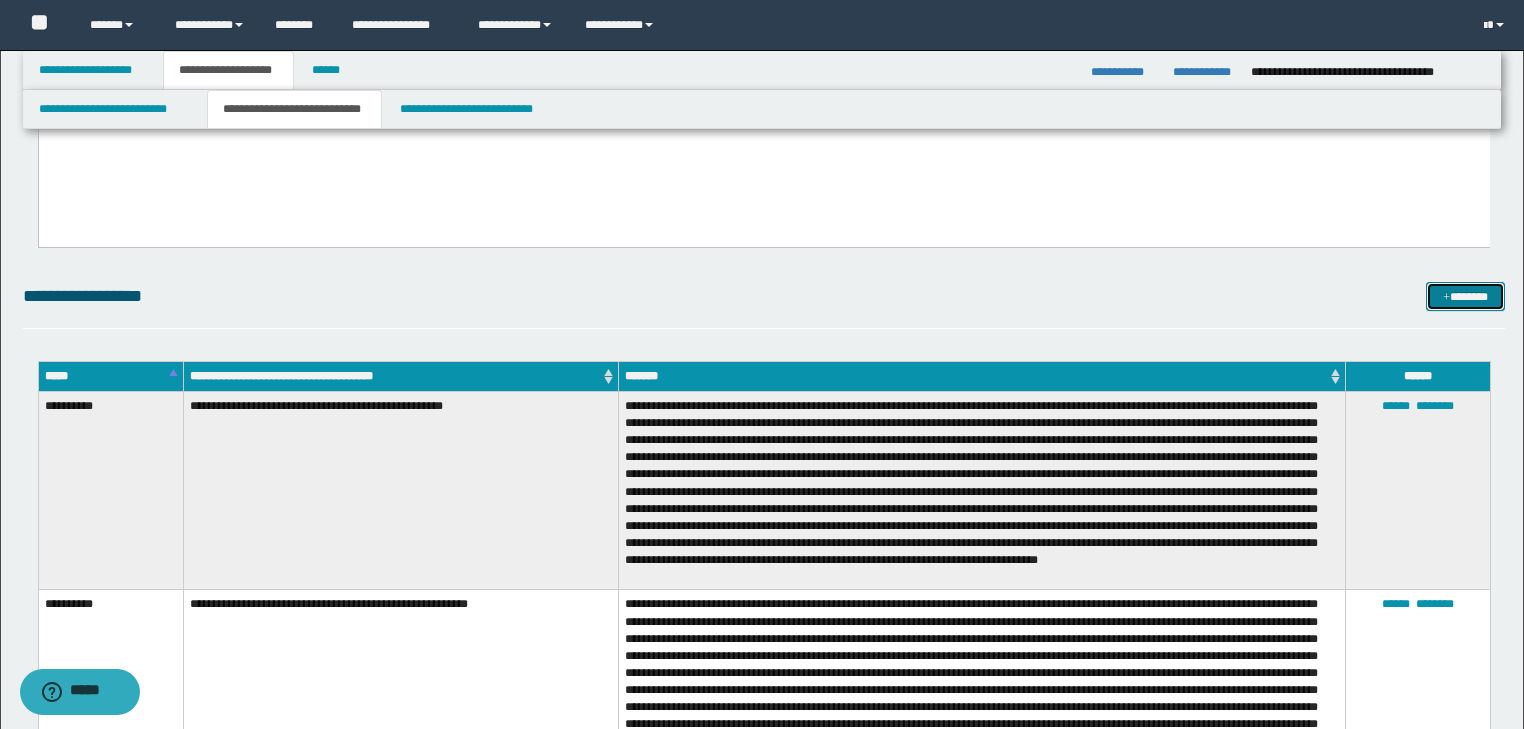 click on "*******" at bounding box center [1465, 297] 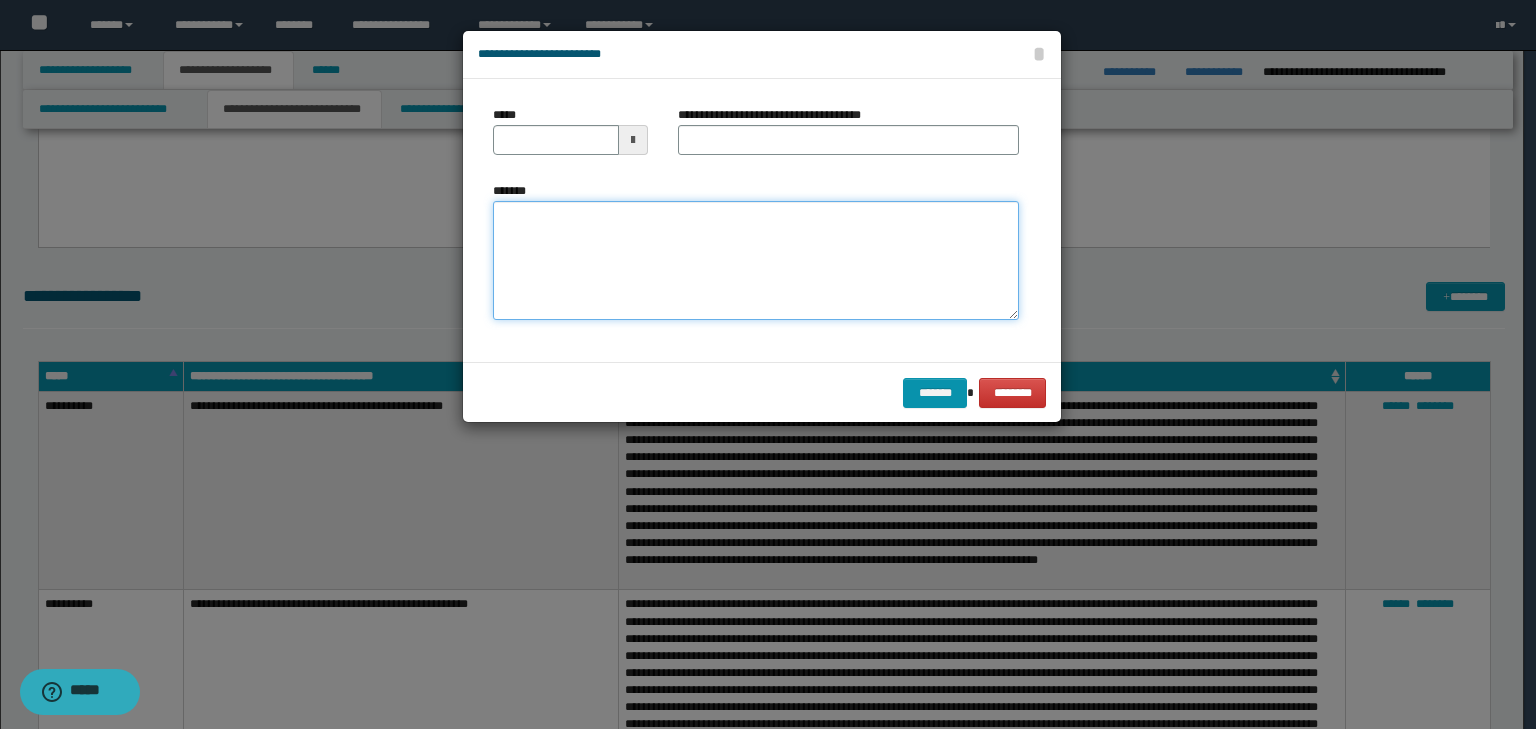 click on "*******" at bounding box center [756, 261] 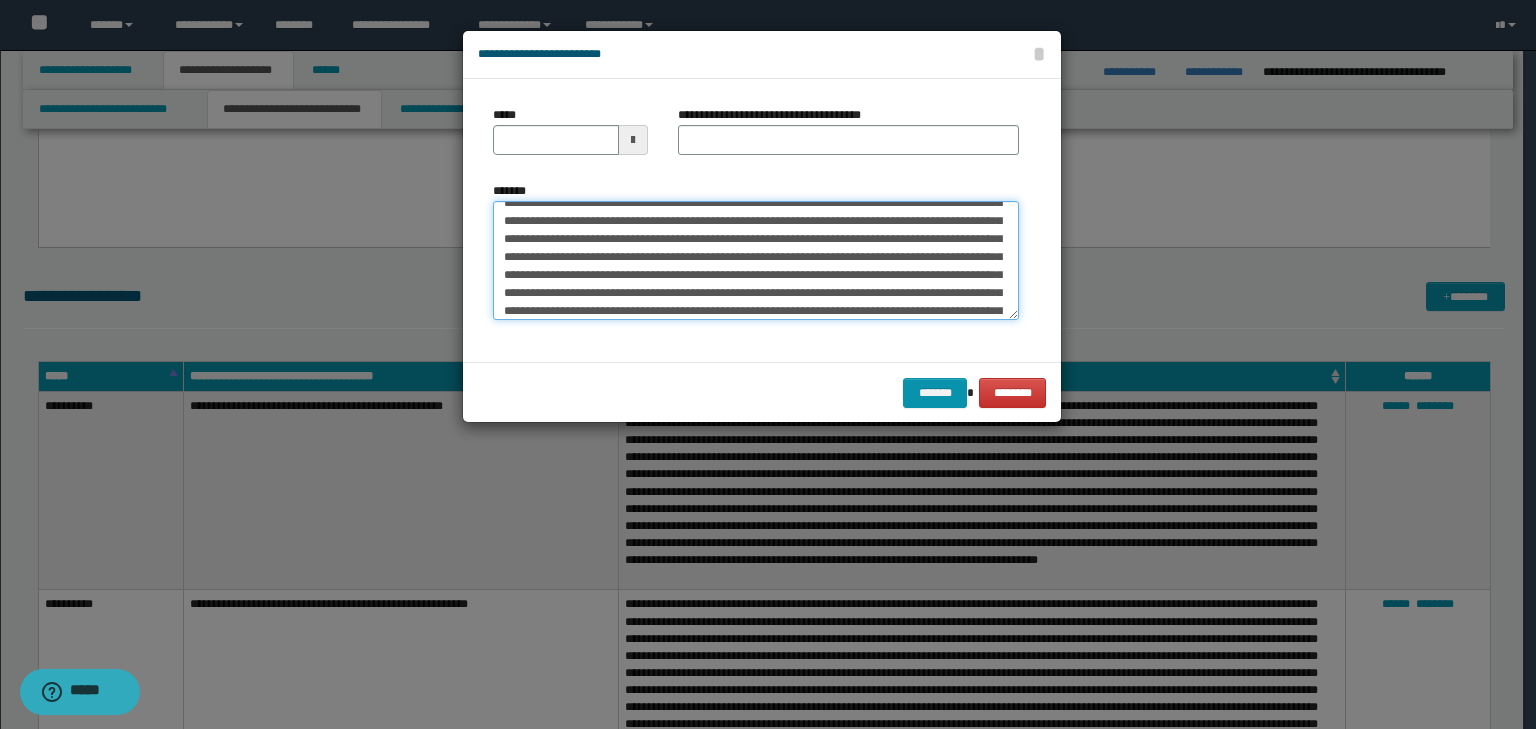 scroll, scrollTop: 0, scrollLeft: 0, axis: both 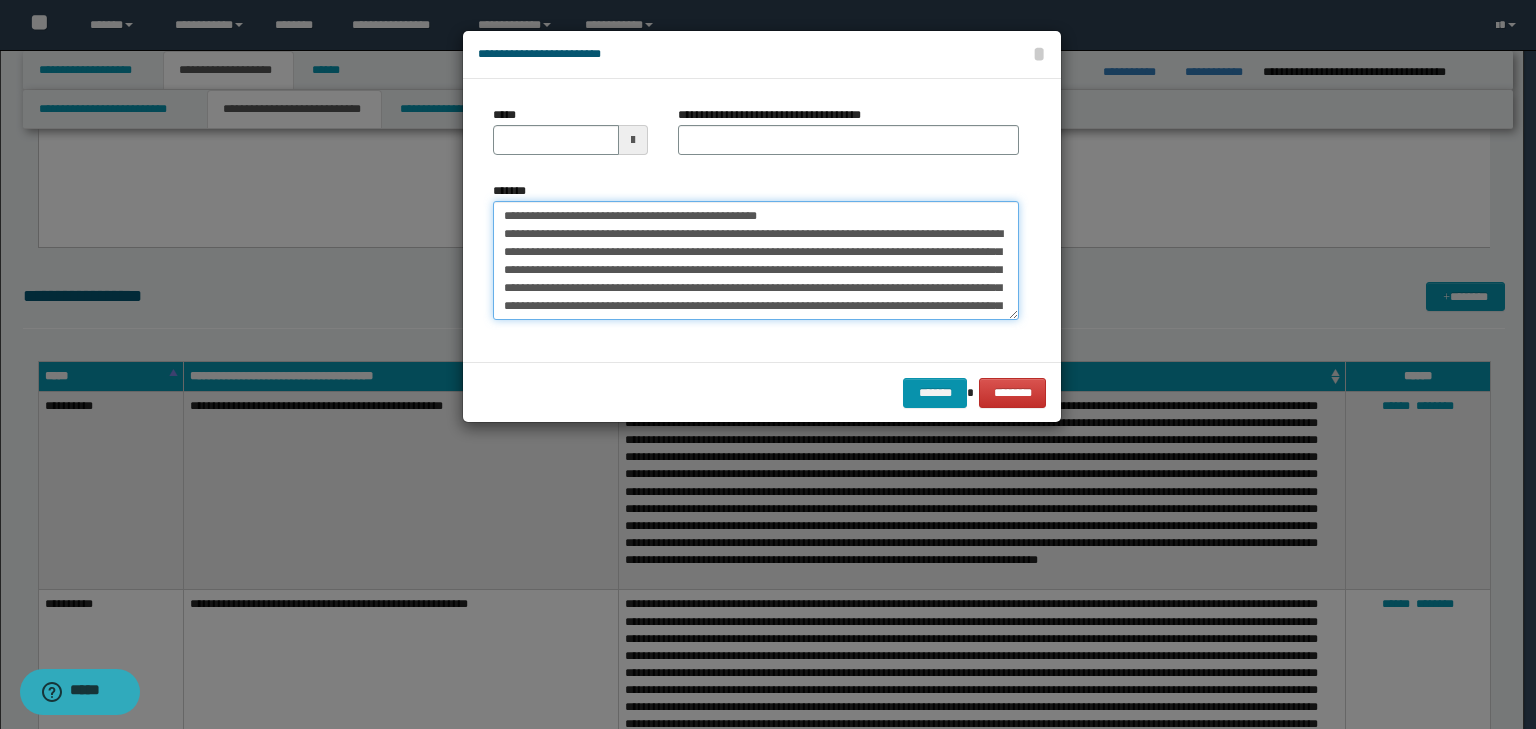 drag, startPoint x: 565, startPoint y: 217, endPoint x: 433, endPoint y: 218, distance: 132.00378 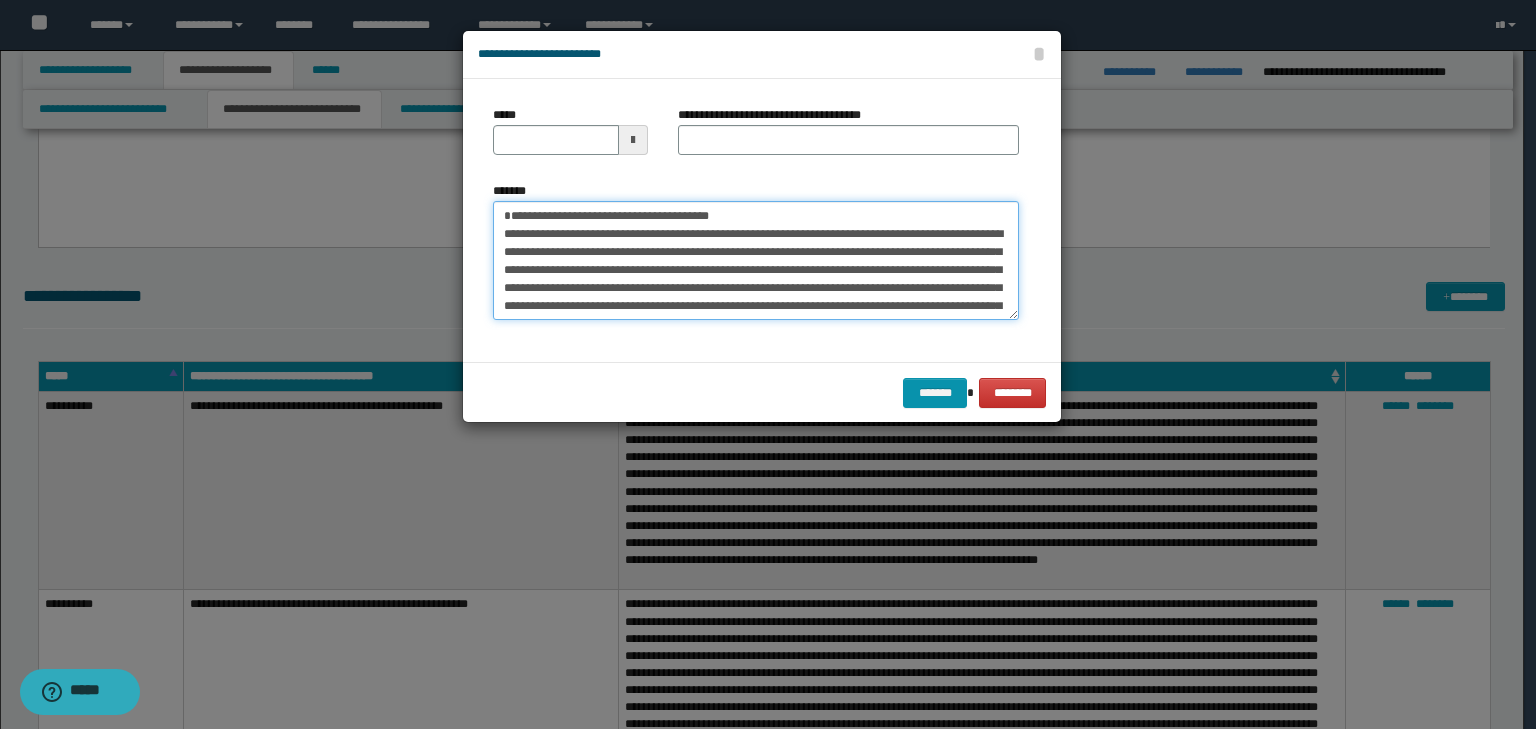 type 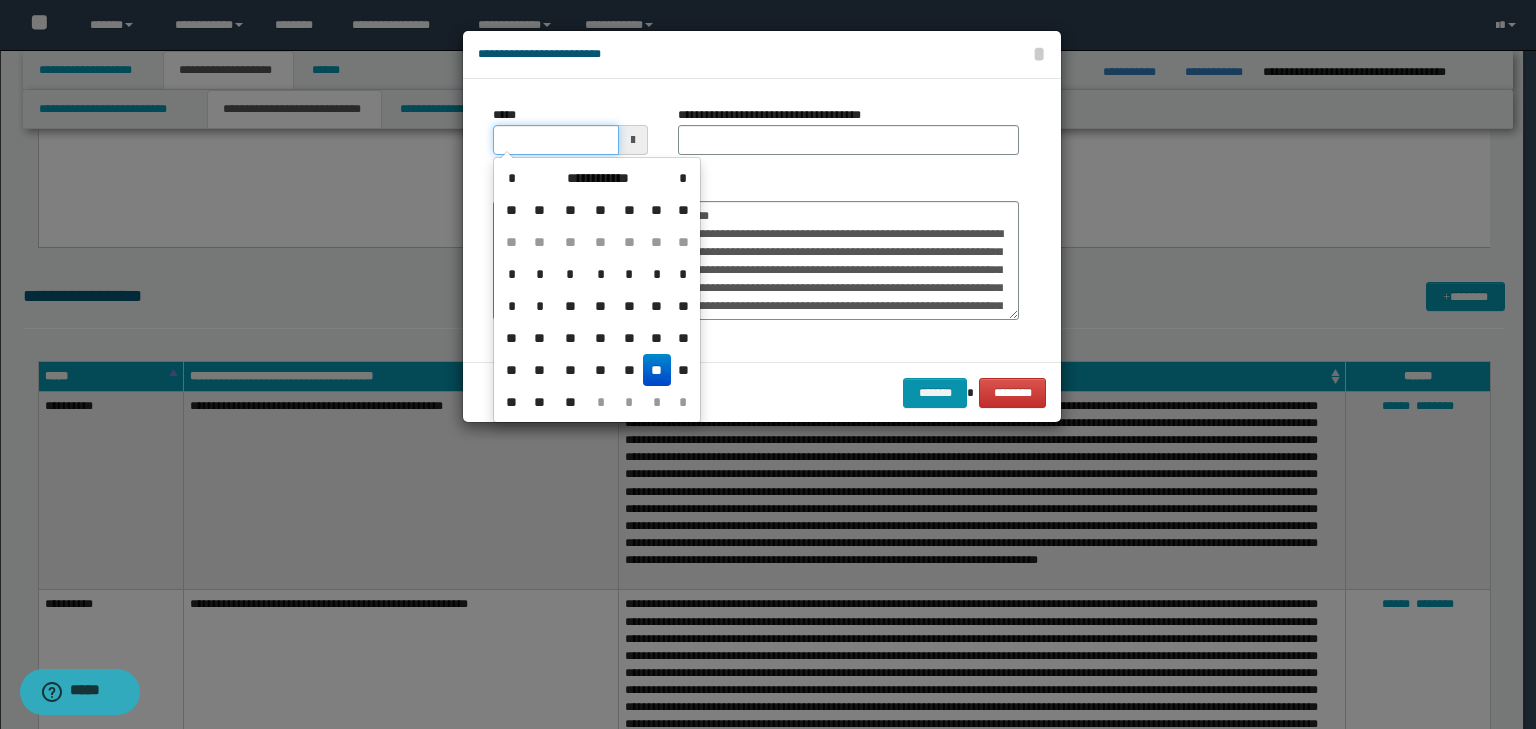 click on "*****" at bounding box center (556, 140) 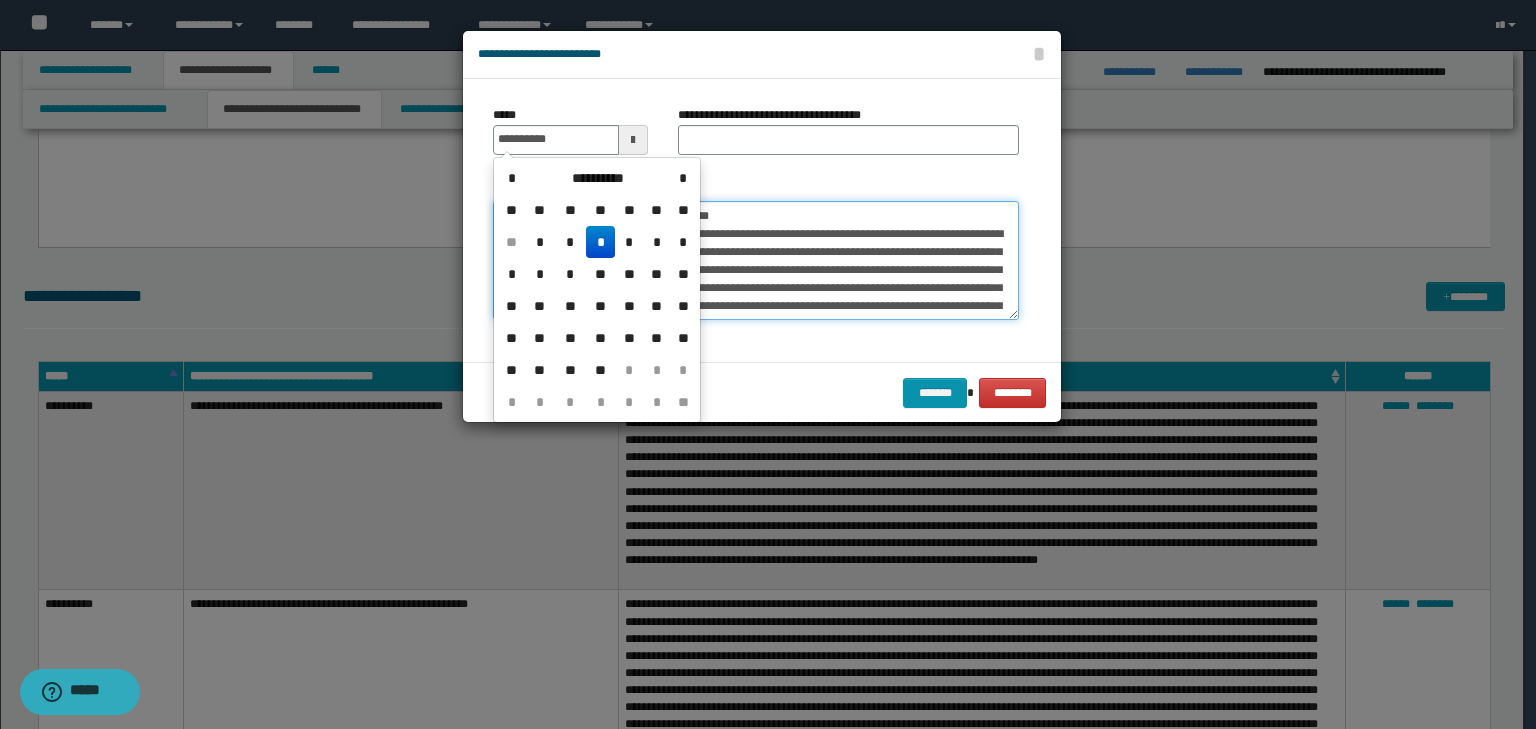 type on "**********" 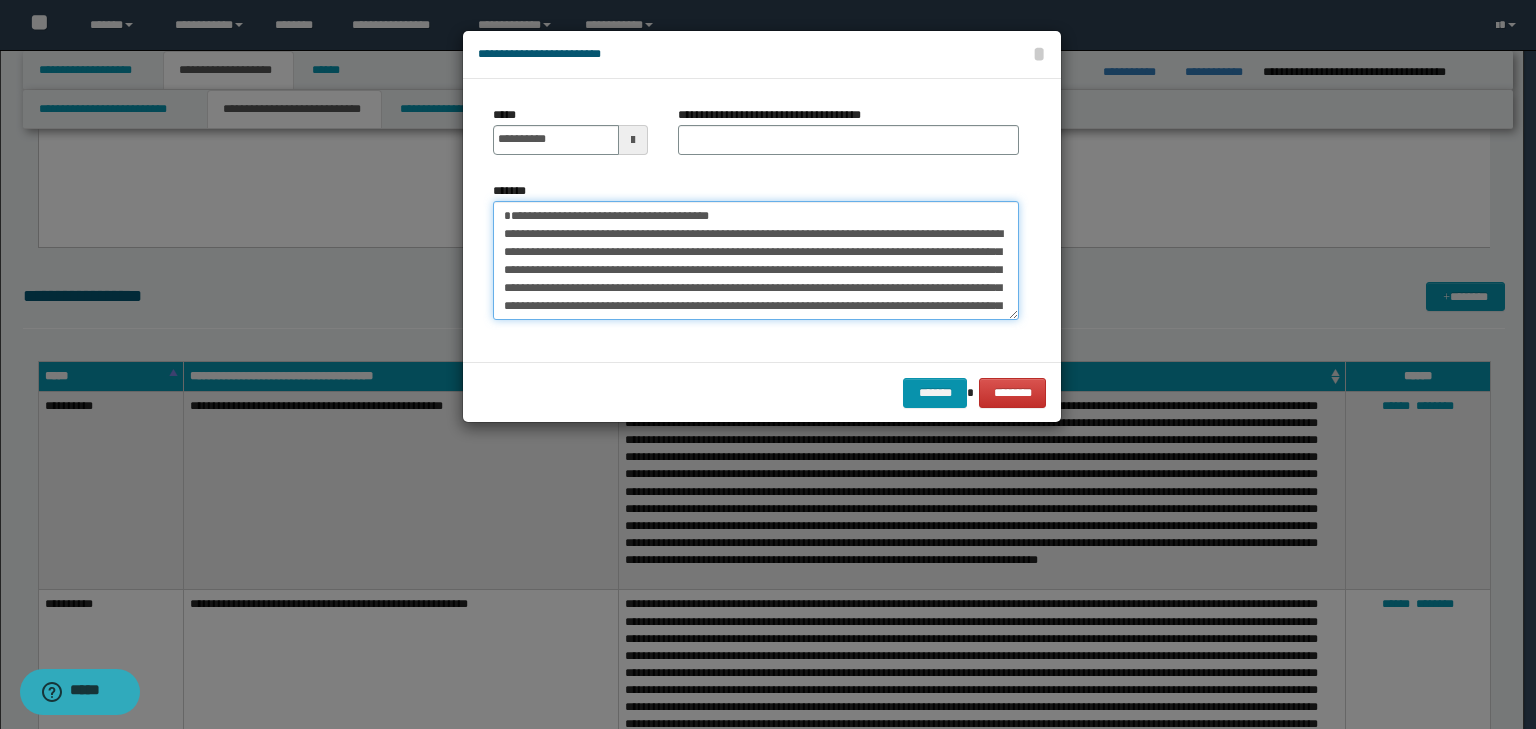 drag, startPoint x: 712, startPoint y: 198, endPoint x: 316, endPoint y: 198, distance: 396 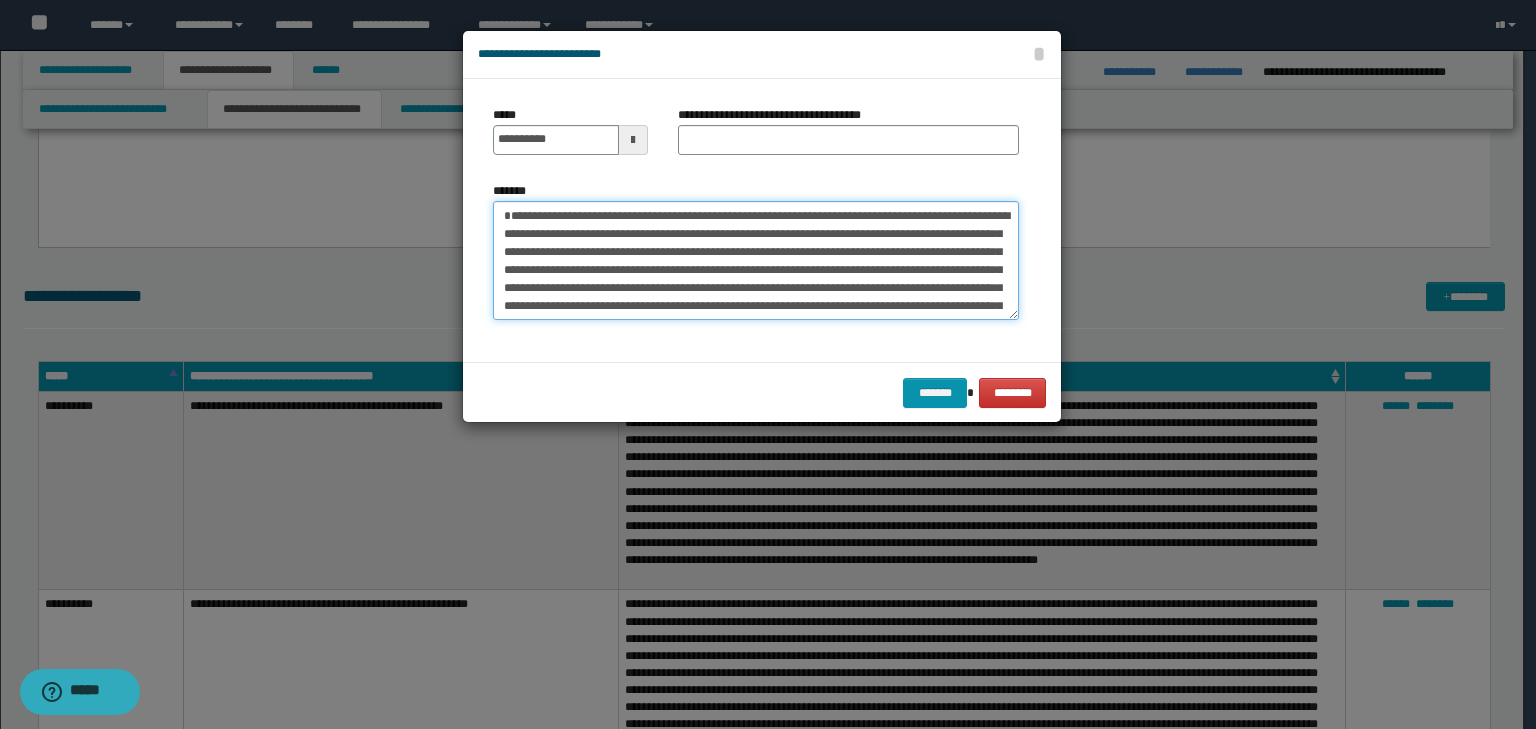 type on "**********" 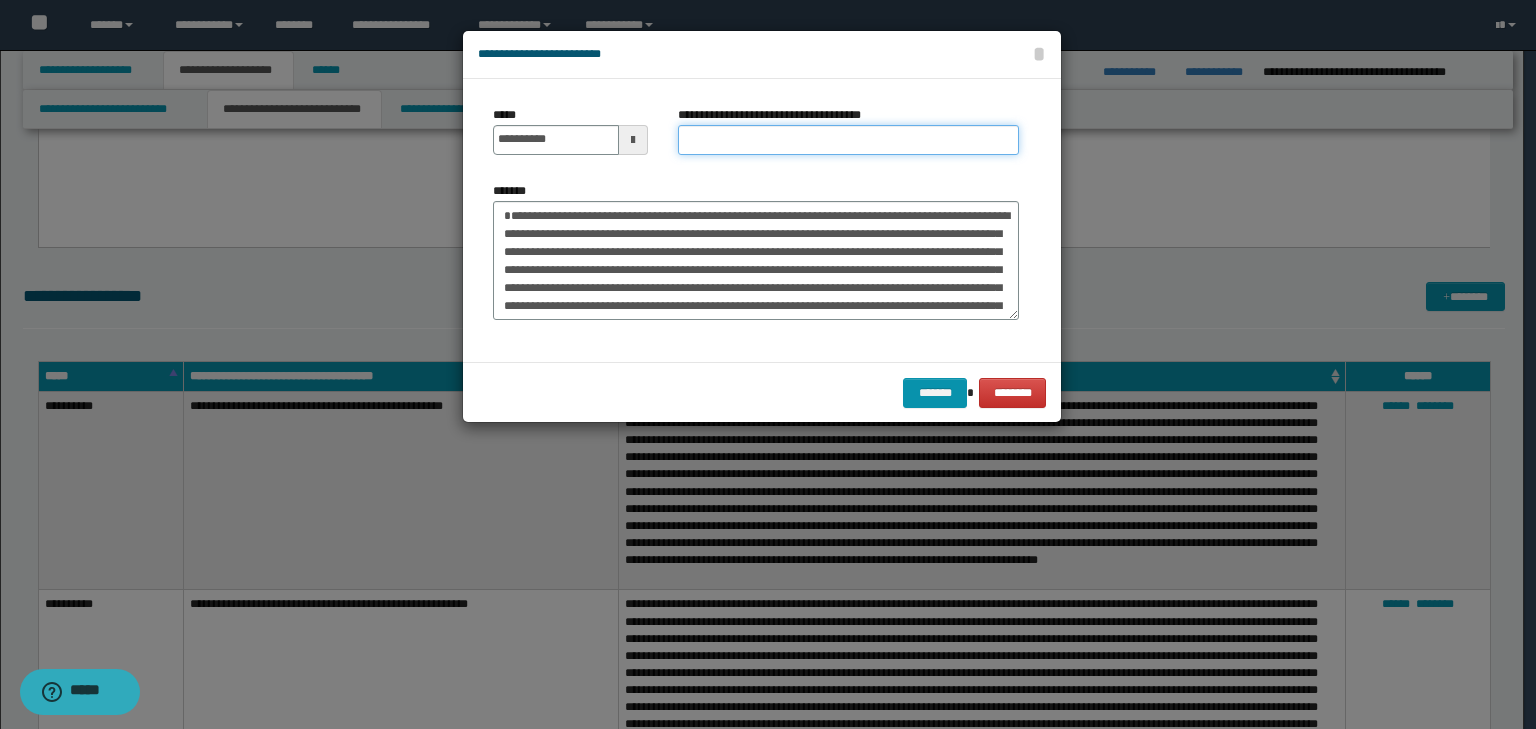 click on "**********" at bounding box center [848, 140] 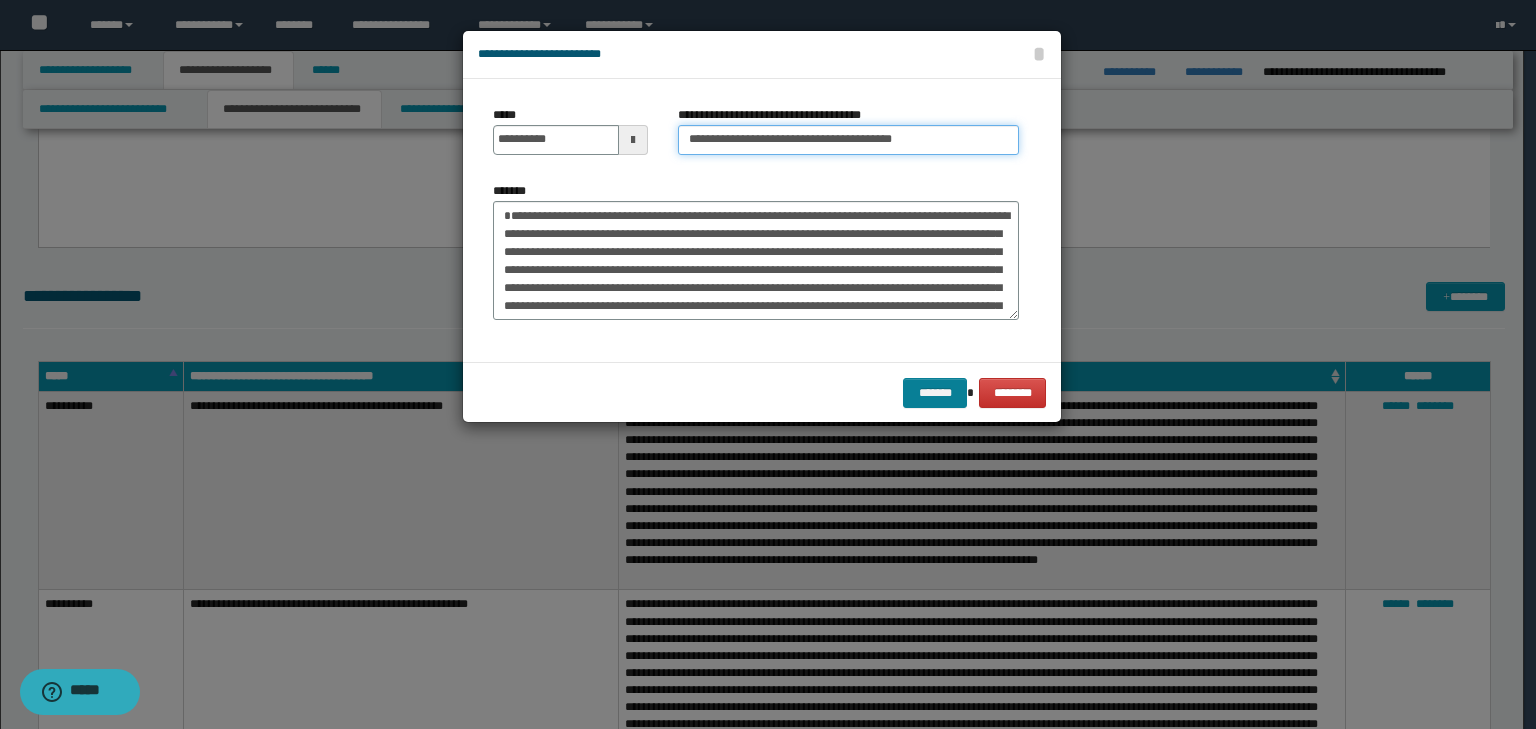 type on "**********" 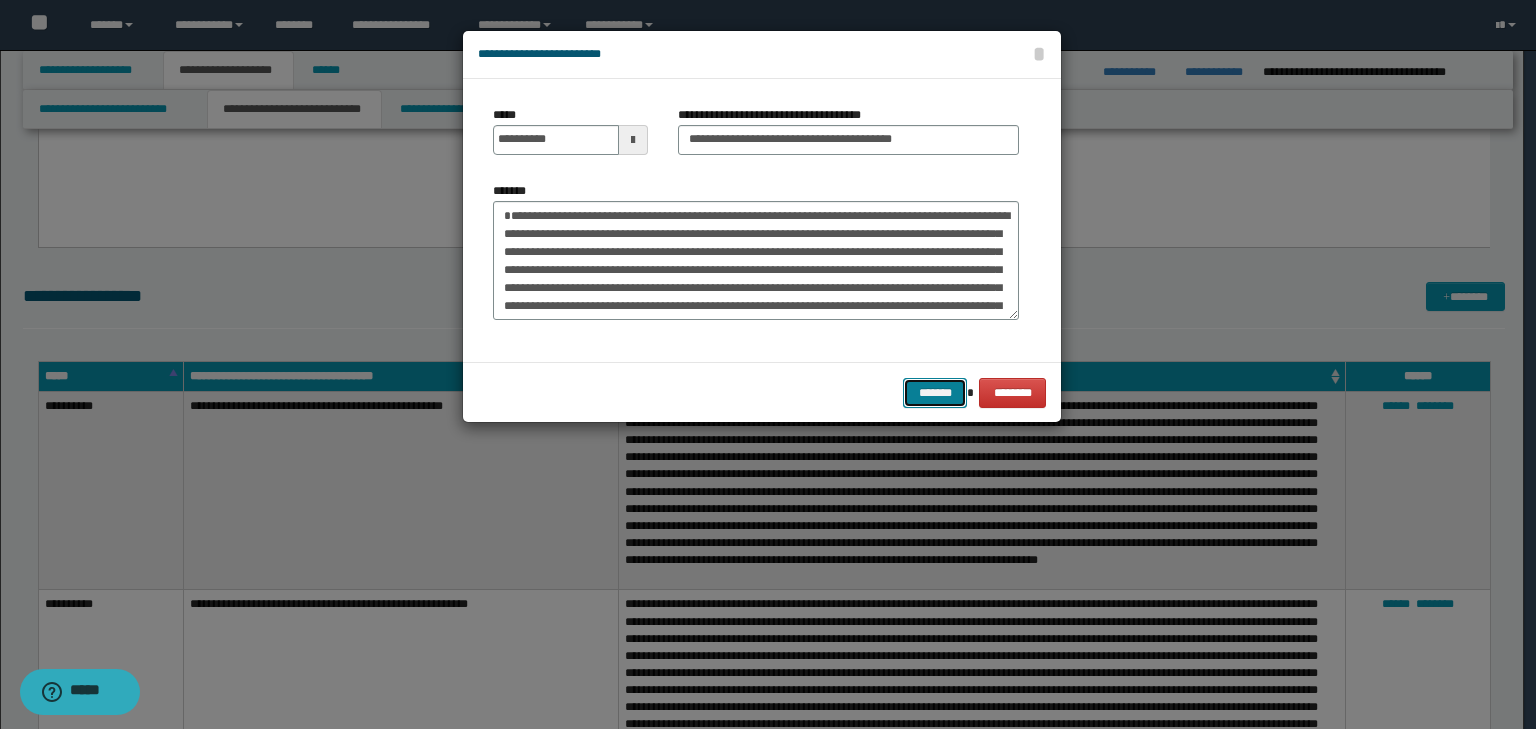 click on "*******" at bounding box center (935, 393) 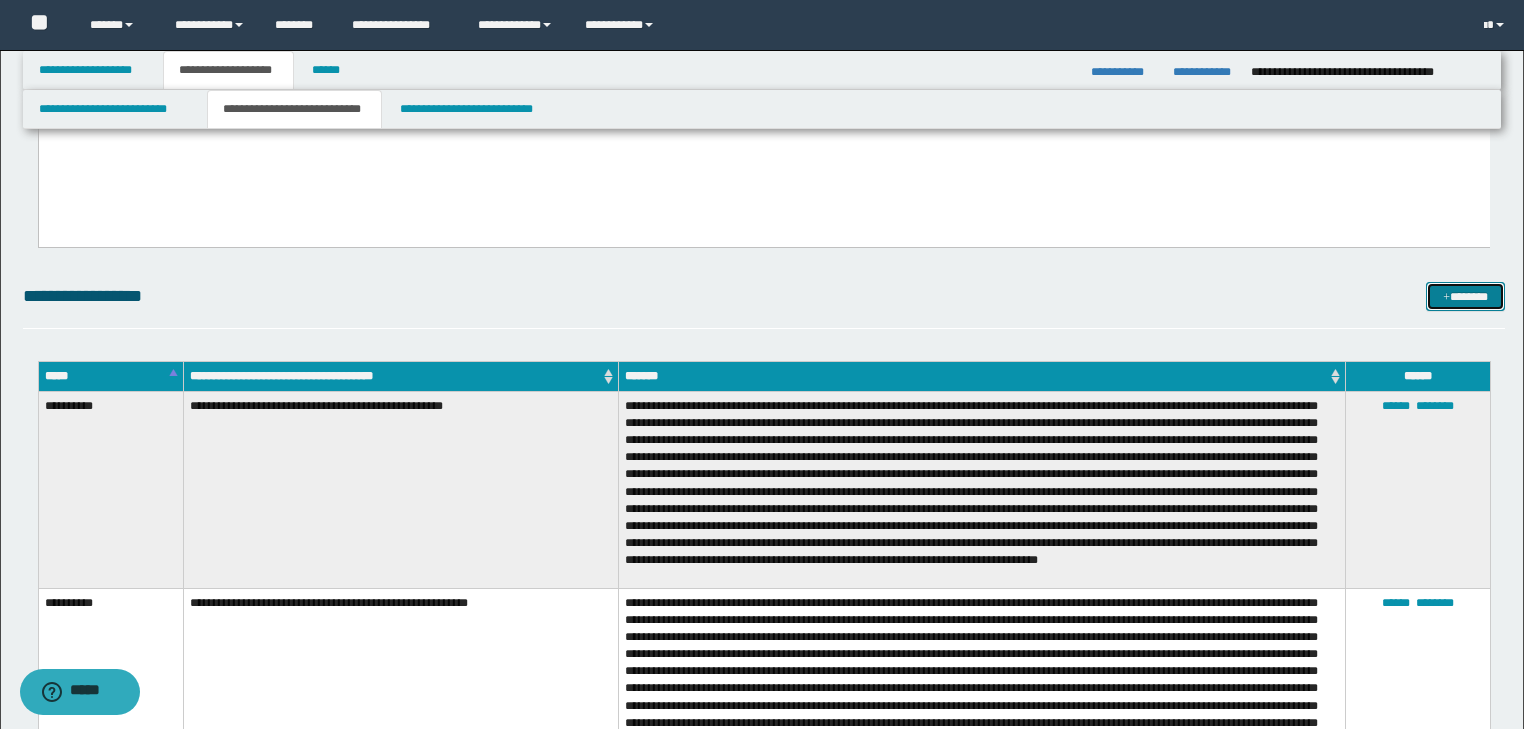 click on "*******" at bounding box center [1465, 297] 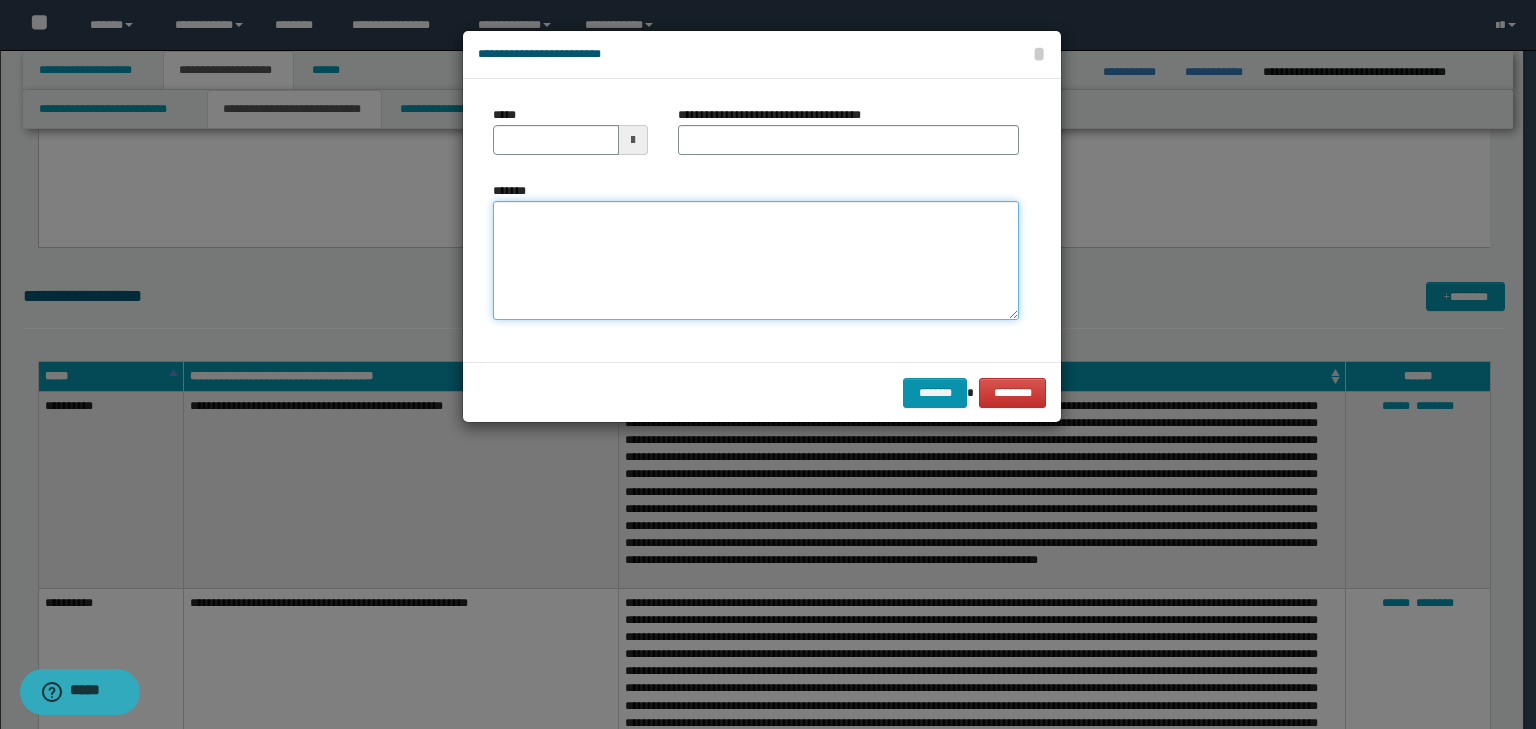 drag, startPoint x: 495, startPoint y: 206, endPoint x: 548, endPoint y: 232, distance: 59.03389 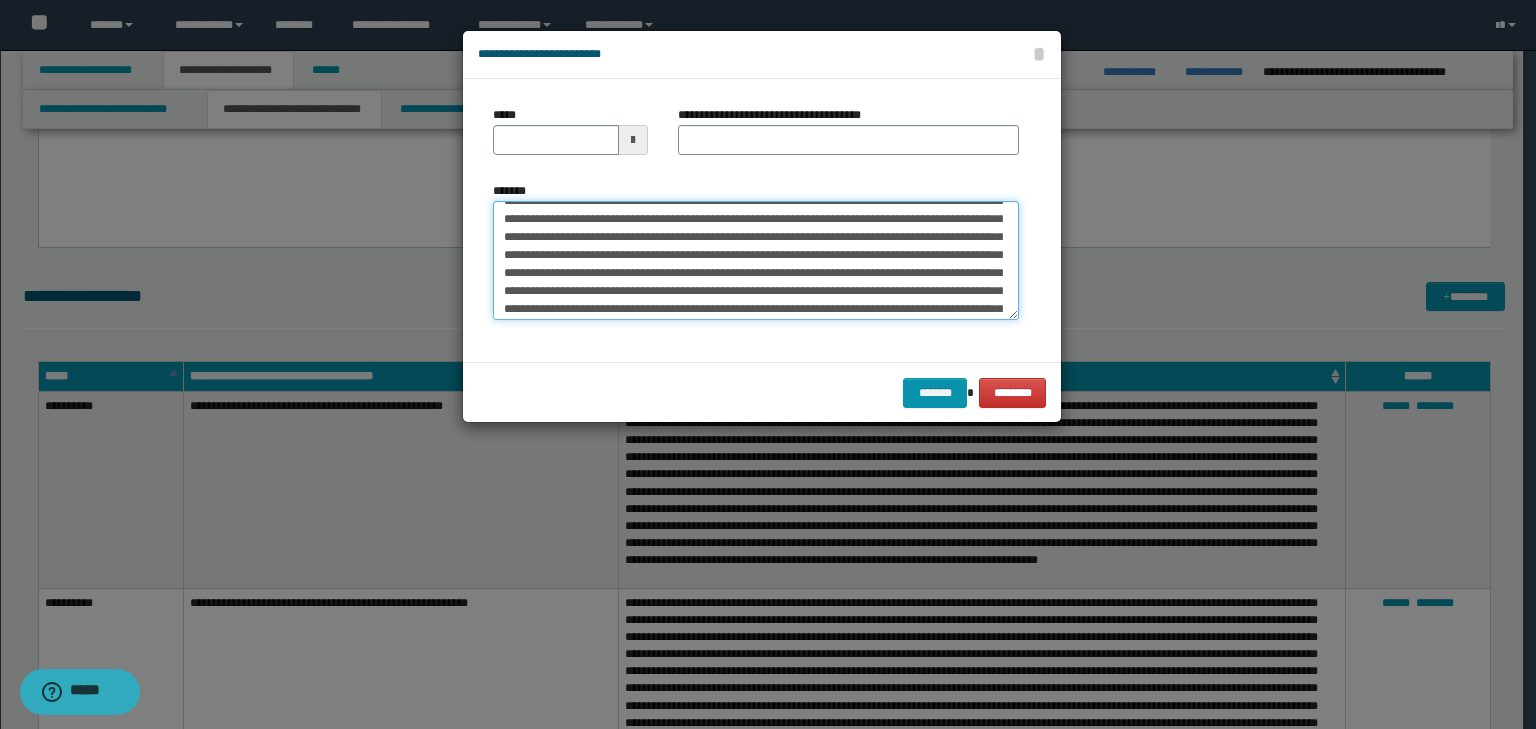 scroll, scrollTop: 0, scrollLeft: 0, axis: both 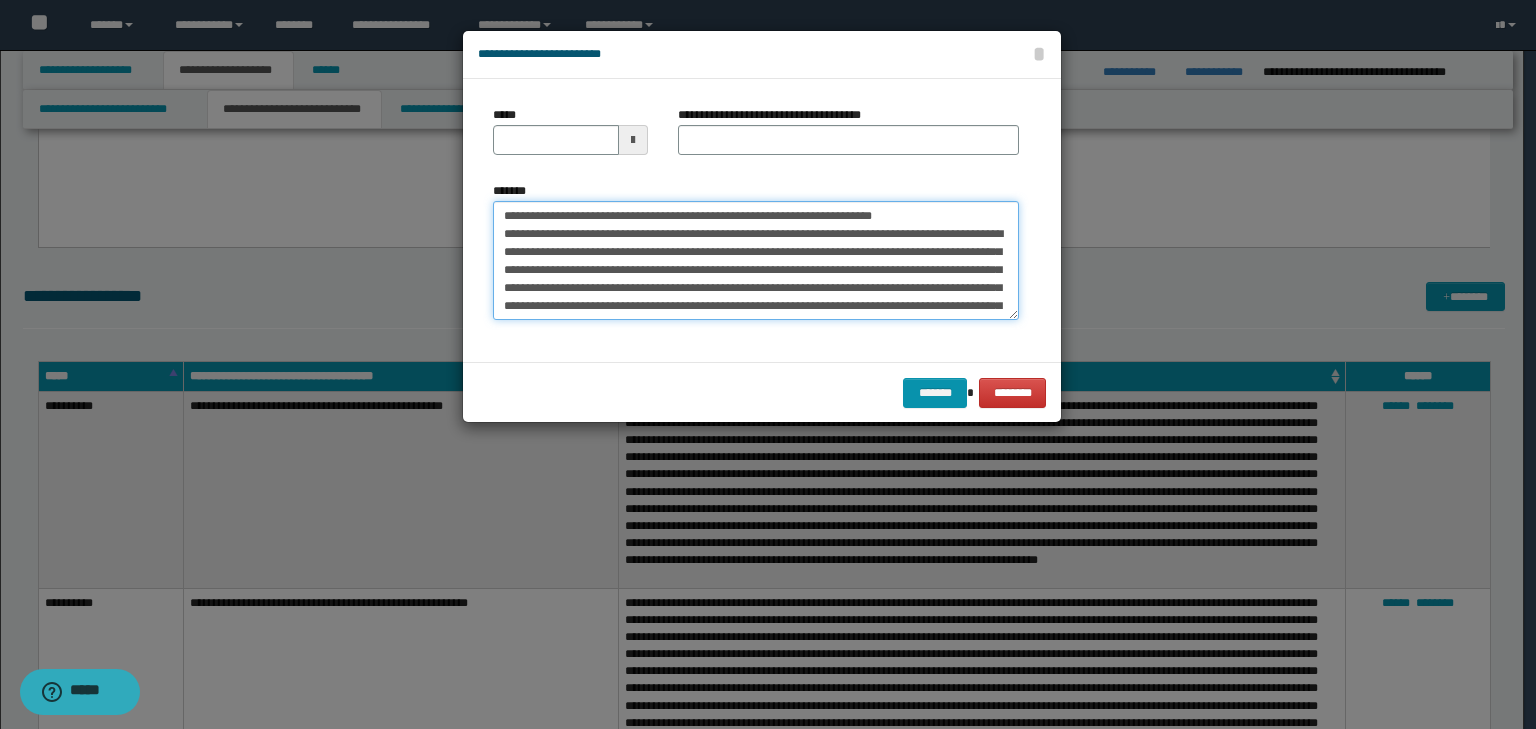 drag, startPoint x: 570, startPoint y: 212, endPoint x: 447, endPoint y: 192, distance: 124.61541 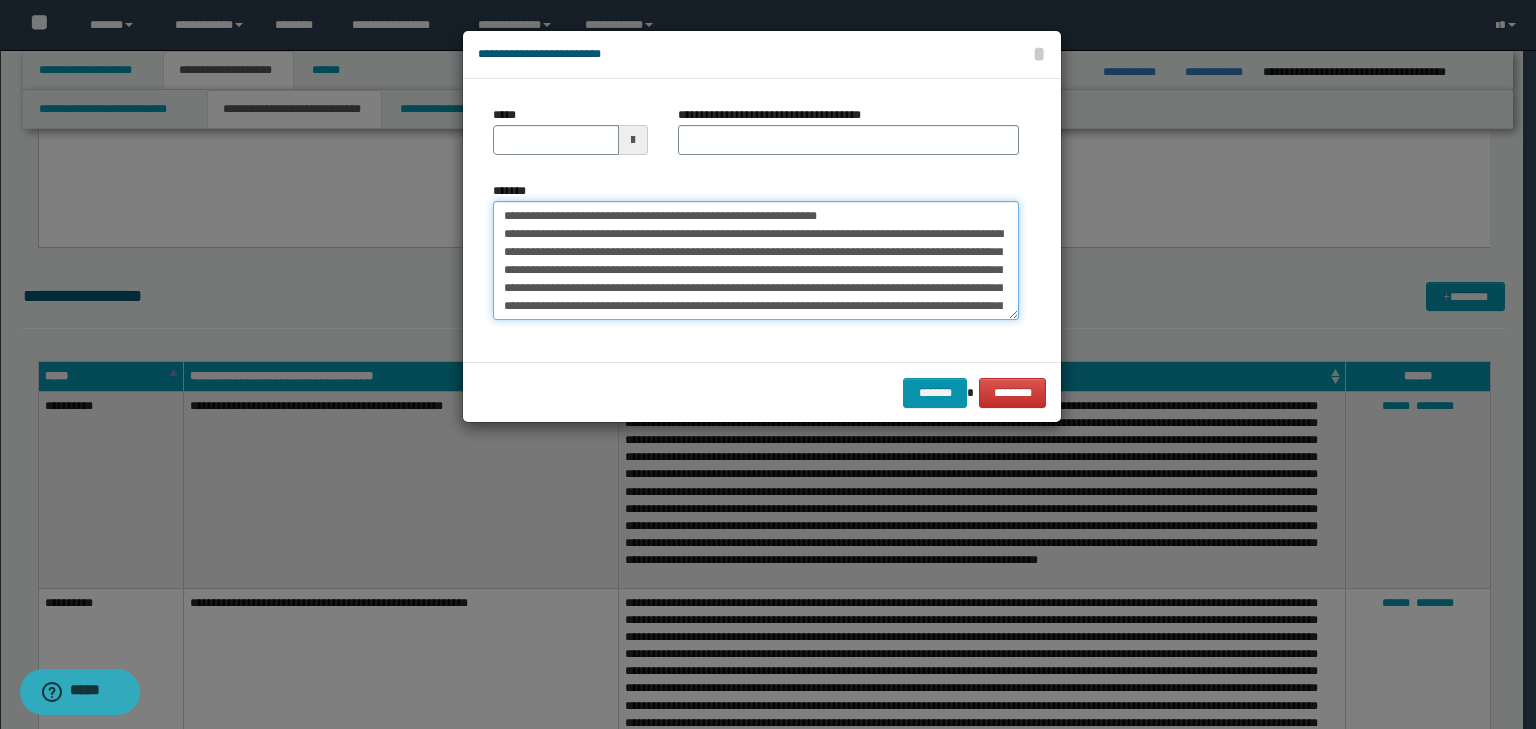 type 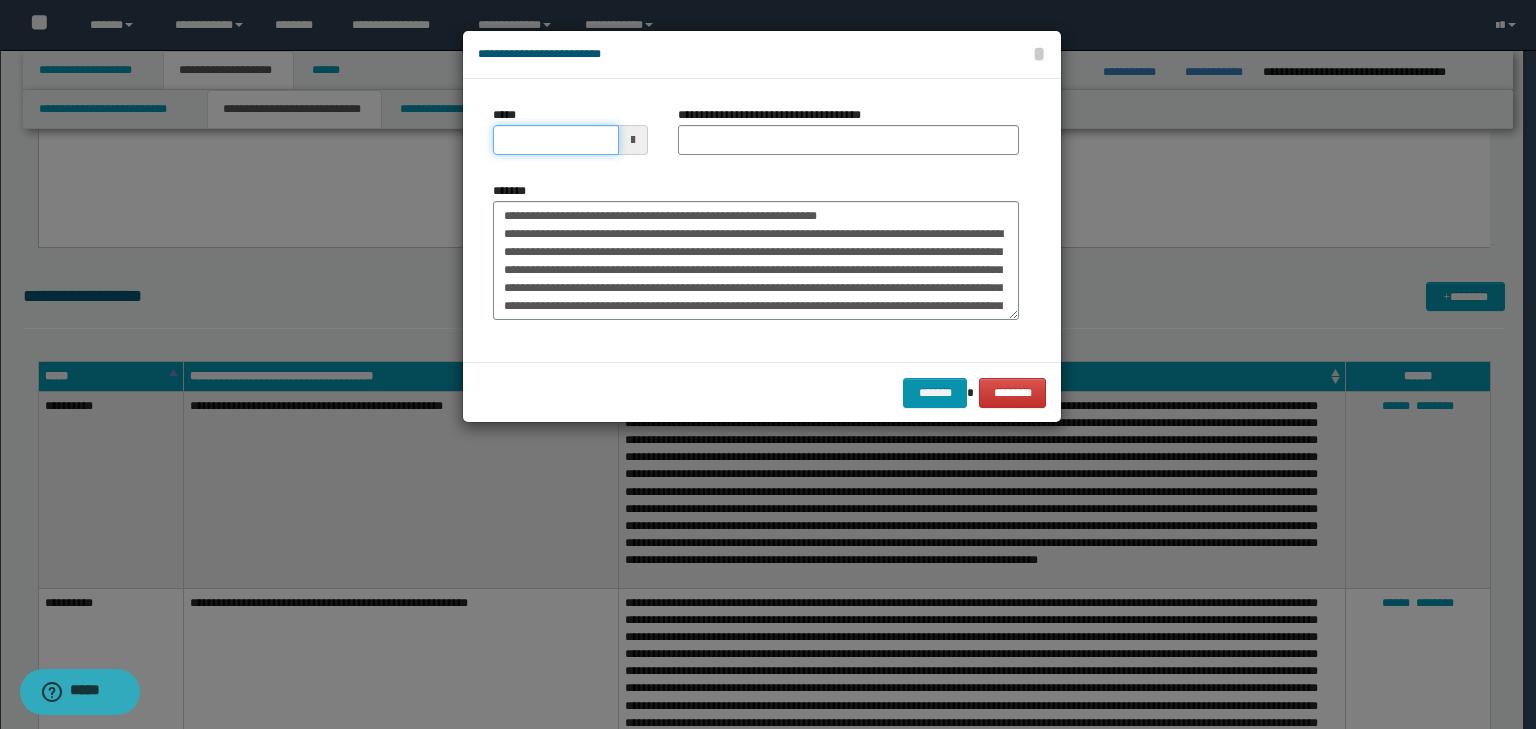 click on "*****" at bounding box center (556, 140) 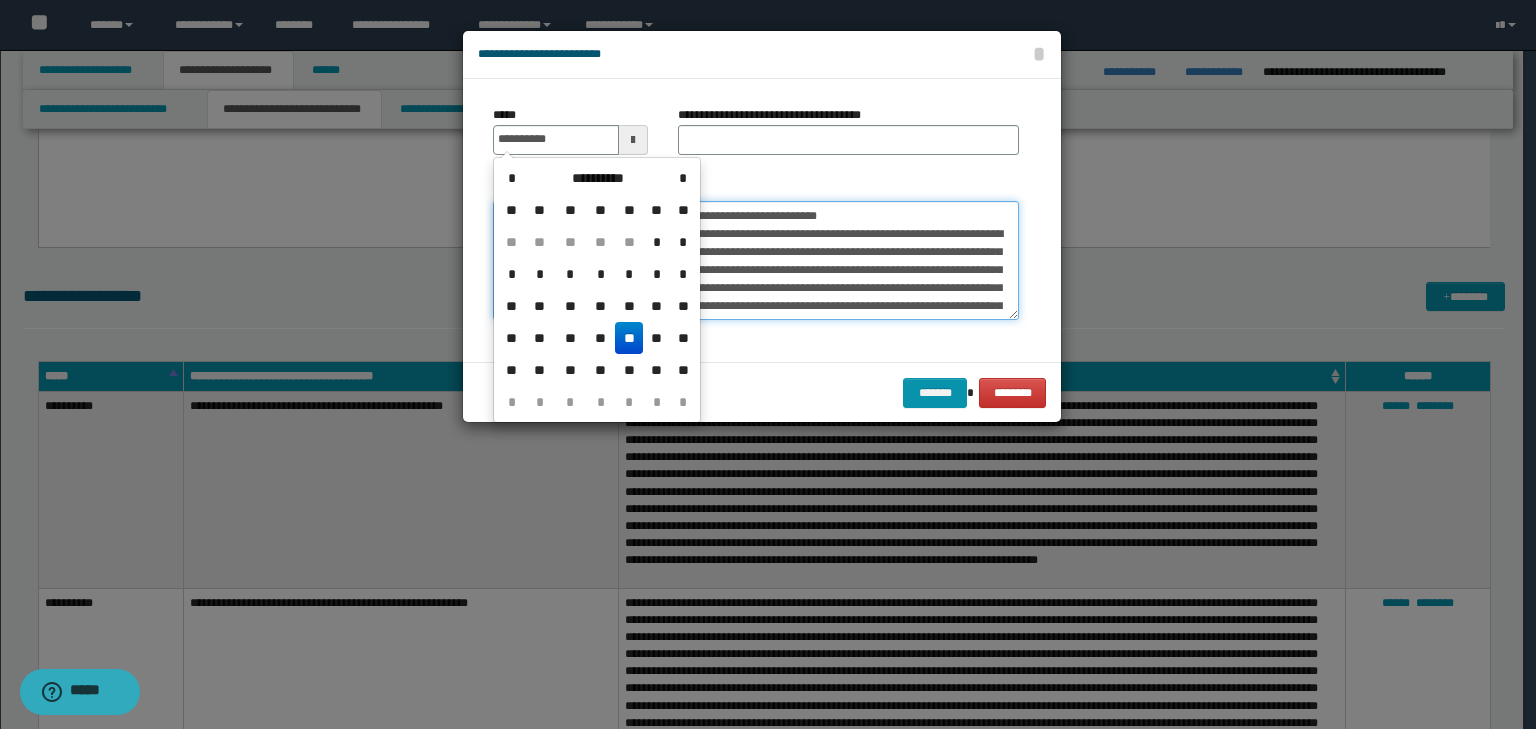 type on "**********" 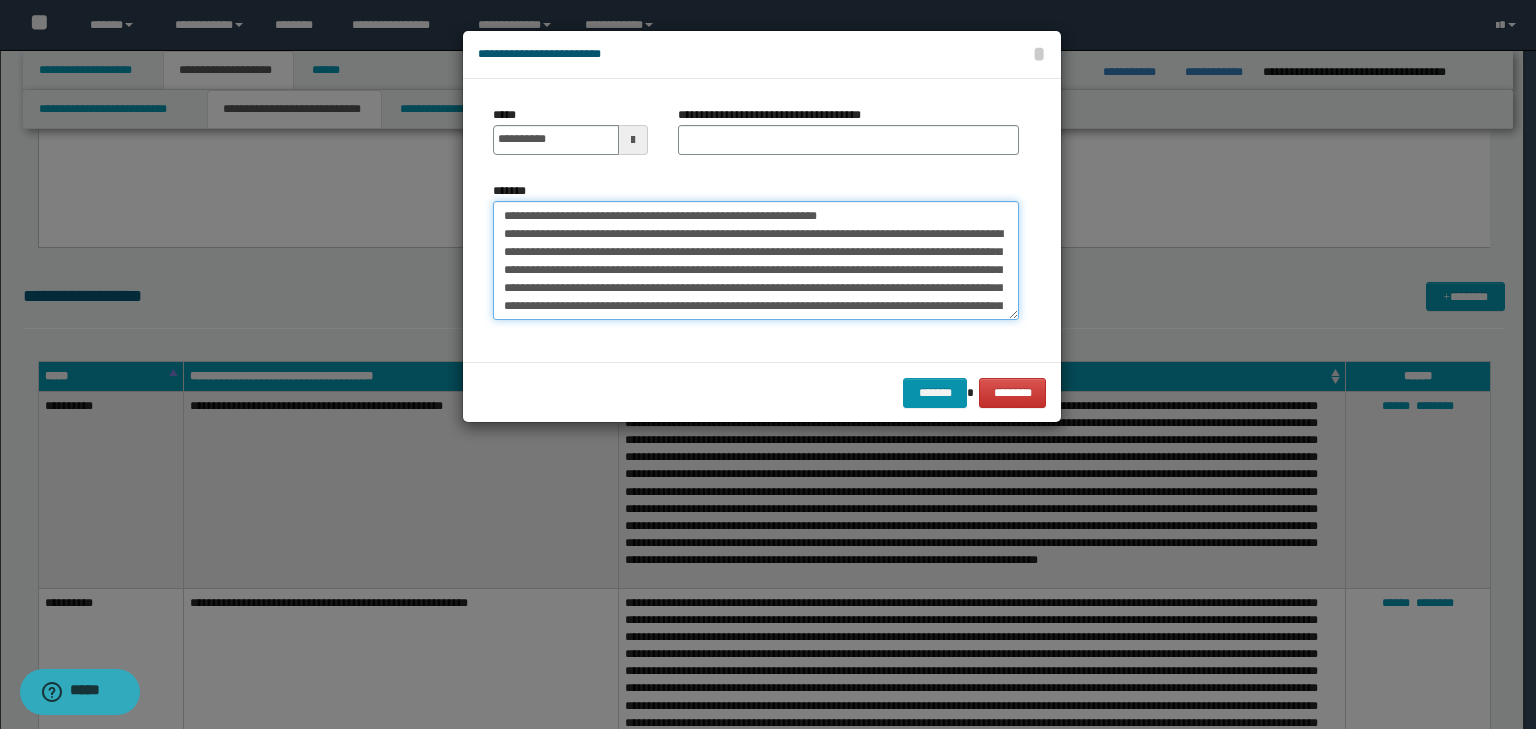 drag, startPoint x: 921, startPoint y: 212, endPoint x: 89, endPoint y: 186, distance: 832.4061 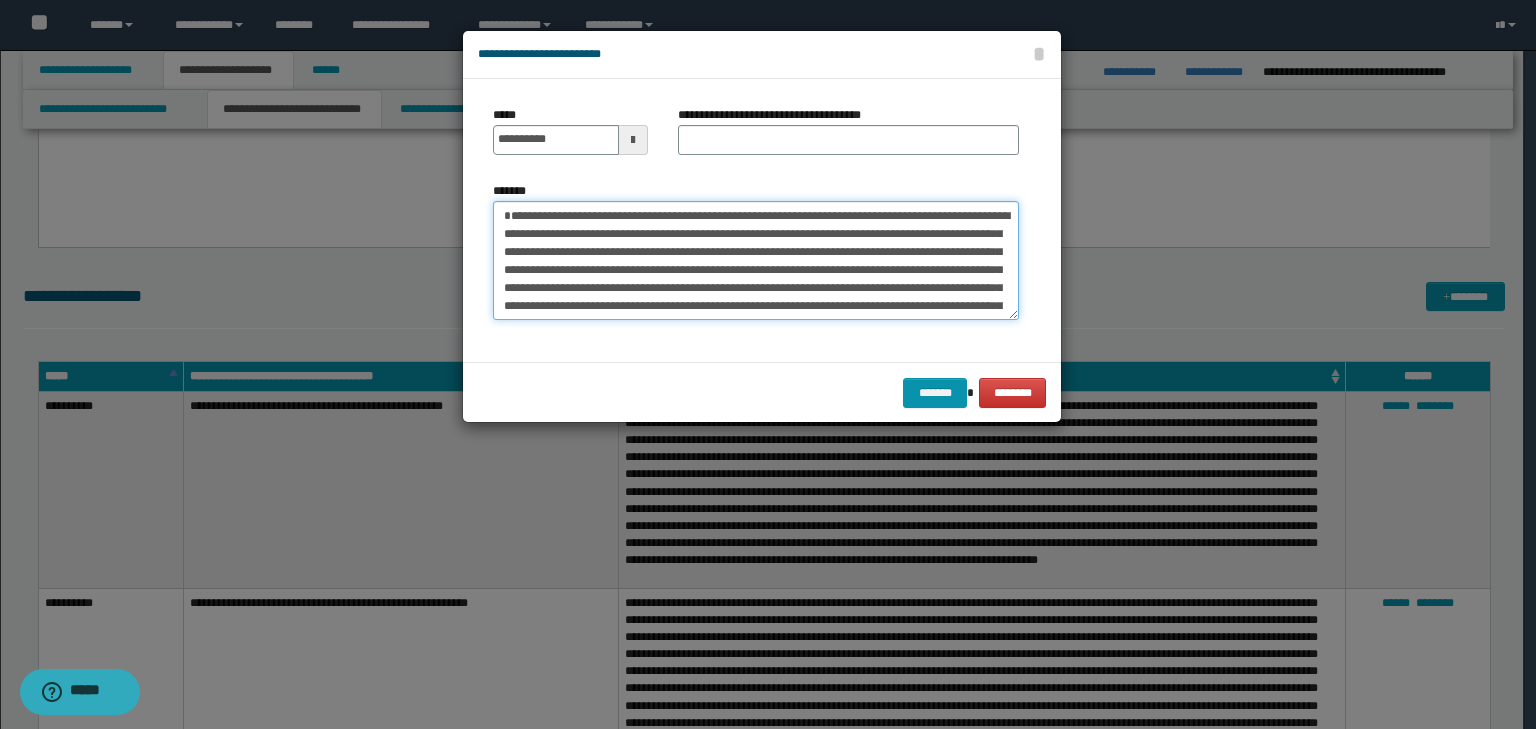 type on "**********" 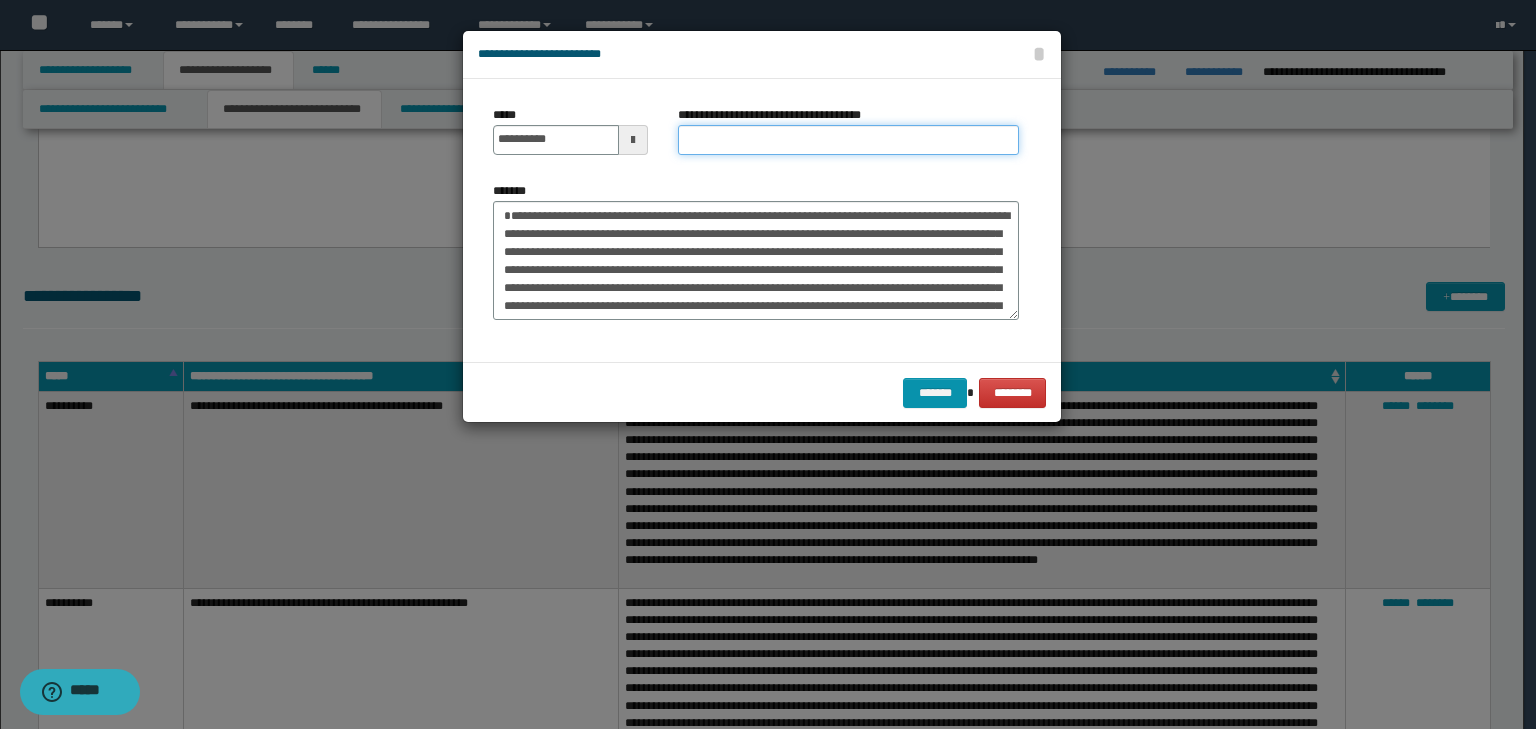 click on "**********" at bounding box center [848, 140] 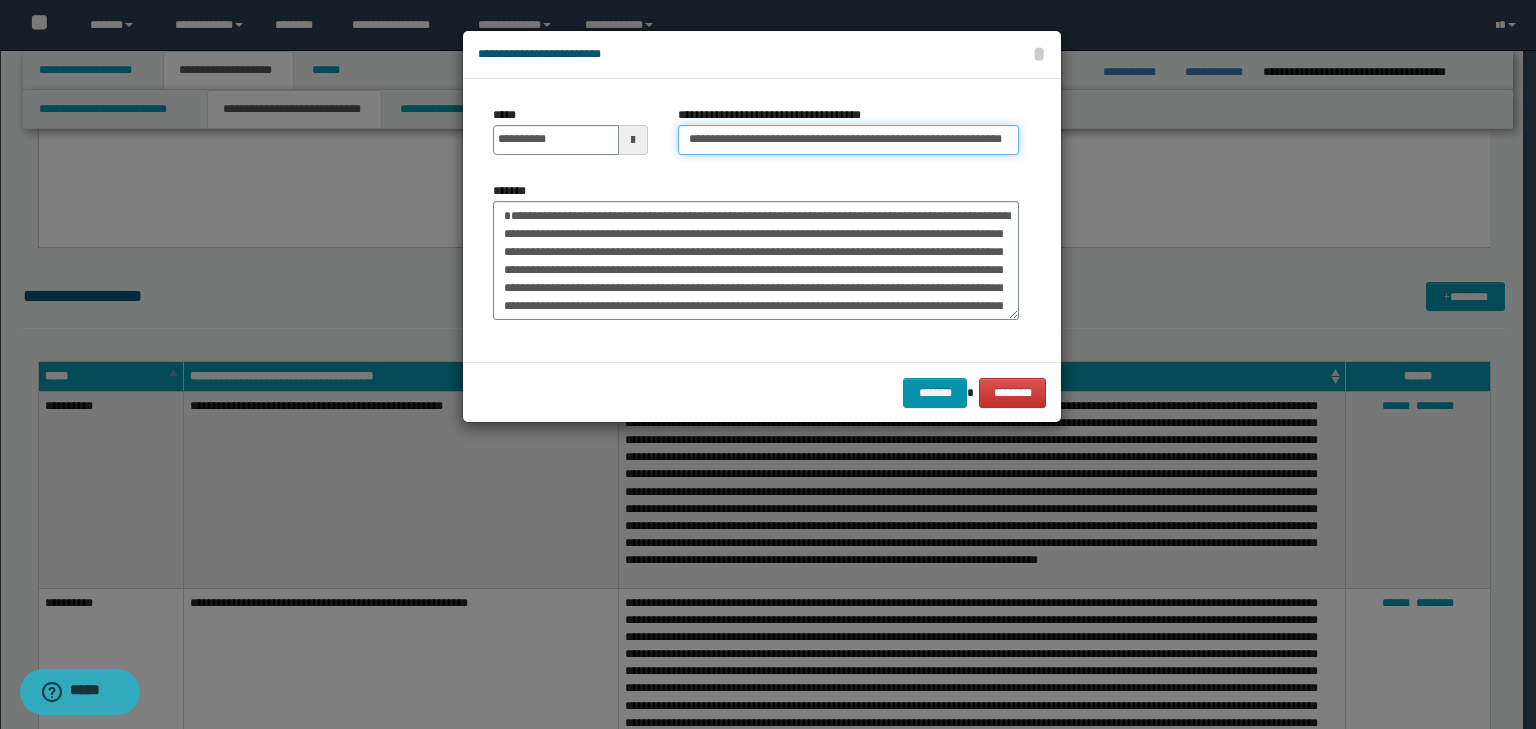 scroll, scrollTop: 0, scrollLeft: 76, axis: horizontal 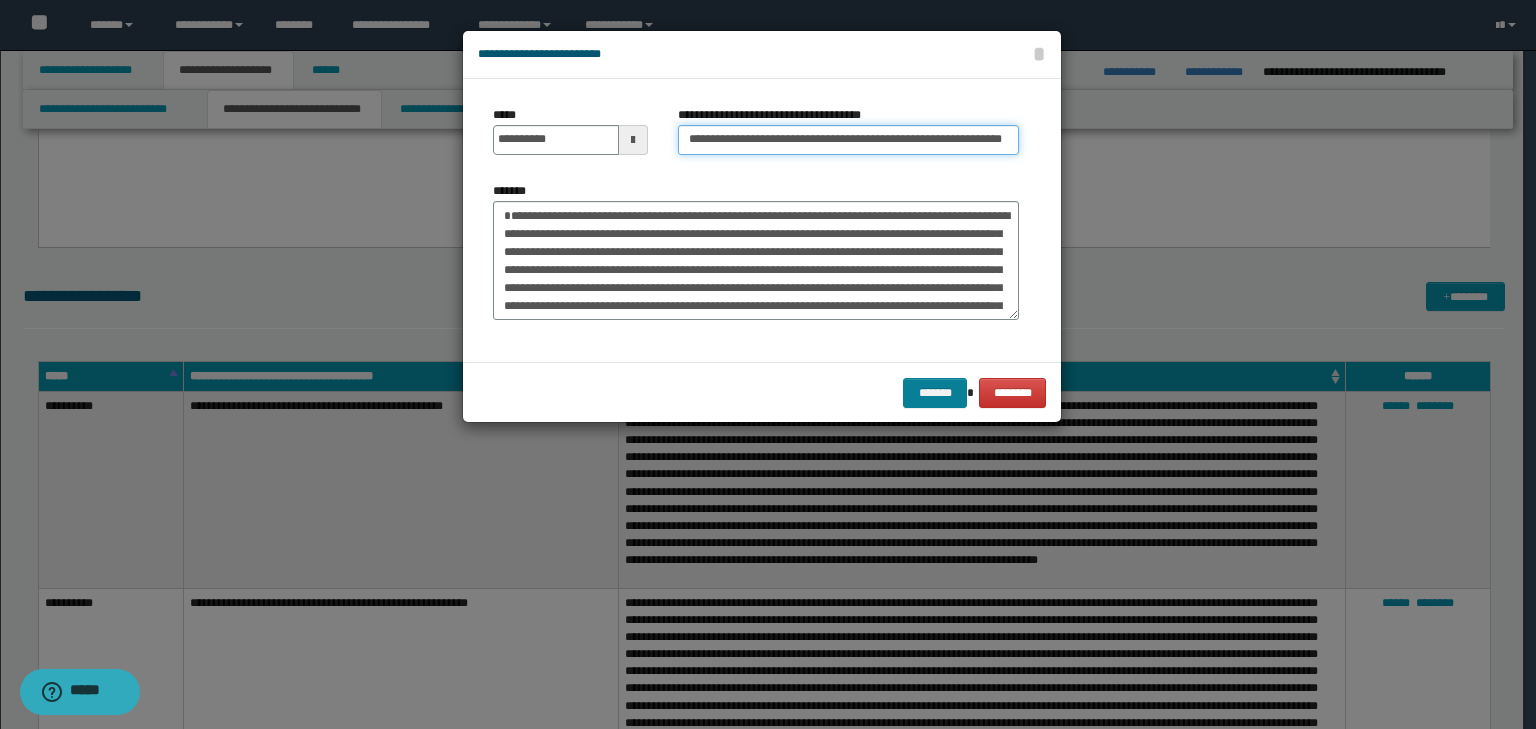 type on "**********" 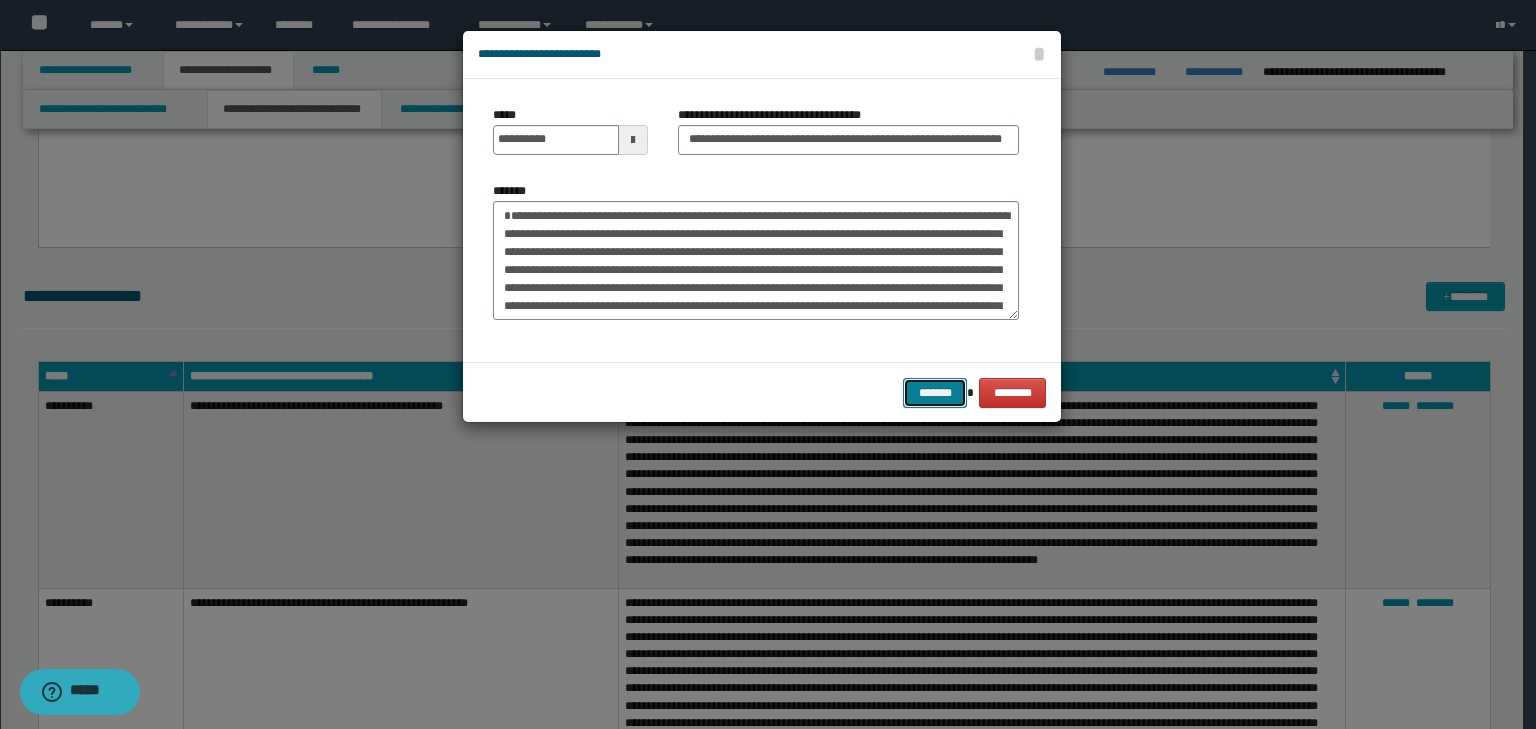 click on "*******" at bounding box center (935, 393) 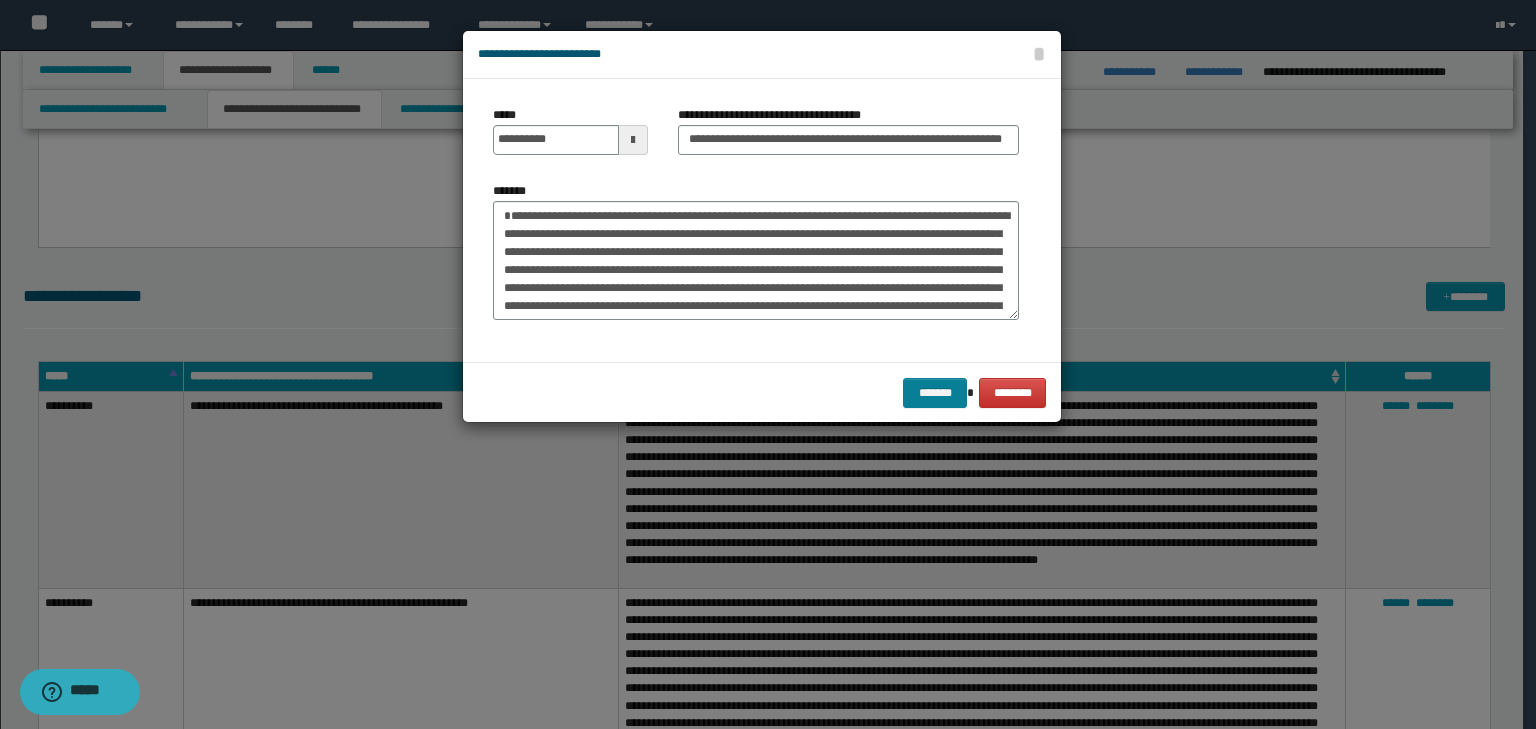 scroll, scrollTop: 0, scrollLeft: 0, axis: both 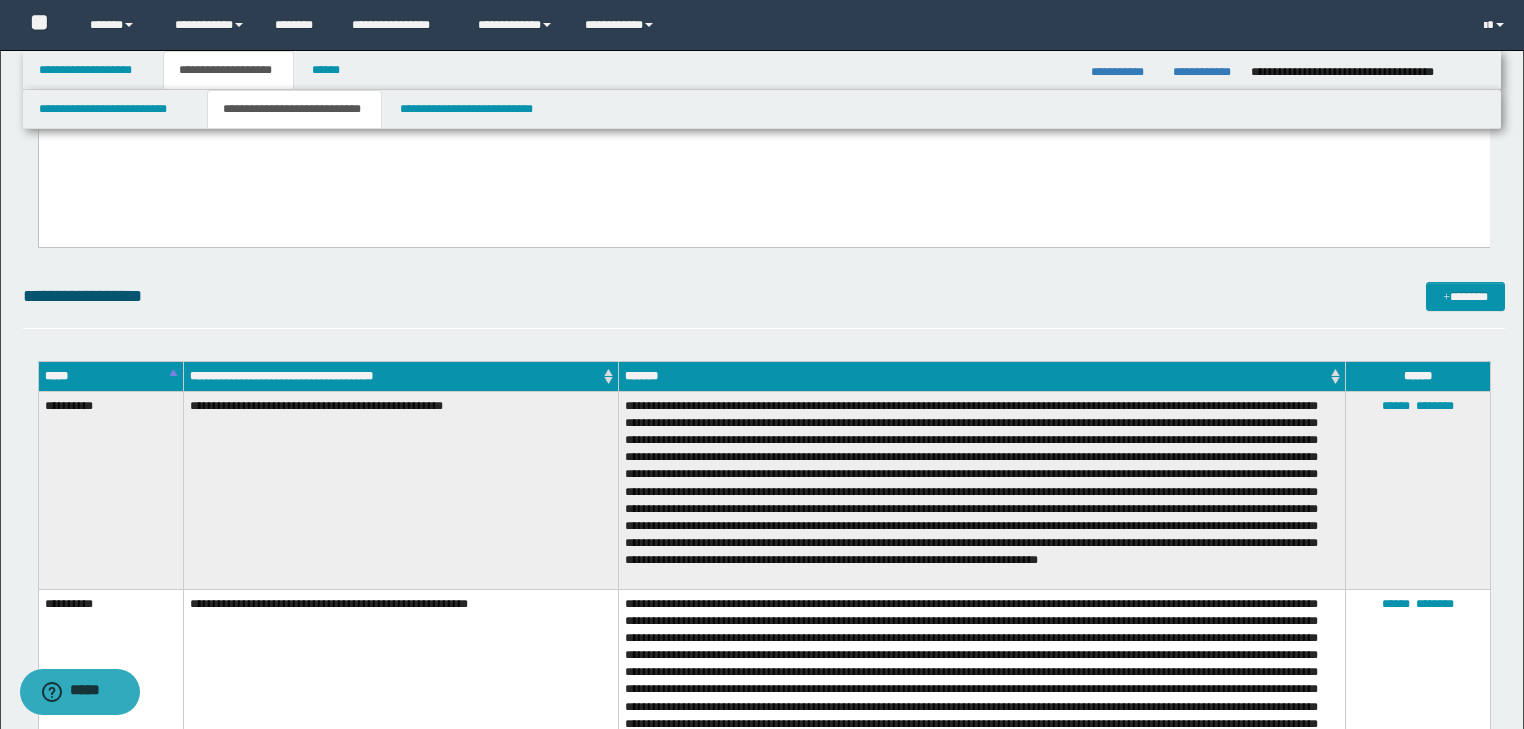 click on "**********" at bounding box center (764, 305) 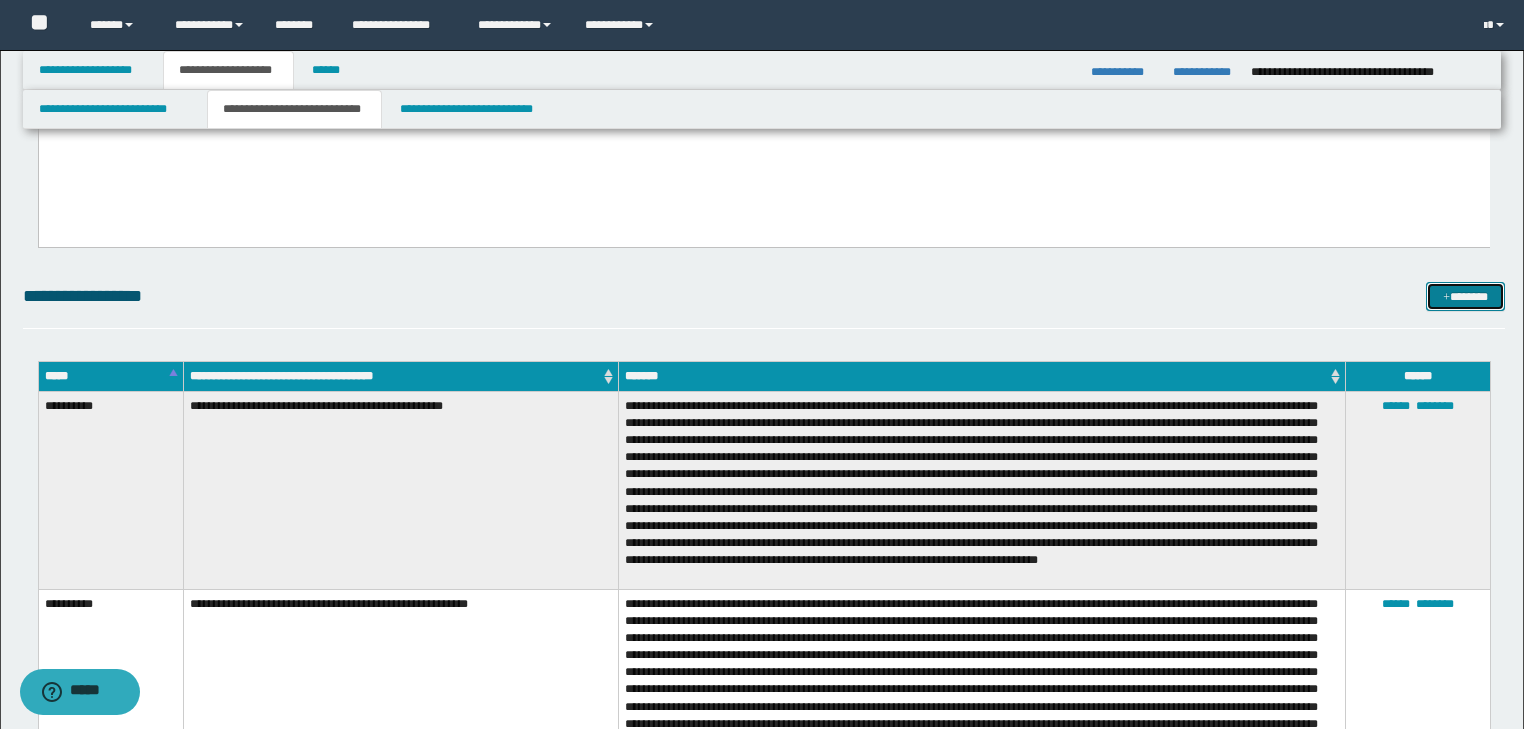 click on "*******" at bounding box center (1465, 297) 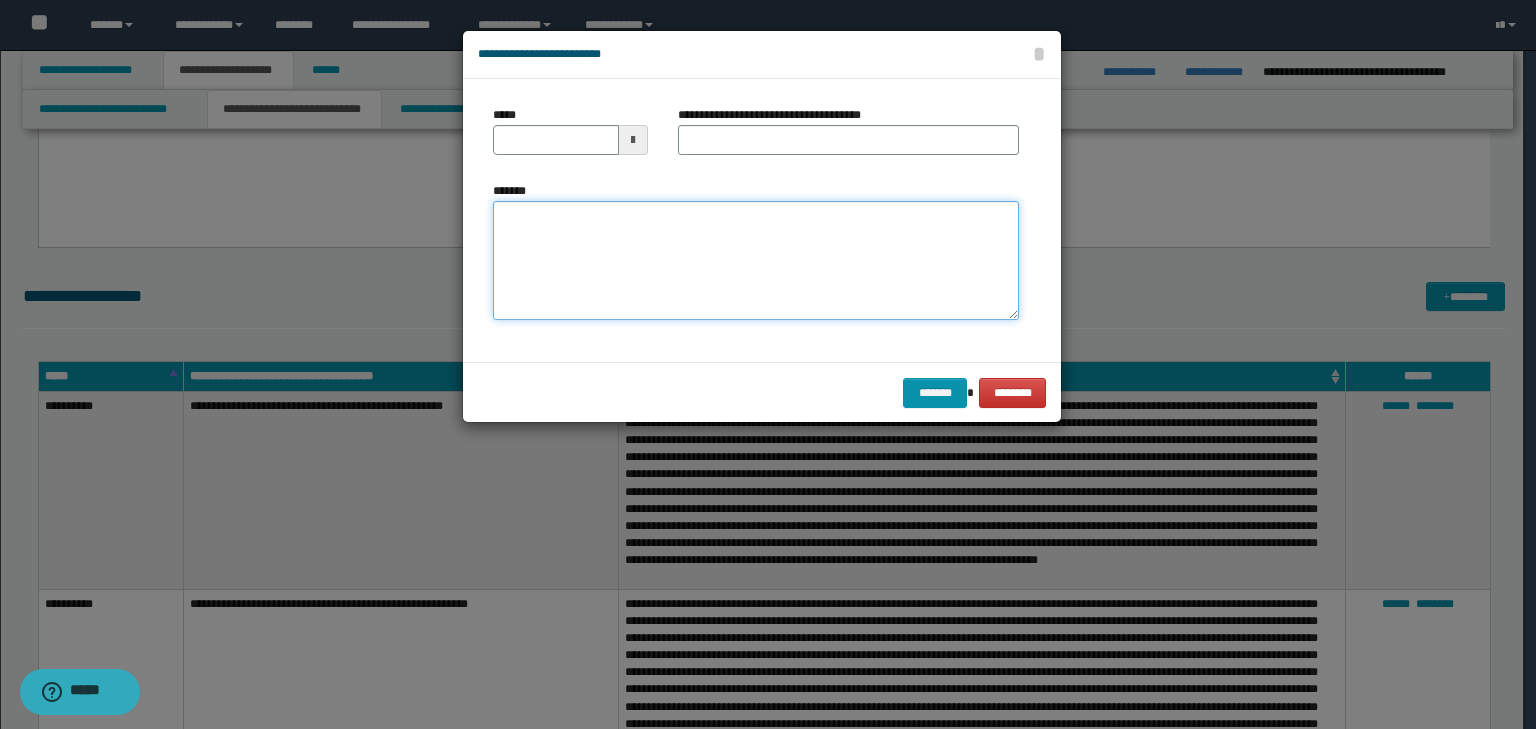 click on "*******" at bounding box center [756, 261] 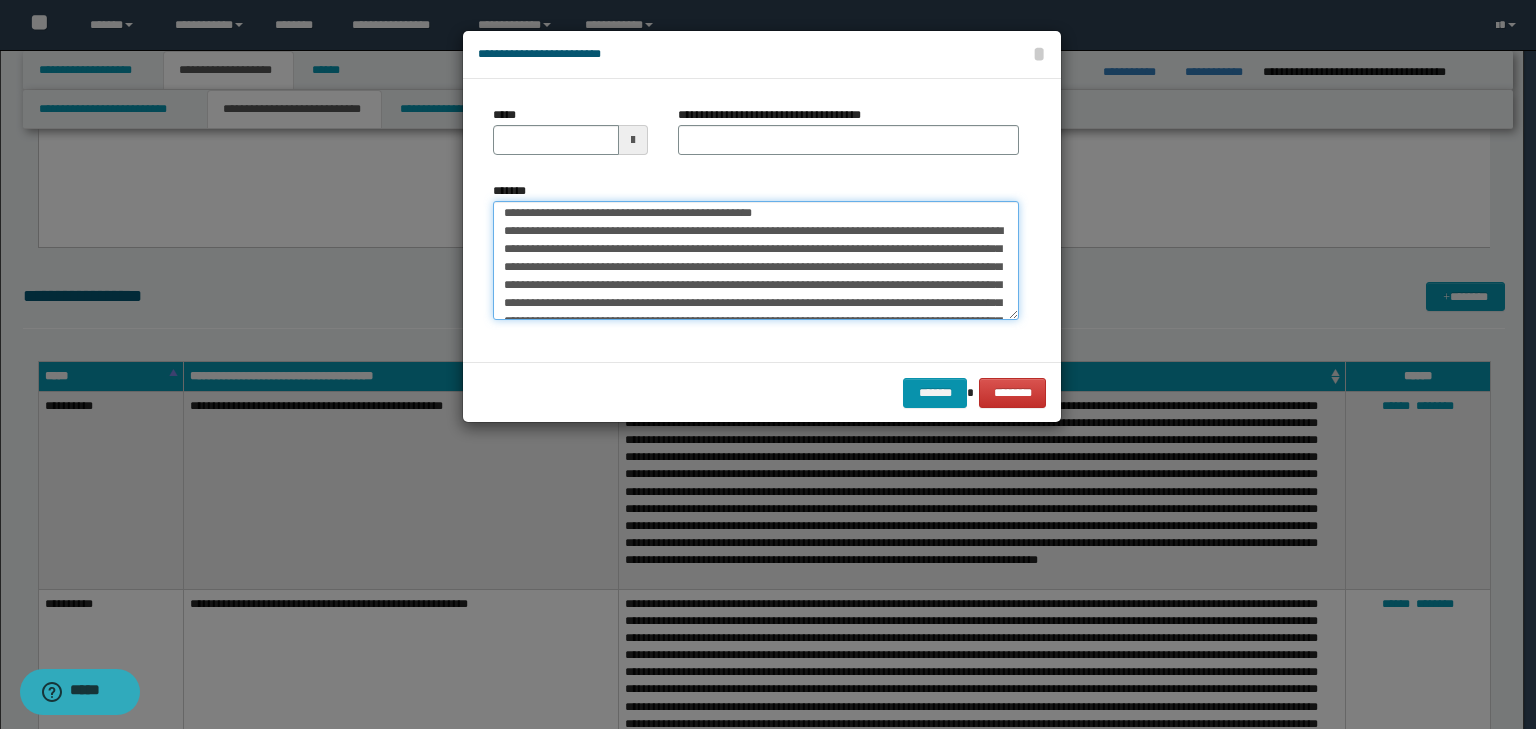 scroll, scrollTop: 0, scrollLeft: 0, axis: both 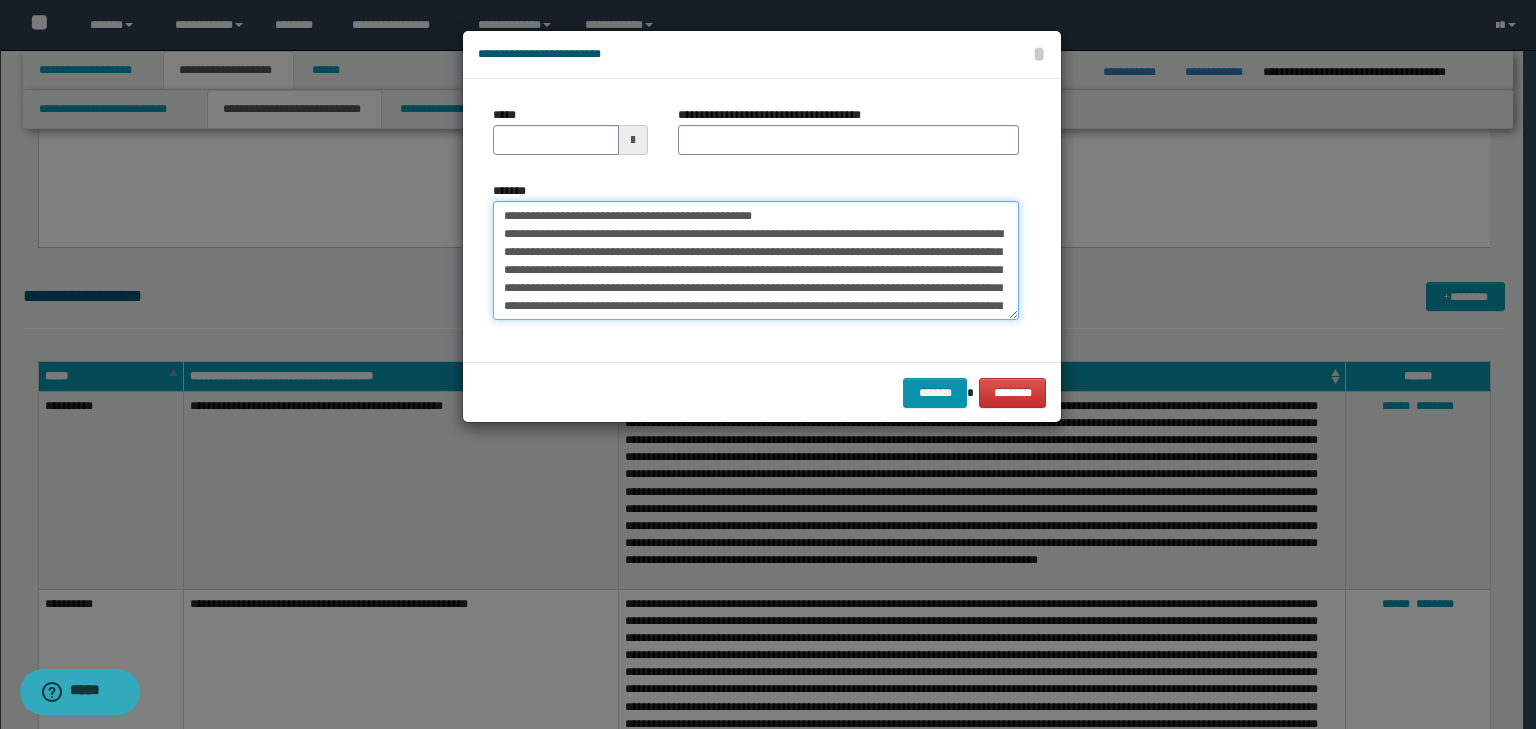 drag, startPoint x: 567, startPoint y: 215, endPoint x: 436, endPoint y: 201, distance: 131.74597 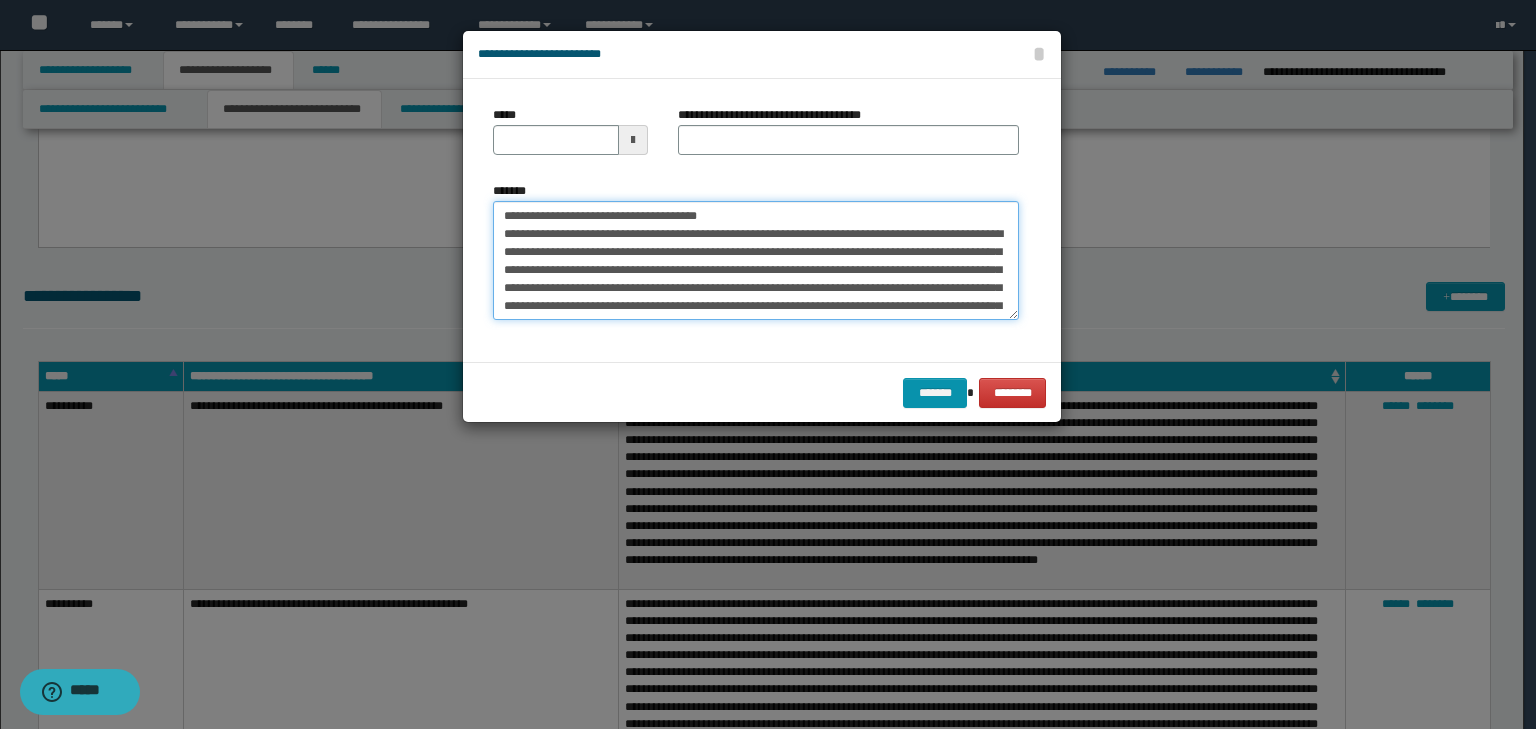type 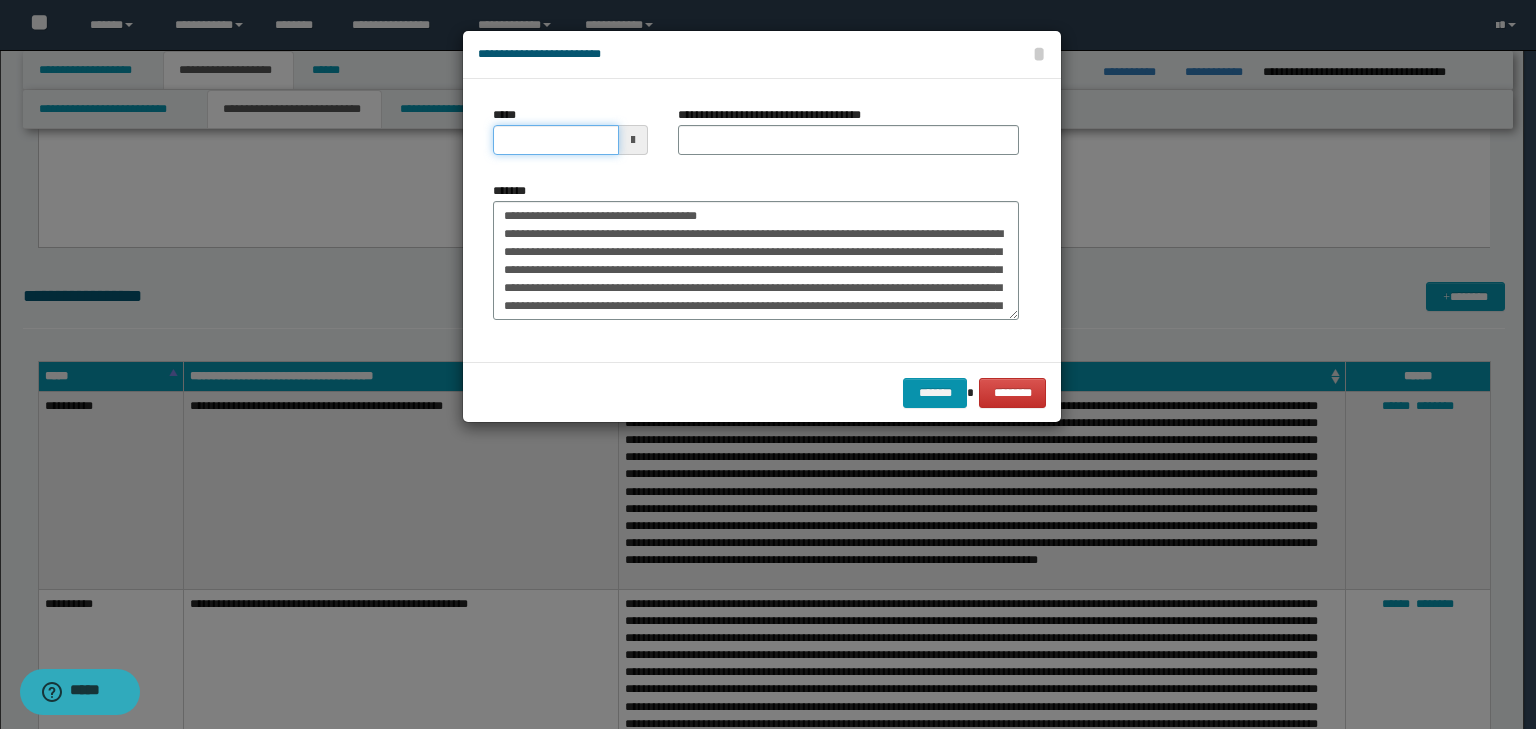 click on "*****" at bounding box center (556, 140) 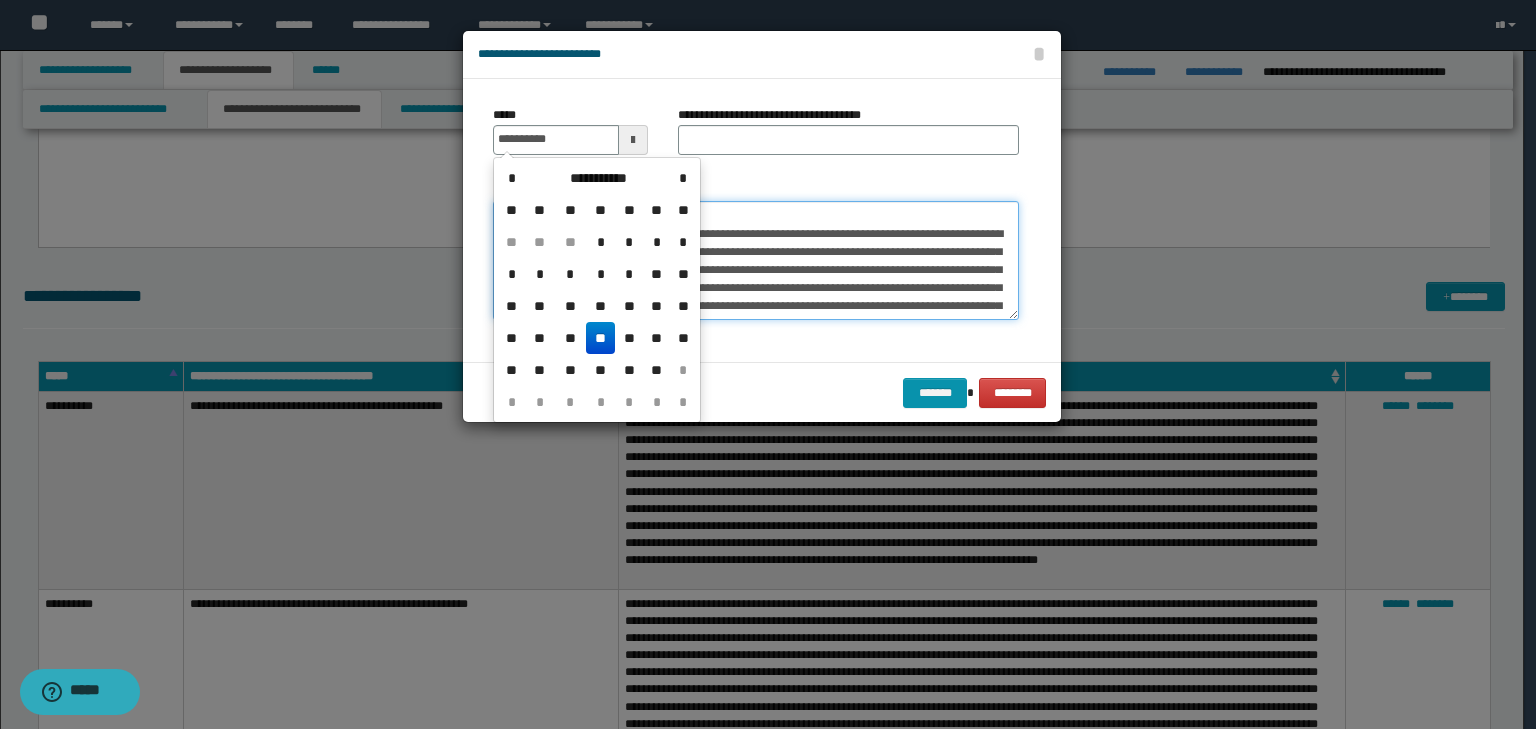 type on "**********" 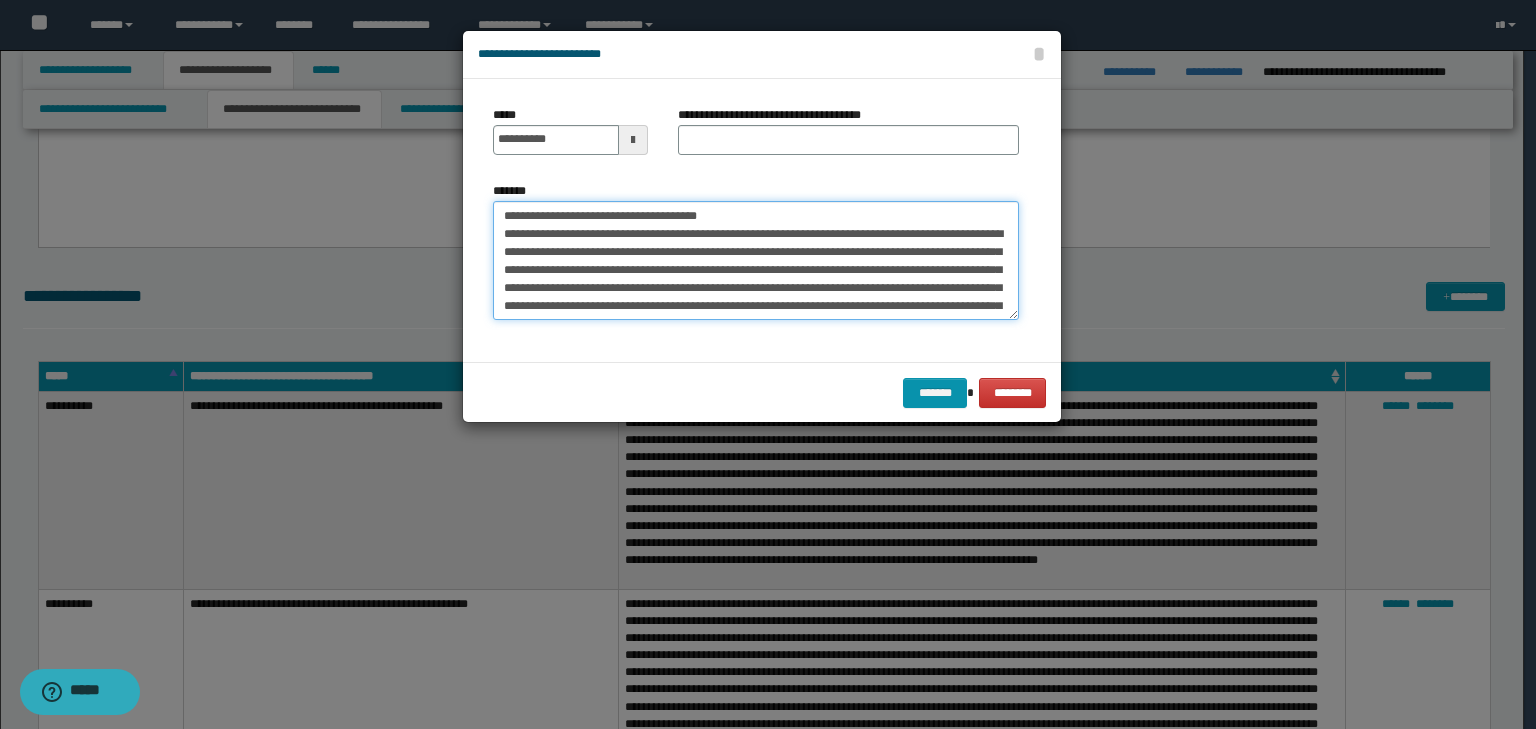drag, startPoint x: 749, startPoint y: 211, endPoint x: 76, endPoint y: 170, distance: 674.24774 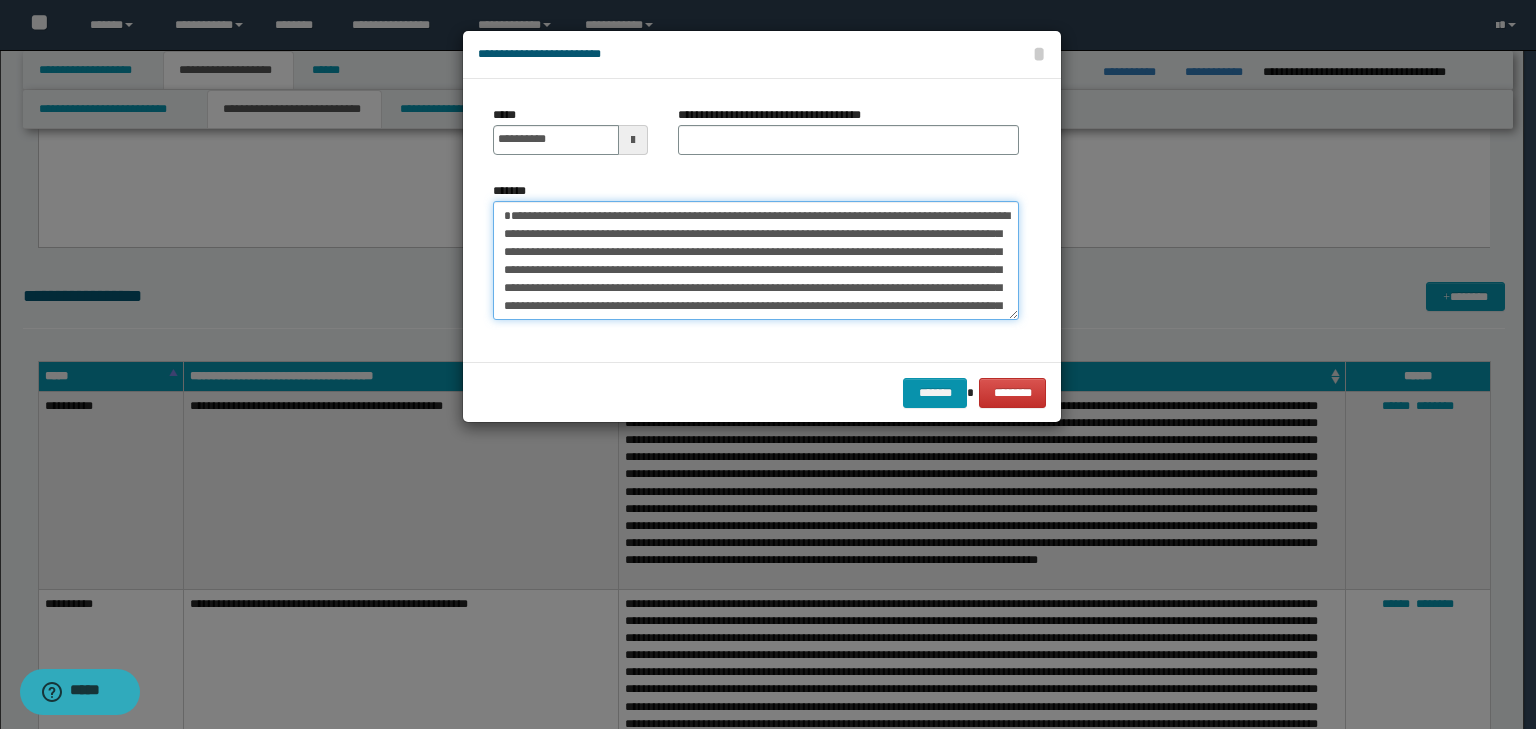 type on "**********" 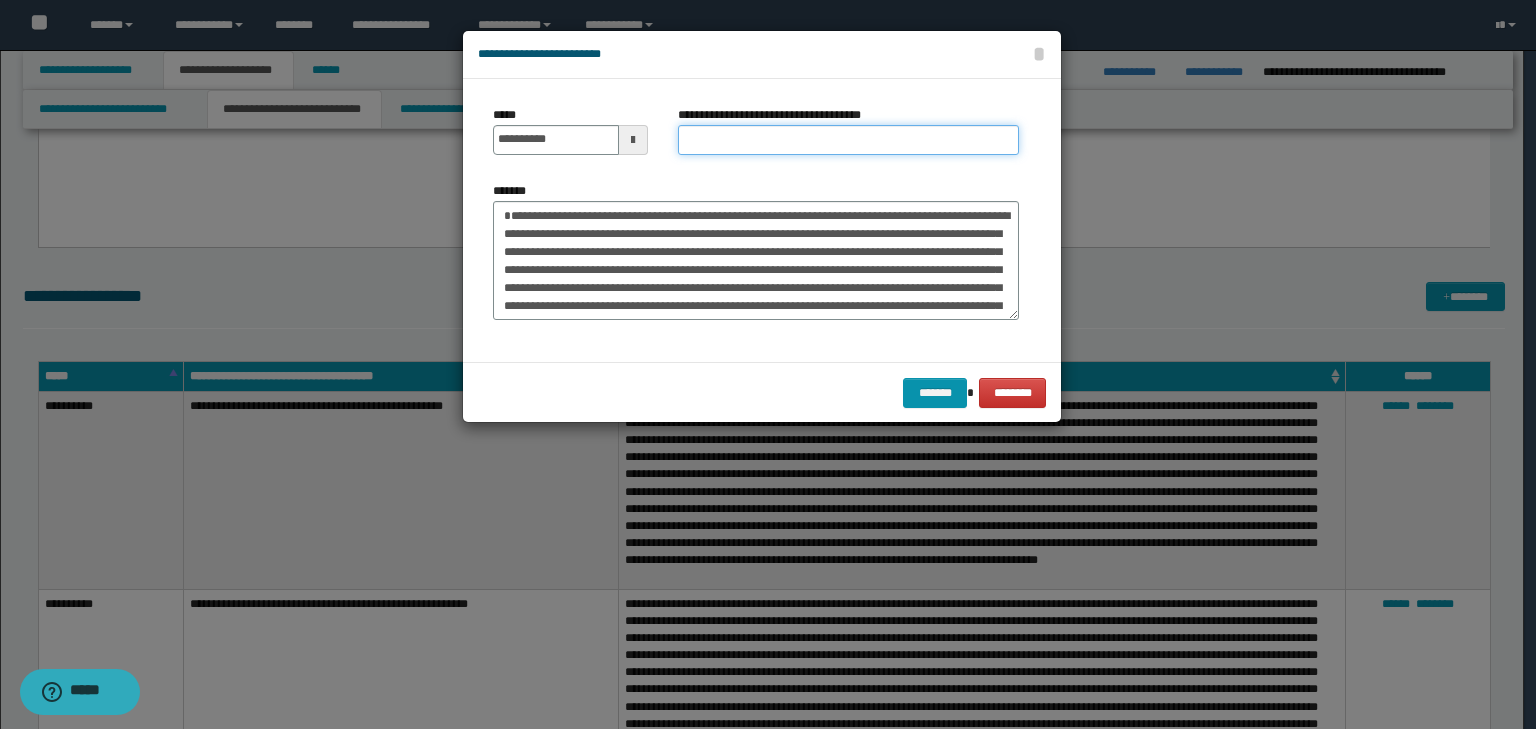 click on "**********" at bounding box center [848, 140] 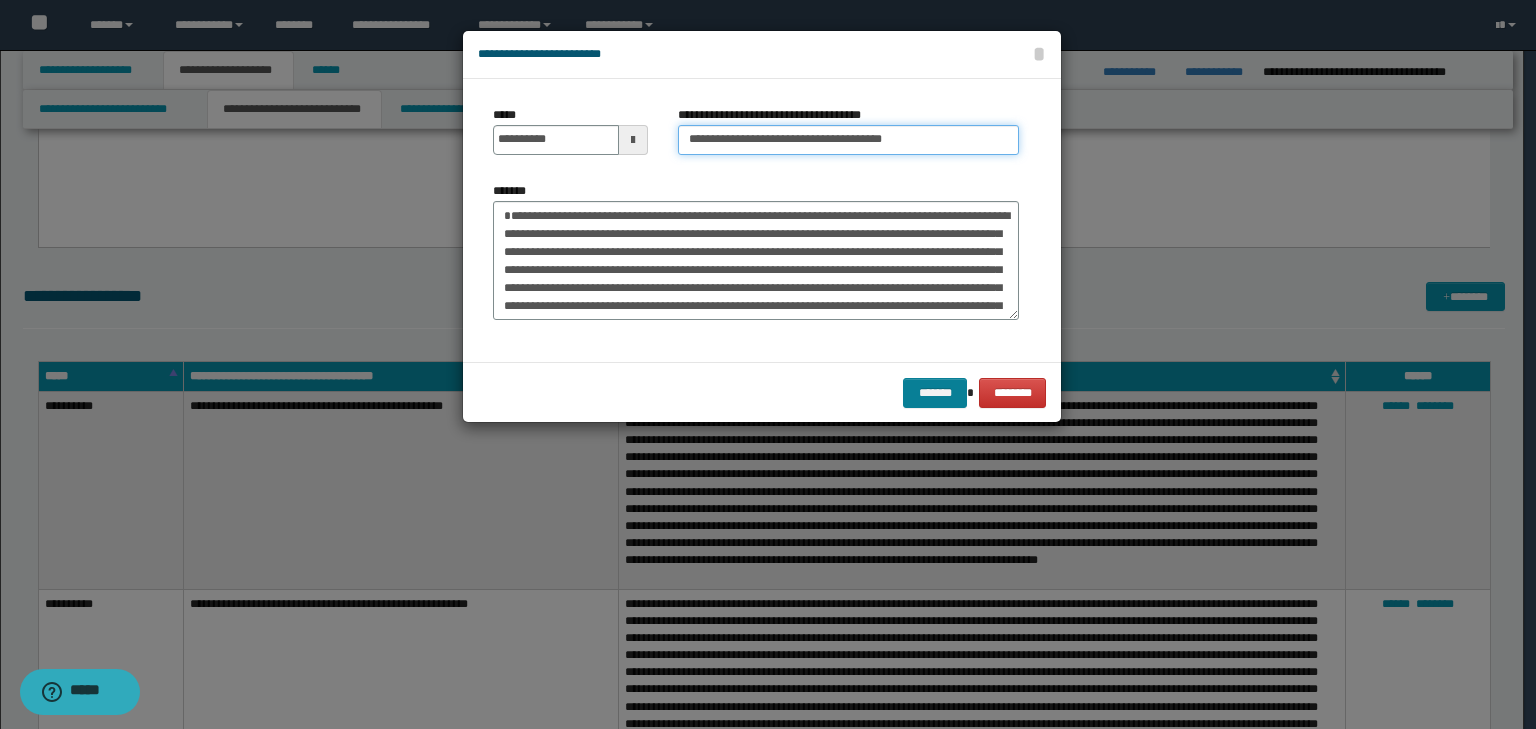 type on "**********" 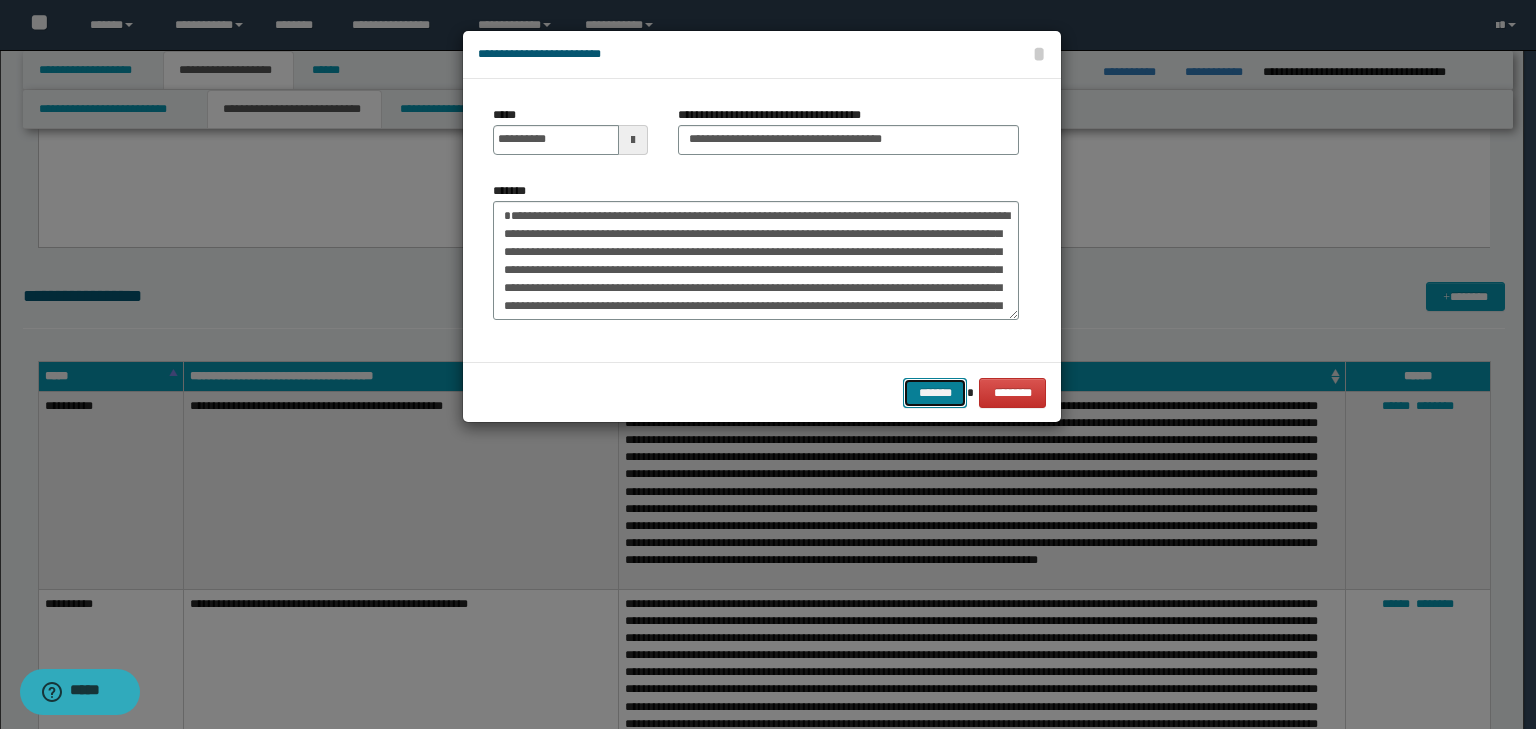 click on "*******" at bounding box center (935, 393) 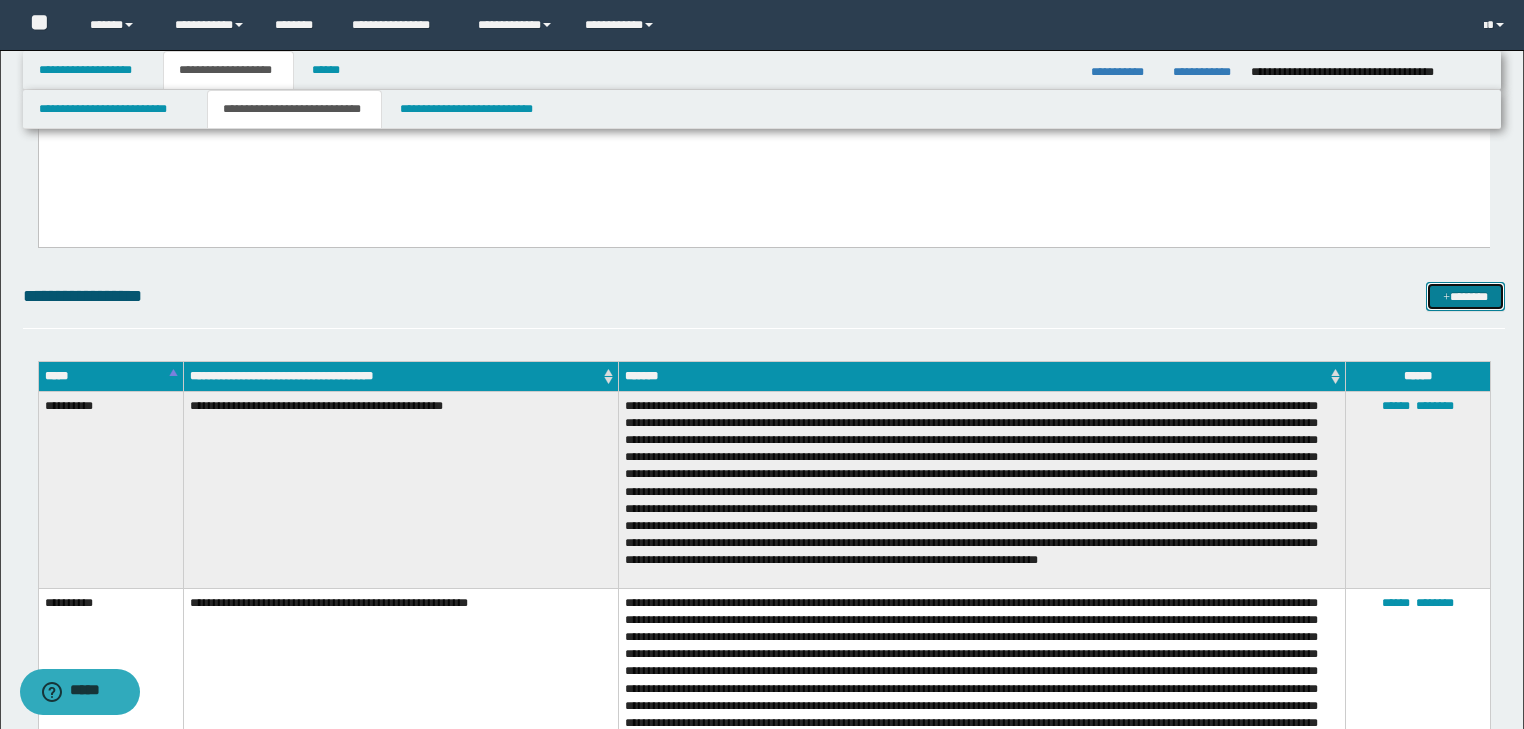 click on "*******" at bounding box center (1465, 297) 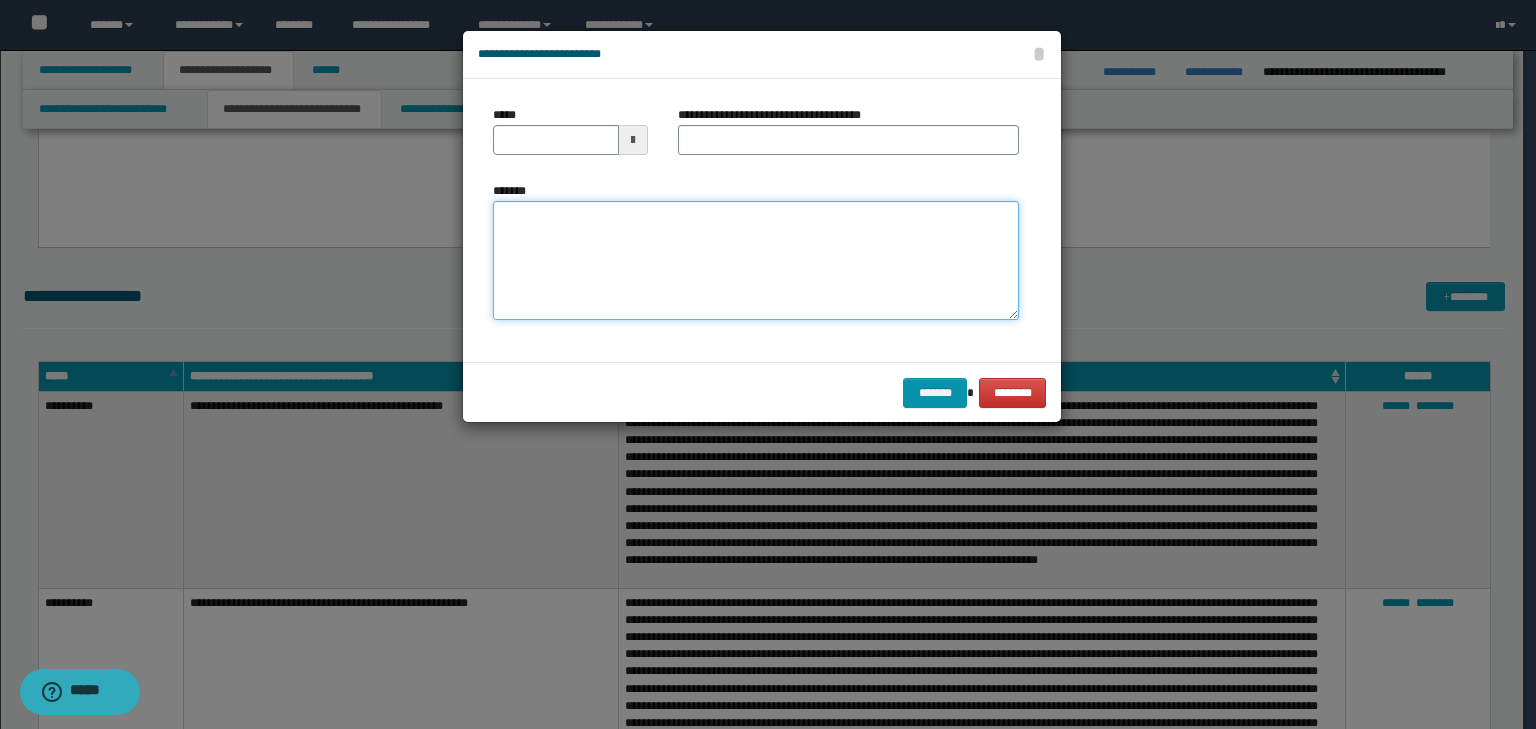 click on "*******" at bounding box center (756, 261) 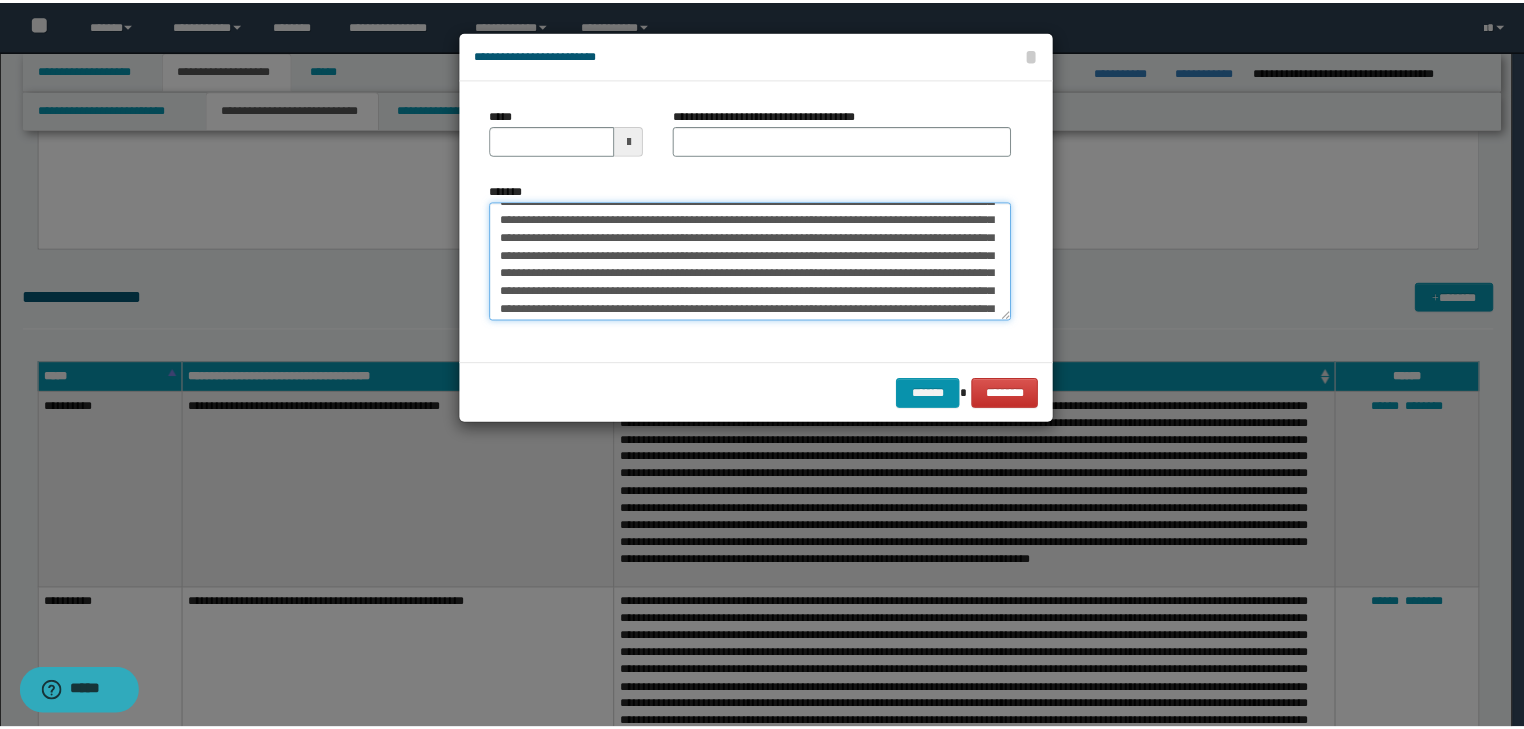 scroll, scrollTop: 0, scrollLeft: 0, axis: both 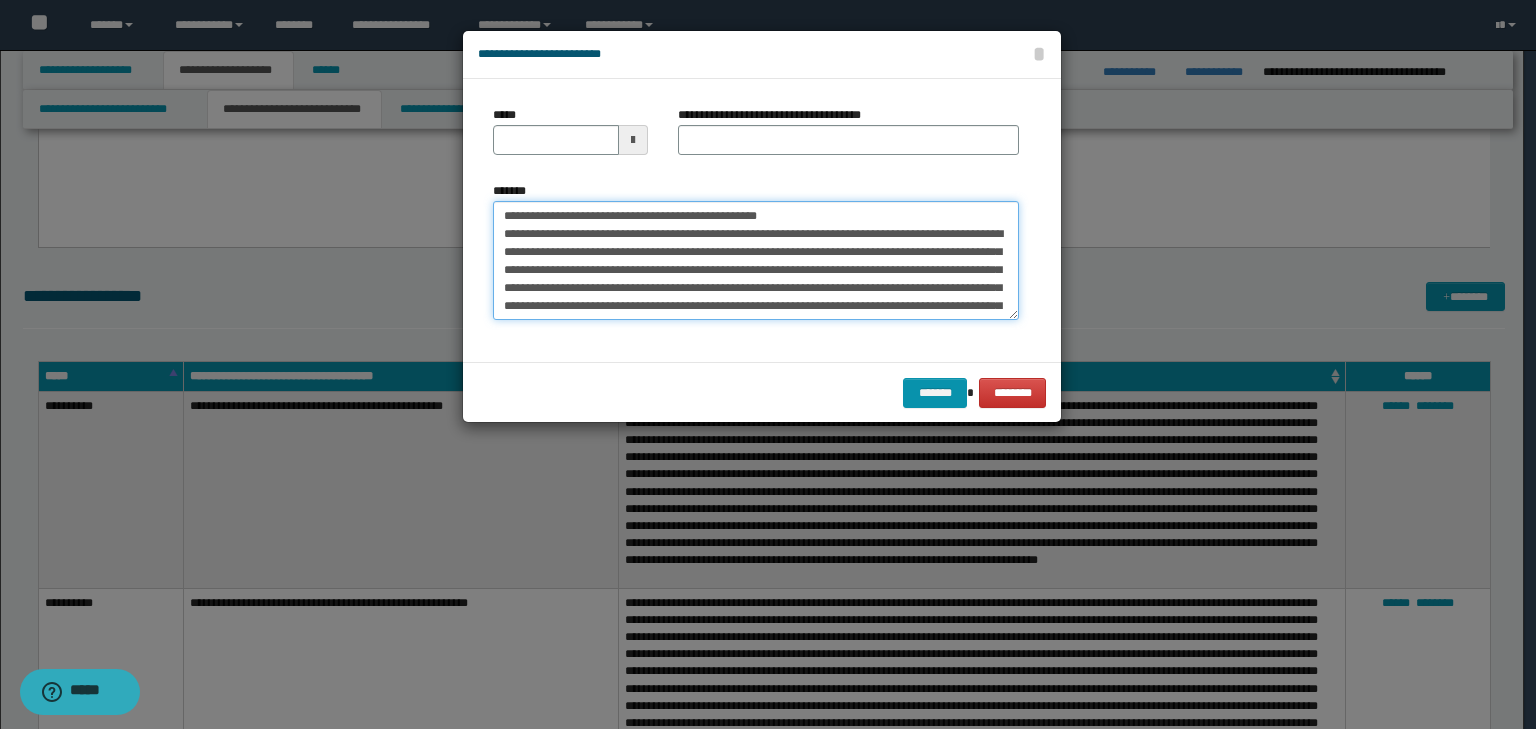 drag, startPoint x: 561, startPoint y: 219, endPoint x: 359, endPoint y: 189, distance: 204.21558 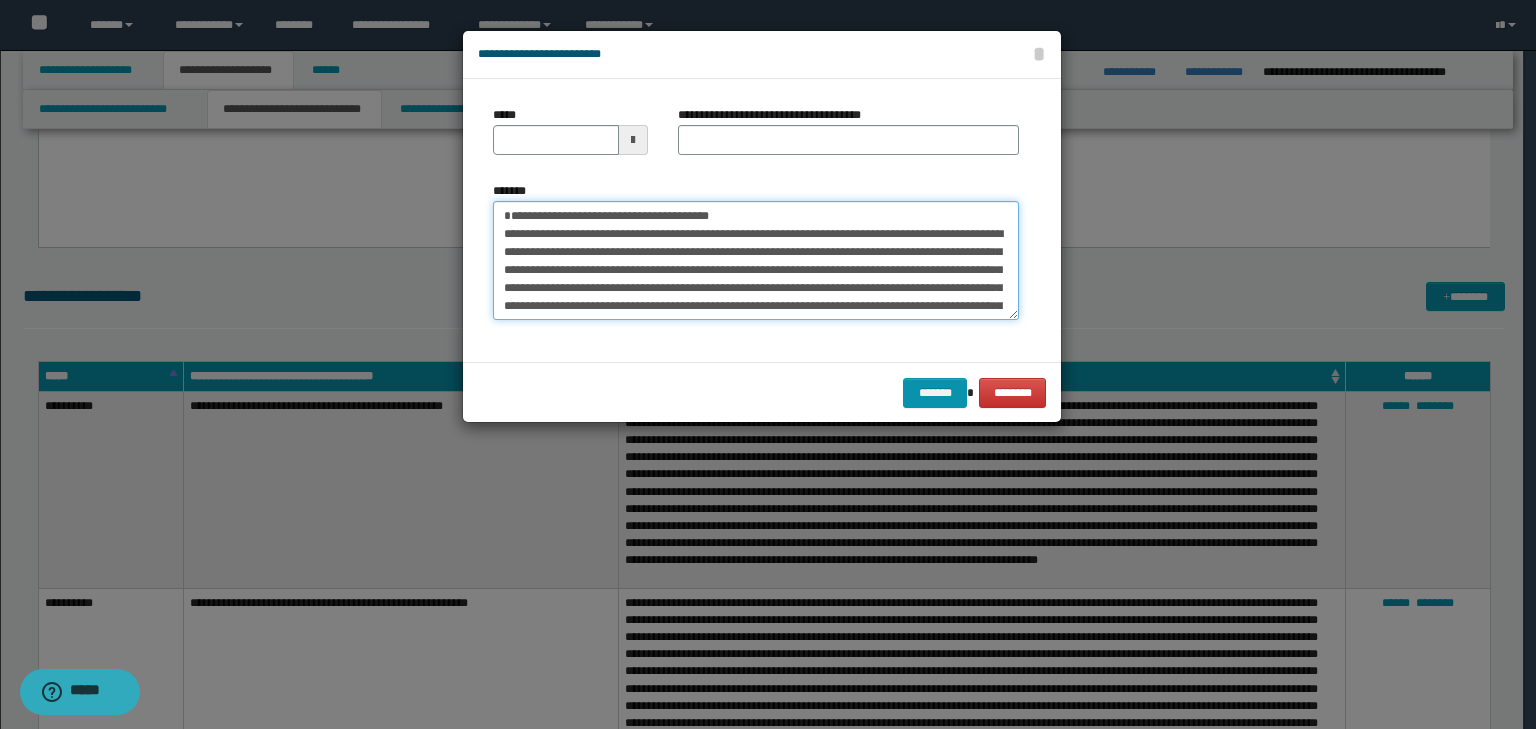type 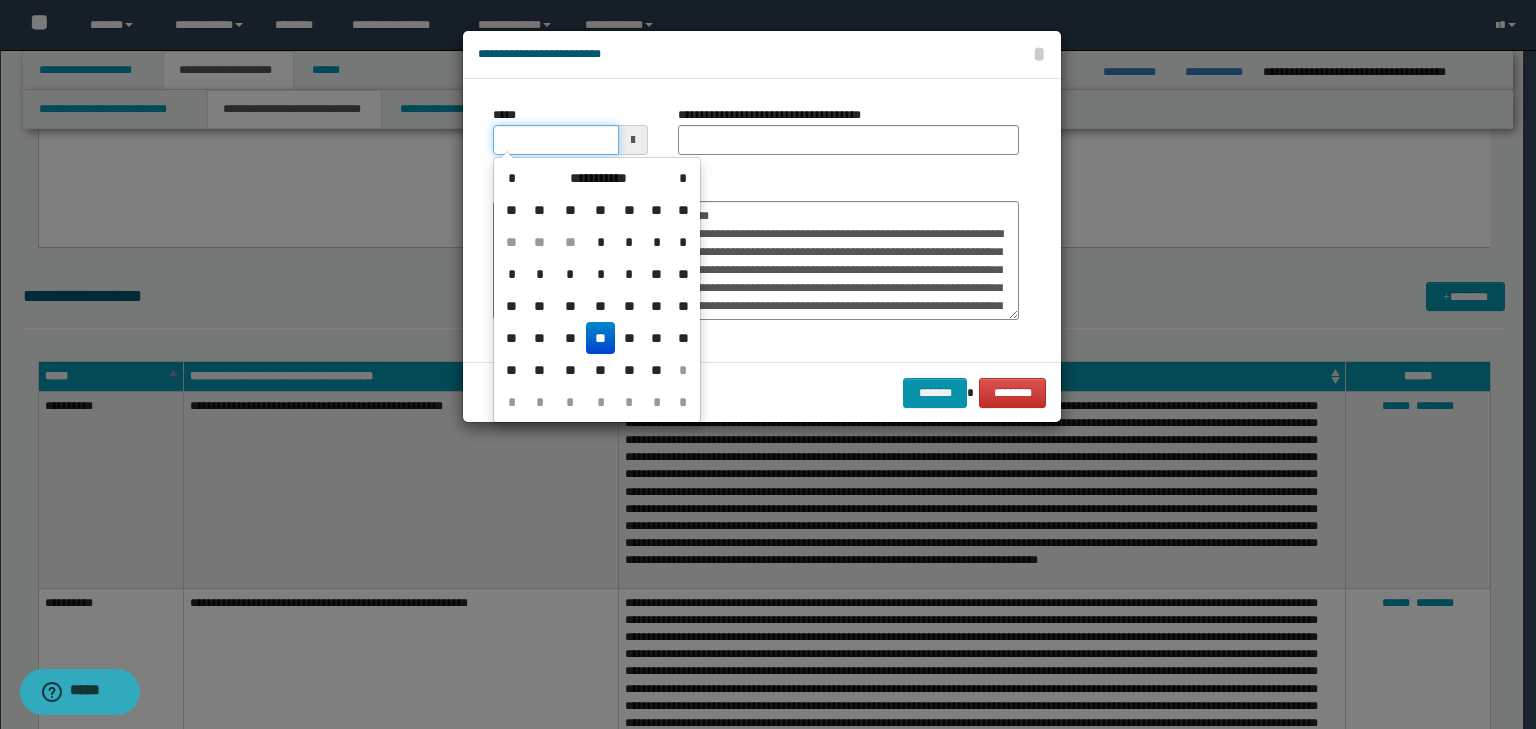 click on "*****" at bounding box center [556, 140] 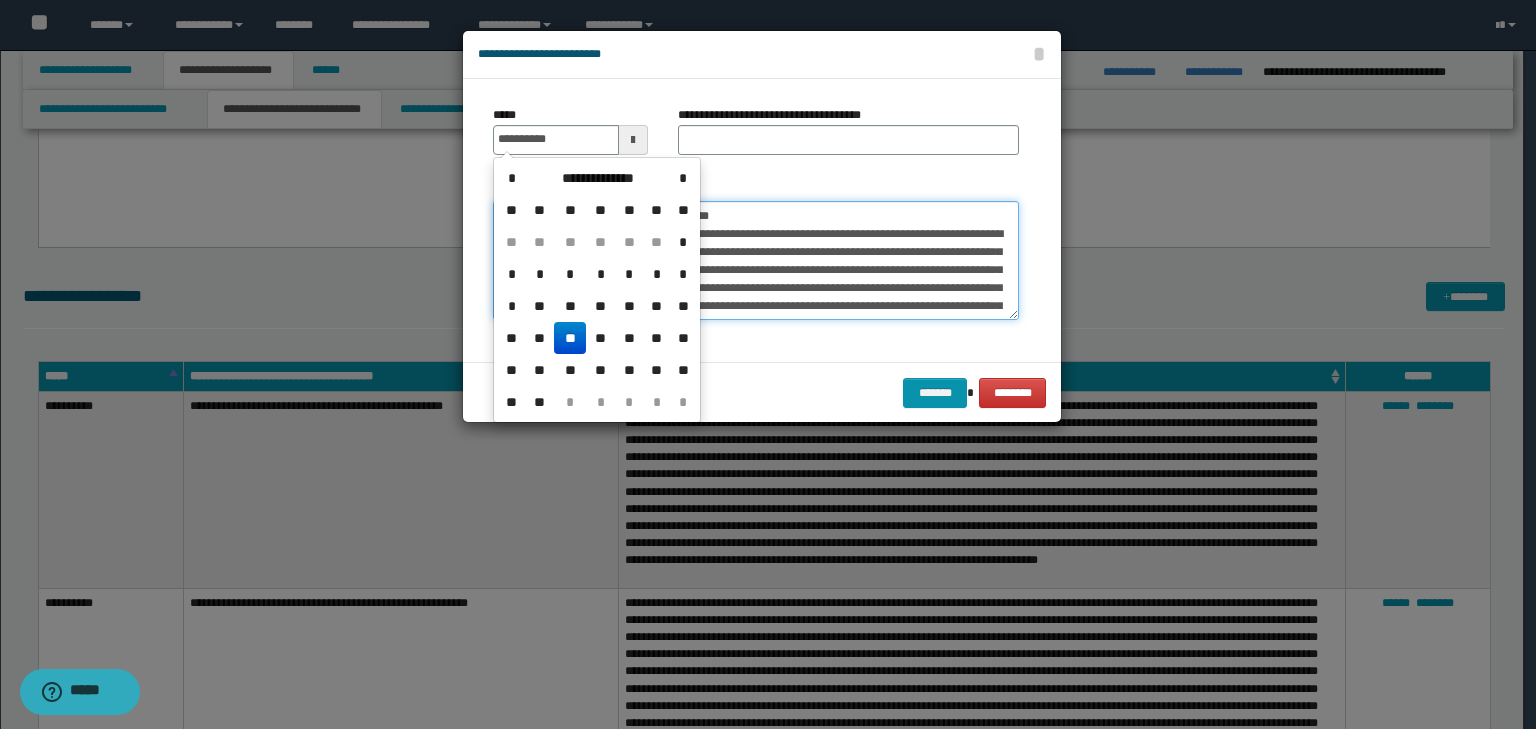 type on "**********" 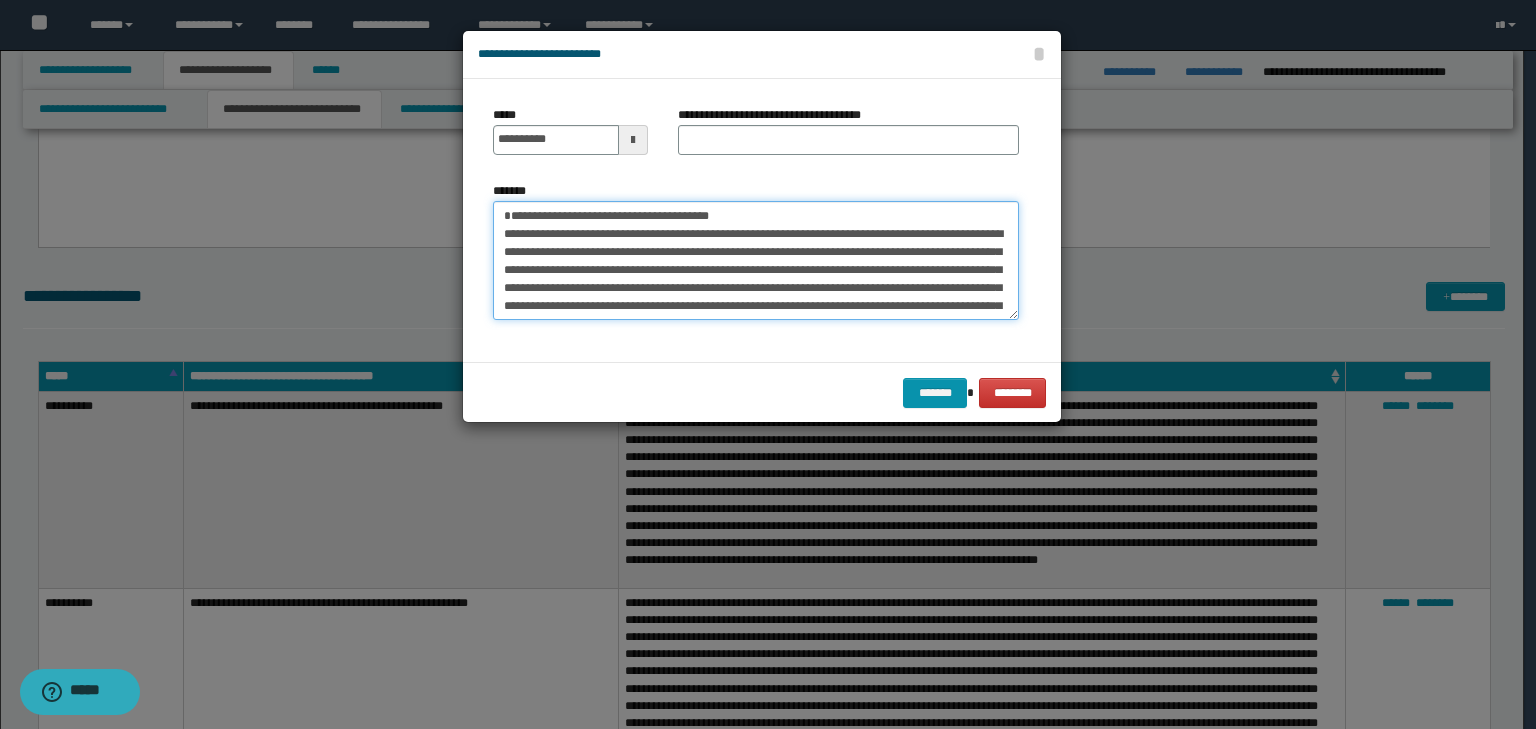 drag, startPoint x: 816, startPoint y: 212, endPoint x: 80, endPoint y: 170, distance: 737.1974 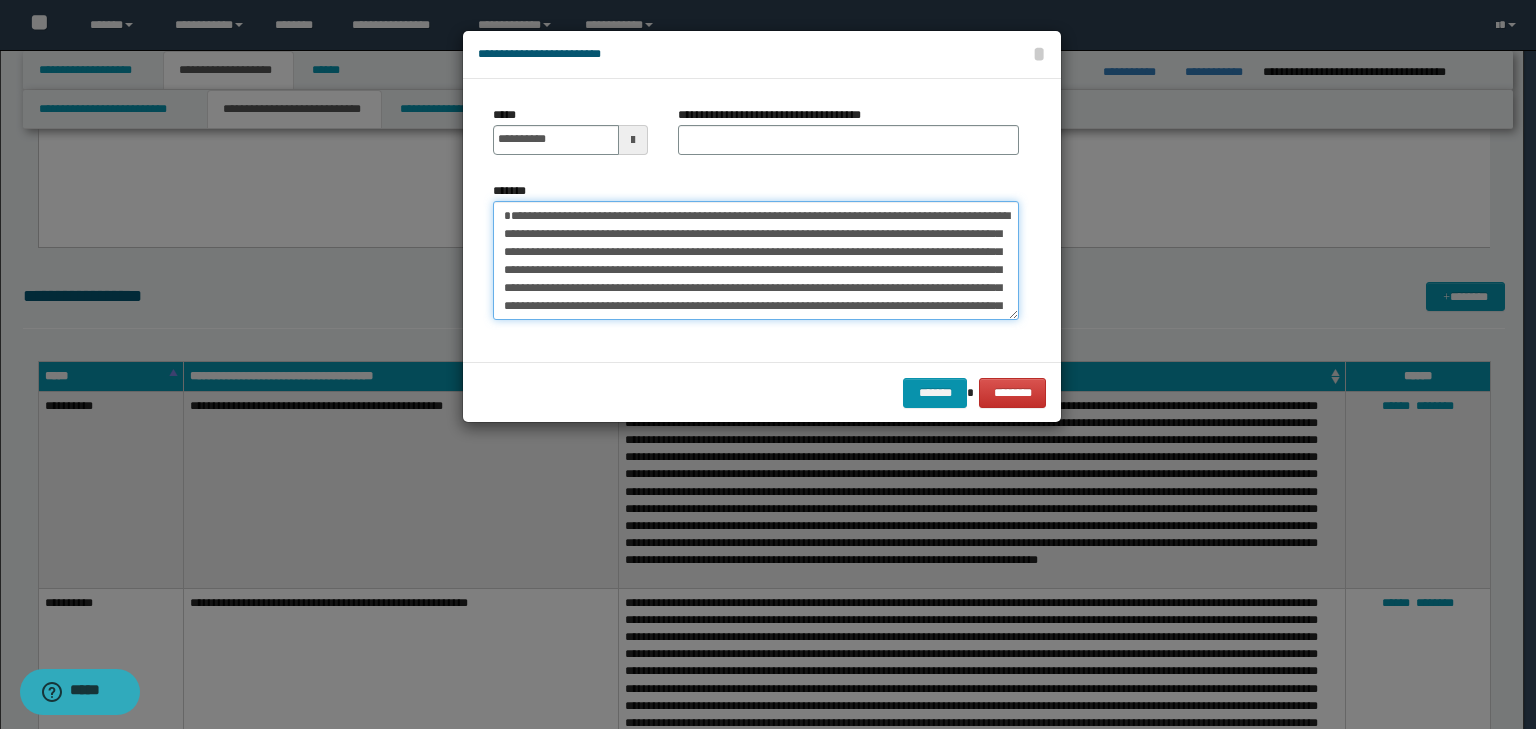 type on "**********" 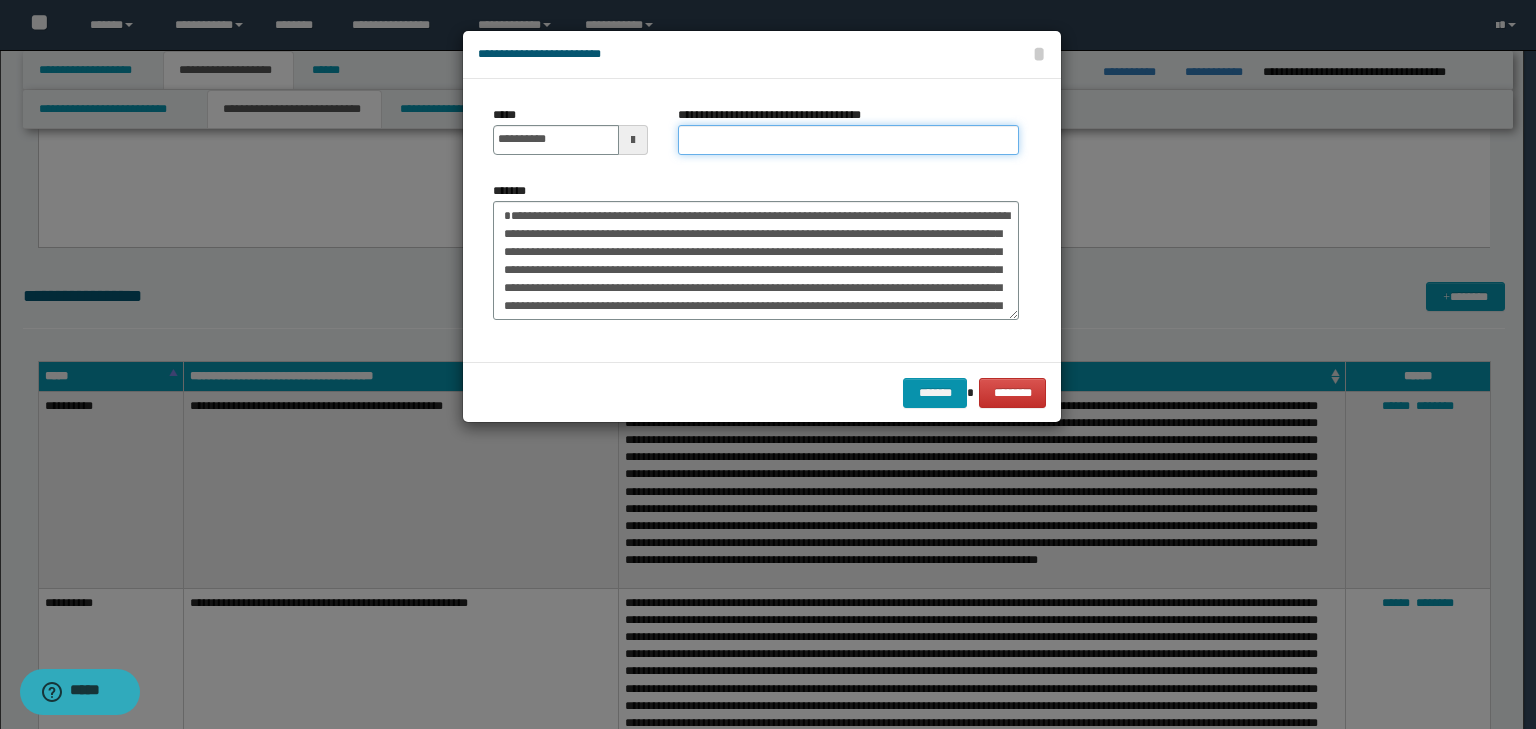 click on "**********" at bounding box center (848, 140) 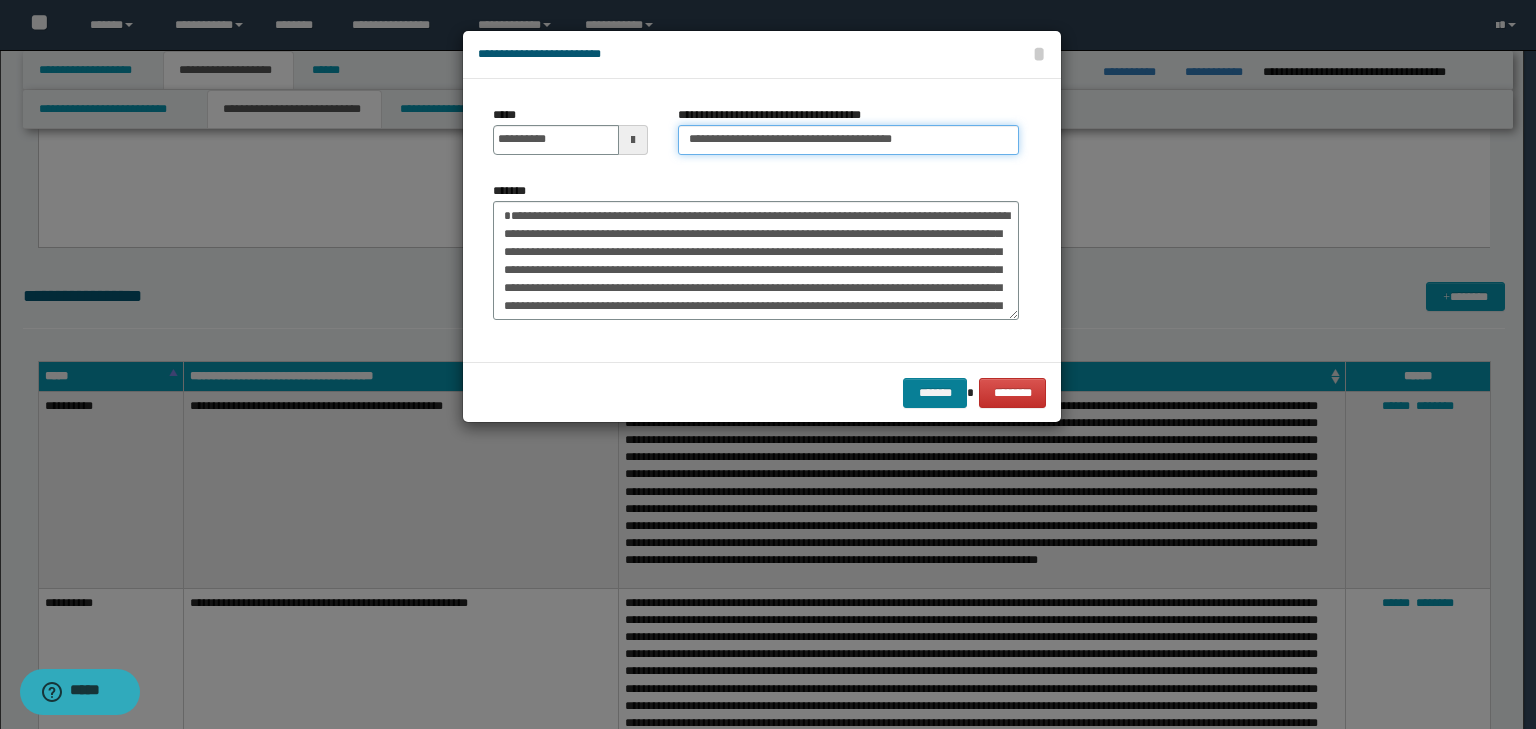 type on "**********" 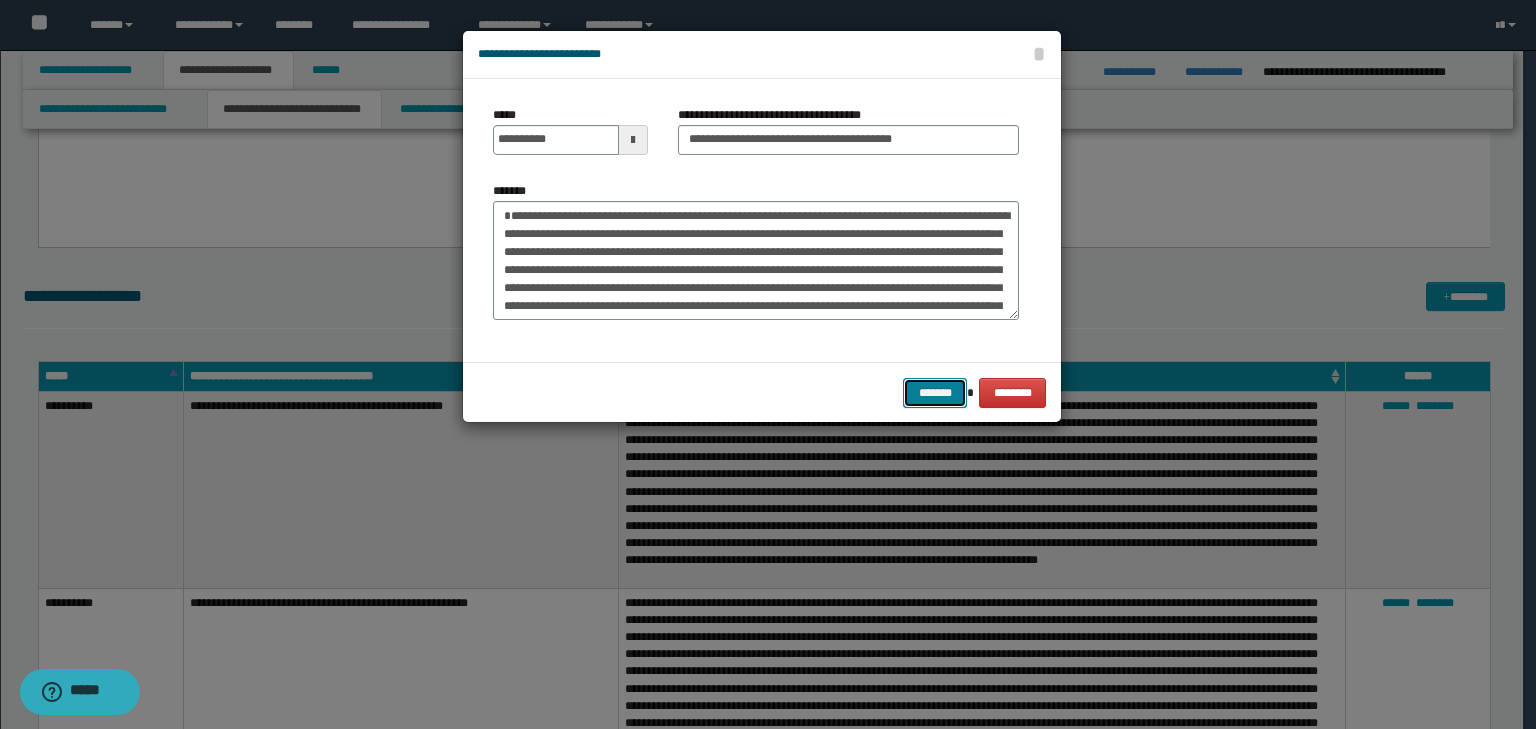 drag, startPoint x: 947, startPoint y: 388, endPoint x: 904, endPoint y: 384, distance: 43.185646 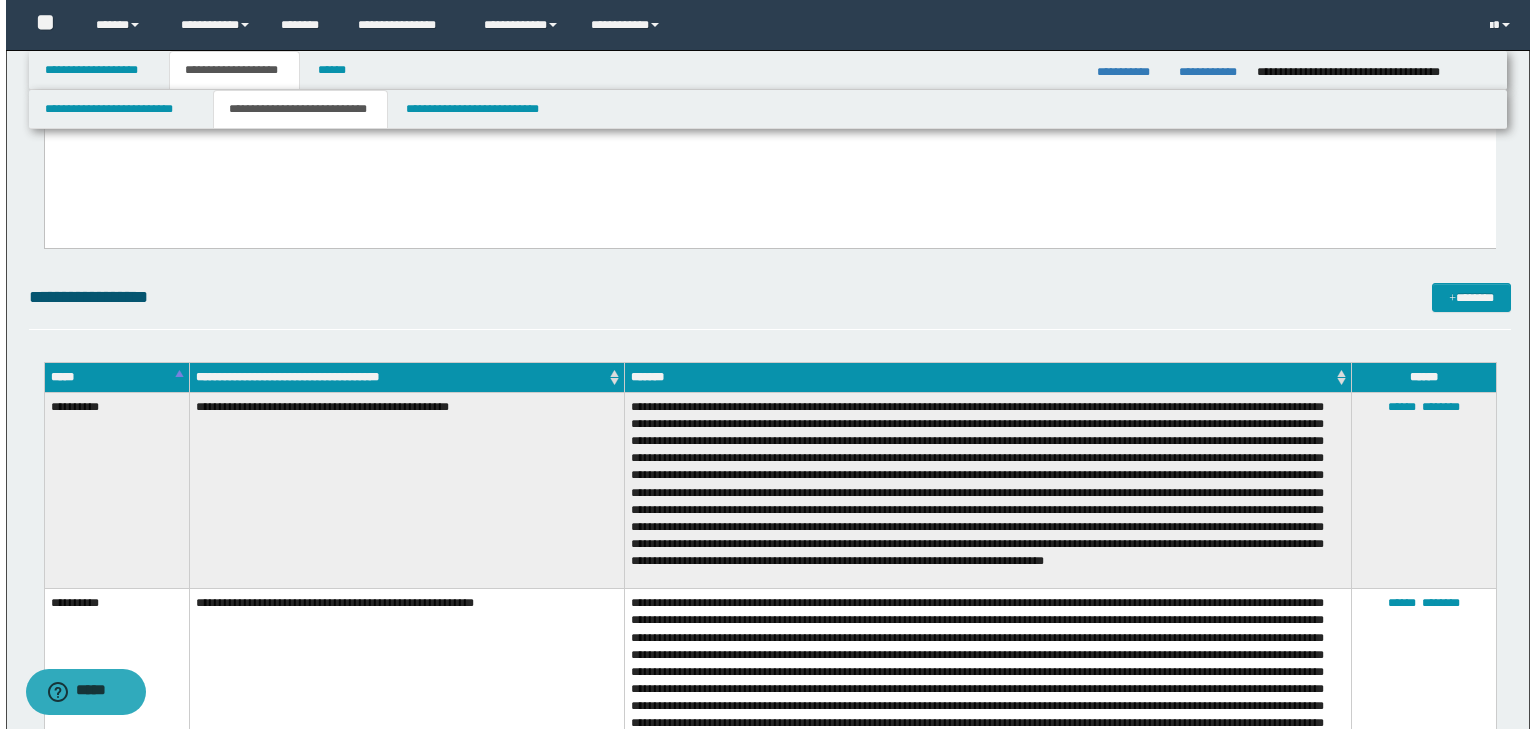 scroll, scrollTop: 1200, scrollLeft: 0, axis: vertical 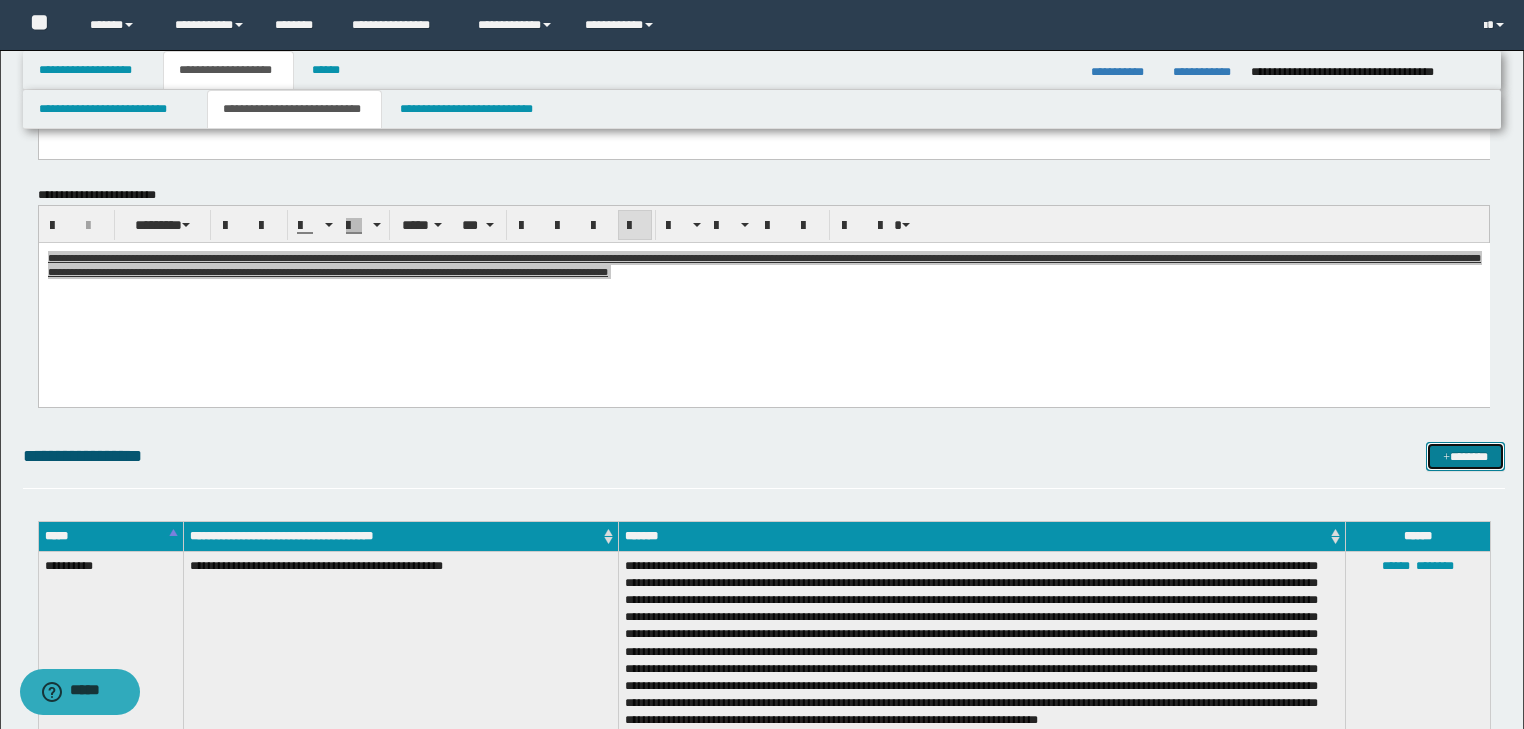 click at bounding box center [1446, 458] 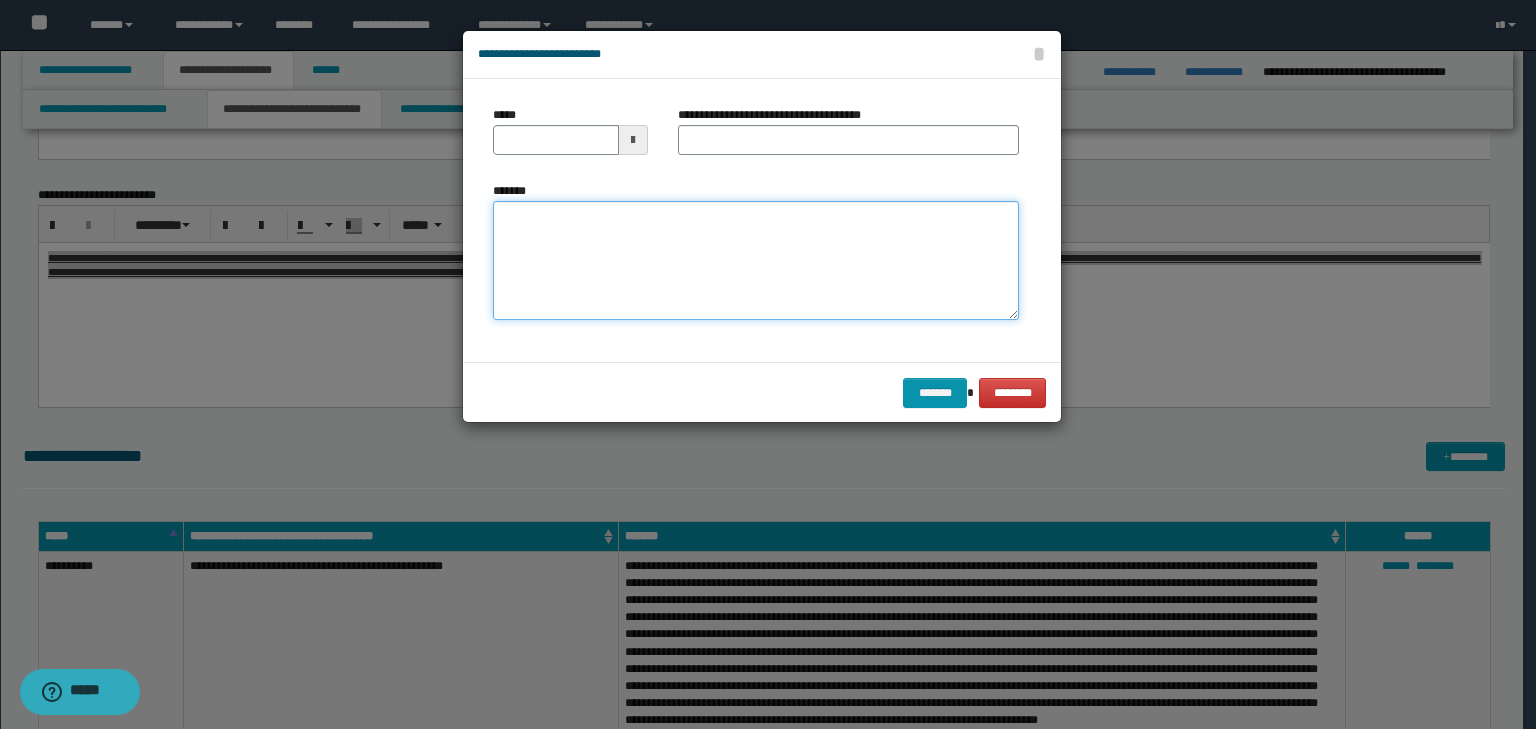 click on "*******" at bounding box center (756, 261) 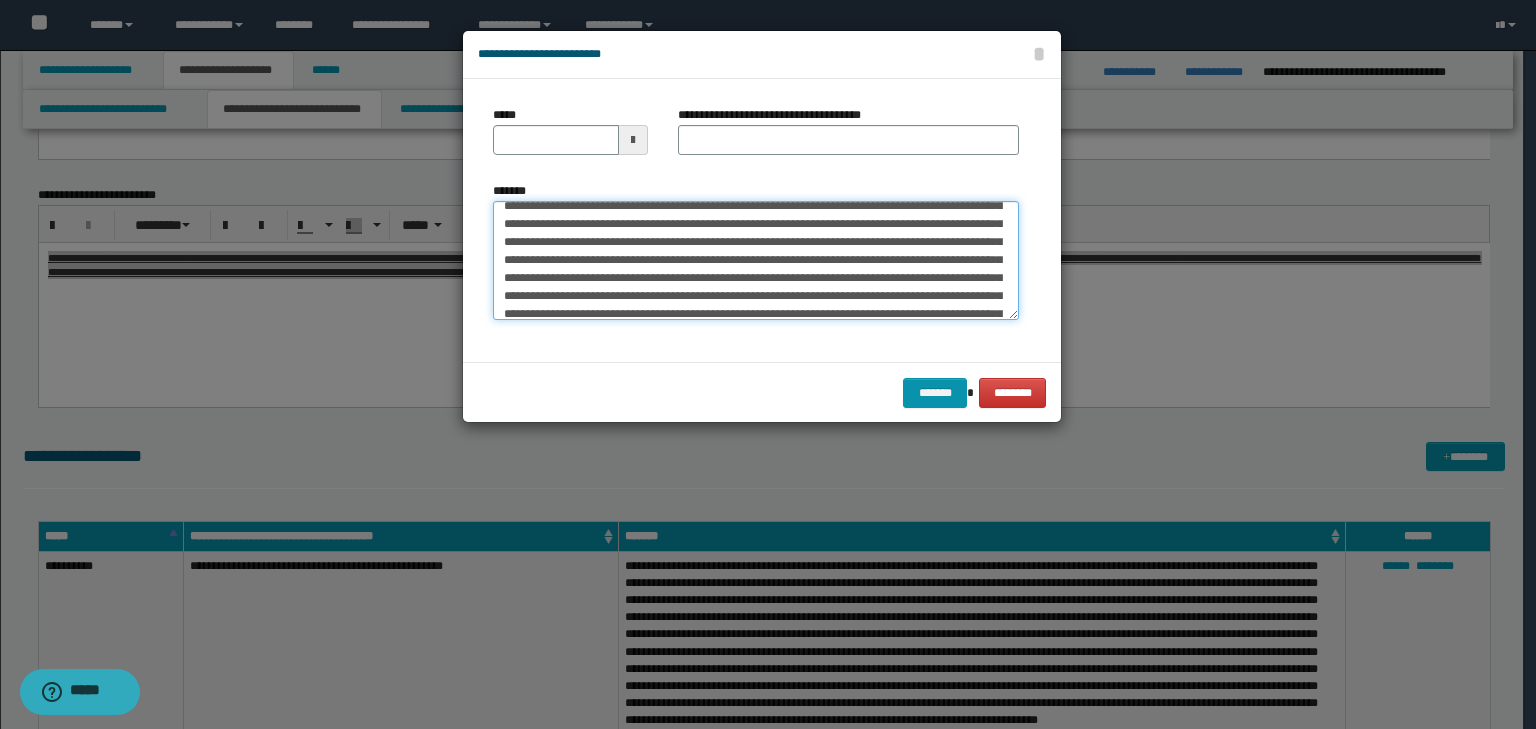 scroll, scrollTop: 0, scrollLeft: 0, axis: both 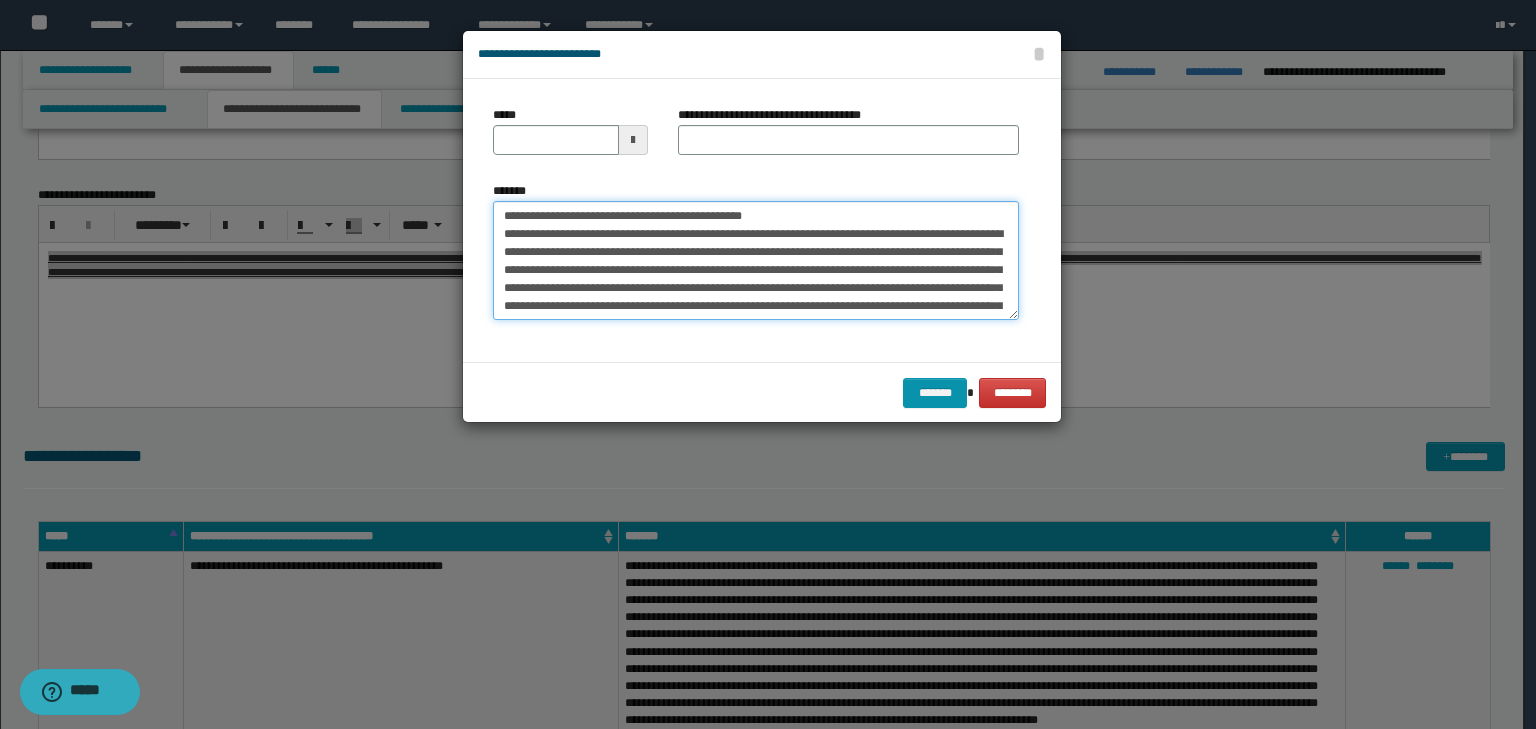 drag, startPoint x: 564, startPoint y: 212, endPoint x: 408, endPoint y: 173, distance: 160.80112 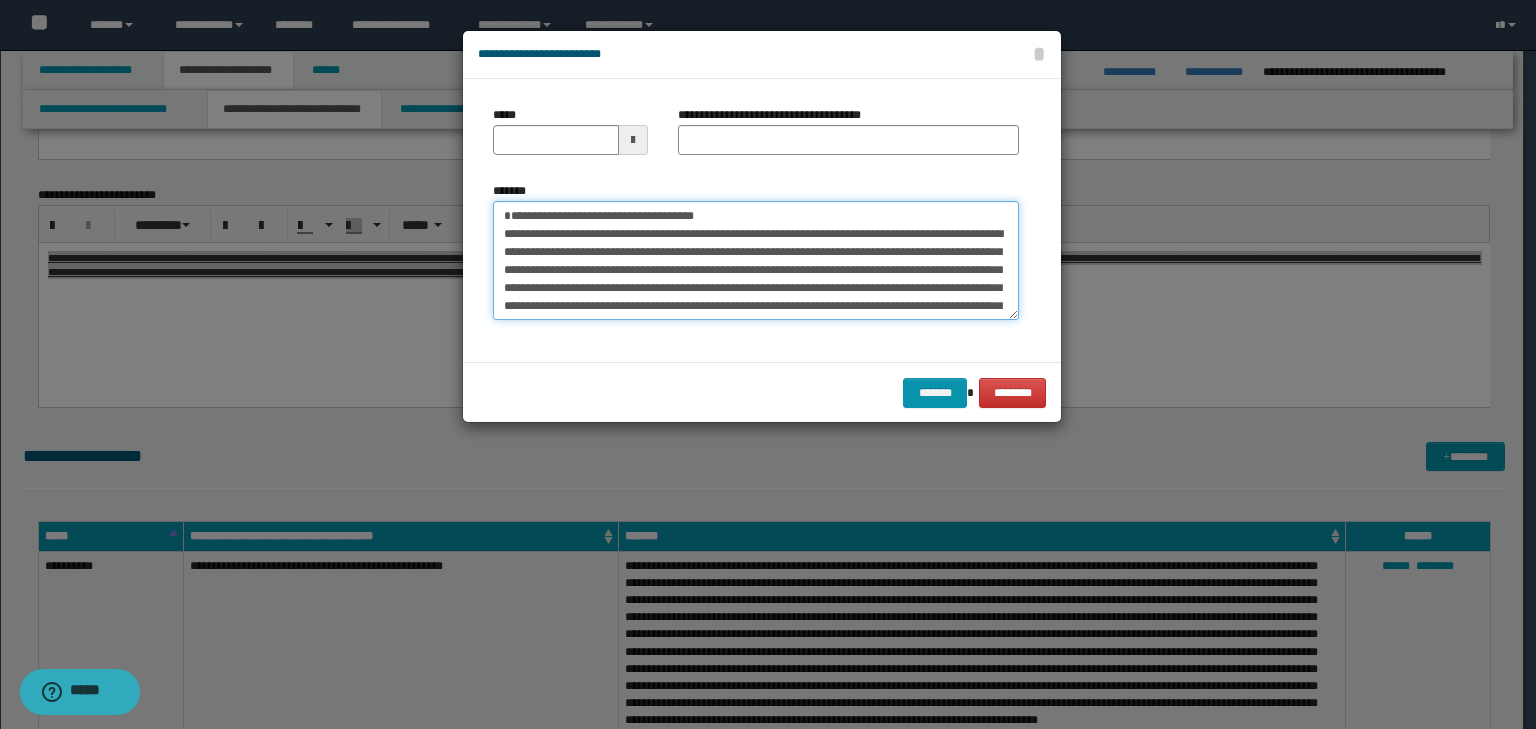 type 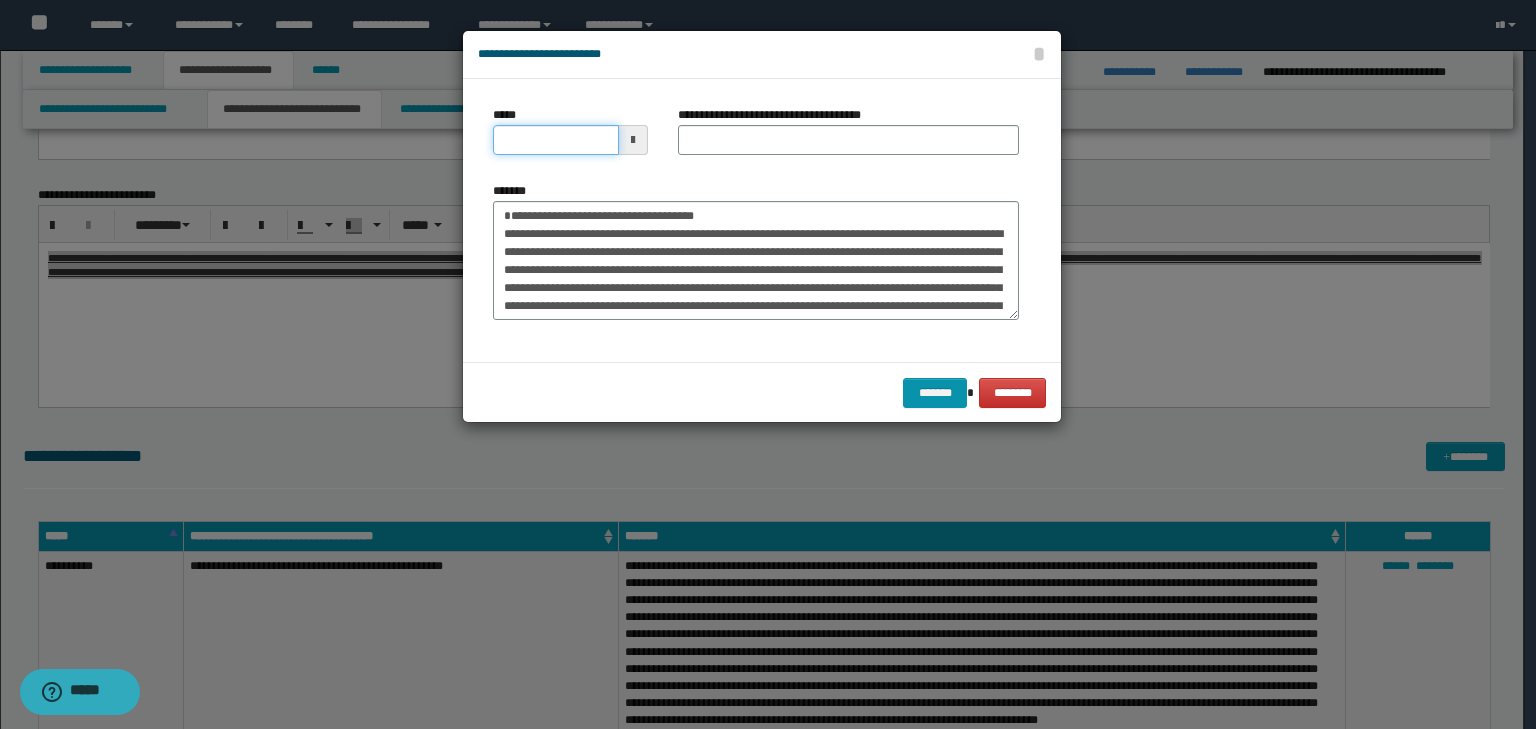 click on "*****" at bounding box center [556, 140] 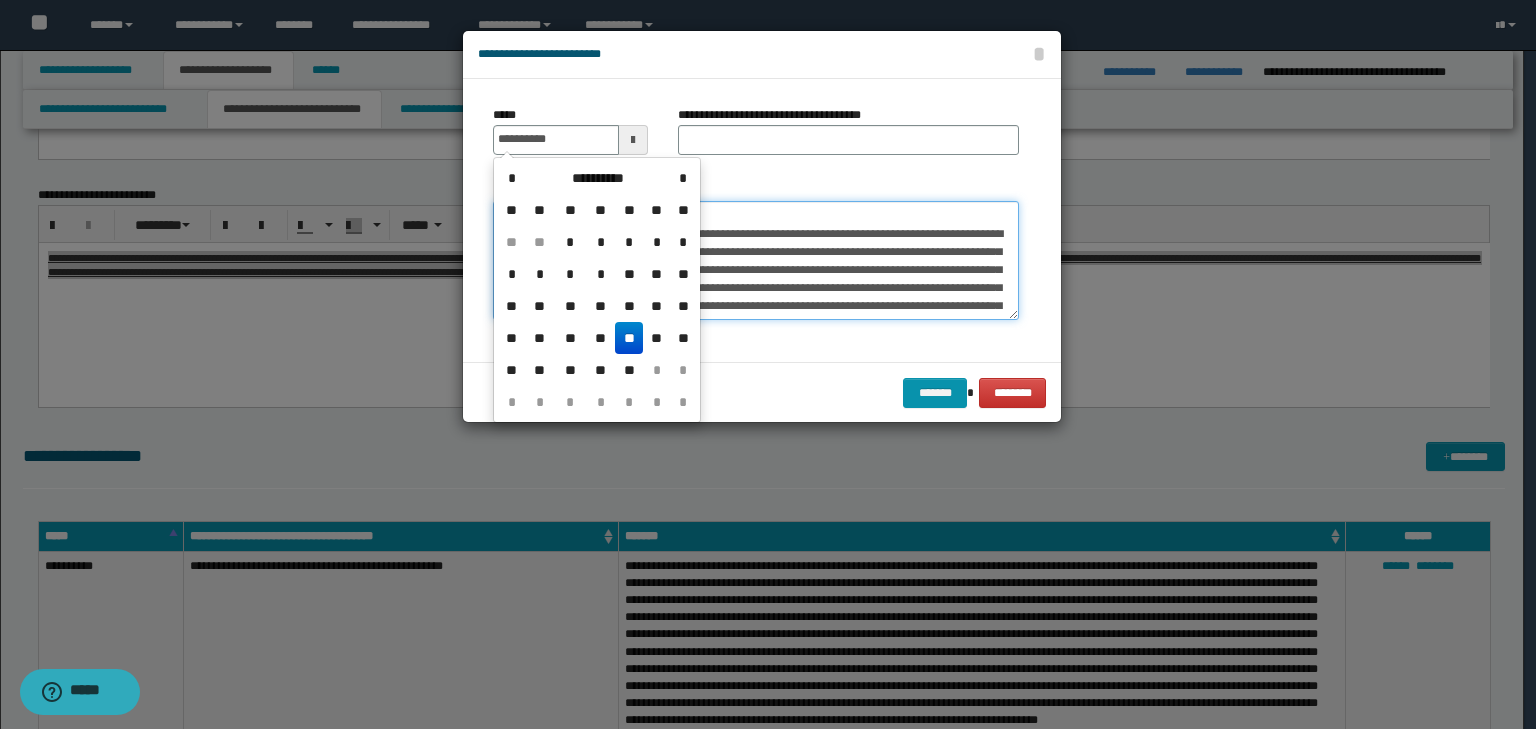 type on "**********" 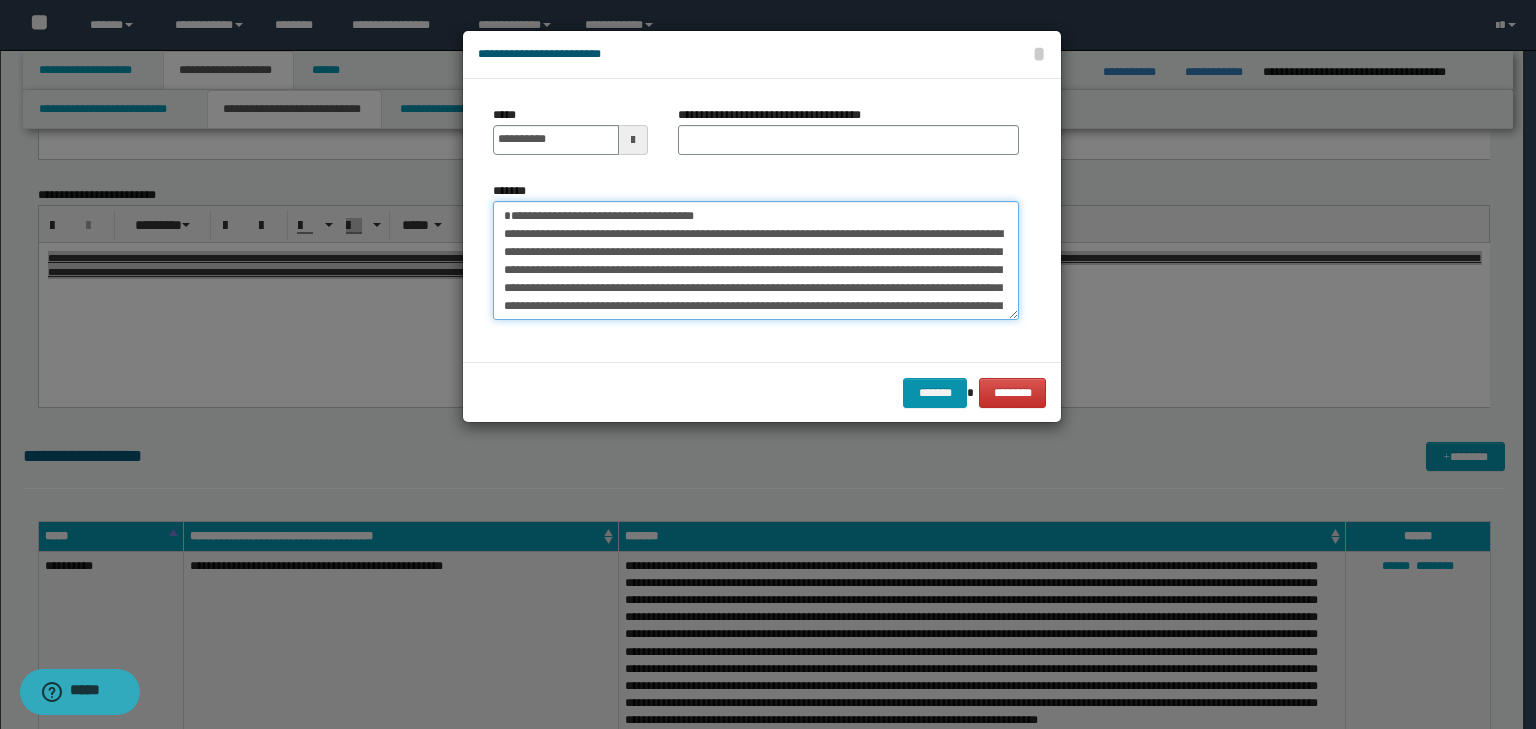 drag, startPoint x: 820, startPoint y: 216, endPoint x: 275, endPoint y: 130, distance: 551.7436 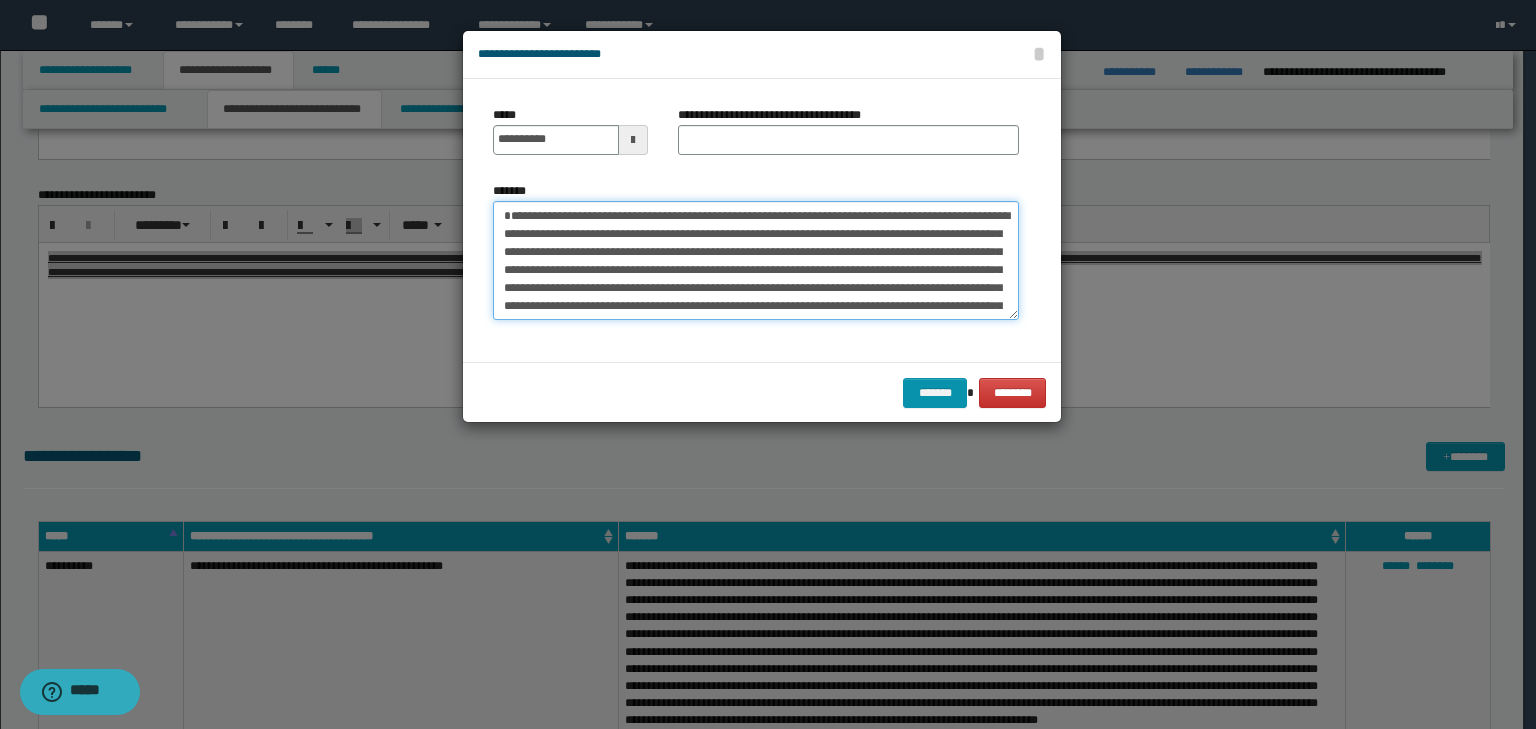 type on "**********" 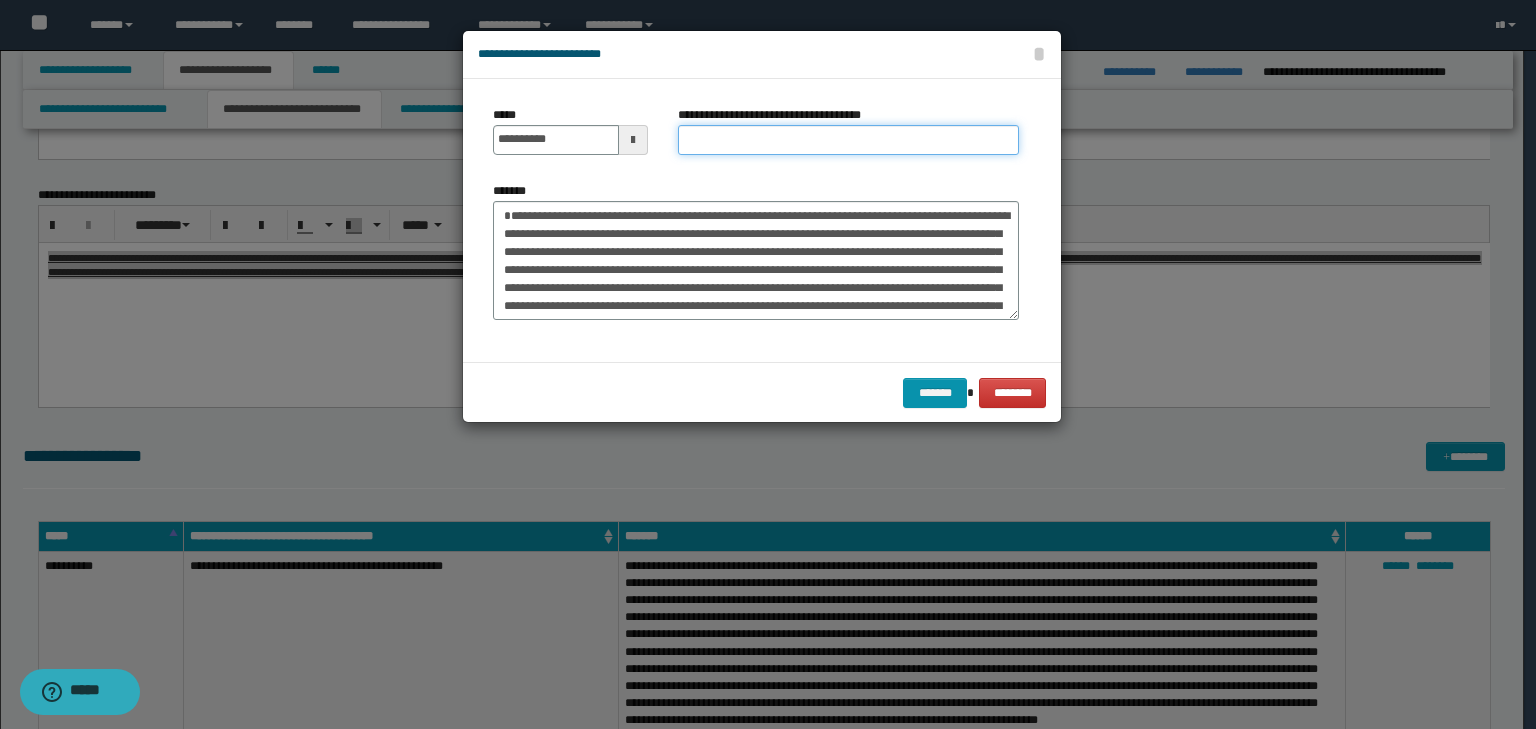 click on "**********" at bounding box center [848, 140] 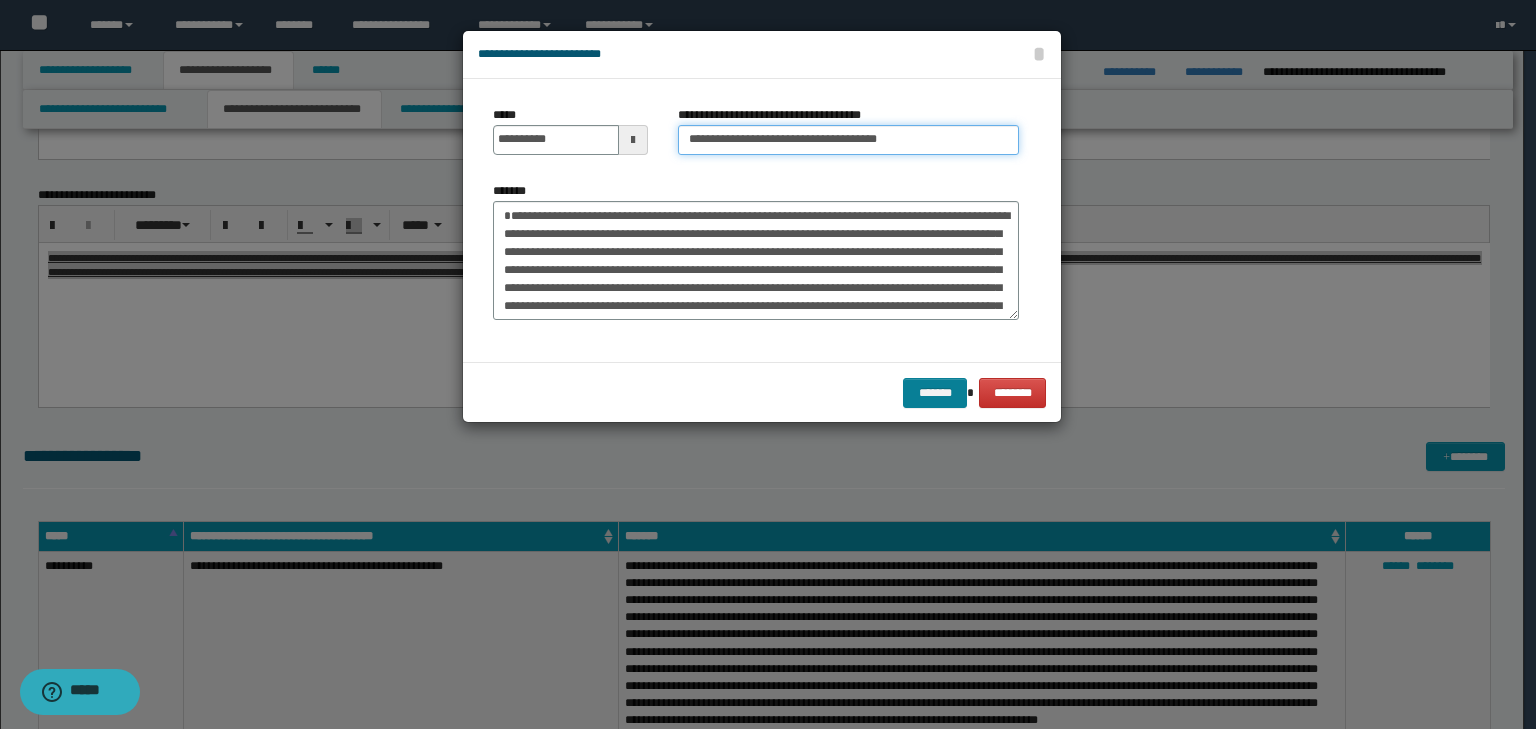 type on "**********" 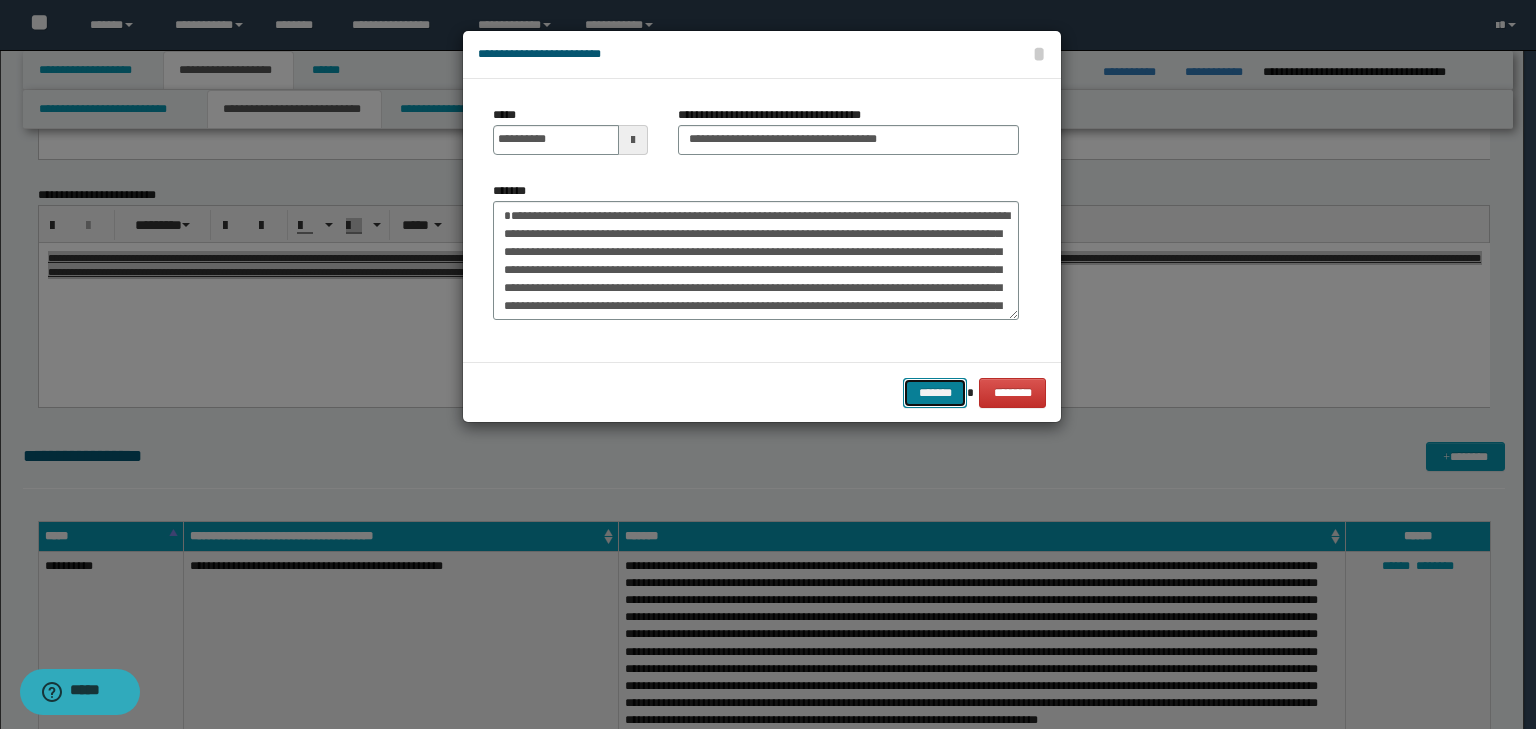 click on "*******" at bounding box center [935, 393] 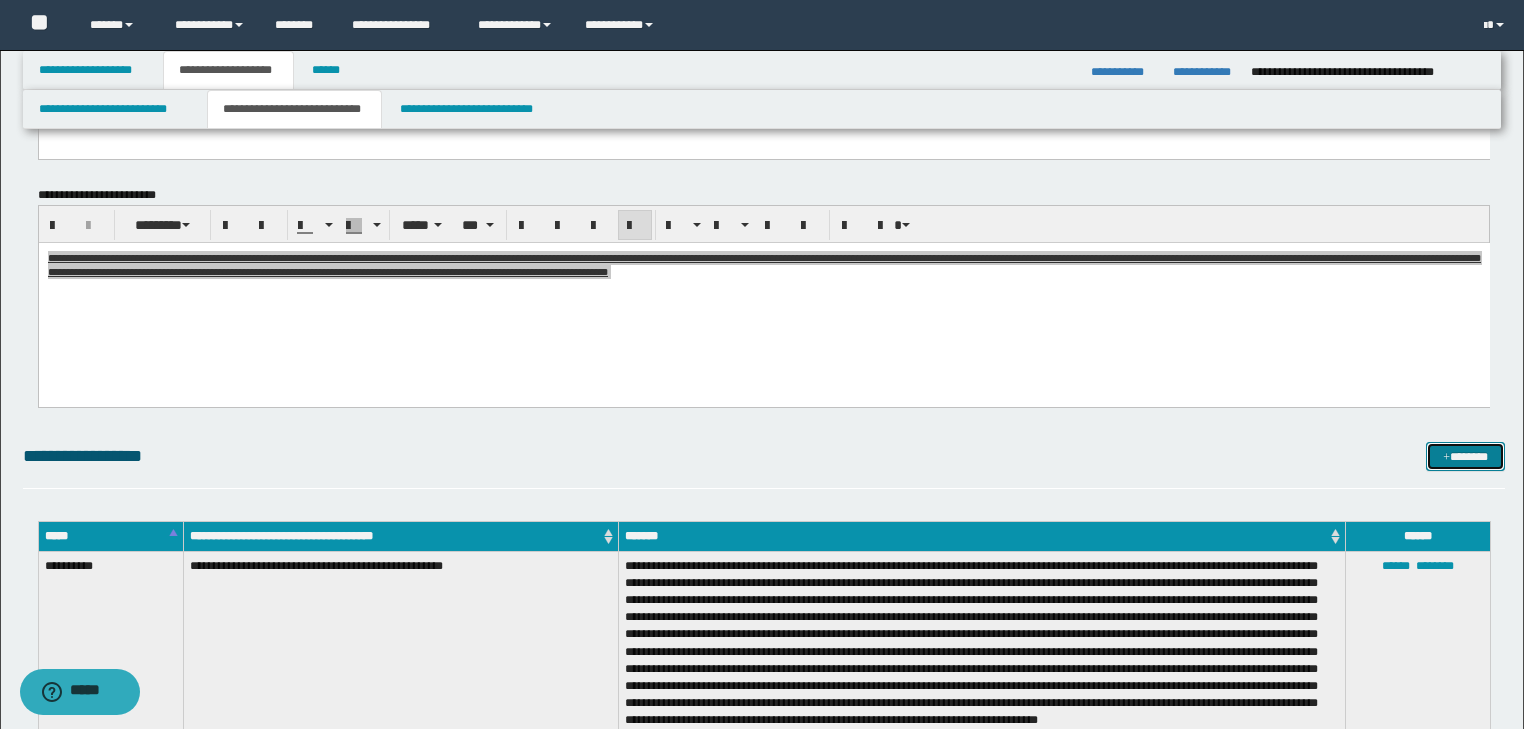click on "*******" at bounding box center (1465, 457) 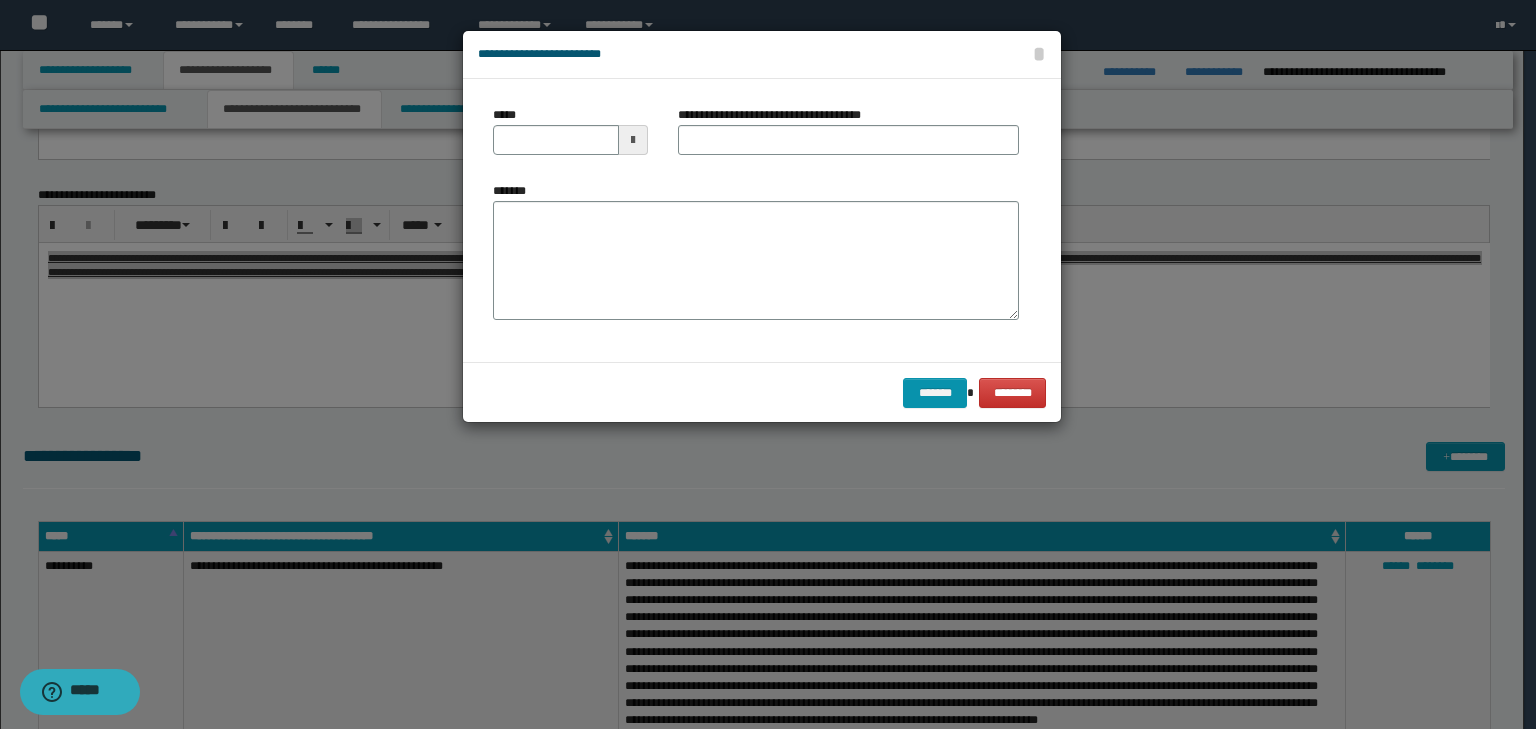 type 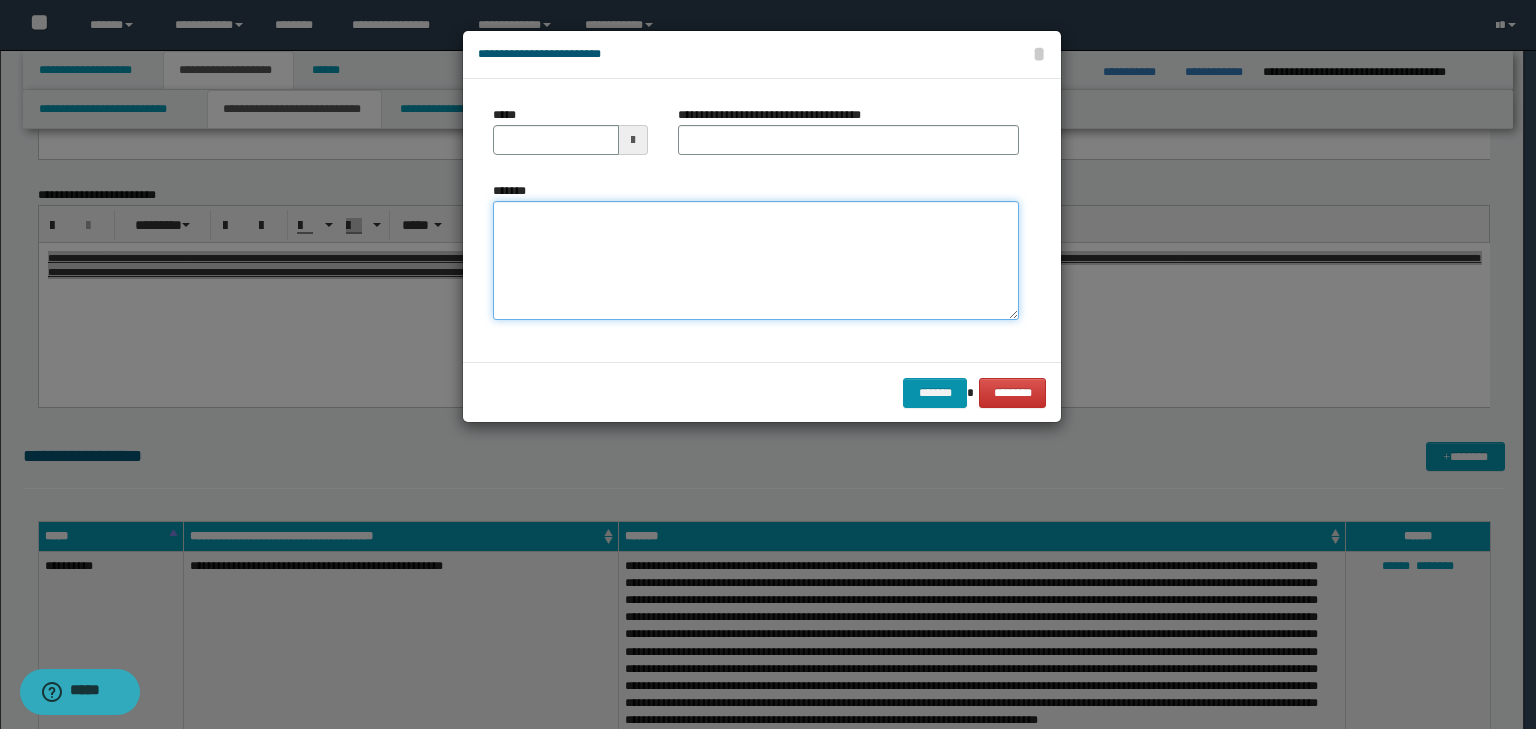 click on "*******" at bounding box center (756, 261) 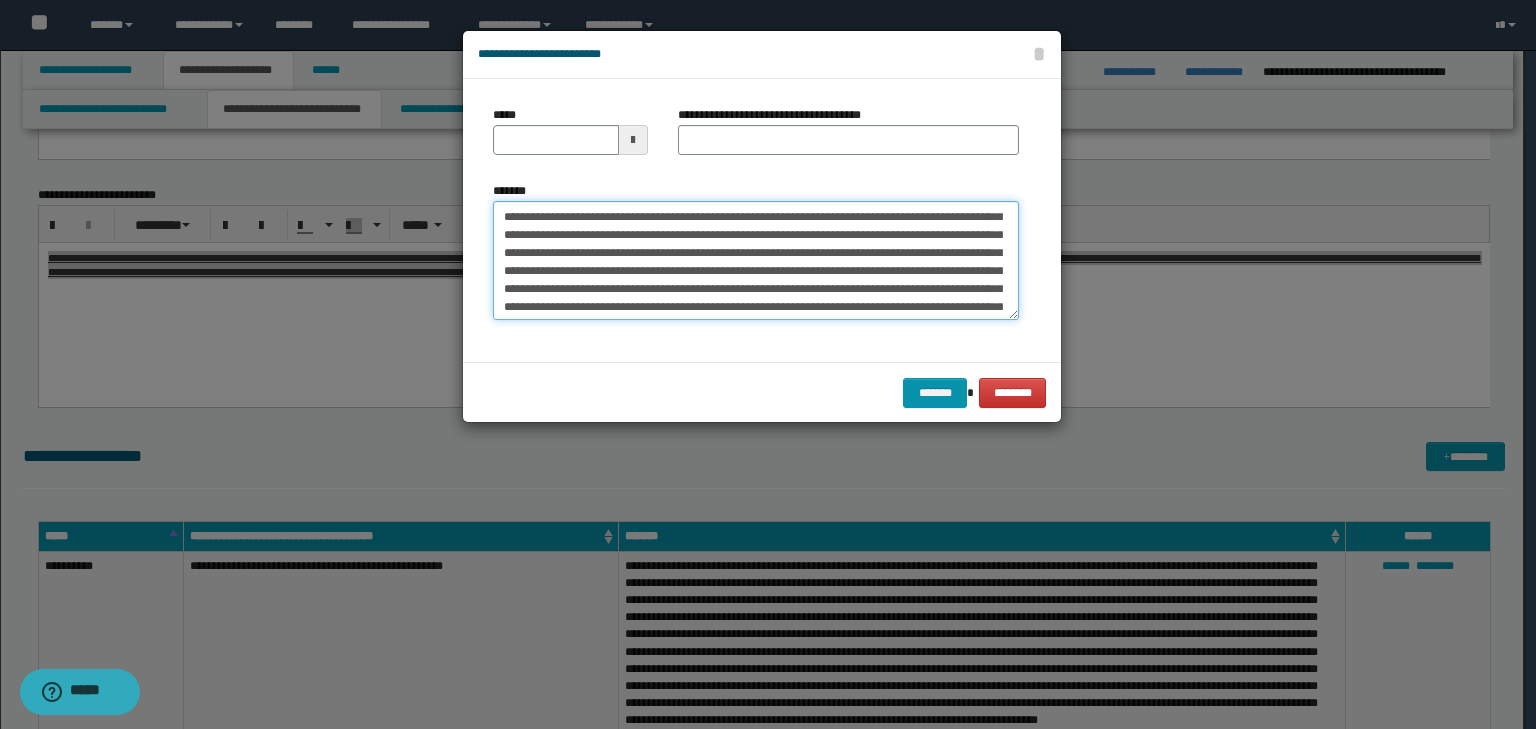 scroll, scrollTop: 0, scrollLeft: 0, axis: both 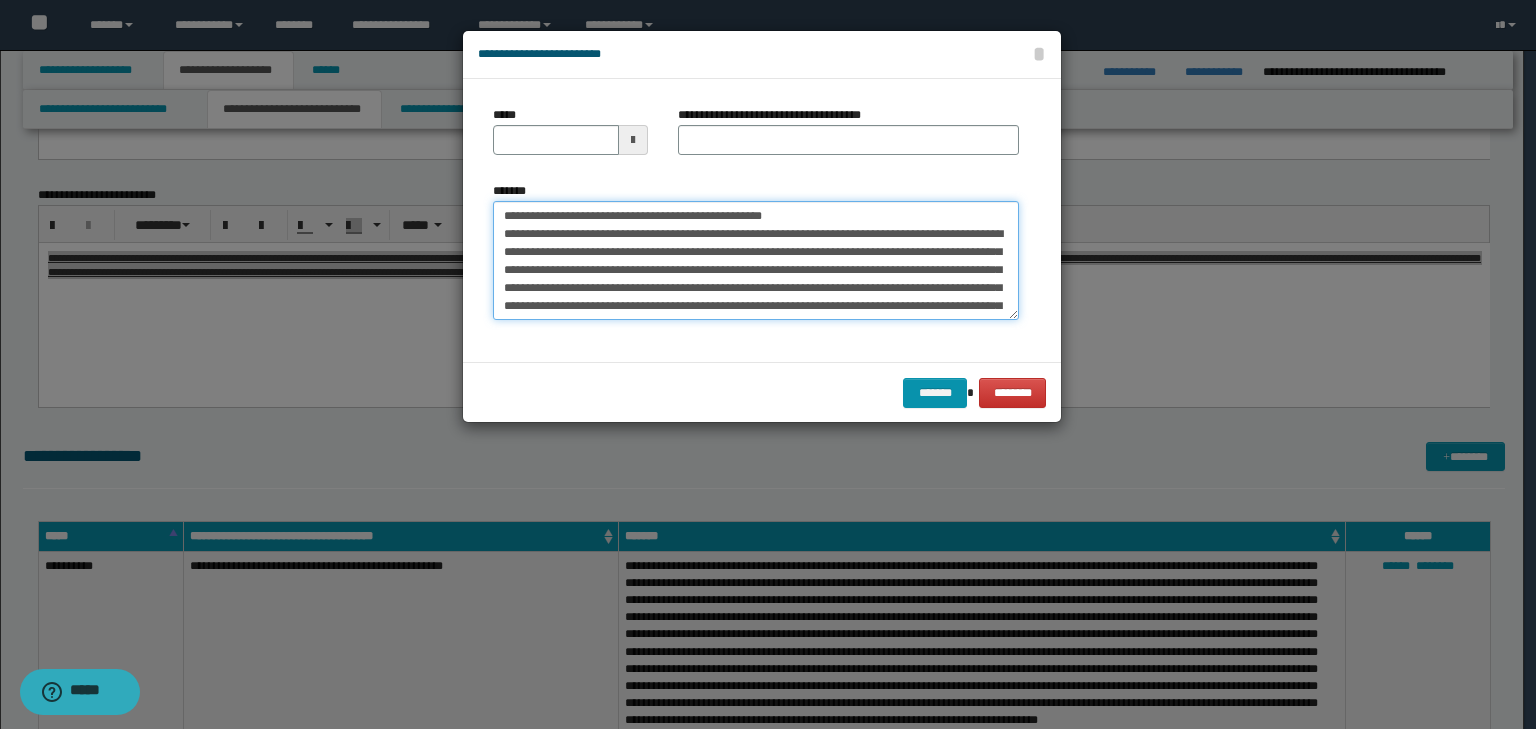 drag, startPoint x: 570, startPoint y: 212, endPoint x: 443, endPoint y: 188, distance: 129.24782 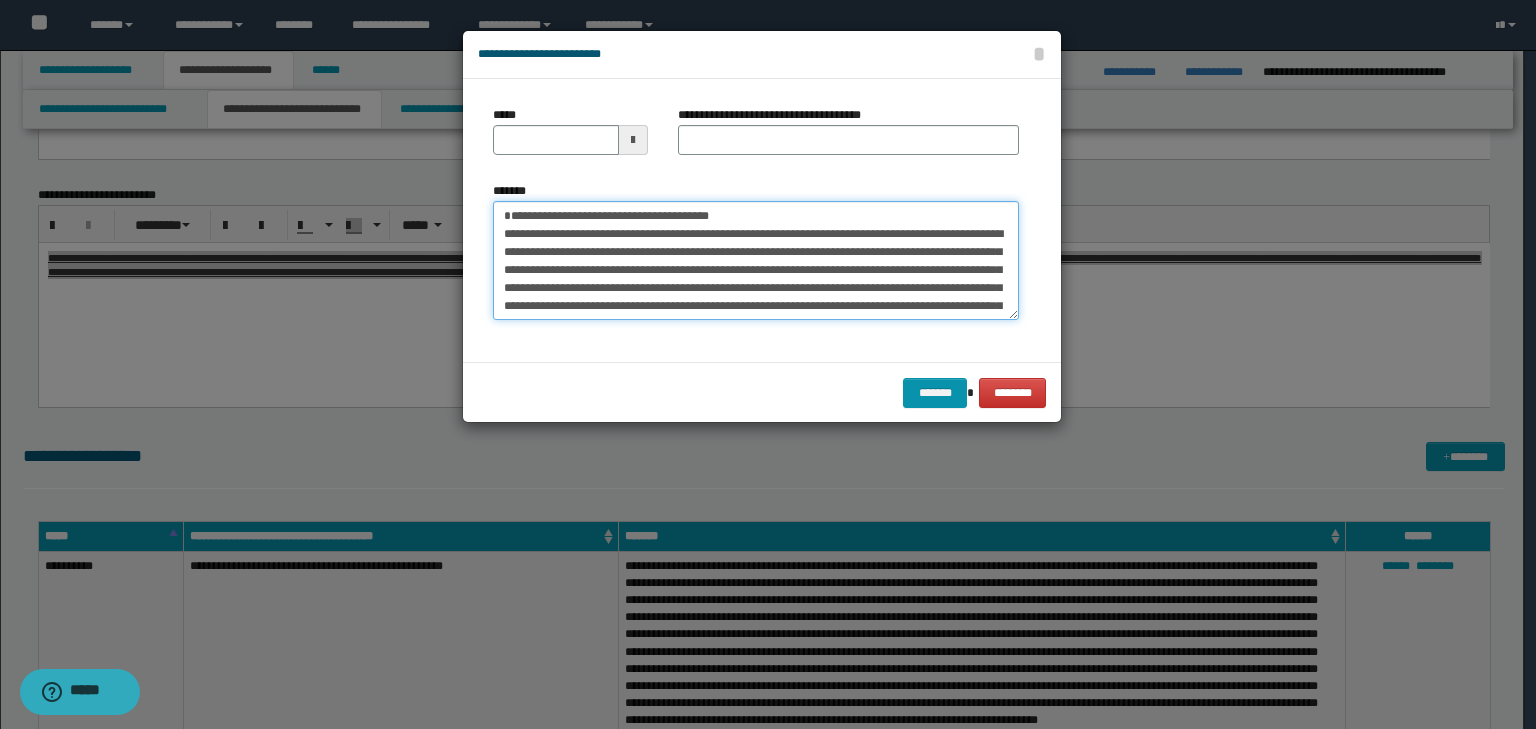 type 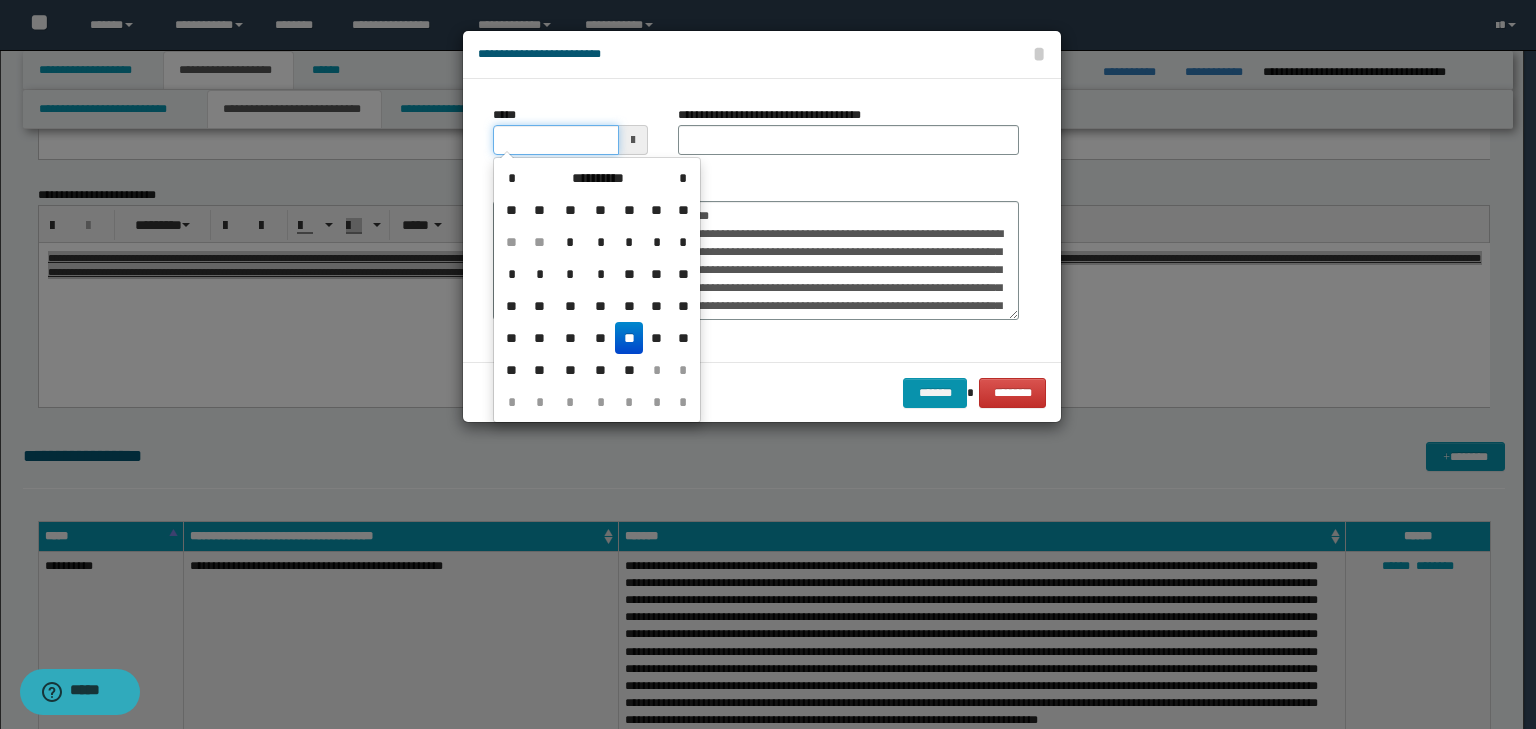 click on "*****" at bounding box center [556, 140] 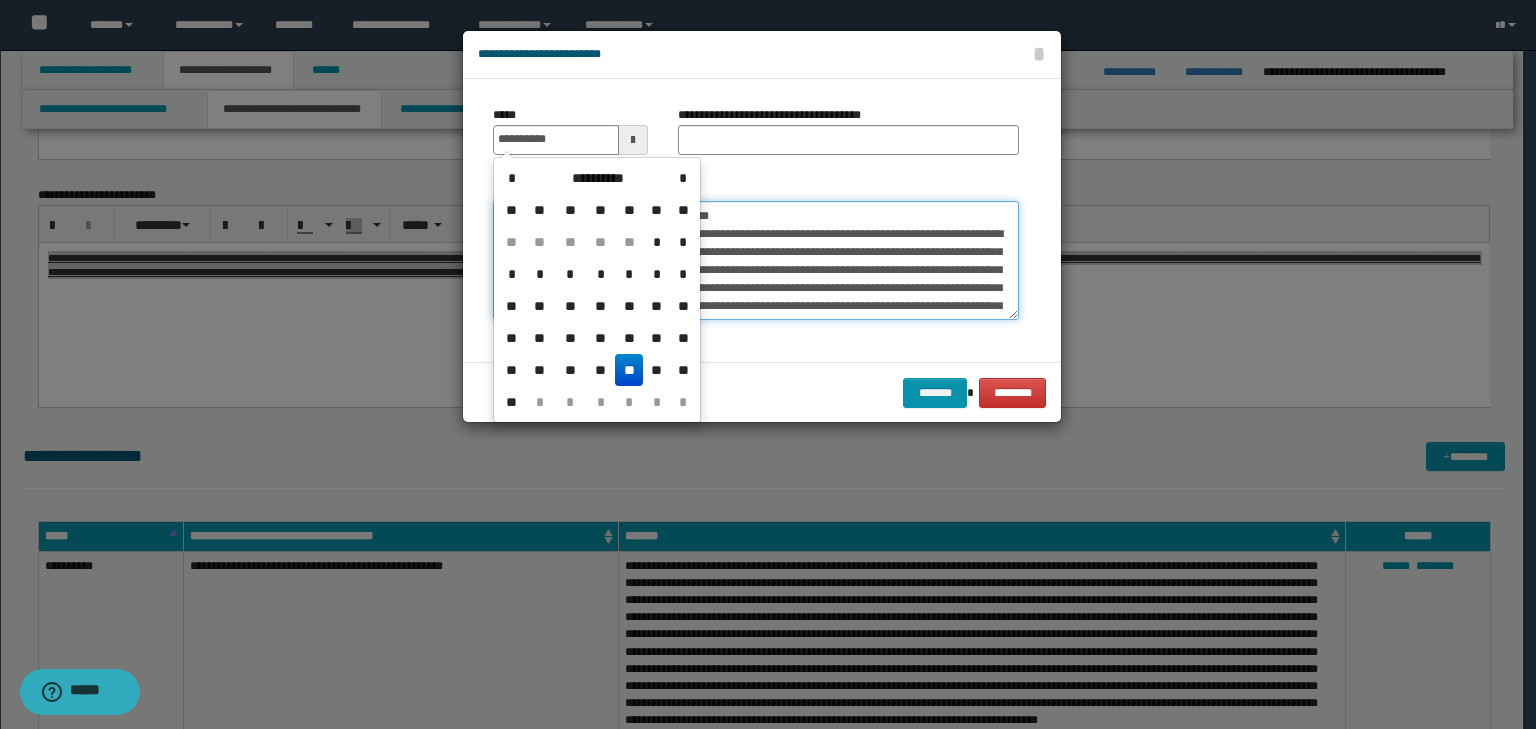 type on "**********" 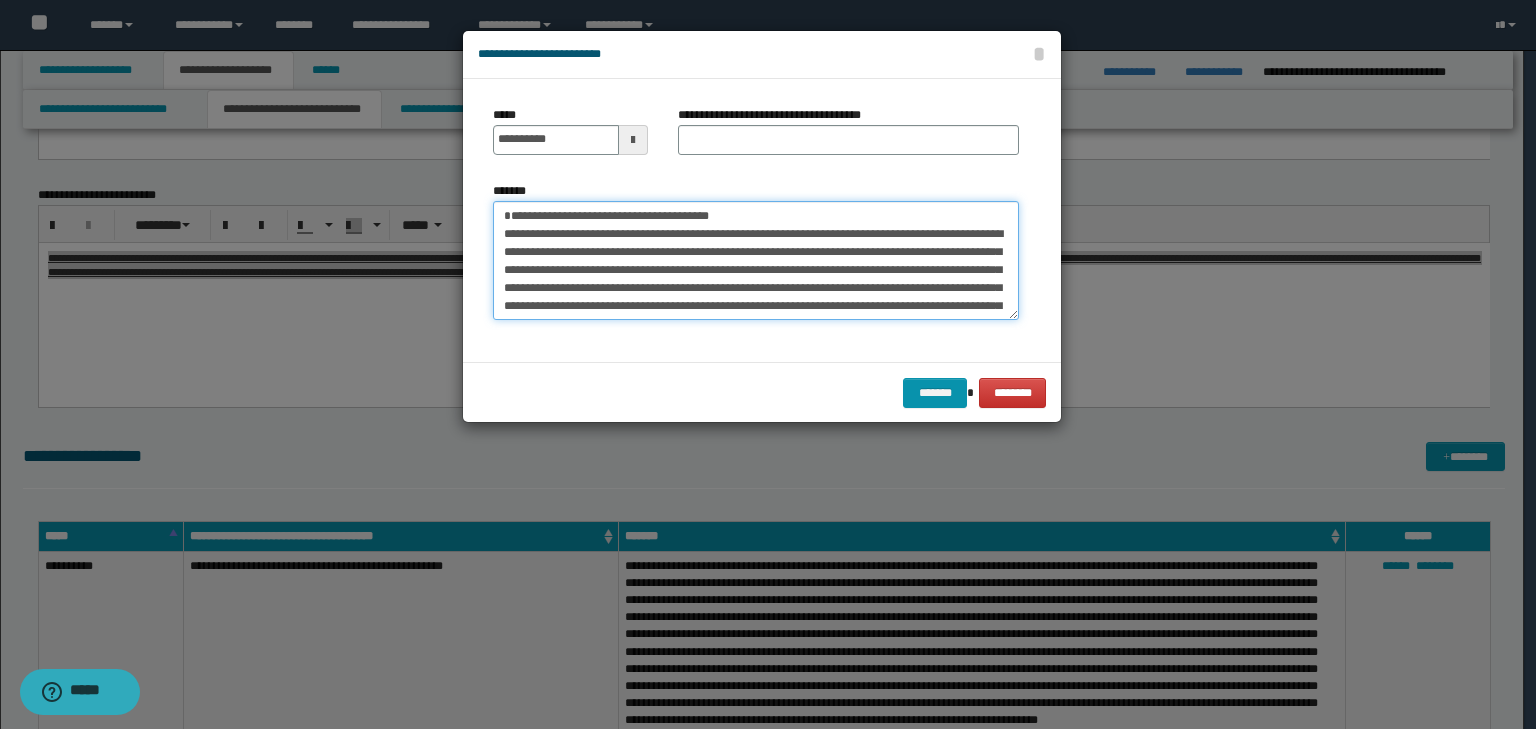 drag, startPoint x: 697, startPoint y: 184, endPoint x: 344, endPoint y: 122, distance: 358.4034 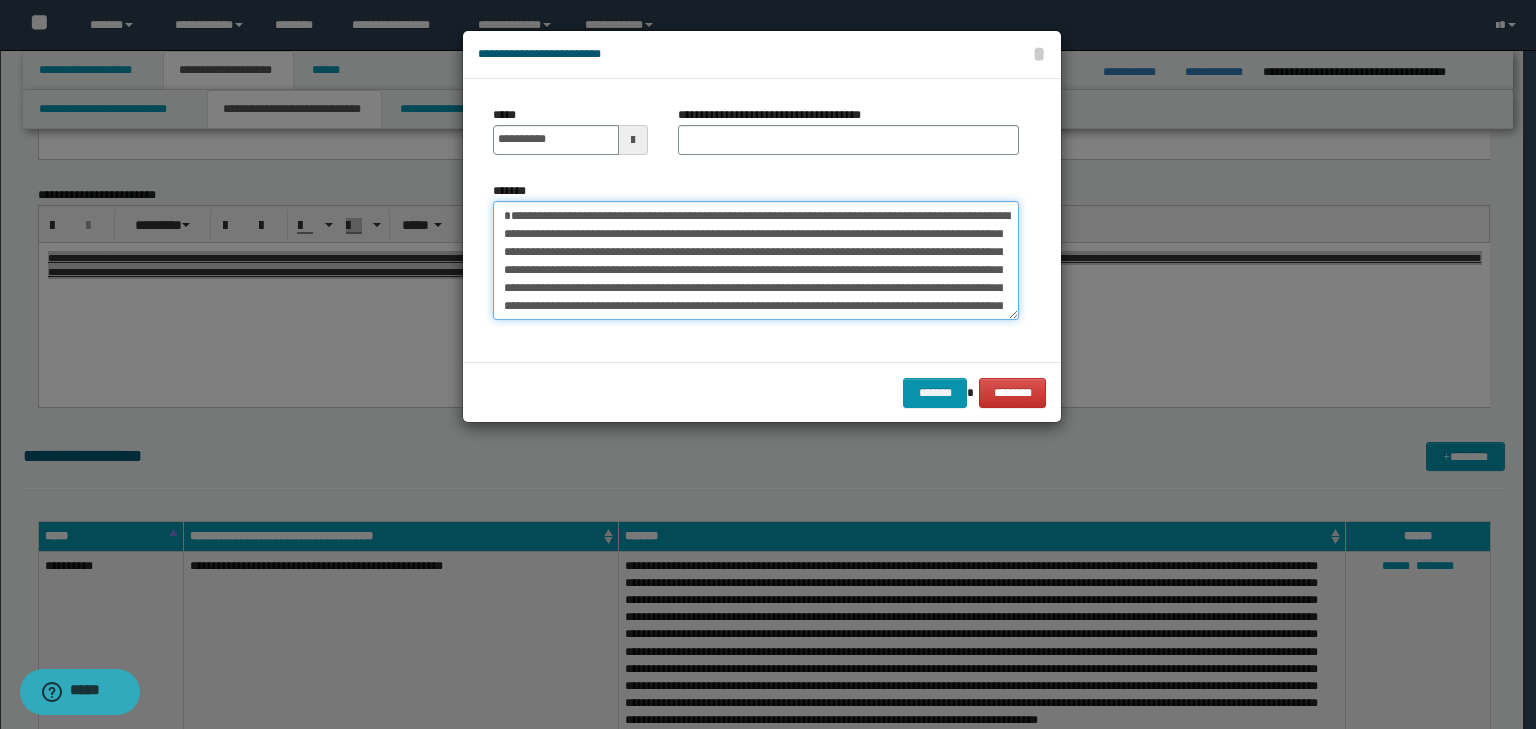 type on "**********" 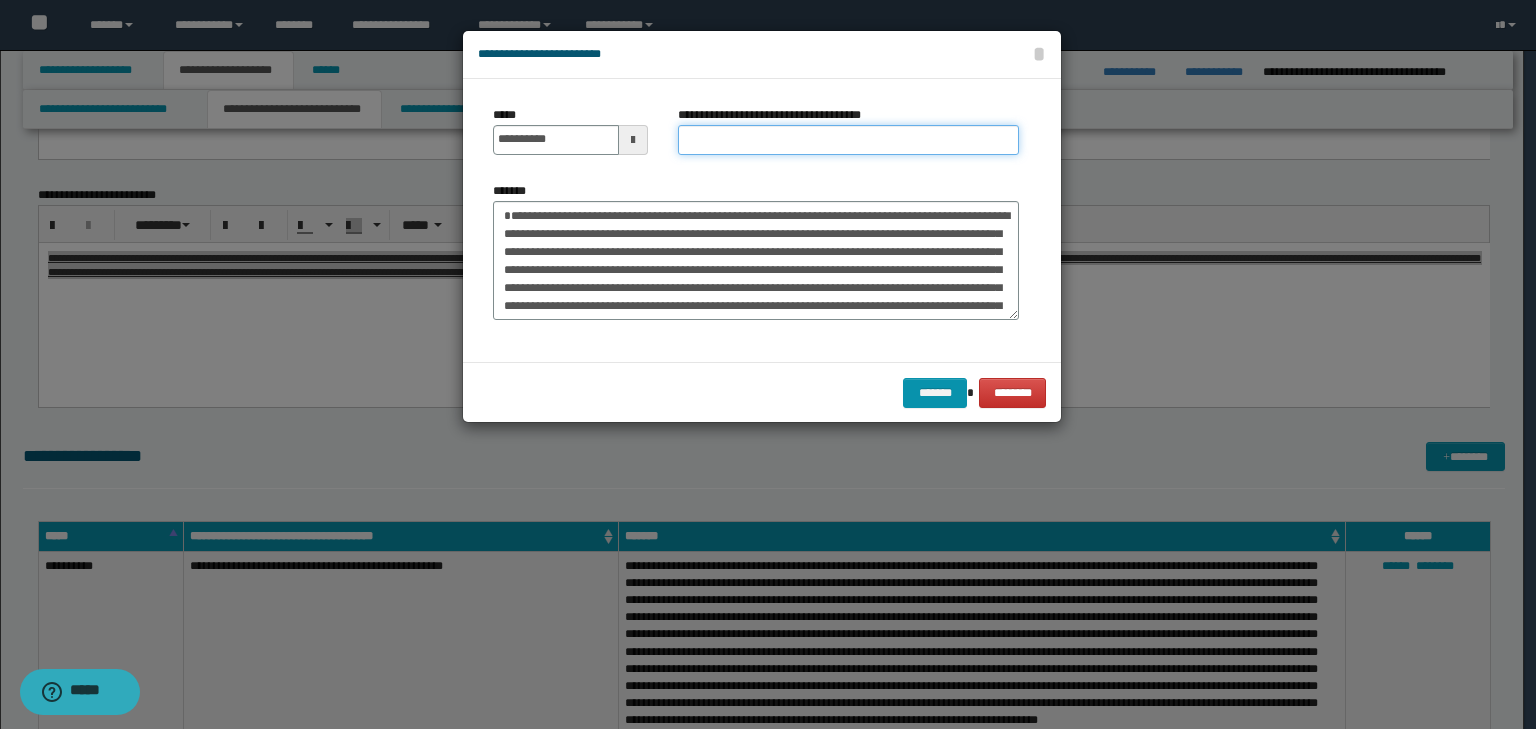 click on "**********" at bounding box center (848, 140) 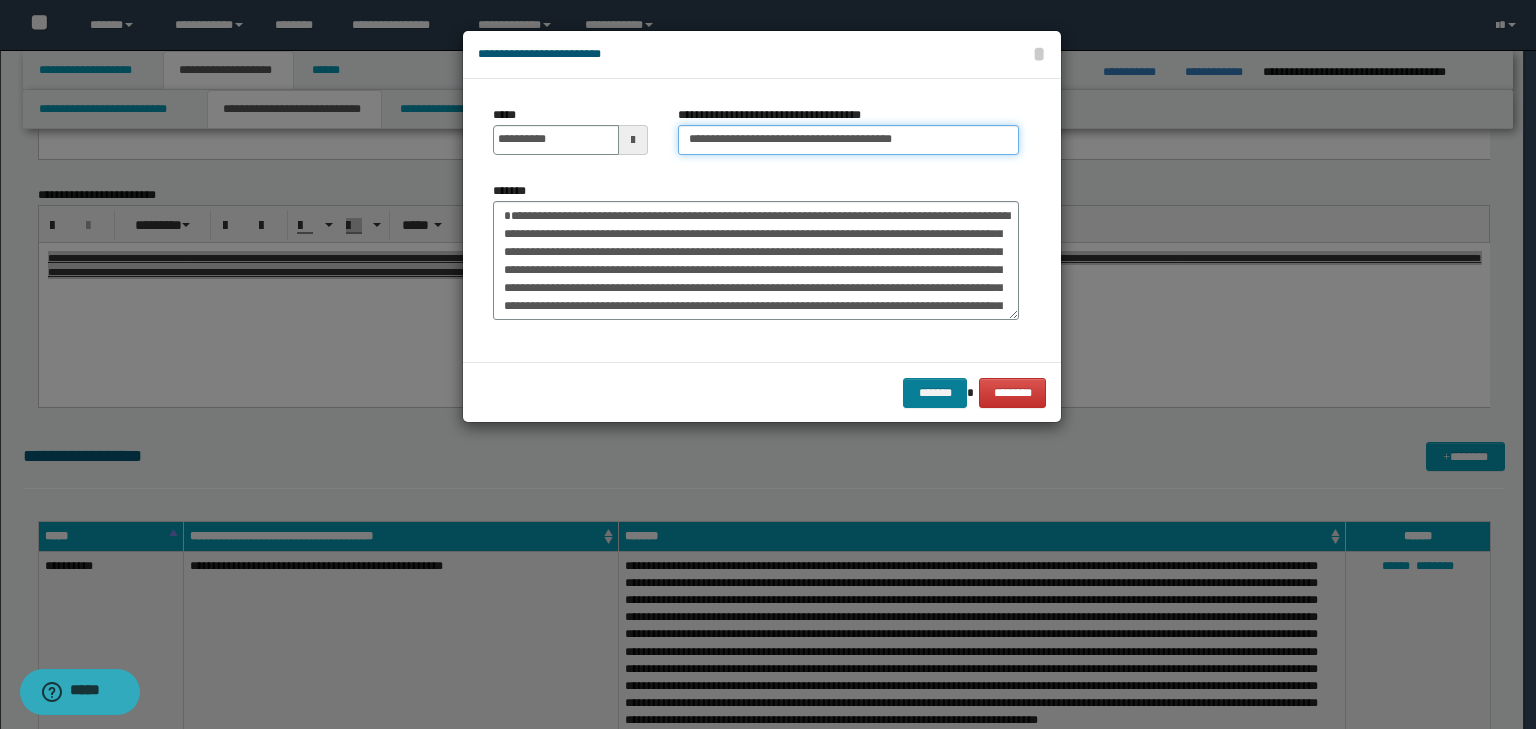 type on "**********" 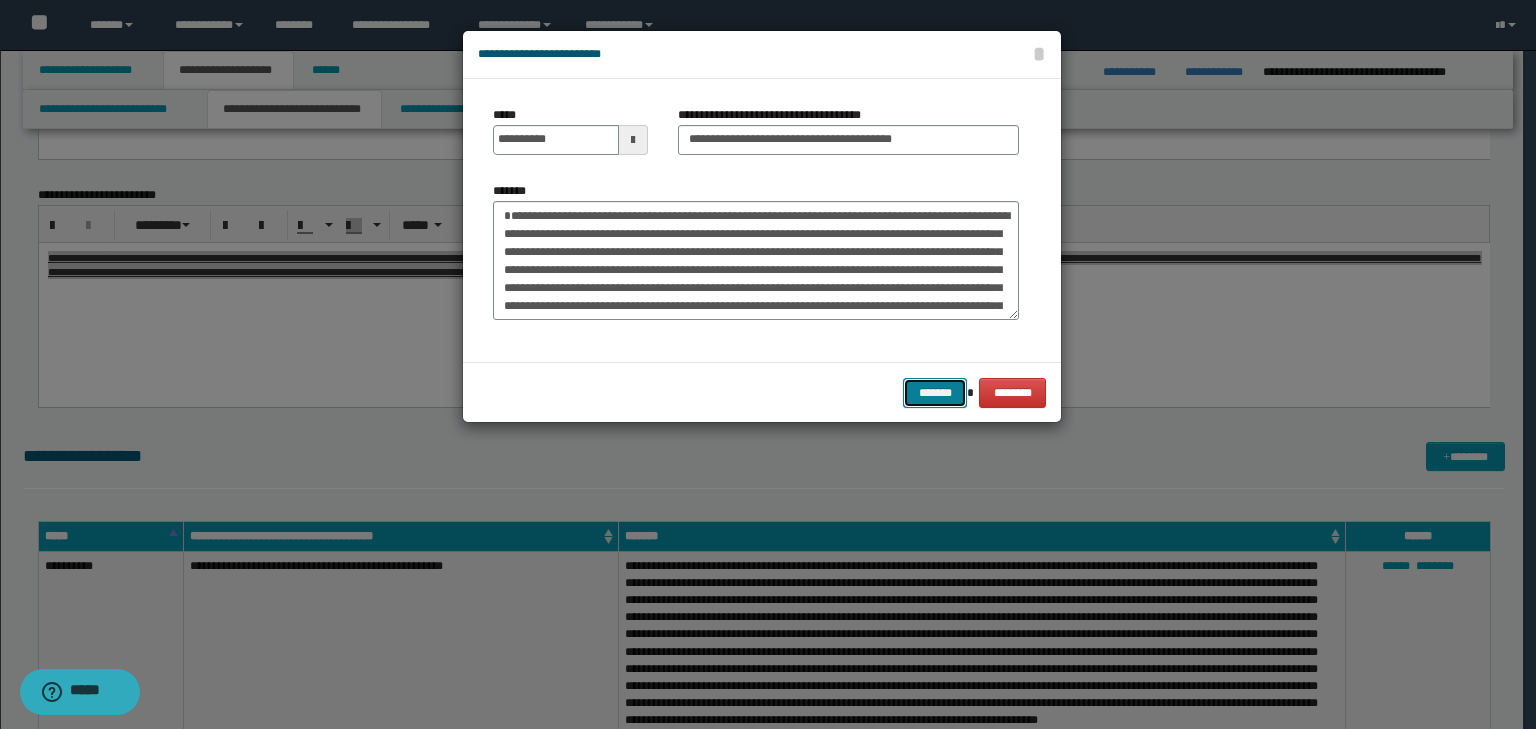 click on "*******" at bounding box center (935, 393) 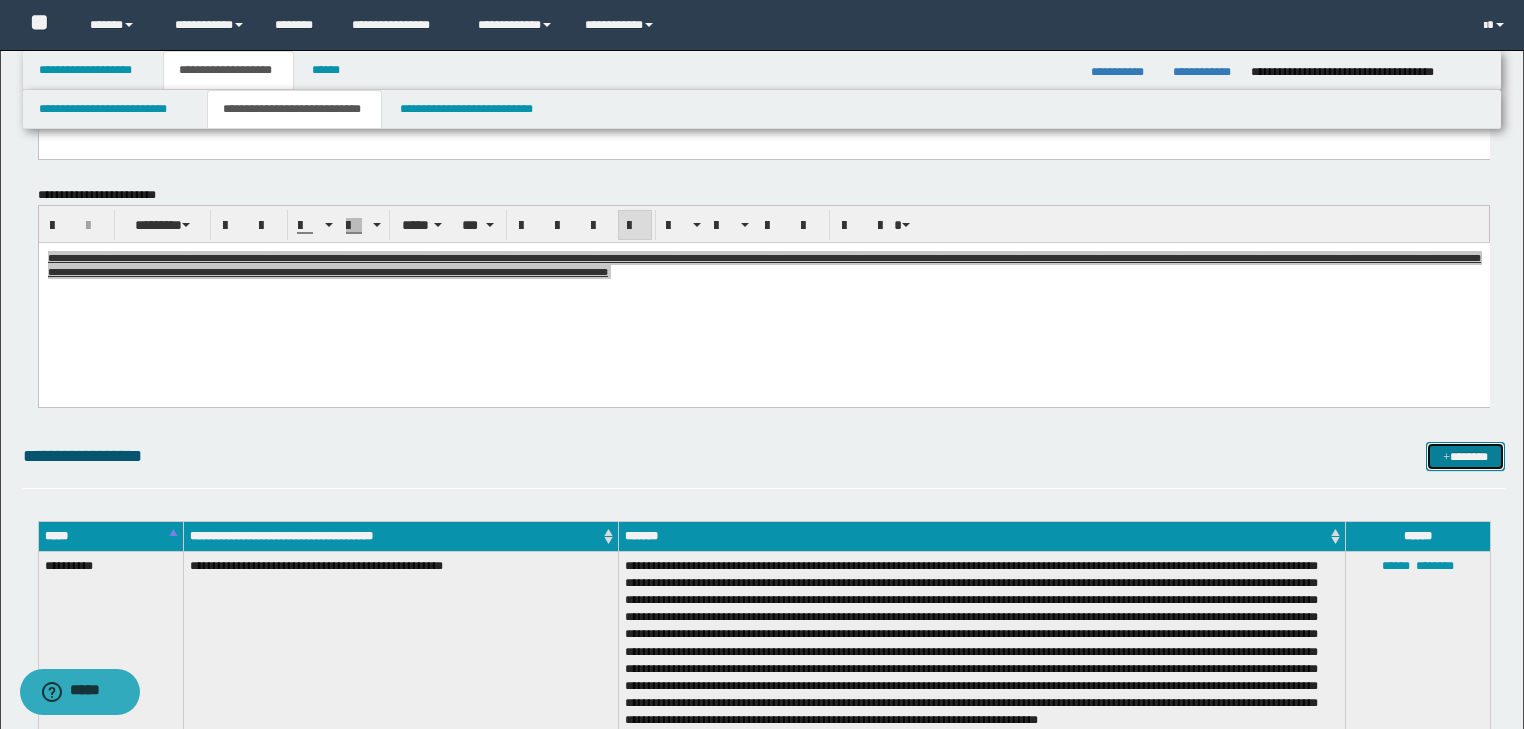 click on "*******" at bounding box center (1465, 457) 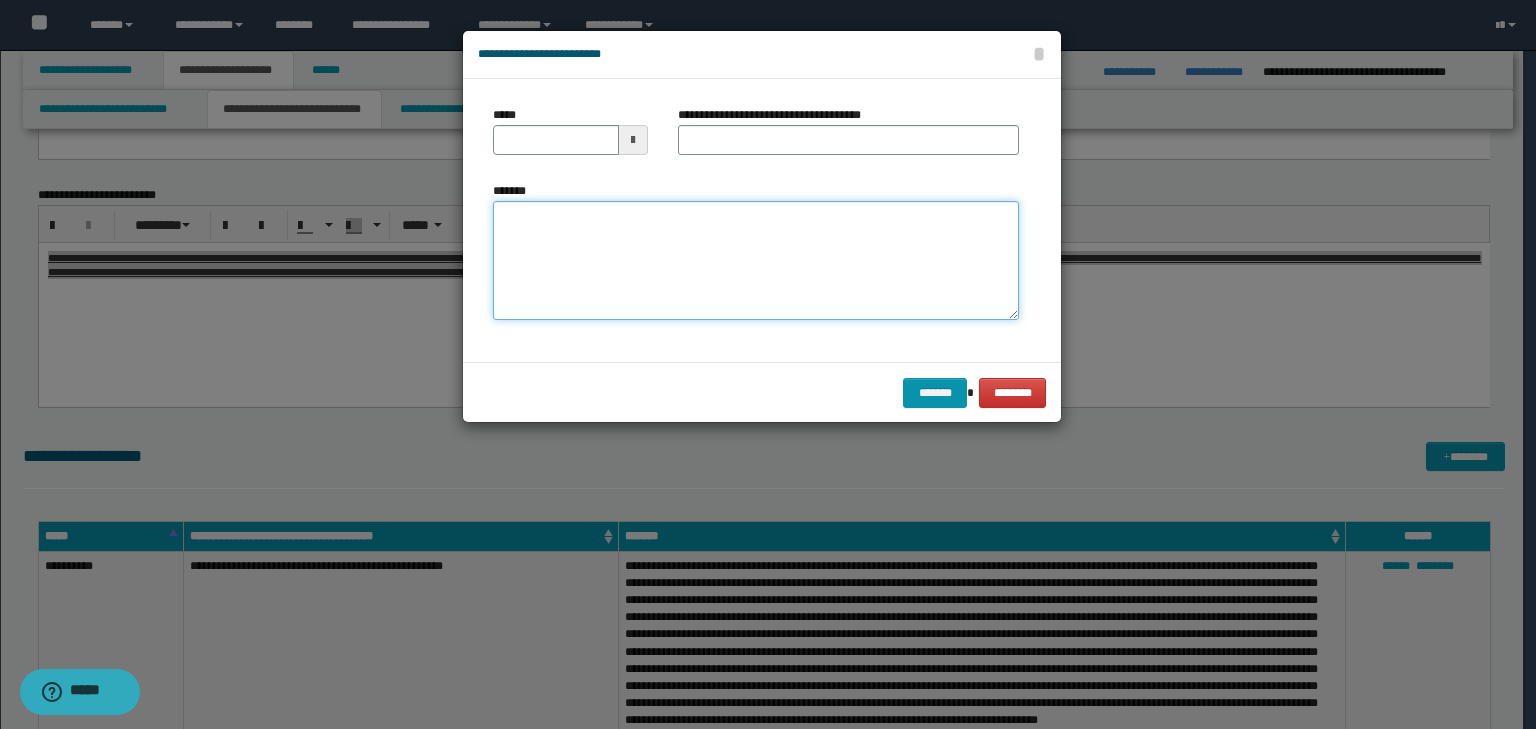click on "*******" at bounding box center [756, 261] 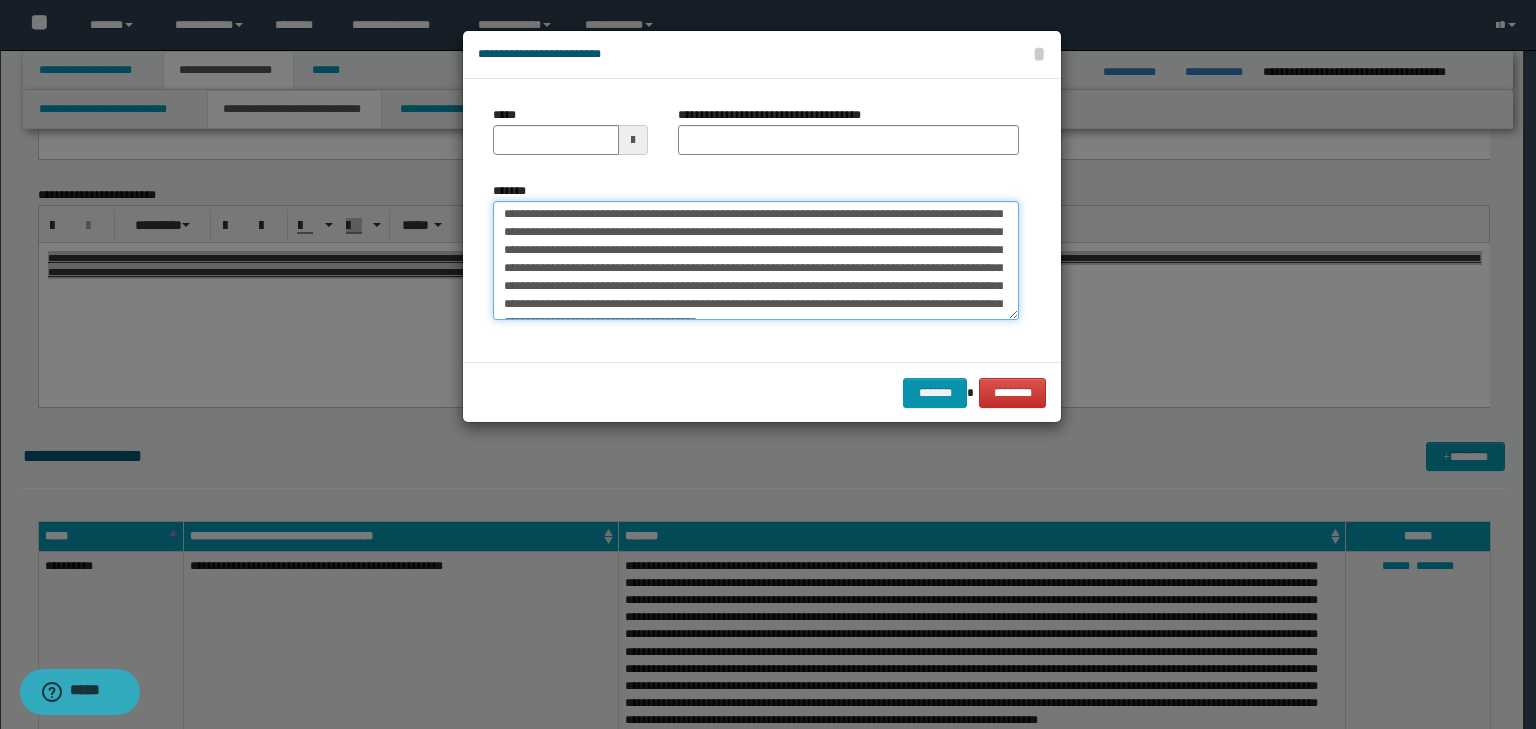 scroll, scrollTop: 0, scrollLeft: 0, axis: both 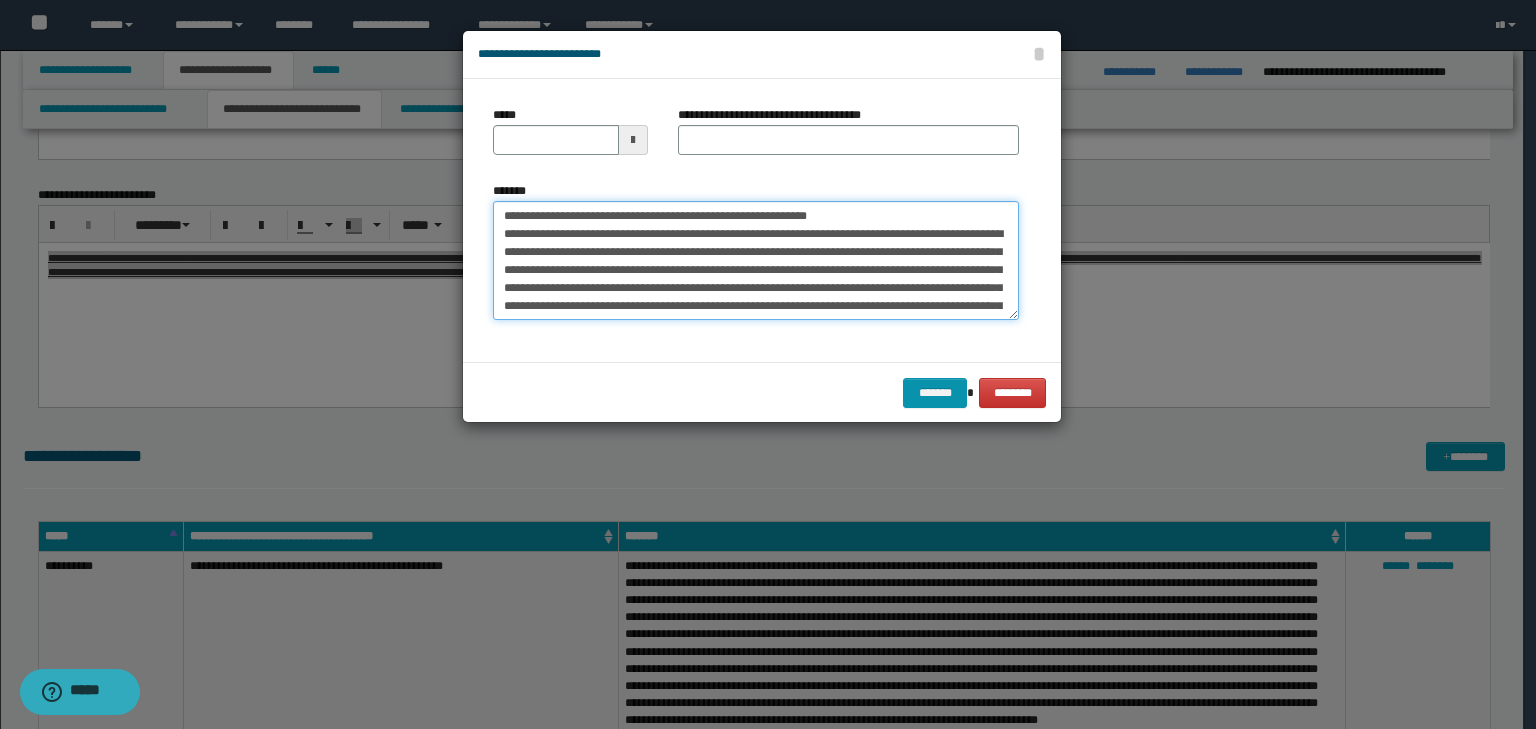 drag, startPoint x: 564, startPoint y: 211, endPoint x: 414, endPoint y: 192, distance: 151.19855 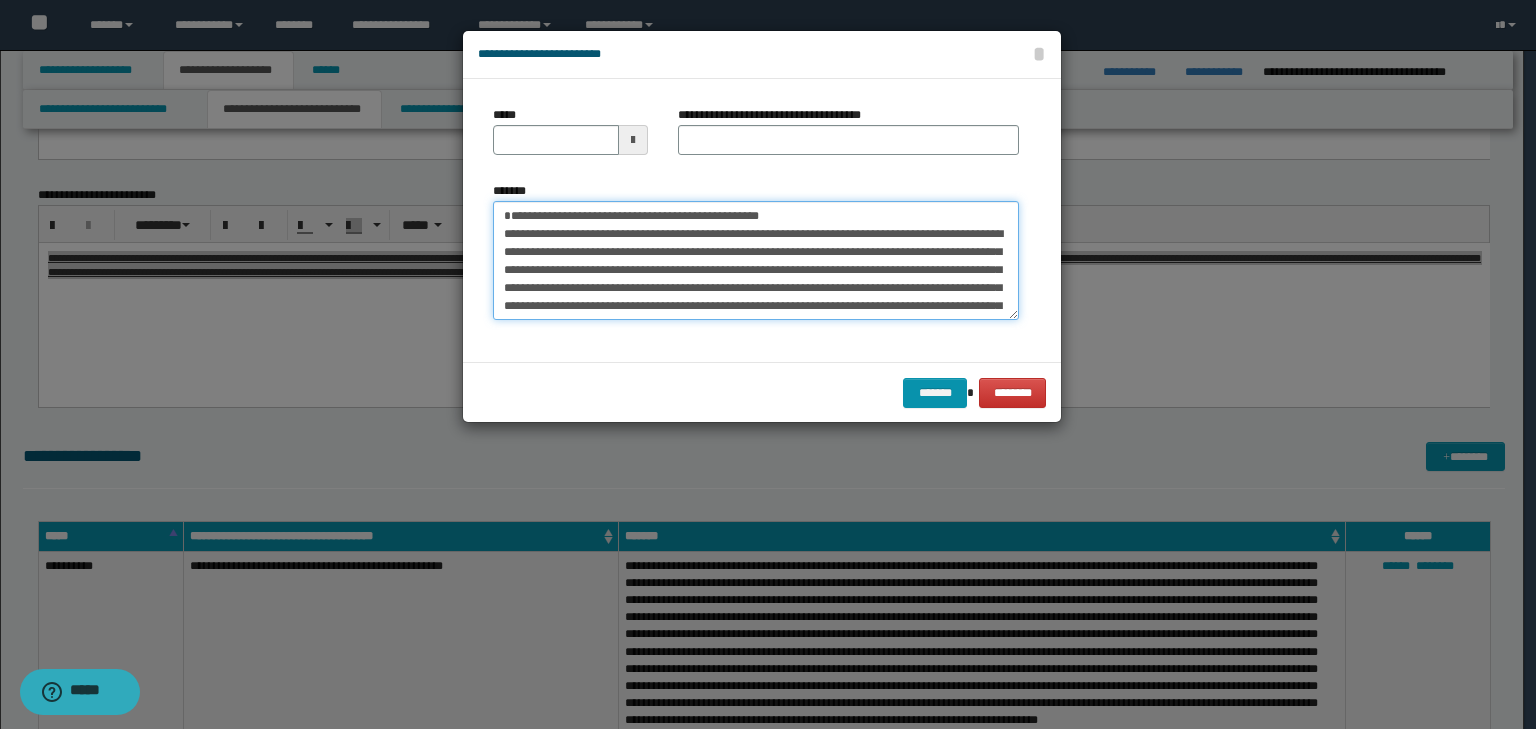 type 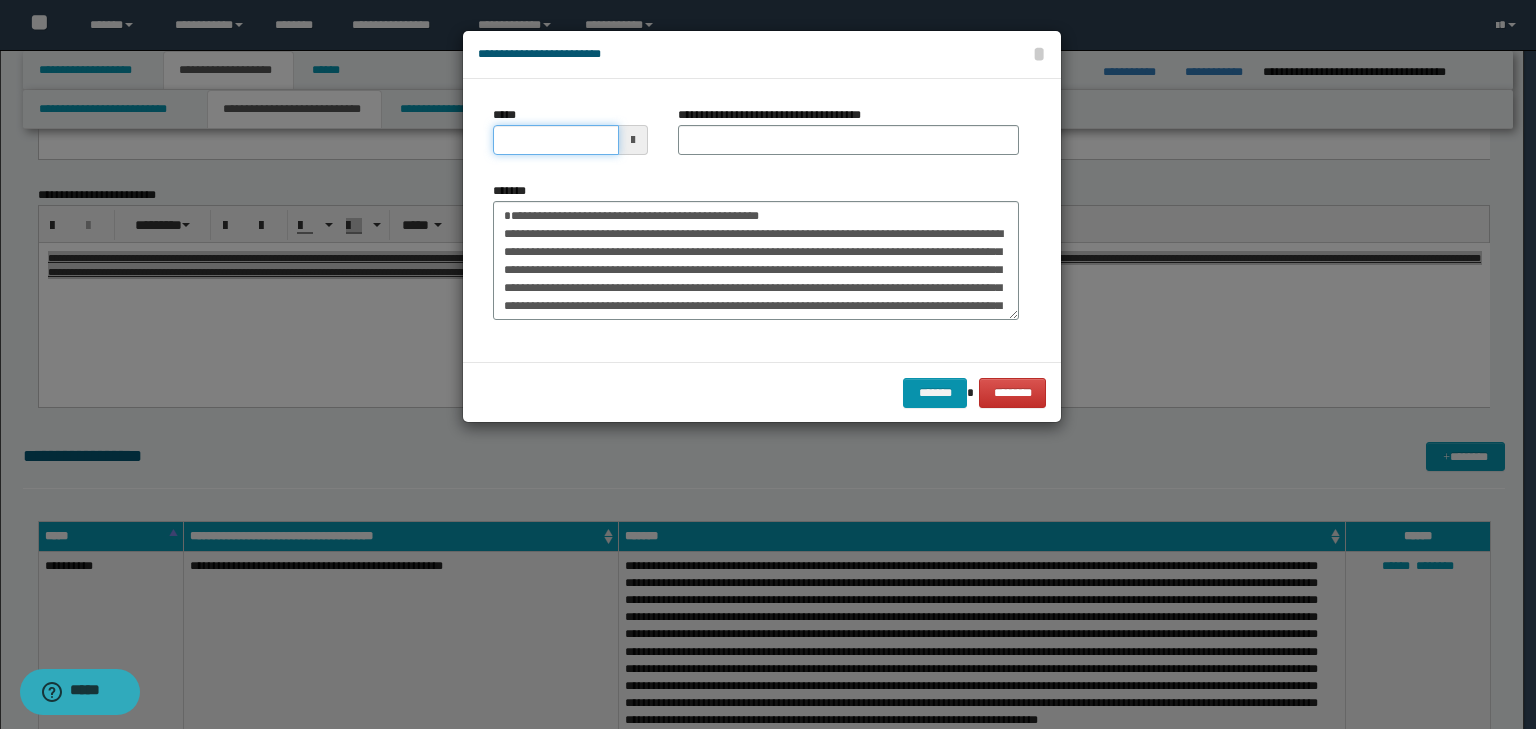 click on "*****" at bounding box center (556, 140) 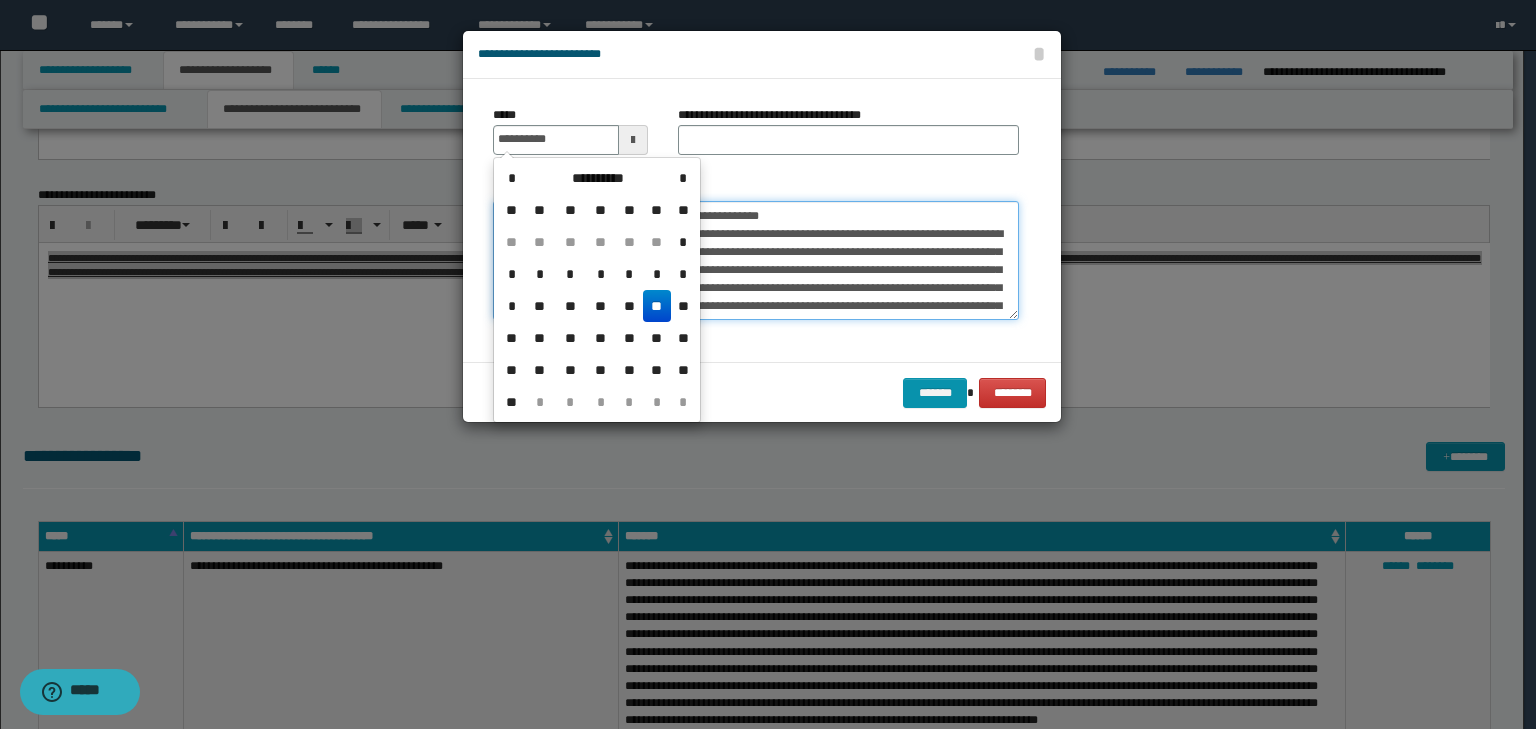 type on "**********" 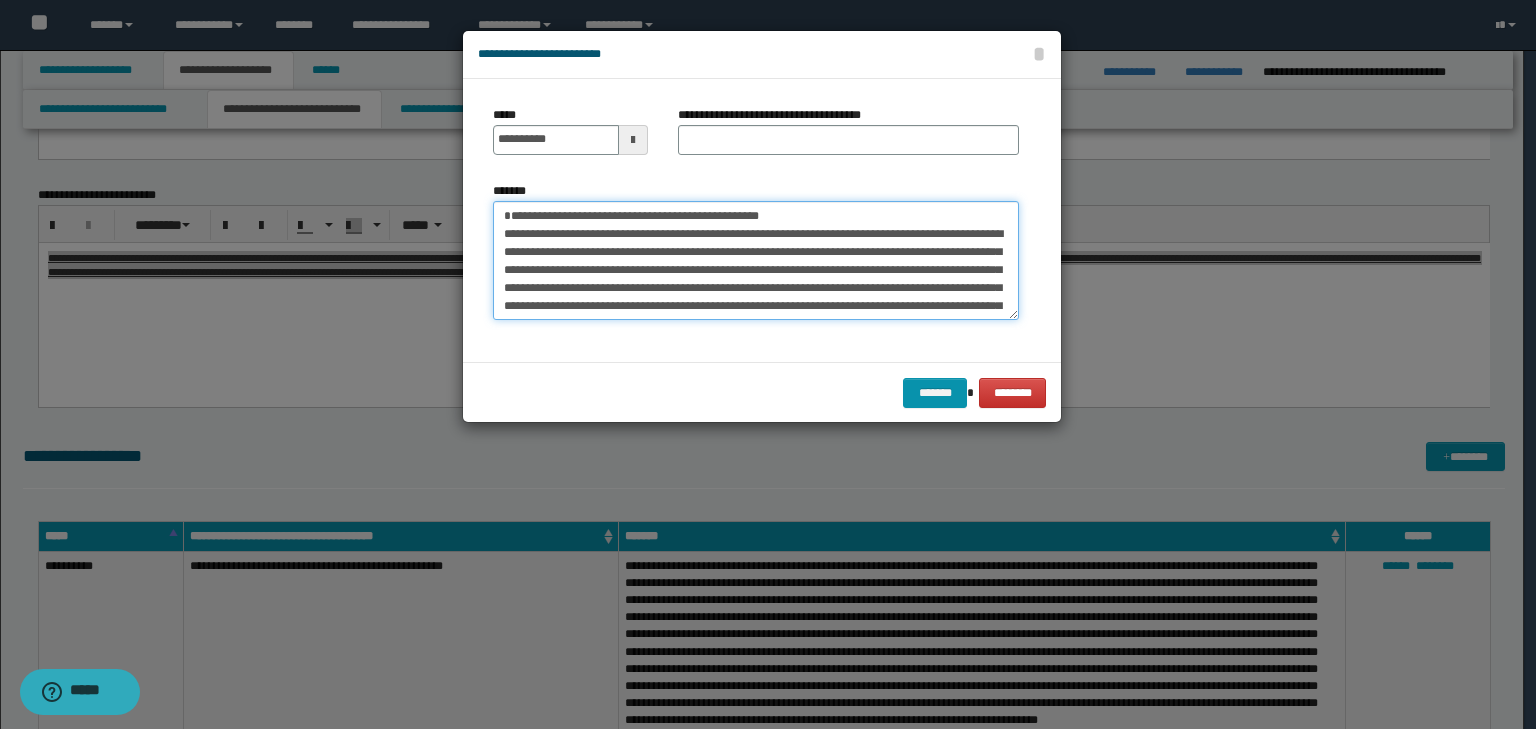 drag, startPoint x: 850, startPoint y: 221, endPoint x: 423, endPoint y: 192, distance: 427.98364 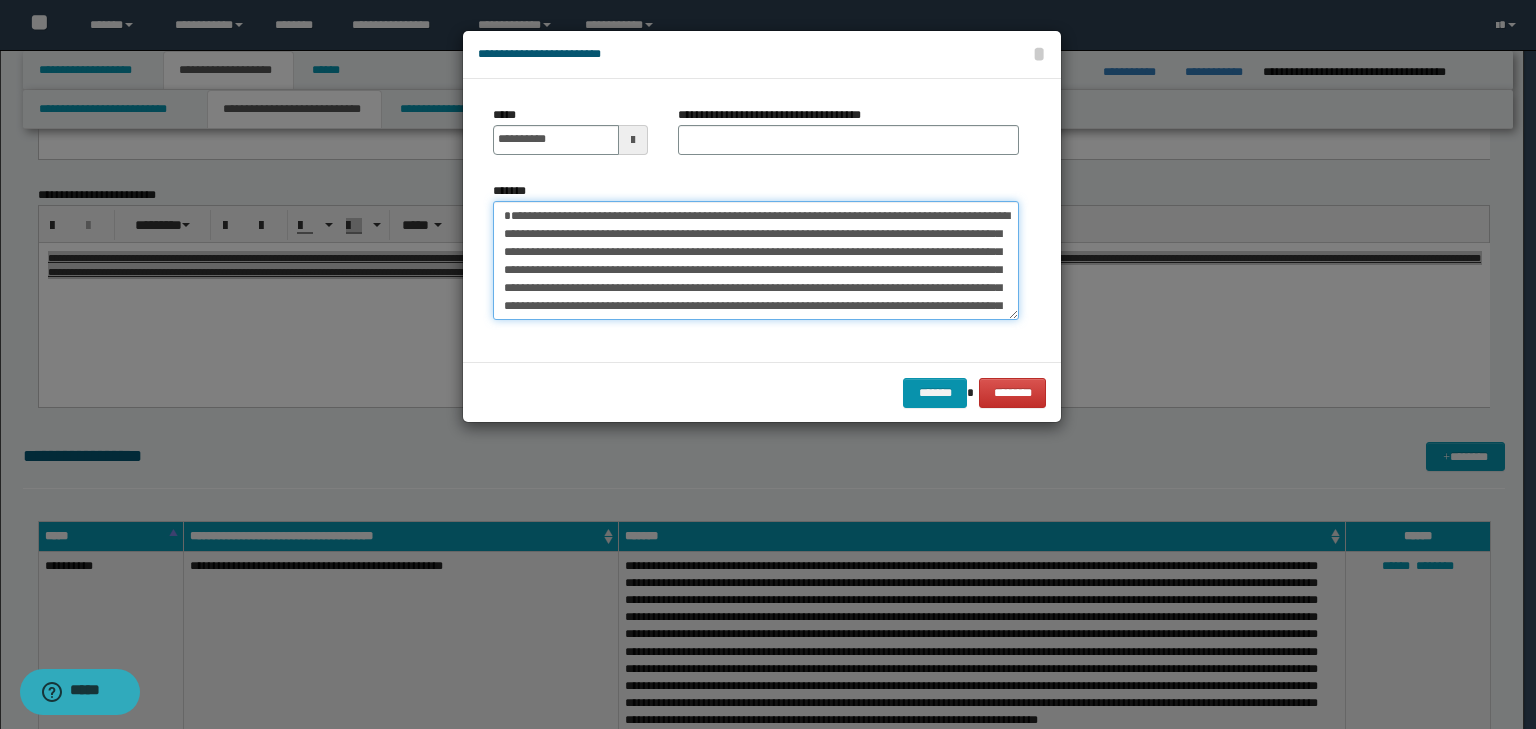 type on "**********" 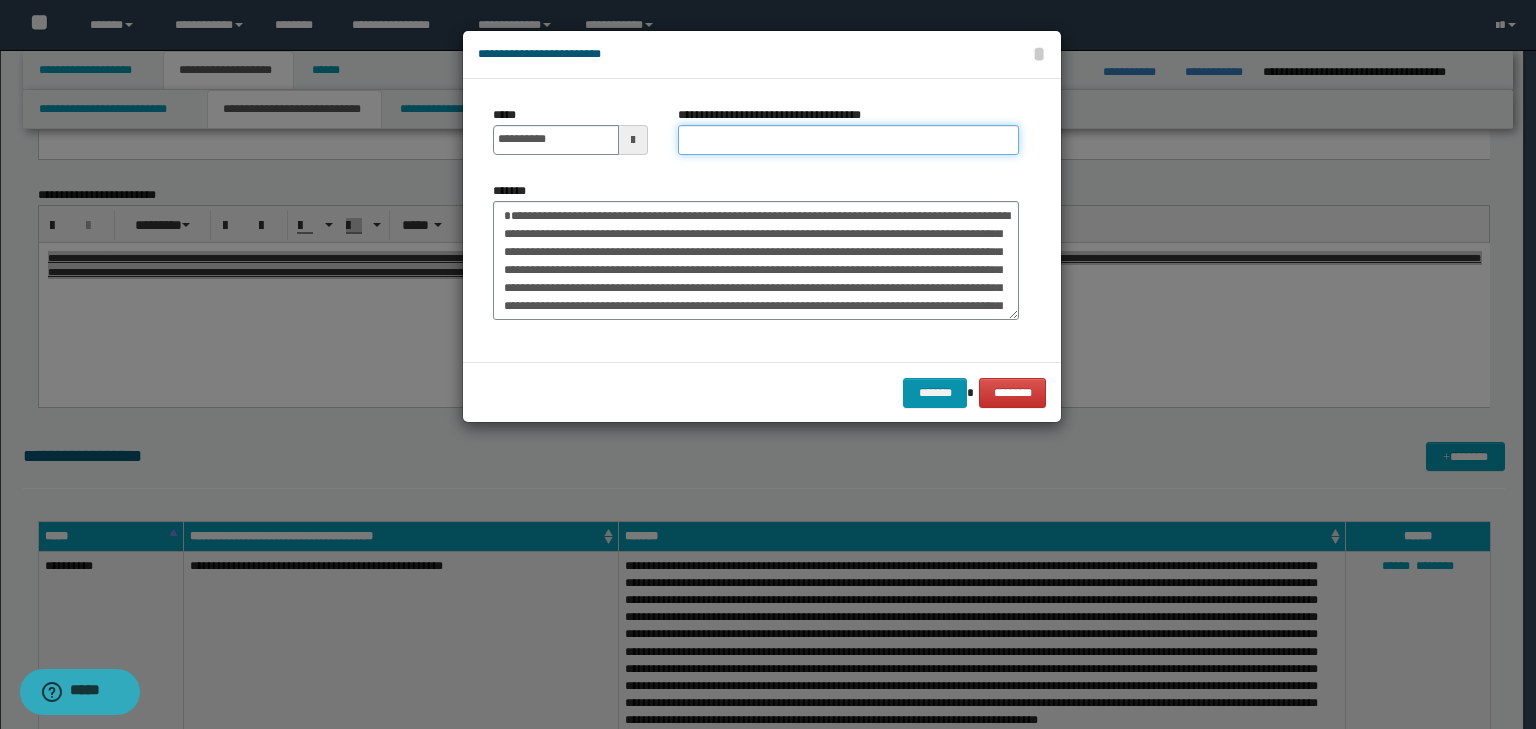click on "**********" at bounding box center (848, 140) 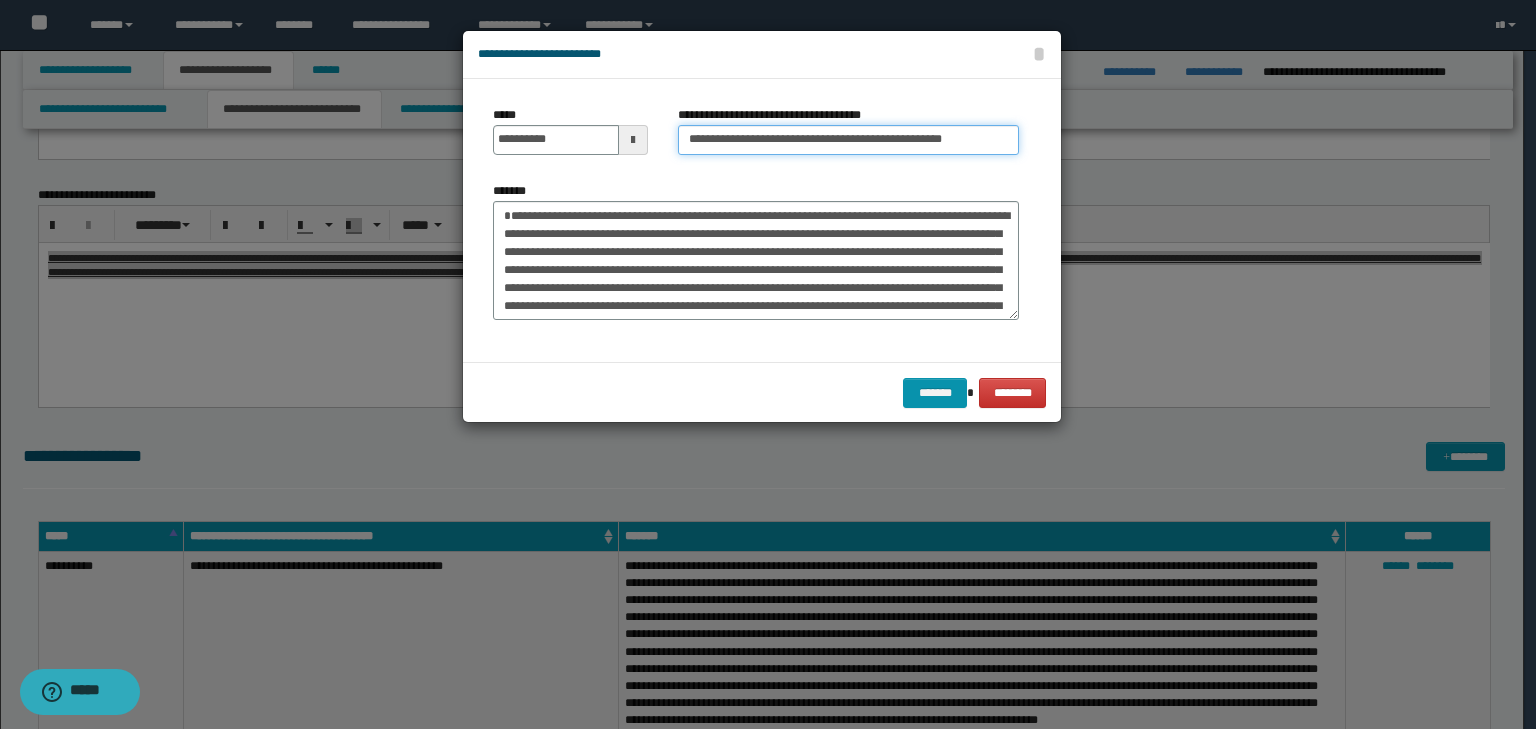 scroll, scrollTop: 0, scrollLeft: 5, axis: horizontal 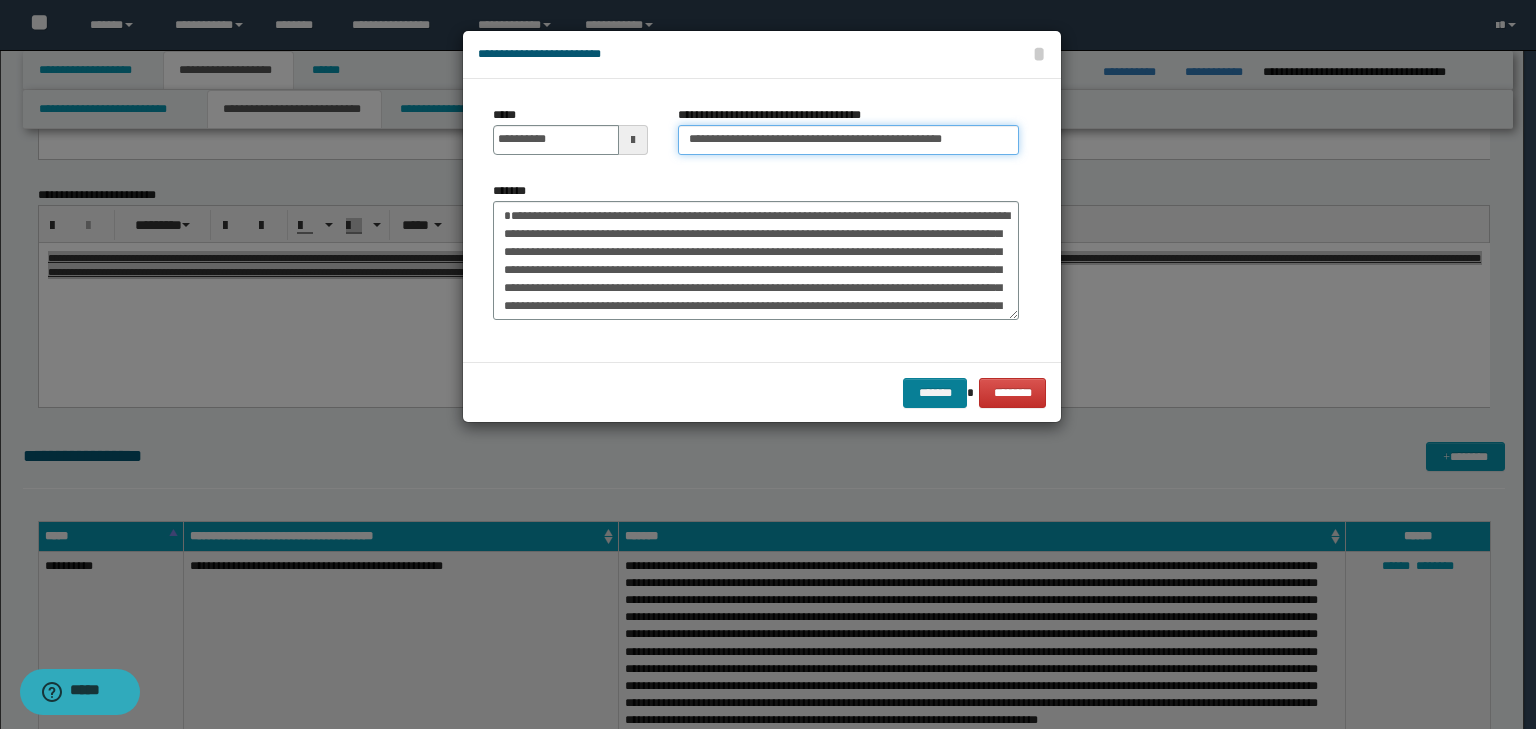 type on "**********" 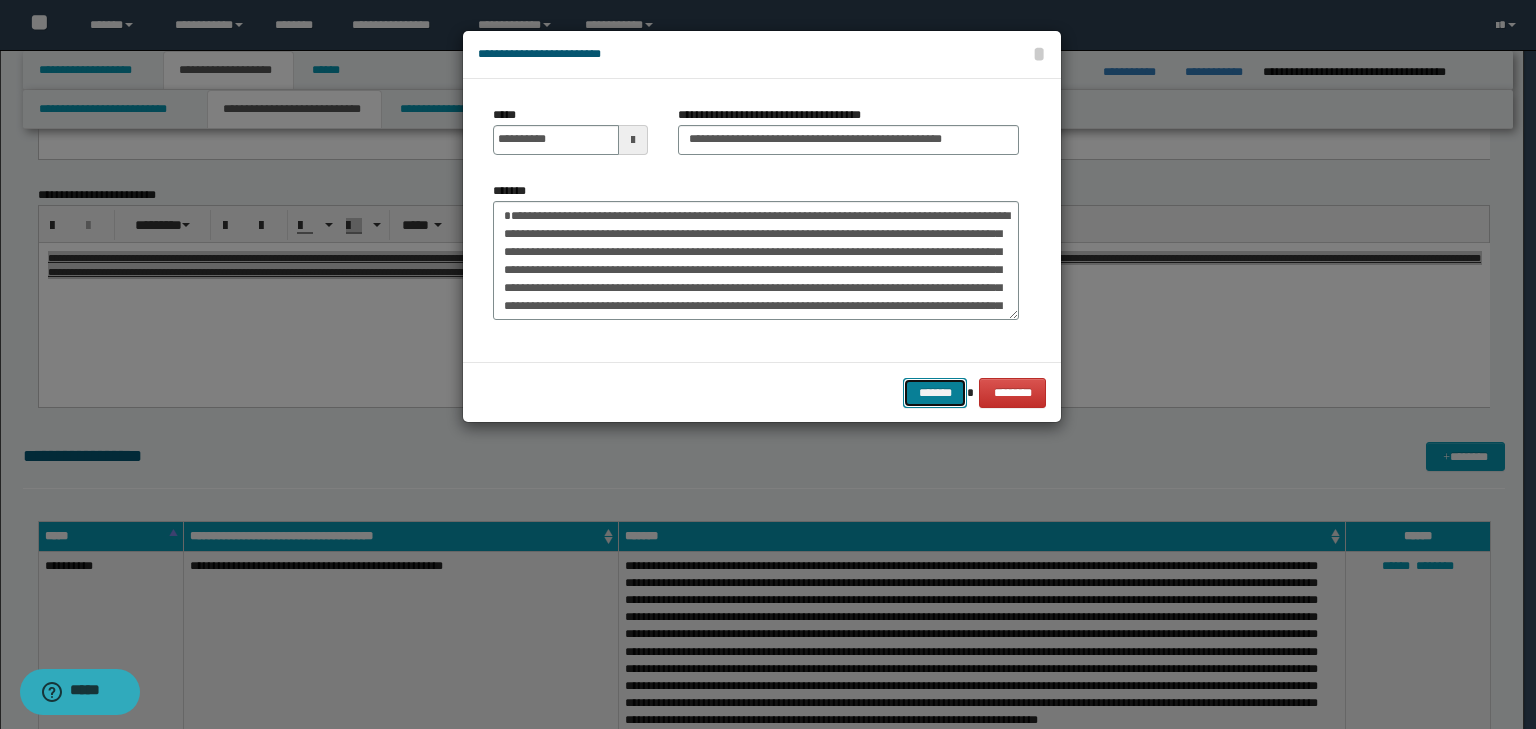 scroll, scrollTop: 0, scrollLeft: 0, axis: both 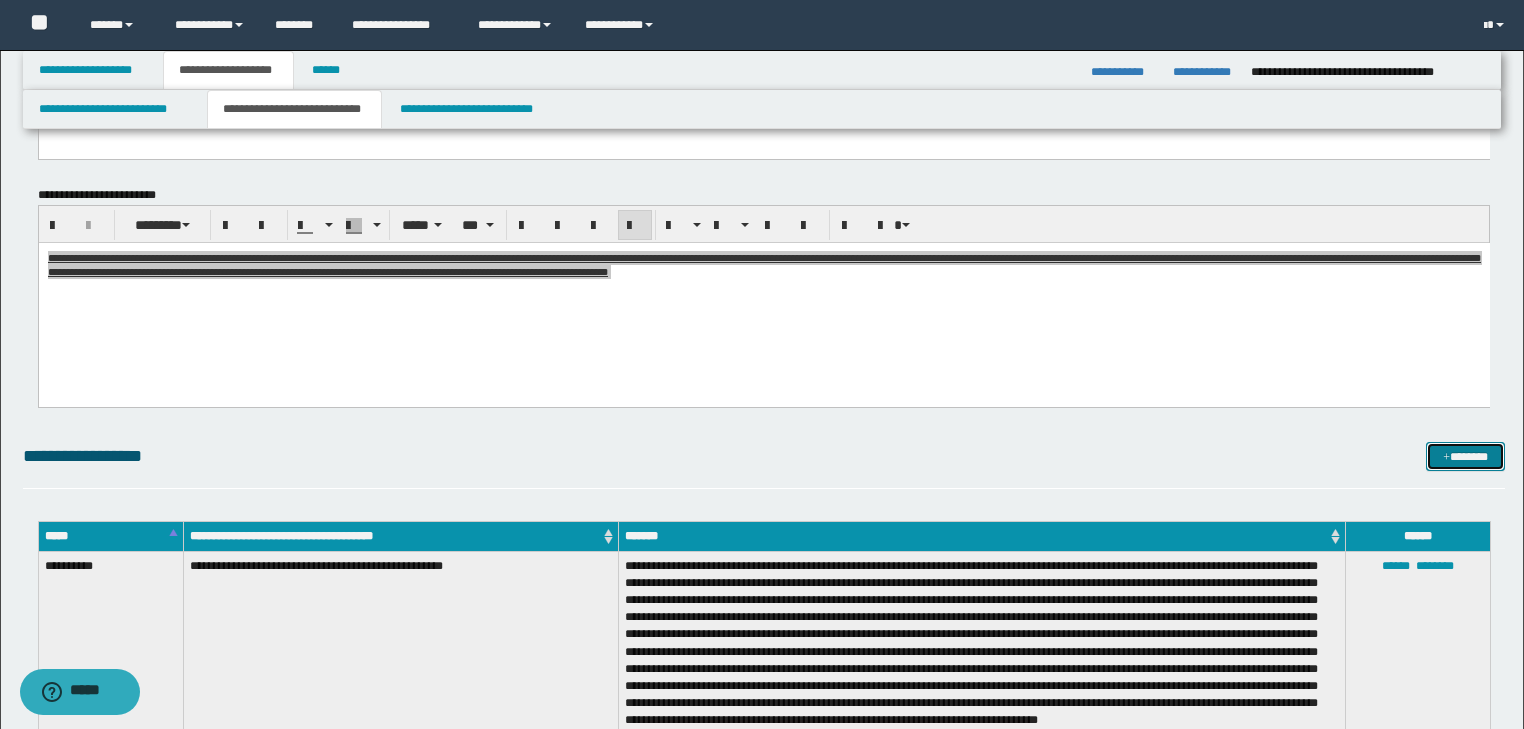 click on "*******" at bounding box center (1465, 457) 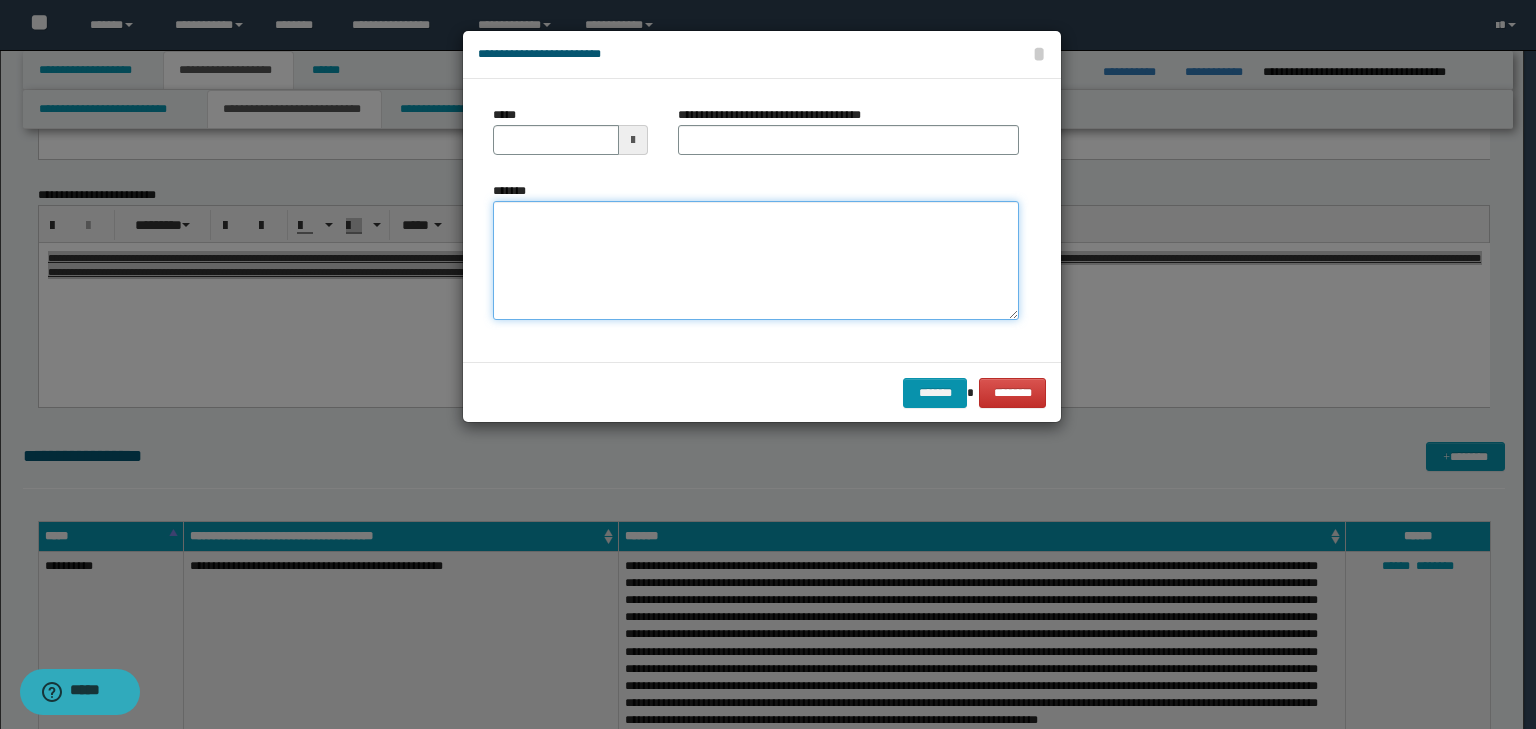 click on "*******" at bounding box center (756, 261) 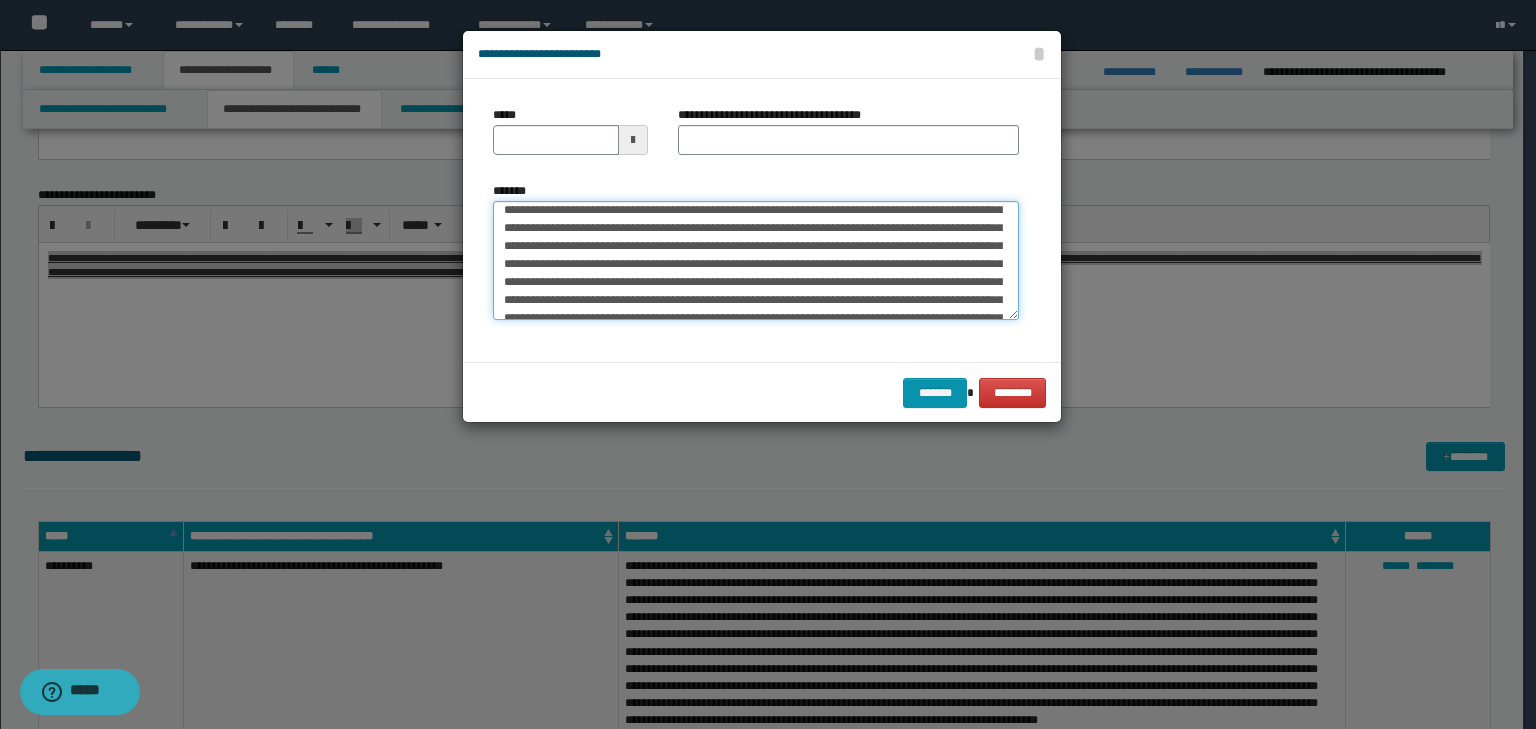 scroll, scrollTop: 0, scrollLeft: 0, axis: both 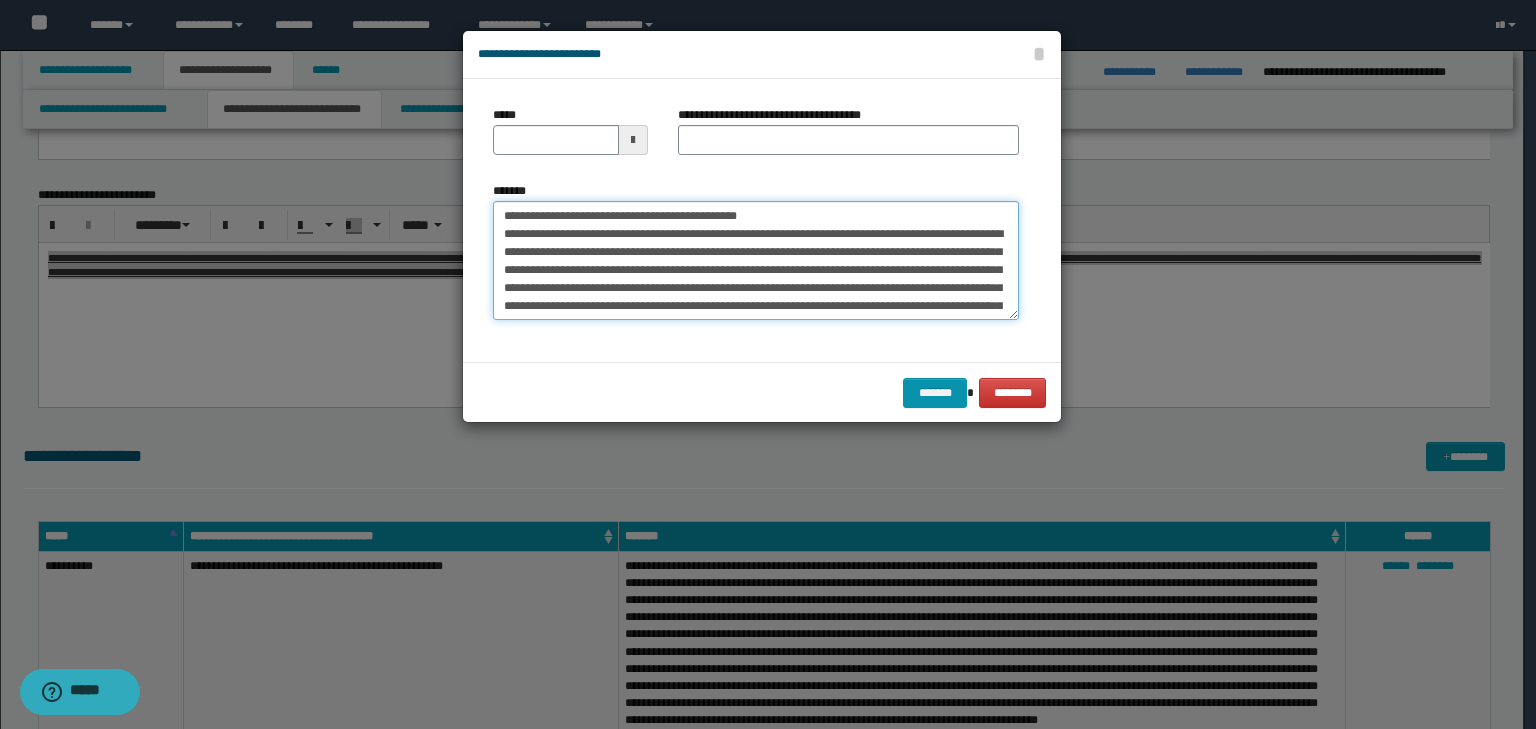 drag, startPoint x: 564, startPoint y: 213, endPoint x: 470, endPoint y: 197, distance: 95.35198 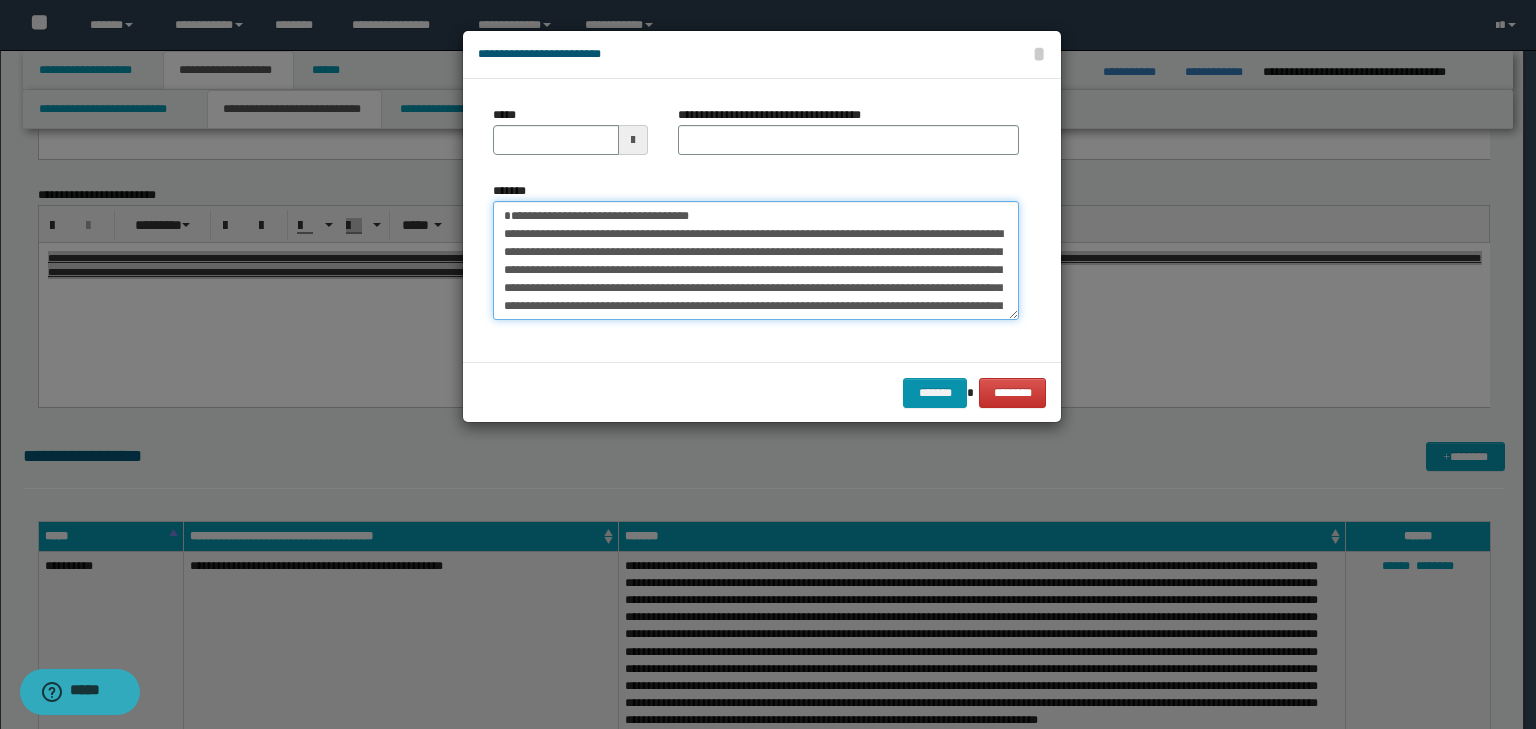 type 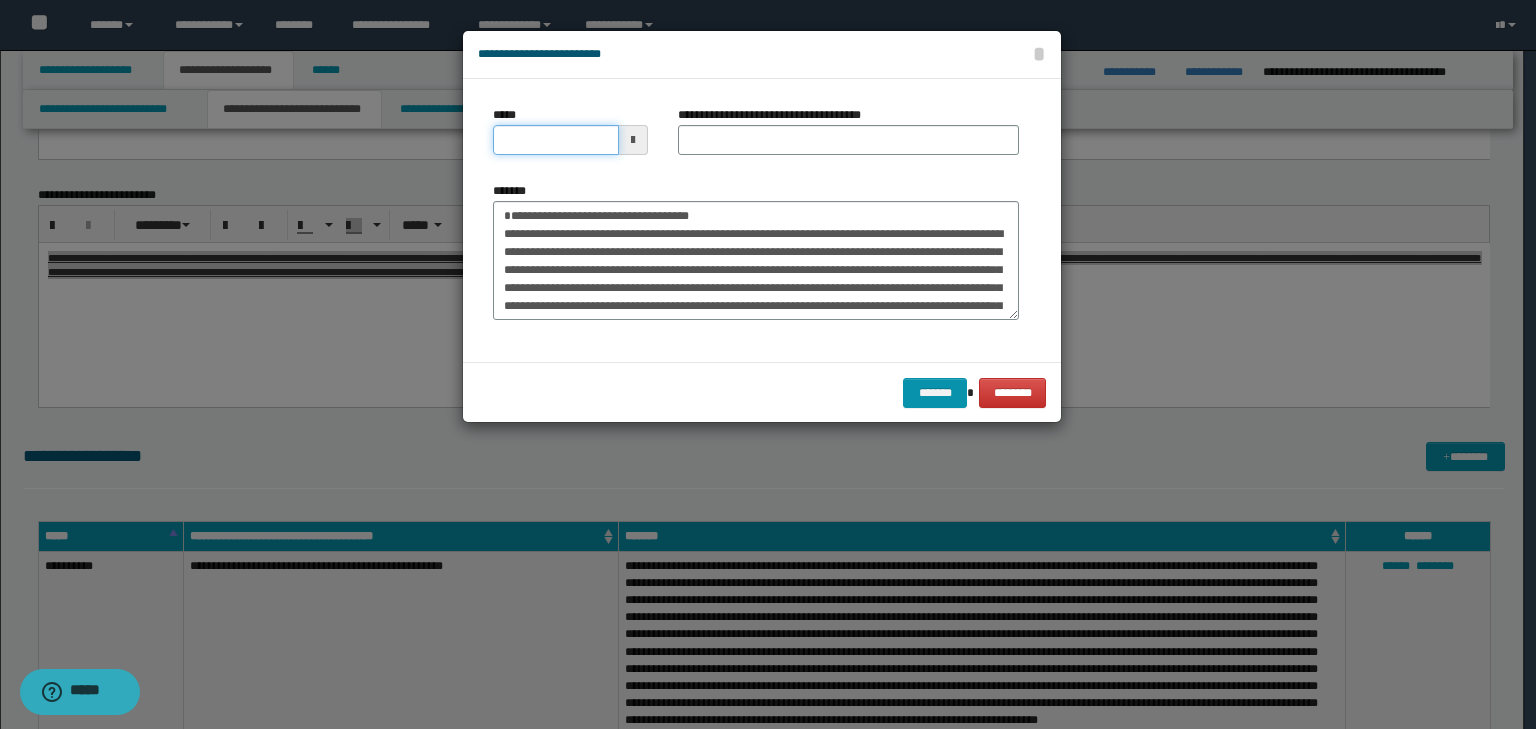 click on "*****" at bounding box center [556, 140] 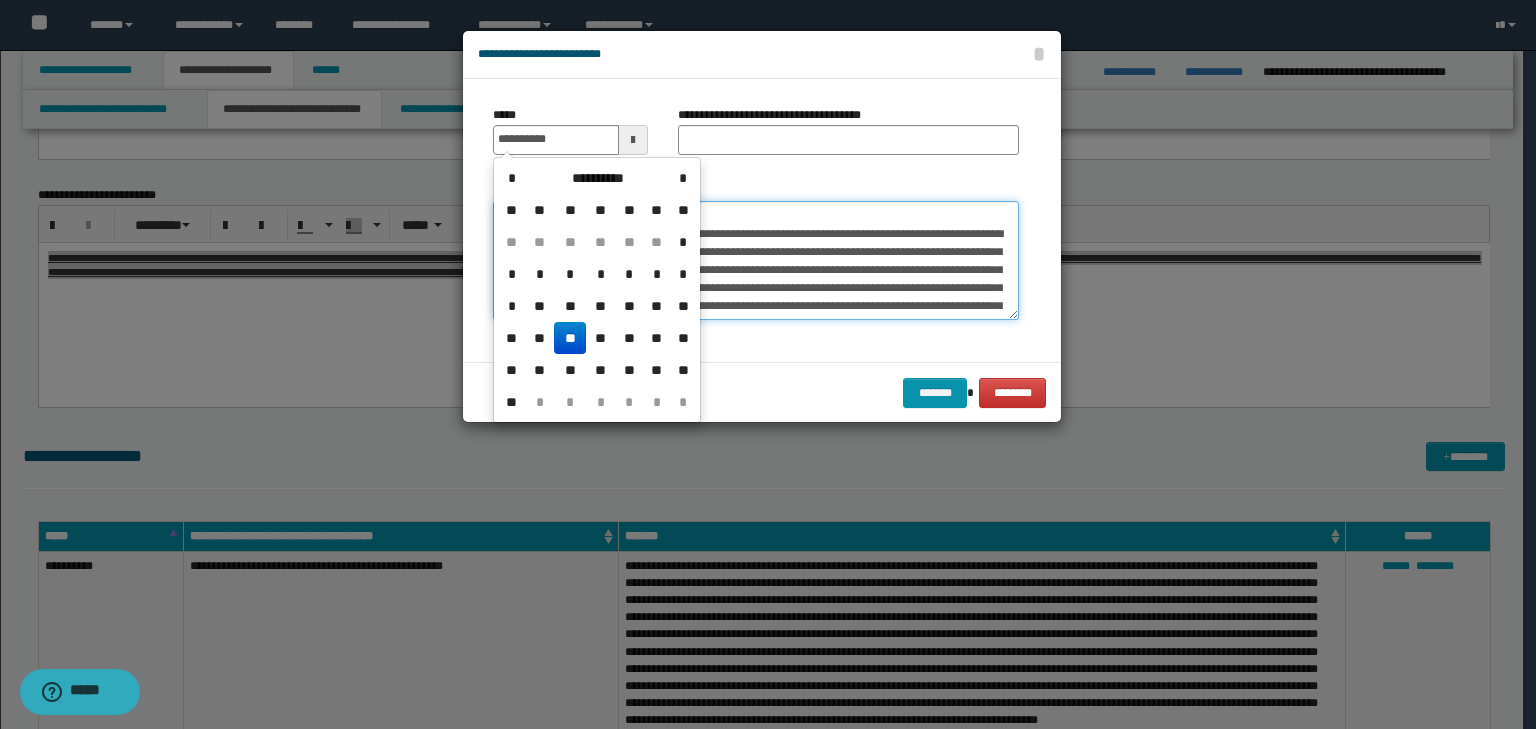 type on "**********" 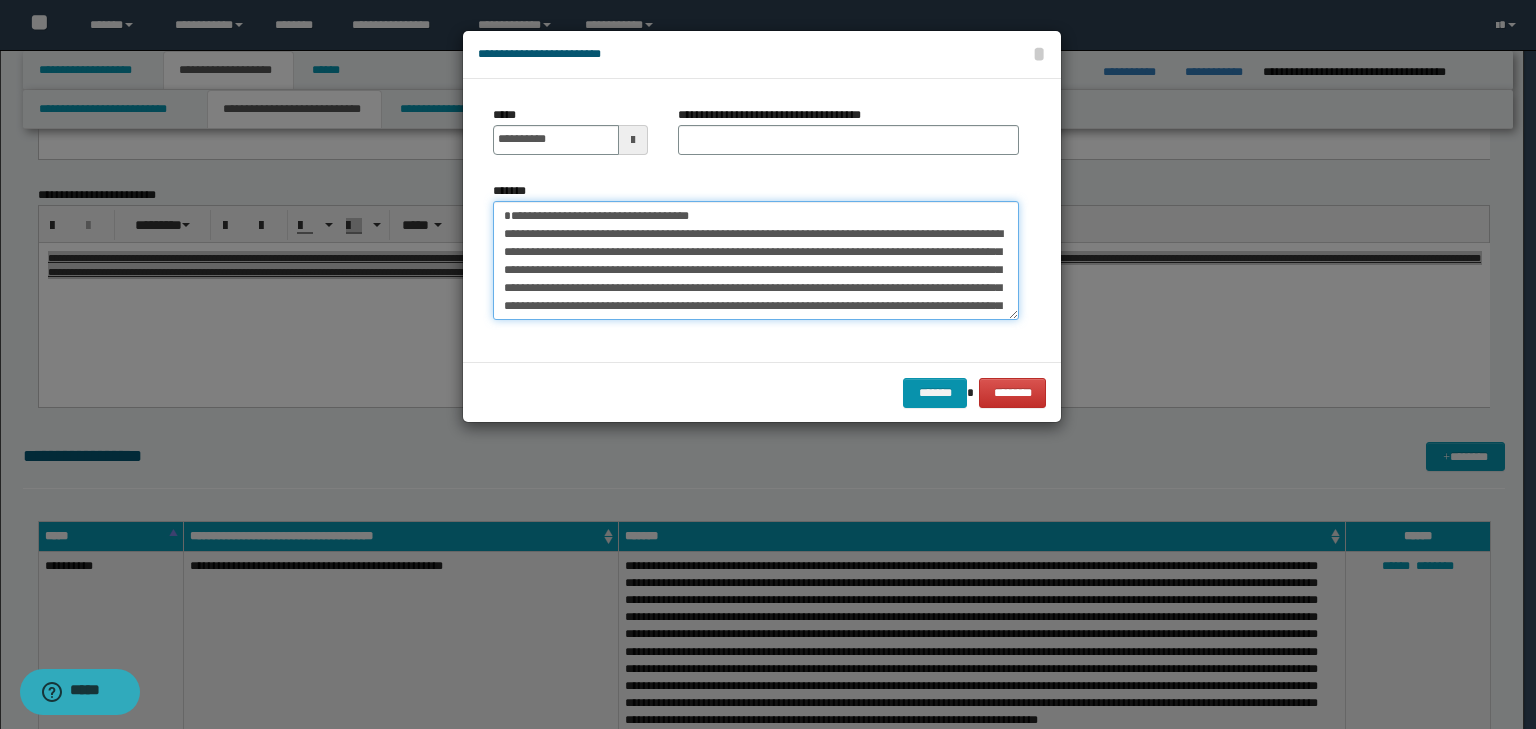 drag, startPoint x: 783, startPoint y: 216, endPoint x: 170, endPoint y: 120, distance: 620.4716 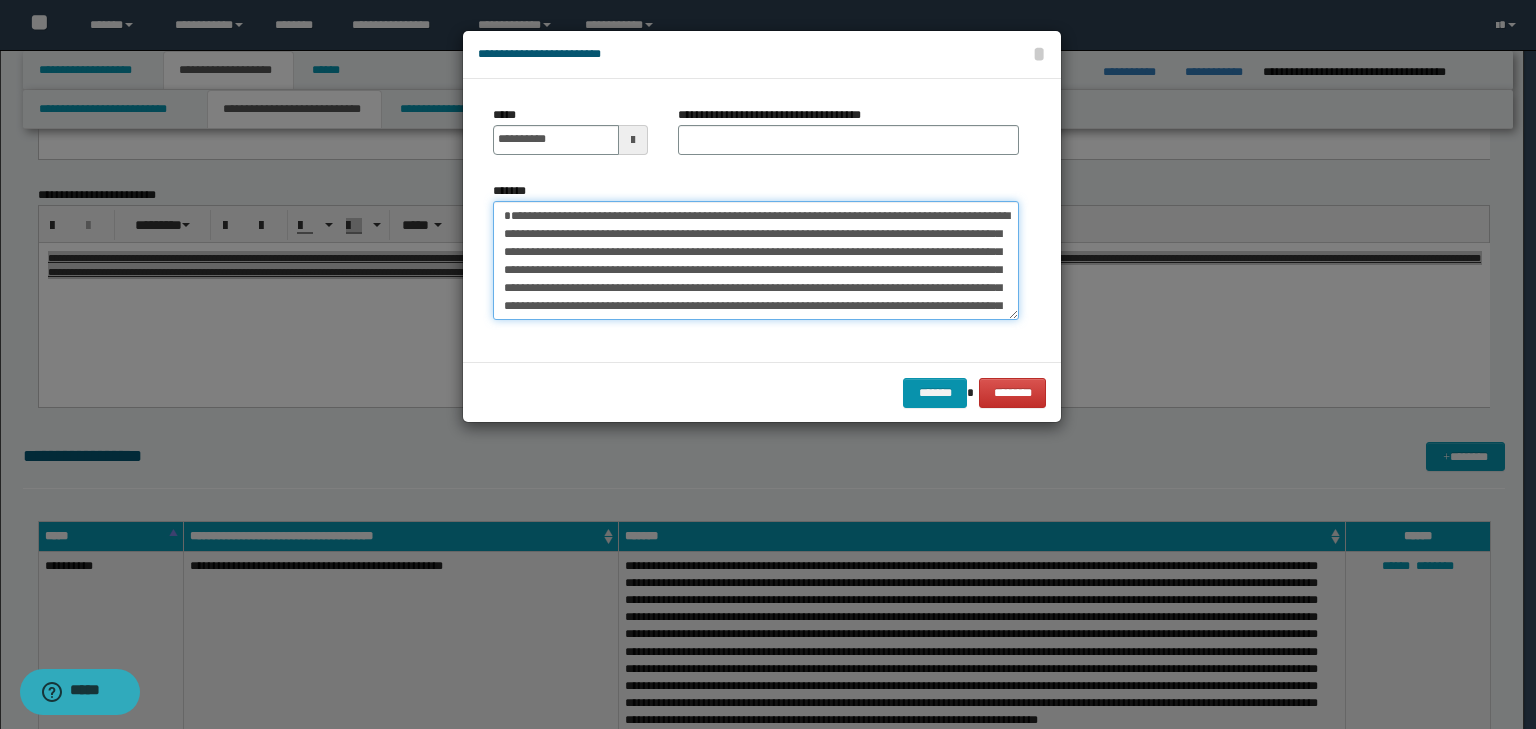 type on "**********" 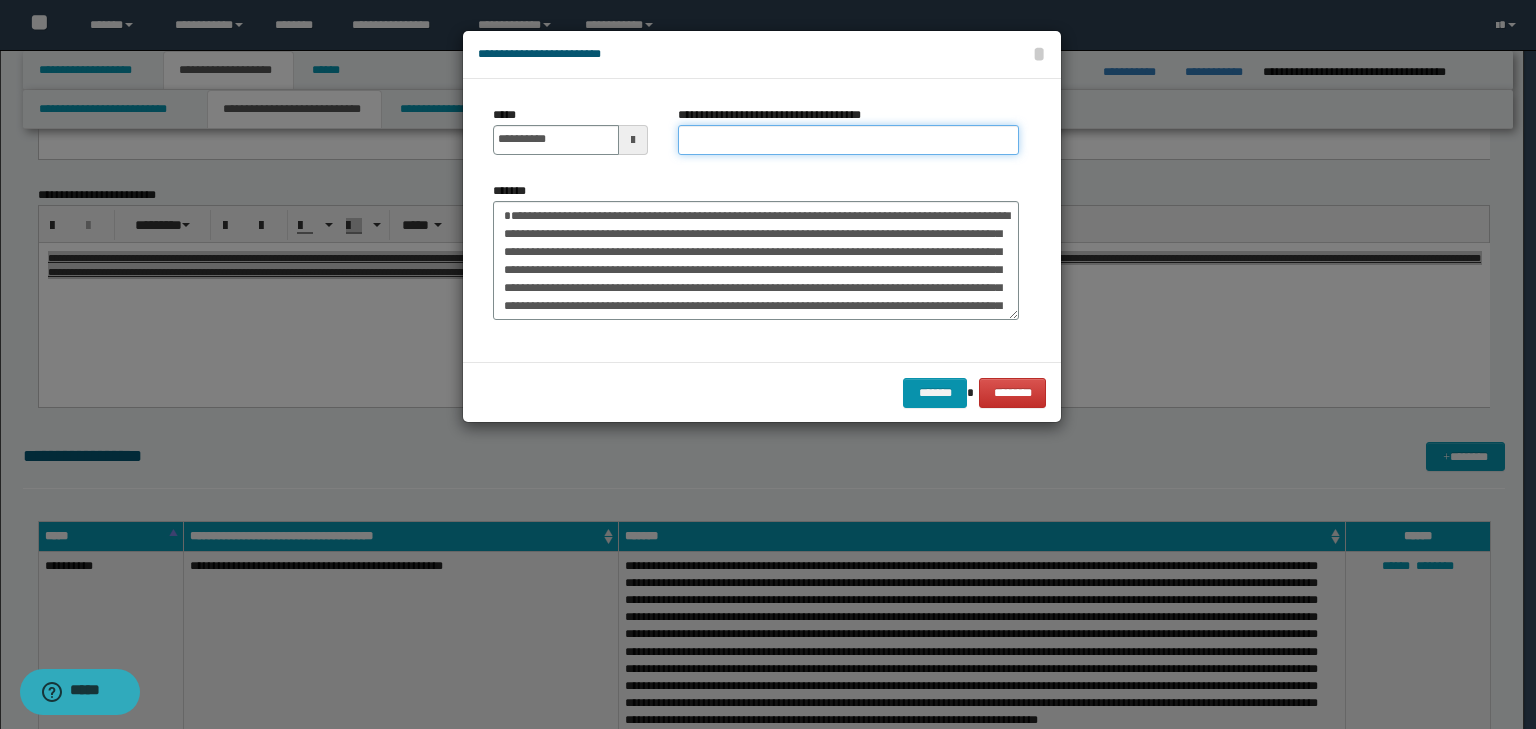click on "**********" at bounding box center [848, 140] 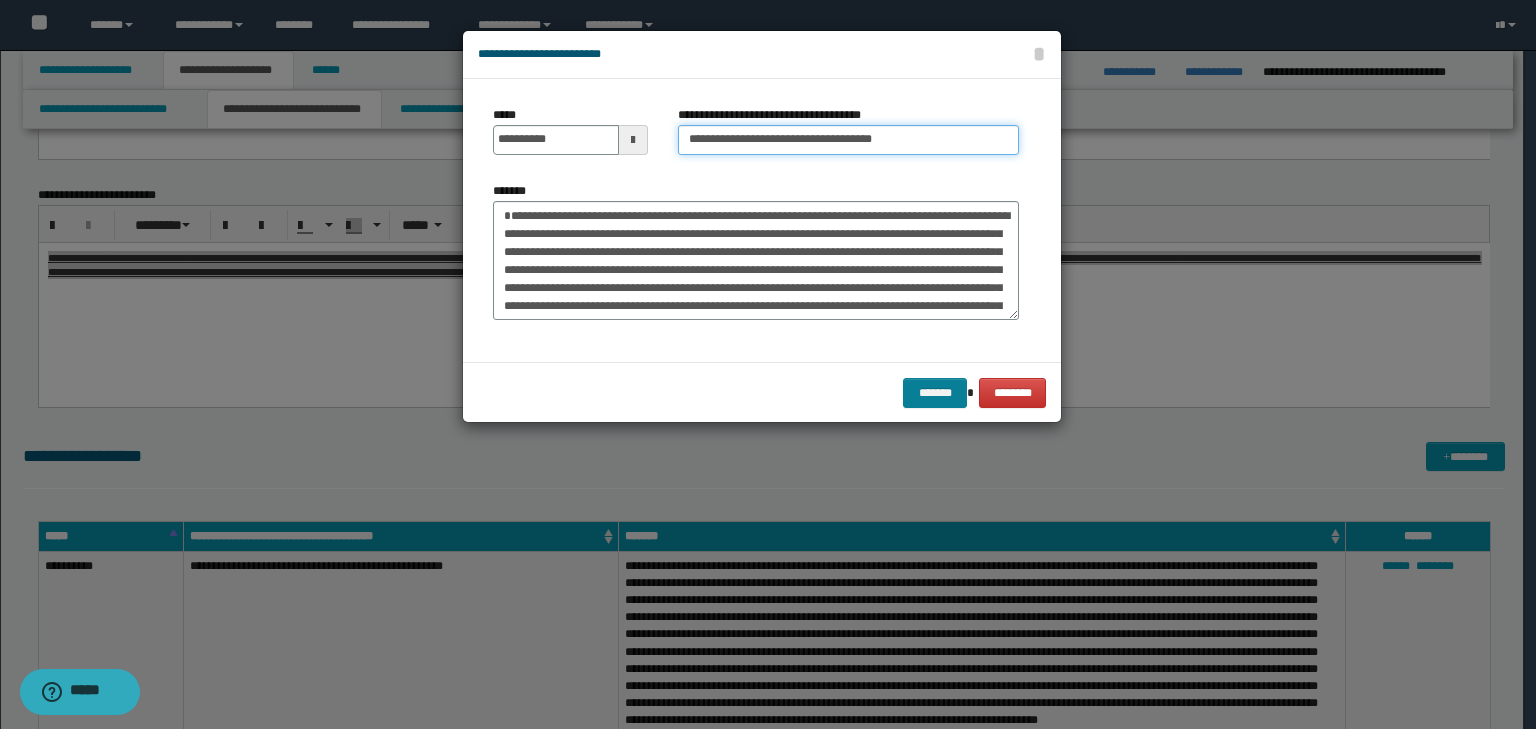 type on "**********" 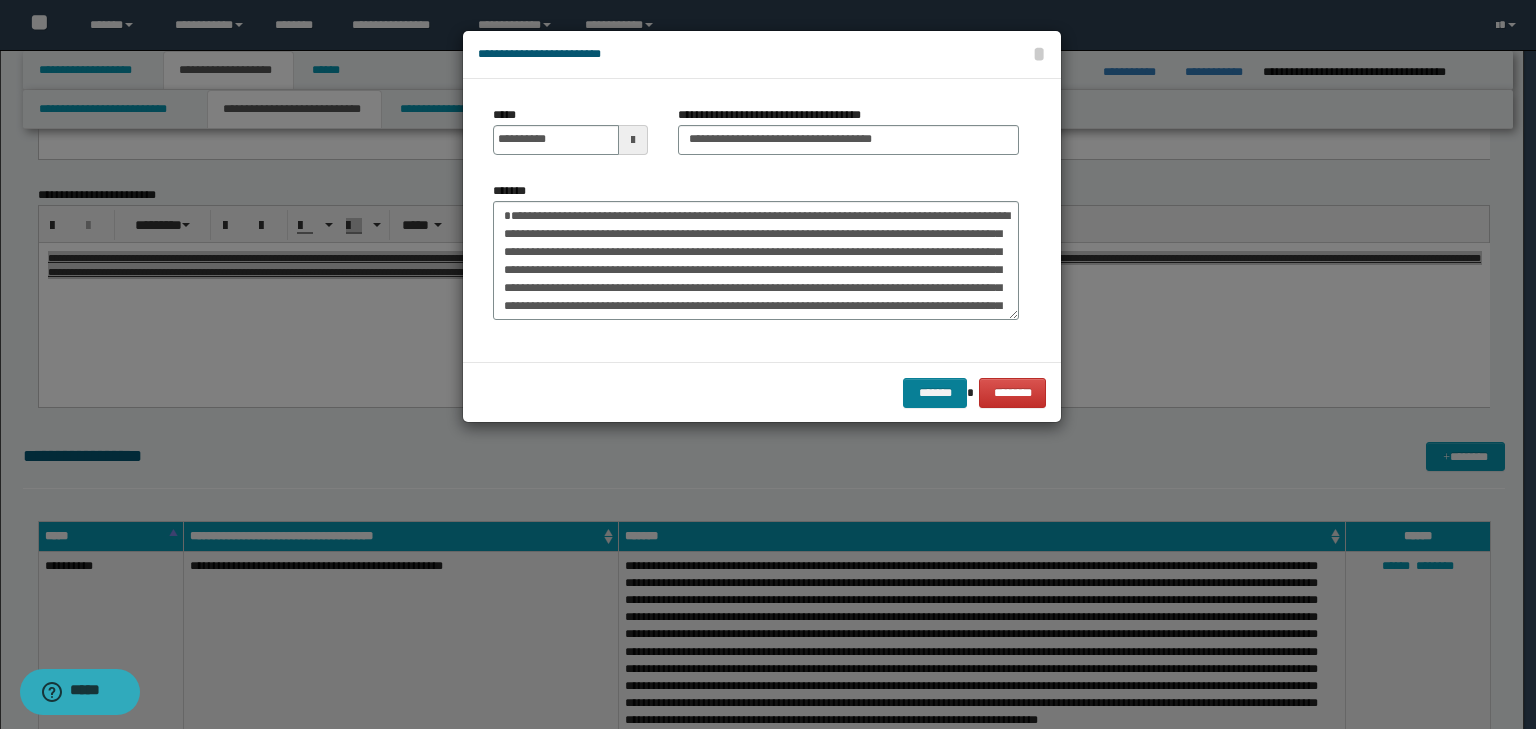 click on "*******
********" at bounding box center [762, 392] 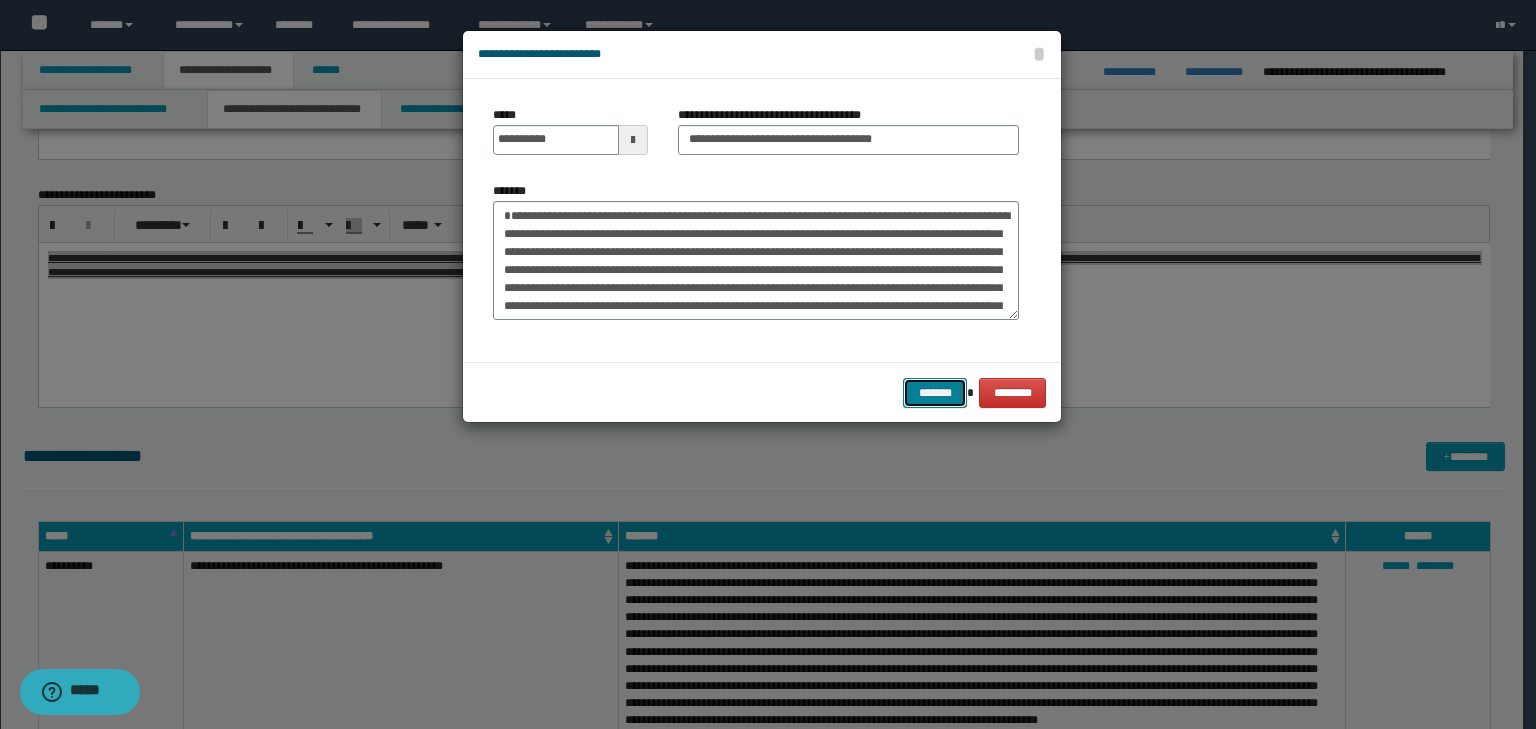 click on "*******" at bounding box center (935, 393) 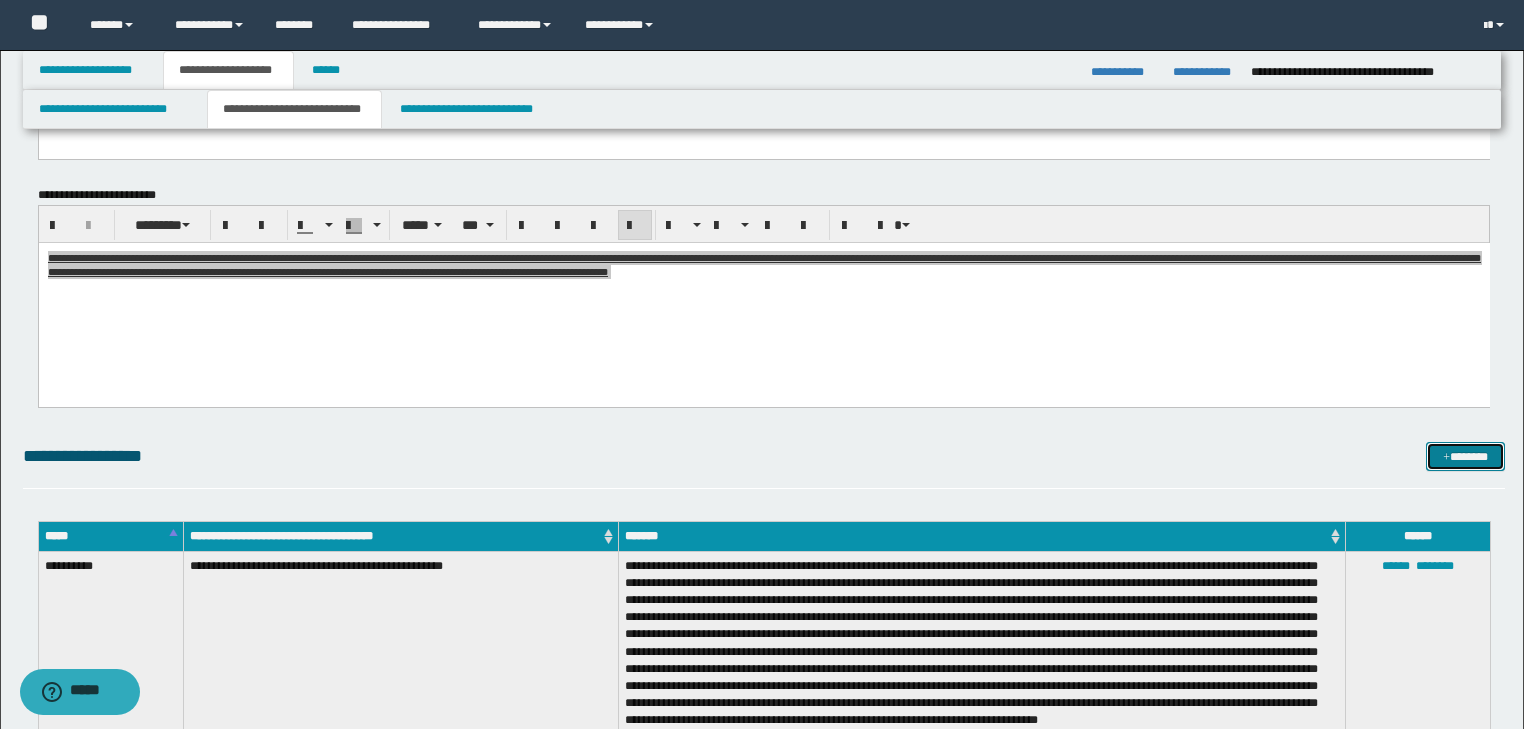 click on "*******" at bounding box center [1465, 457] 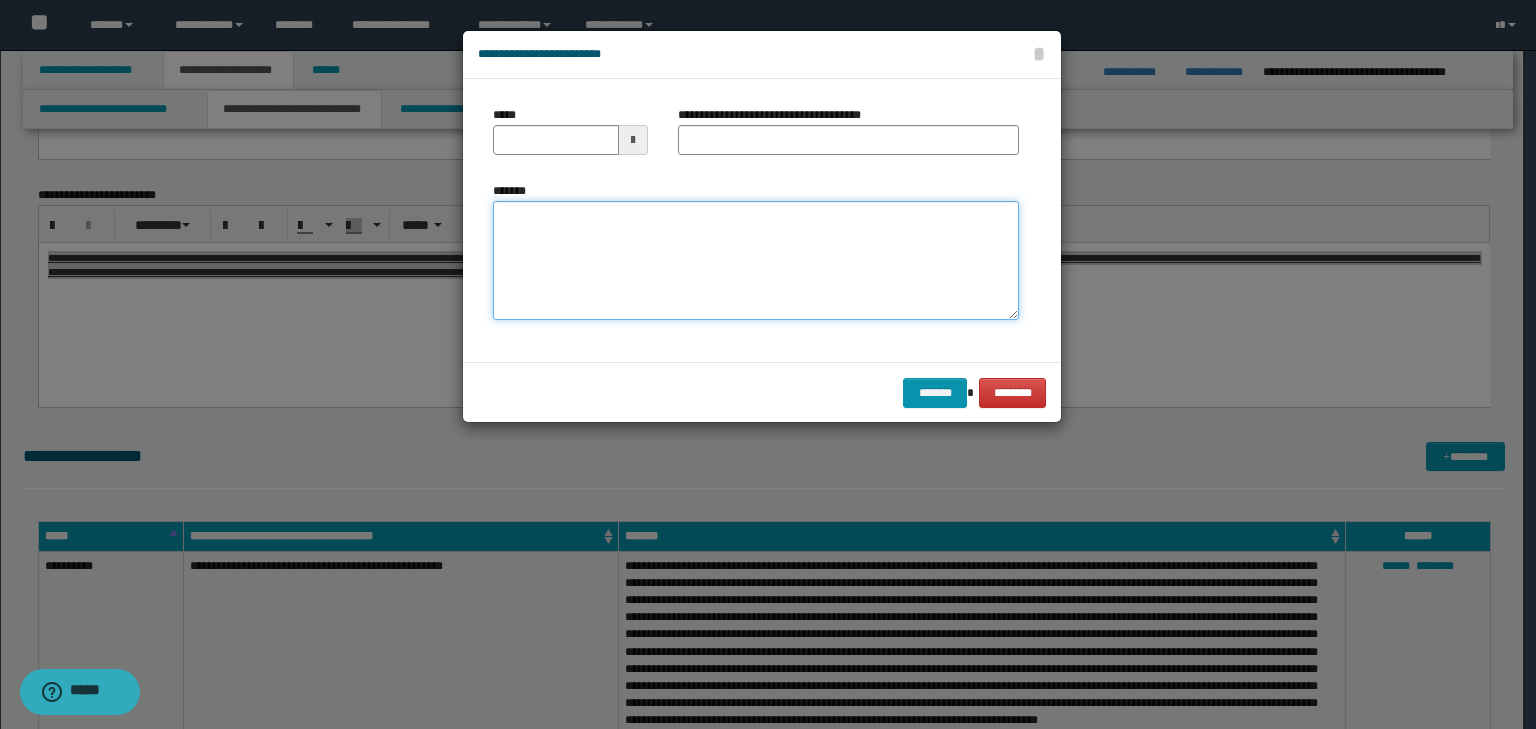 drag, startPoint x: 657, startPoint y: 230, endPoint x: 604, endPoint y: 215, distance: 55.081757 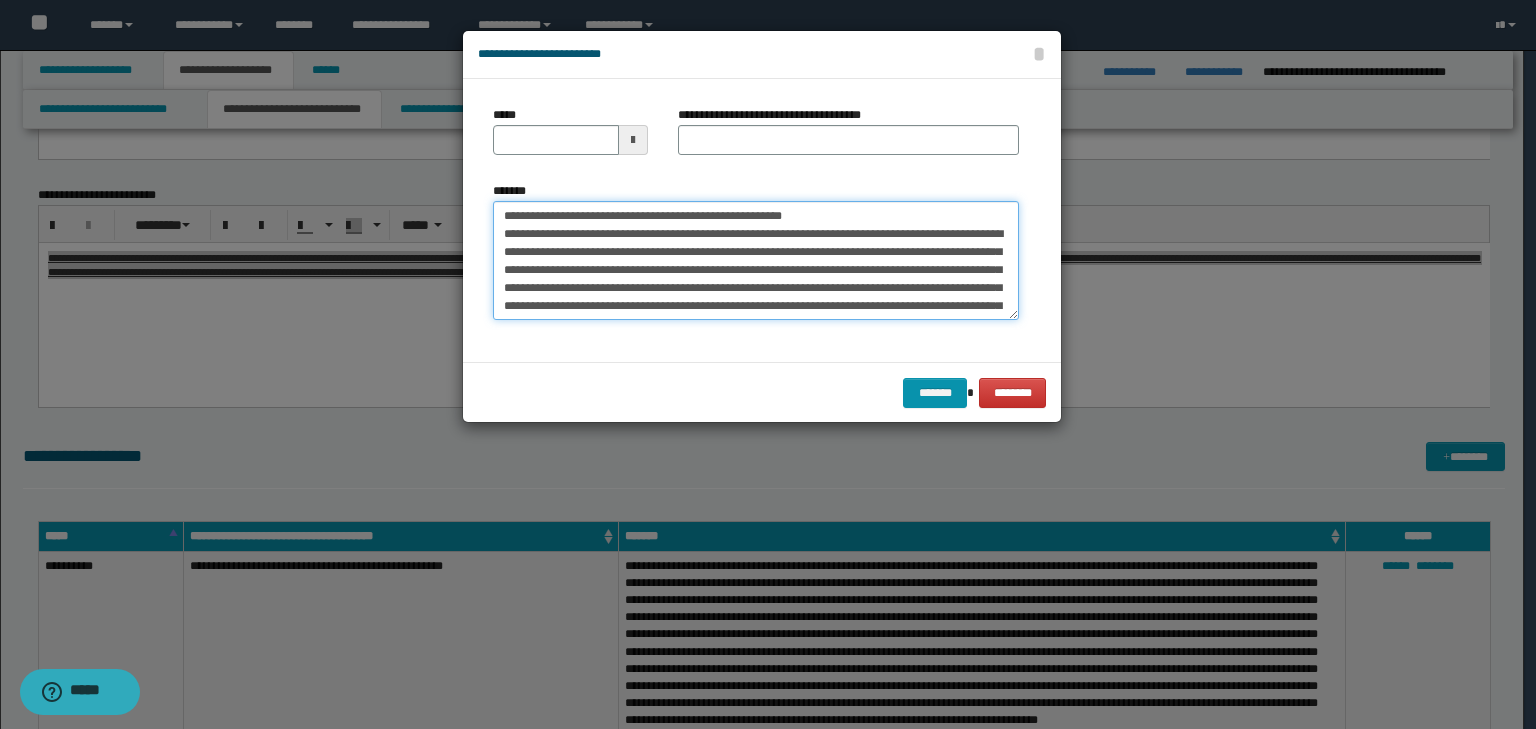 scroll, scrollTop: 0, scrollLeft: 0, axis: both 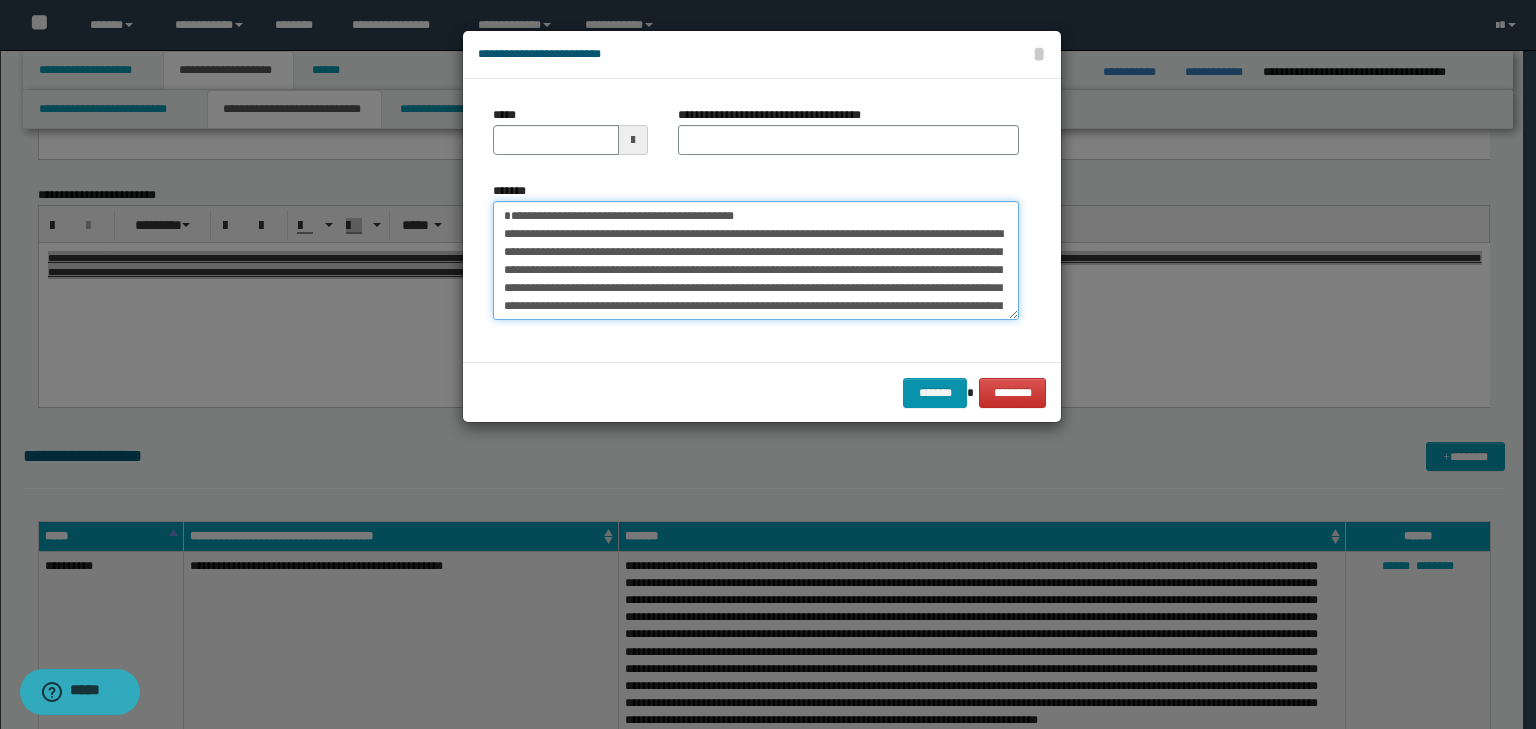 type 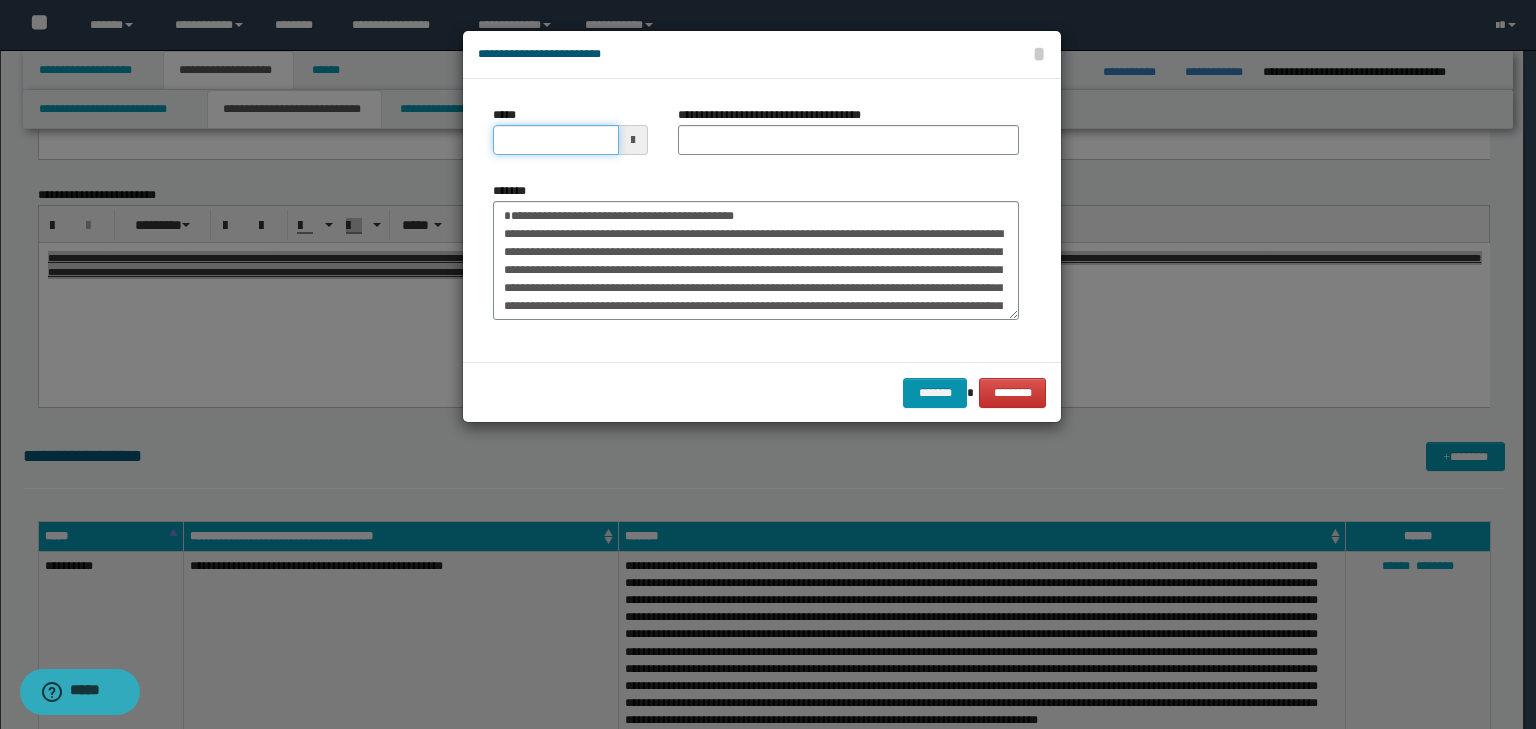 click on "*****" at bounding box center [556, 140] 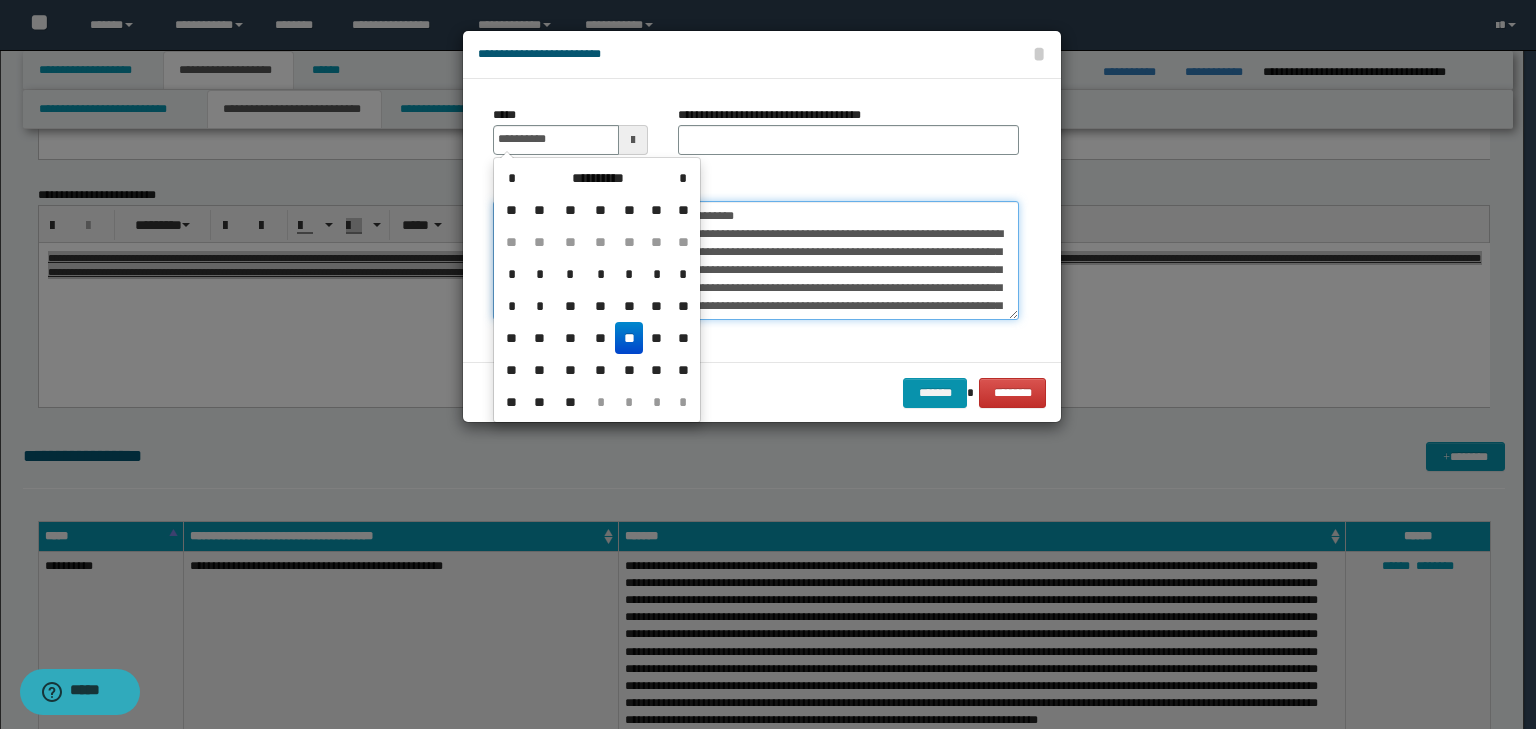 type on "**********" 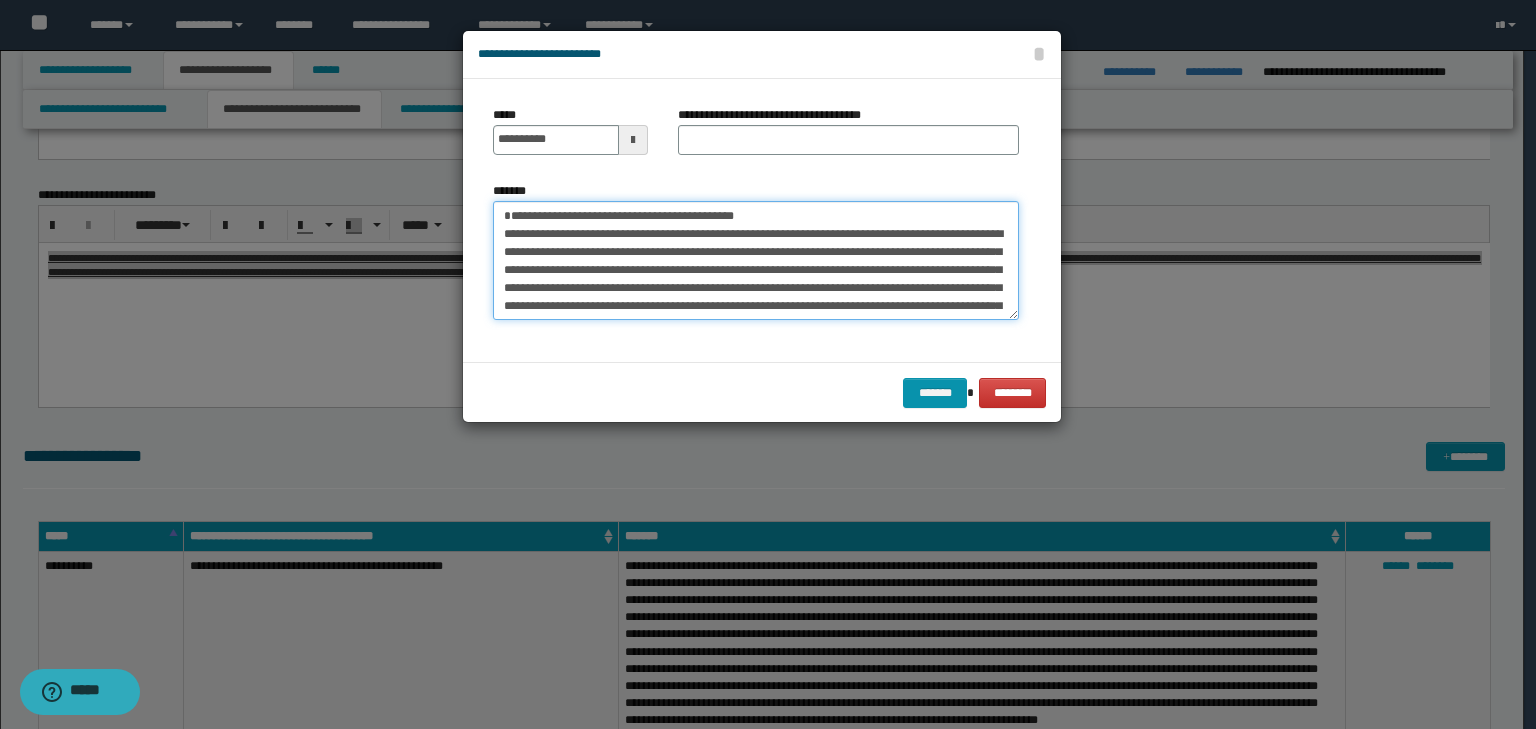 drag, startPoint x: 808, startPoint y: 217, endPoint x: 281, endPoint y: 128, distance: 534.46234 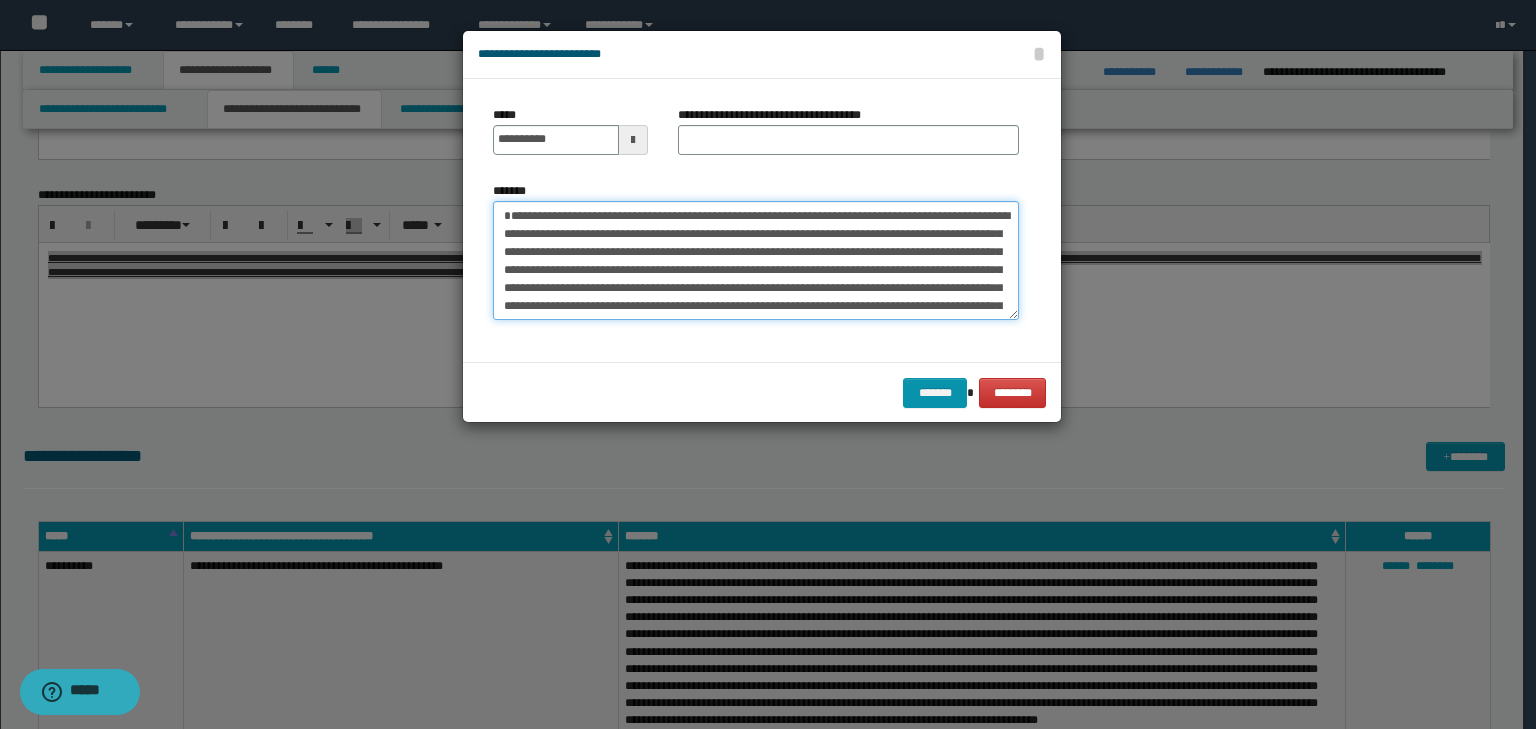type on "**********" 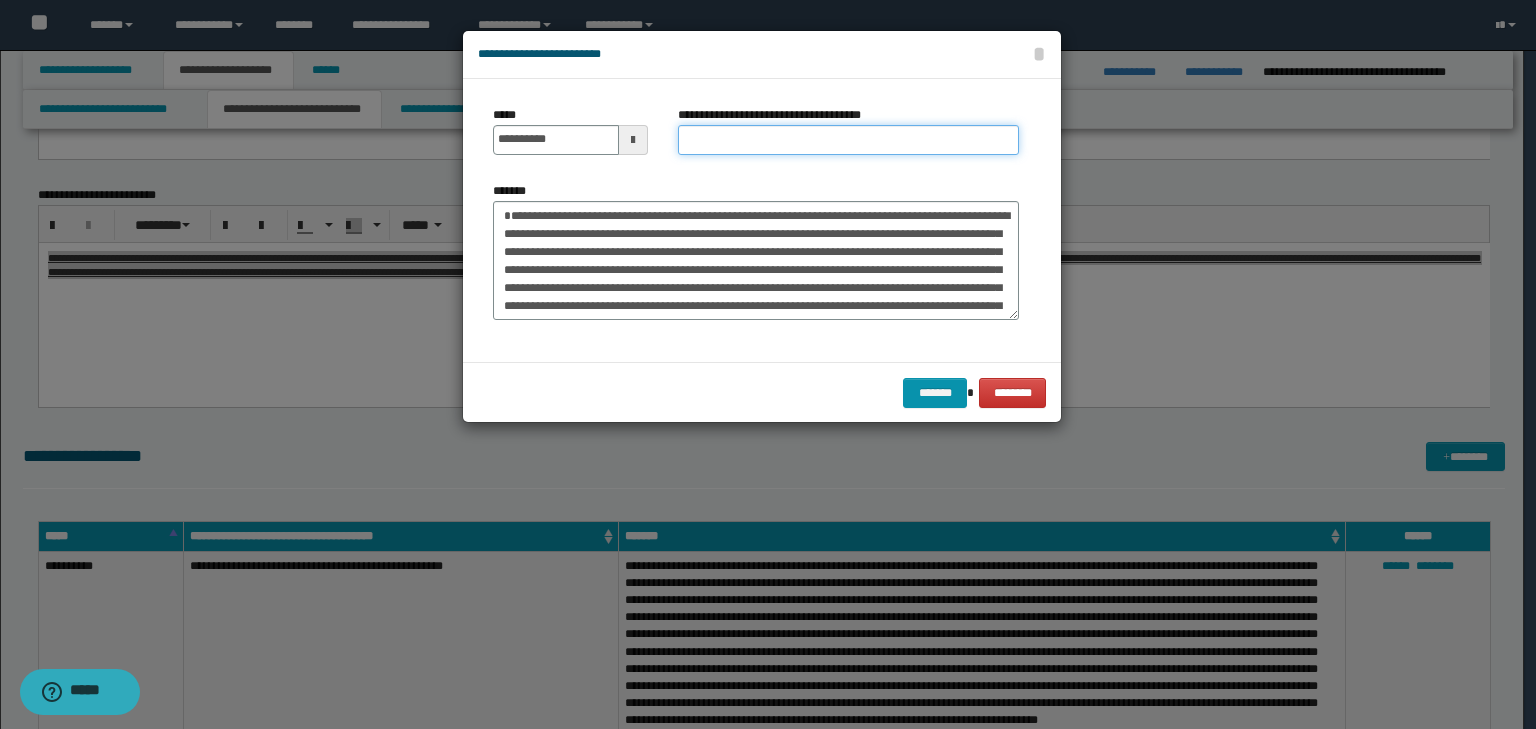 click on "**********" at bounding box center [848, 140] 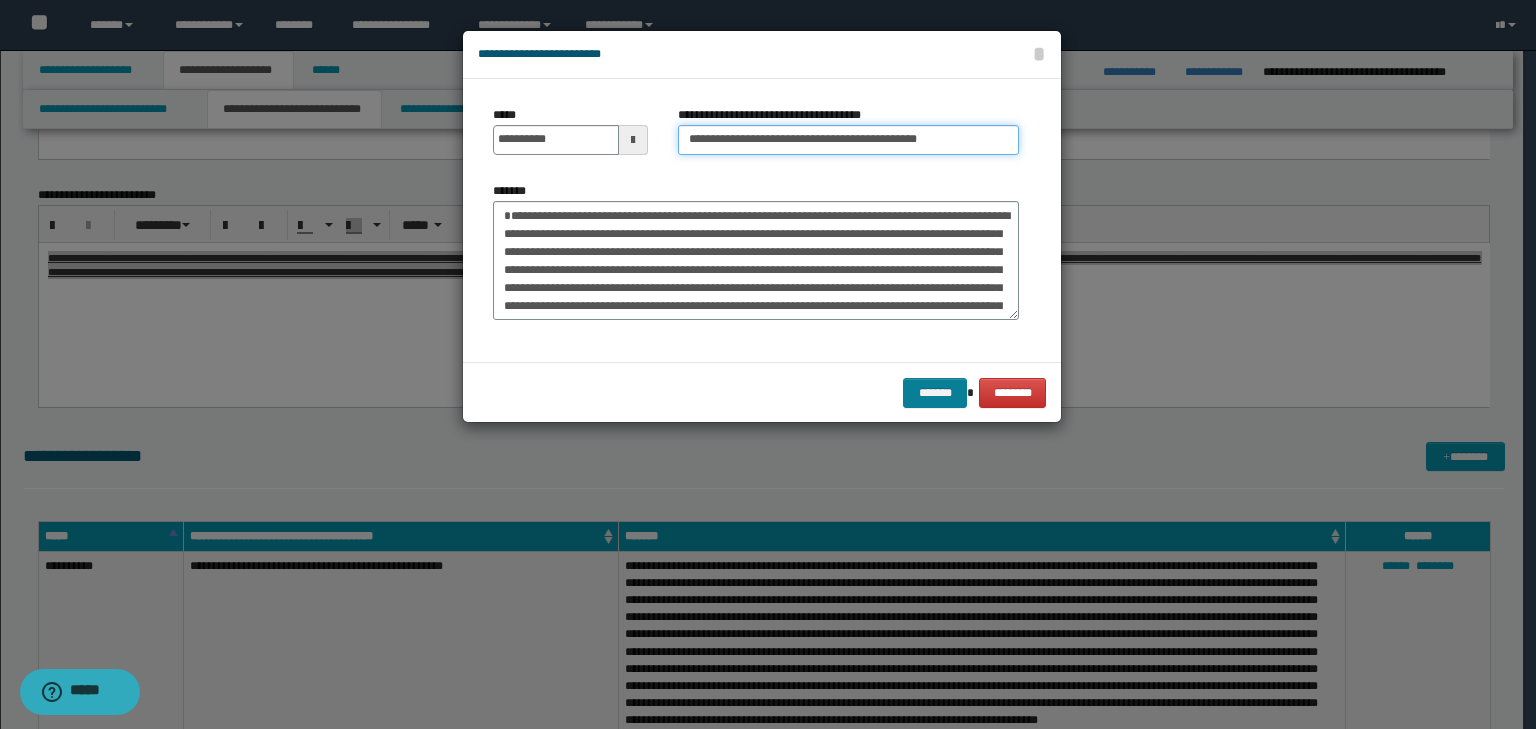 type on "**********" 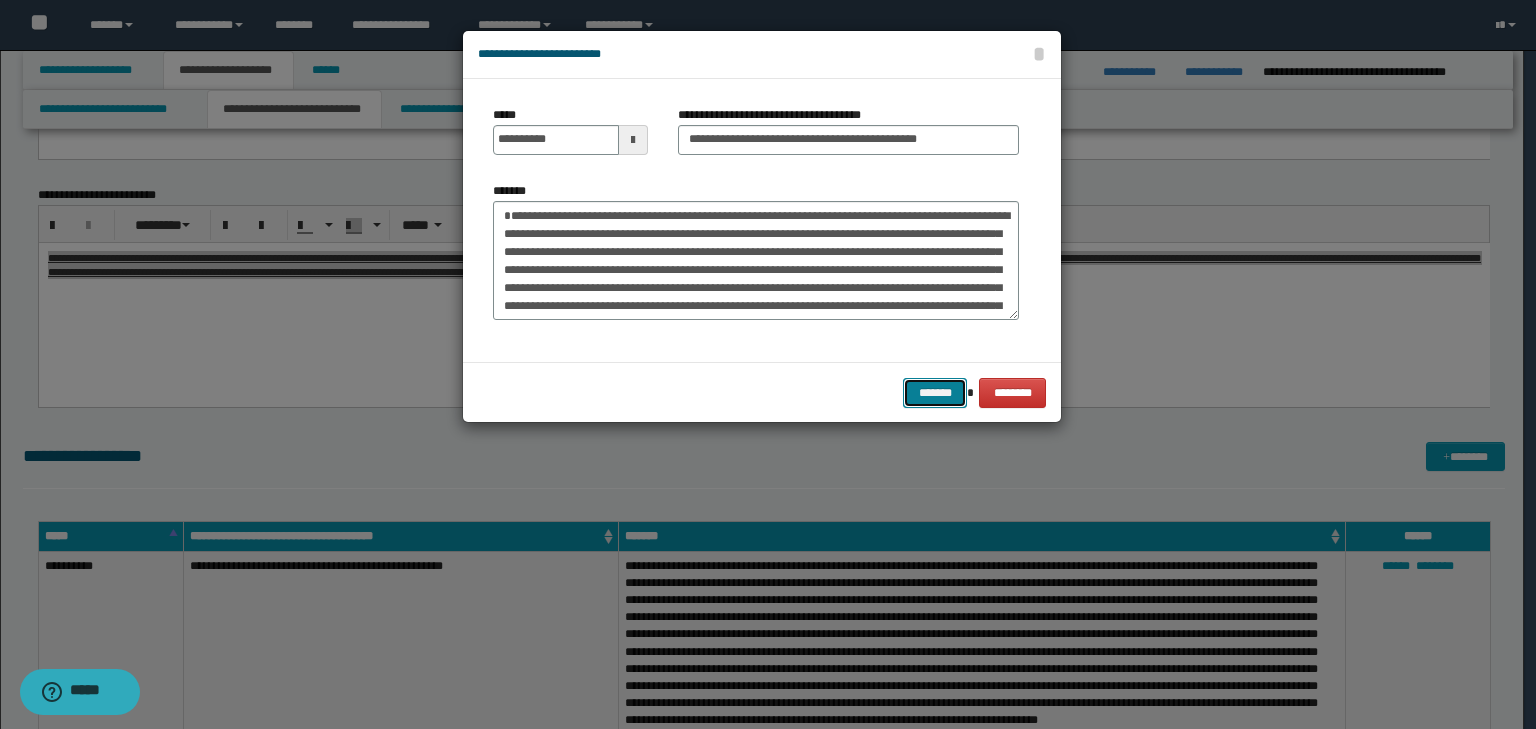 click on "*******" at bounding box center (935, 393) 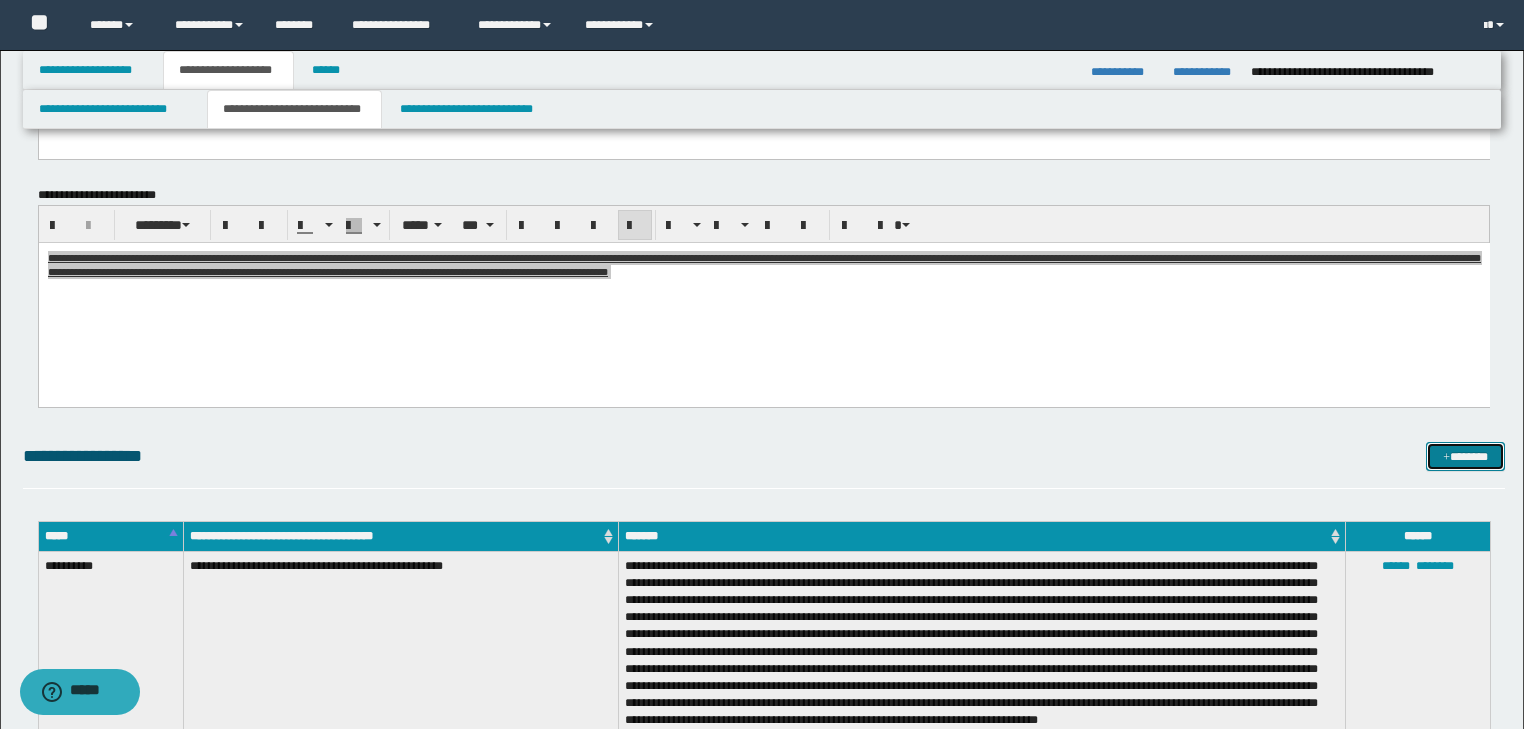 click on "*******" at bounding box center [1465, 457] 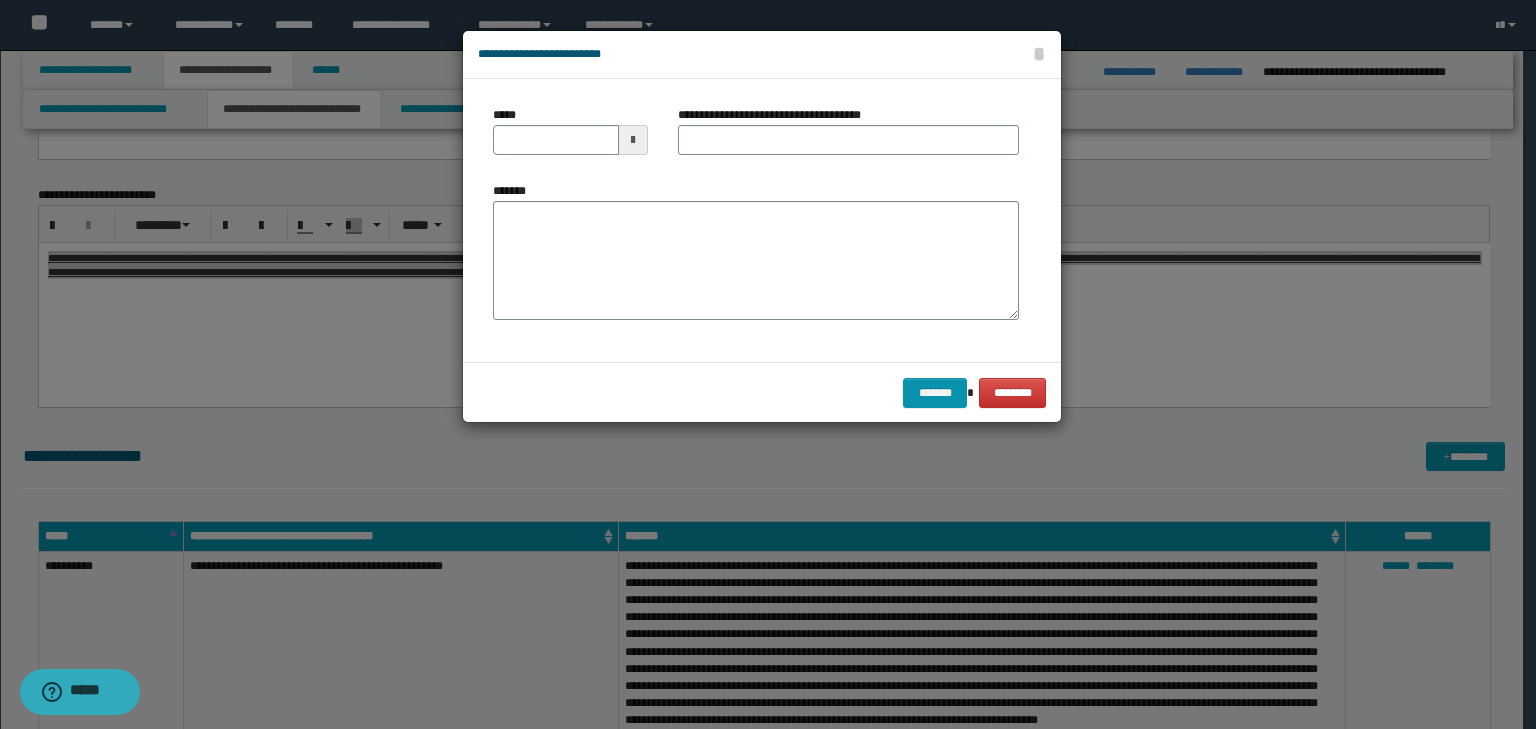 click on "*******" at bounding box center [756, 258] 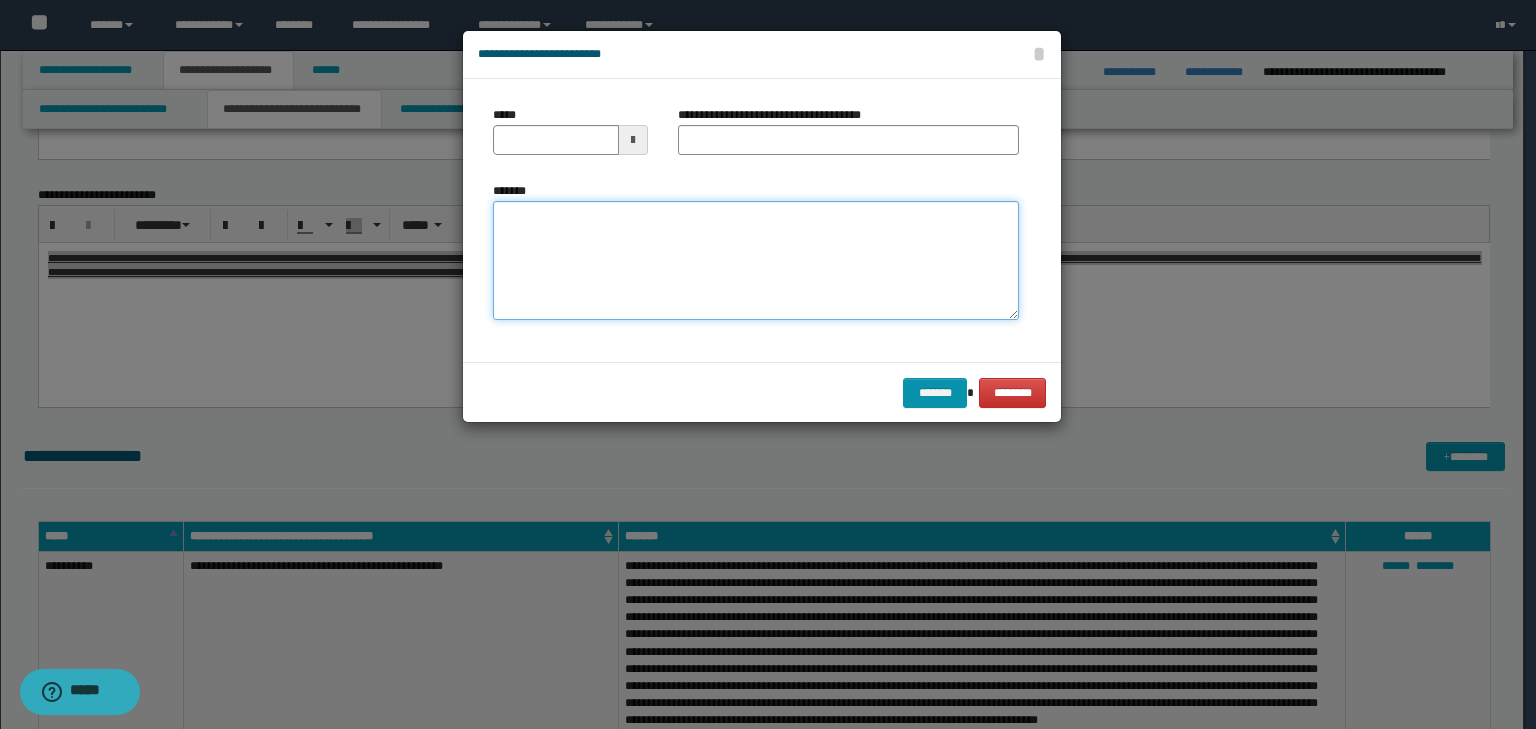 click on "*******" at bounding box center (756, 261) 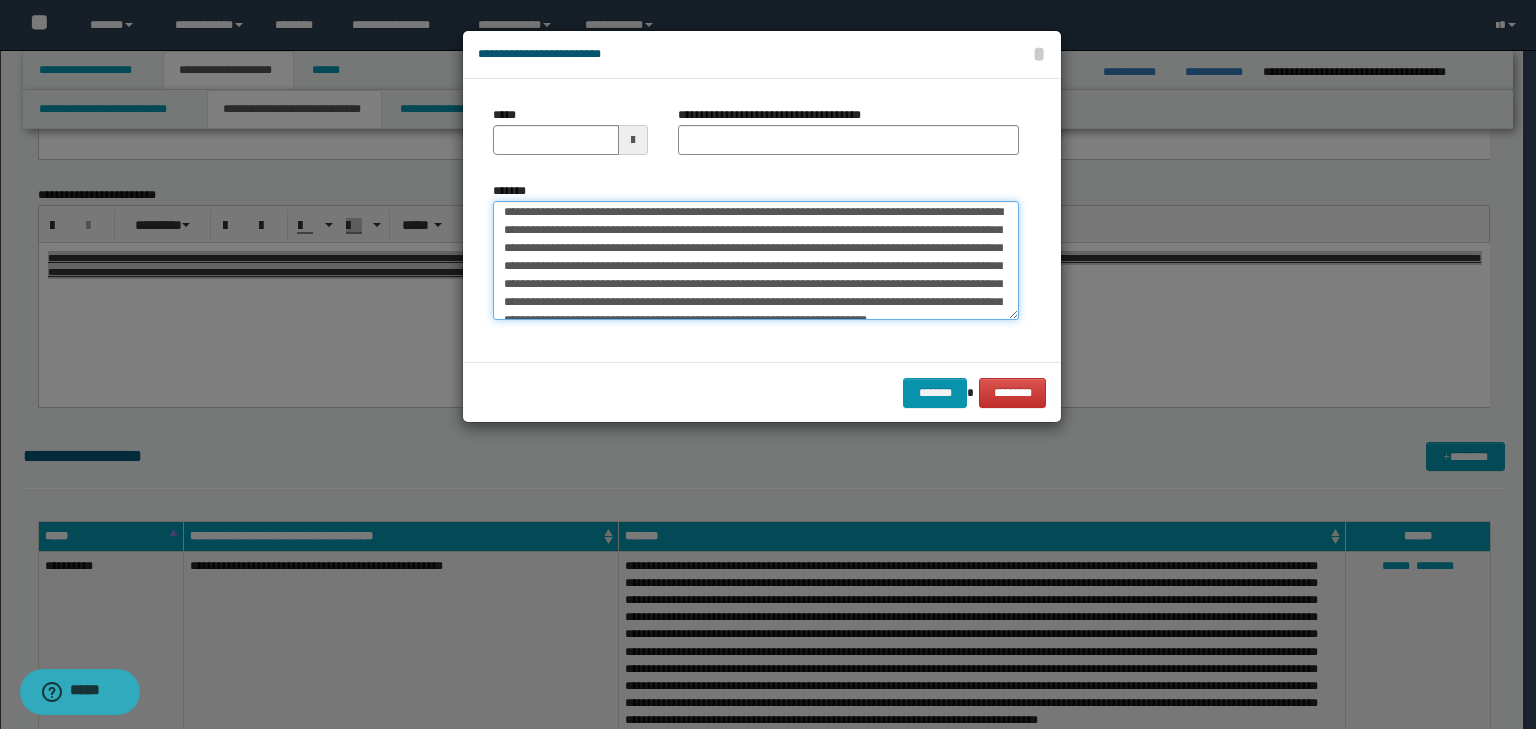 scroll, scrollTop: 0, scrollLeft: 0, axis: both 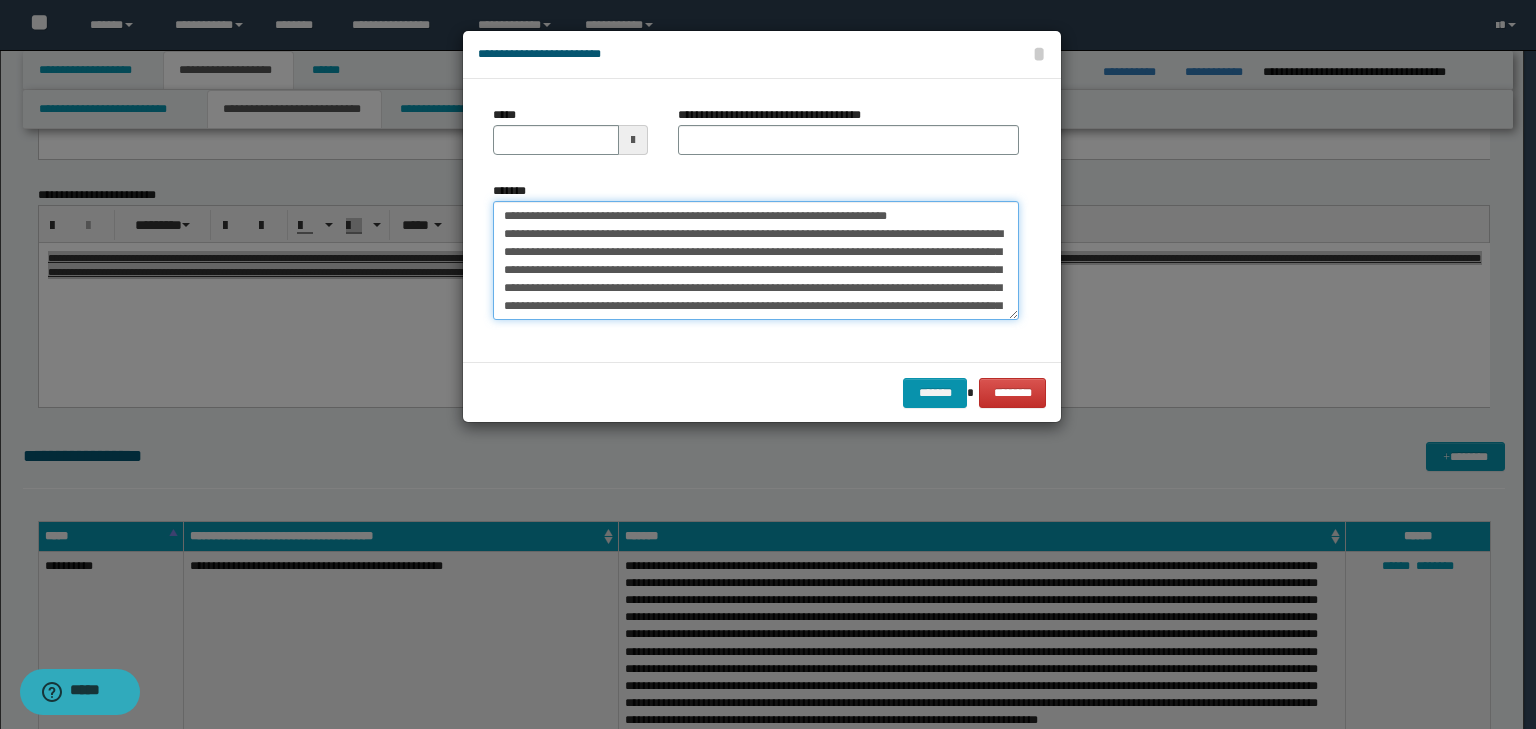 drag, startPoint x: 568, startPoint y: 216, endPoint x: 436, endPoint y: 205, distance: 132.45753 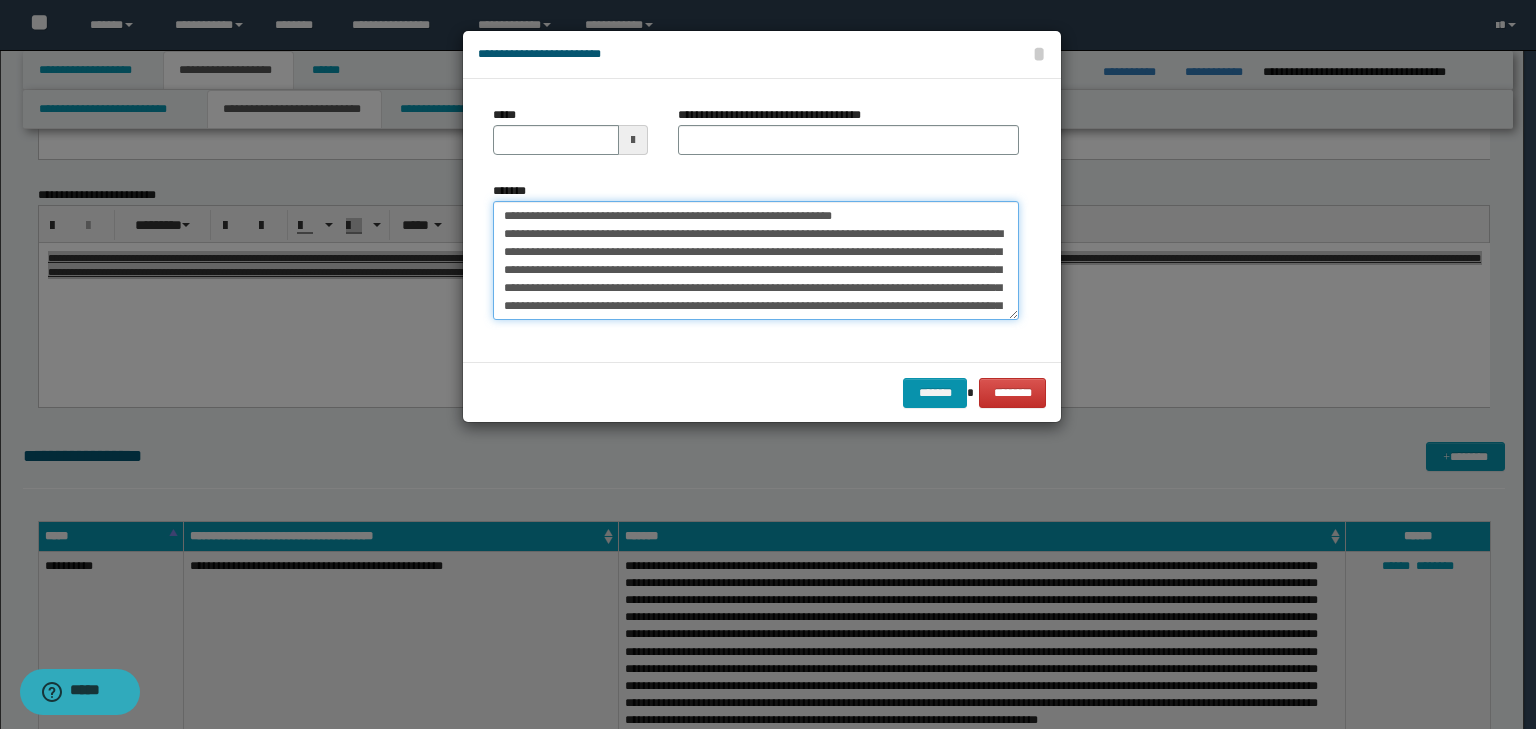 type 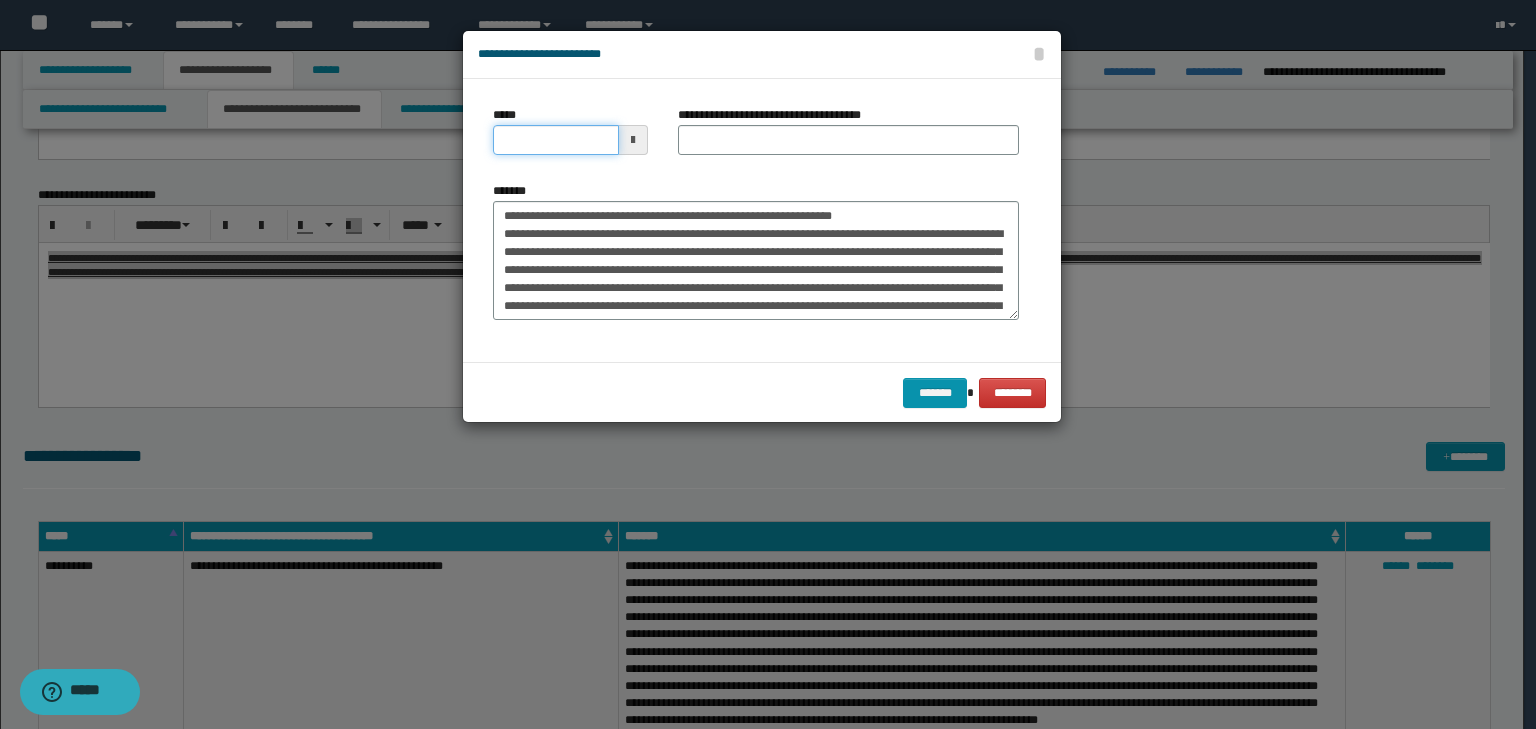 click on "*****" at bounding box center [556, 140] 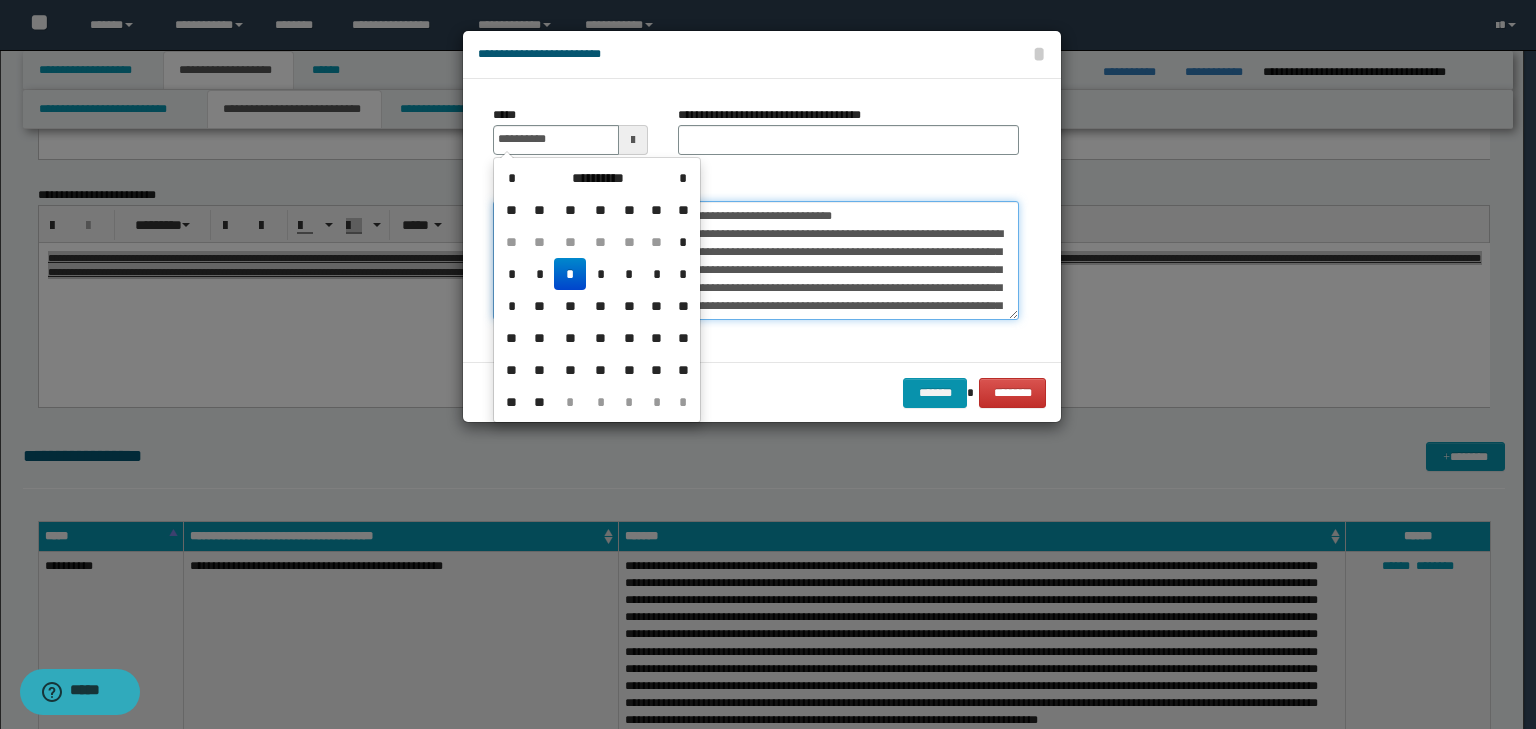 type on "**********" 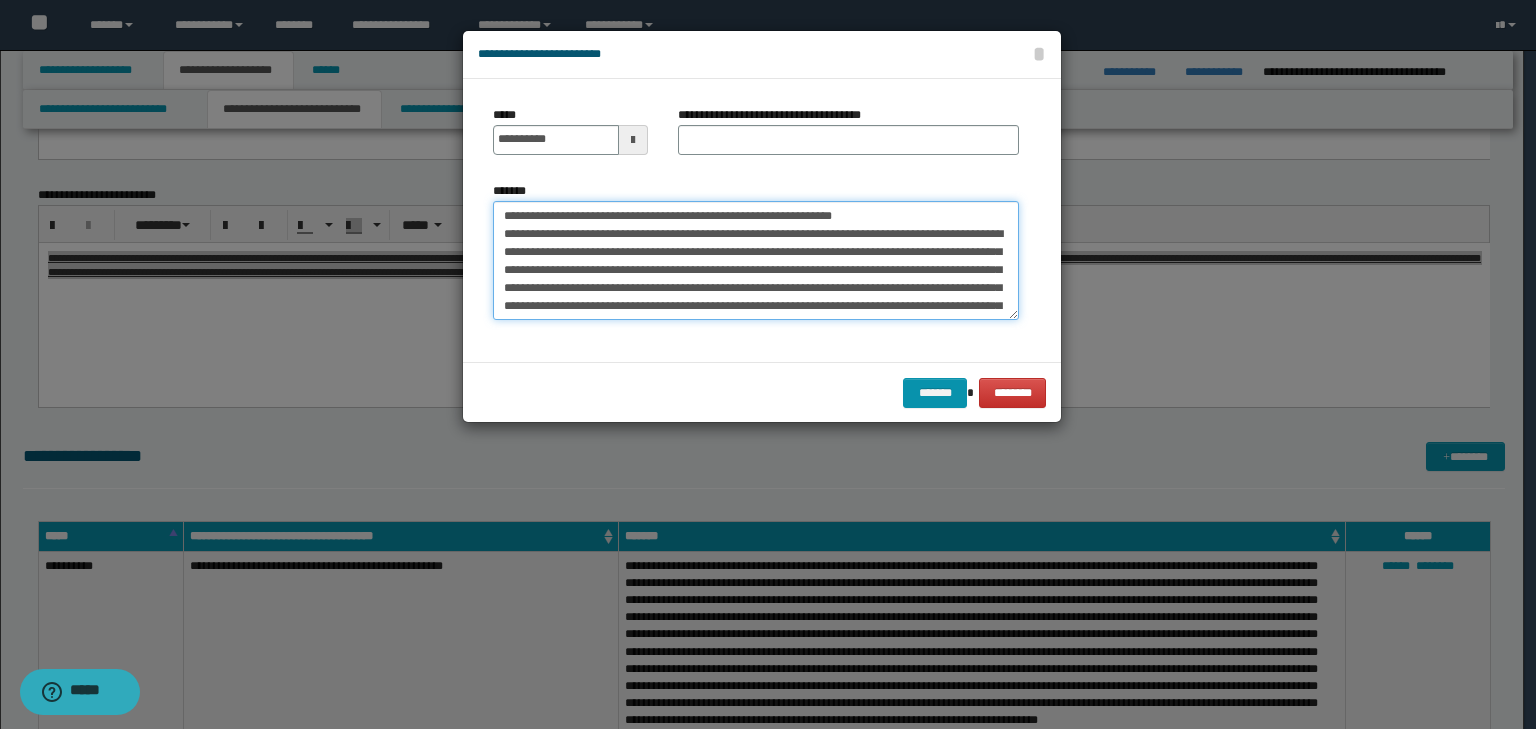 drag, startPoint x: 924, startPoint y: 208, endPoint x: 282, endPoint y: 150, distance: 644.6146 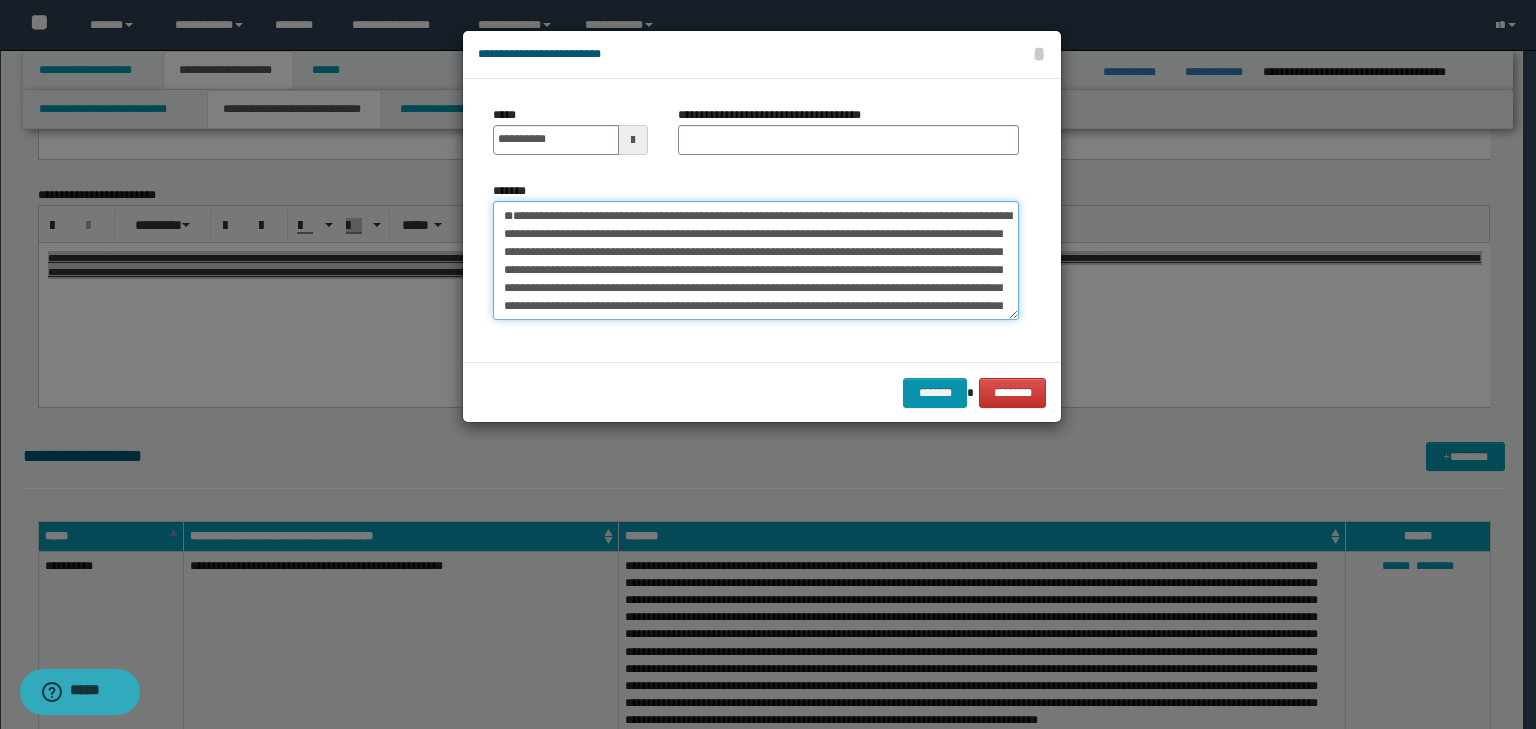 type on "**********" 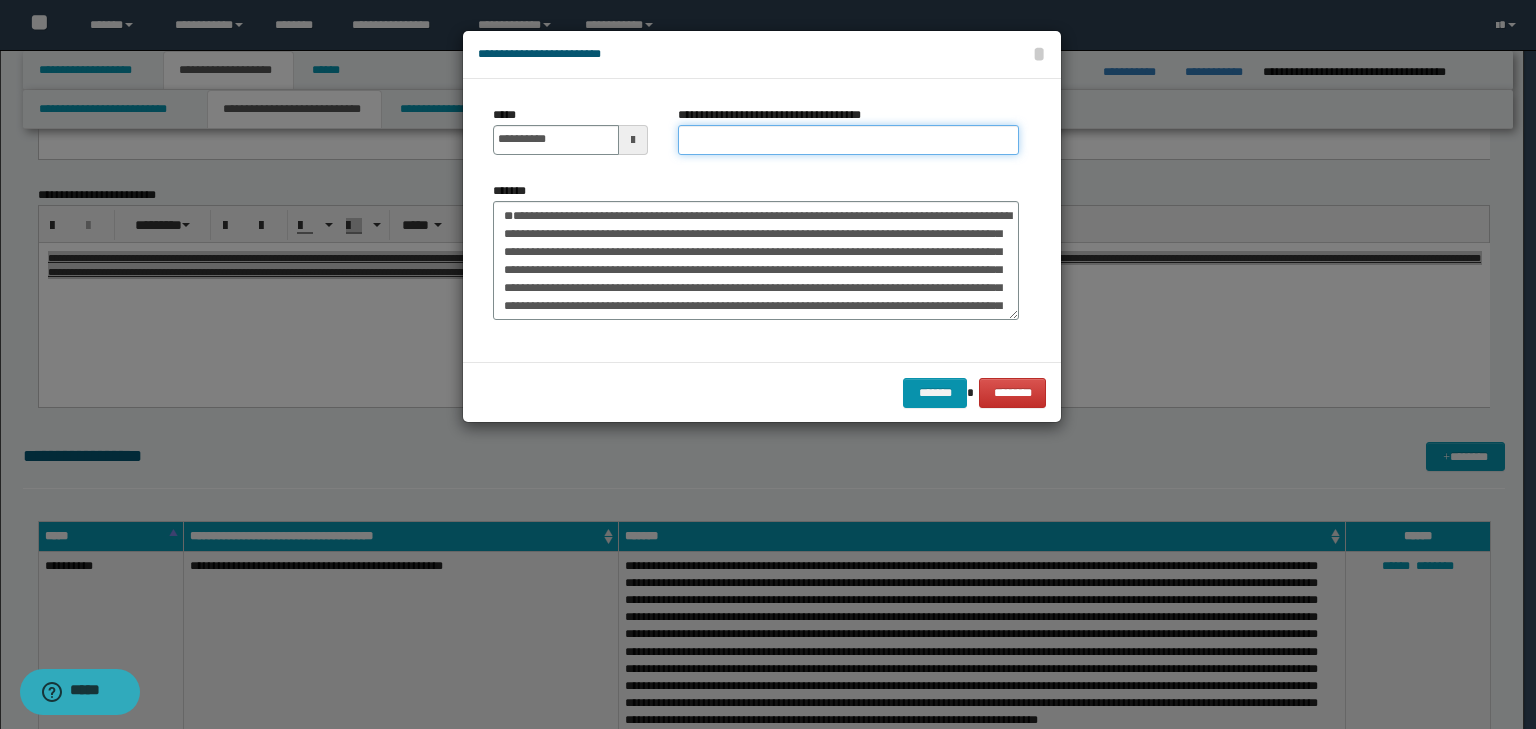 click on "**********" at bounding box center [848, 140] 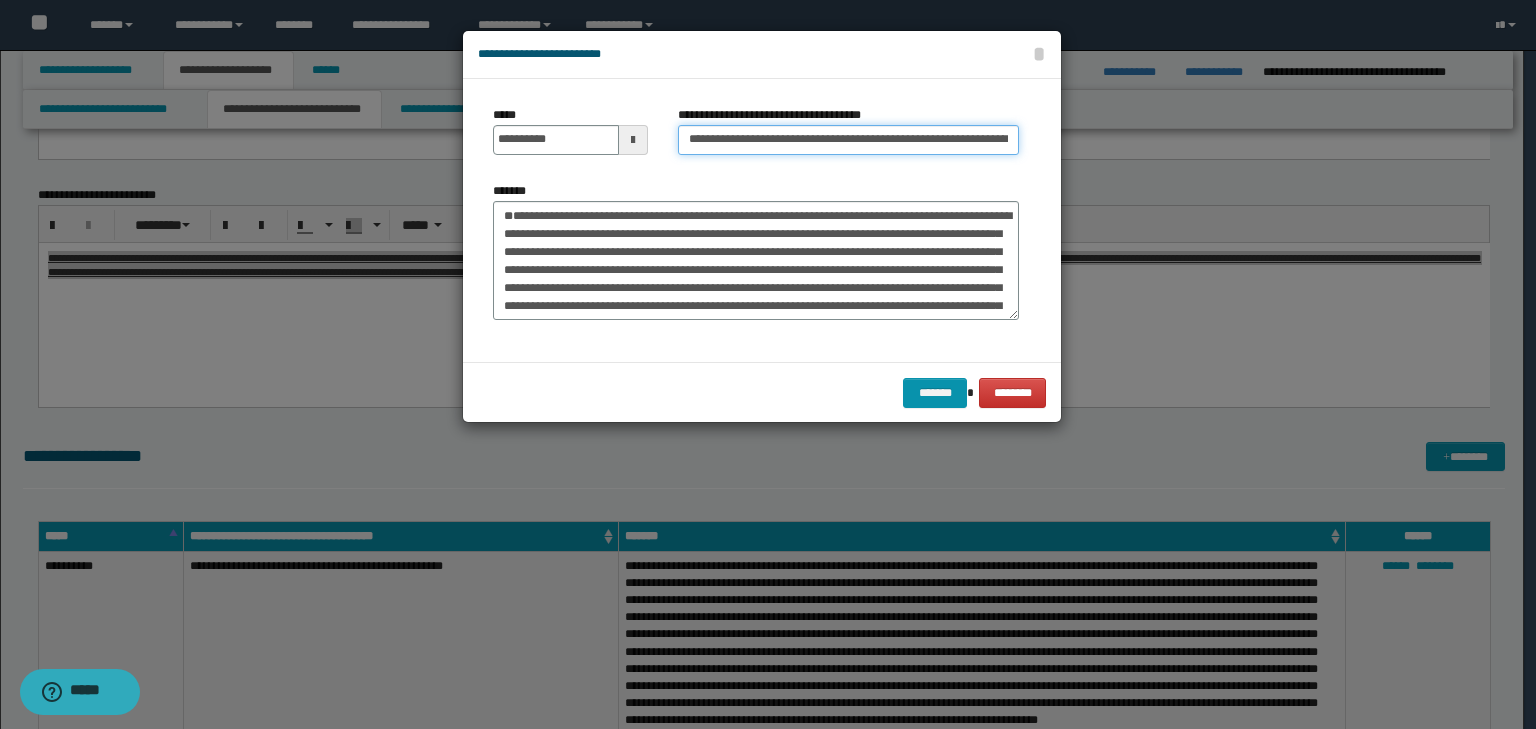 scroll, scrollTop: 0, scrollLeft: 101, axis: horizontal 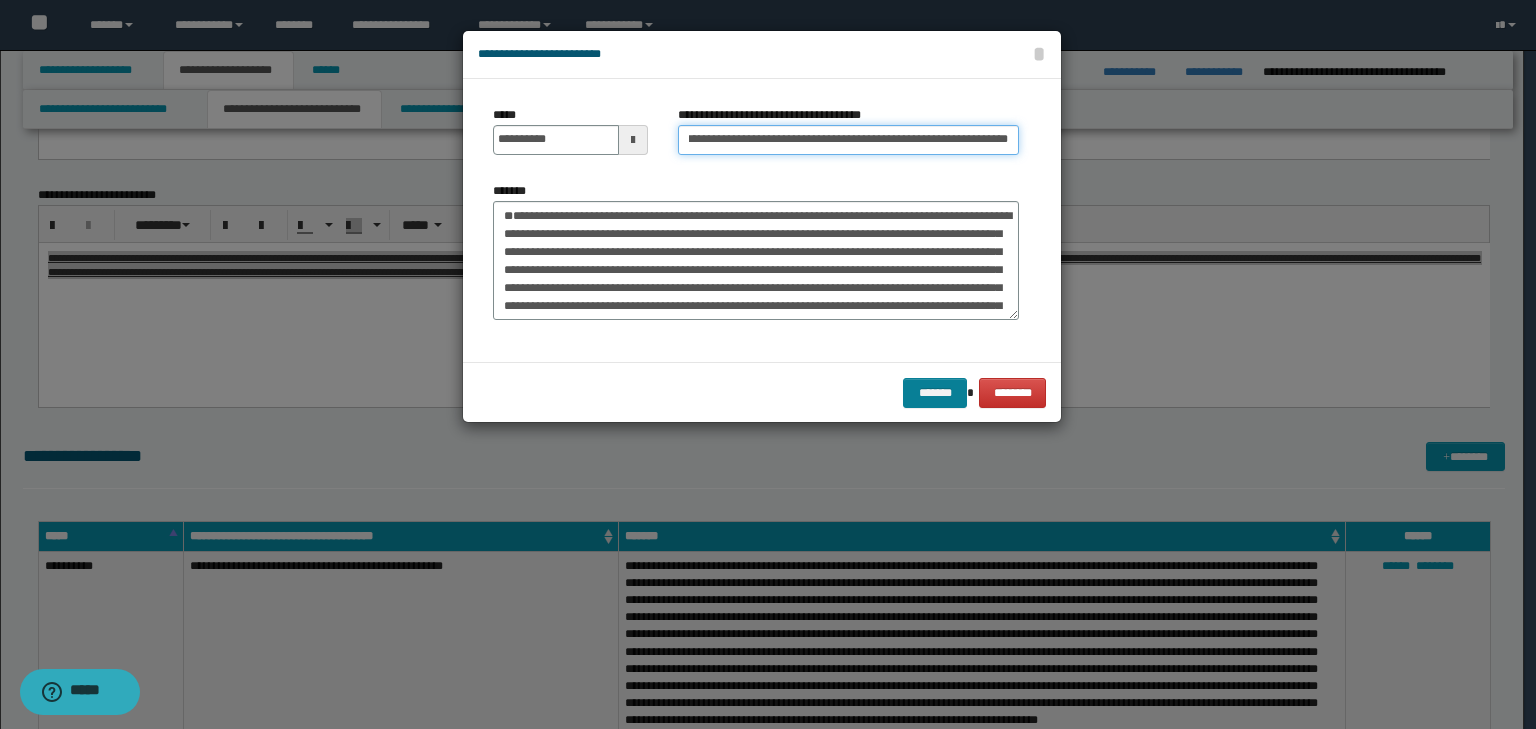 type on "**********" 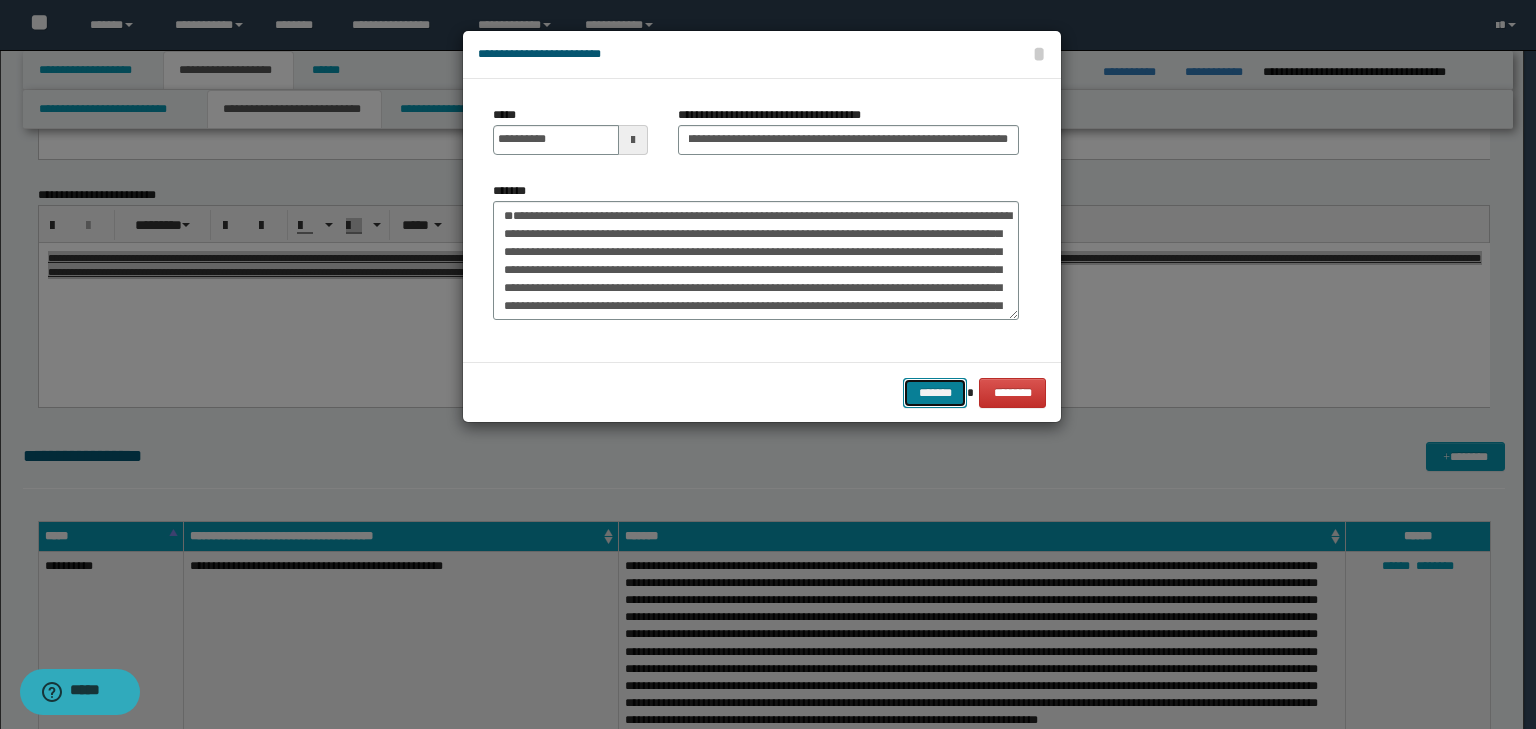 click on "*******" at bounding box center (935, 393) 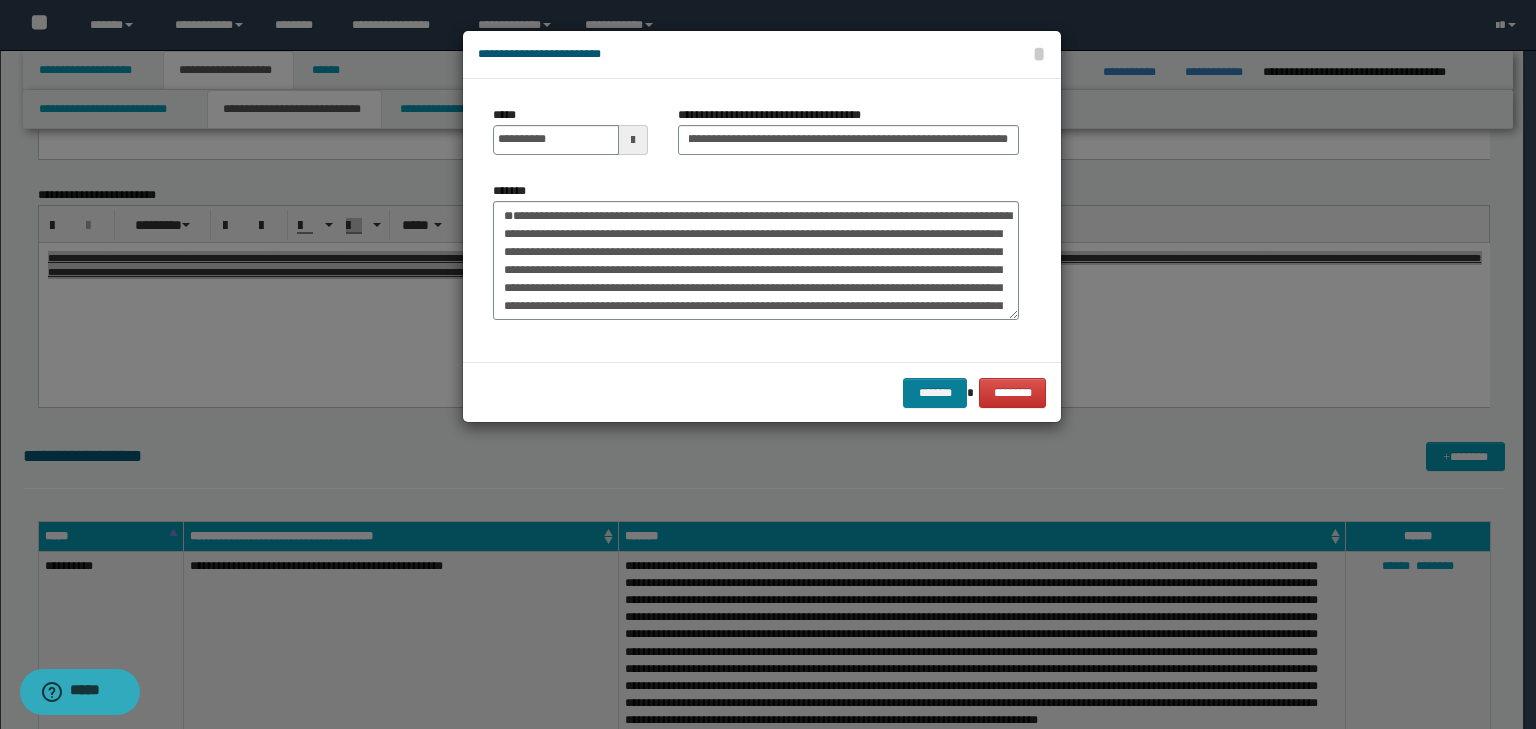 scroll, scrollTop: 0, scrollLeft: 0, axis: both 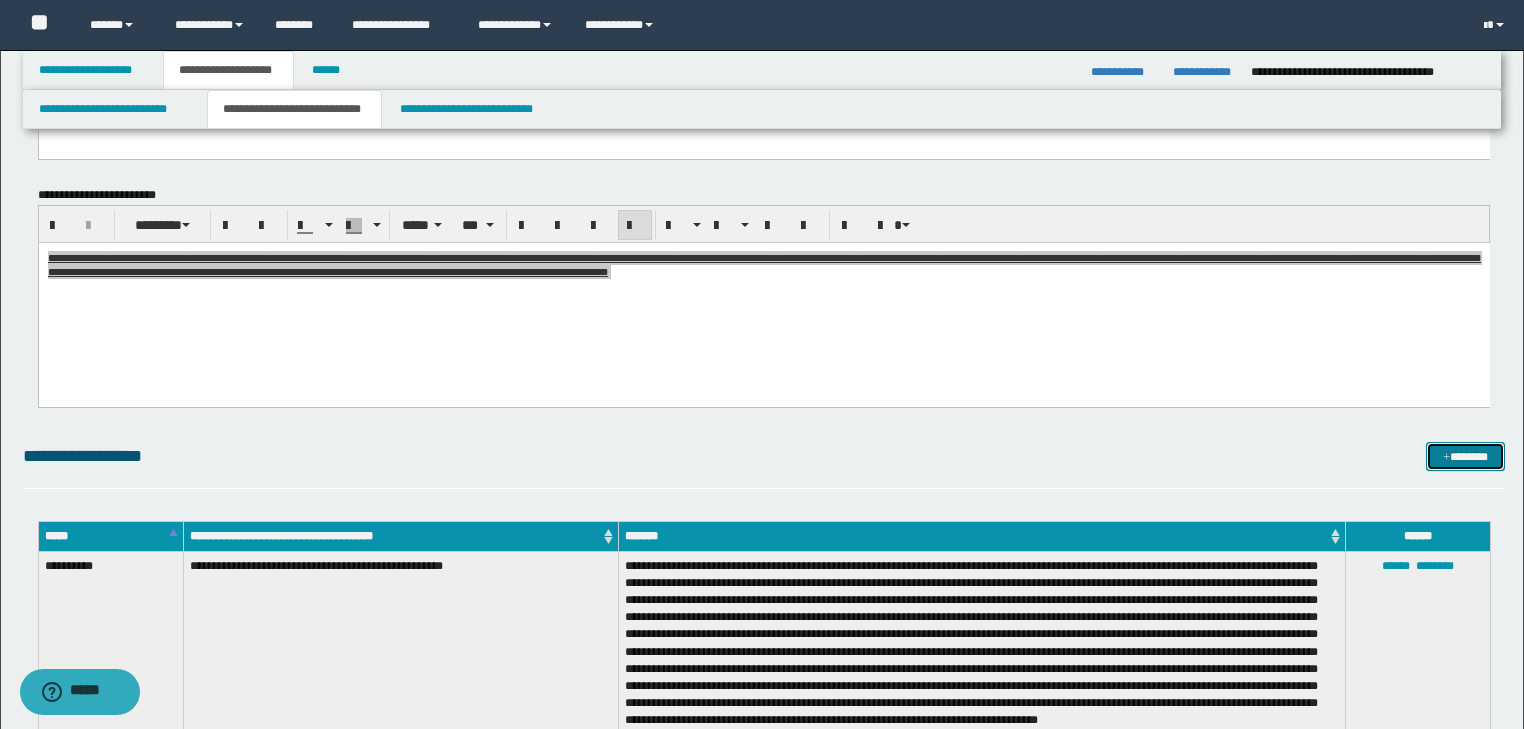 click on "*******" at bounding box center (1465, 457) 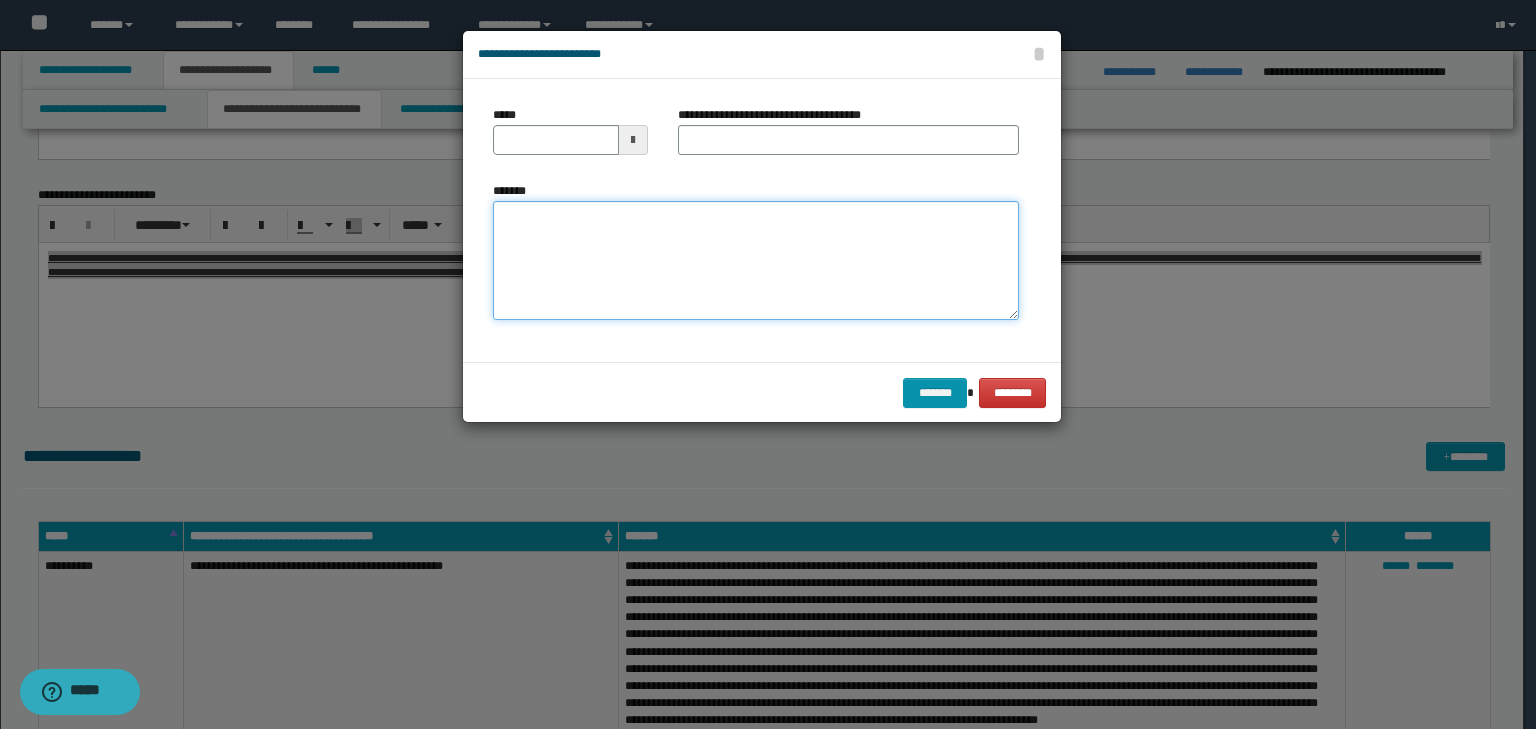 click on "*******" at bounding box center [756, 261] 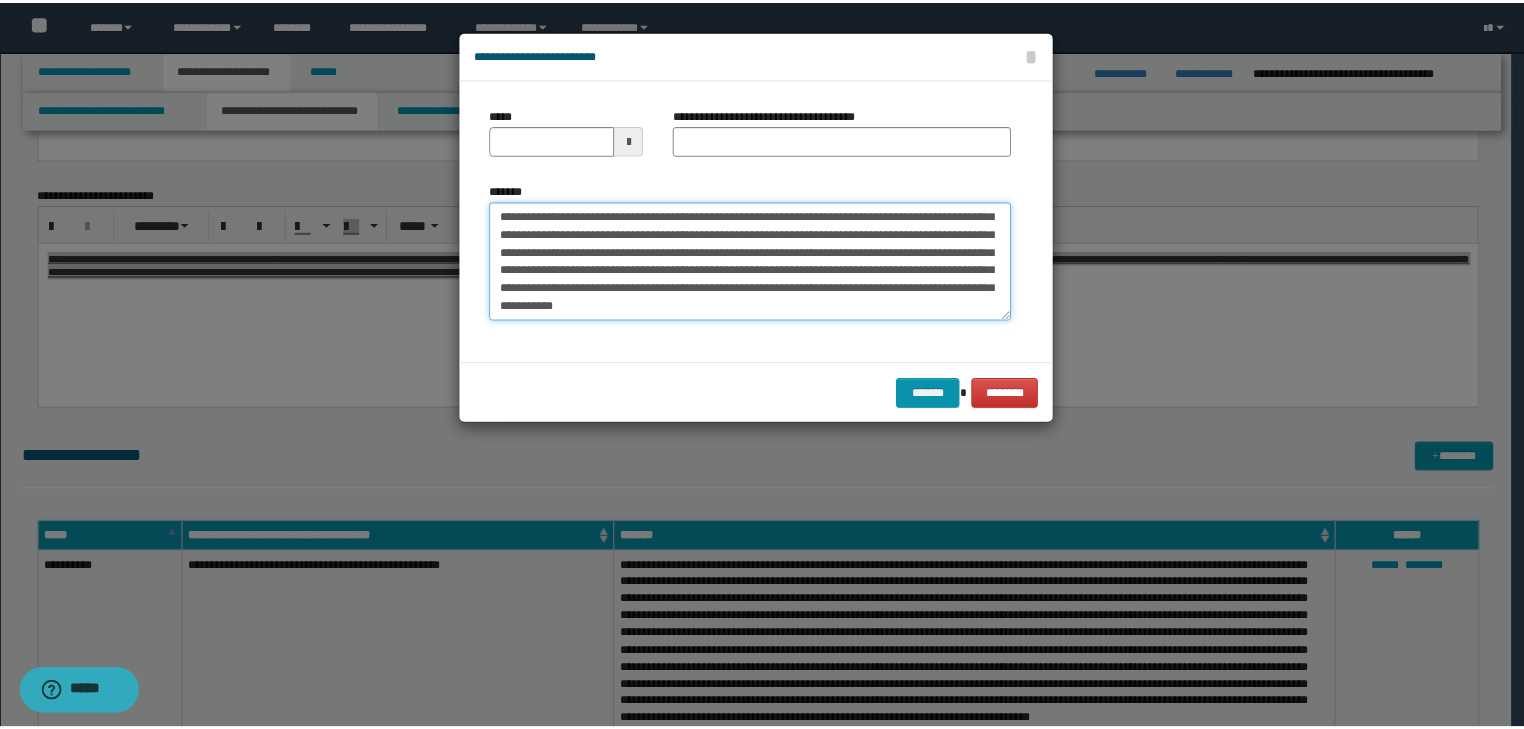 scroll, scrollTop: 0, scrollLeft: 0, axis: both 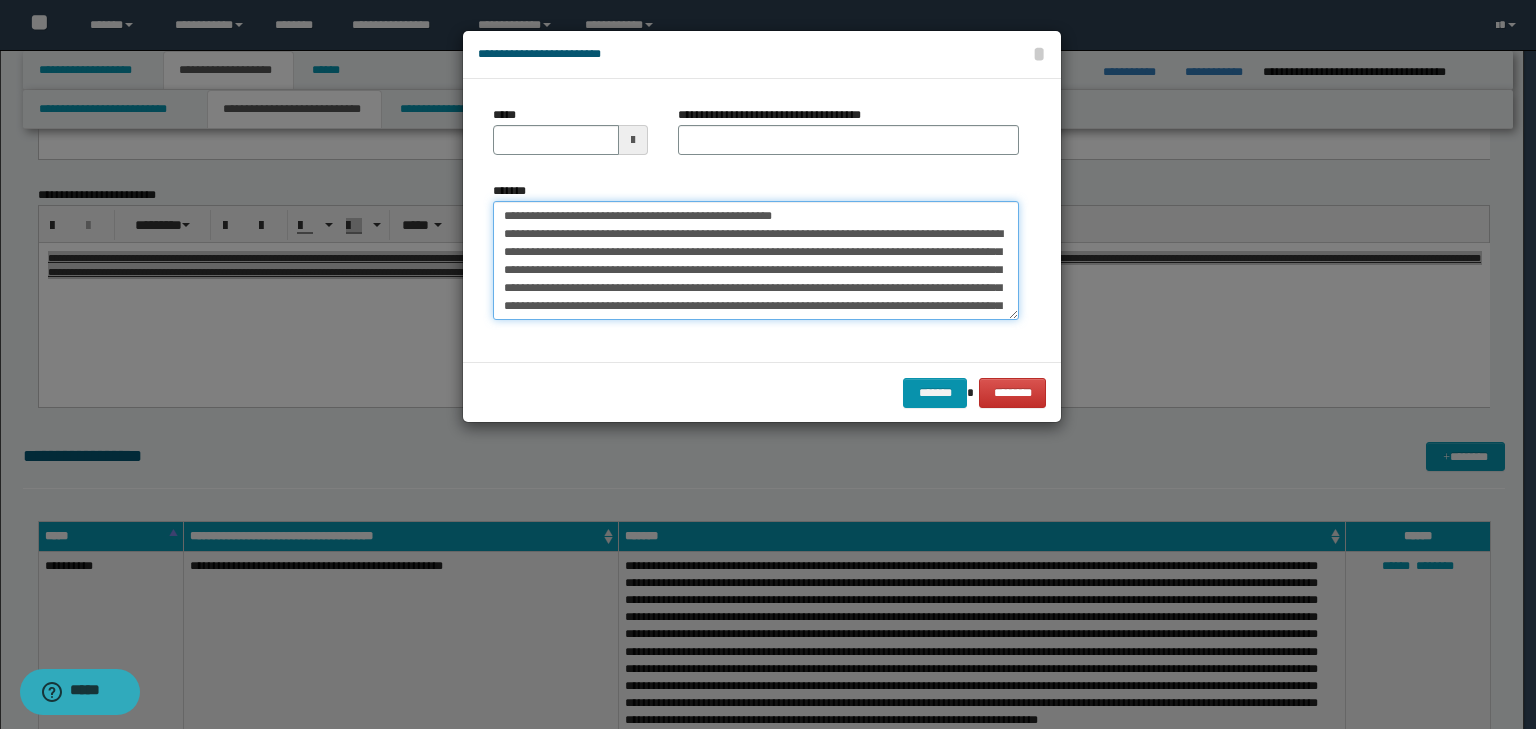 drag, startPoint x: 565, startPoint y: 215, endPoint x: 390, endPoint y: 185, distance: 177.55281 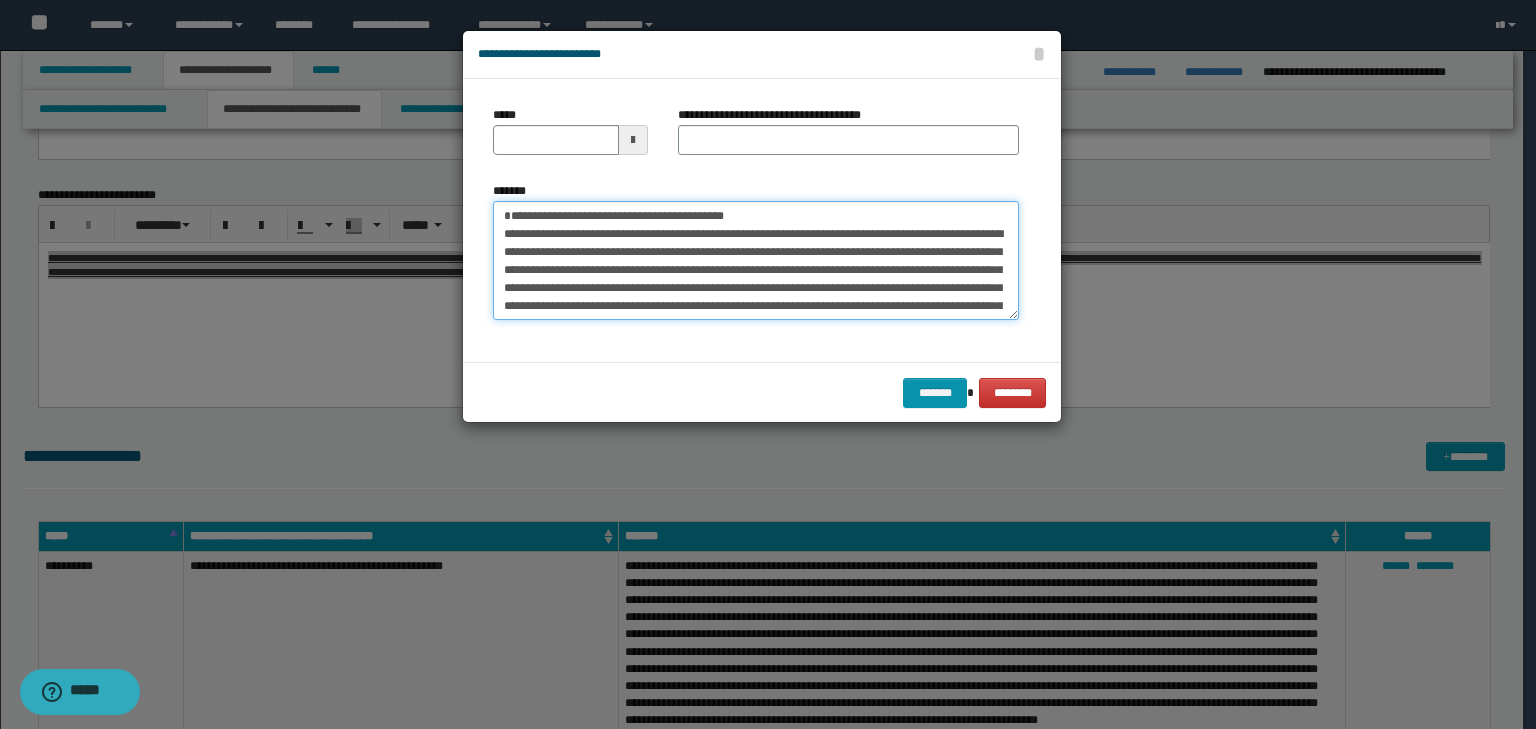 type 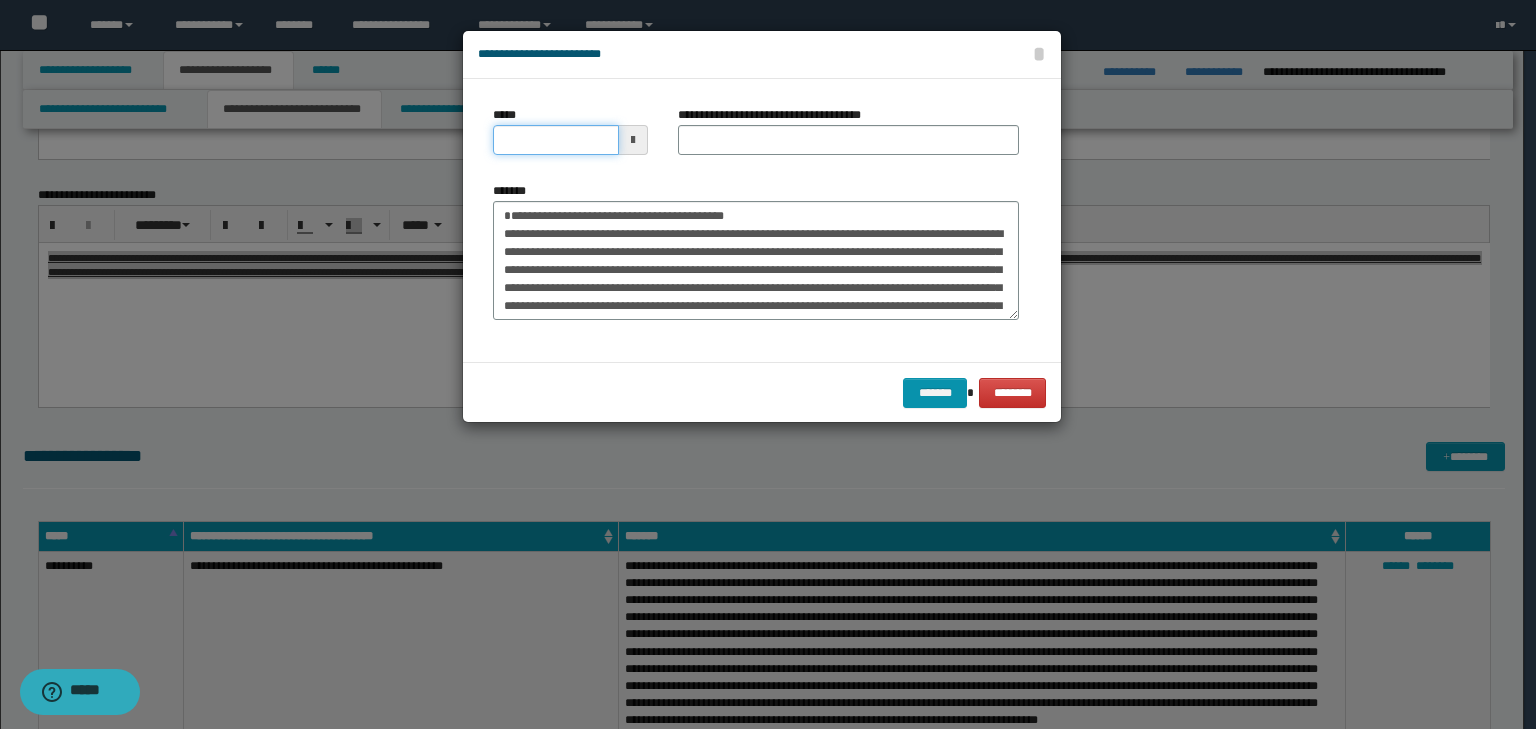 click on "*****" at bounding box center [556, 140] 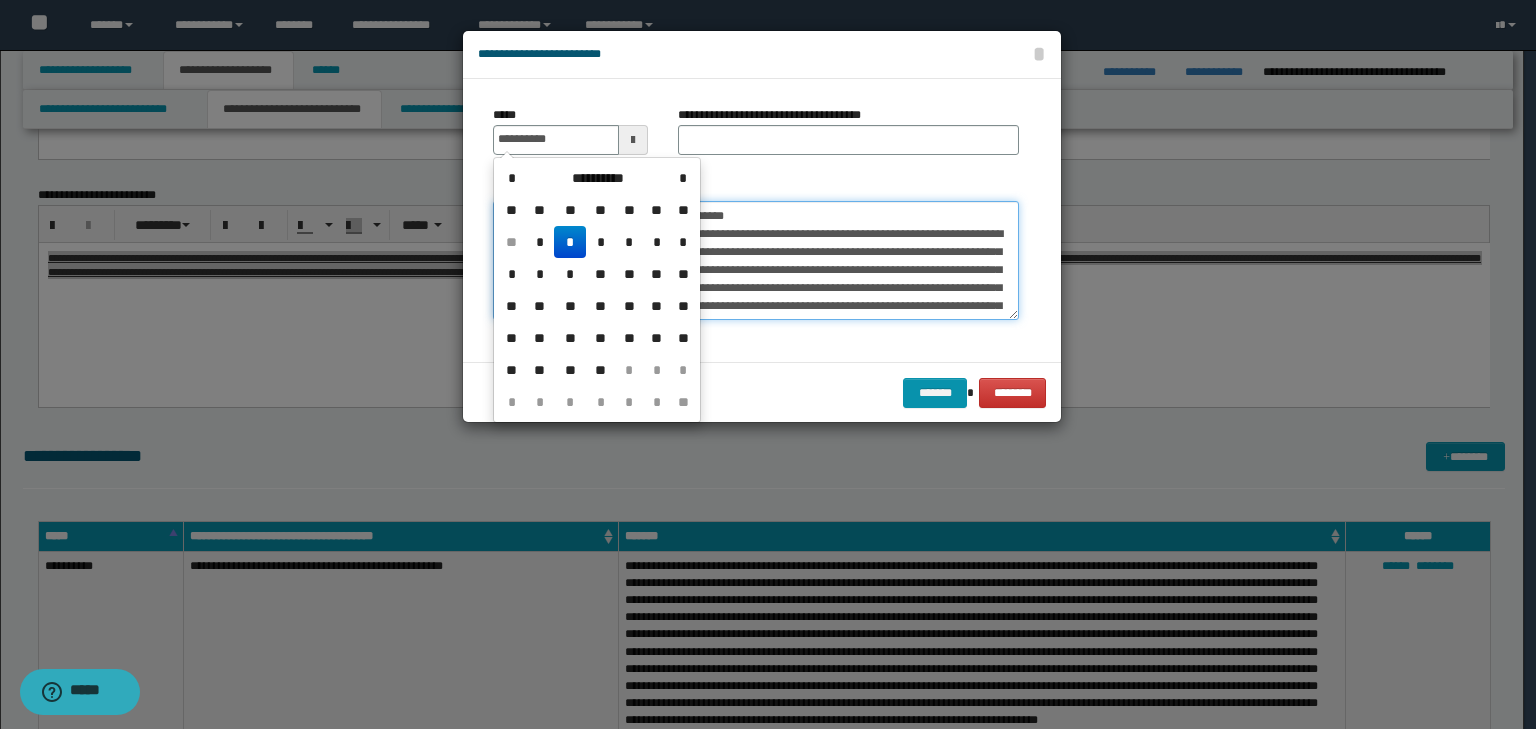 type on "**********" 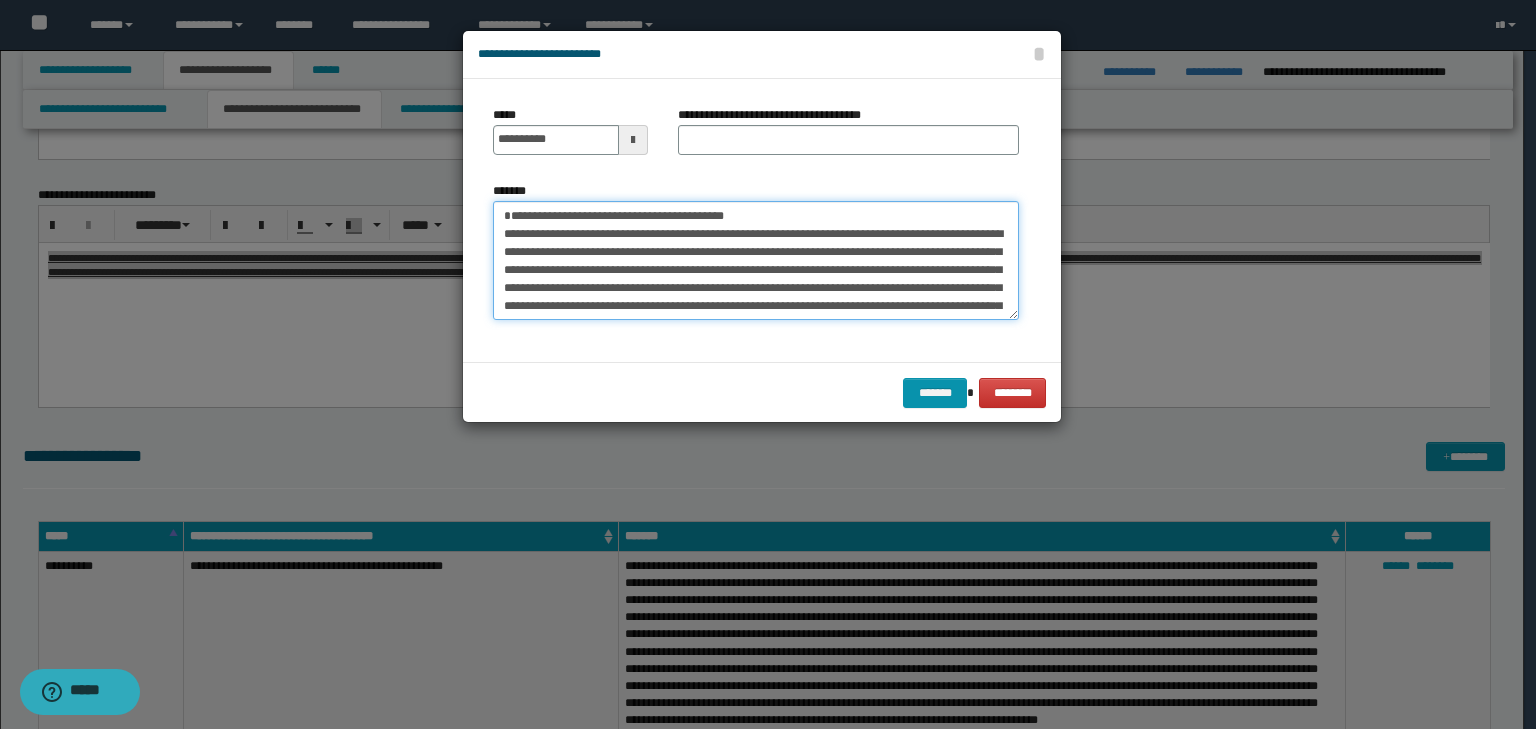 drag, startPoint x: 592, startPoint y: 160, endPoint x: 203, endPoint y: 110, distance: 392.2002 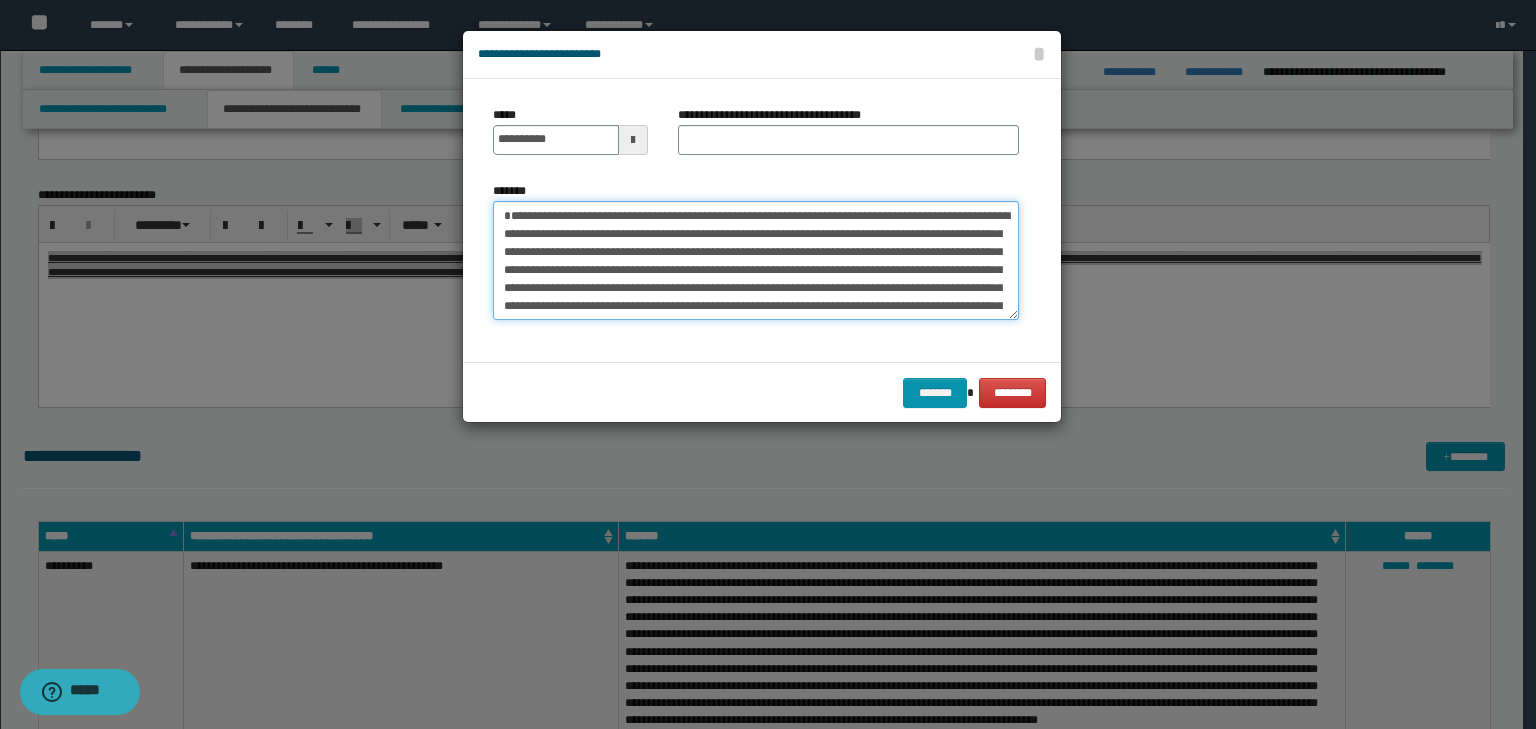 type on "**********" 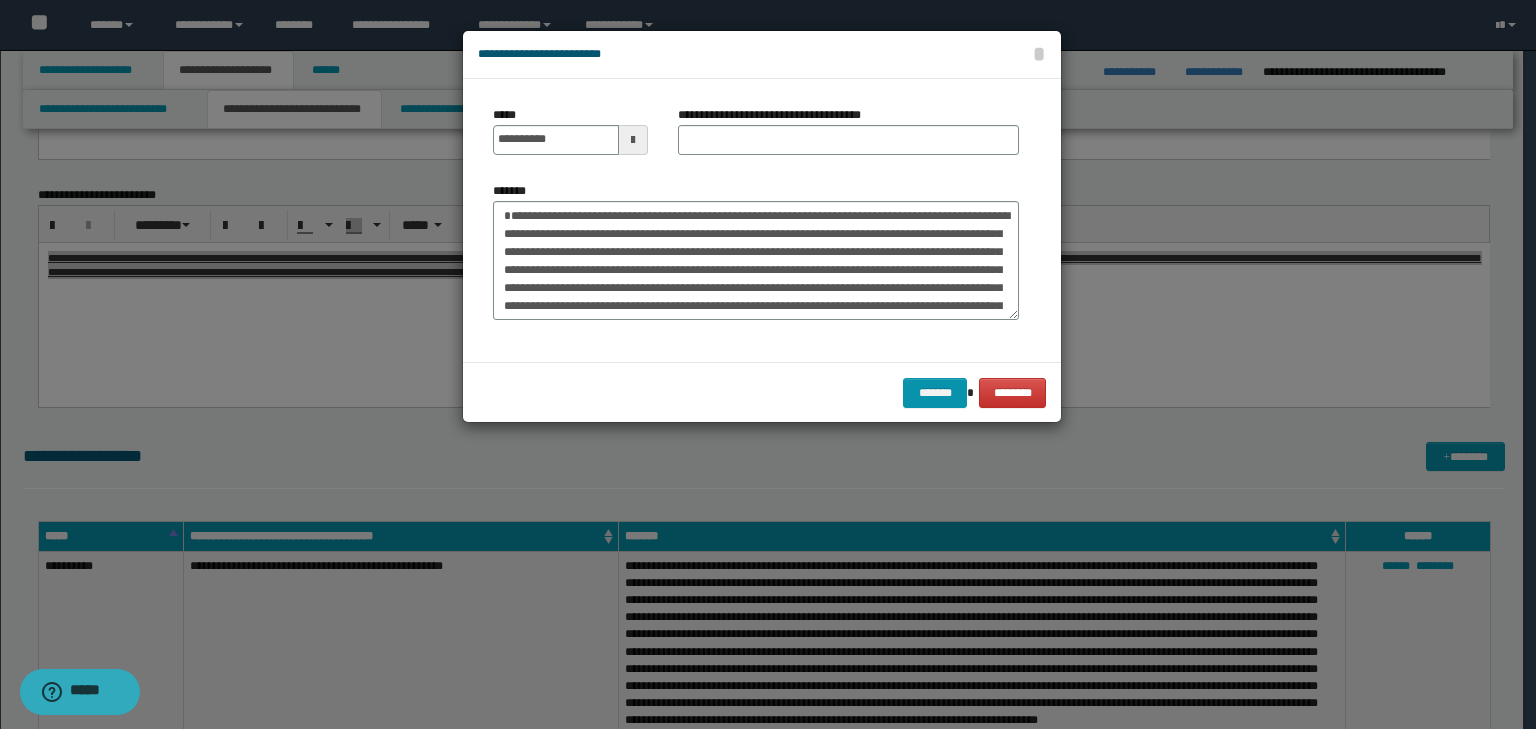 click on "**********" at bounding box center [848, 138] 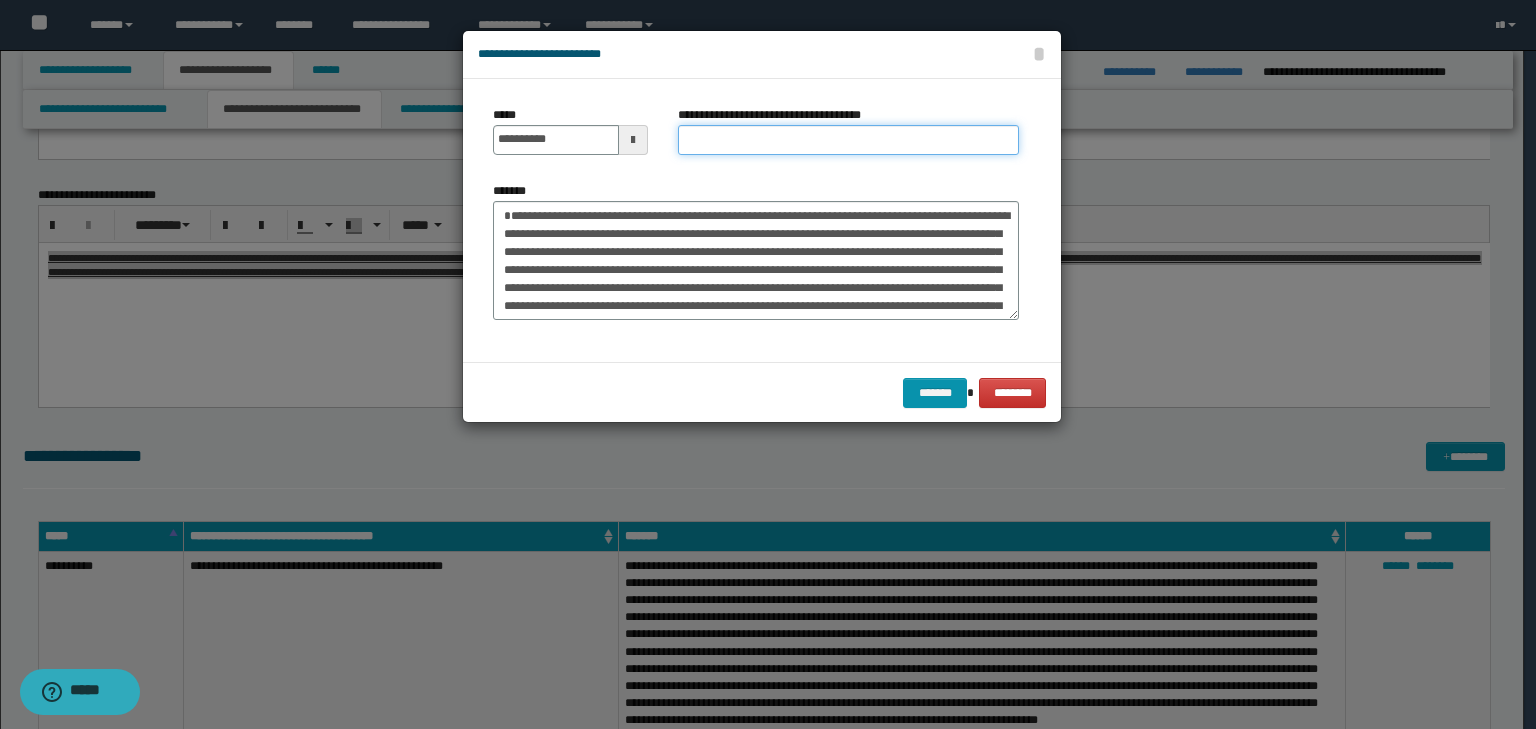 click on "**********" at bounding box center (848, 140) 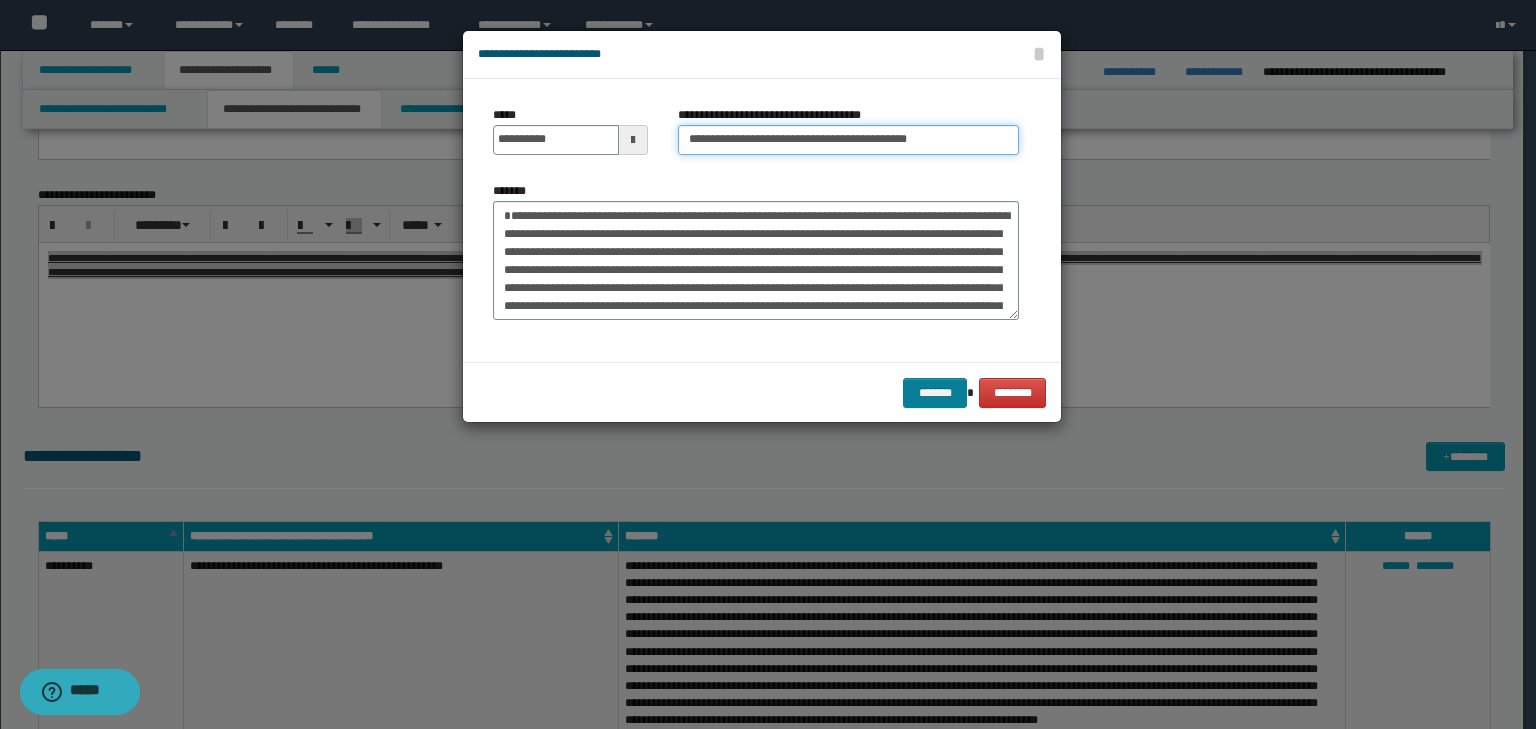 type on "**********" 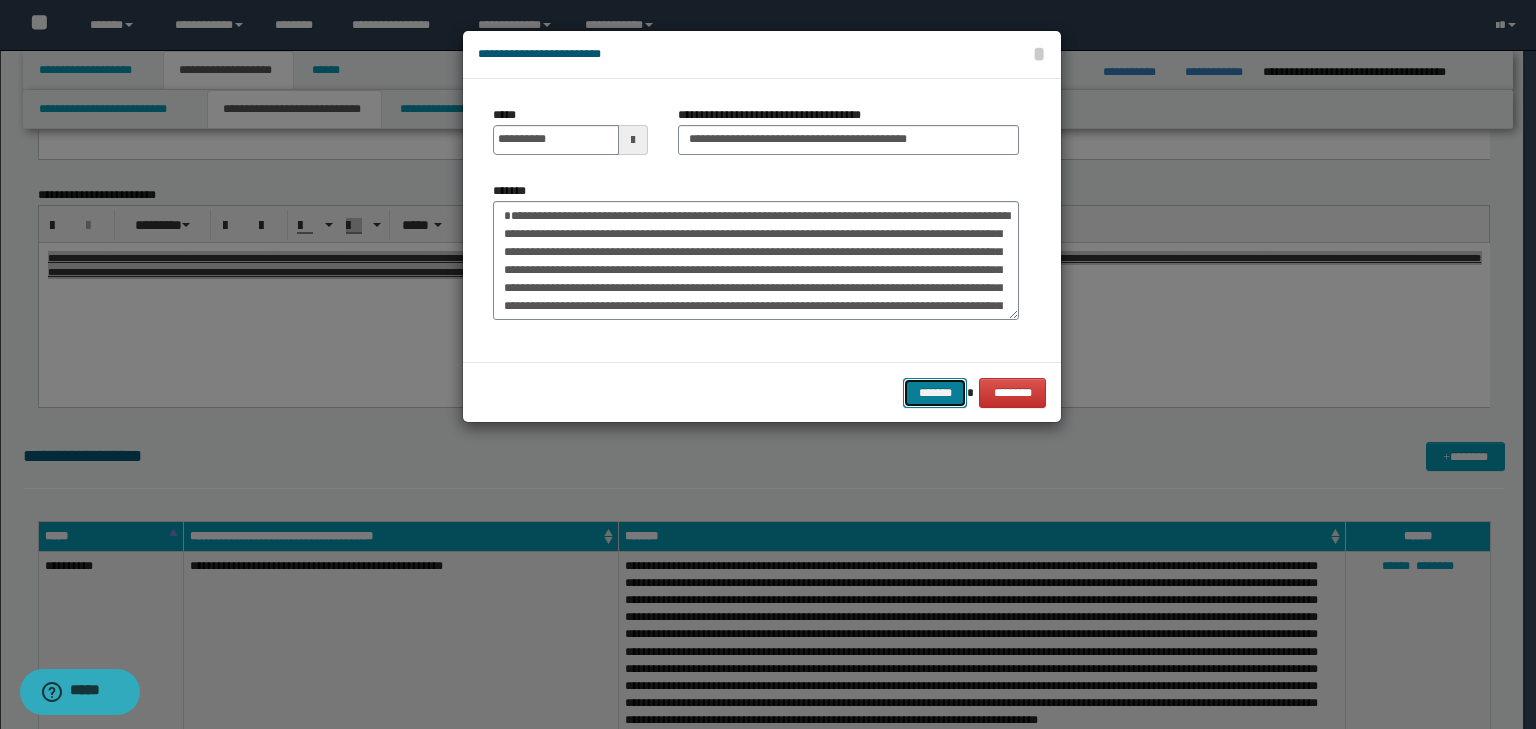 click on "*******" at bounding box center [935, 393] 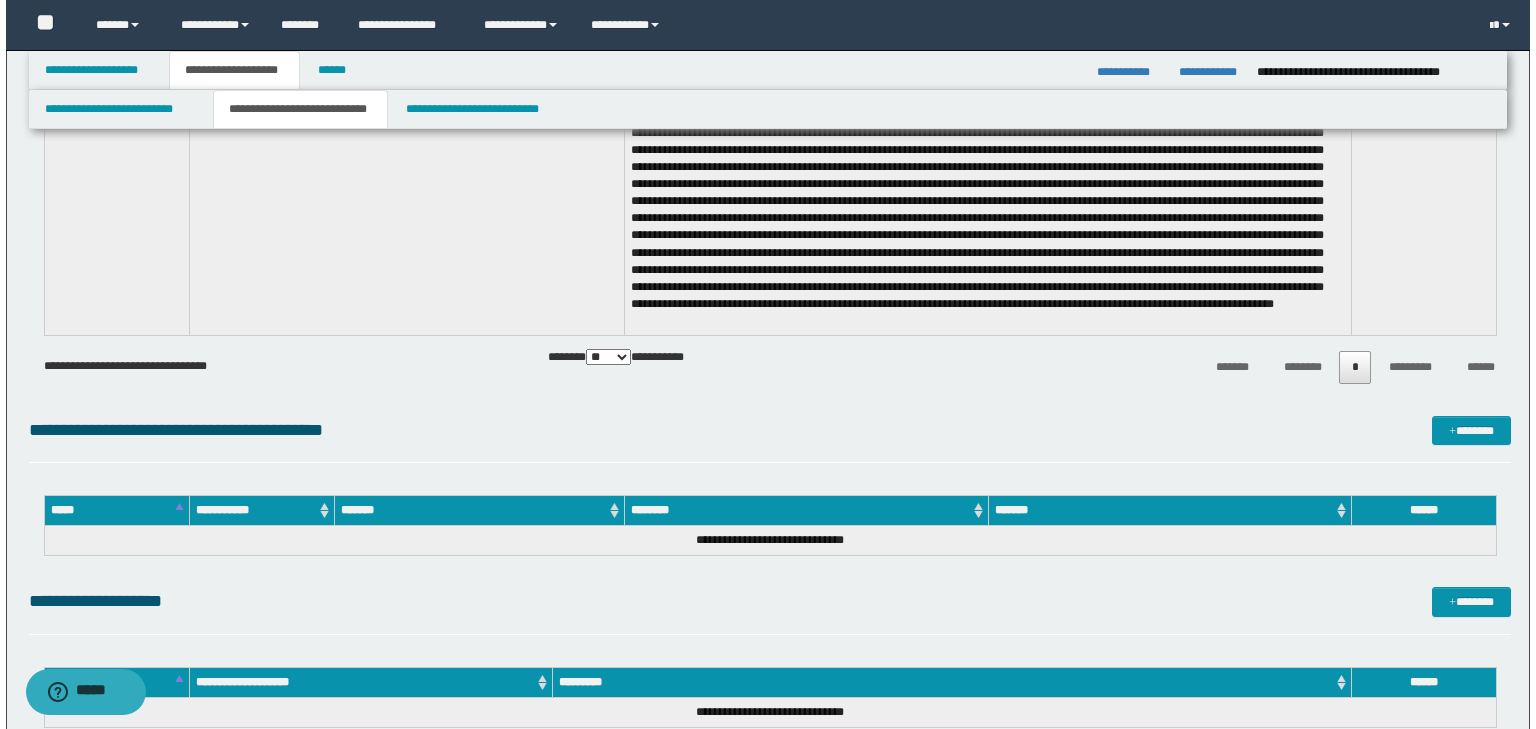 scroll, scrollTop: 6720, scrollLeft: 0, axis: vertical 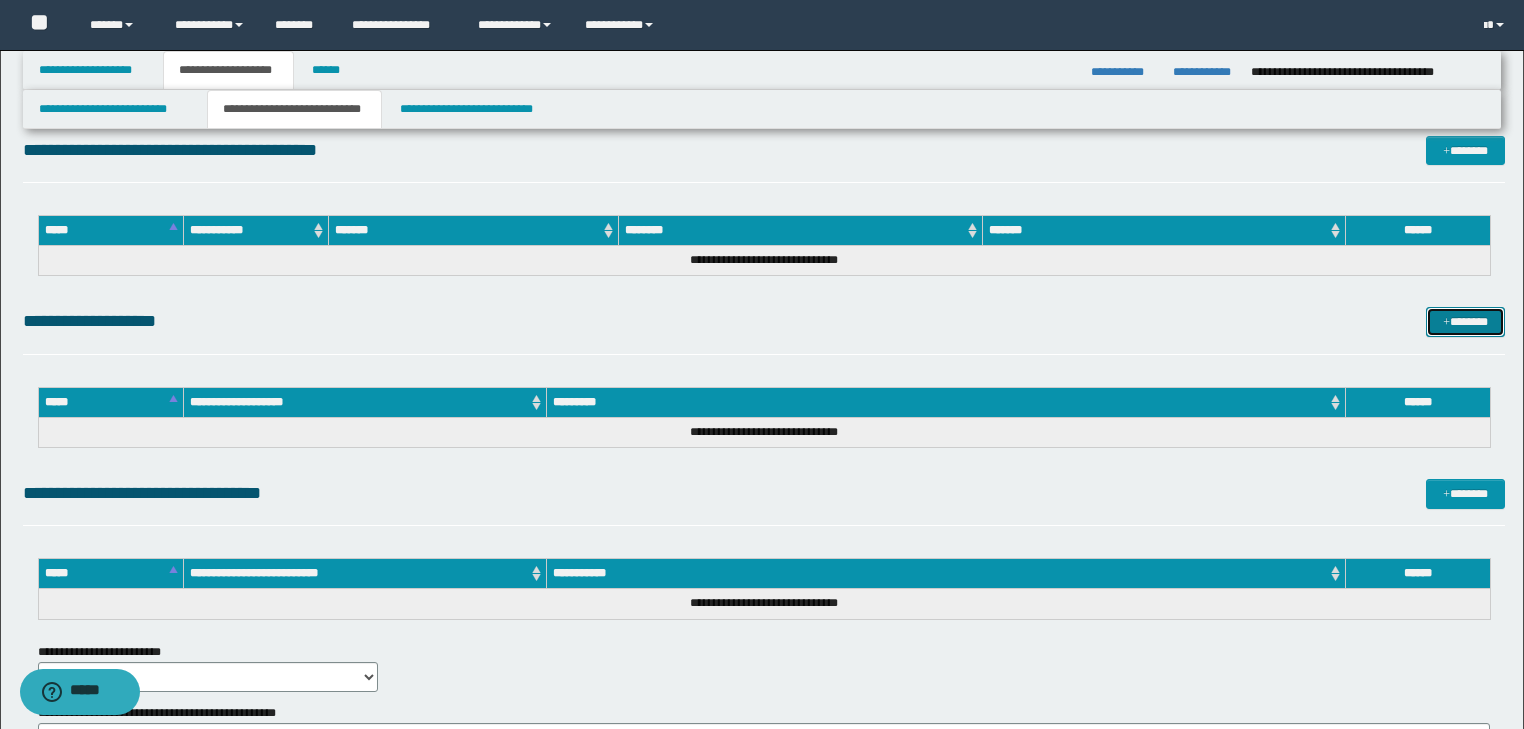 click on "*******" at bounding box center (1465, 322) 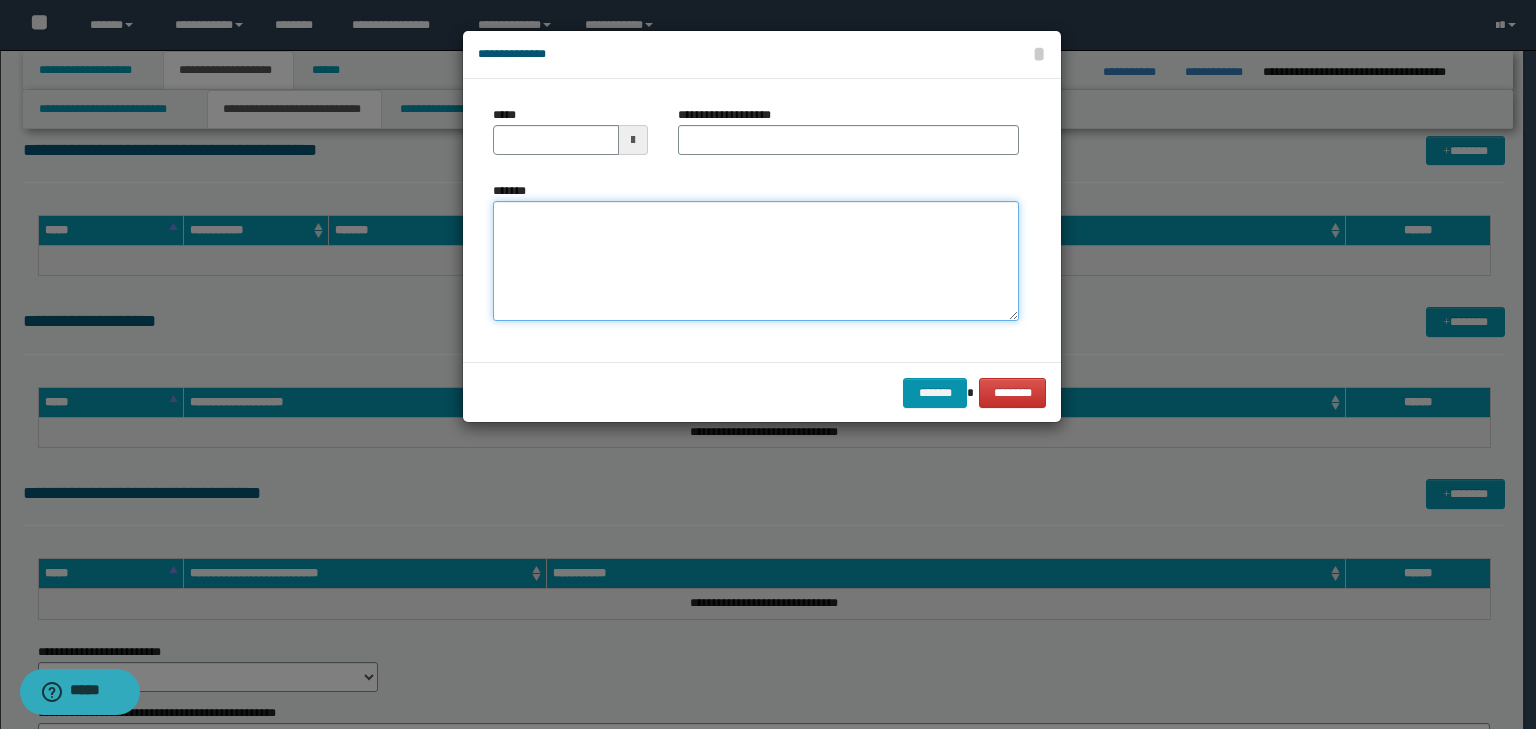 click on "*******" at bounding box center [756, 261] 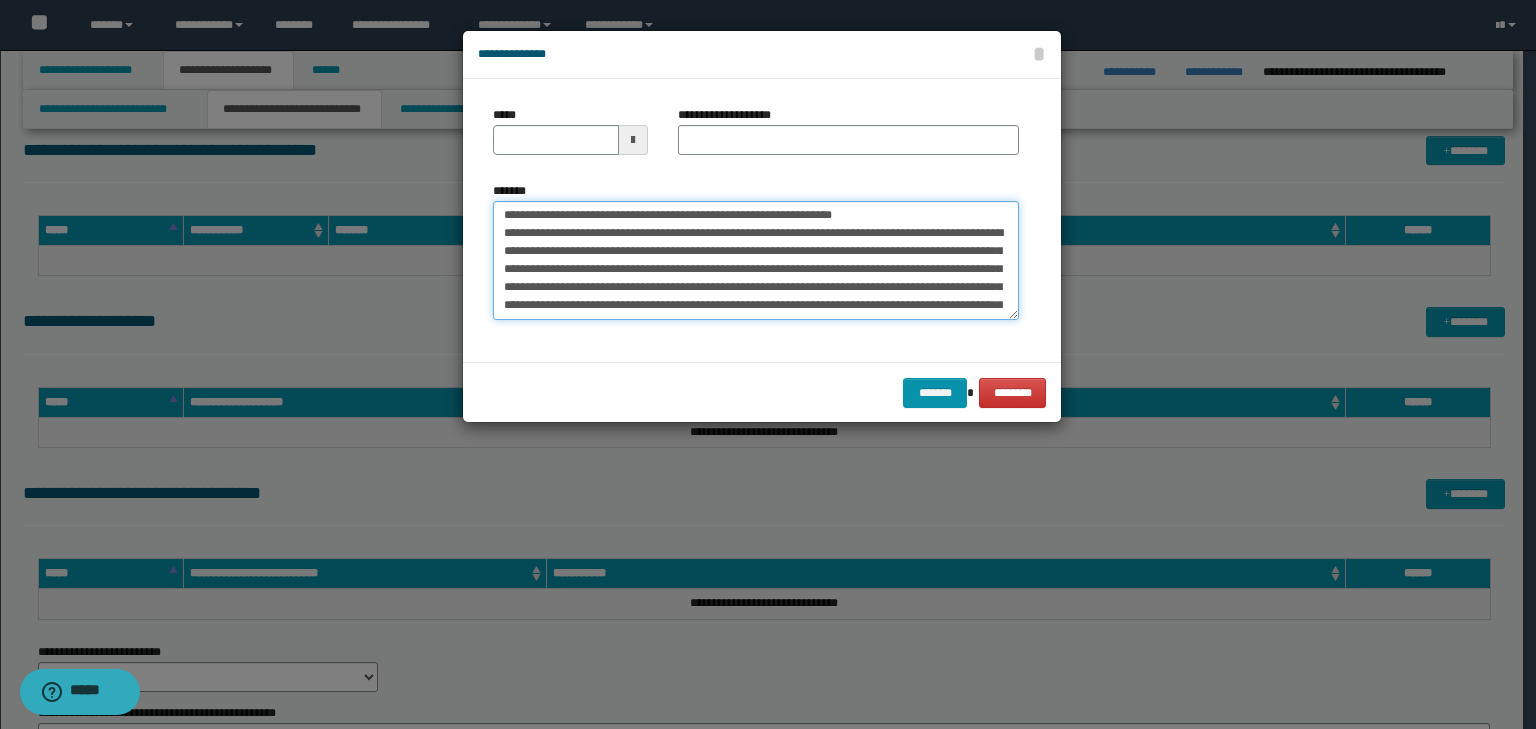 scroll, scrollTop: 0, scrollLeft: 0, axis: both 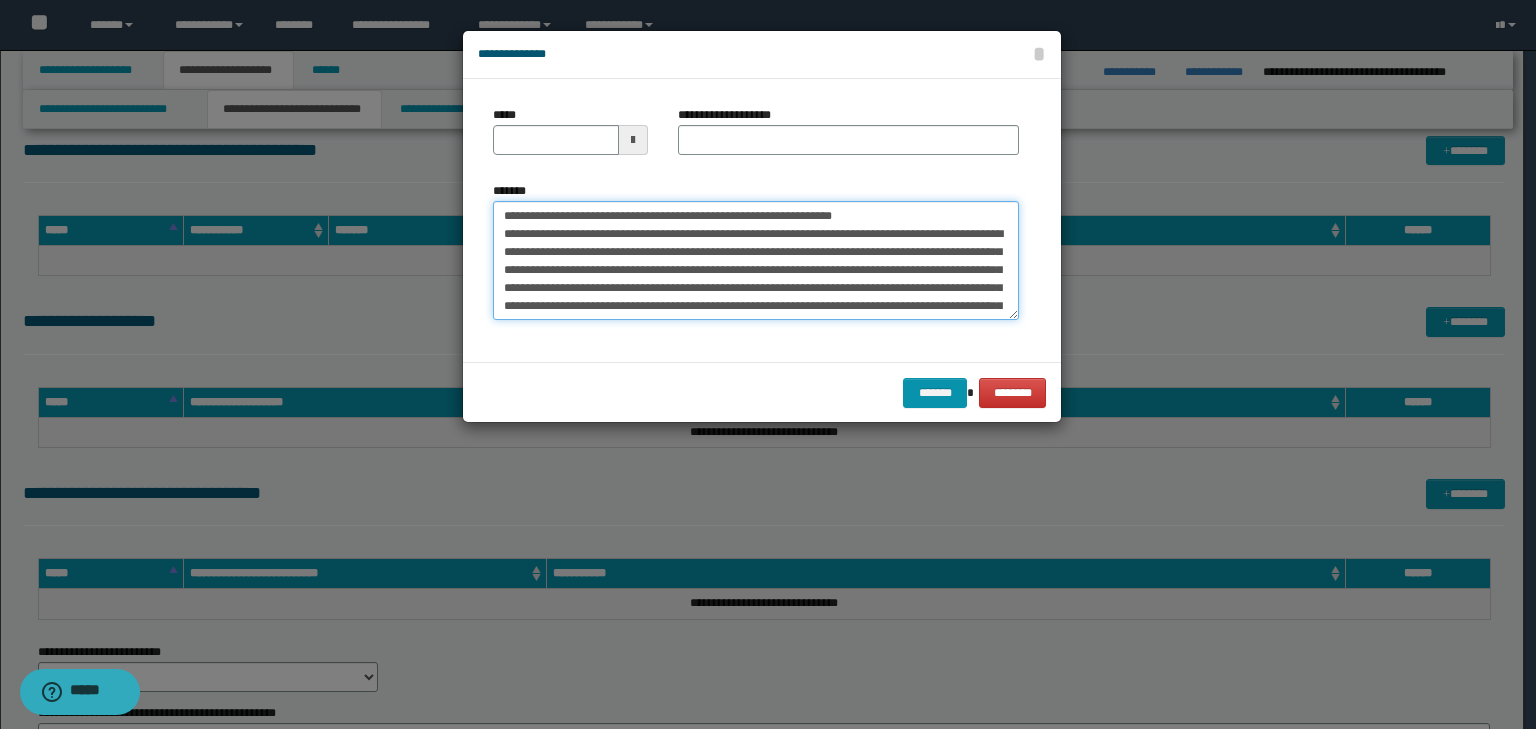 drag, startPoint x: 565, startPoint y: 213, endPoint x: 392, endPoint y: 200, distance: 173.48775 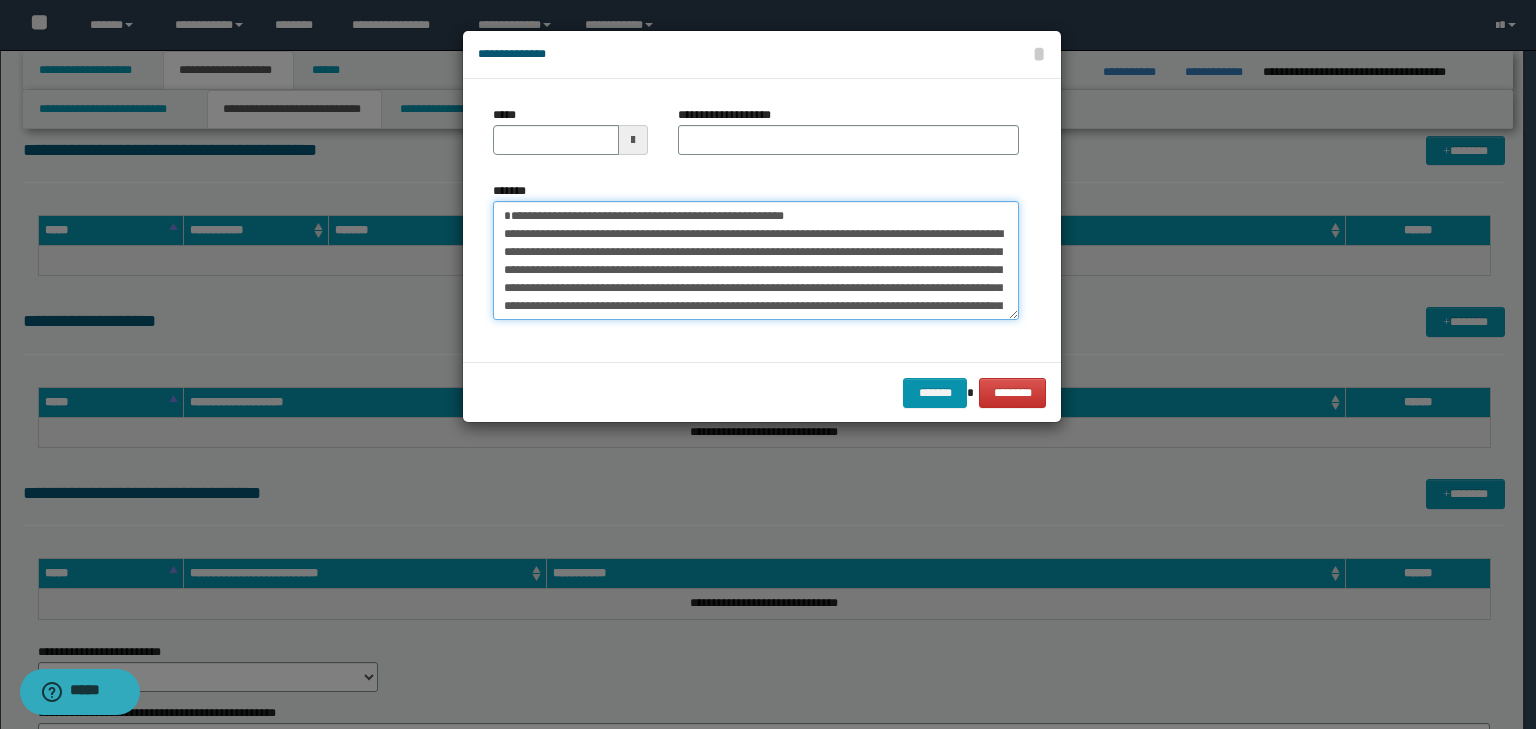 type 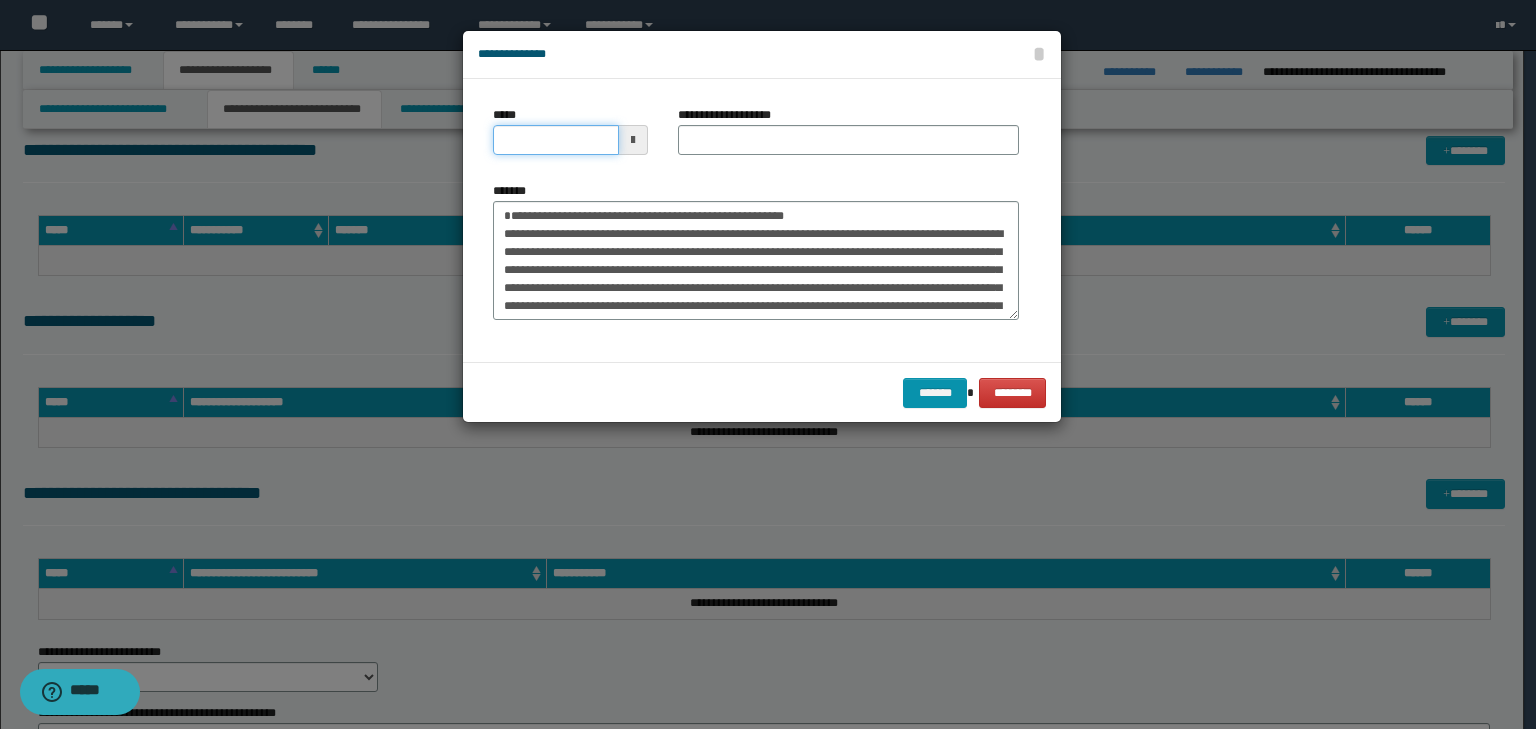 click on "*****" at bounding box center (556, 140) 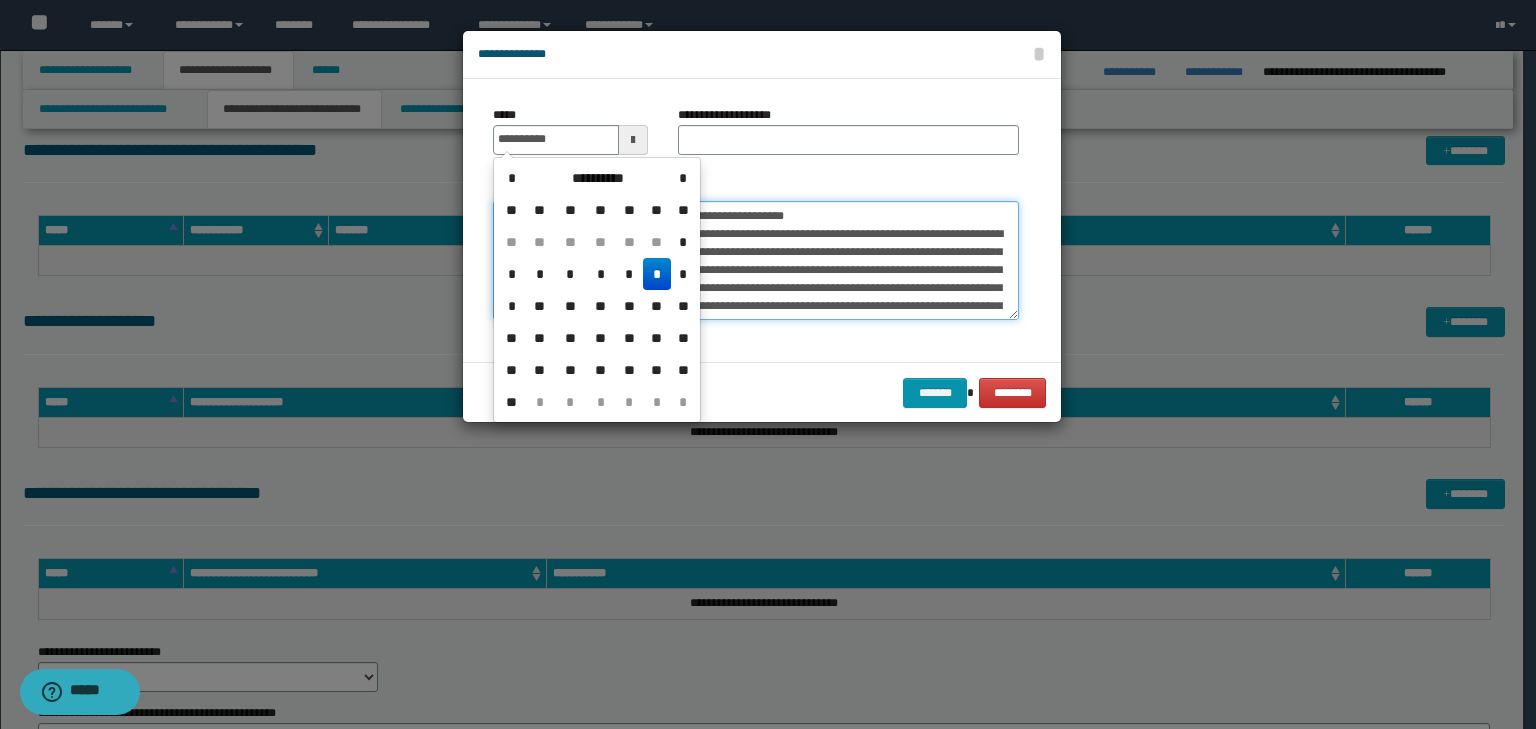 type on "**********" 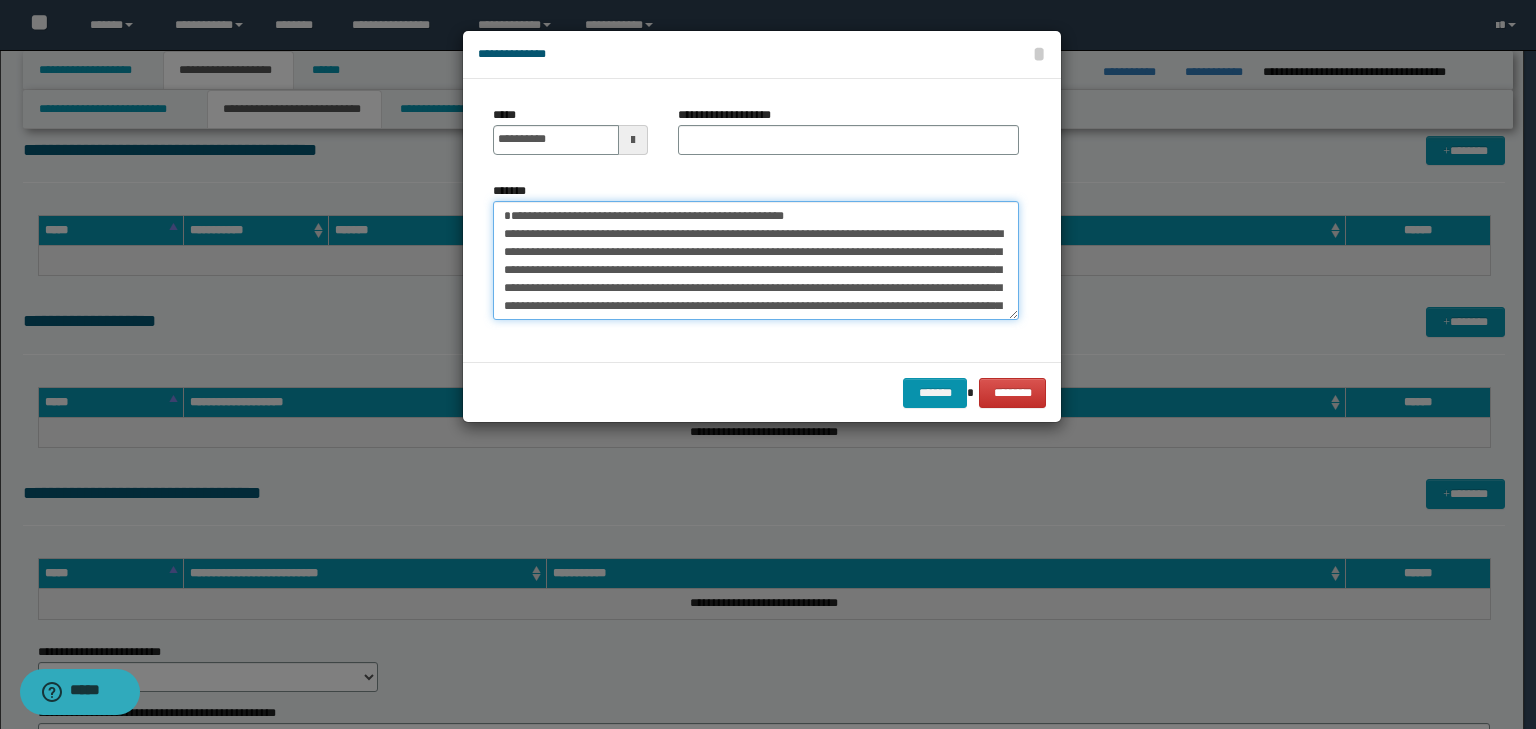 drag, startPoint x: 490, startPoint y: 171, endPoint x: 279, endPoint y: 166, distance: 211.05923 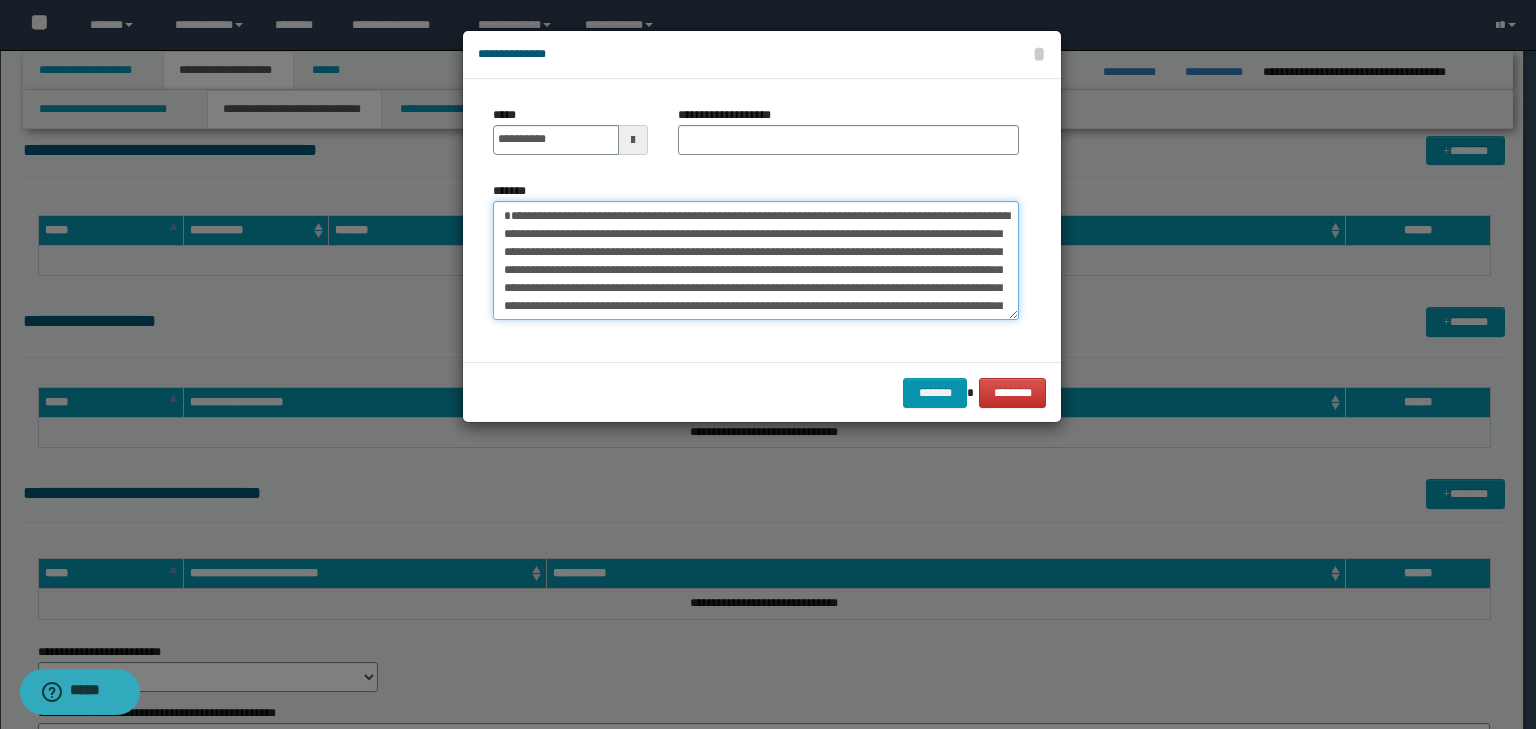 type on "**********" 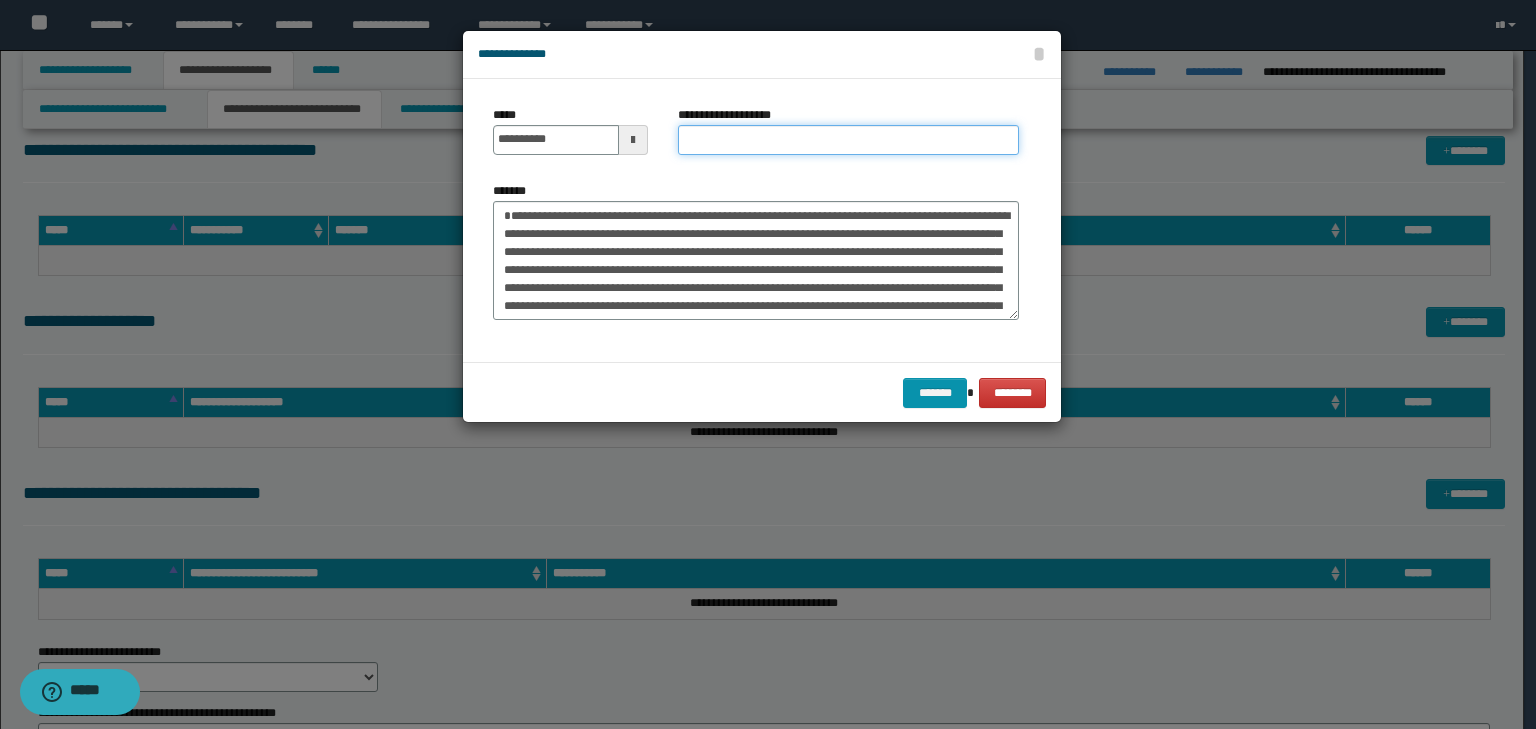 click on "**********" at bounding box center (848, 140) 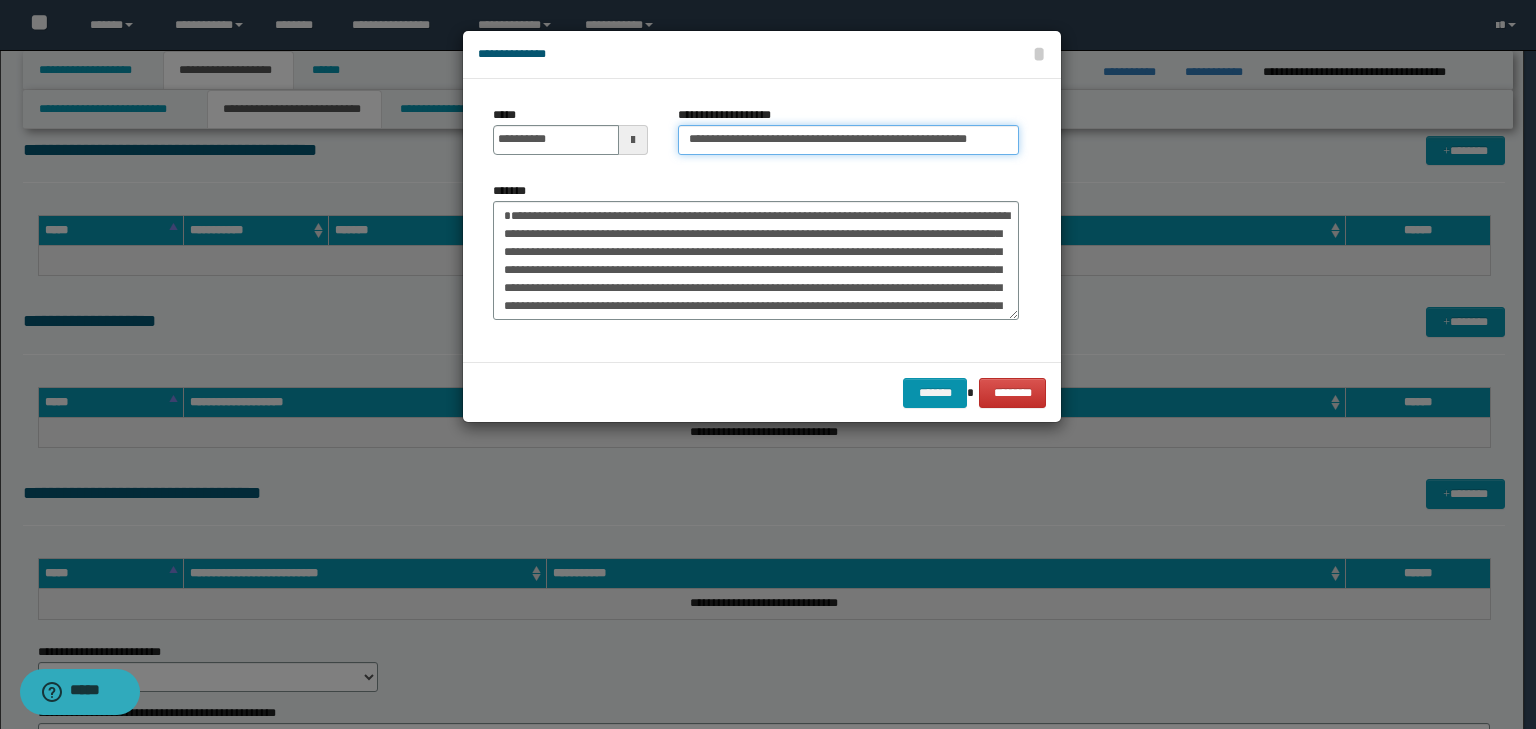 scroll, scrollTop: 0, scrollLeft: 43, axis: horizontal 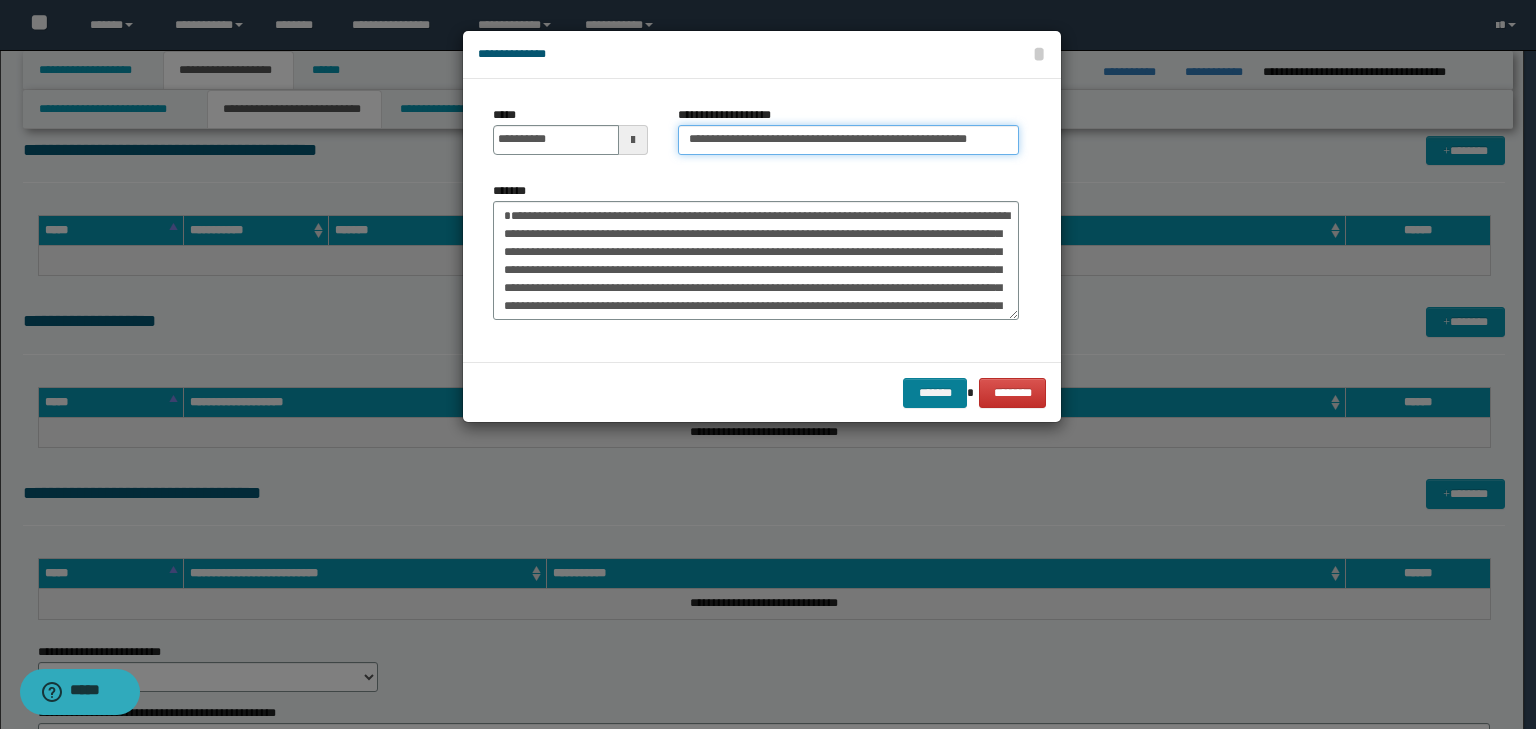 type on "**********" 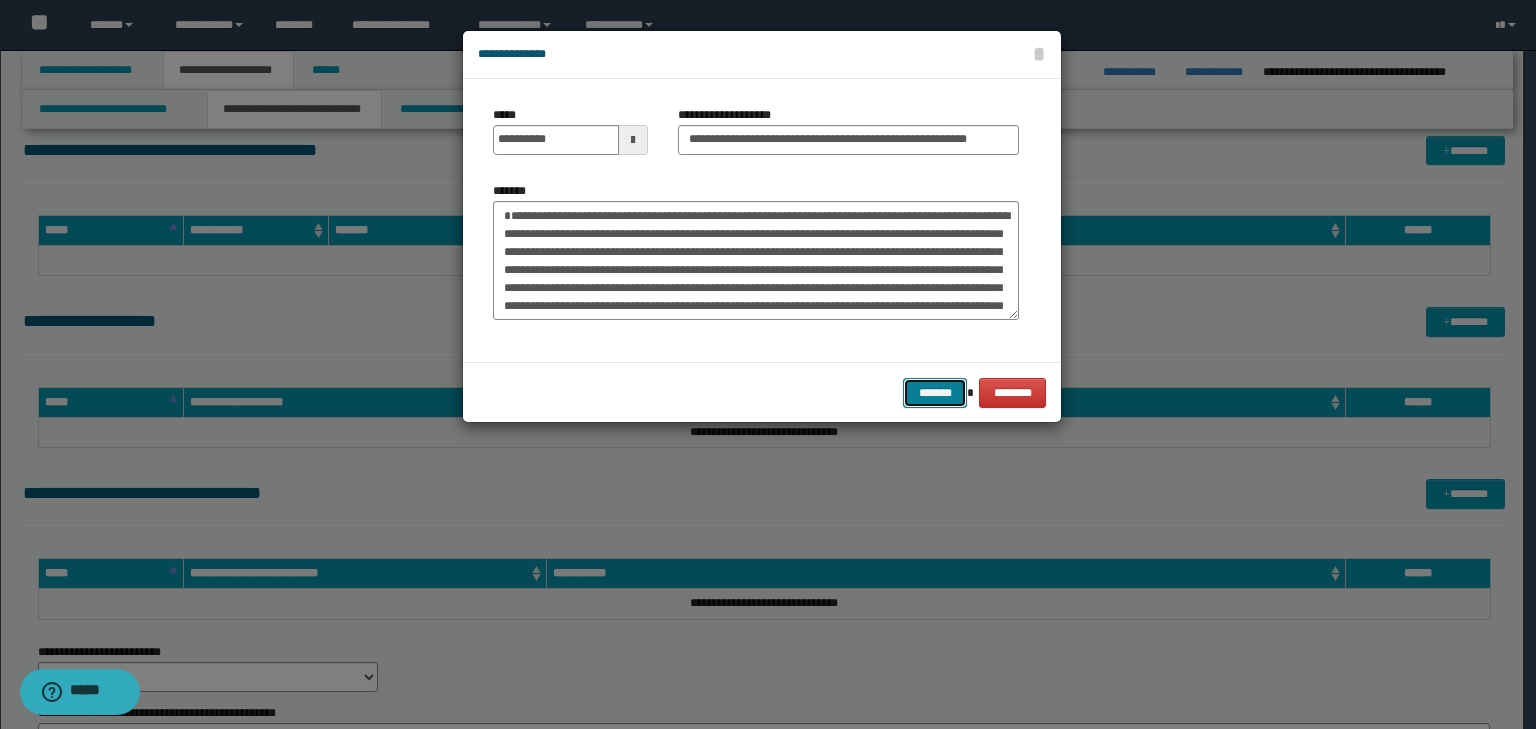 click on "*******" at bounding box center [935, 393] 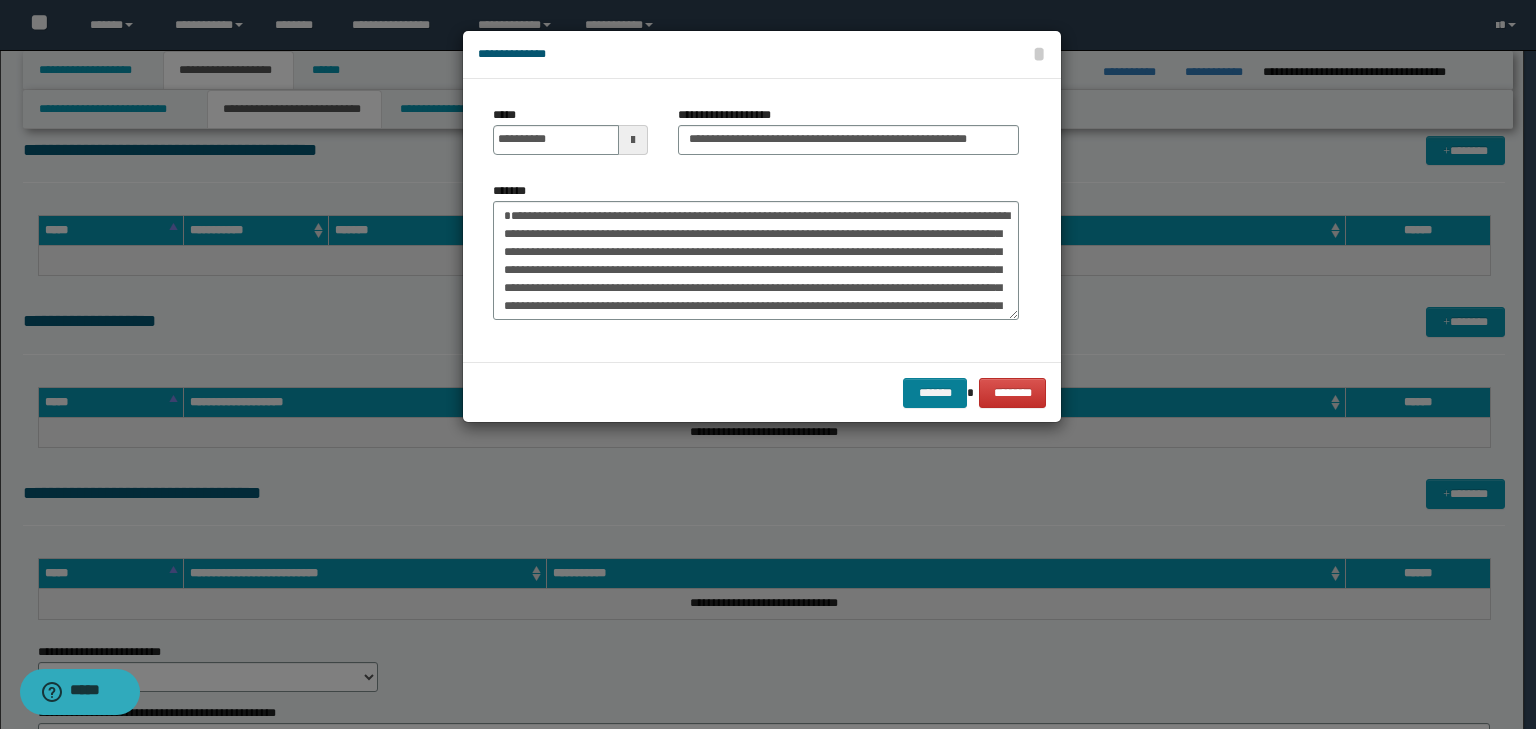 scroll, scrollTop: 0, scrollLeft: 0, axis: both 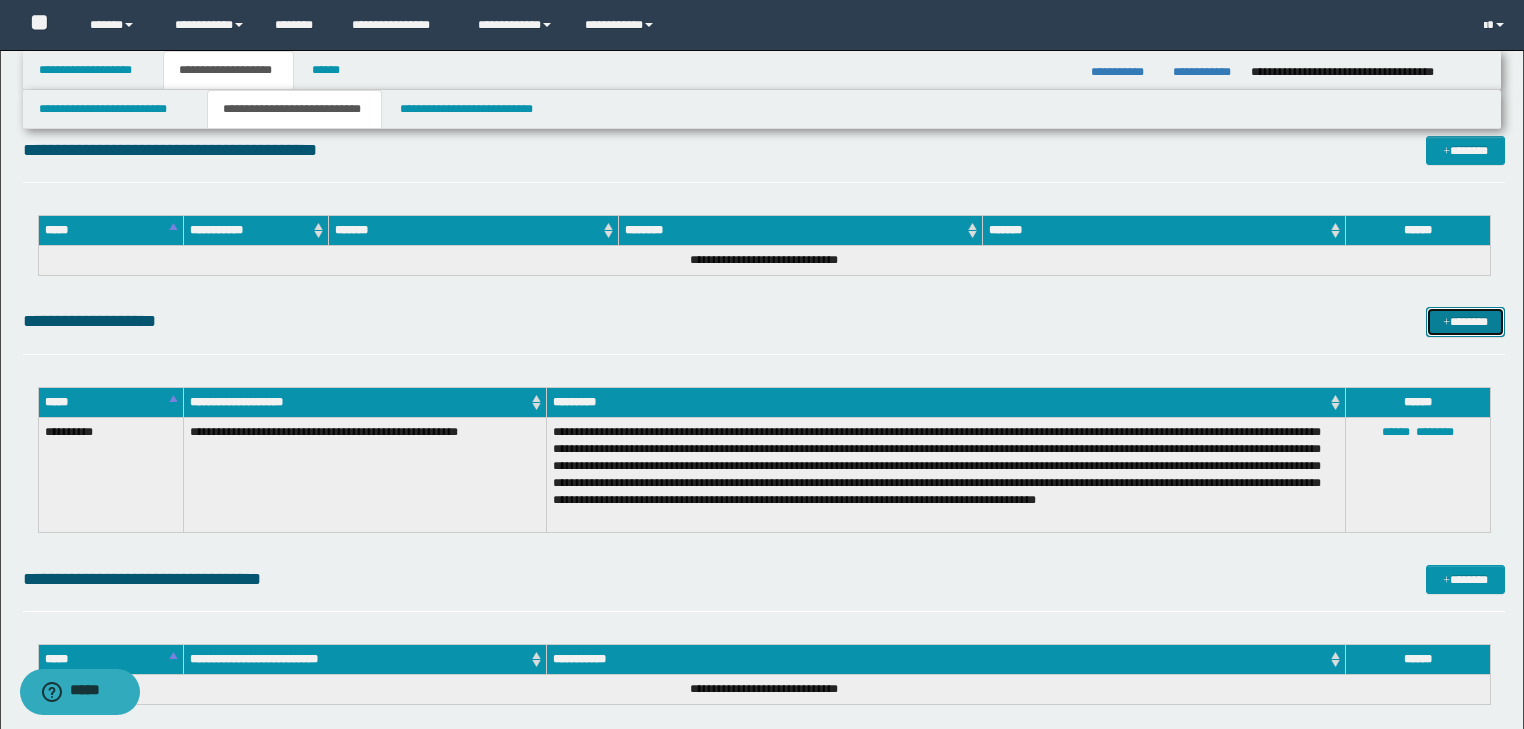 click on "*******" at bounding box center (1465, 322) 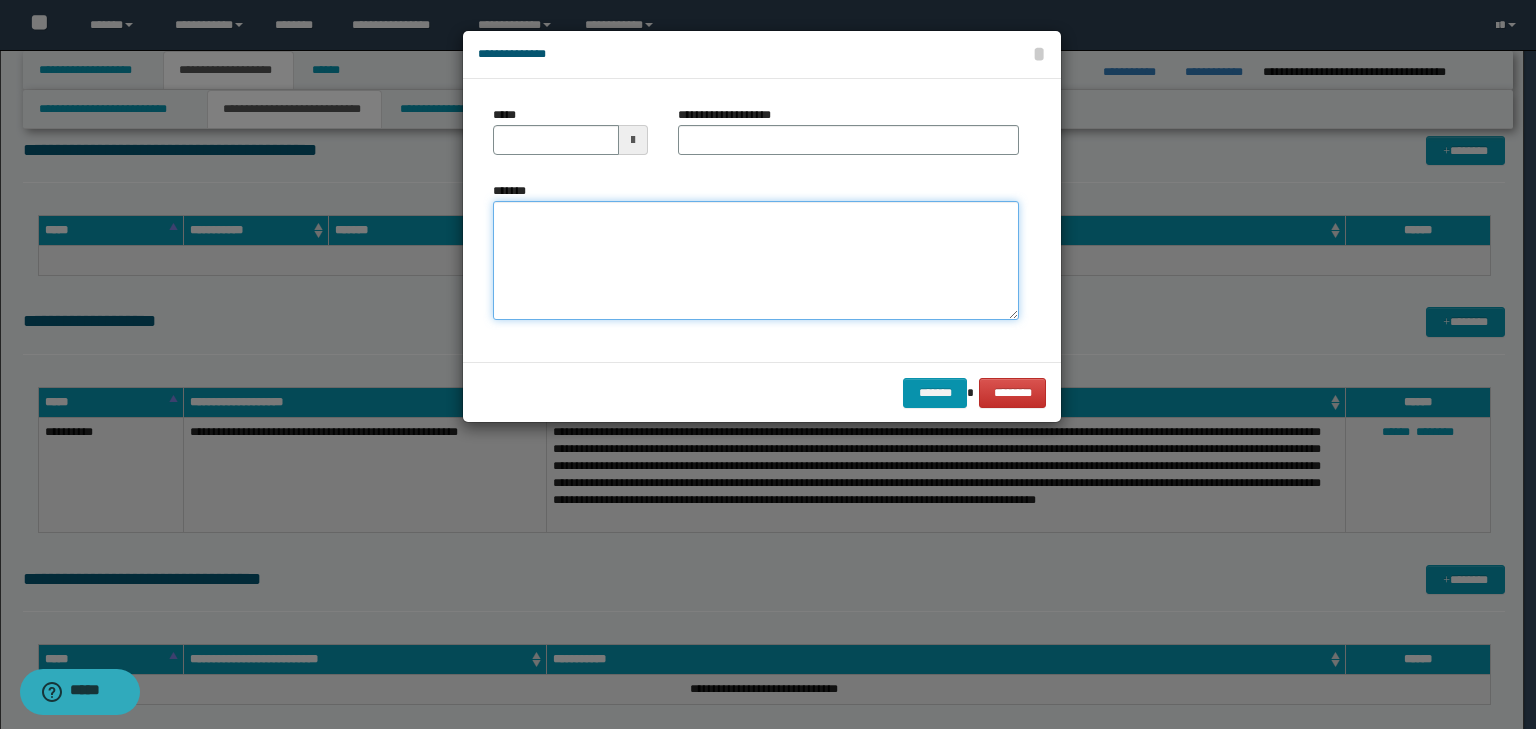 click on "*******" at bounding box center [756, 261] 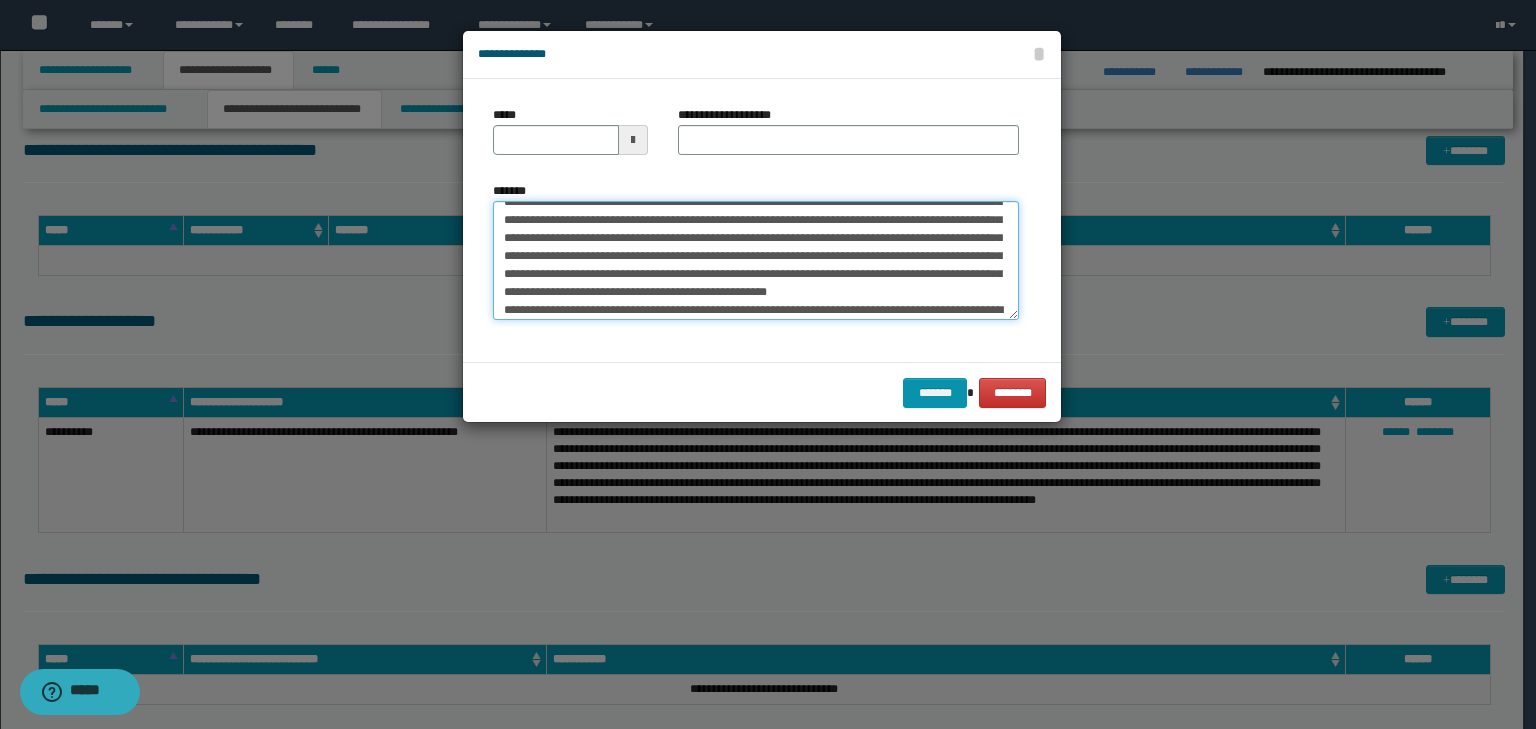 scroll, scrollTop: 0, scrollLeft: 0, axis: both 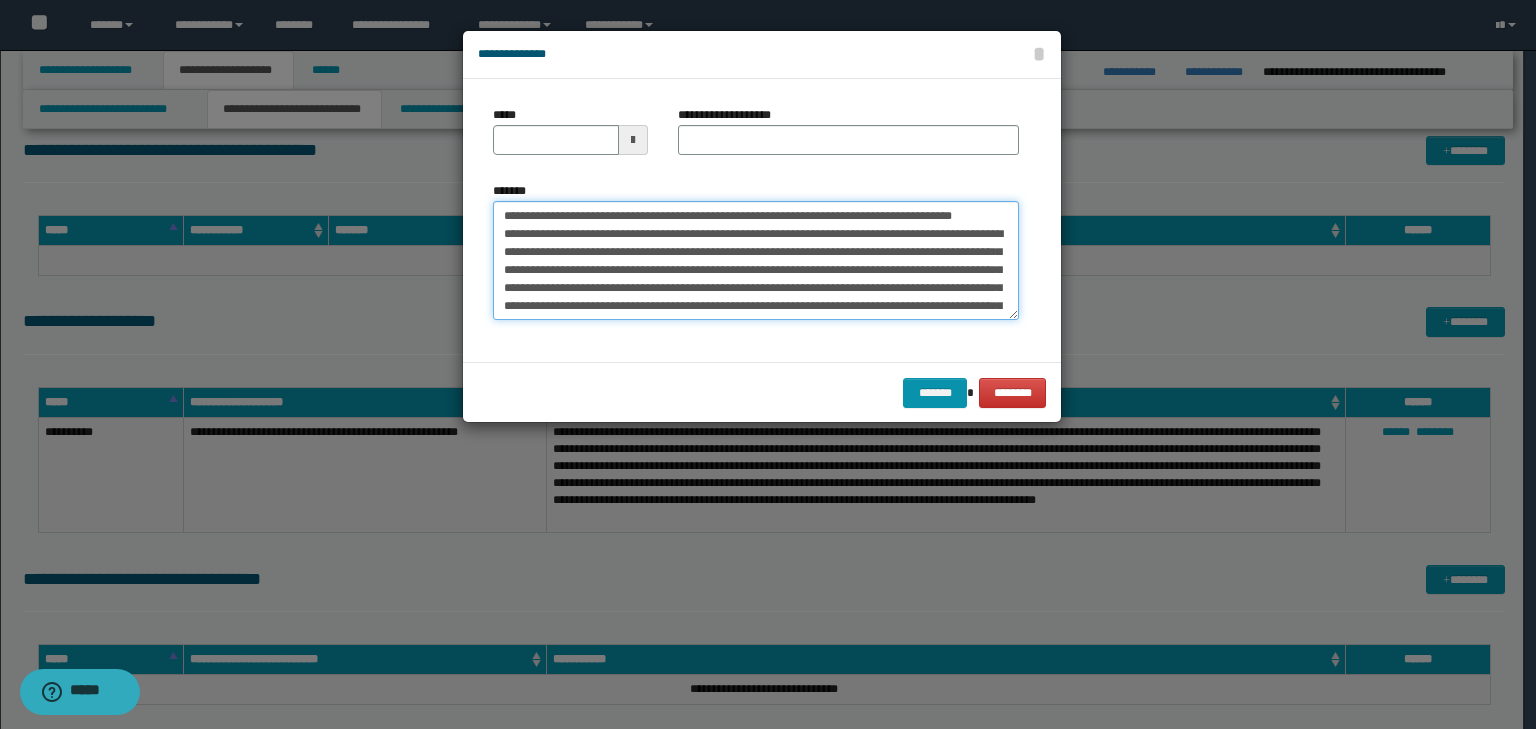 drag, startPoint x: 563, startPoint y: 221, endPoint x: 404, endPoint y: 200, distance: 160.3808 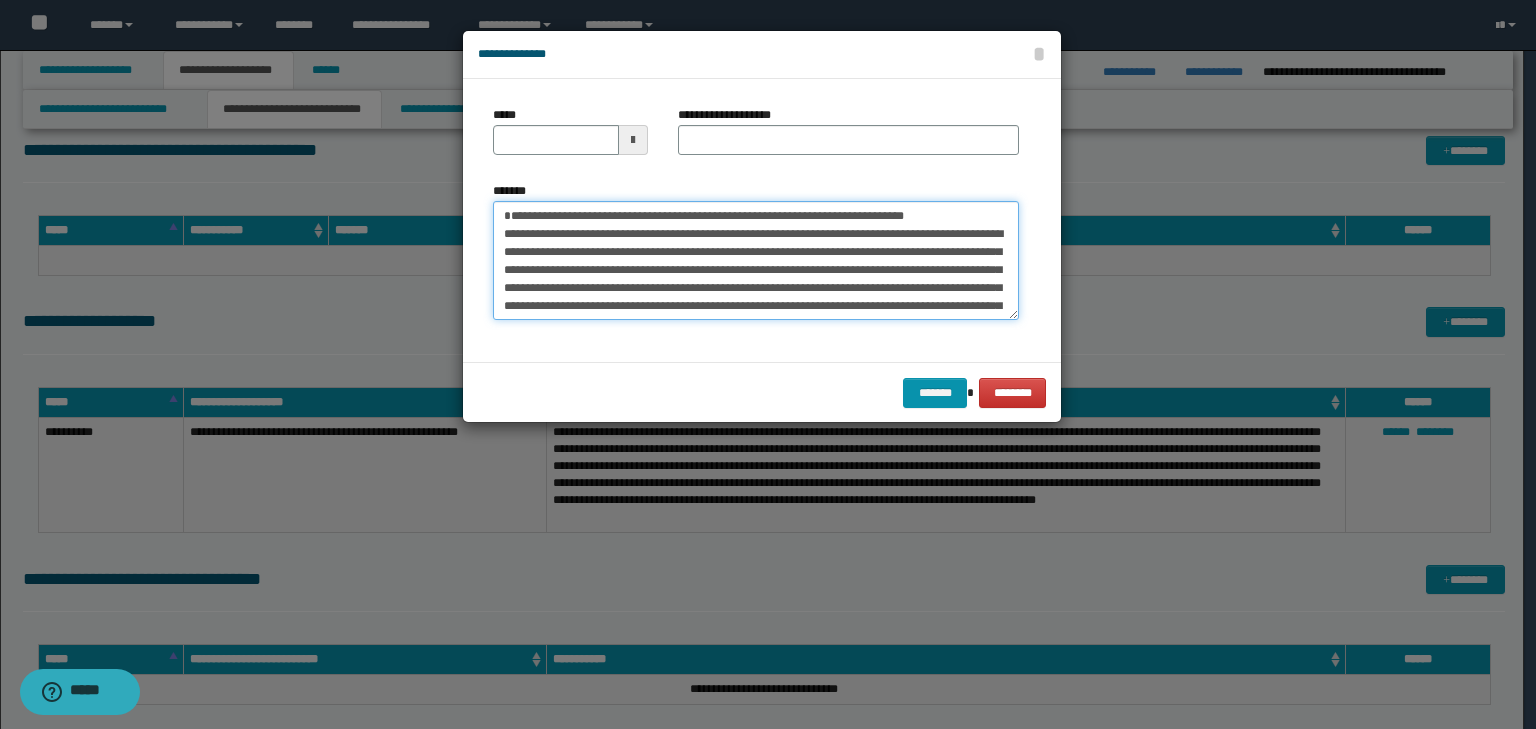 type on "**********" 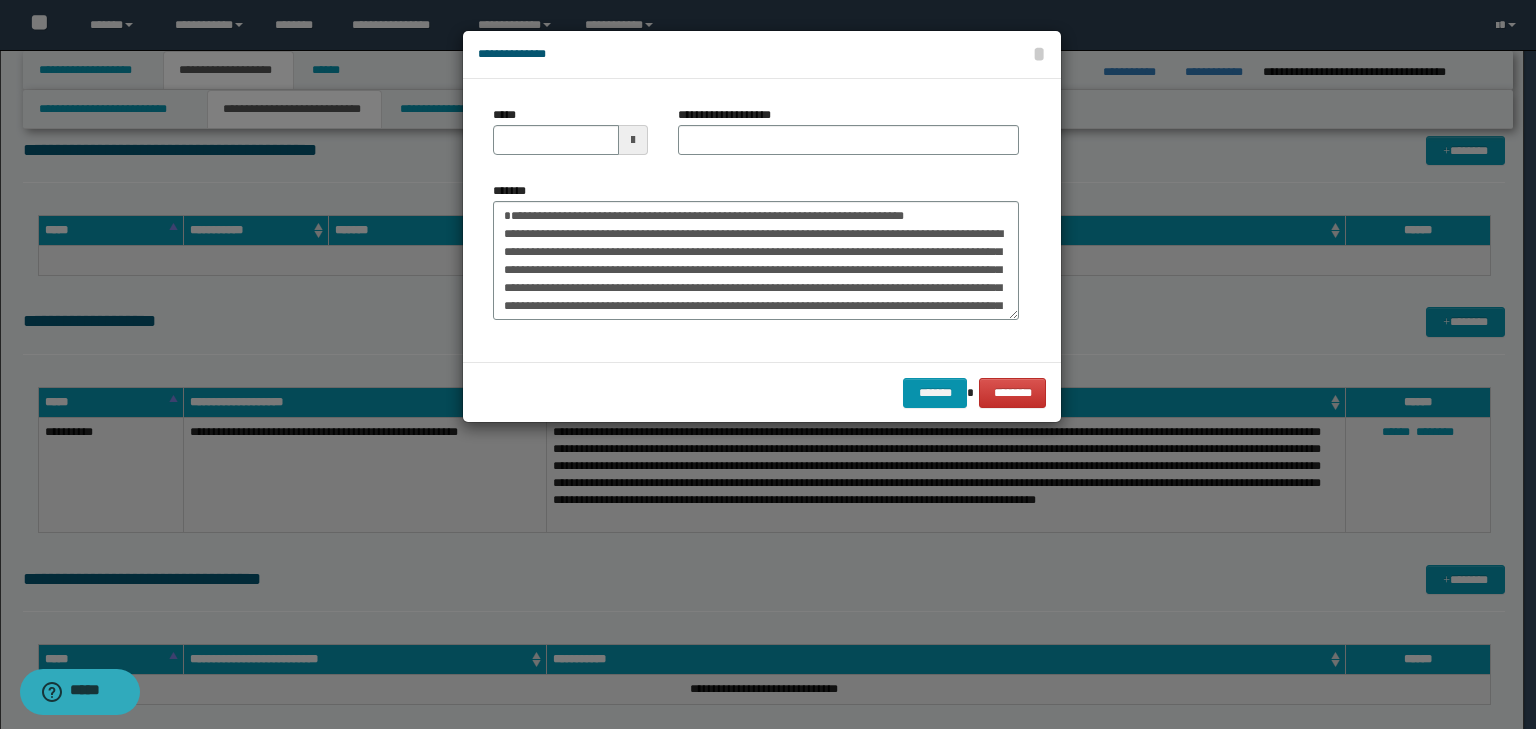 click on "*****" at bounding box center [570, 138] 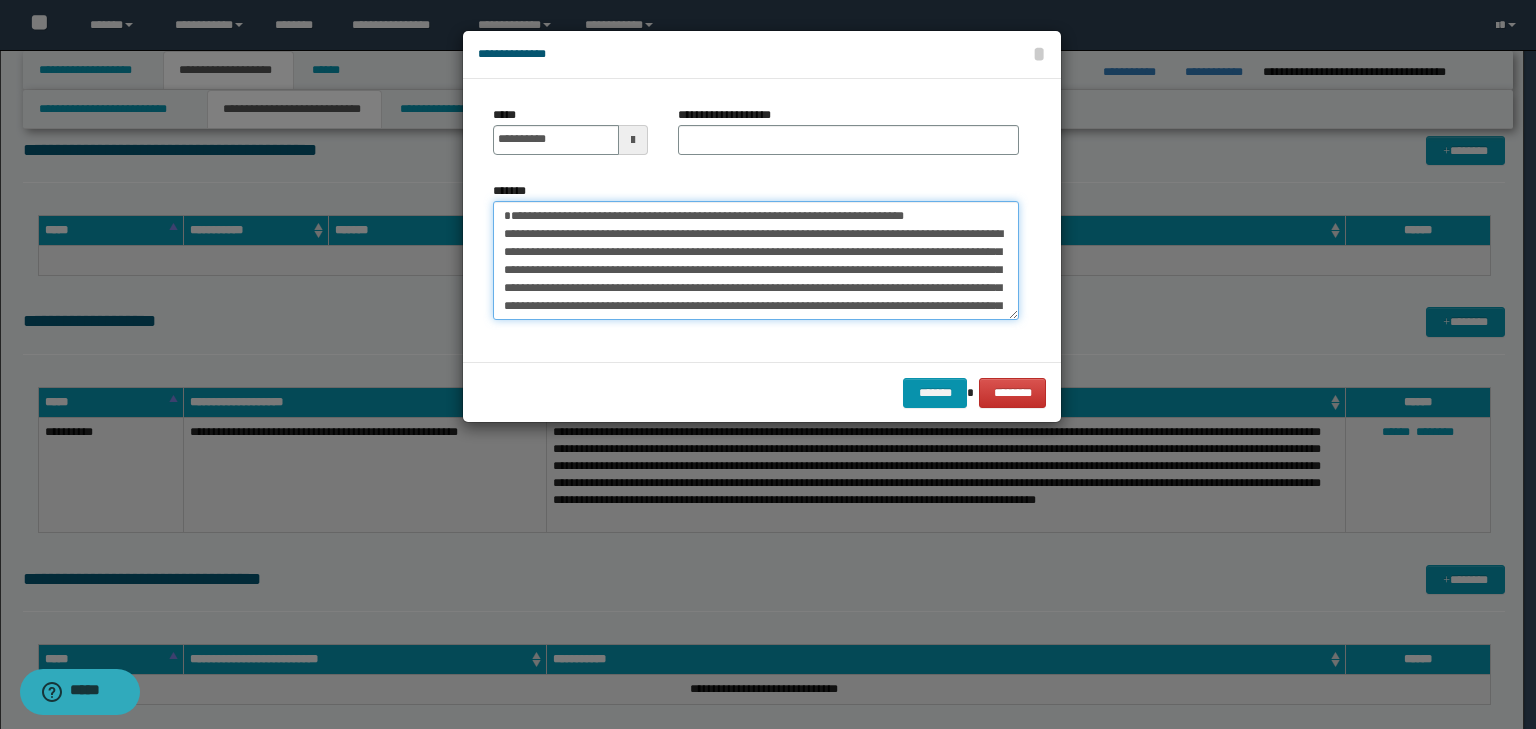 drag, startPoint x: 611, startPoint y: 209, endPoint x: 353, endPoint y: 182, distance: 259.40894 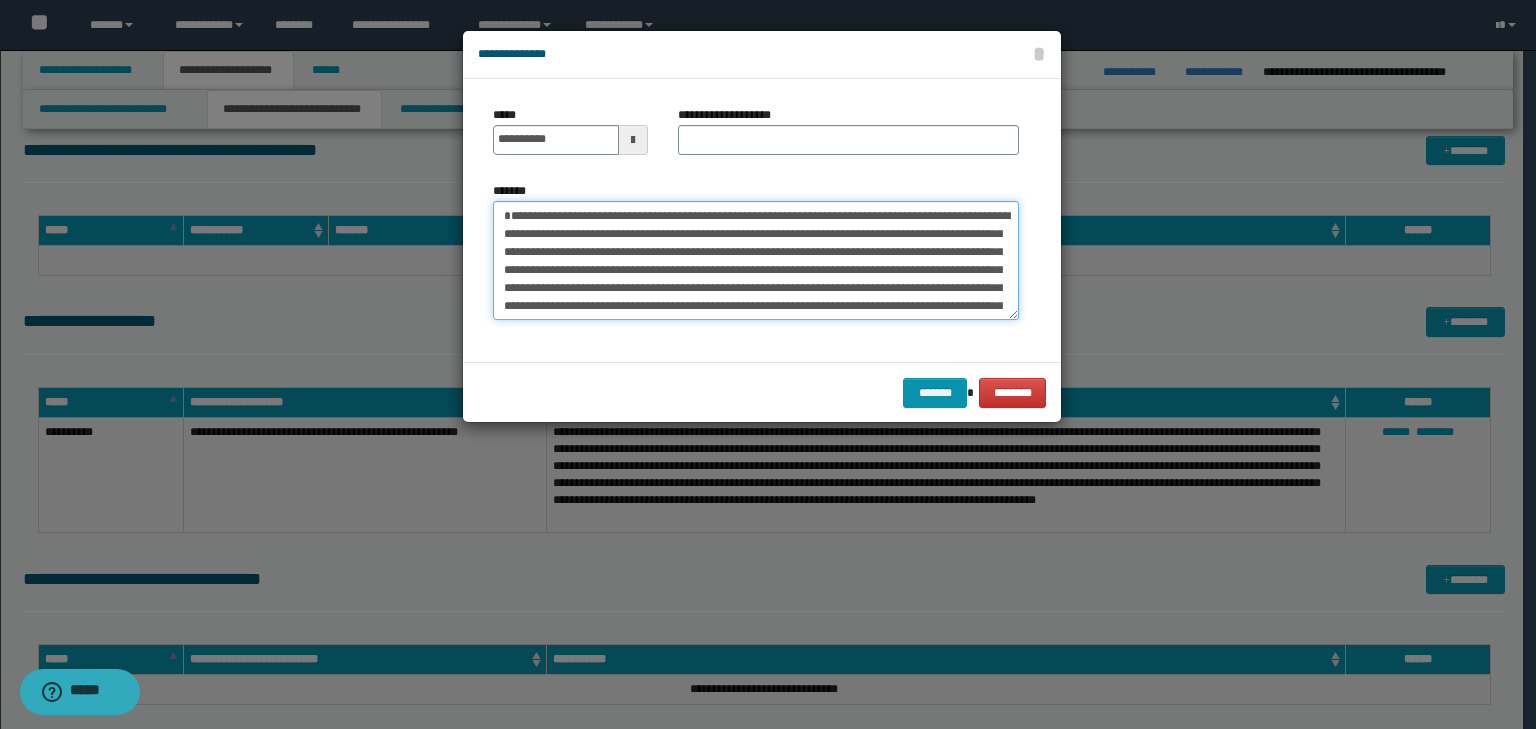 type on "**********" 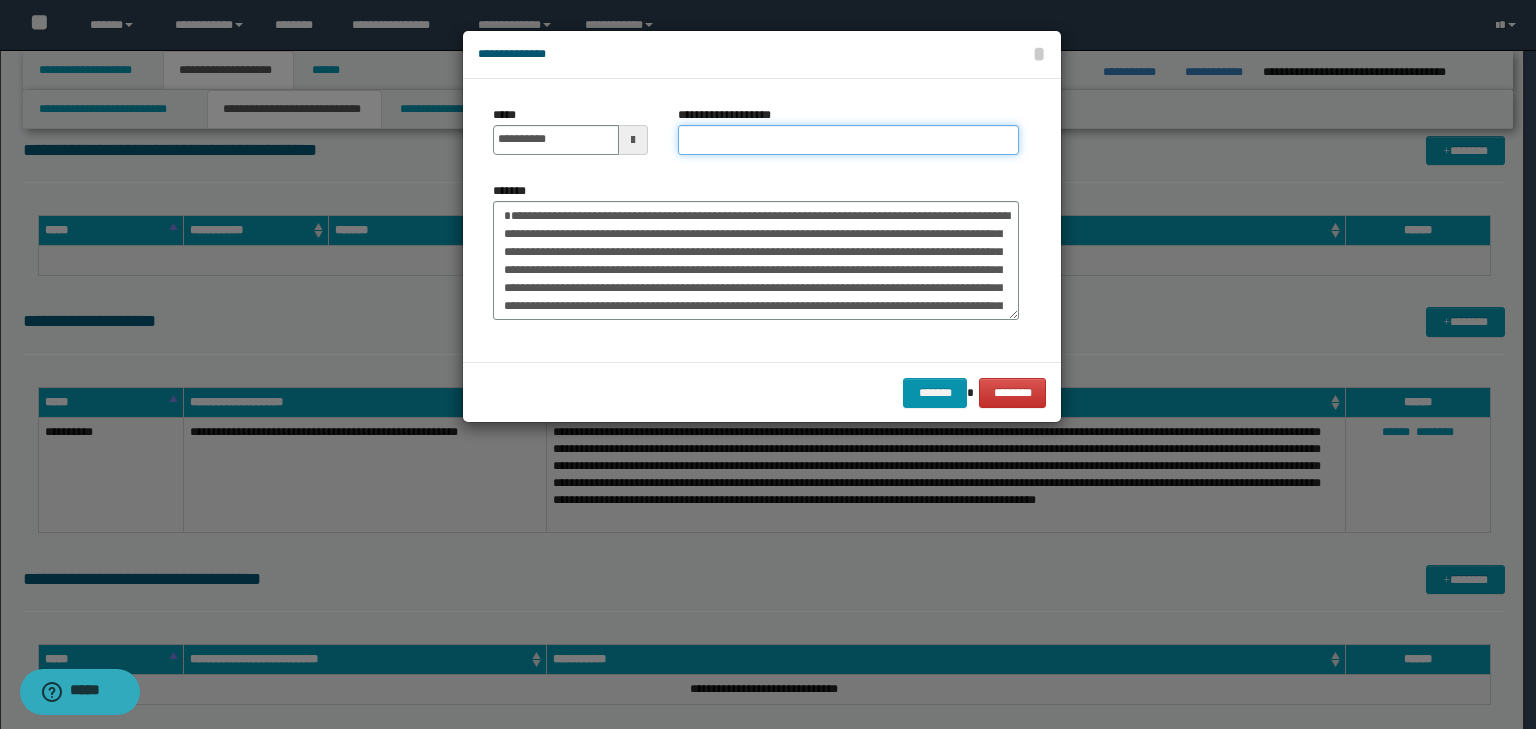 click on "**********" at bounding box center (848, 140) 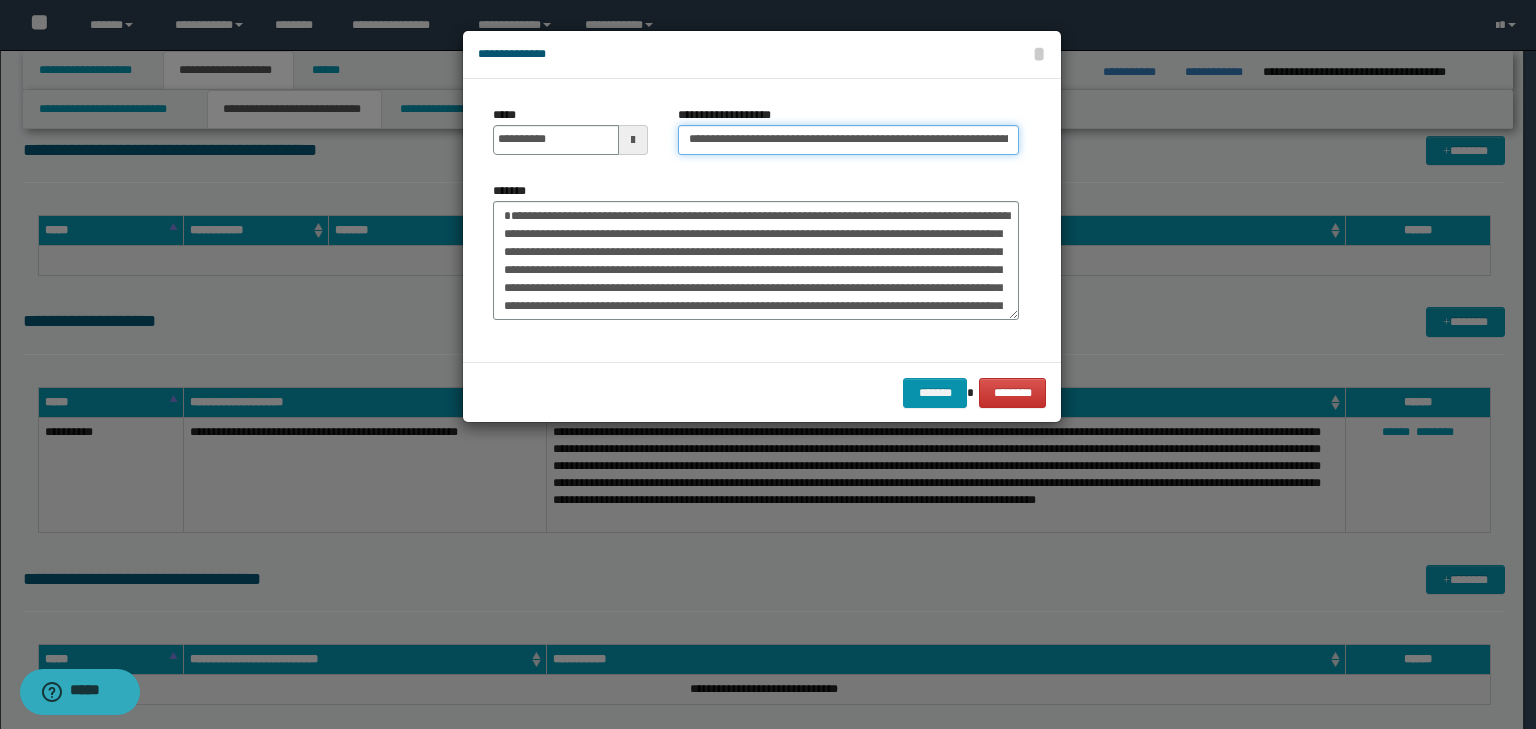 scroll, scrollTop: 0, scrollLeft: 215, axis: horizontal 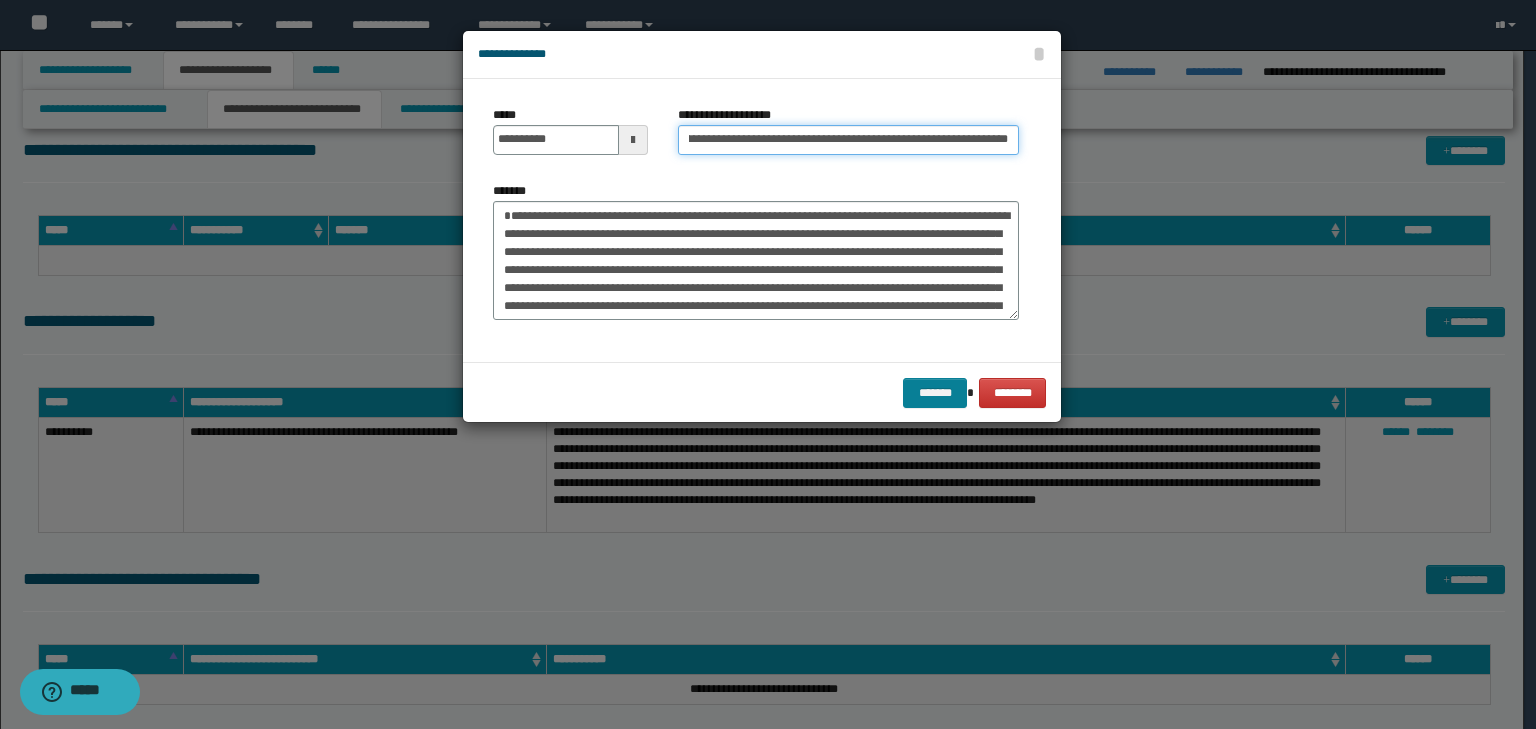 type on "**********" 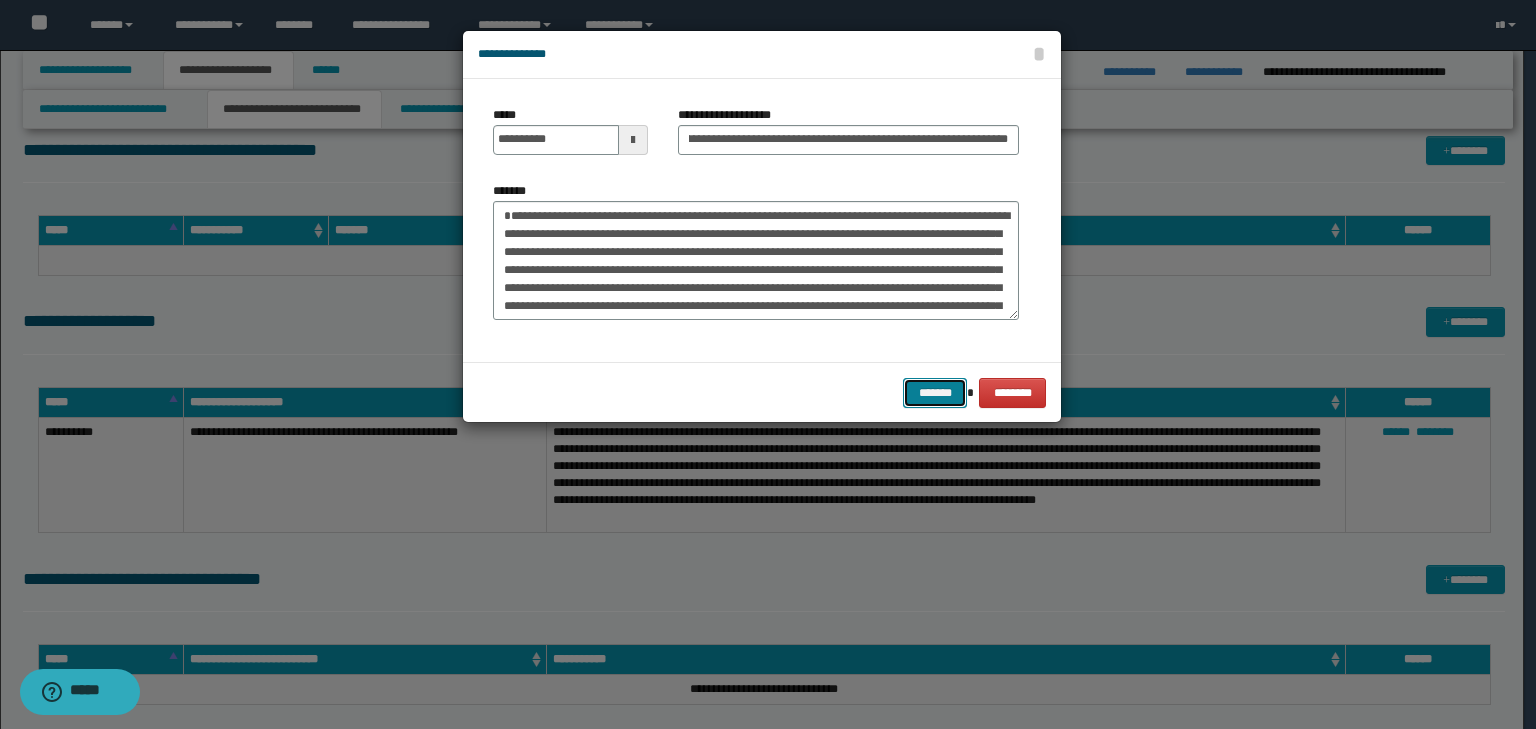 click on "*******" at bounding box center (935, 393) 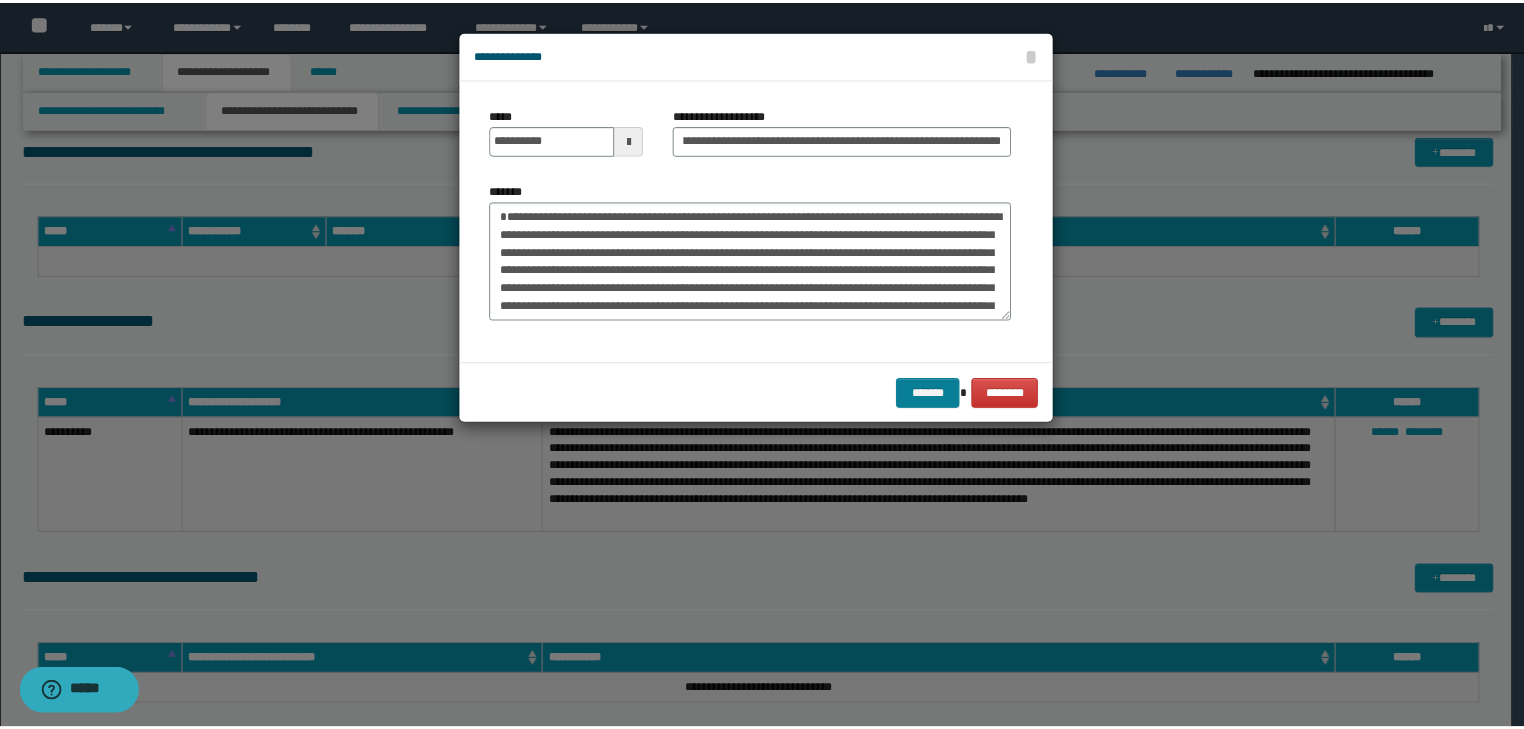 scroll, scrollTop: 0, scrollLeft: 0, axis: both 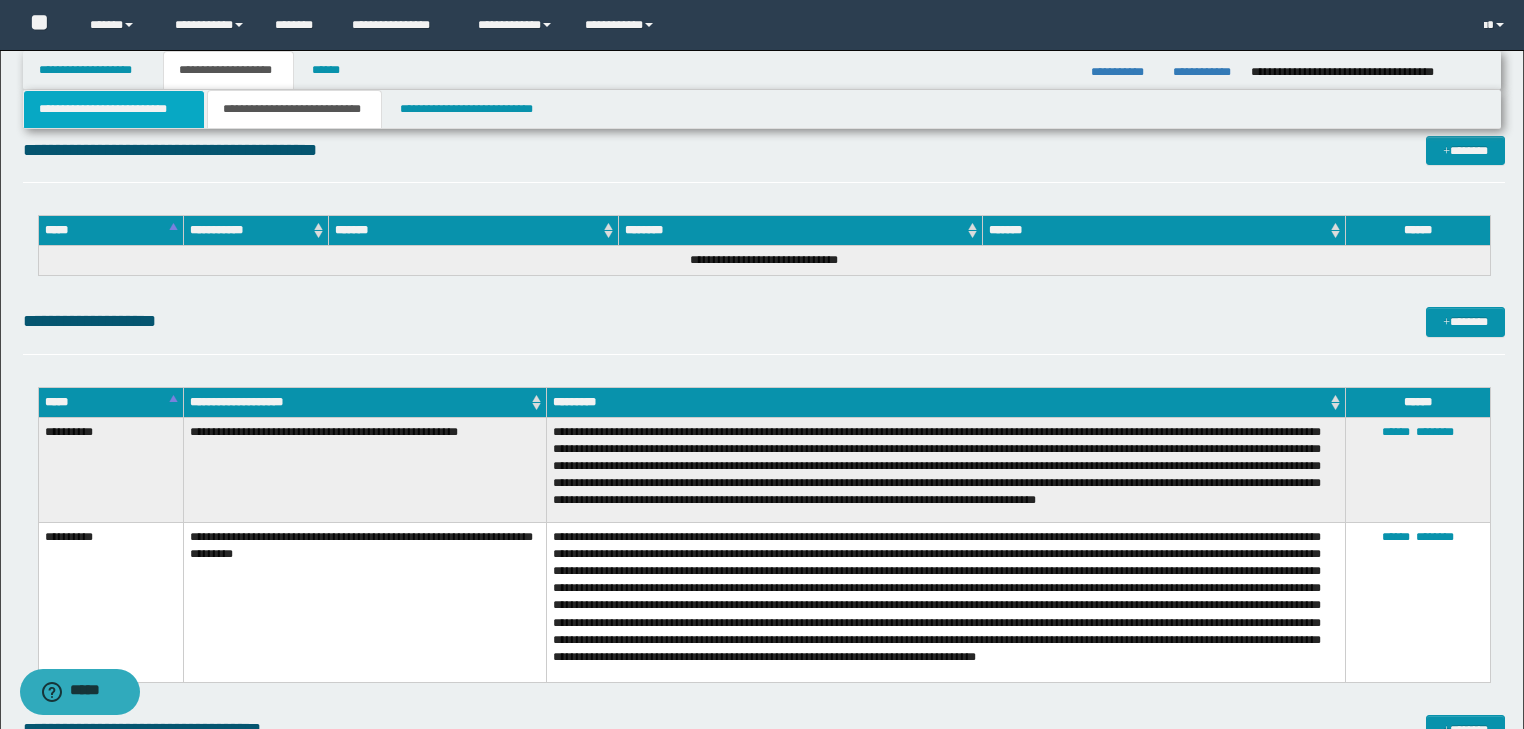 drag, startPoint x: 80, startPoint y: 123, endPoint x: 77, endPoint y: 110, distance: 13.341664 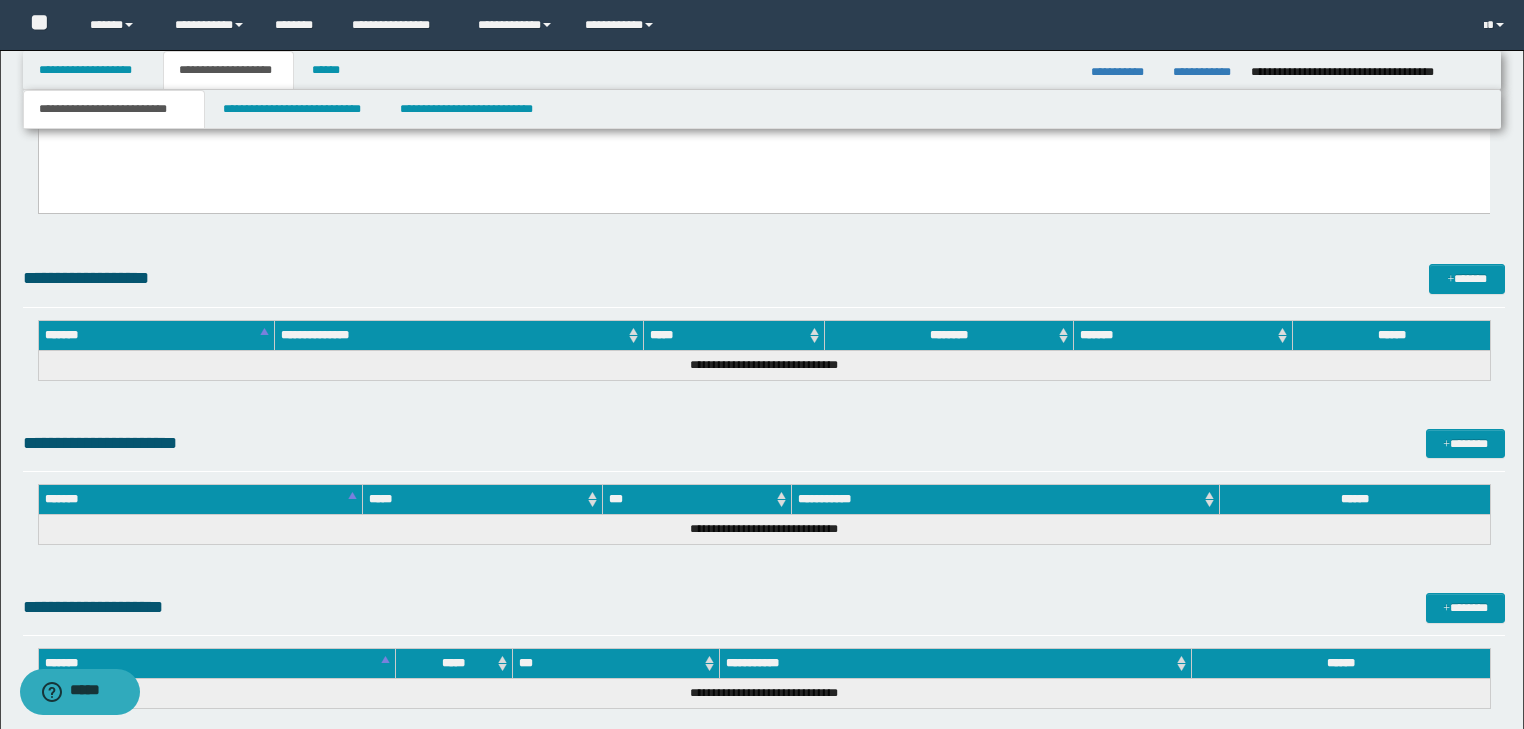 scroll, scrollTop: 861, scrollLeft: 0, axis: vertical 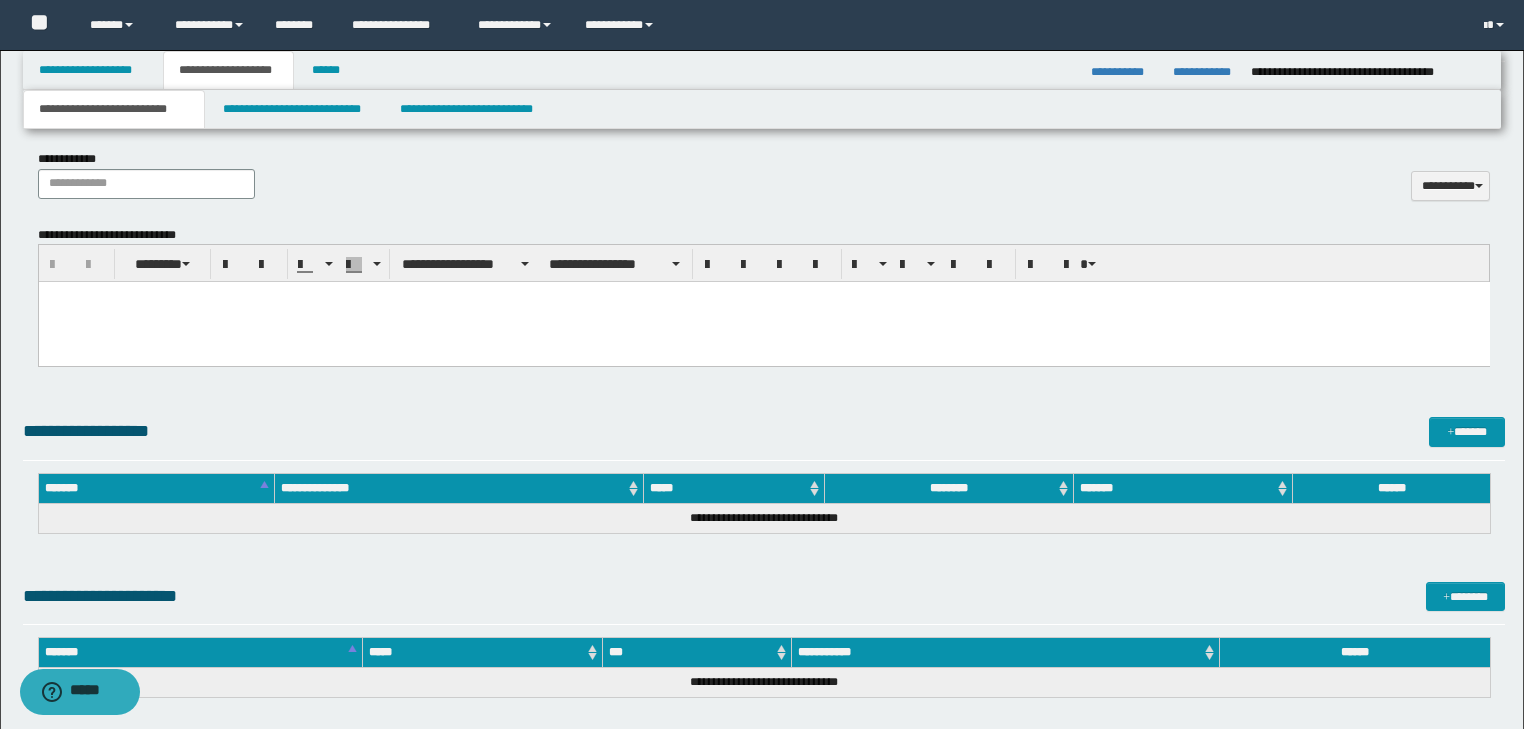 click at bounding box center [763, 322] 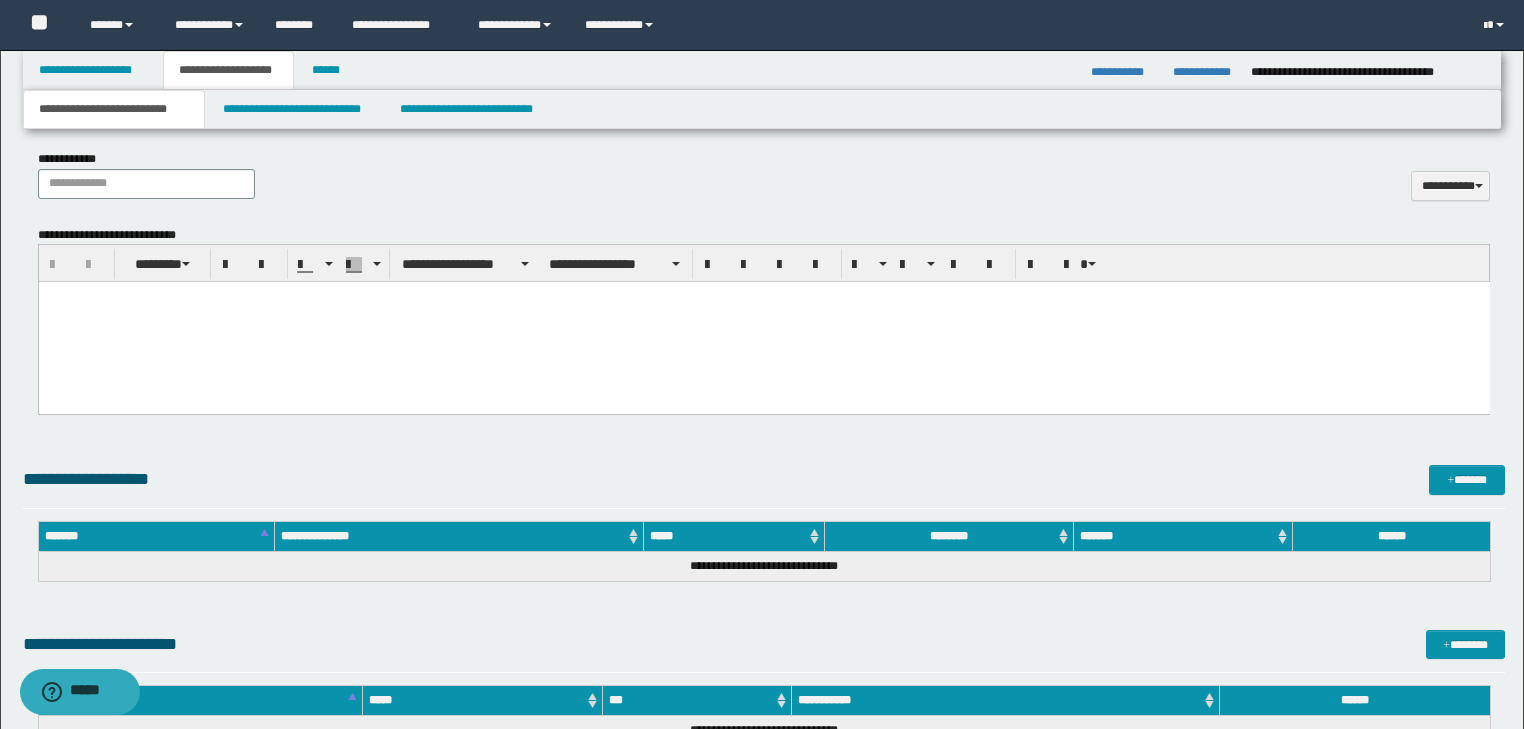 type 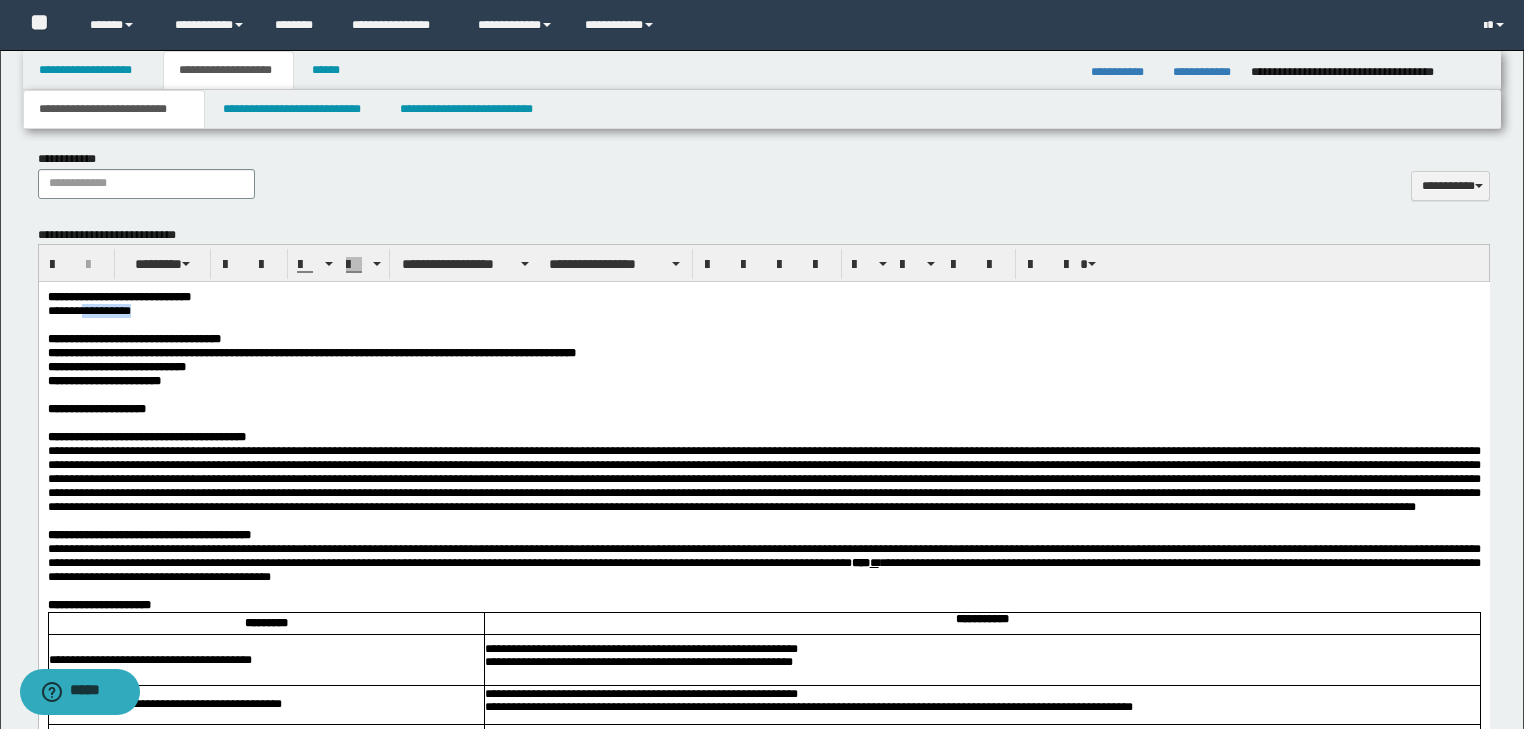 drag, startPoint x: 81, startPoint y: 308, endPoint x: 146, endPoint y: 308, distance: 65 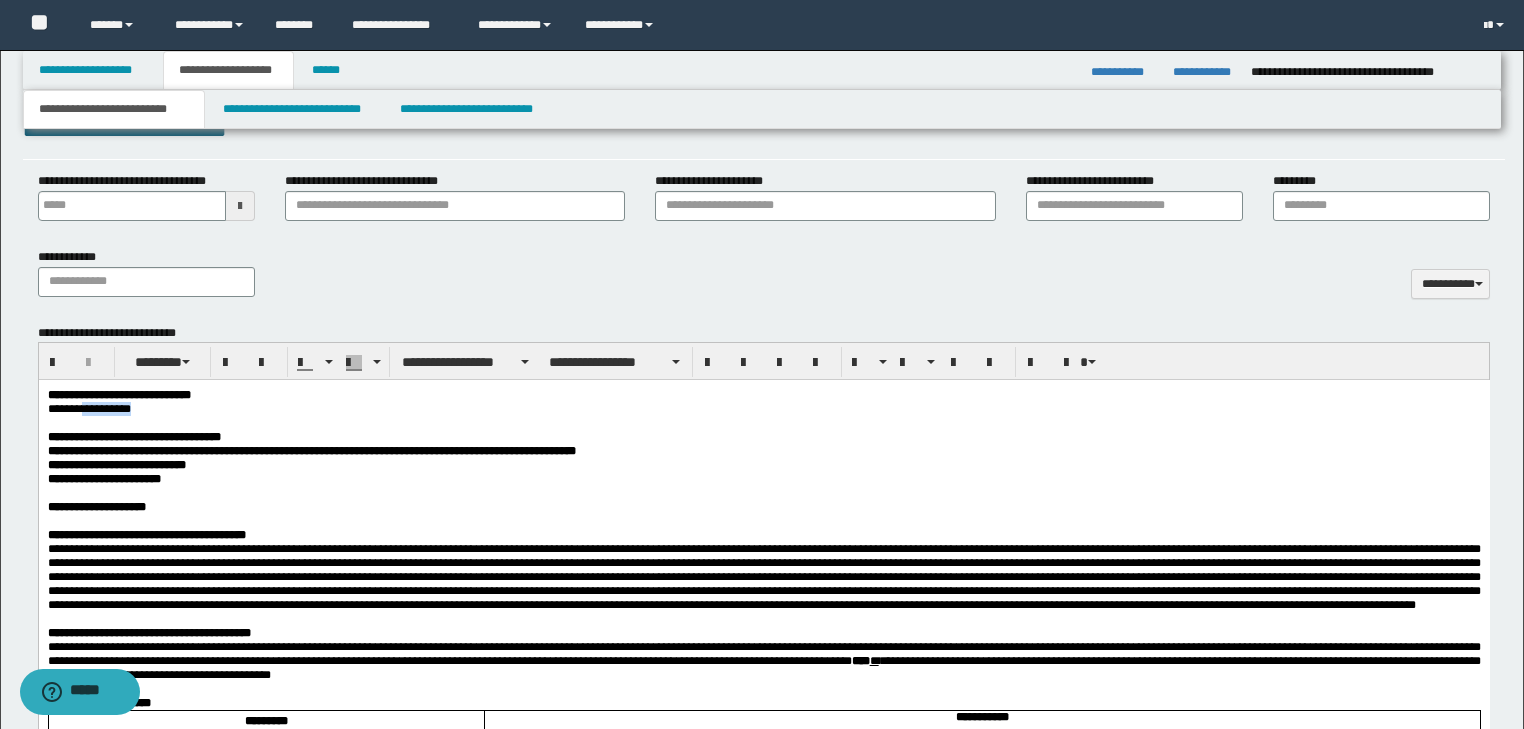scroll, scrollTop: 541, scrollLeft: 0, axis: vertical 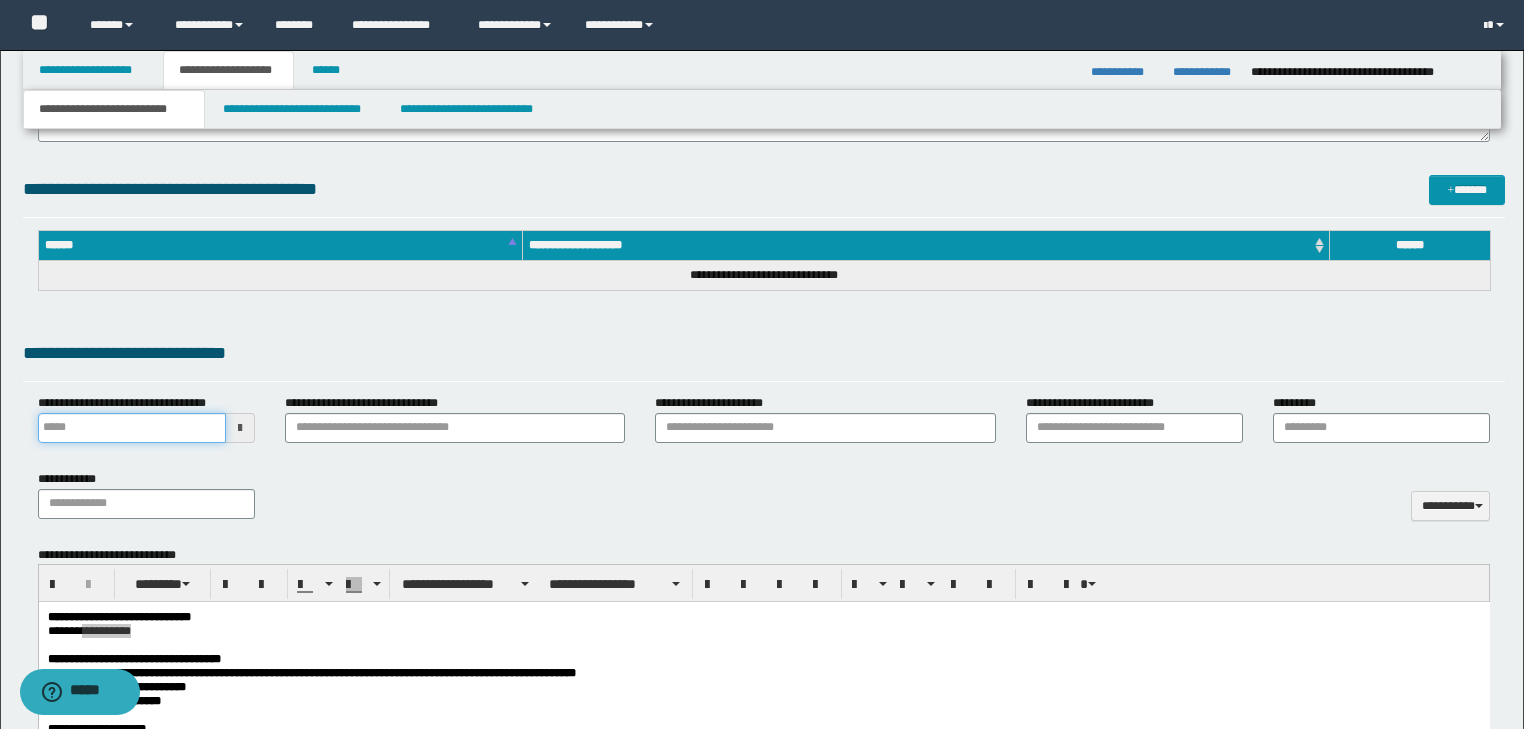 click on "**********" at bounding box center (132, 428) 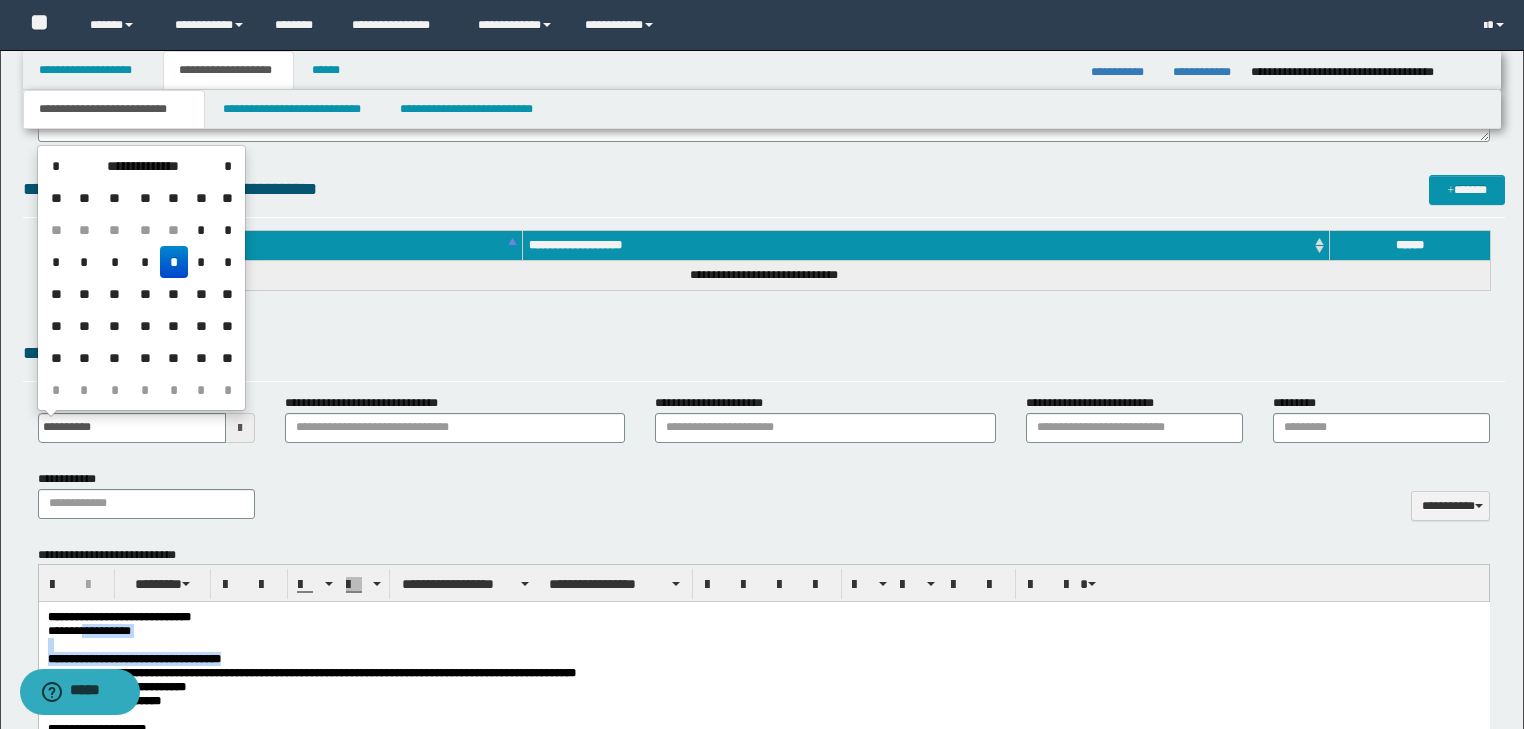 drag, startPoint x: 156, startPoint y: 668, endPoint x: 309, endPoint y: 664, distance: 153.05228 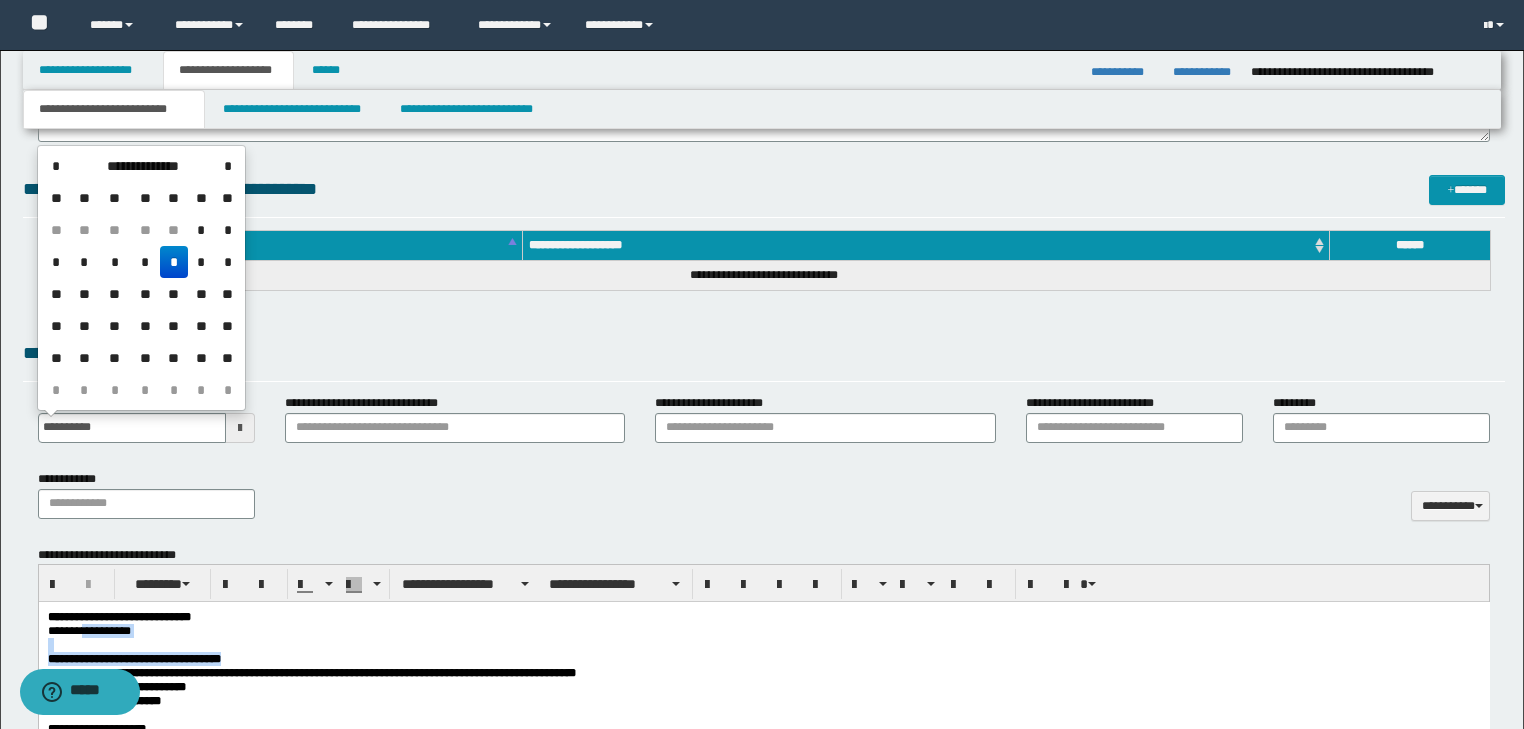 click on "**********" at bounding box center [763, 659] 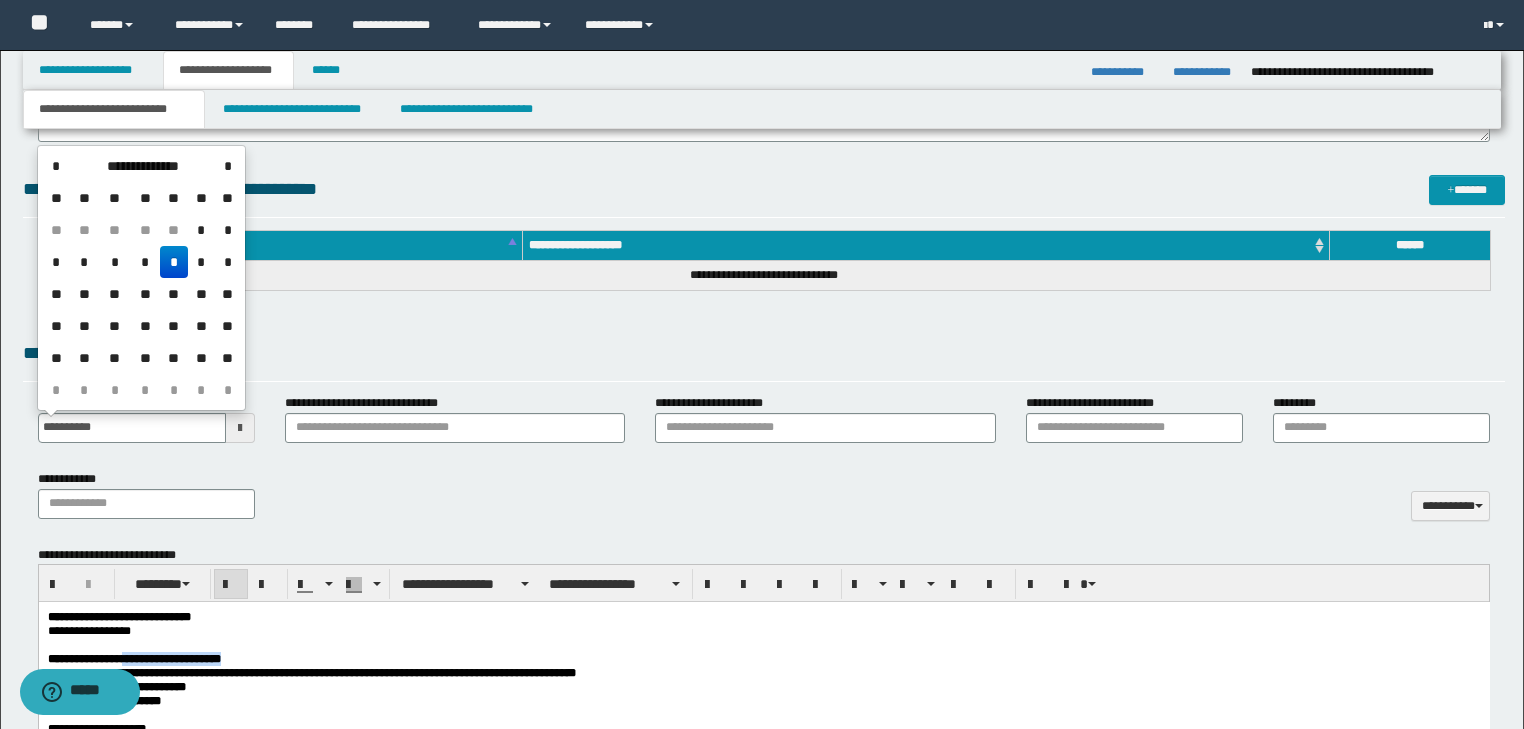drag, startPoint x: 305, startPoint y: 665, endPoint x: 158, endPoint y: 662, distance: 147.03061 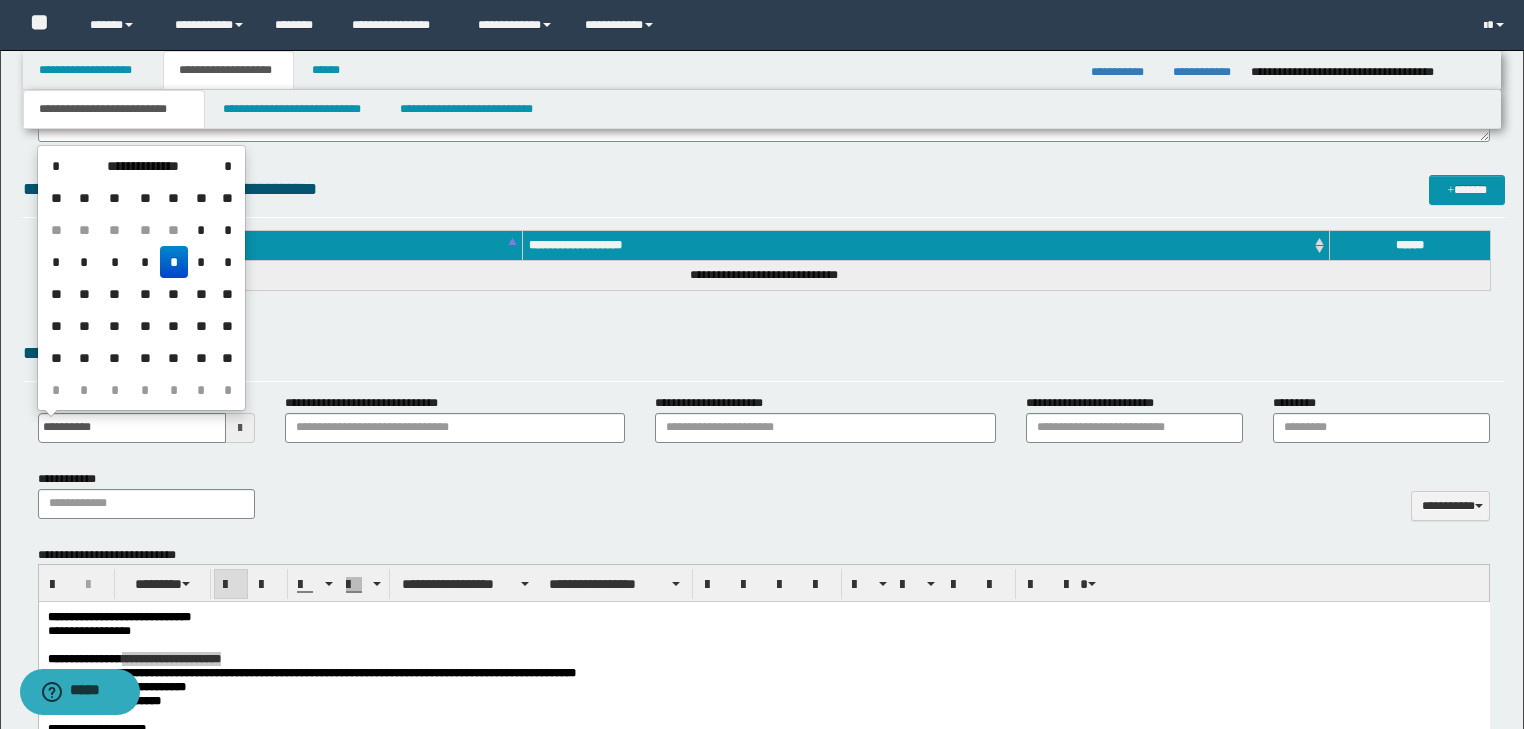 type on "**********" 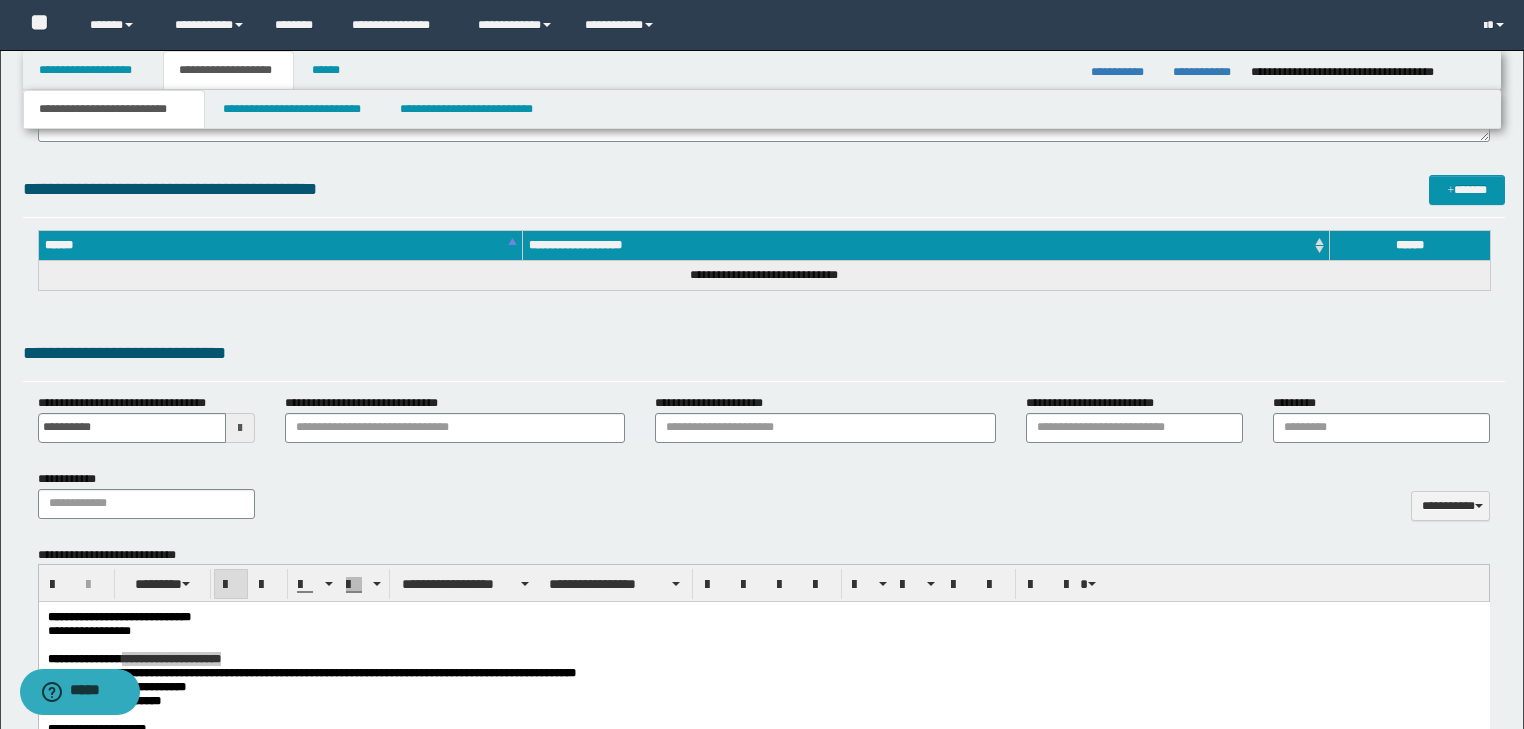click on "**********" at bounding box center [1134, 428] 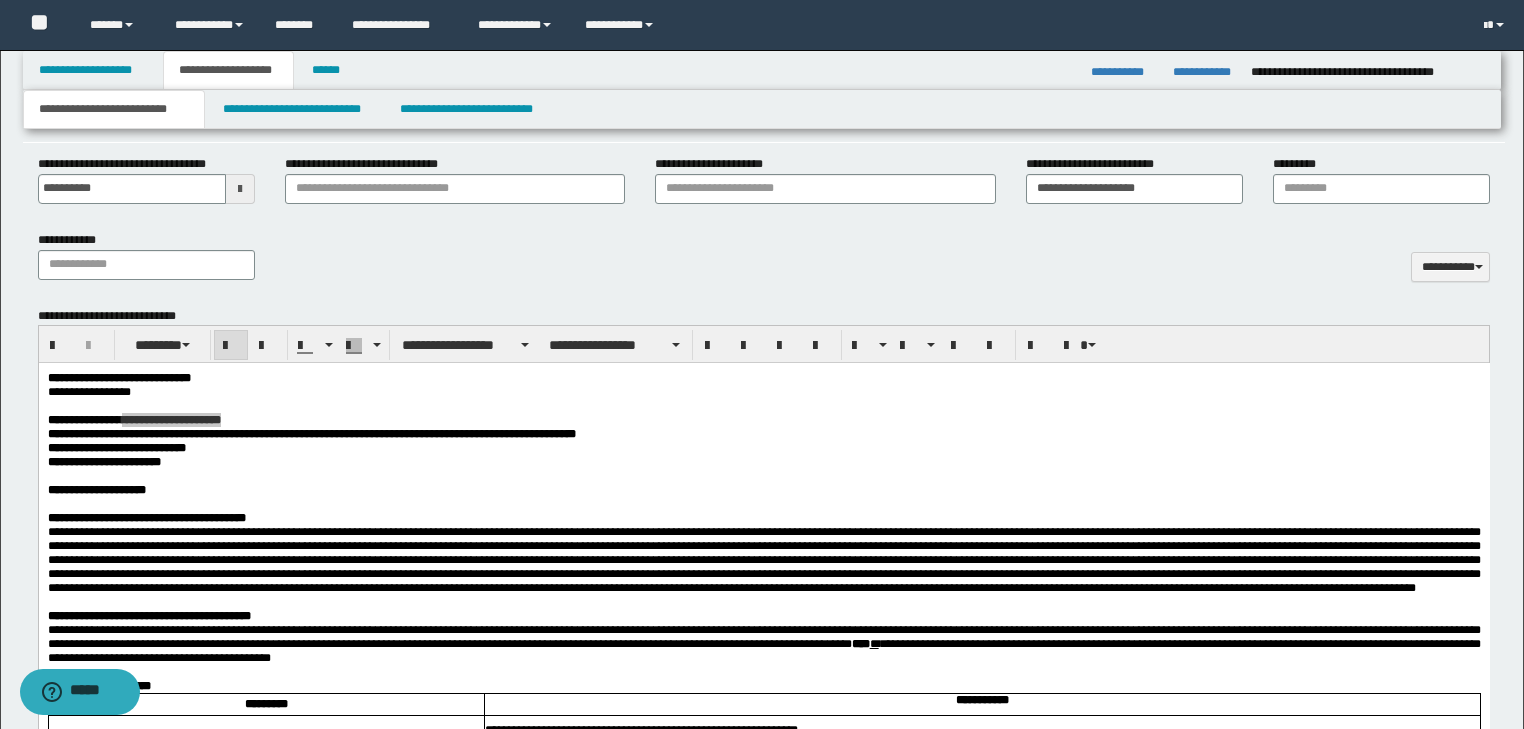 scroll, scrollTop: 781, scrollLeft: 0, axis: vertical 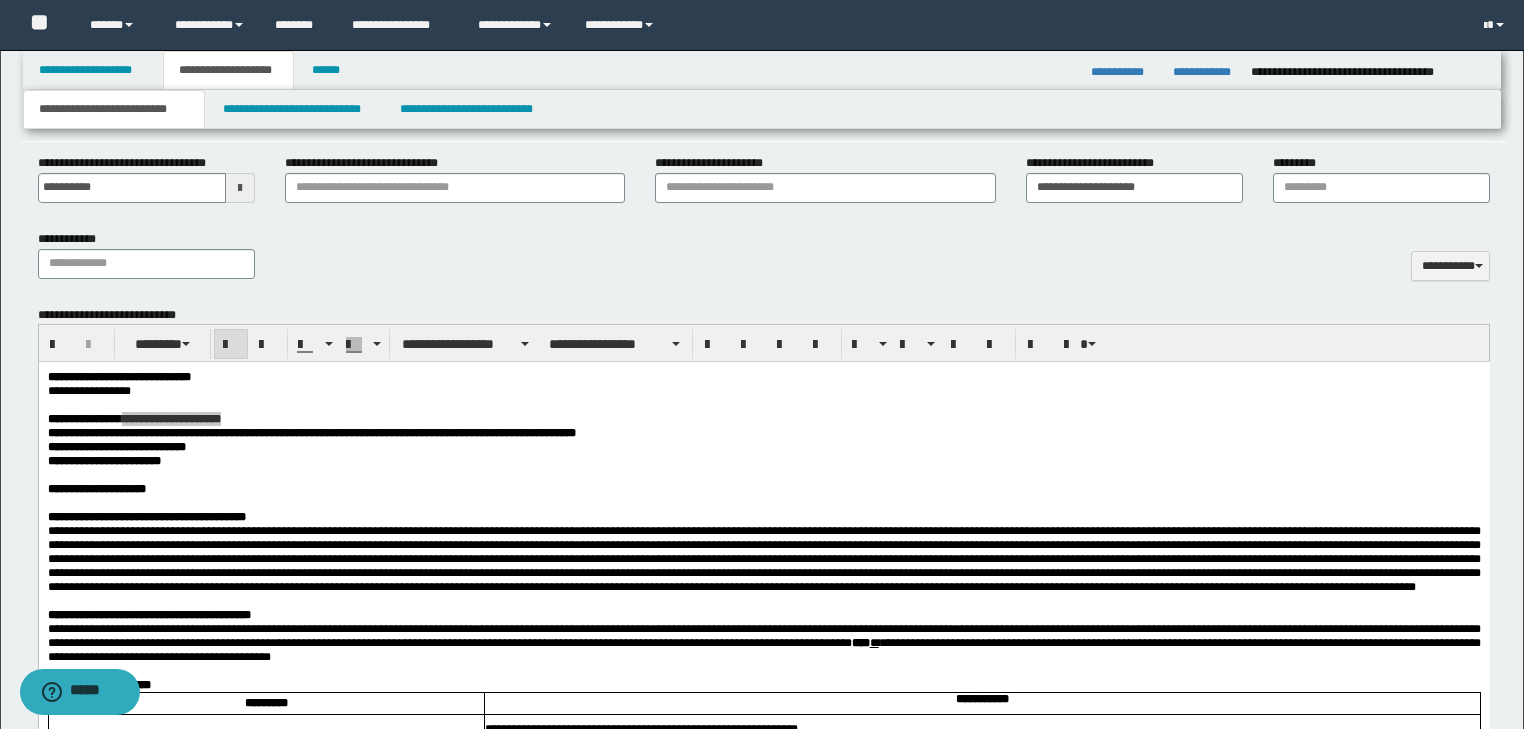 type on "**********" 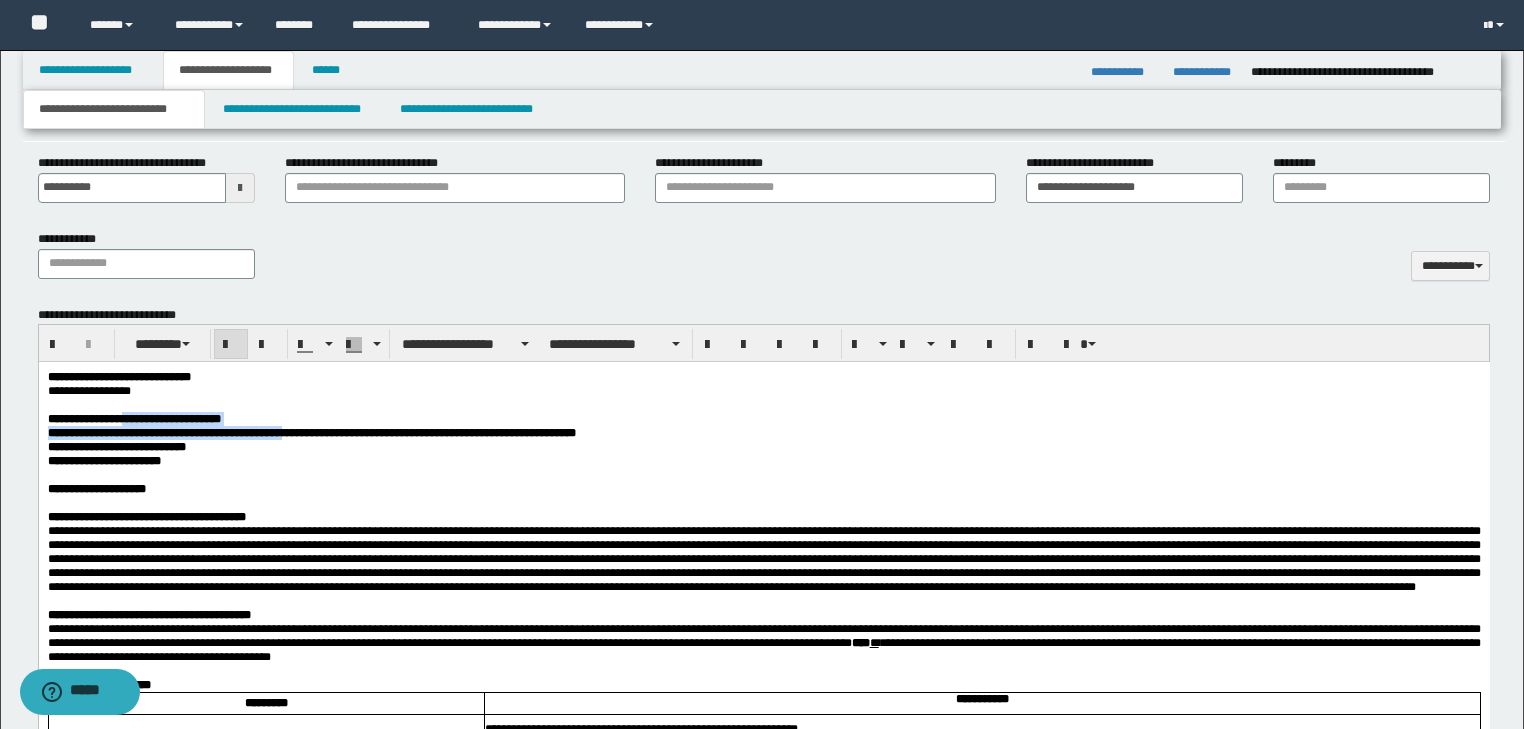drag, startPoint x: 143, startPoint y: 440, endPoint x: 382, endPoint y: 438, distance: 239.00836 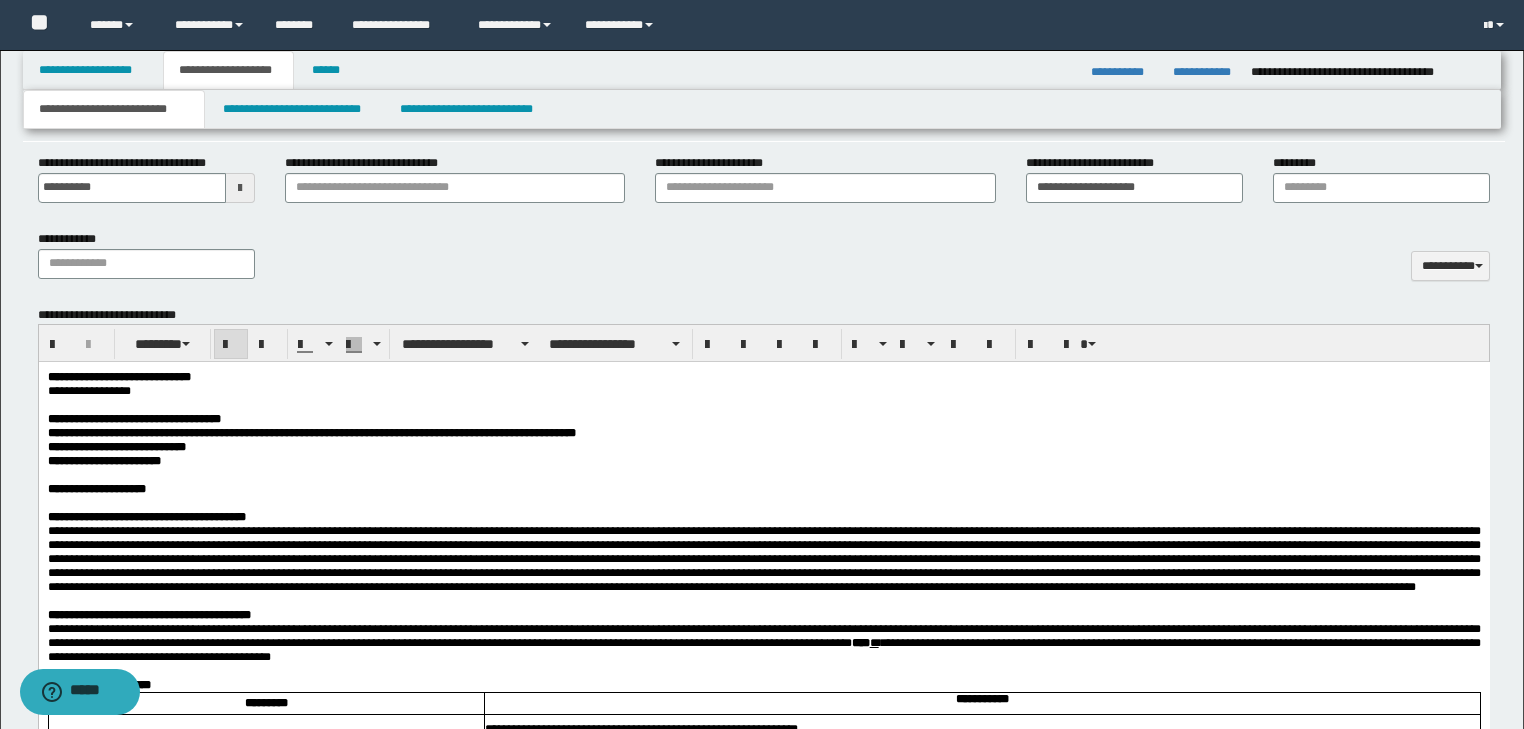click on "**********" at bounding box center [343, 433] 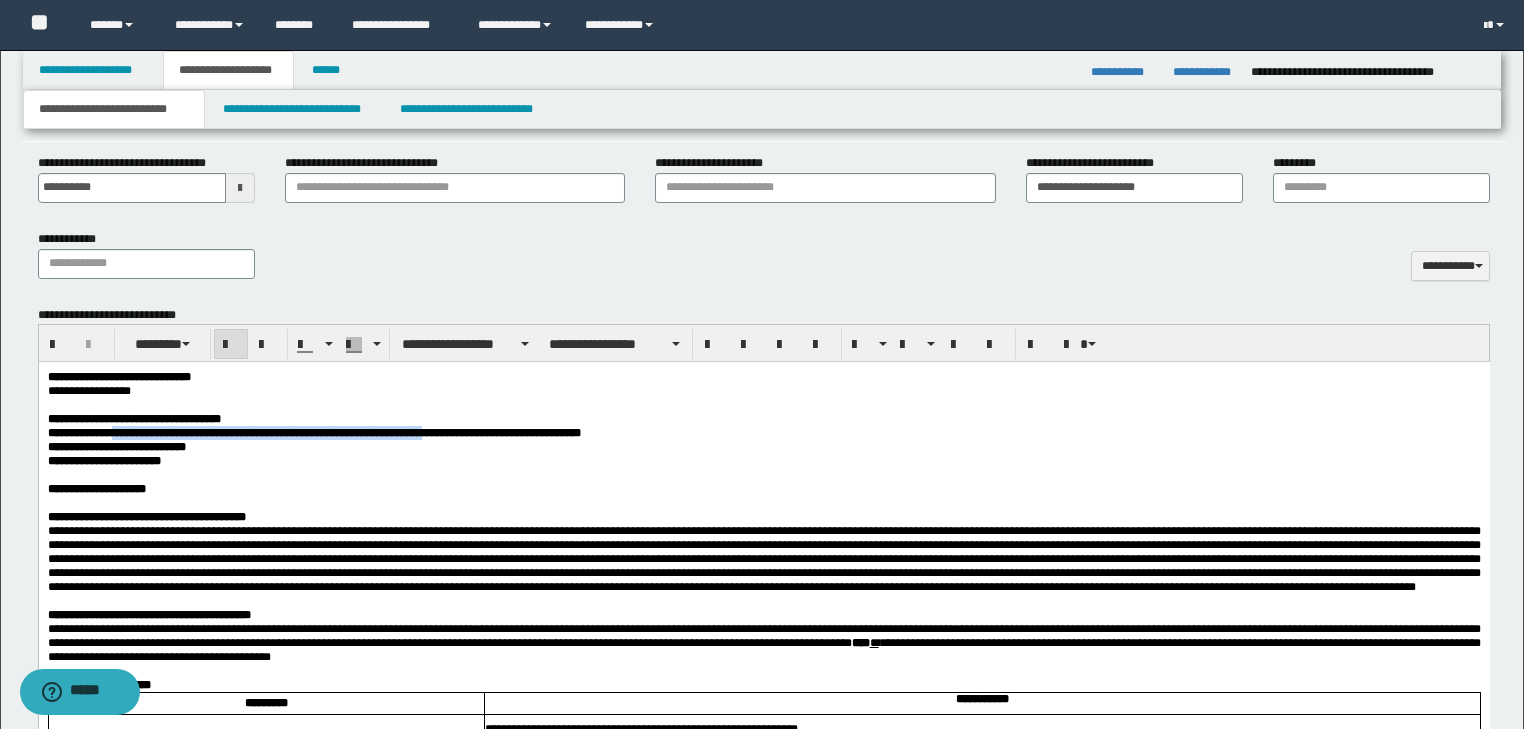 drag, startPoint x: 140, startPoint y: 438, endPoint x: 571, endPoint y: 446, distance: 431.07425 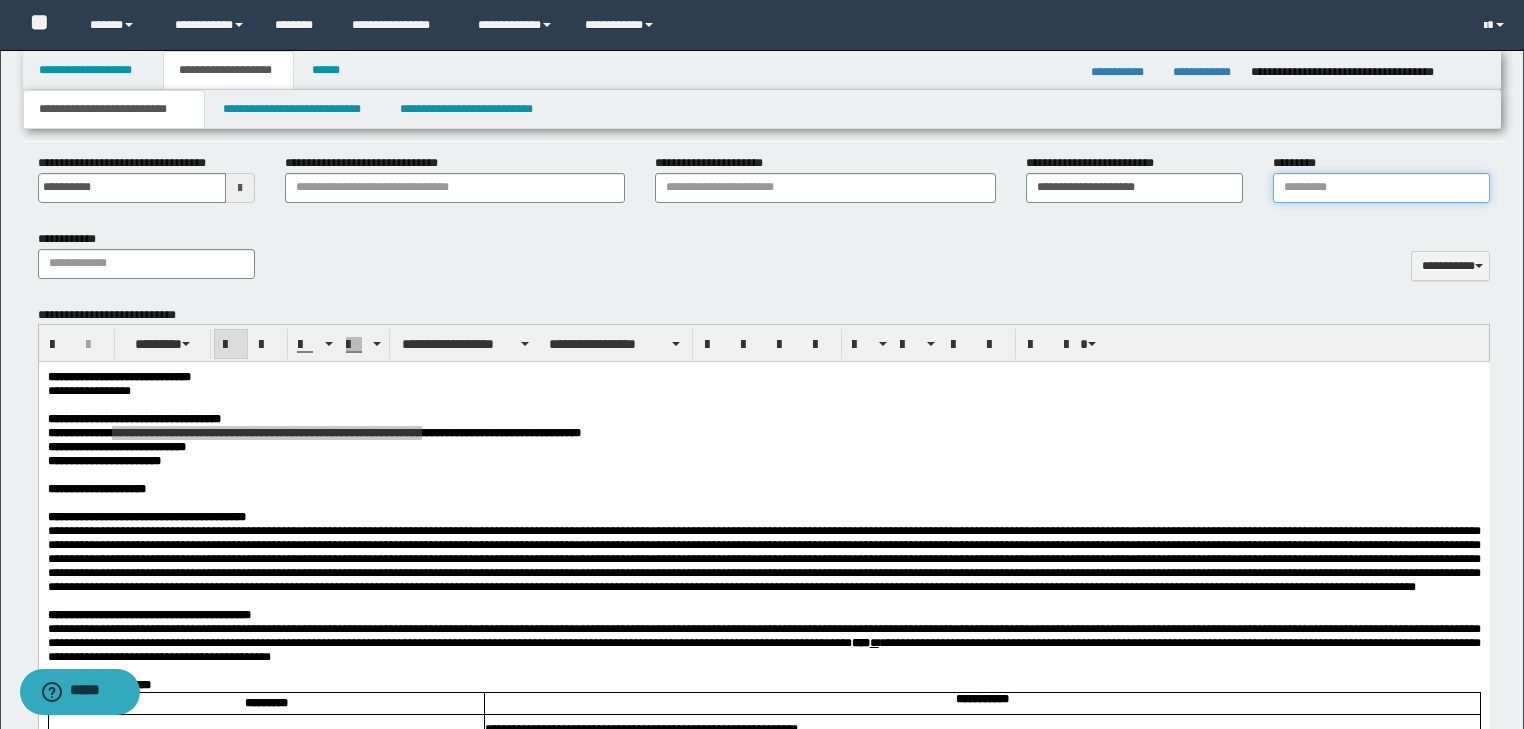 click on "*********" at bounding box center (1381, 188) 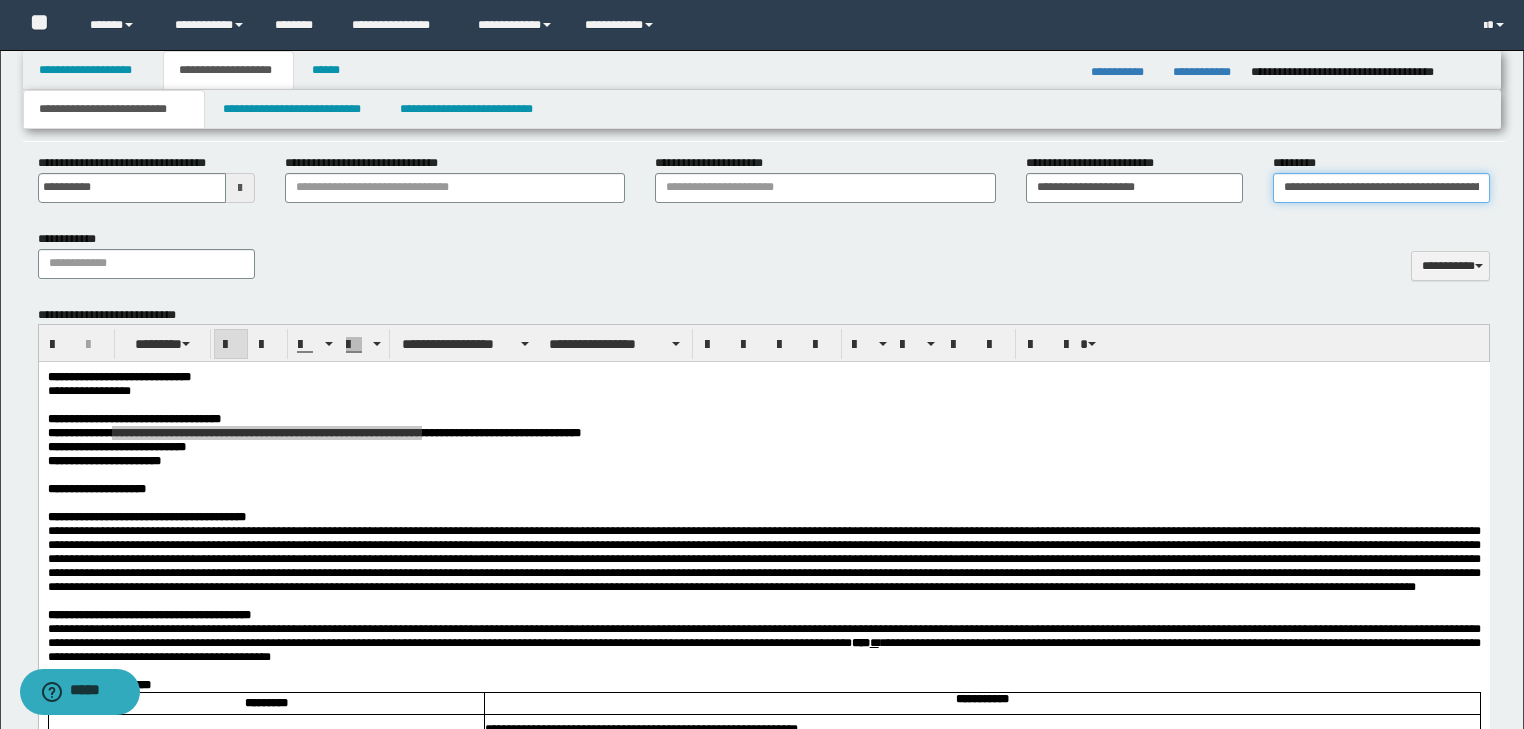 scroll, scrollTop: 0, scrollLeft: 178, axis: horizontal 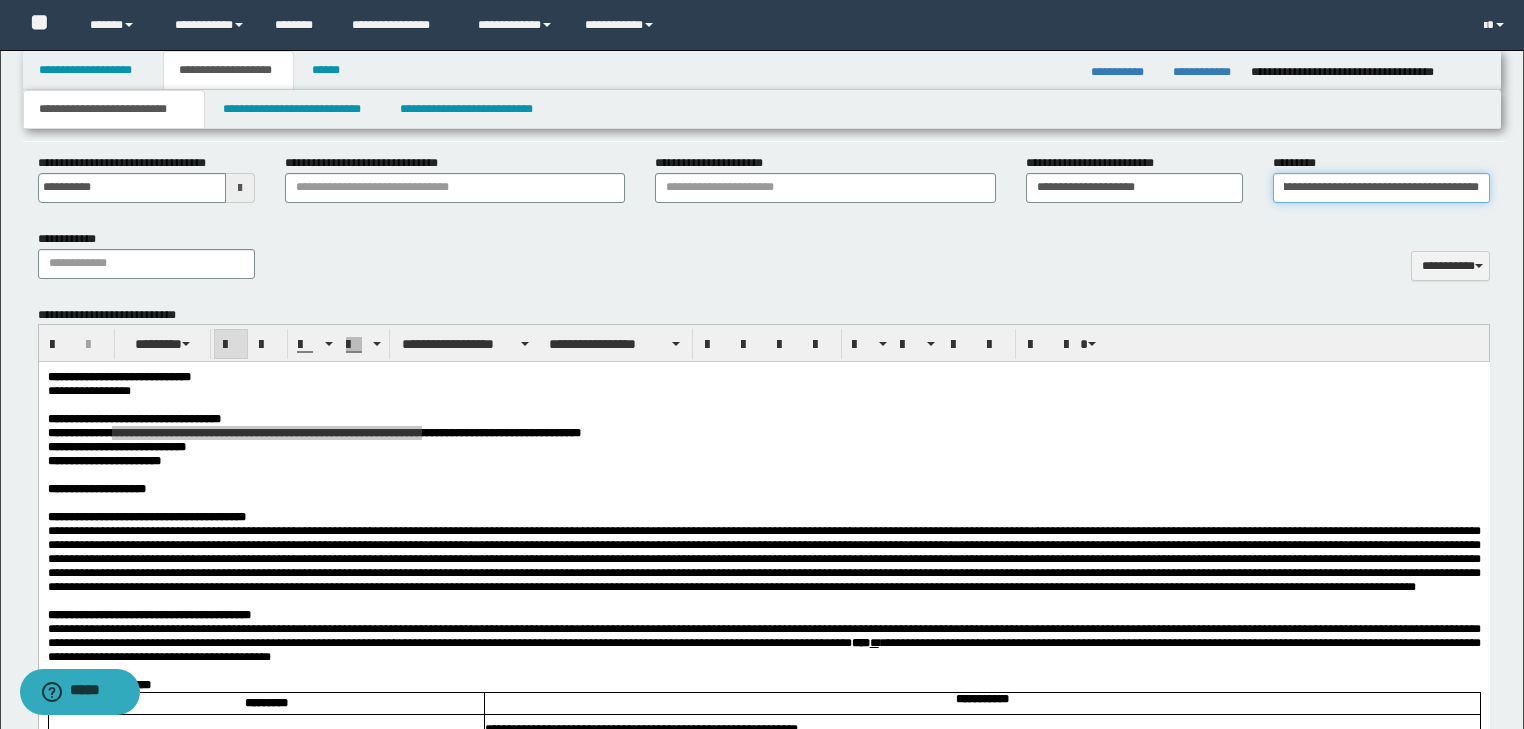 type on "**********" 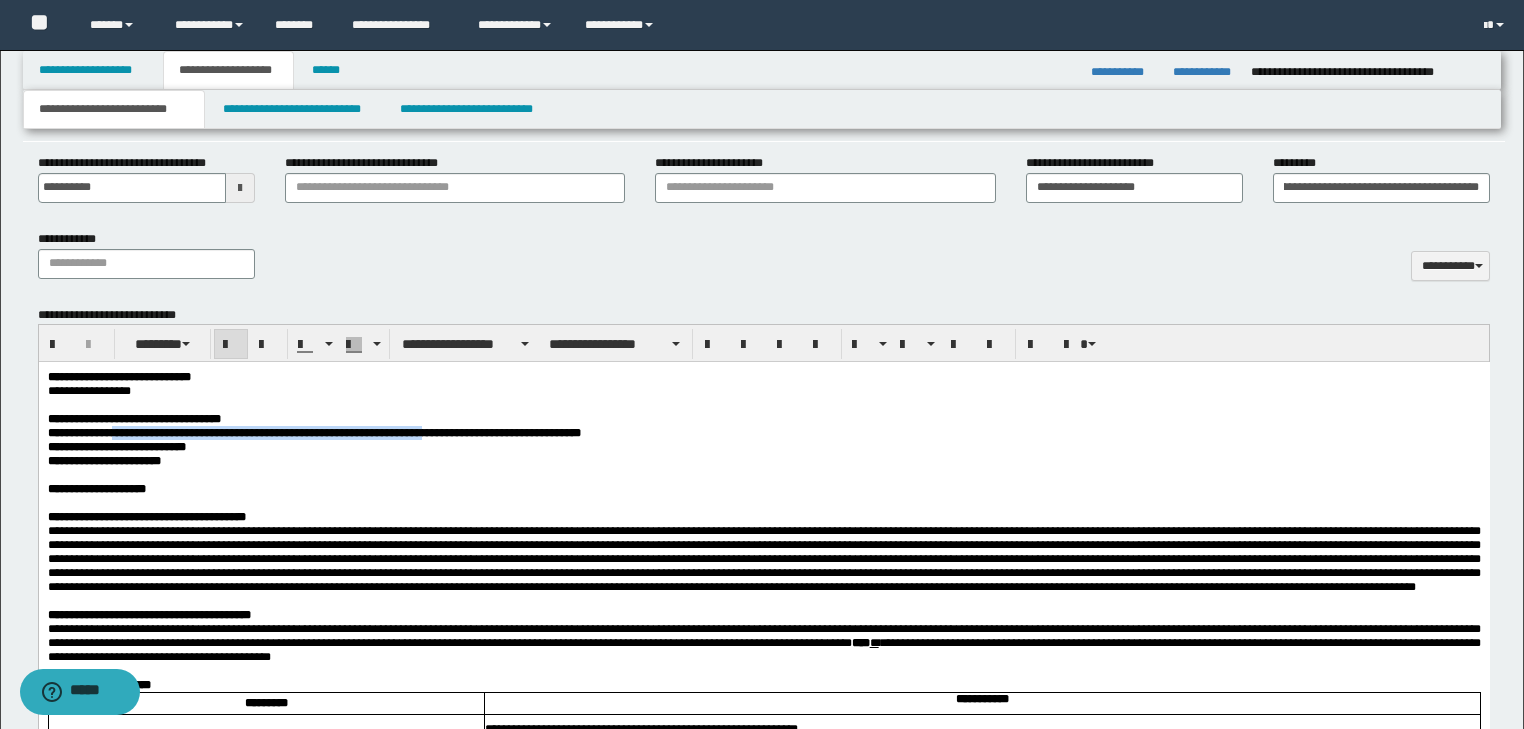 click on "**********" at bounding box center [763, 447] 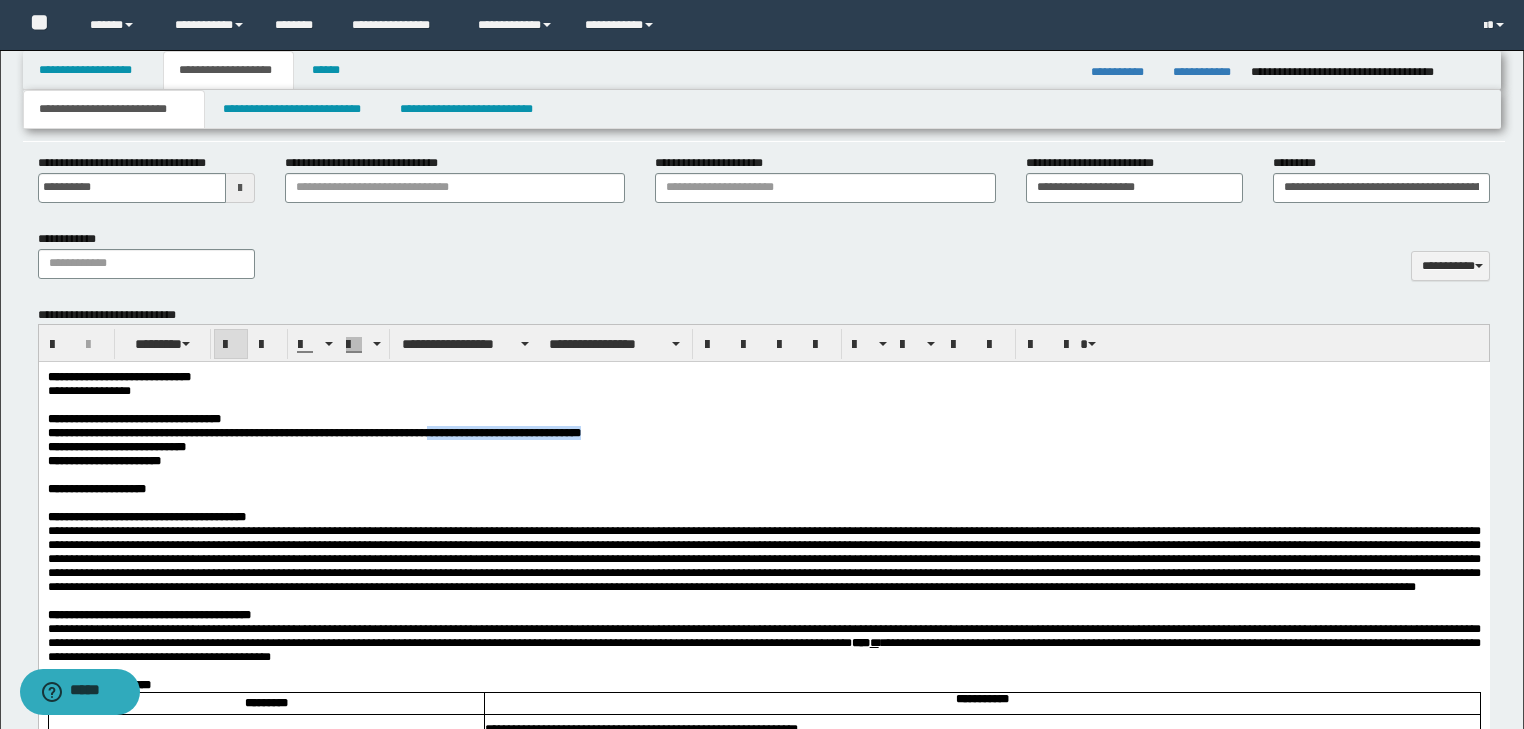 drag, startPoint x: 576, startPoint y: 443, endPoint x: 790, endPoint y: 435, distance: 214.14948 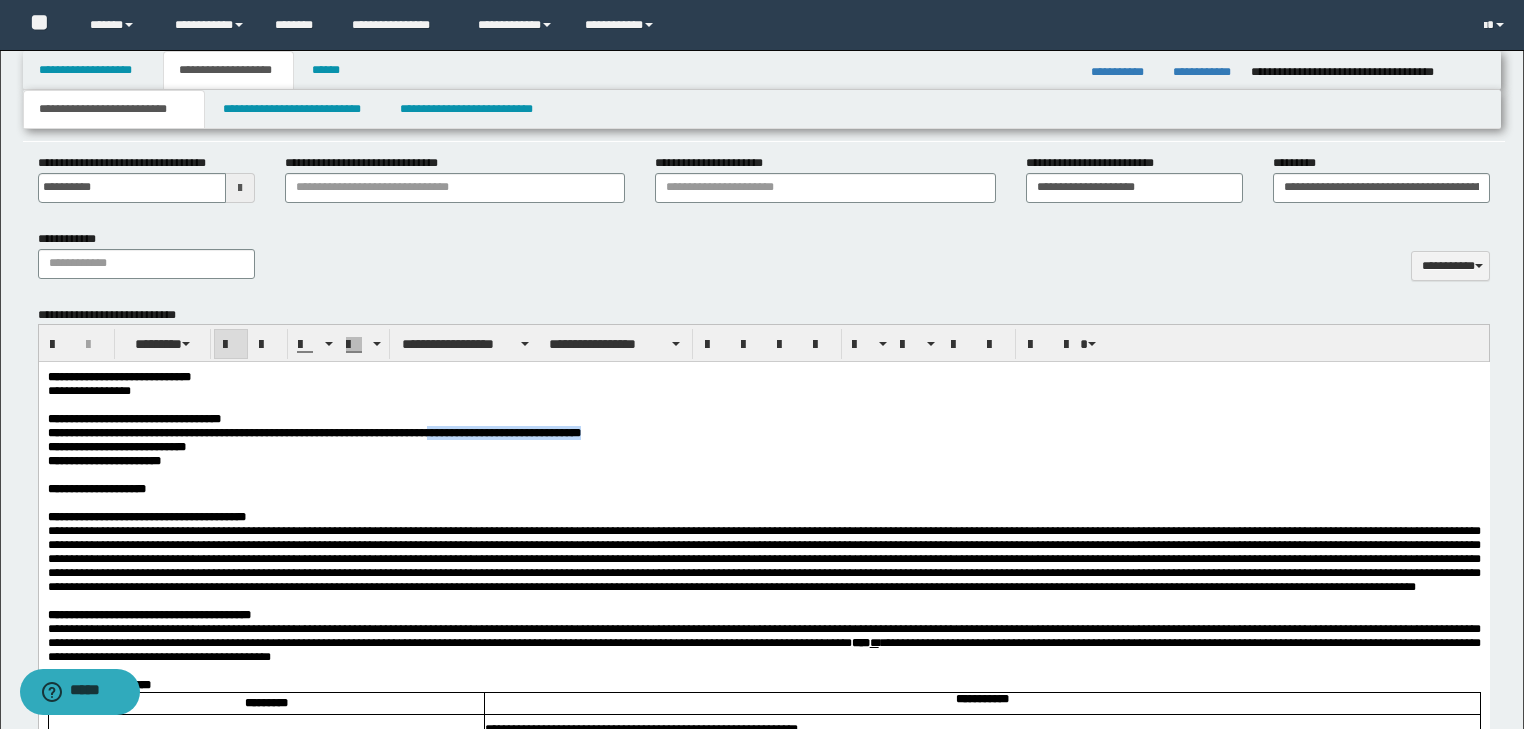 click on "**********" at bounding box center (763, 433) 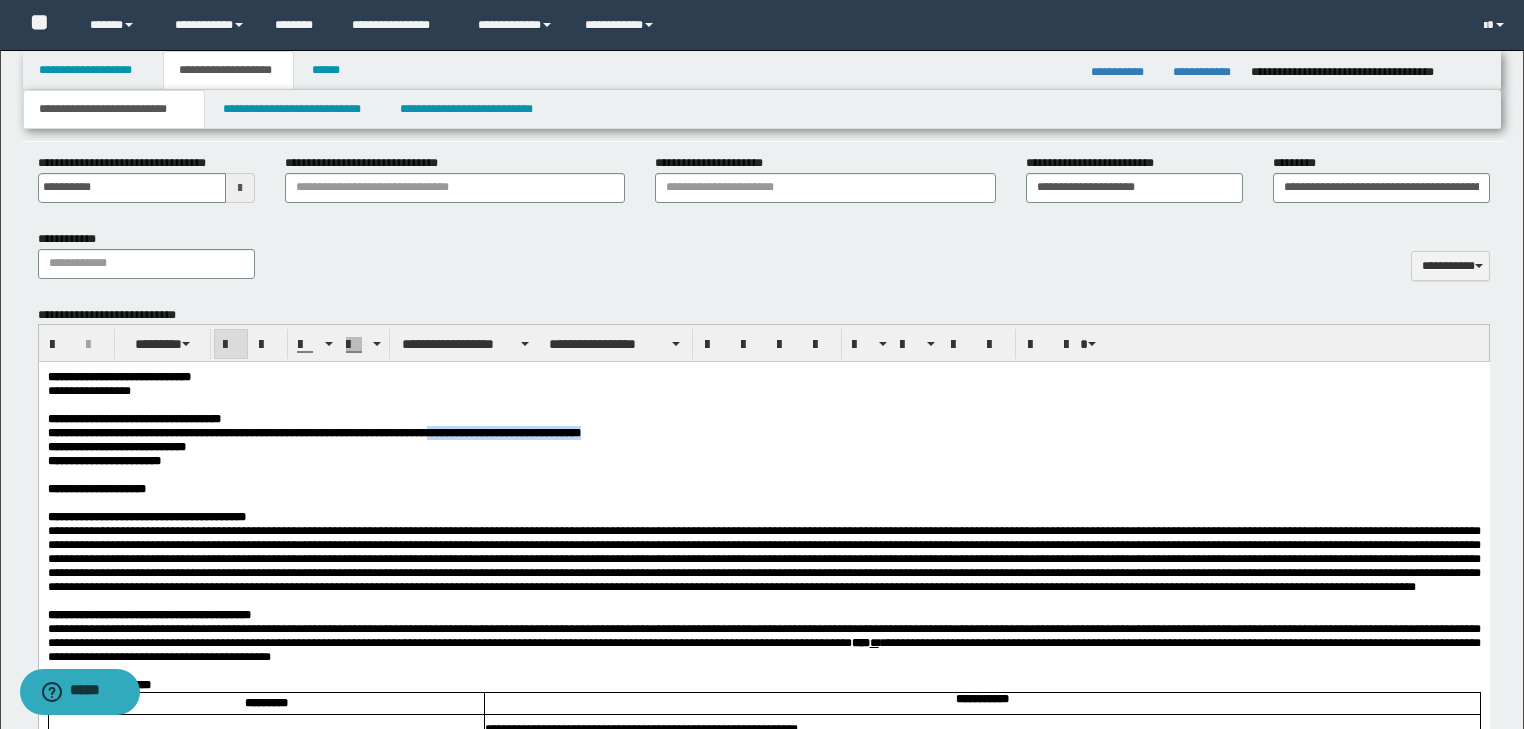 copy on "**********" 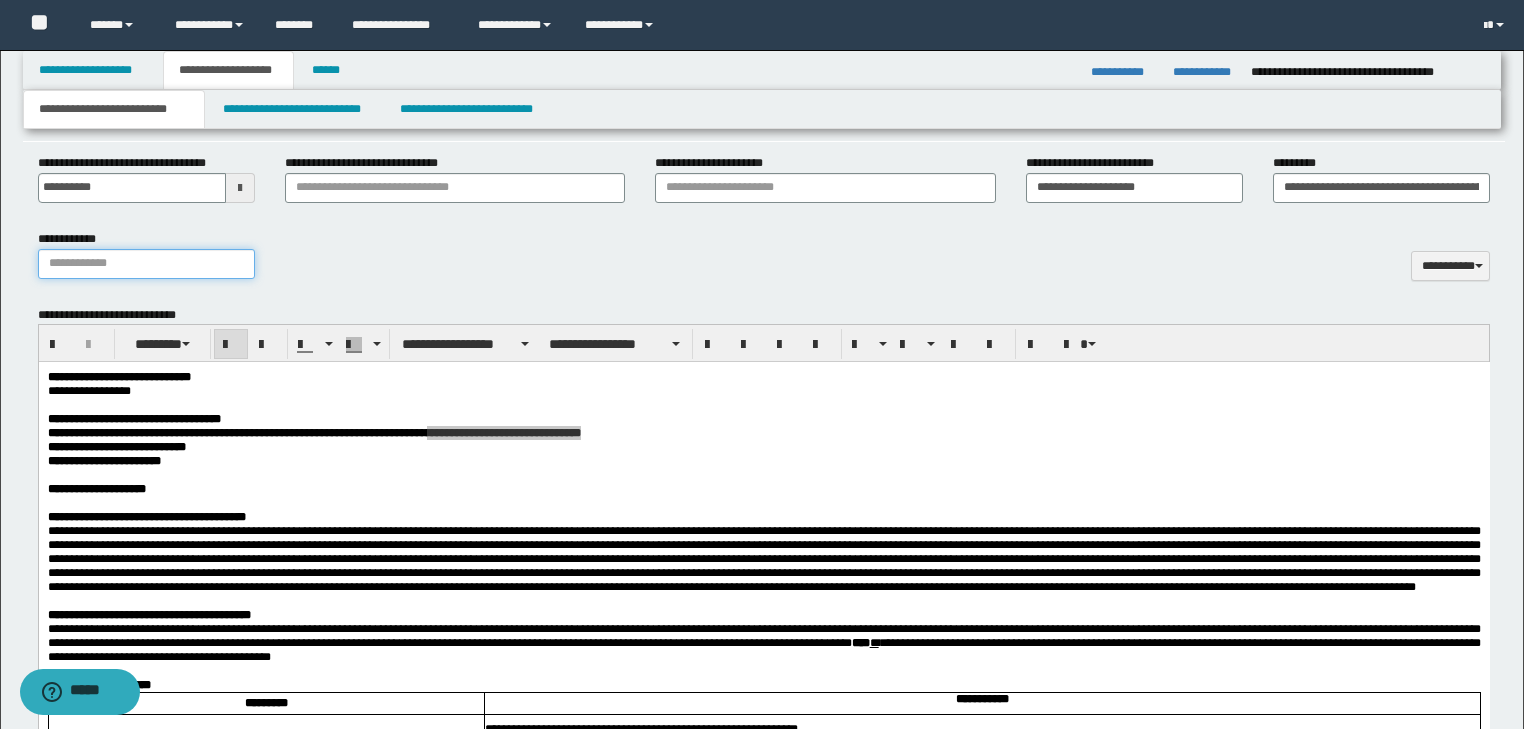 click on "**********" at bounding box center [146, 264] 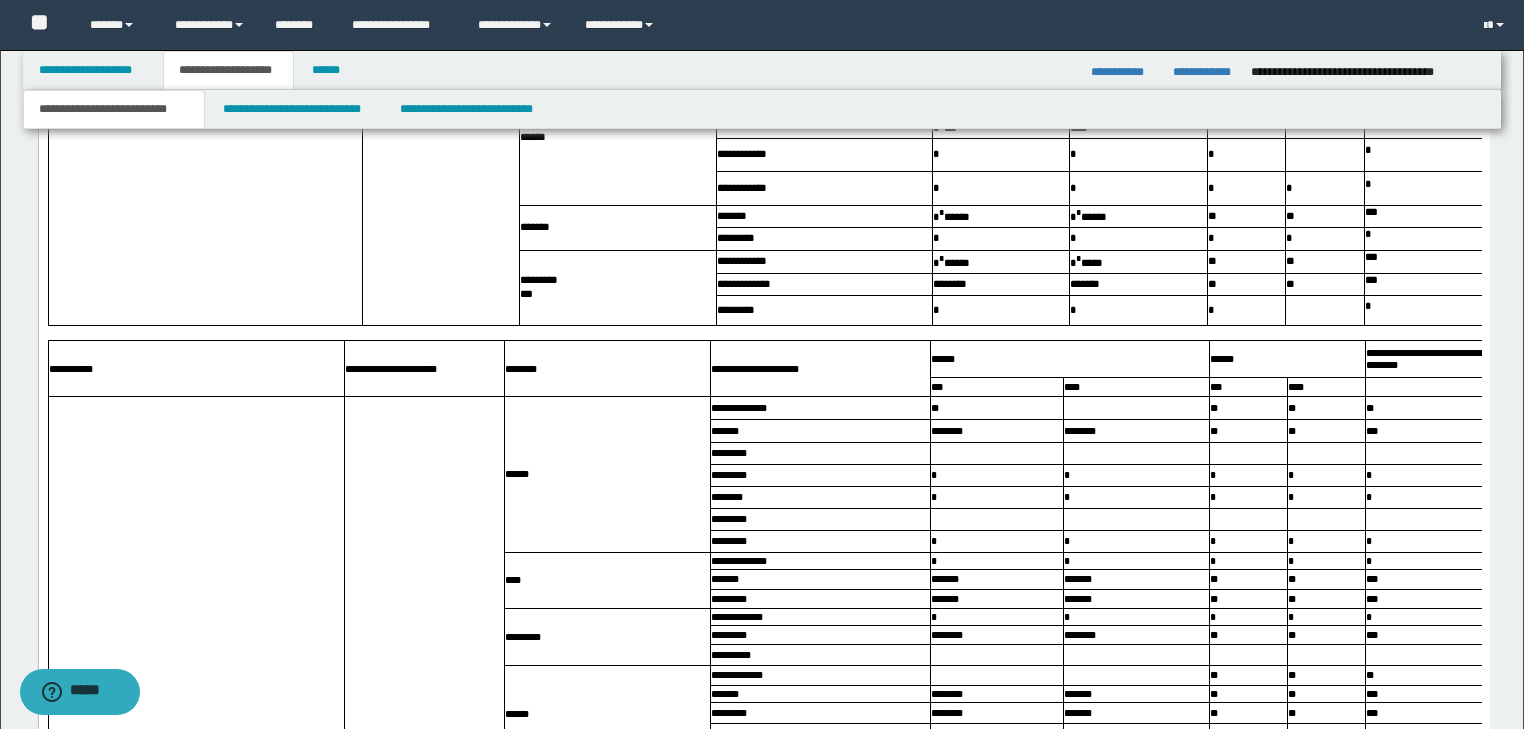 scroll, scrollTop: 16621, scrollLeft: 0, axis: vertical 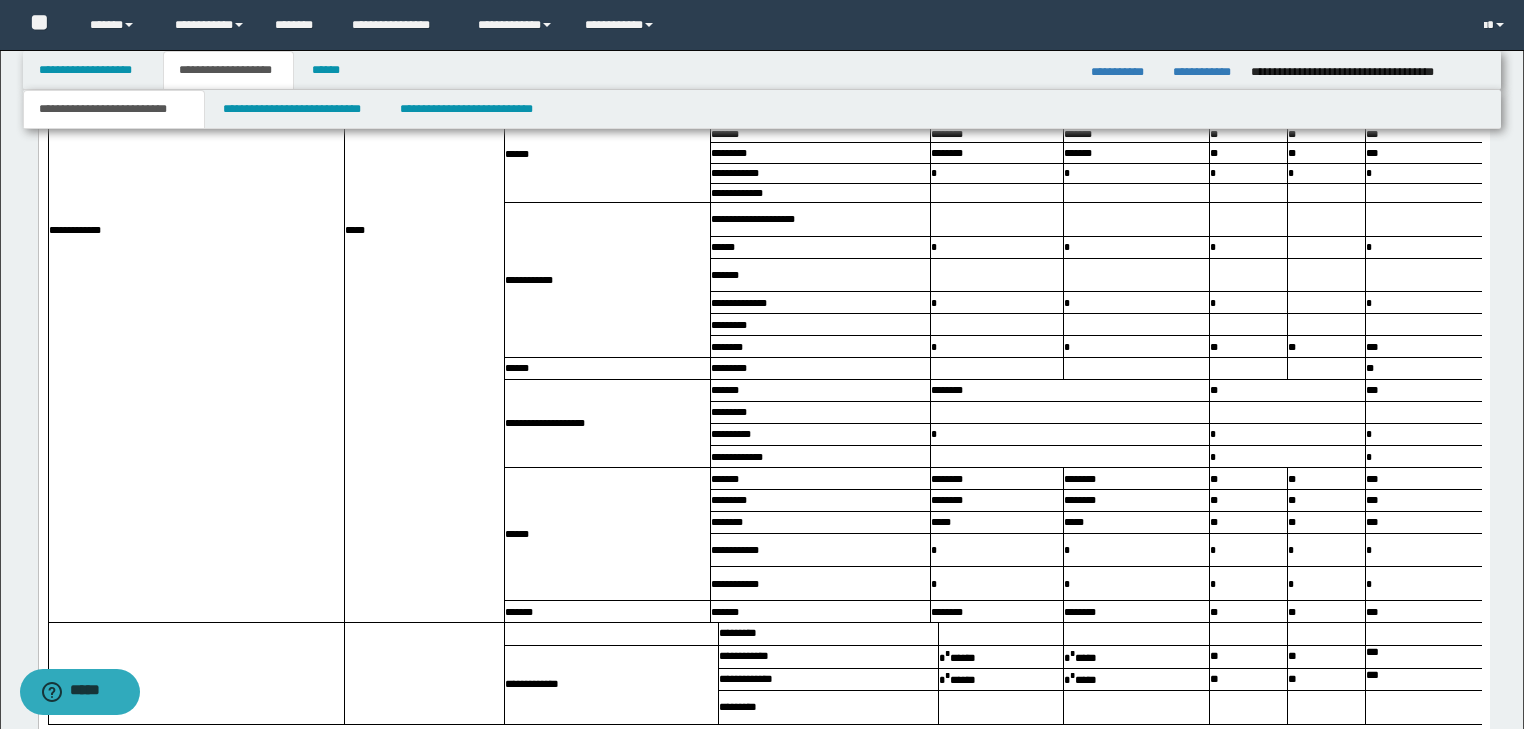 type on "**********" 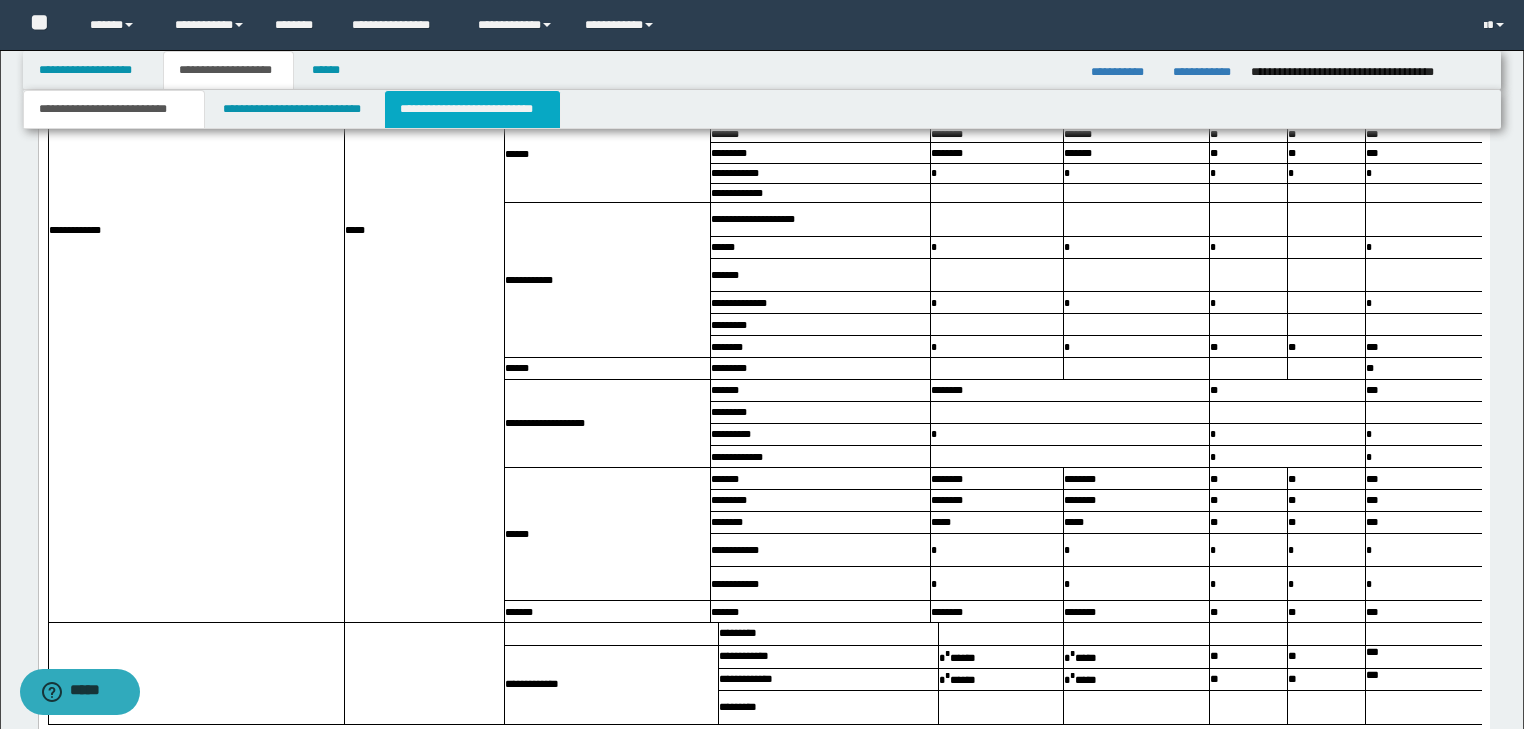 click on "**********" at bounding box center (472, 109) 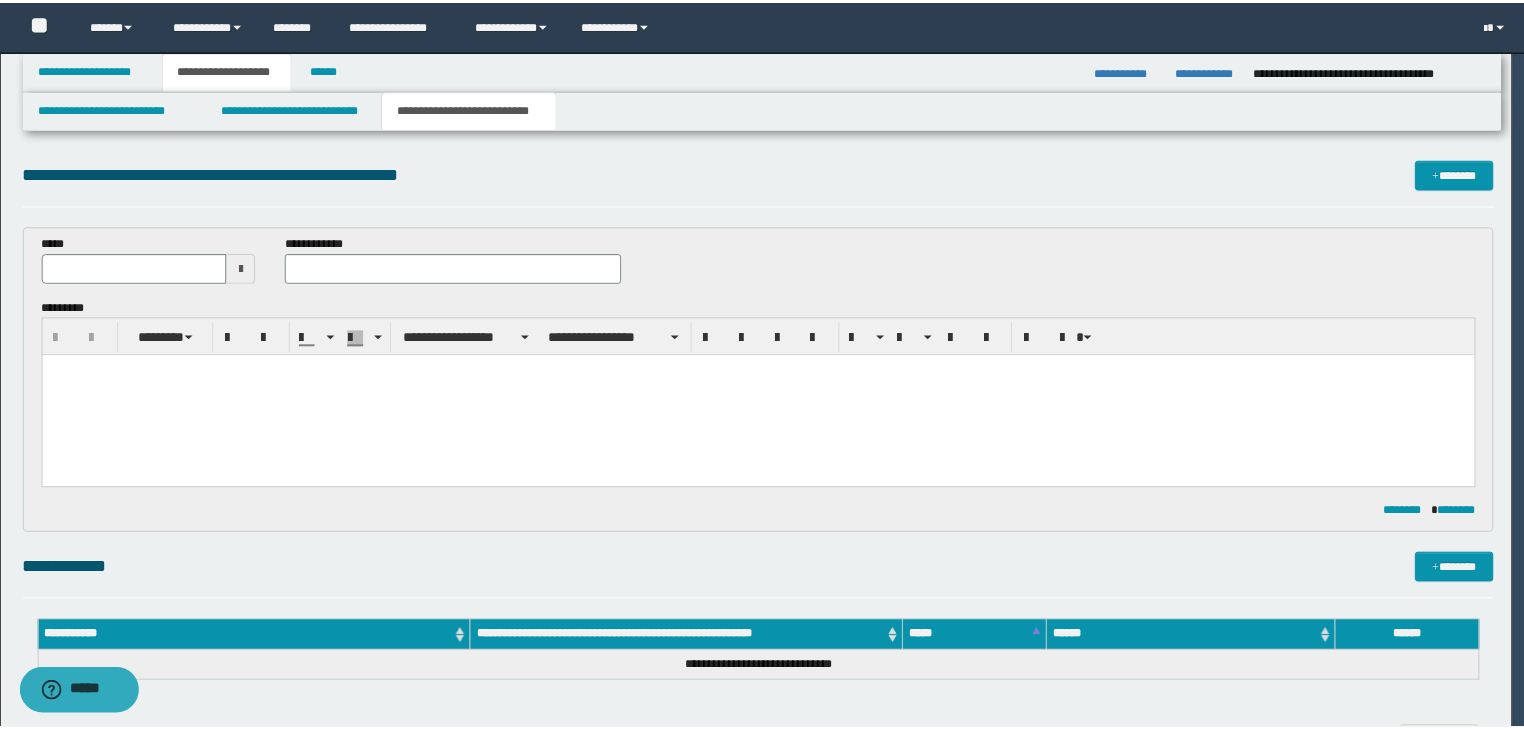 scroll, scrollTop: 0, scrollLeft: 0, axis: both 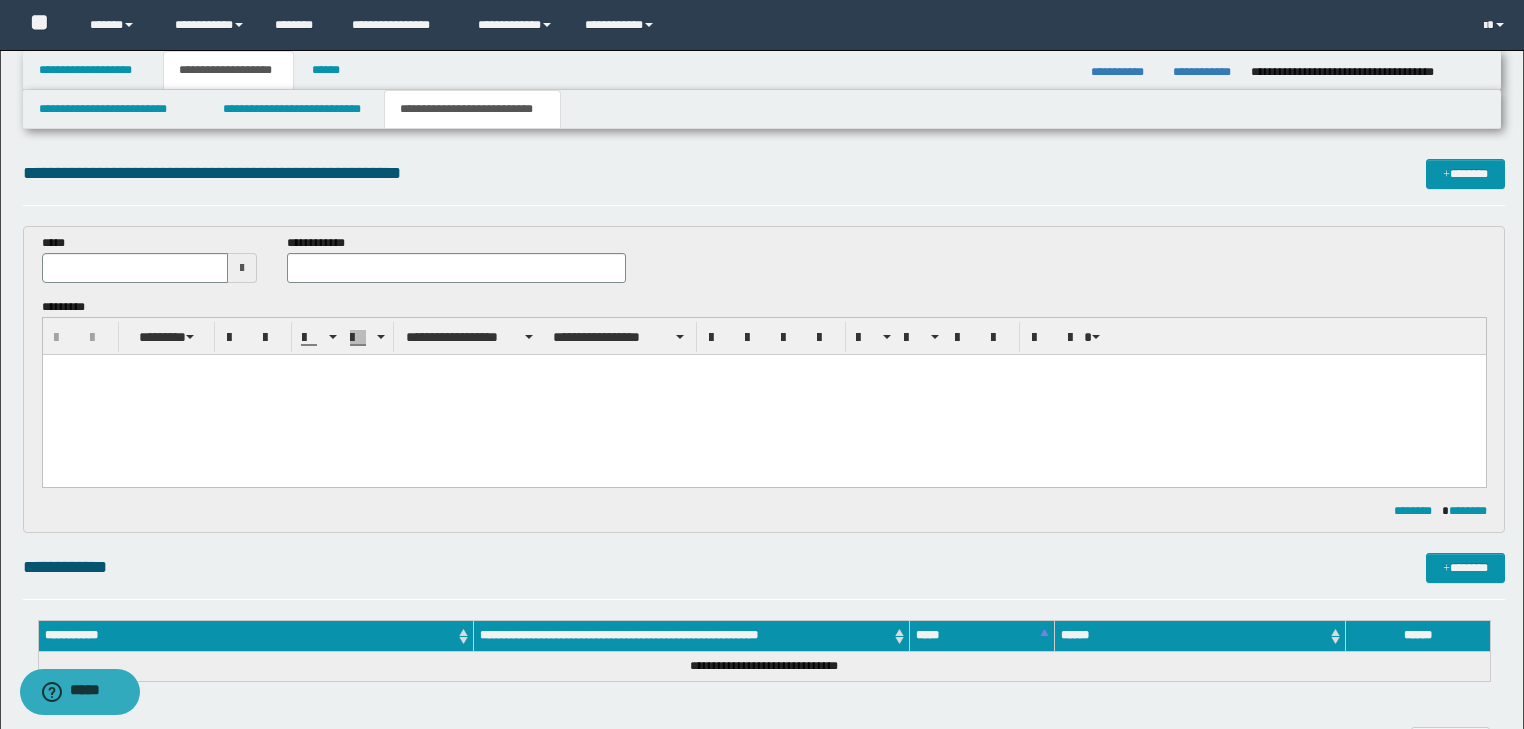 click at bounding box center (763, 369) 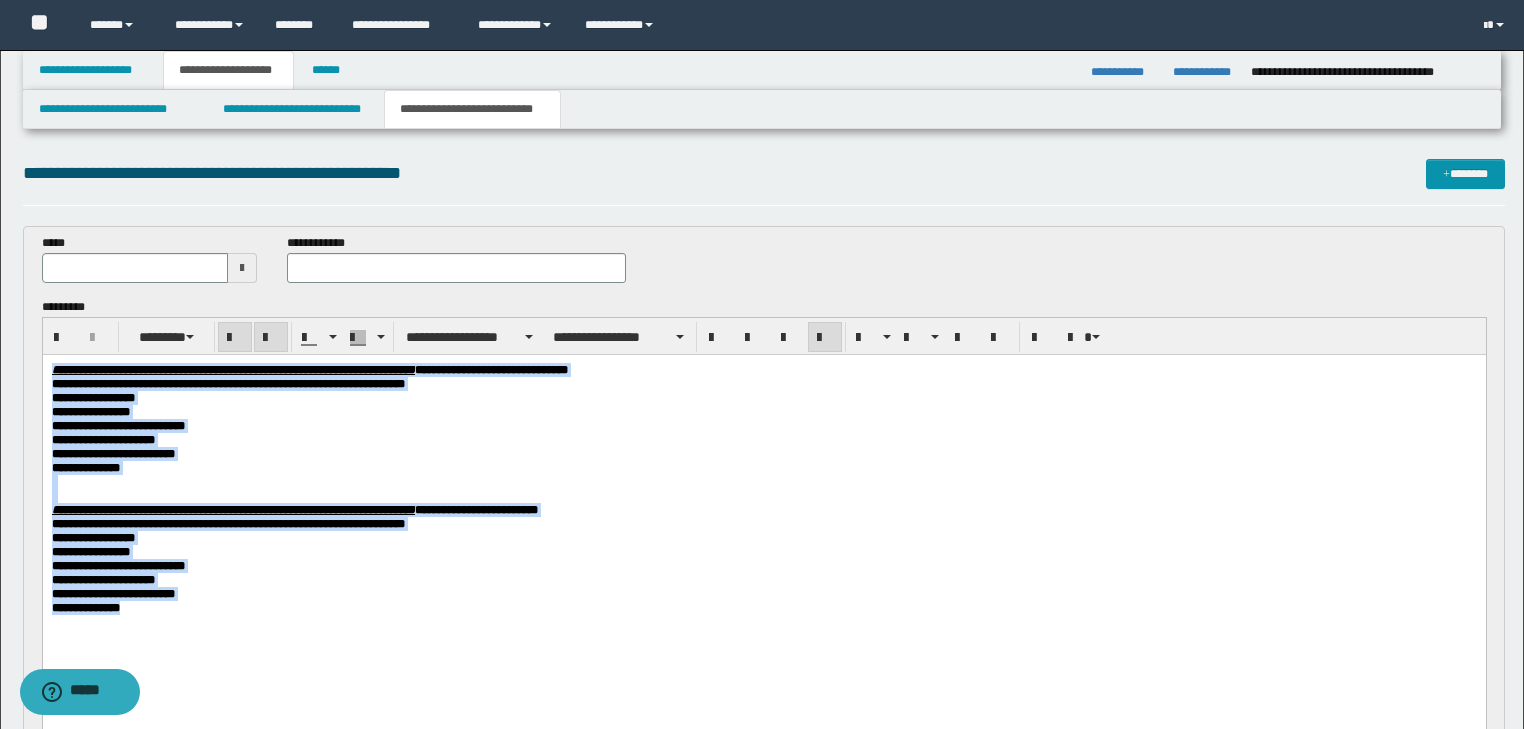 drag, startPoint x: 50, startPoint y: 369, endPoint x: 360, endPoint y: 598, distance: 385.41016 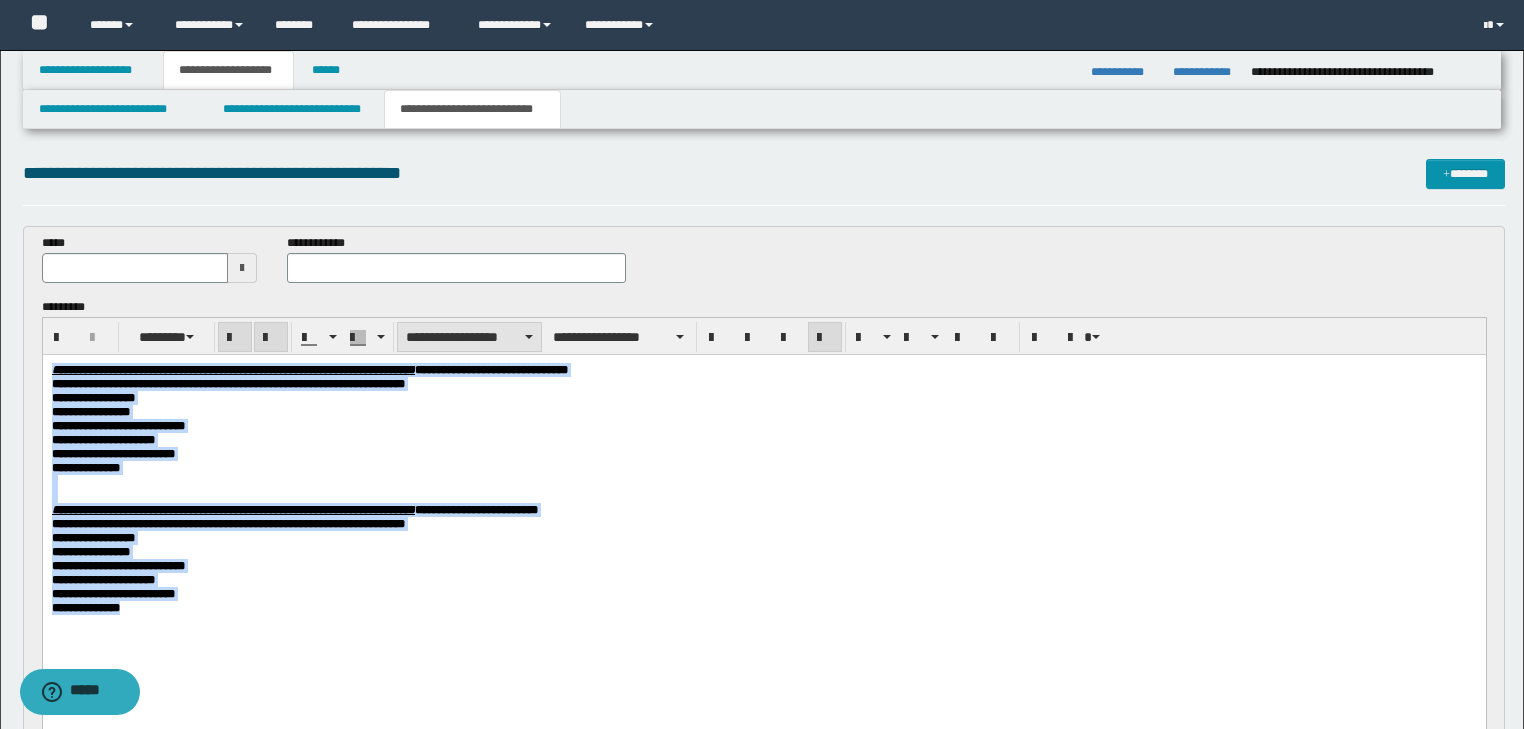 click on "**********" at bounding box center (469, 337) 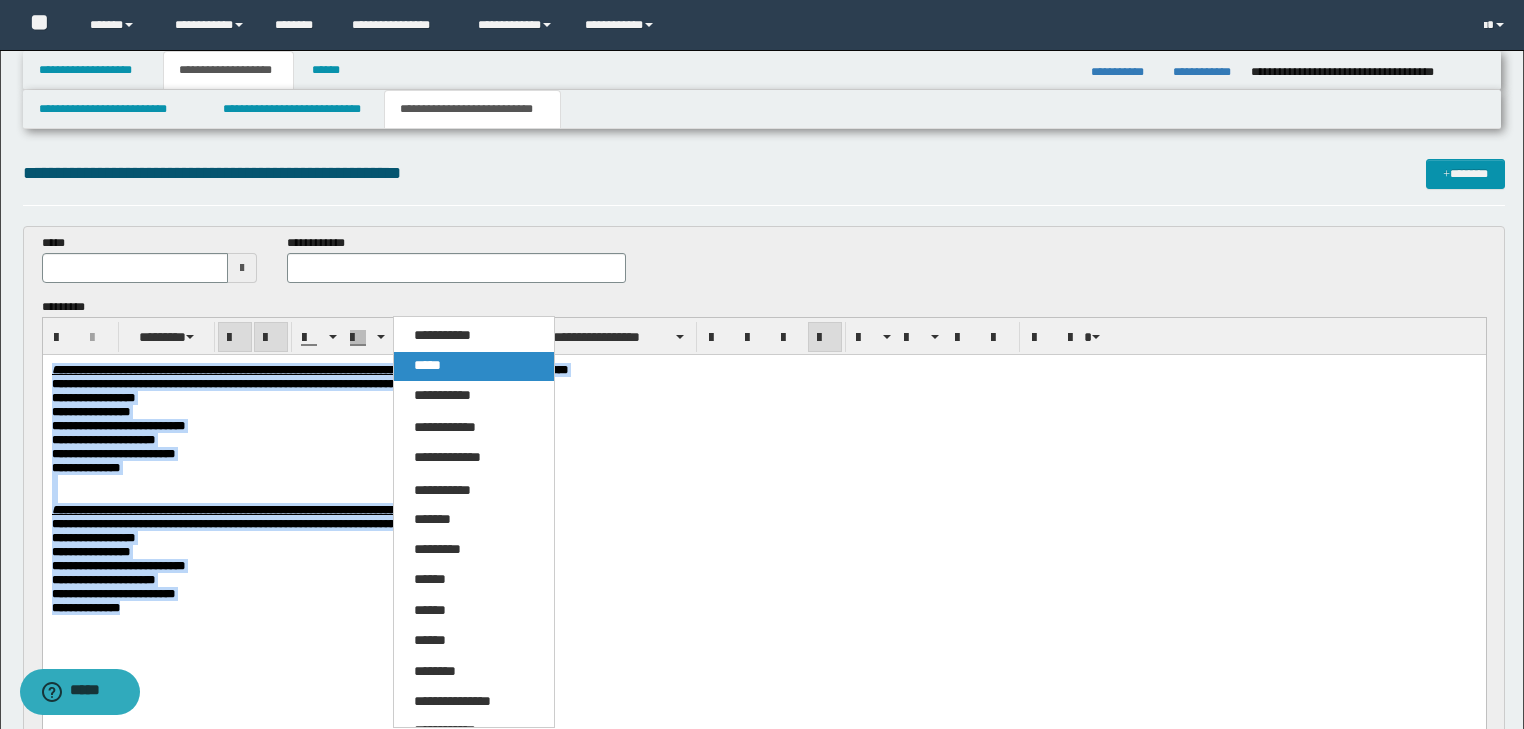 click on "*****" at bounding box center [427, 365] 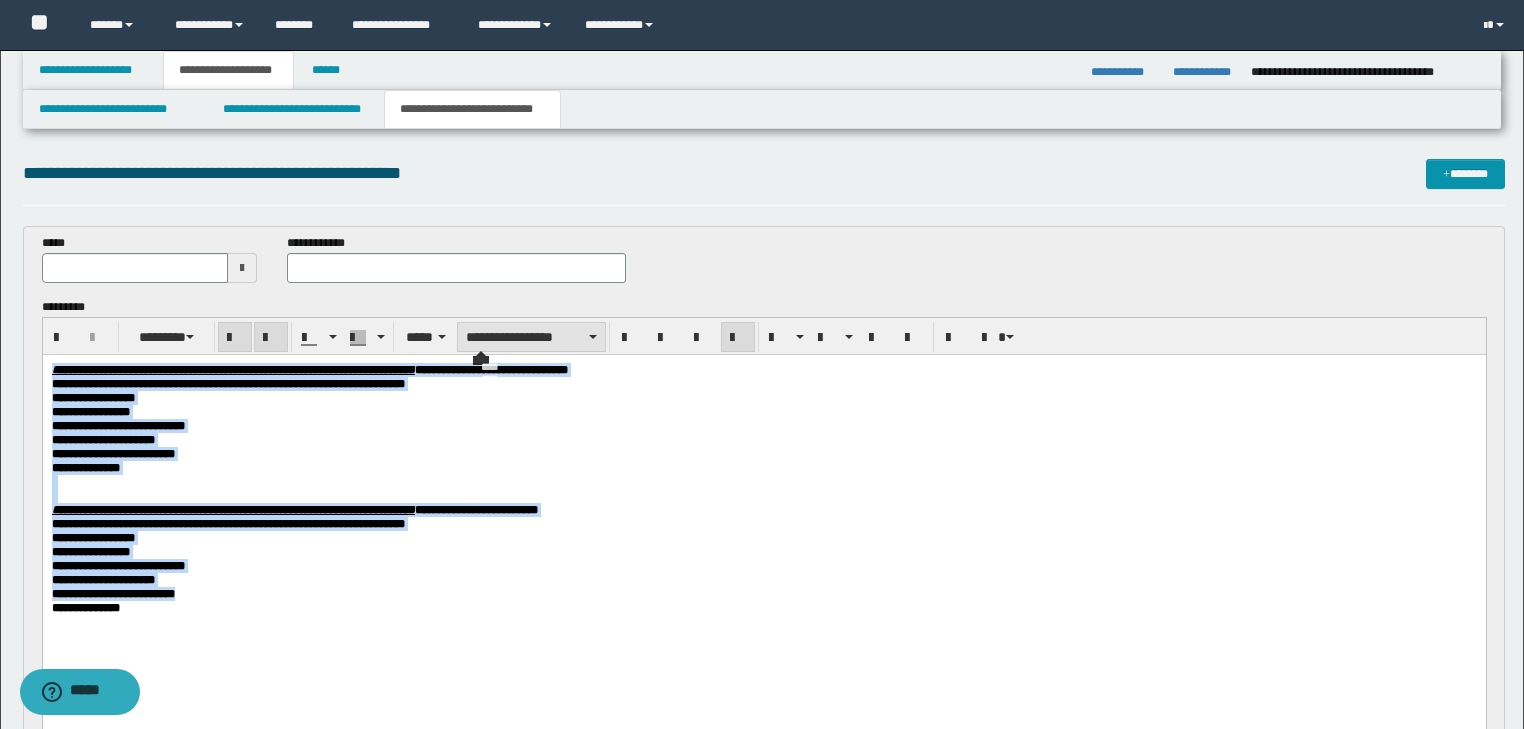 click on "**********" at bounding box center [531, 337] 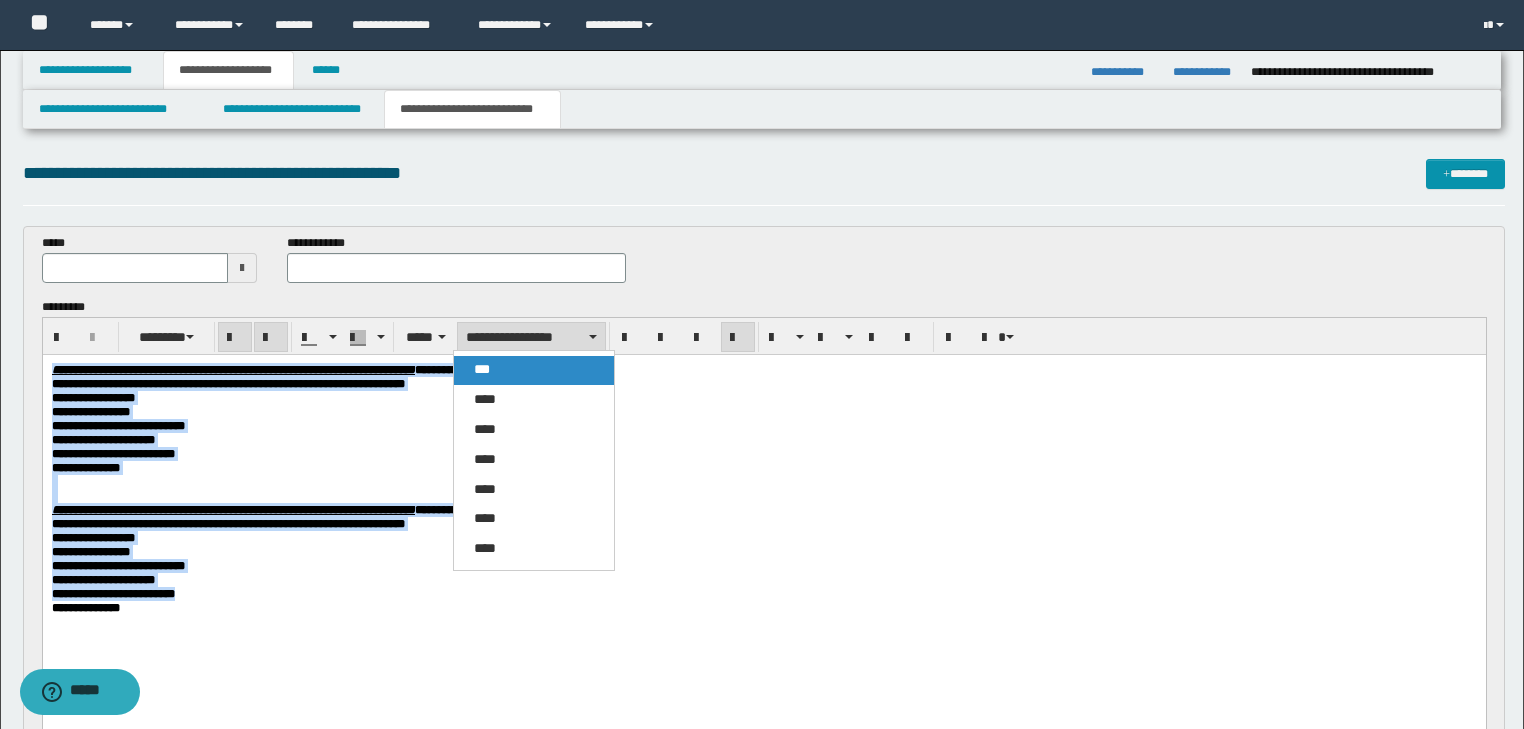 click on "***" at bounding box center [482, 369] 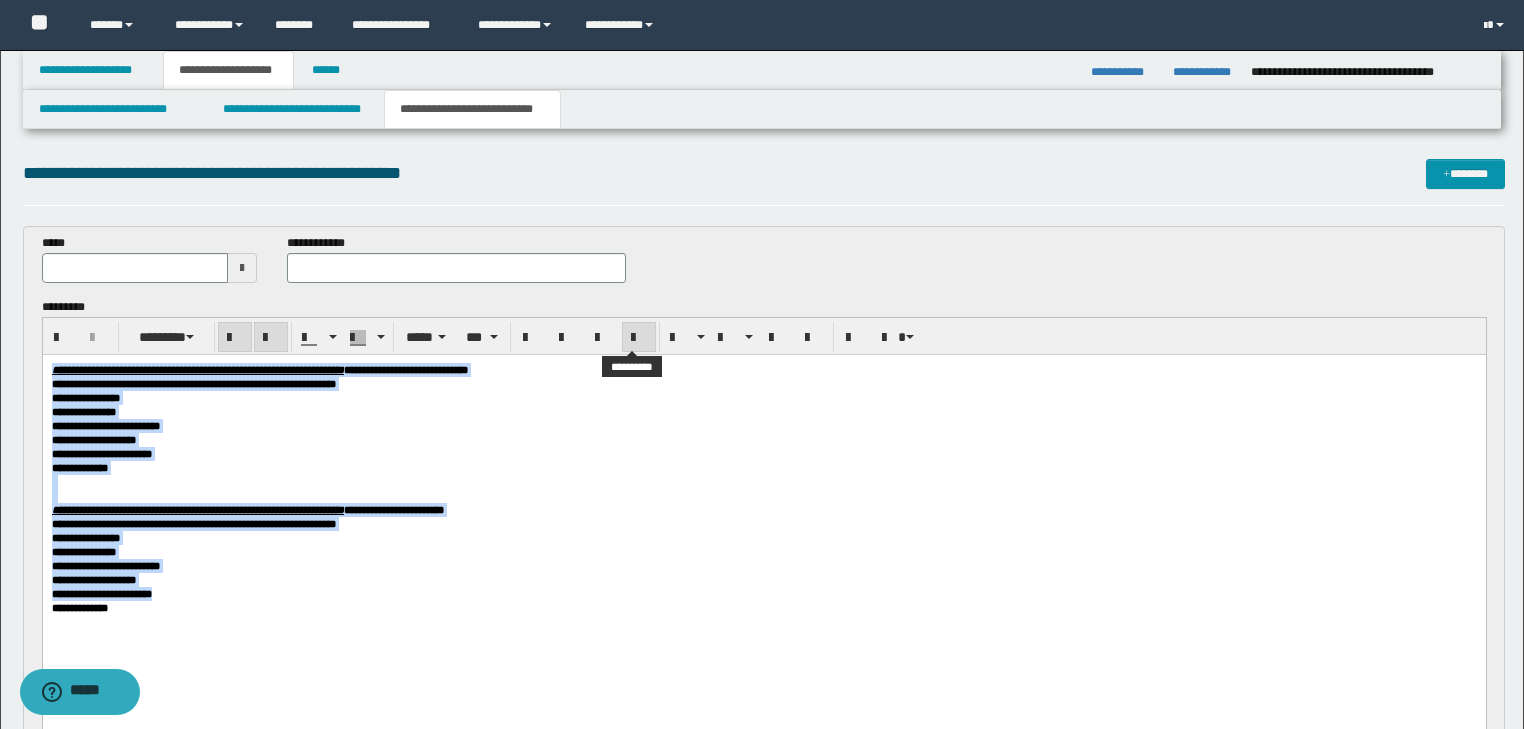 click at bounding box center [639, 337] 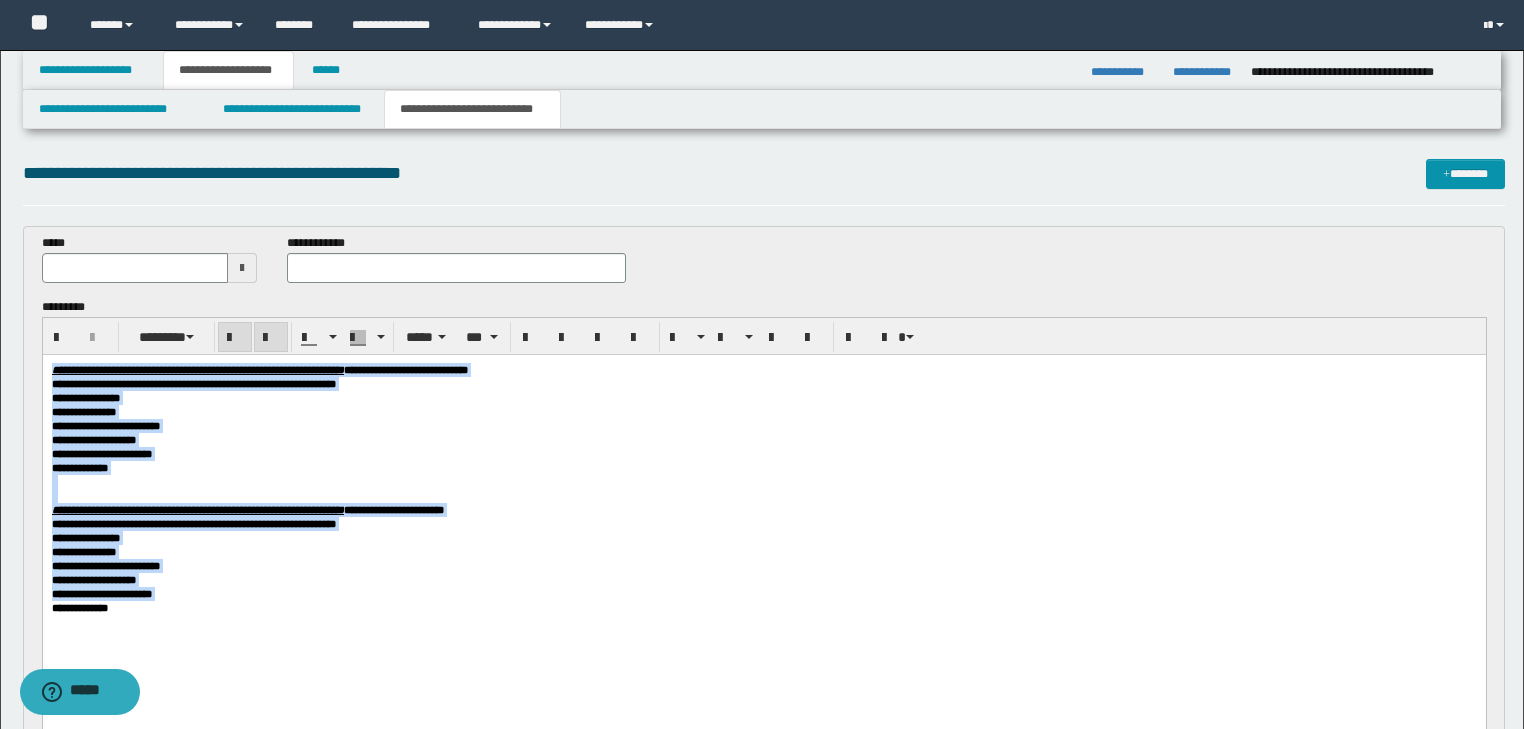 click on "**********" at bounding box center (763, 425) 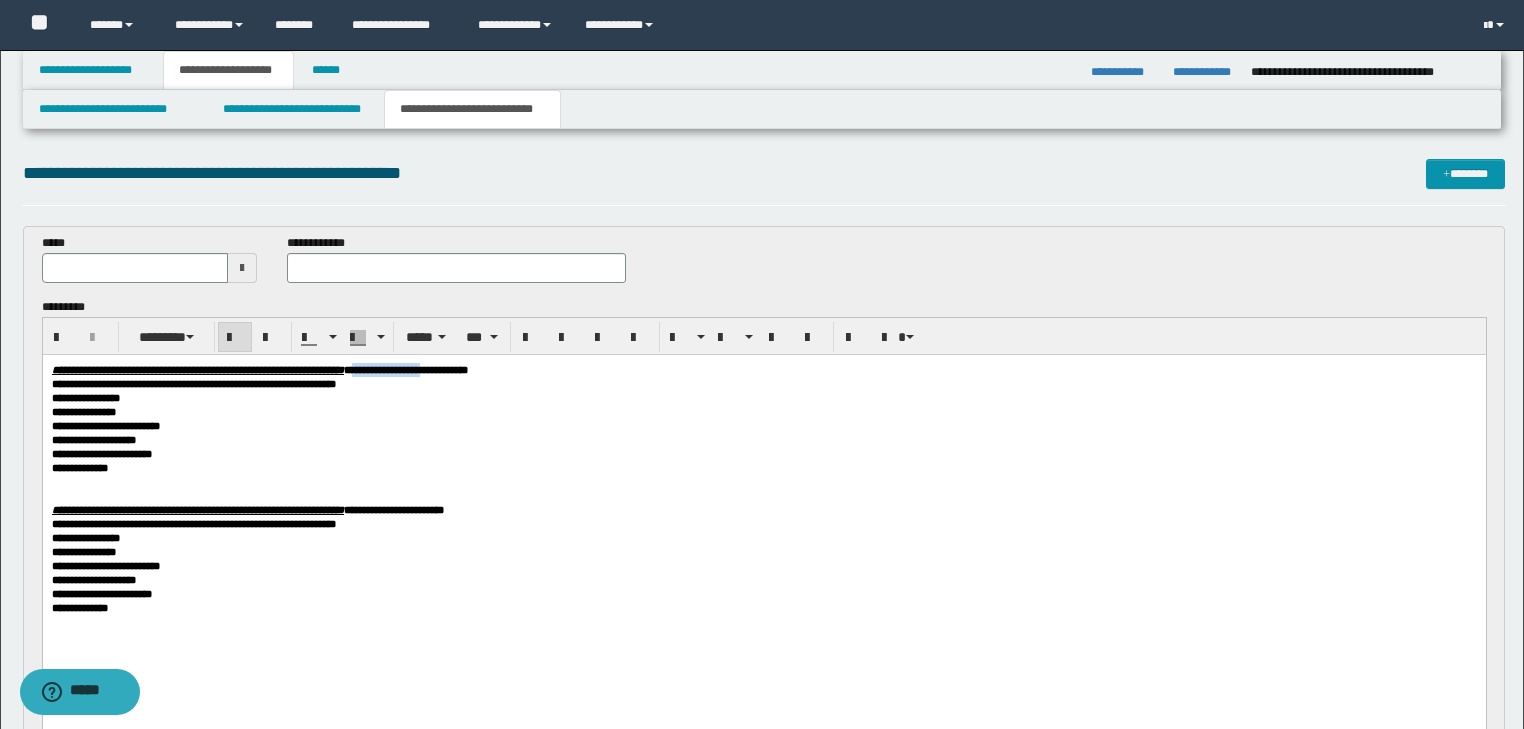 drag, startPoint x: 512, startPoint y: 366, endPoint x: 600, endPoint y: 365, distance: 88.005684 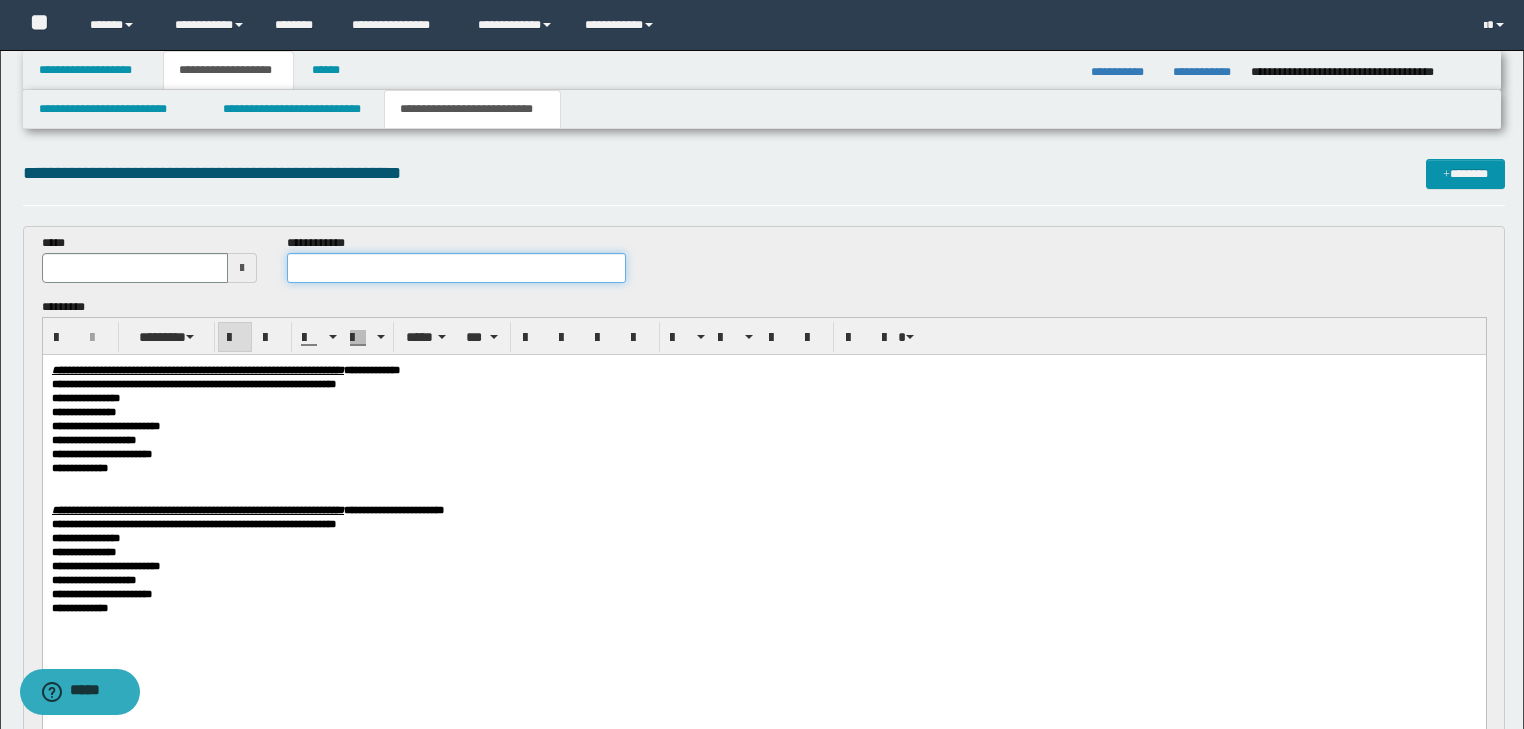 click at bounding box center [456, 268] 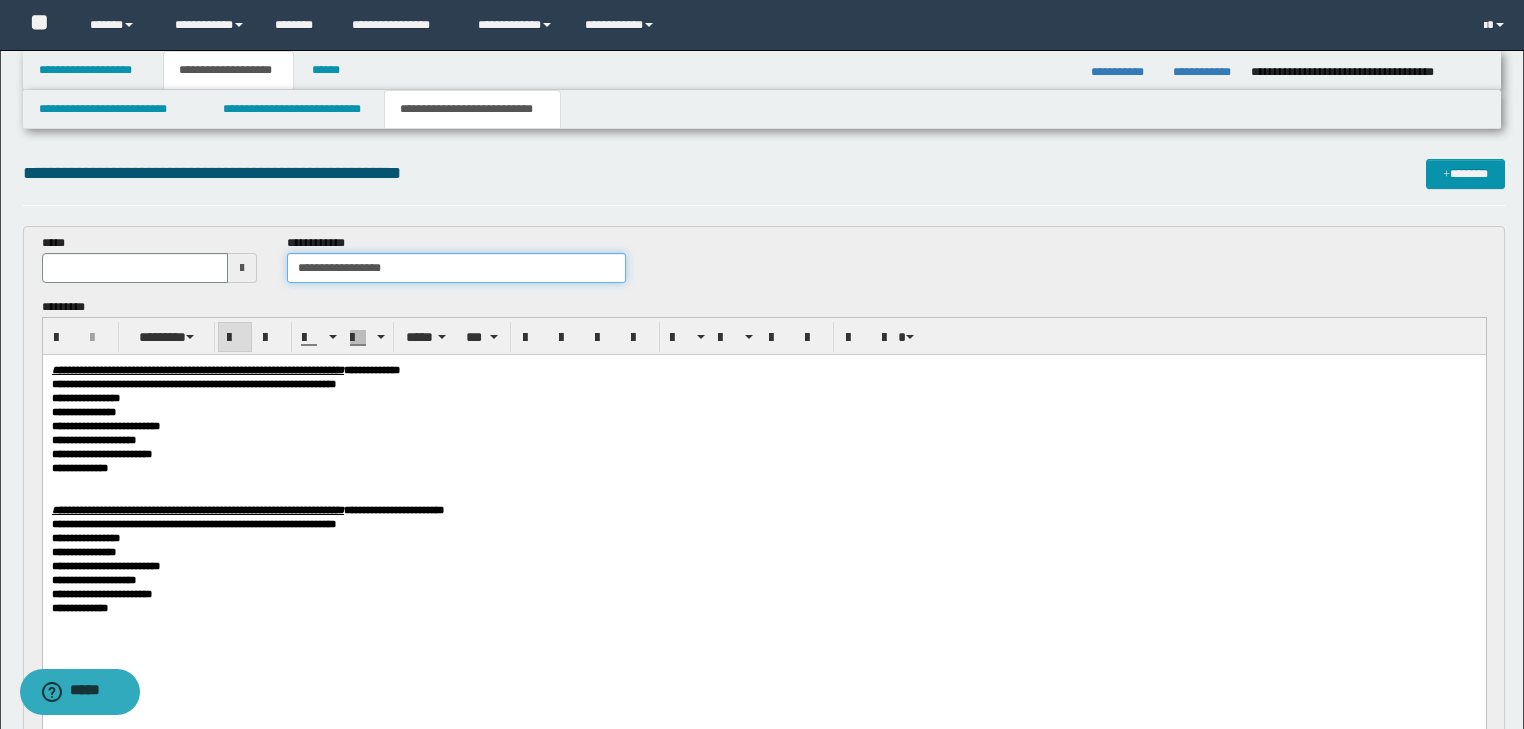 type on "**********" 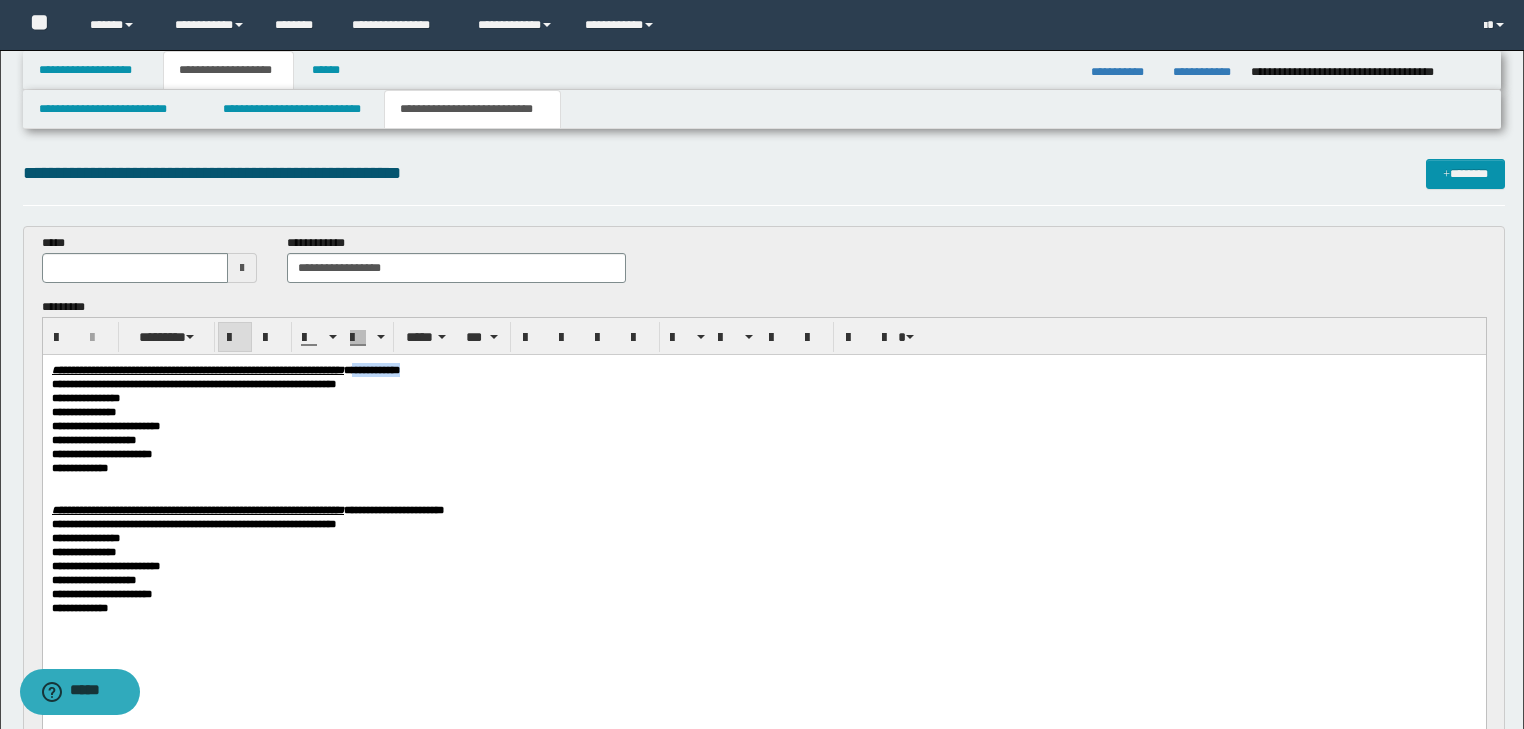 click on "**********" at bounding box center [763, 369] 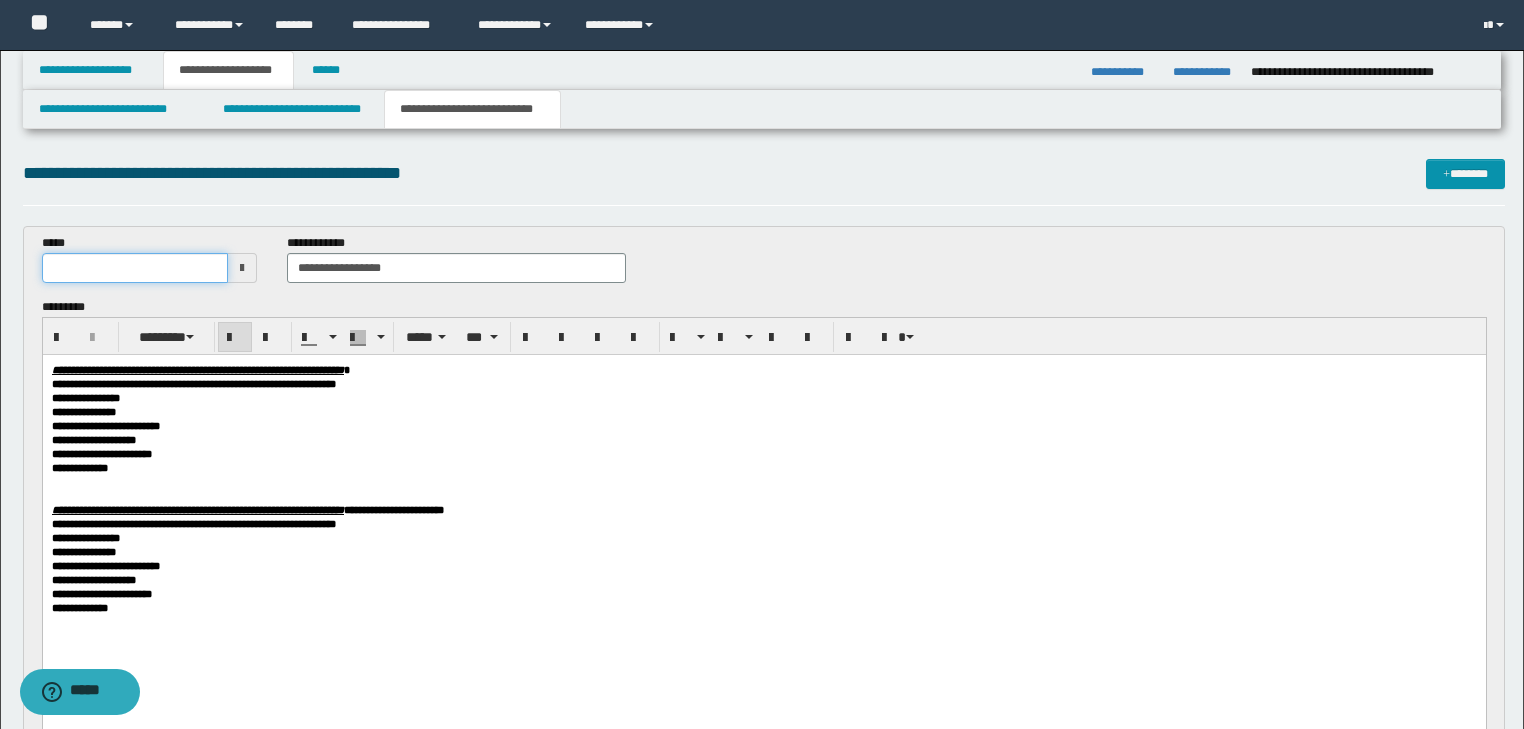click at bounding box center [135, 268] 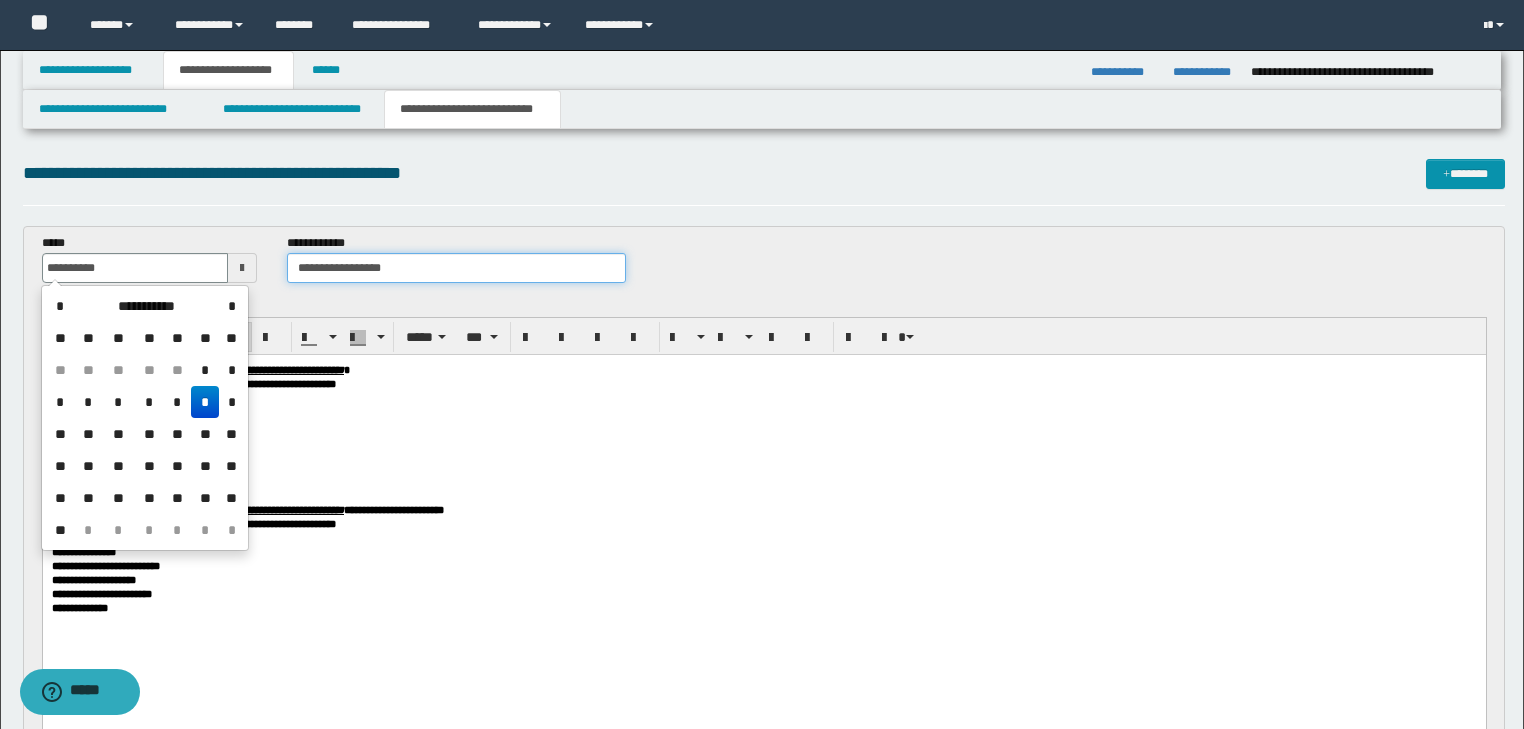 type on "**********" 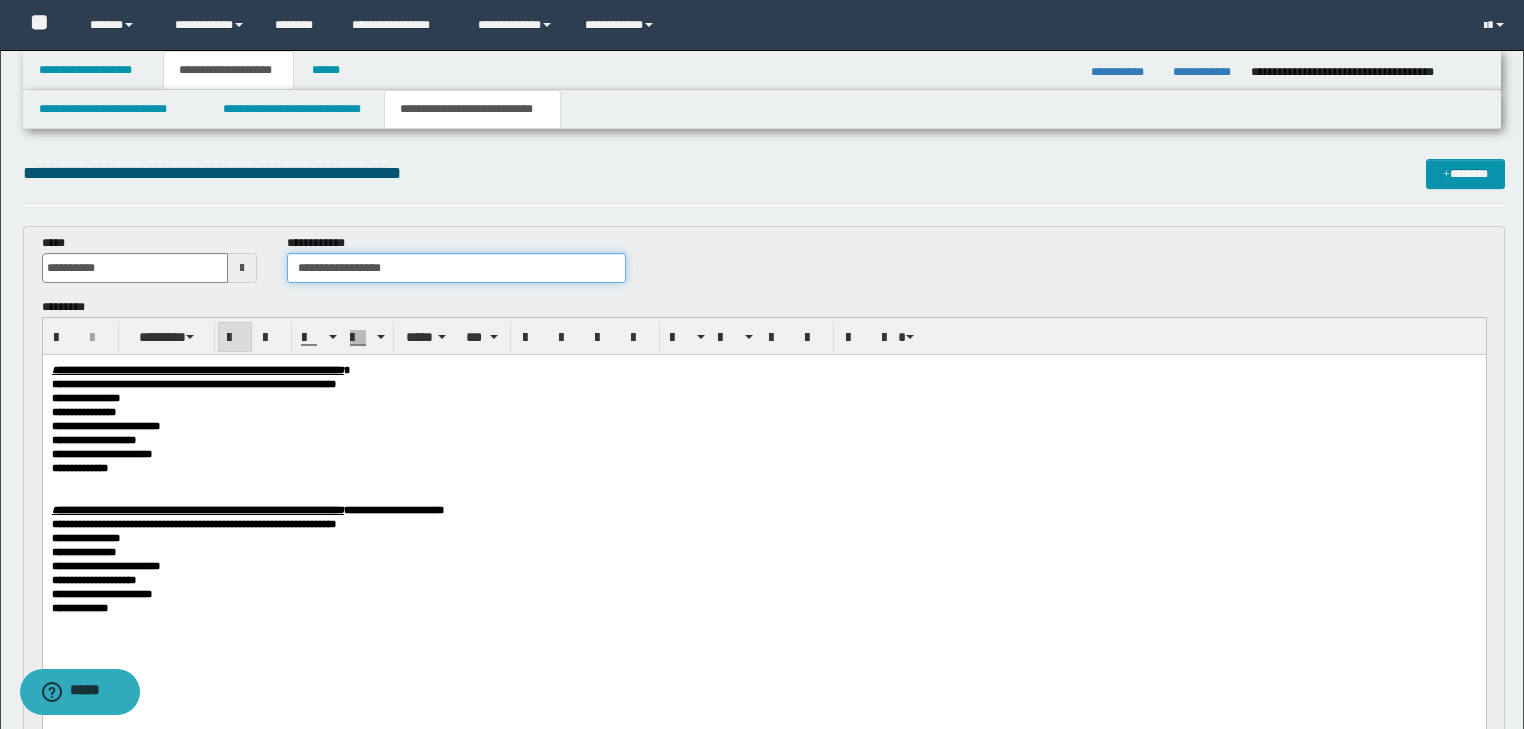 drag, startPoint x: 407, startPoint y: 265, endPoint x: 396, endPoint y: 327, distance: 62.968246 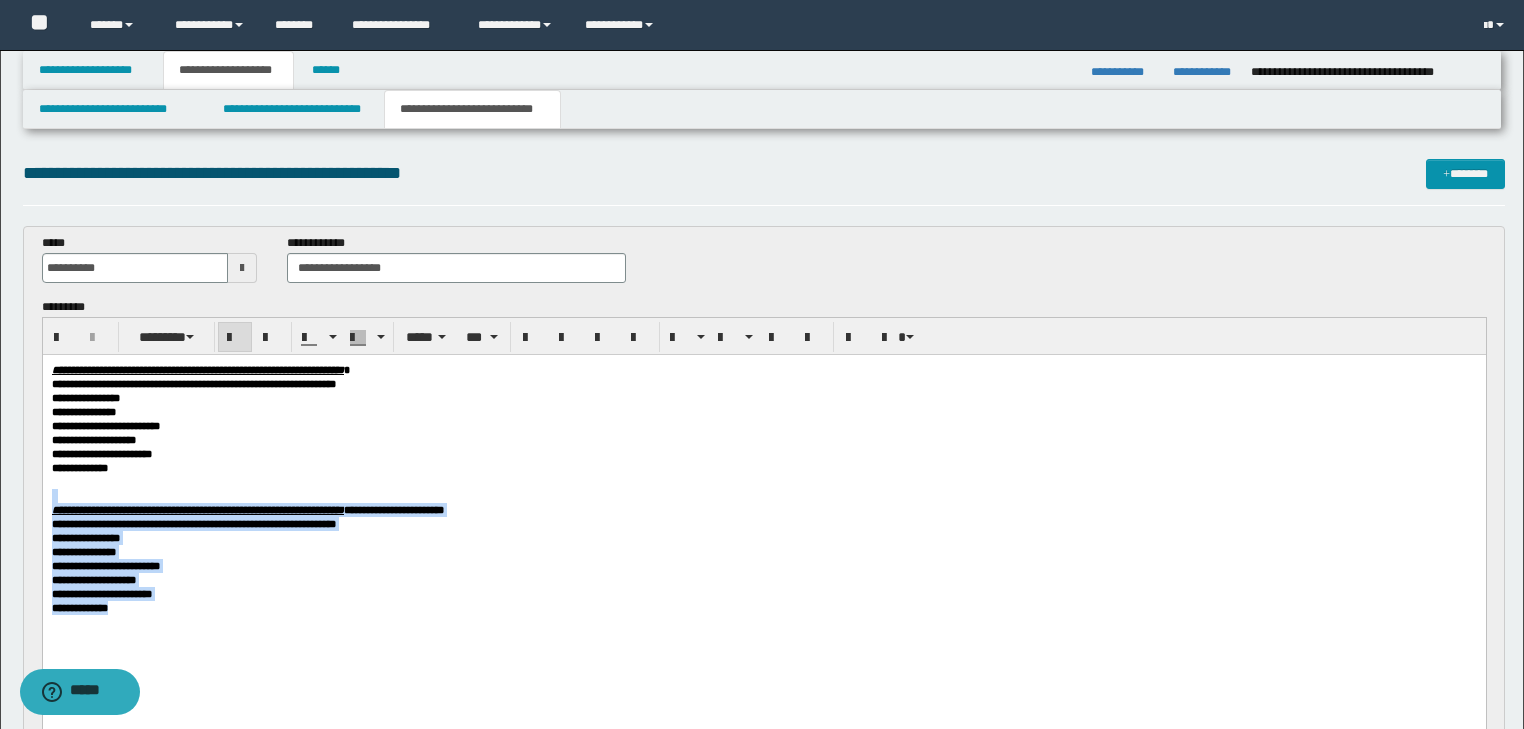drag, startPoint x: 282, startPoint y: 519, endPoint x: 345, endPoint y: 700, distance: 191.65073 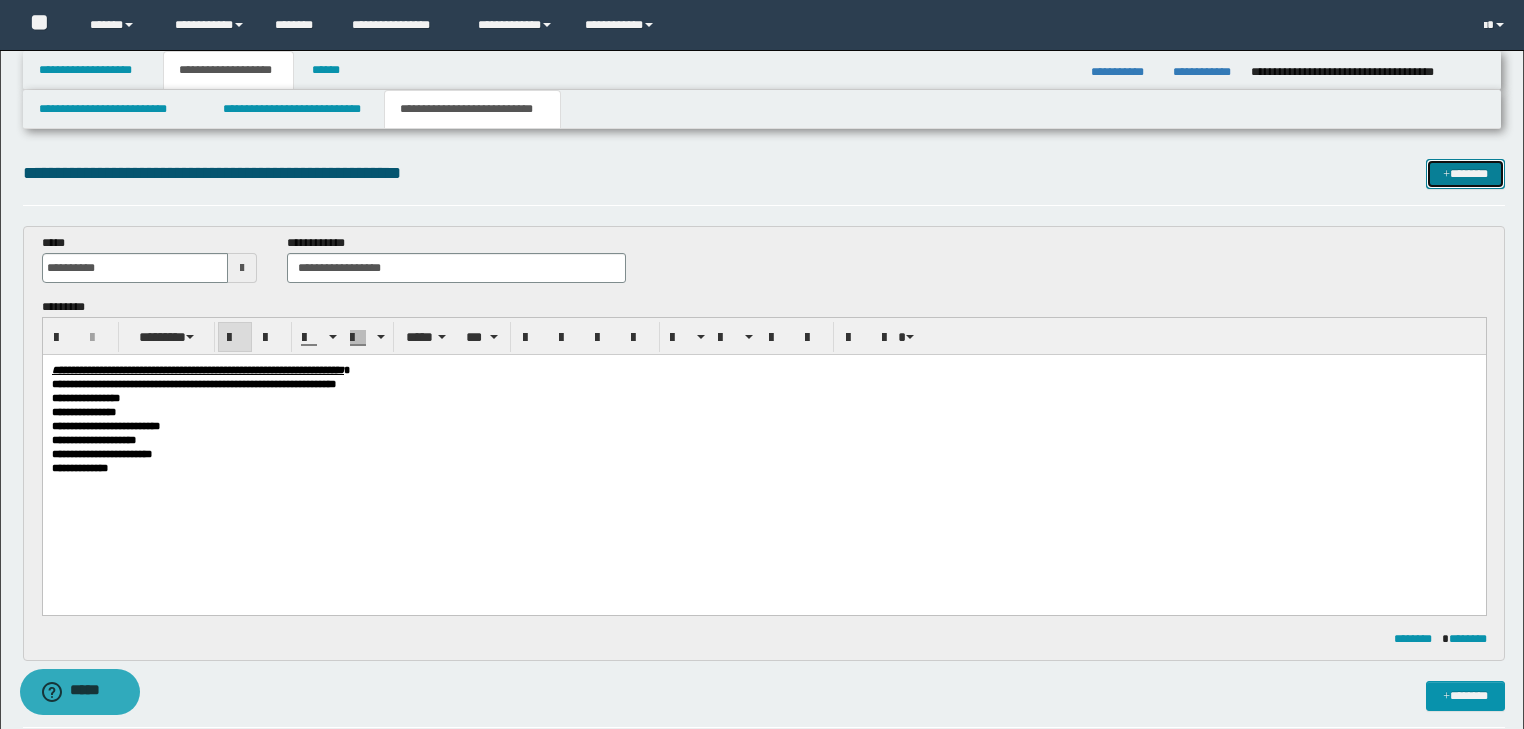 click on "*******" at bounding box center [1465, 174] 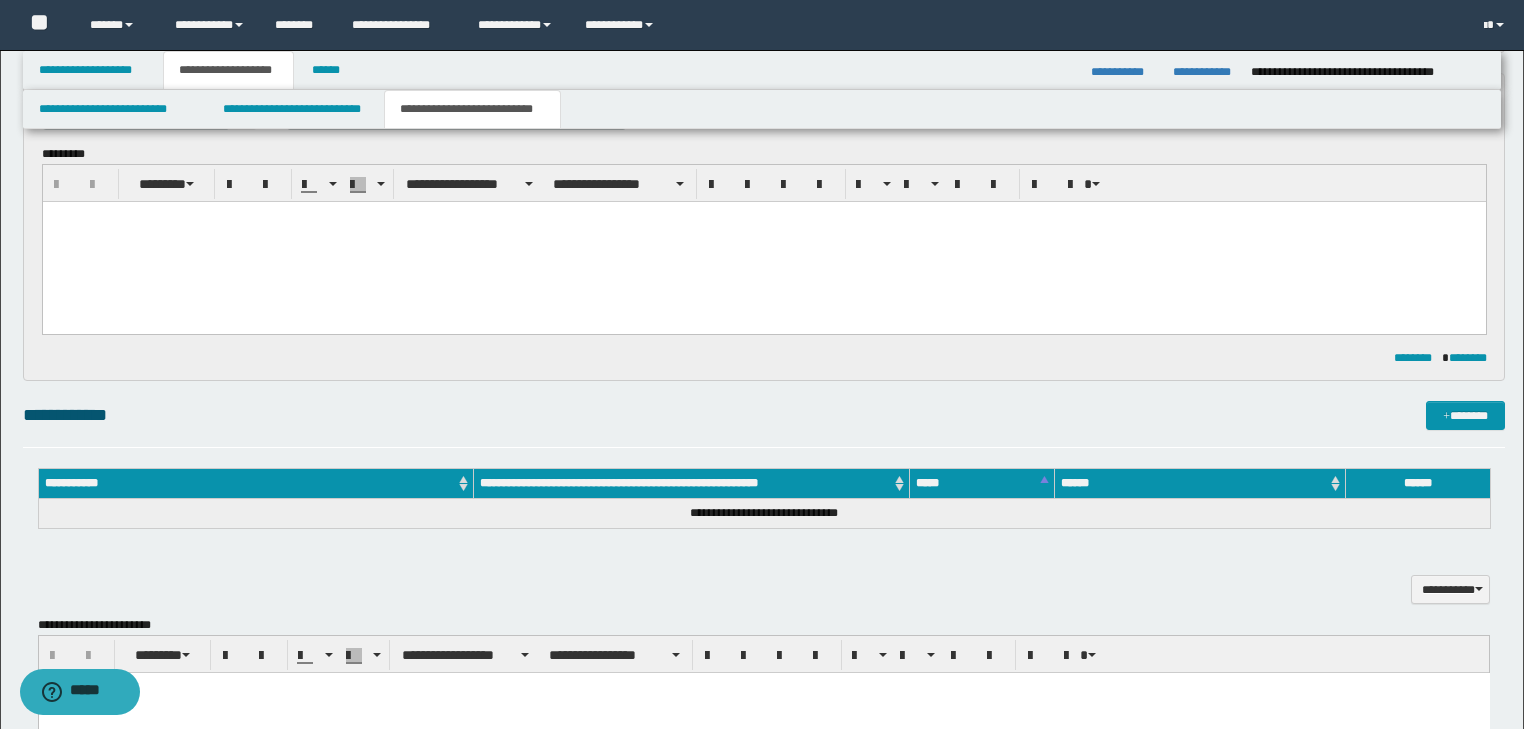 scroll, scrollTop: 0, scrollLeft: 0, axis: both 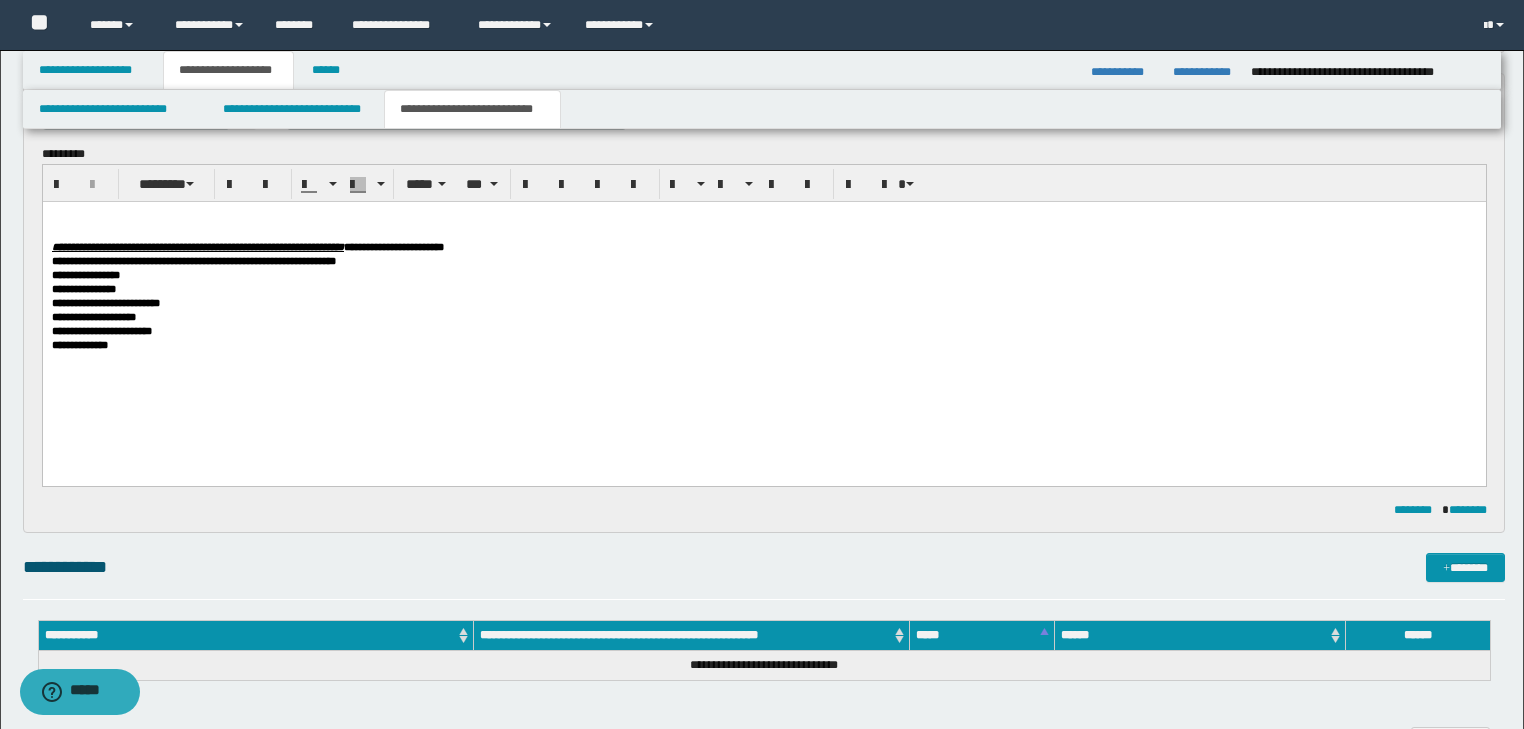 click on "**********" at bounding box center [197, 247] 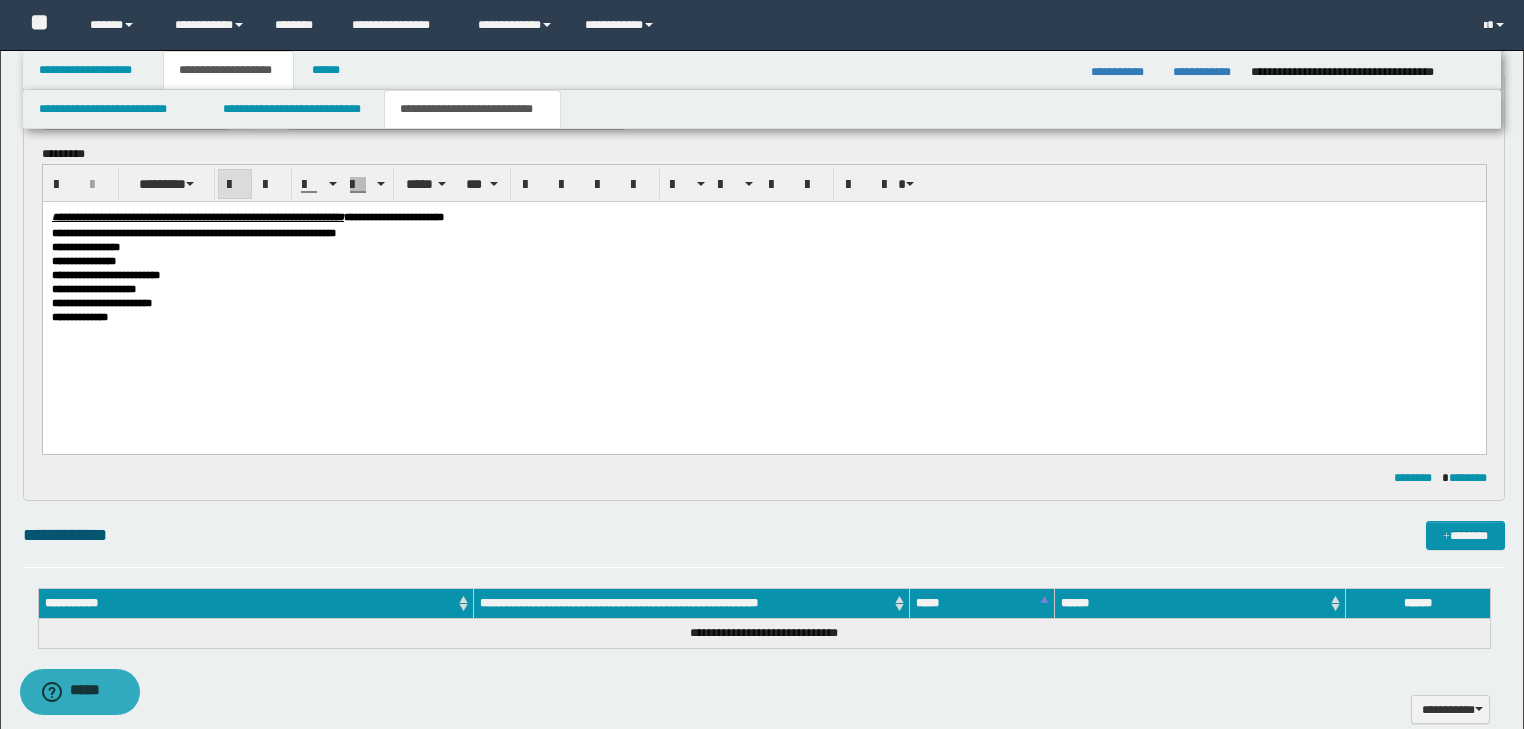 click on "**********" at bounding box center [393, 217] 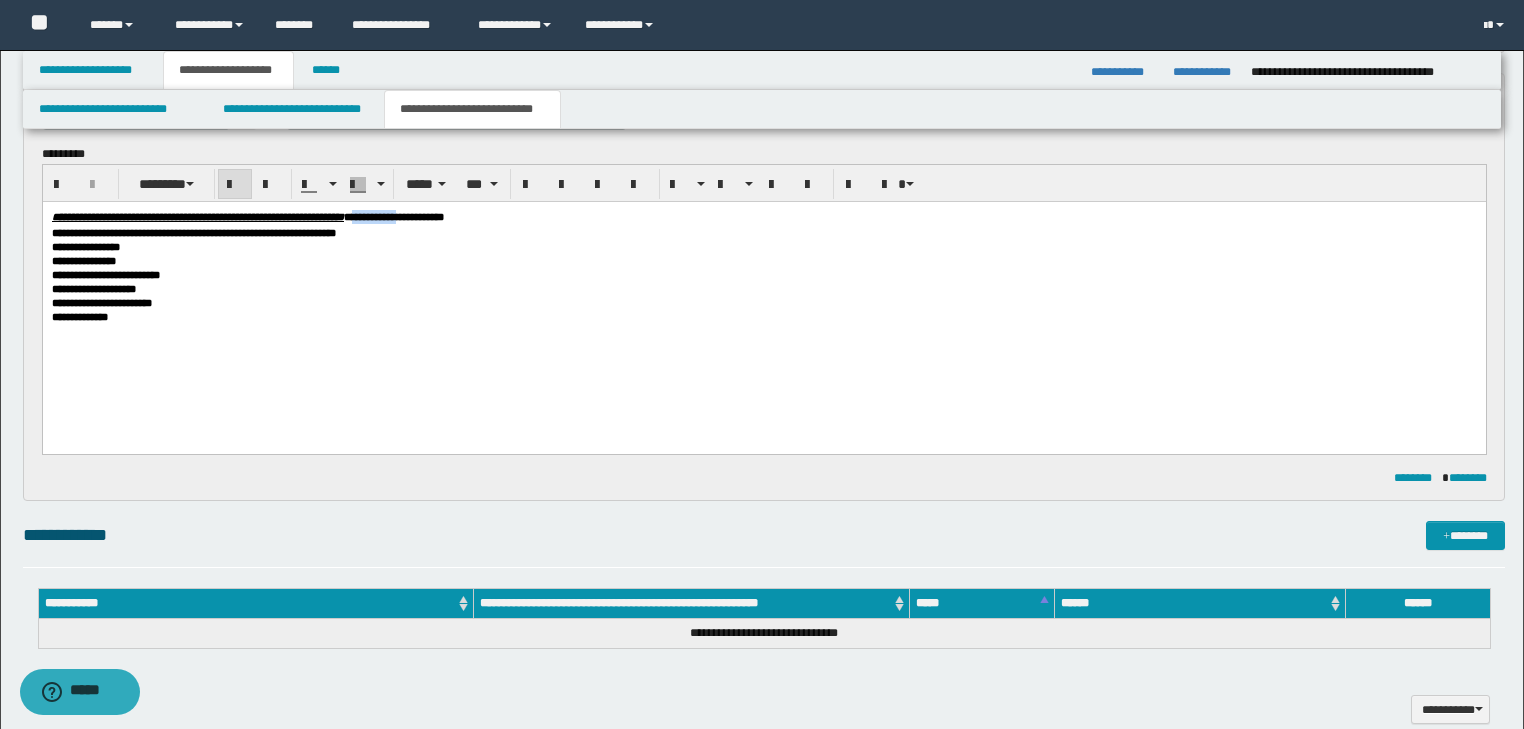 click on "**********" at bounding box center (393, 217) 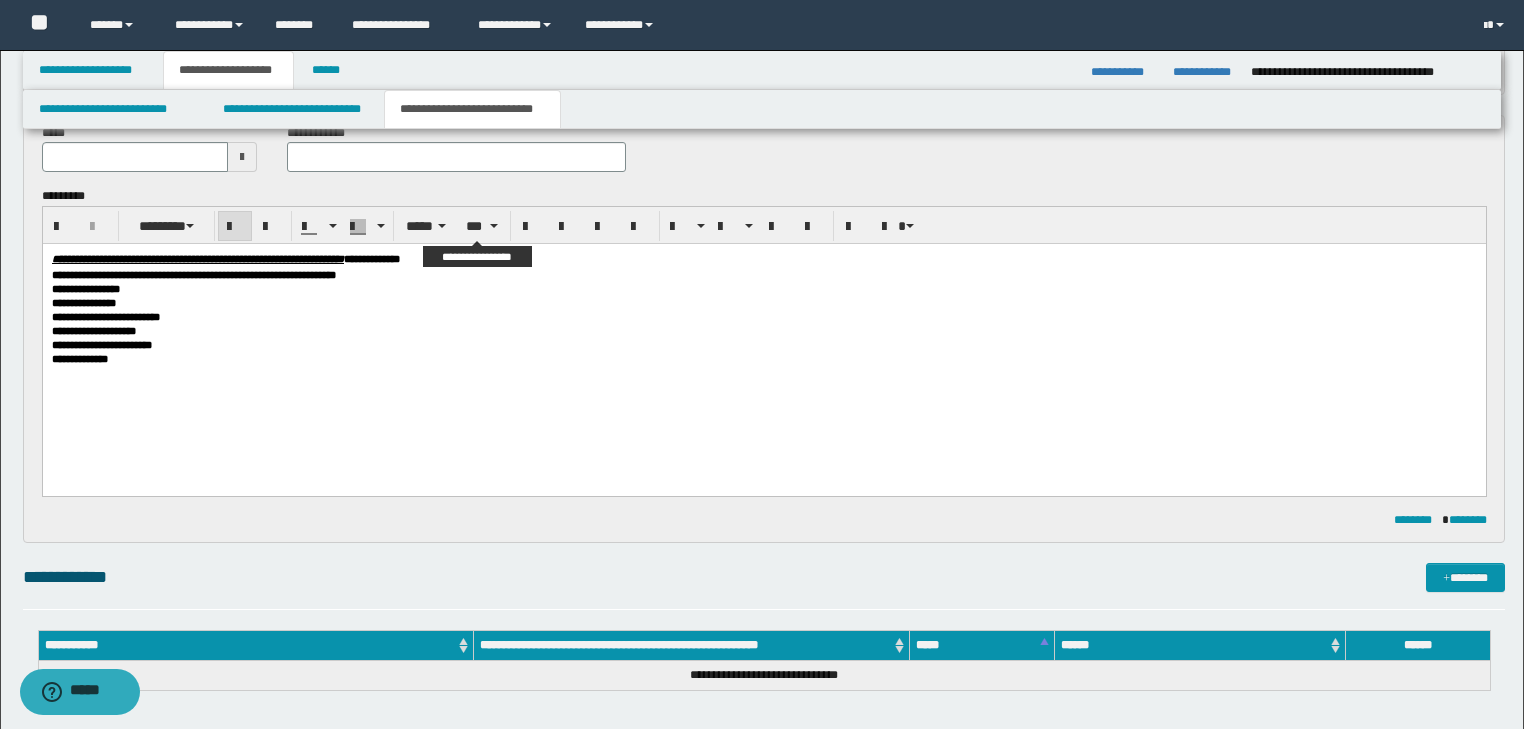scroll, scrollTop: 528, scrollLeft: 0, axis: vertical 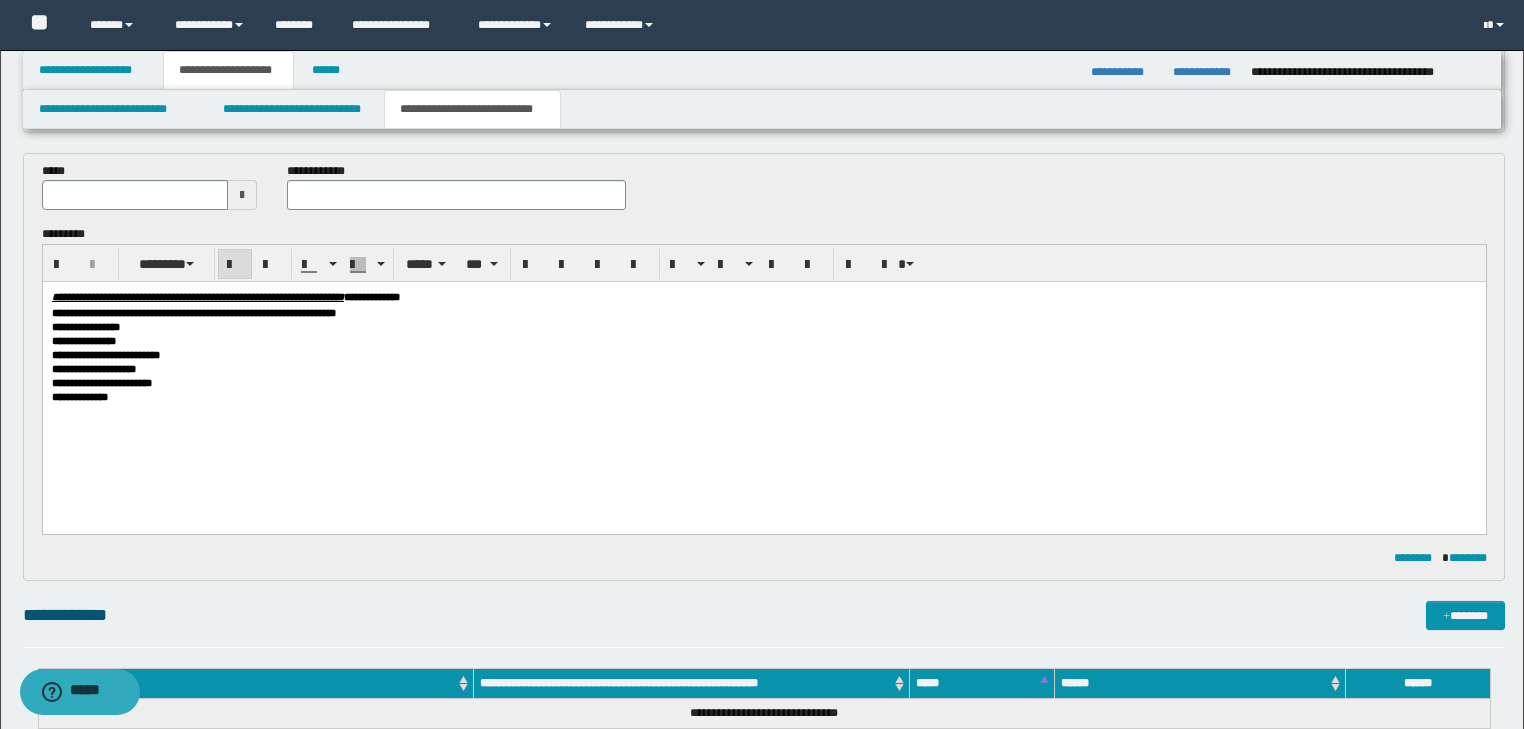 click on "**********" at bounding box center (456, 194) 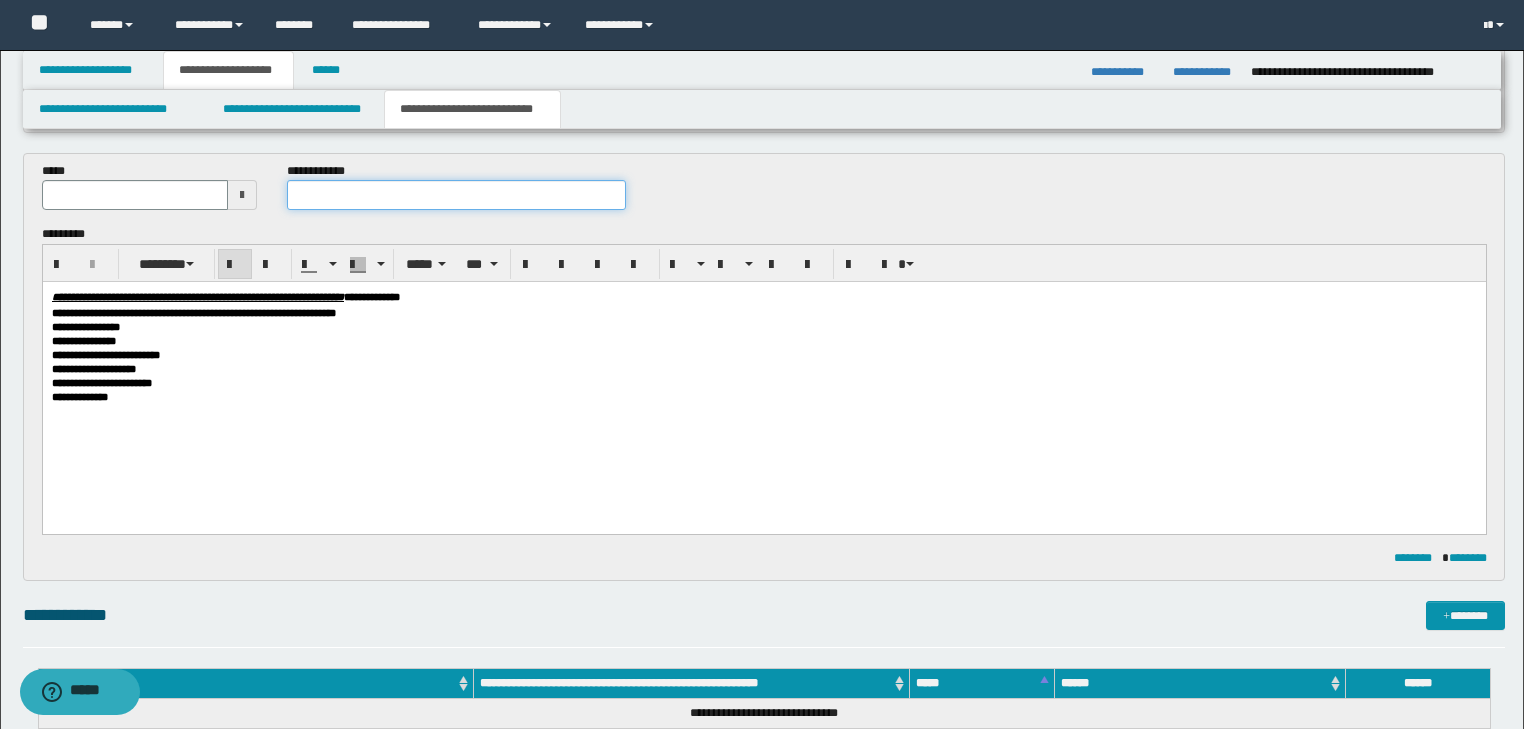 click at bounding box center [456, 195] 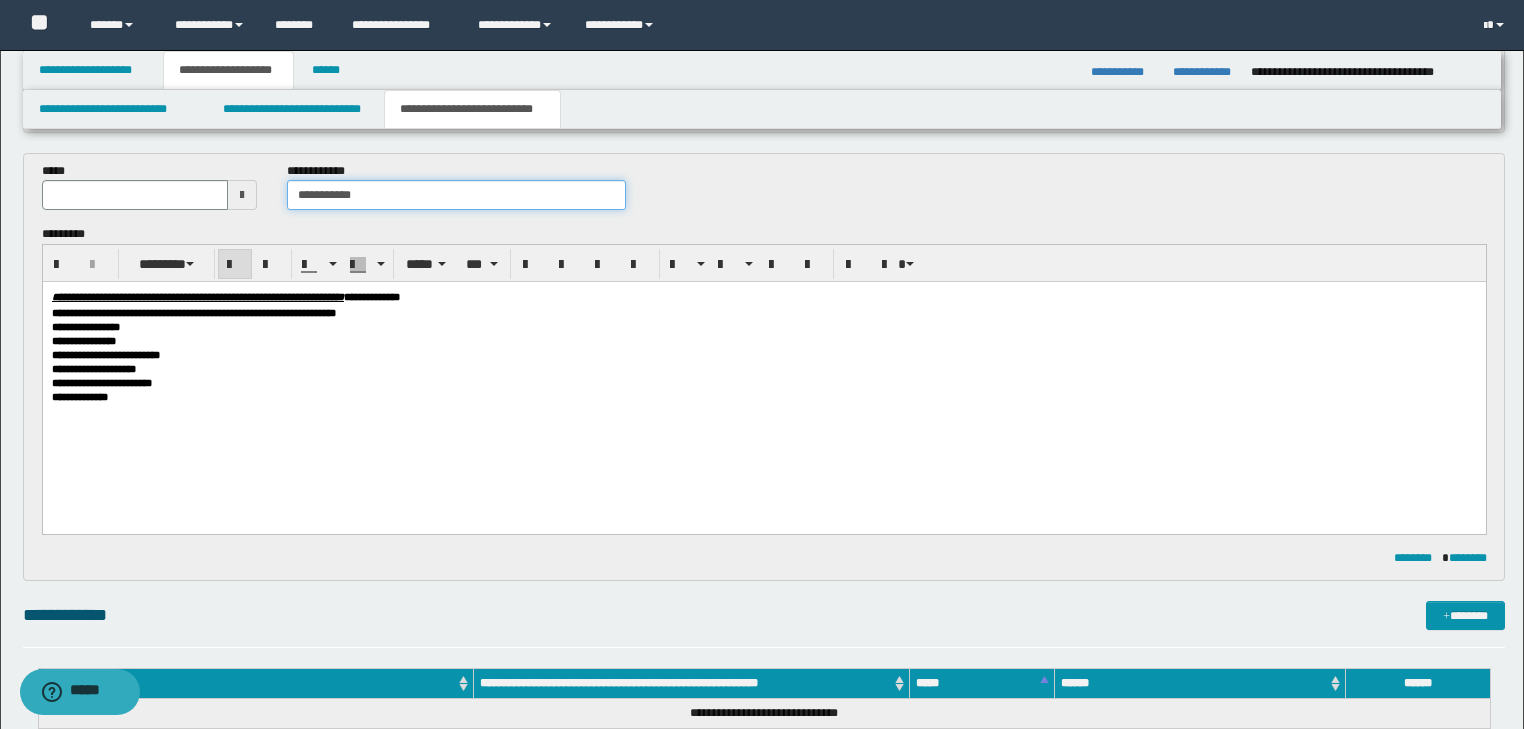 type on "**********" 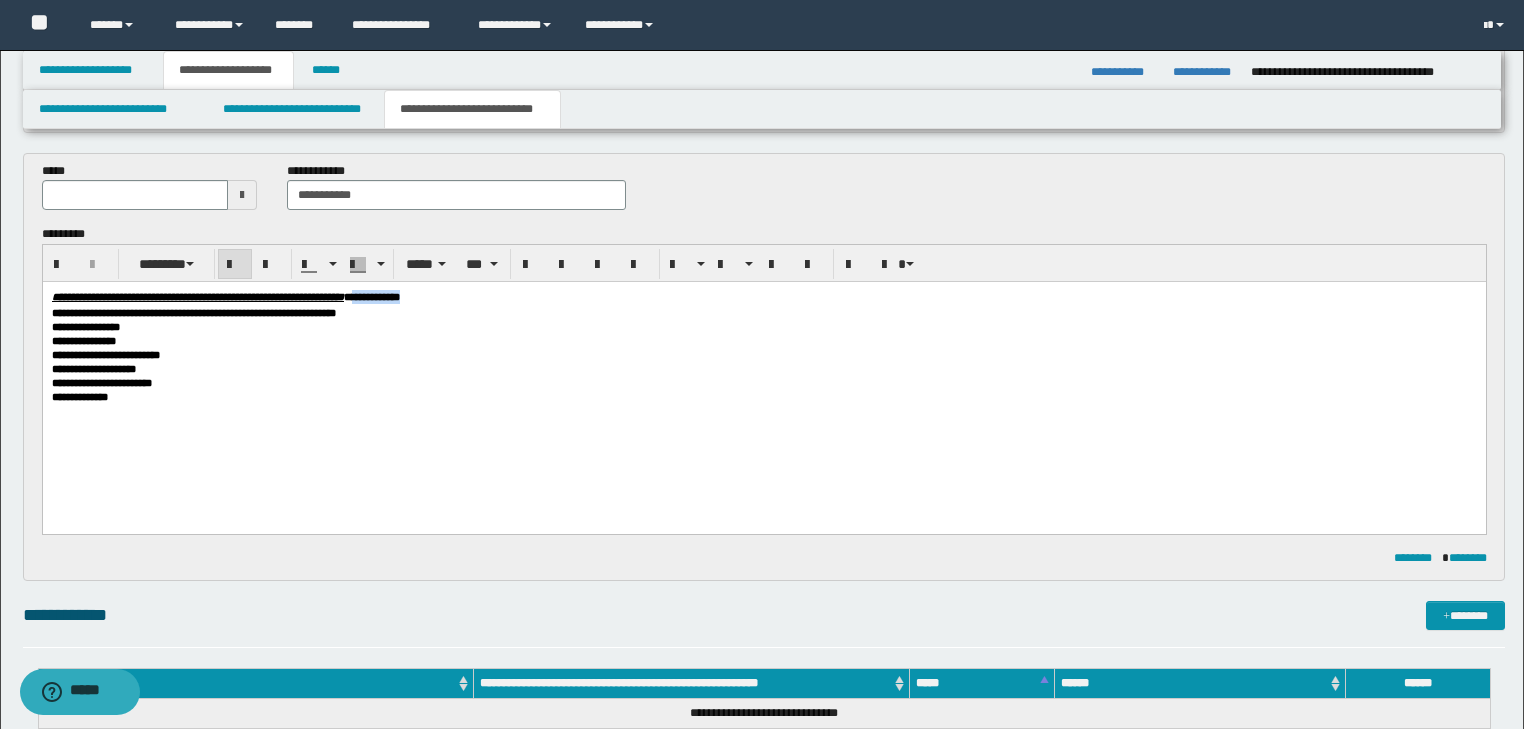 drag, startPoint x: 511, startPoint y: 296, endPoint x: 616, endPoint y: 297, distance: 105.00476 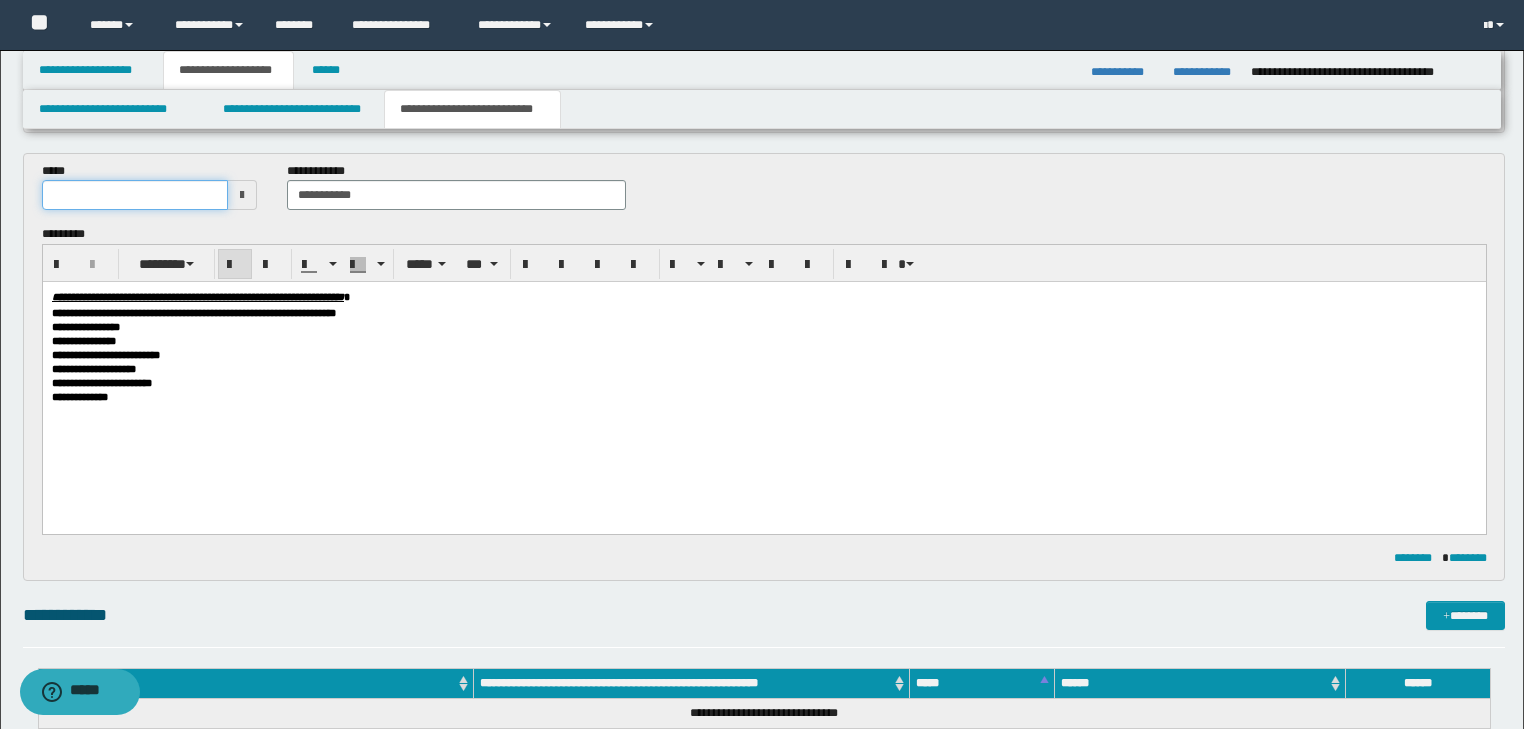 click at bounding box center (135, 195) 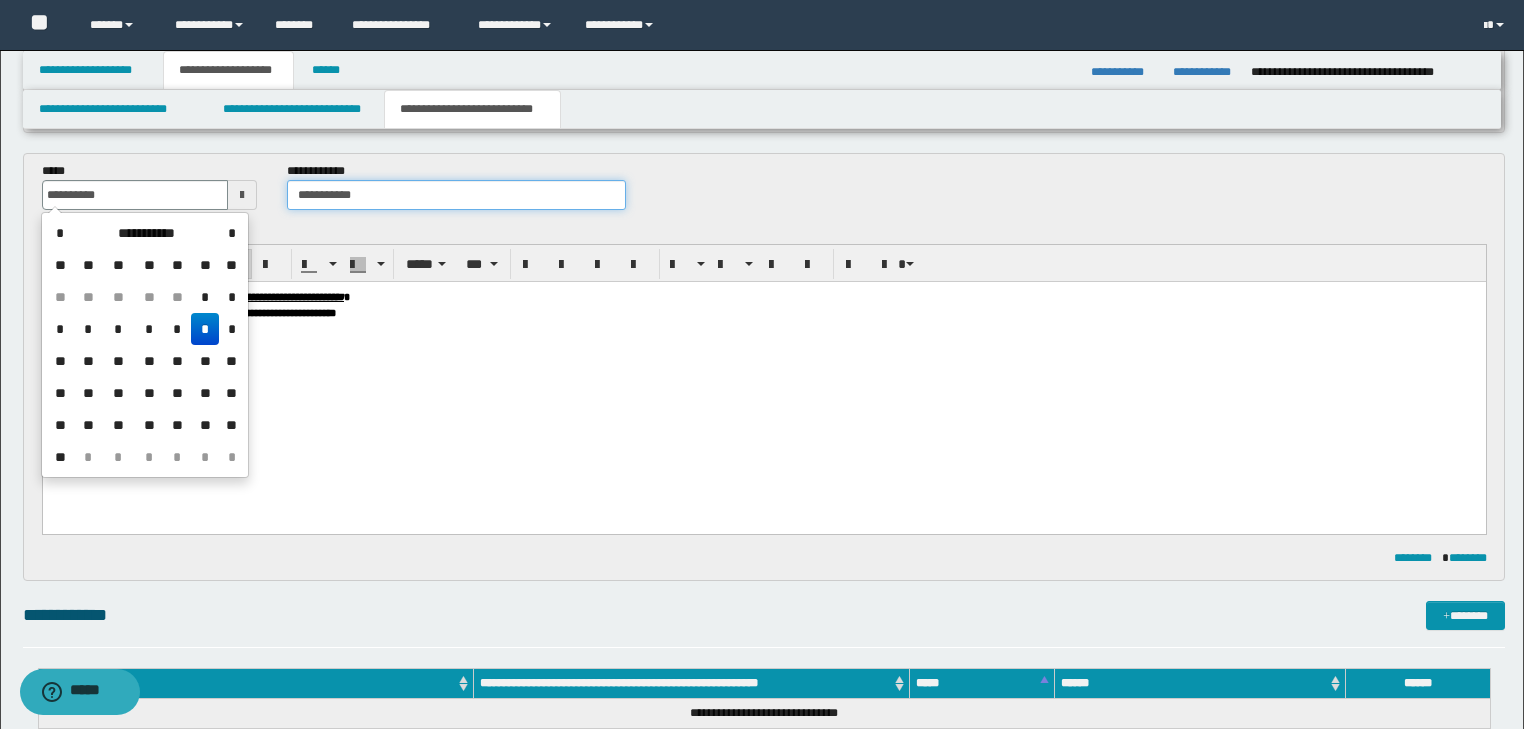 type on "**********" 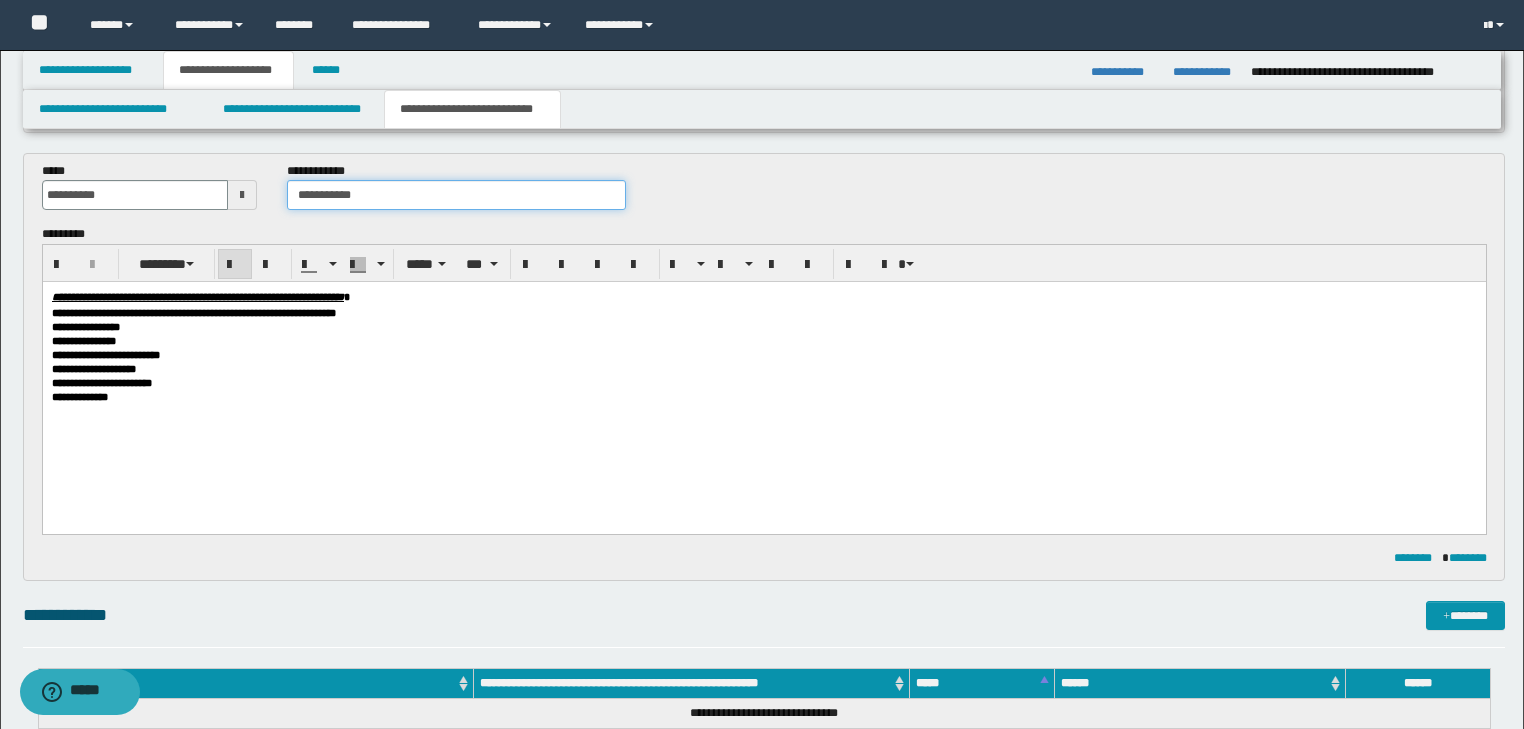 scroll, scrollTop: 928, scrollLeft: 0, axis: vertical 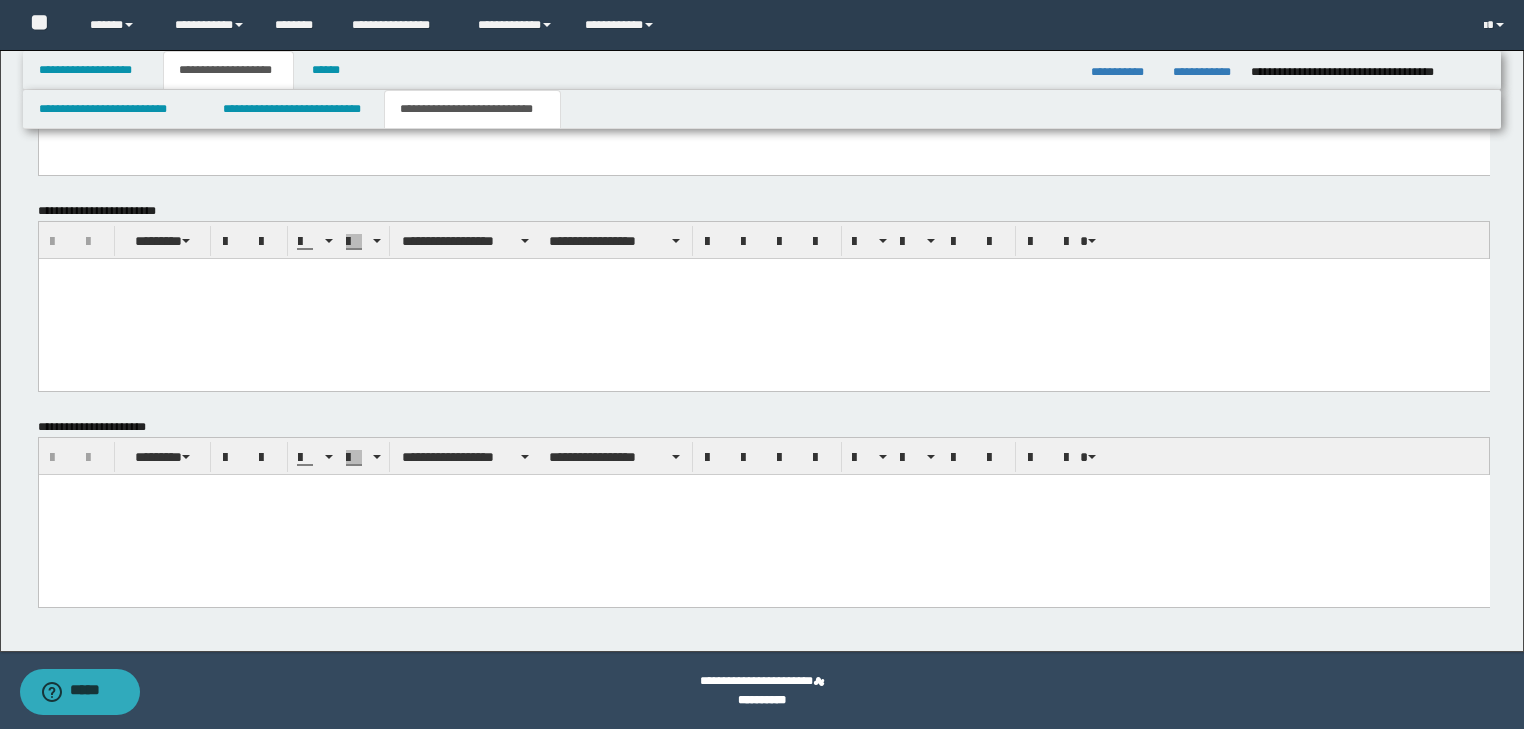 click at bounding box center [763, 489] 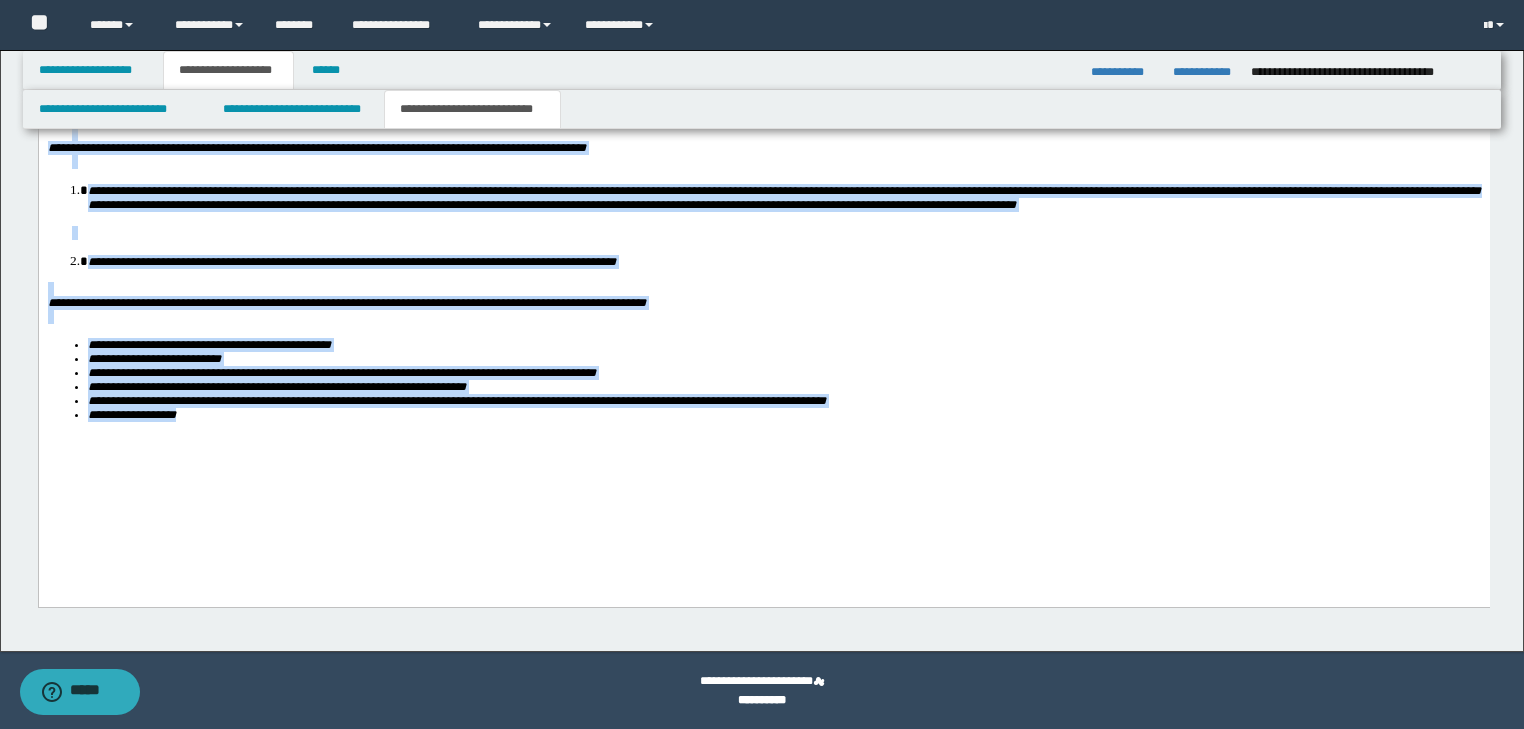 drag, startPoint x: 47, startPoint y: -117, endPoint x: 548, endPoint y: 652, distance: 917.8028 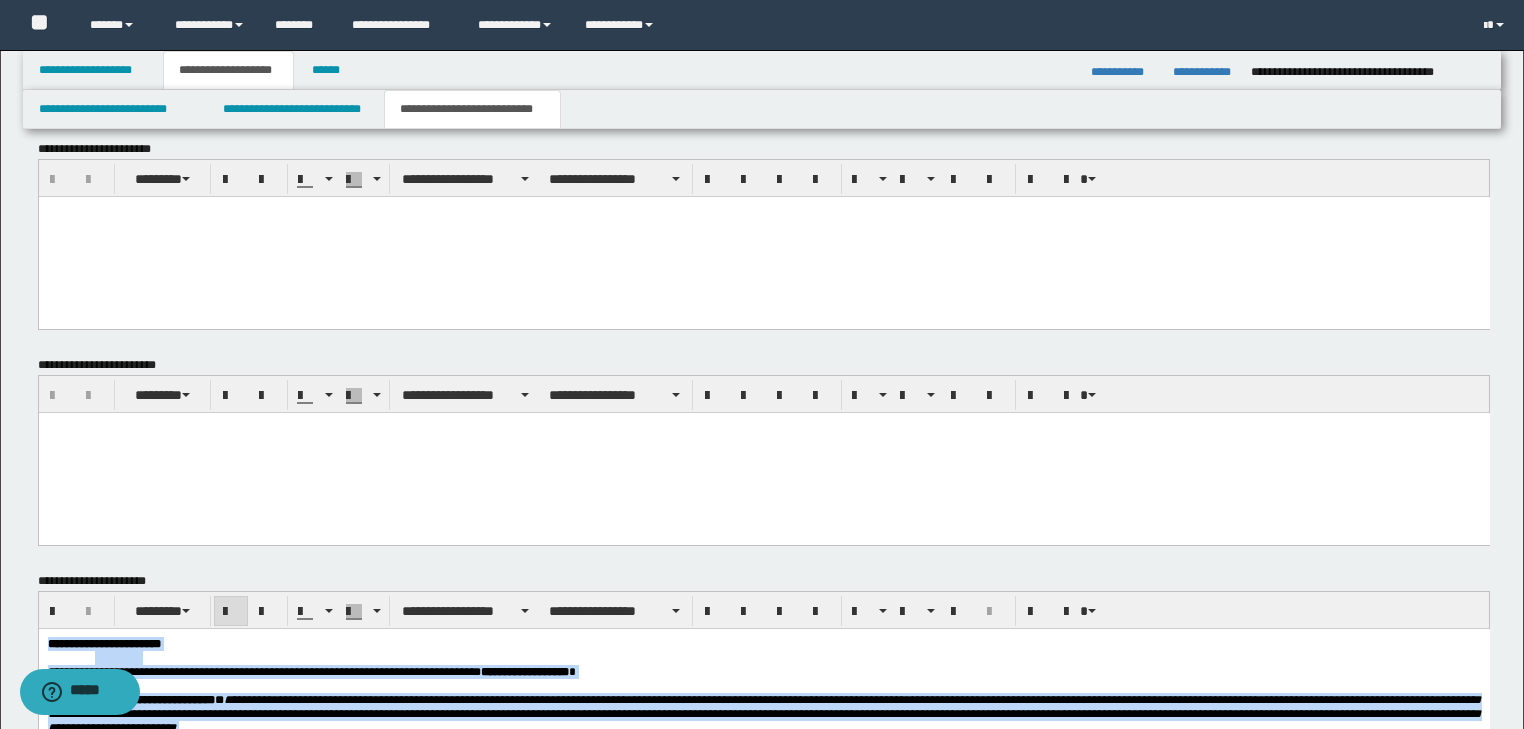 scroll, scrollTop: 1326, scrollLeft: 0, axis: vertical 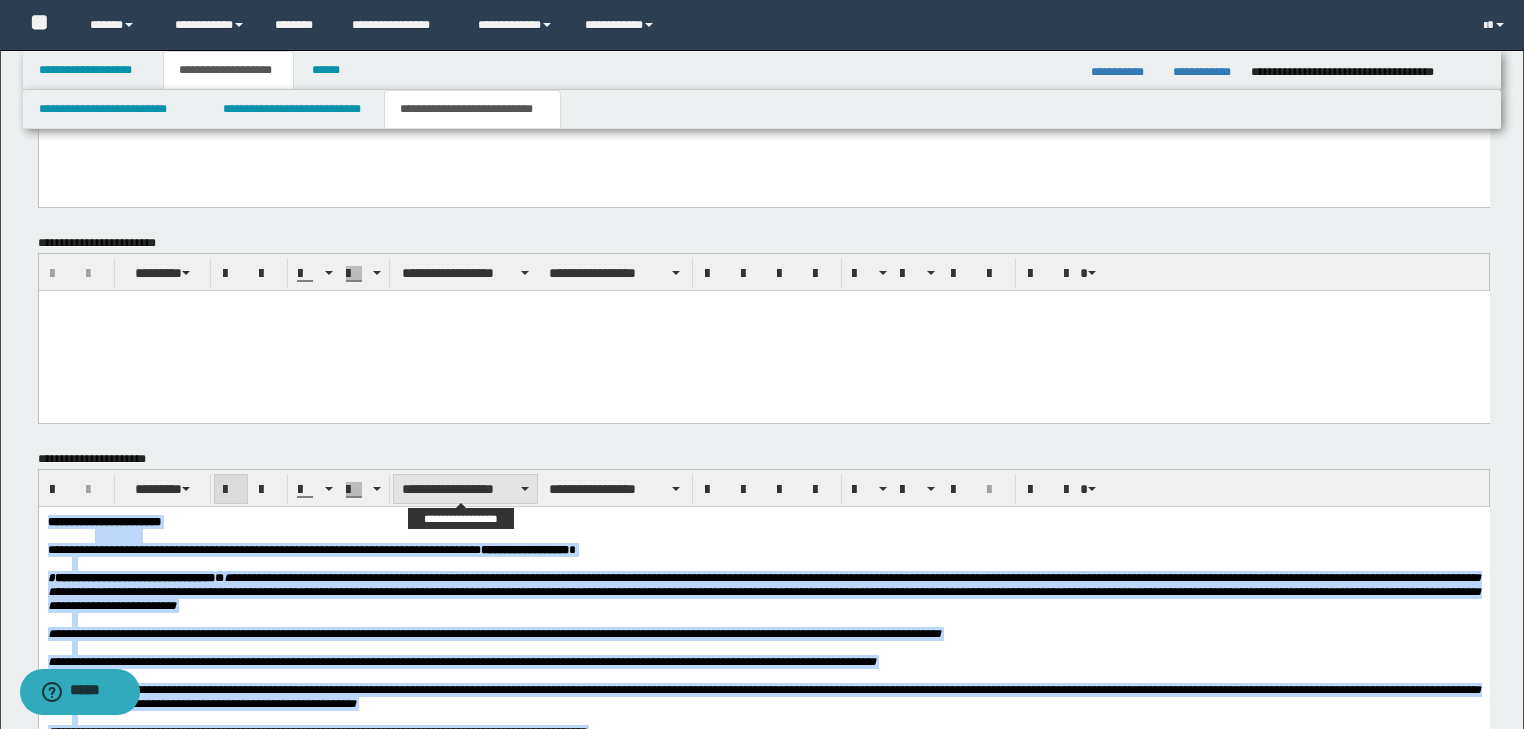 click on "**********" at bounding box center [465, 489] 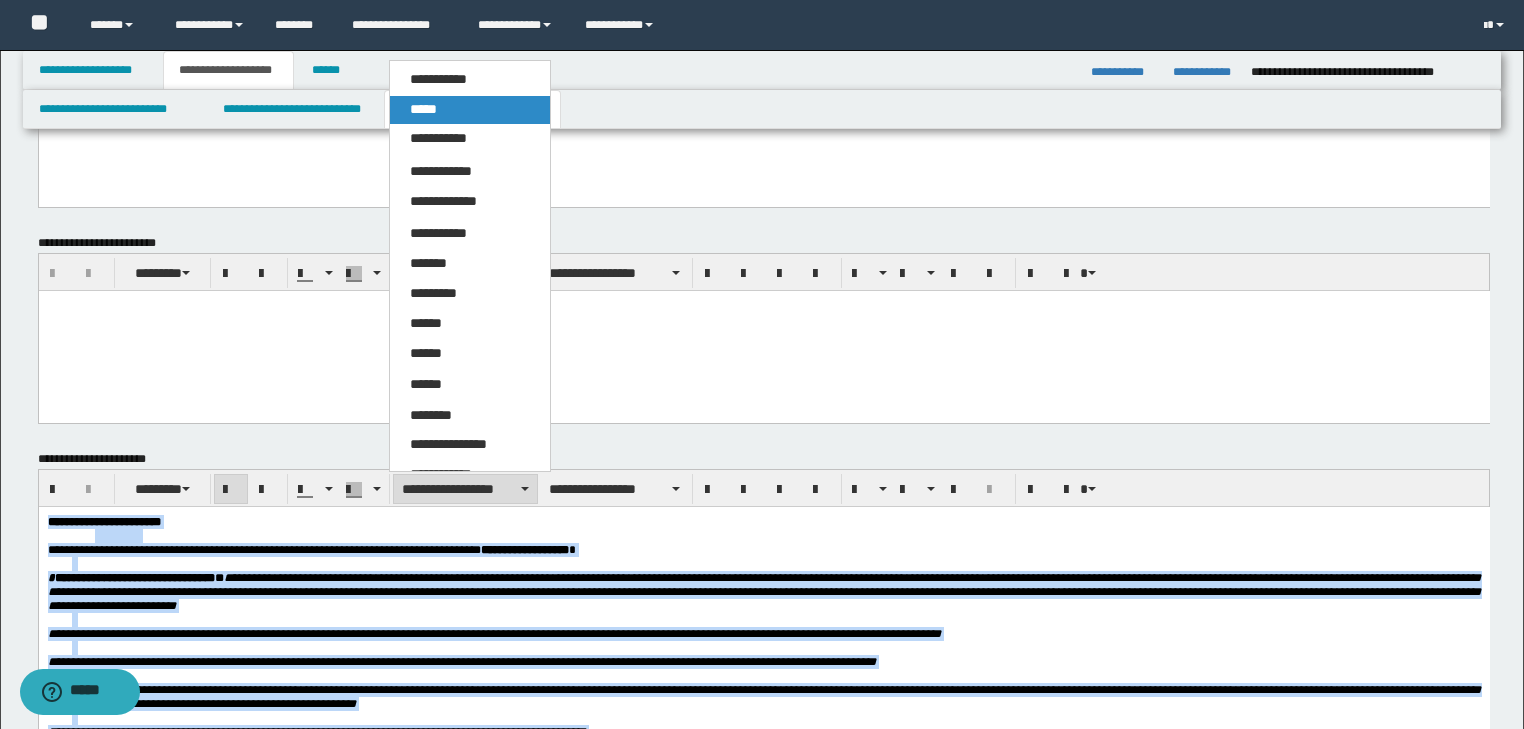 click on "*****" at bounding box center (470, 110) 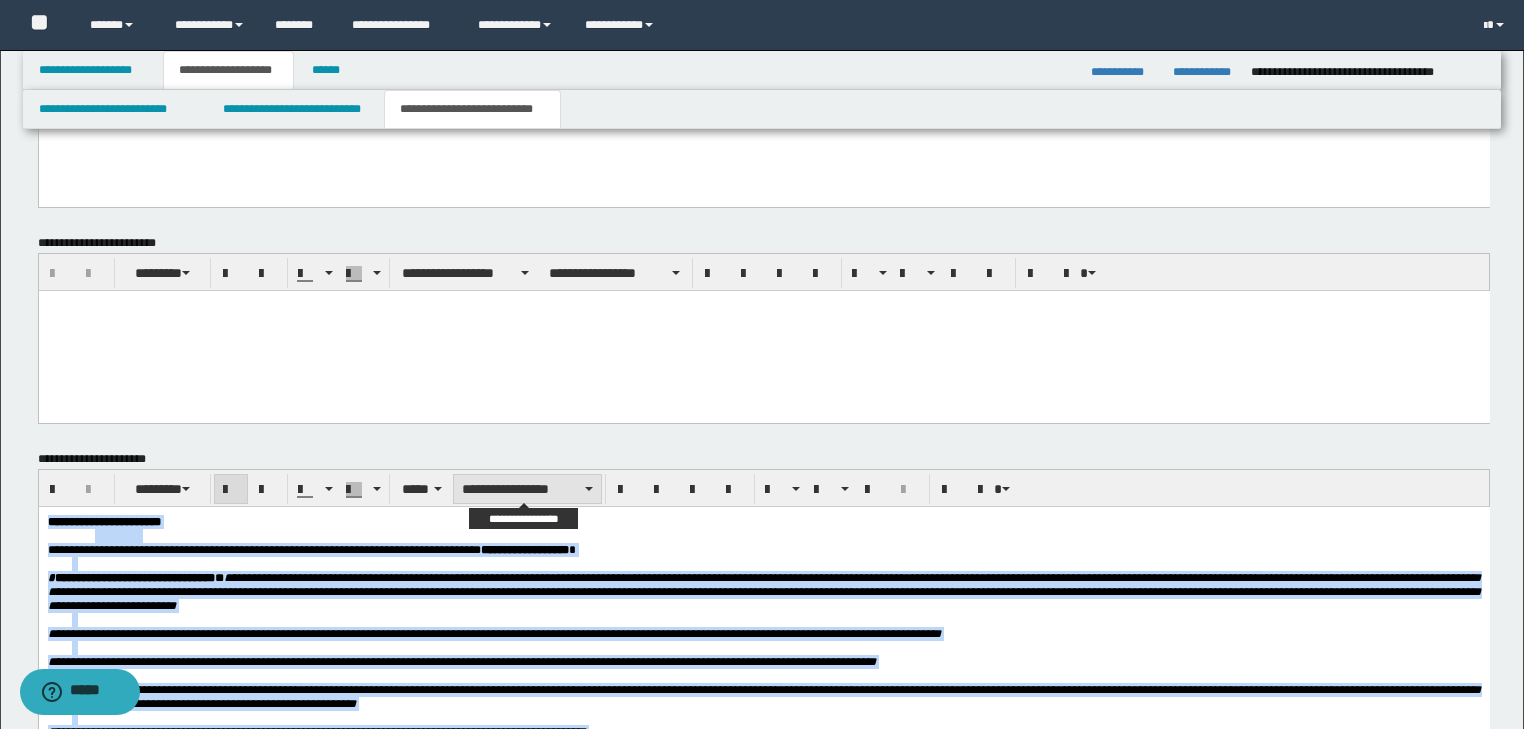 click on "**********" at bounding box center [527, 489] 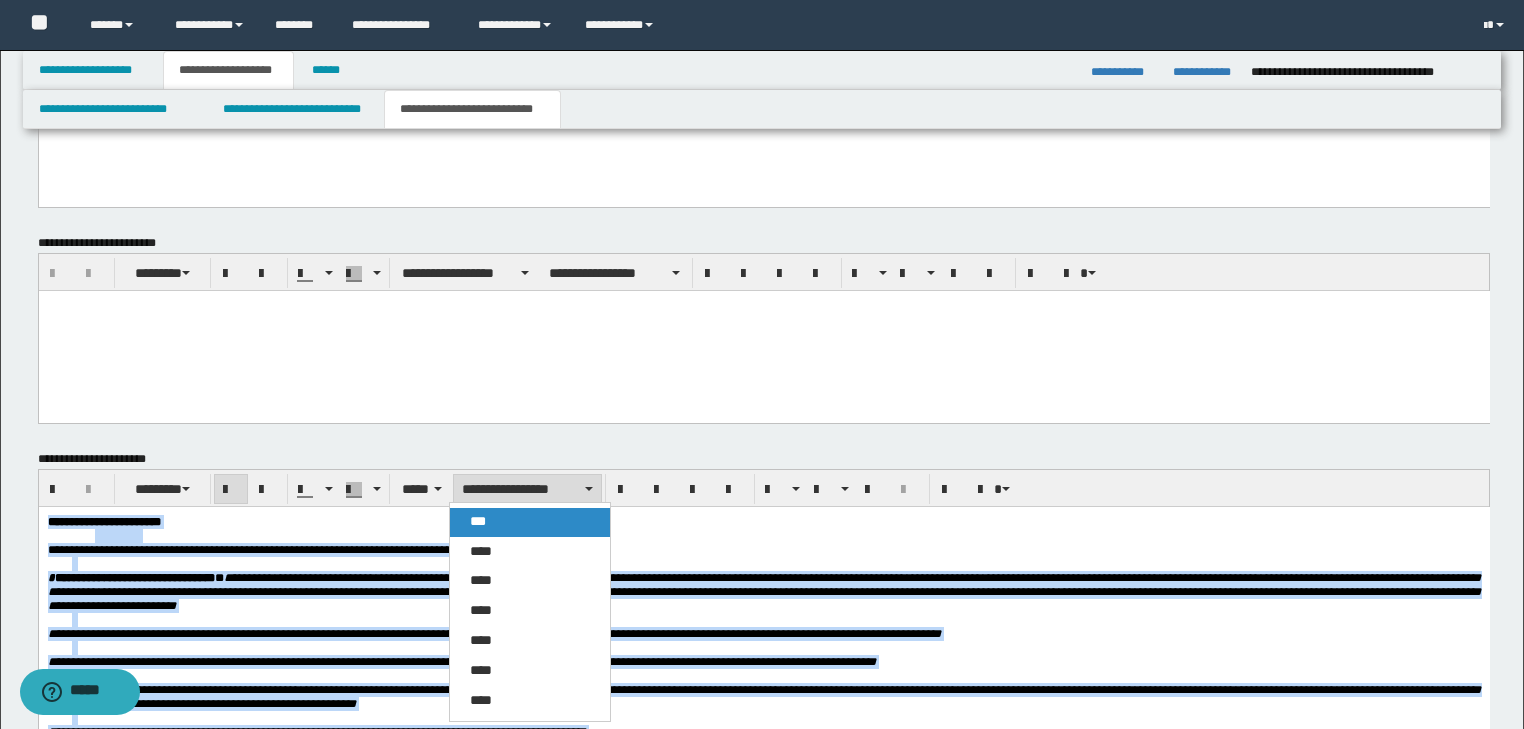 drag, startPoint x: 507, startPoint y: 520, endPoint x: 560, endPoint y: 17, distance: 505.78455 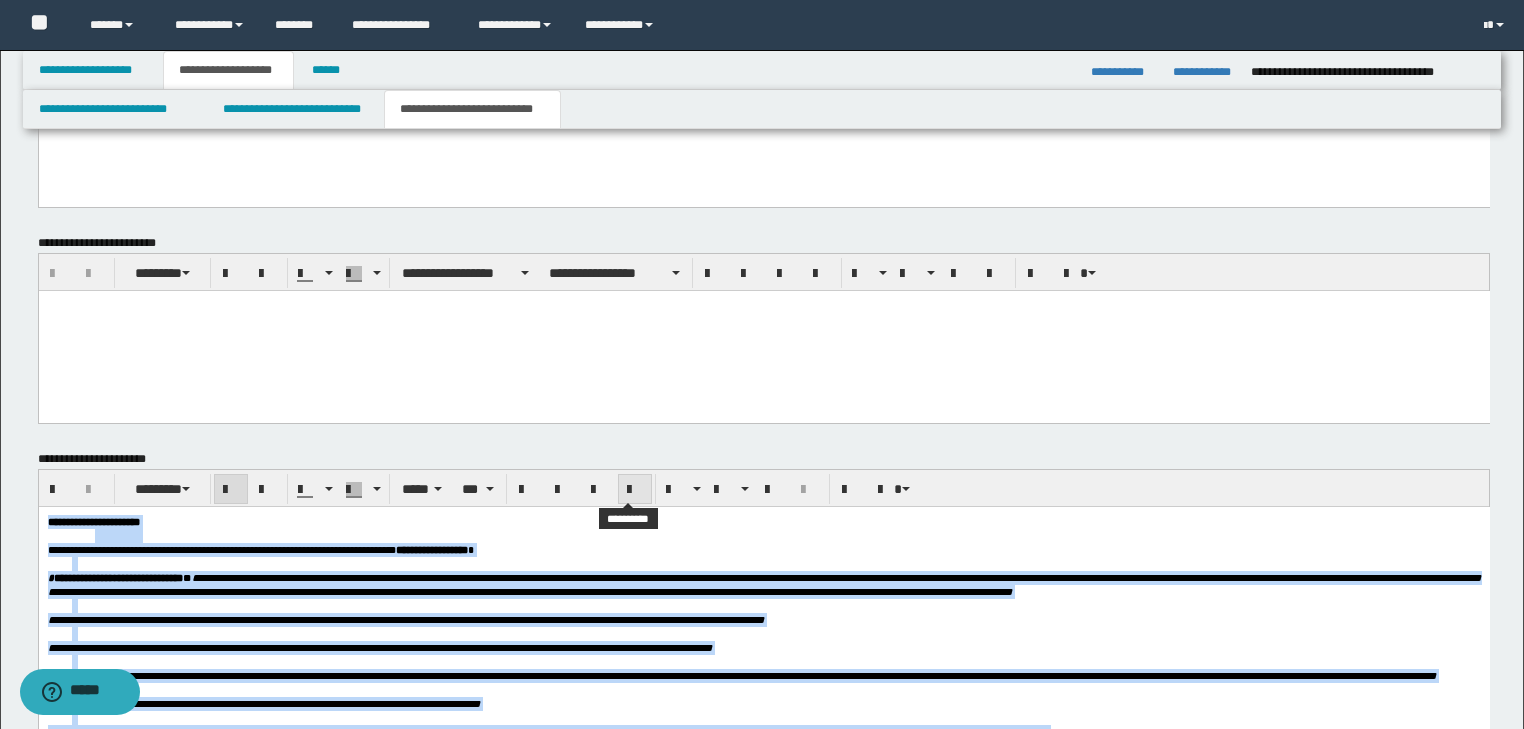 click at bounding box center (635, 489) 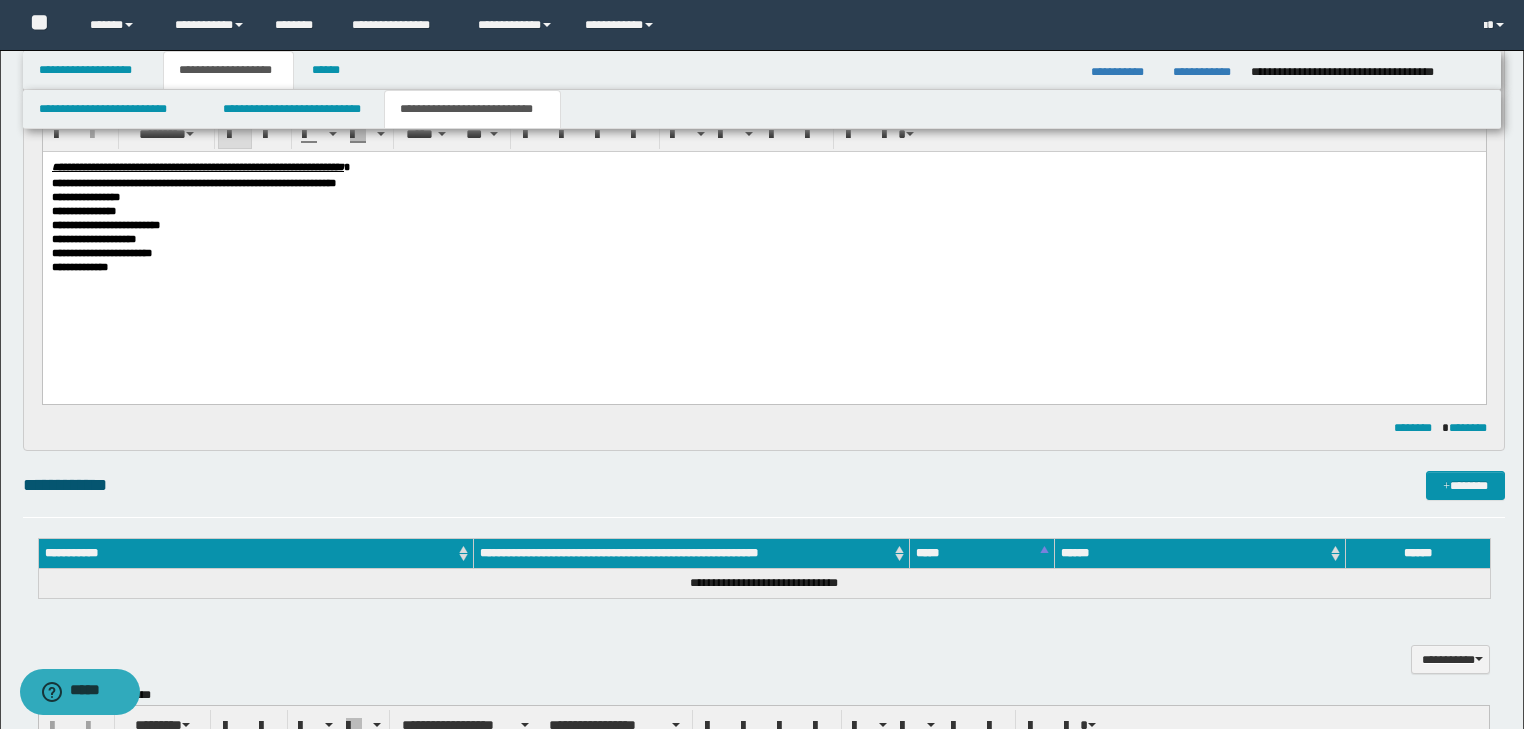 scroll, scrollTop: 686, scrollLeft: 0, axis: vertical 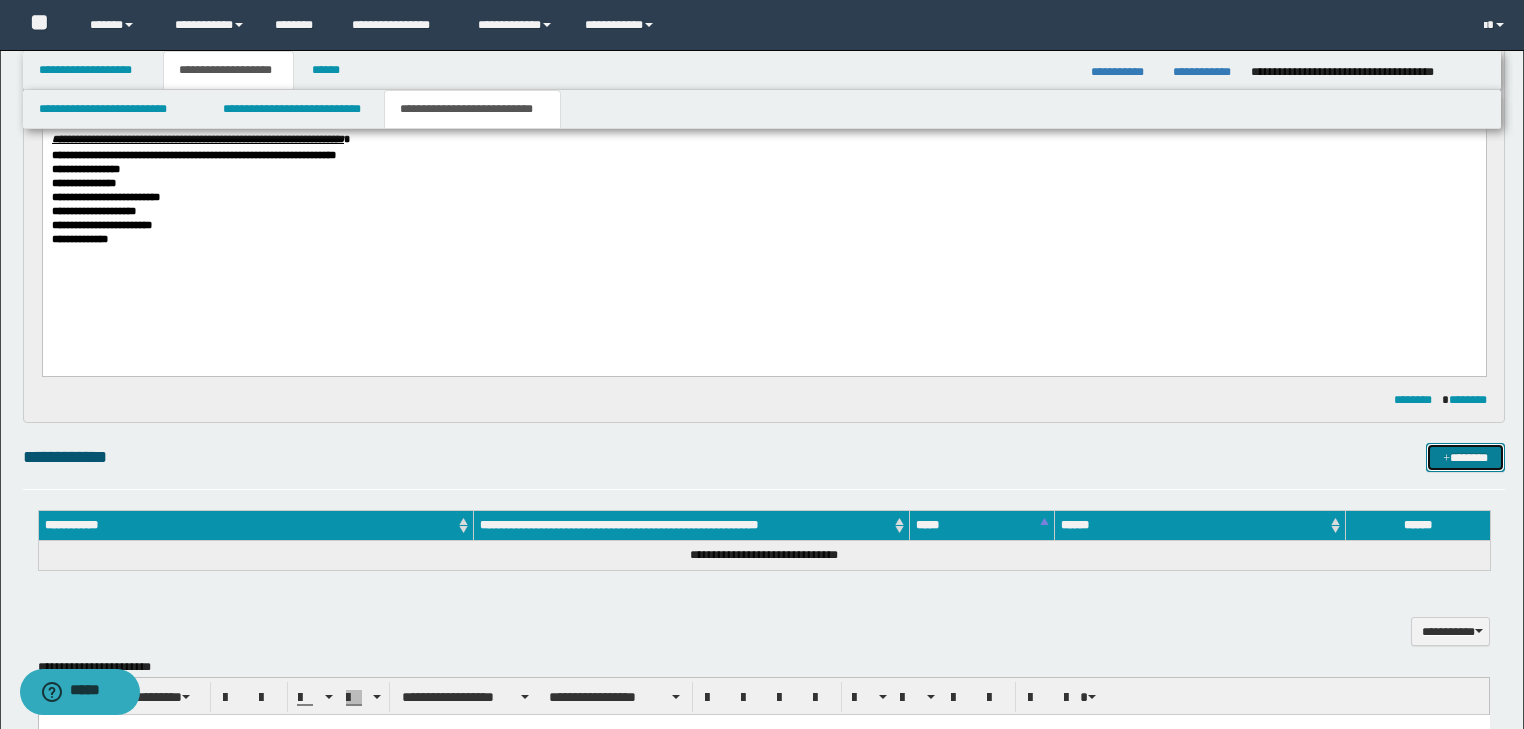 click on "*******" at bounding box center (1465, 458) 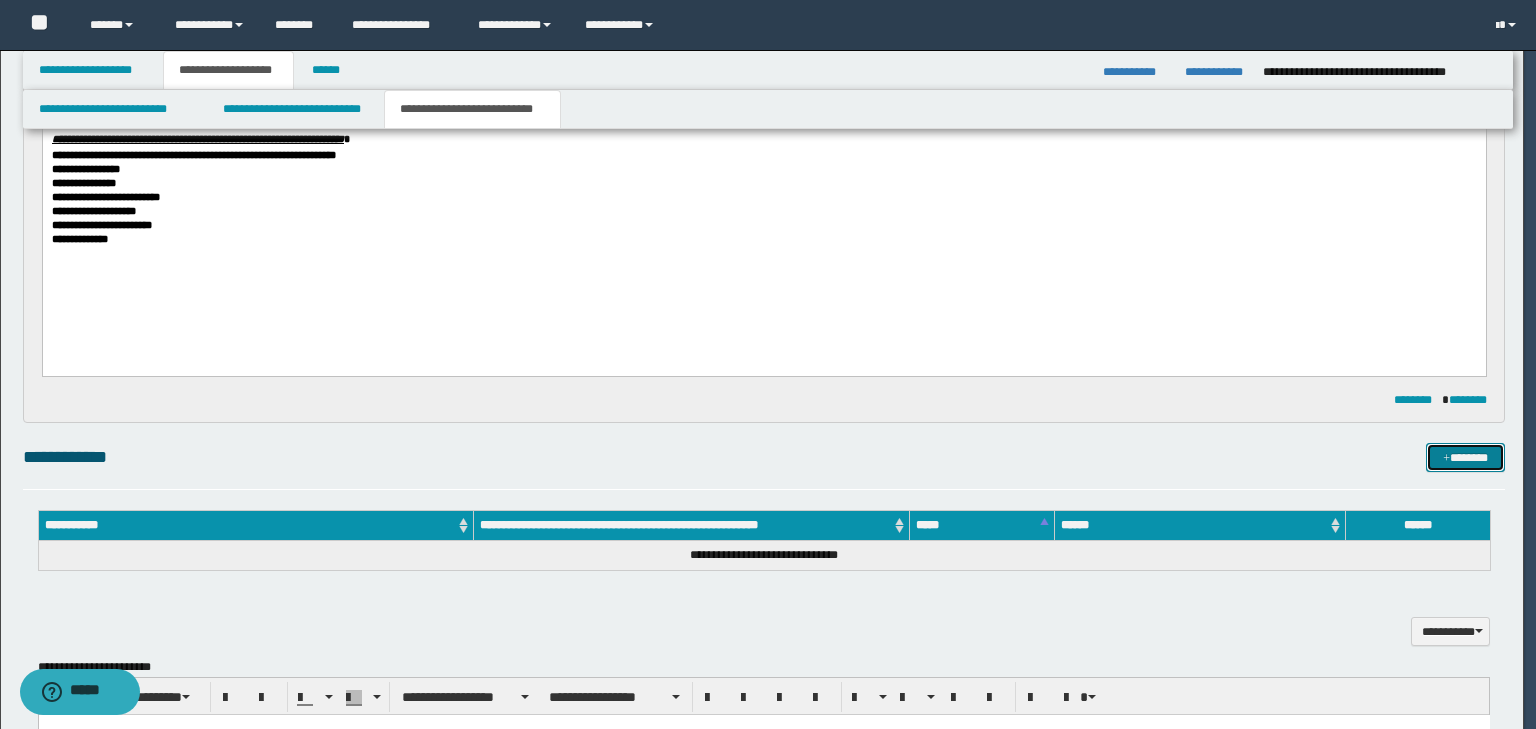 type 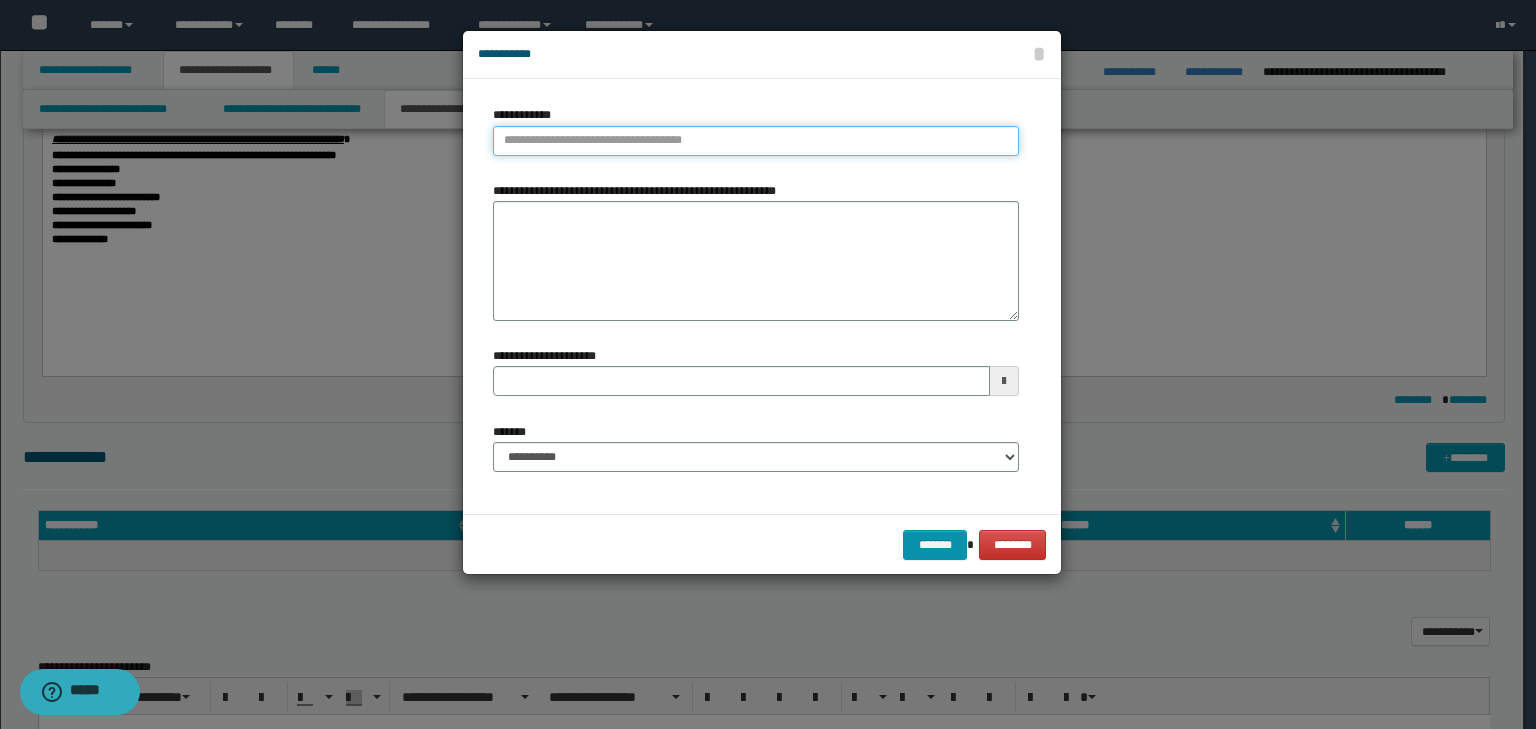 click on "**********" at bounding box center [756, 141] 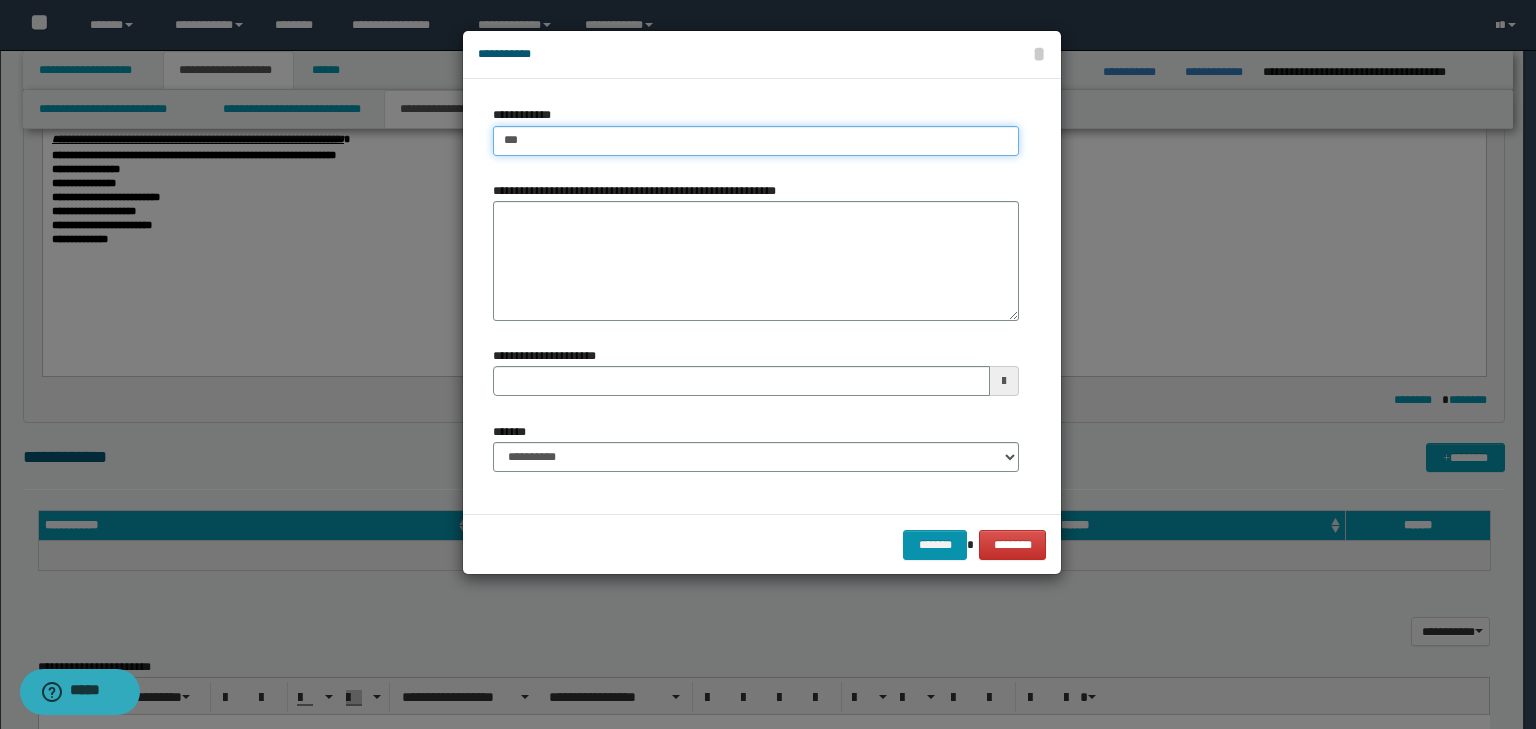 type on "****" 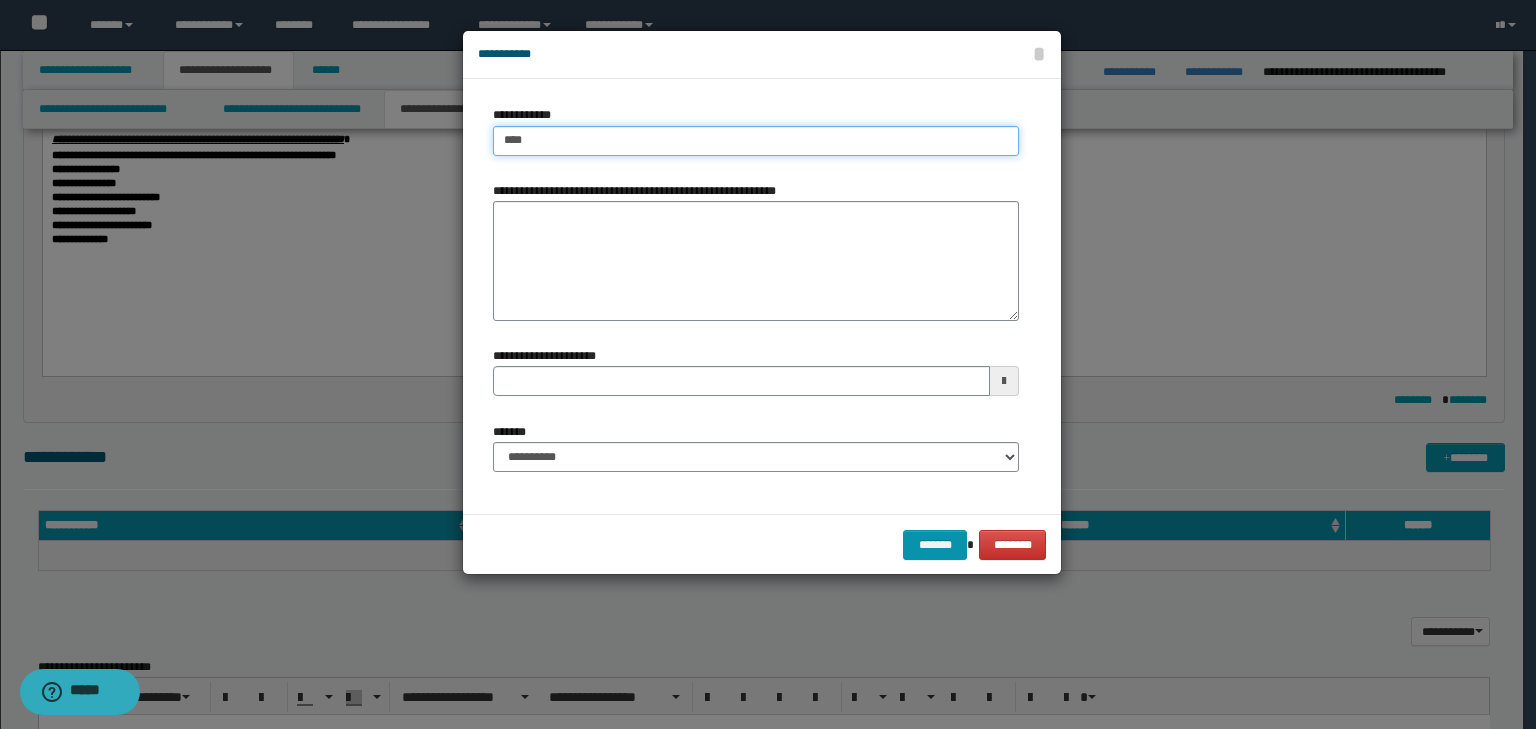 type on "****" 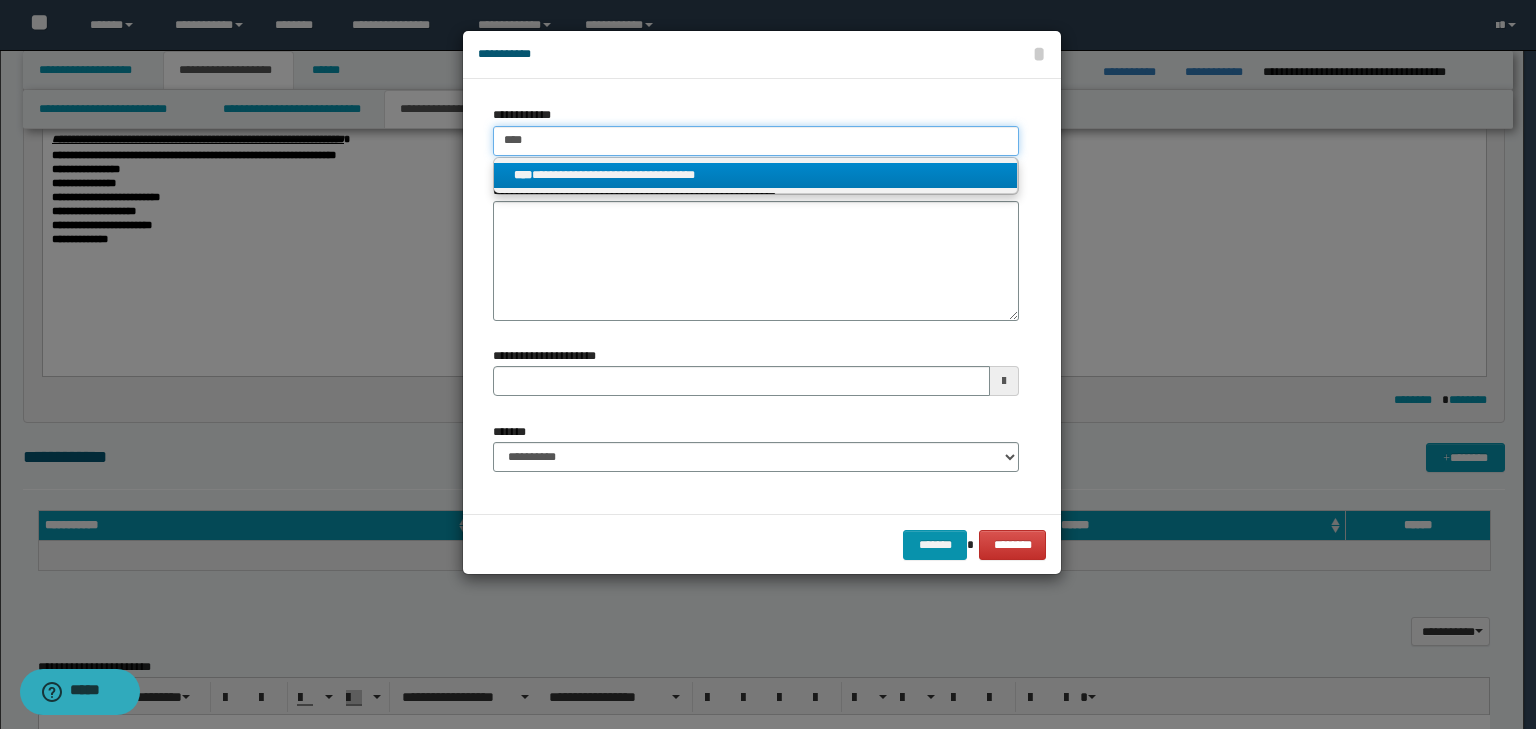 type on "****" 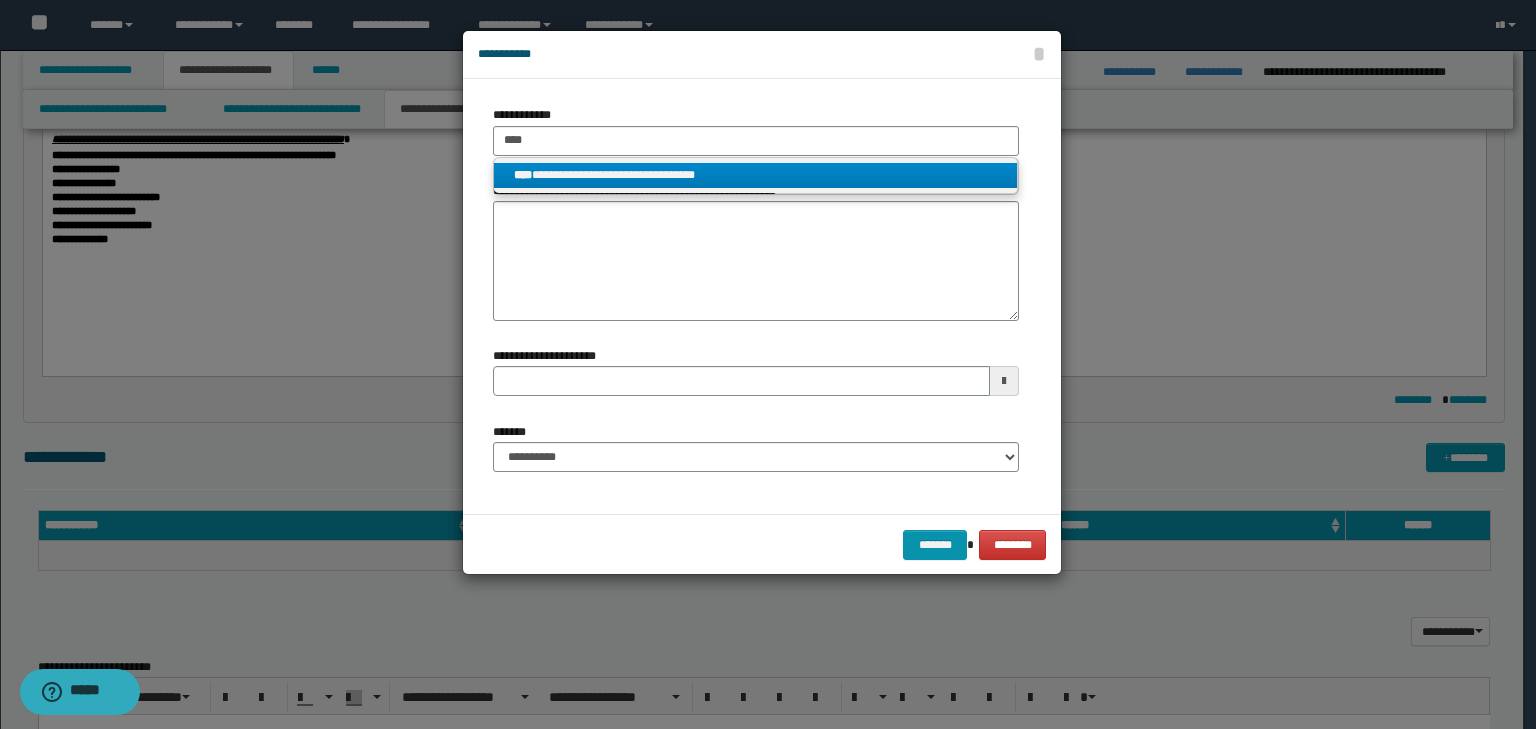 click on "**********" at bounding box center (756, 176) 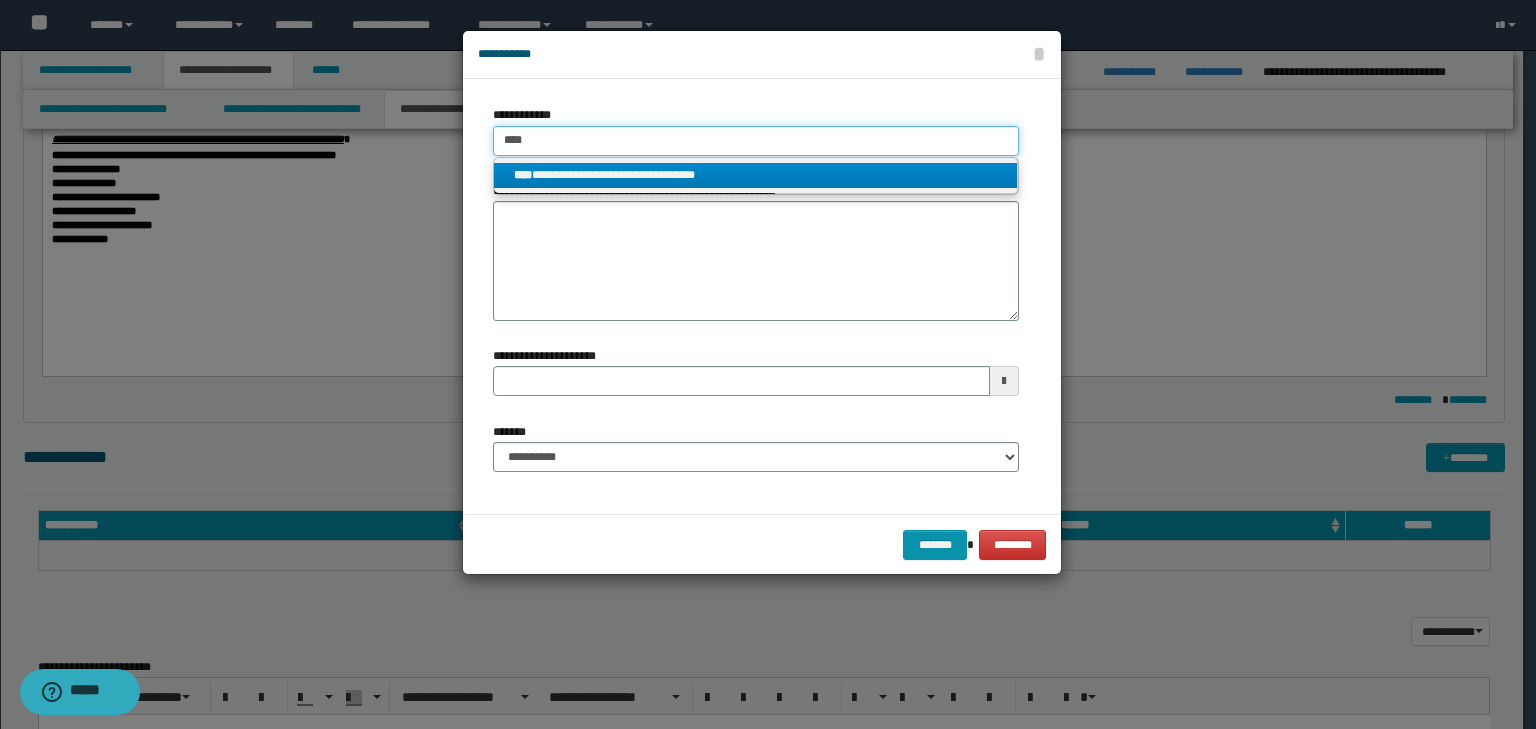 type 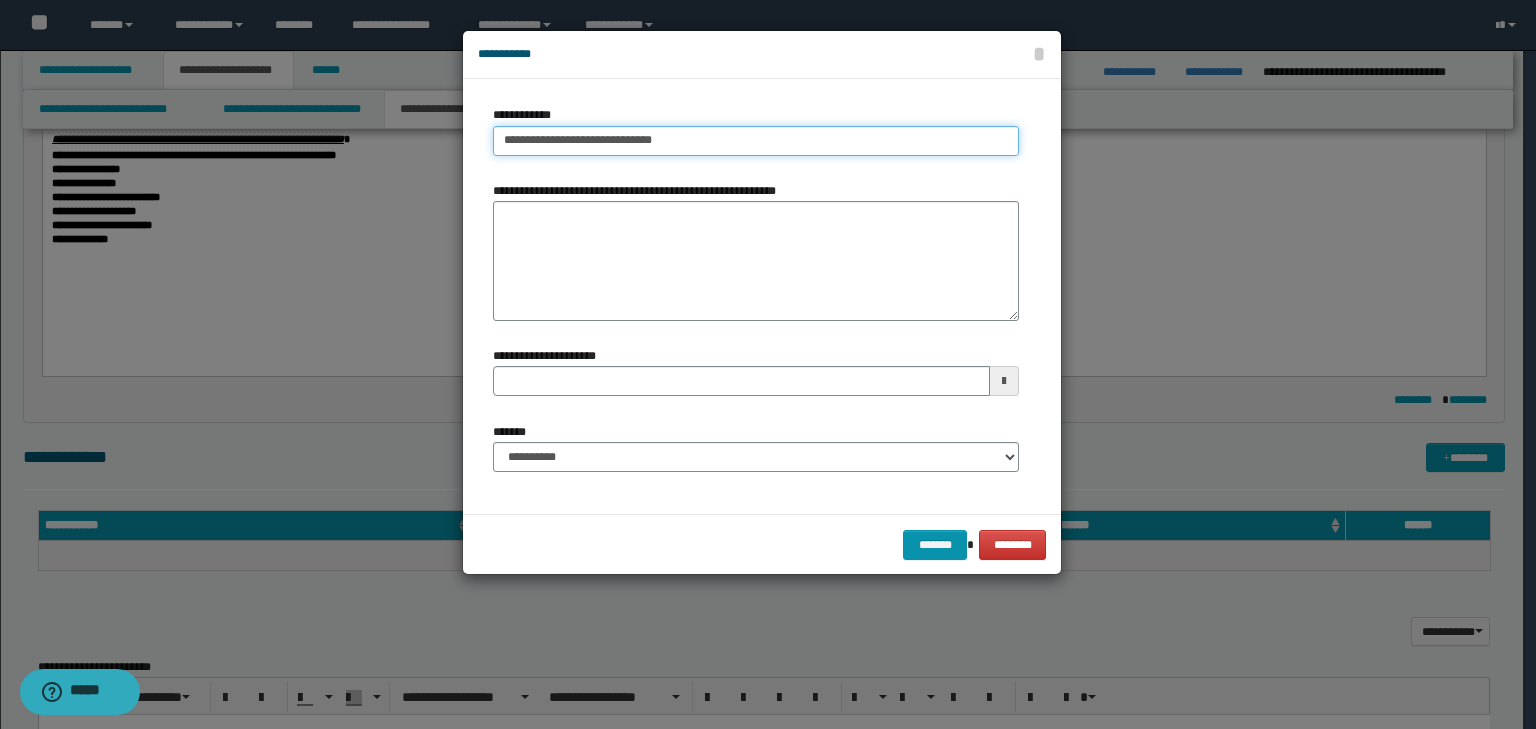 type on "**********" 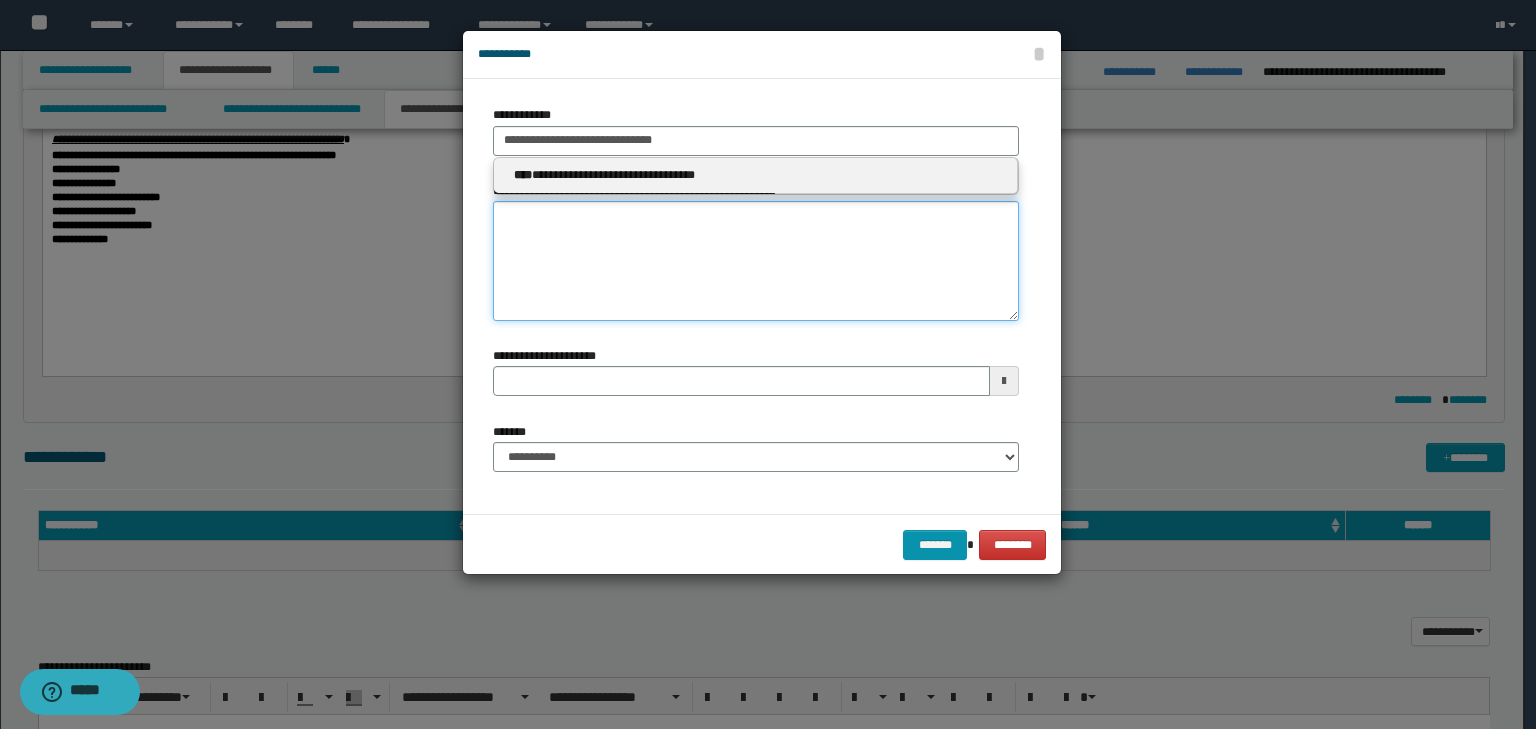 type 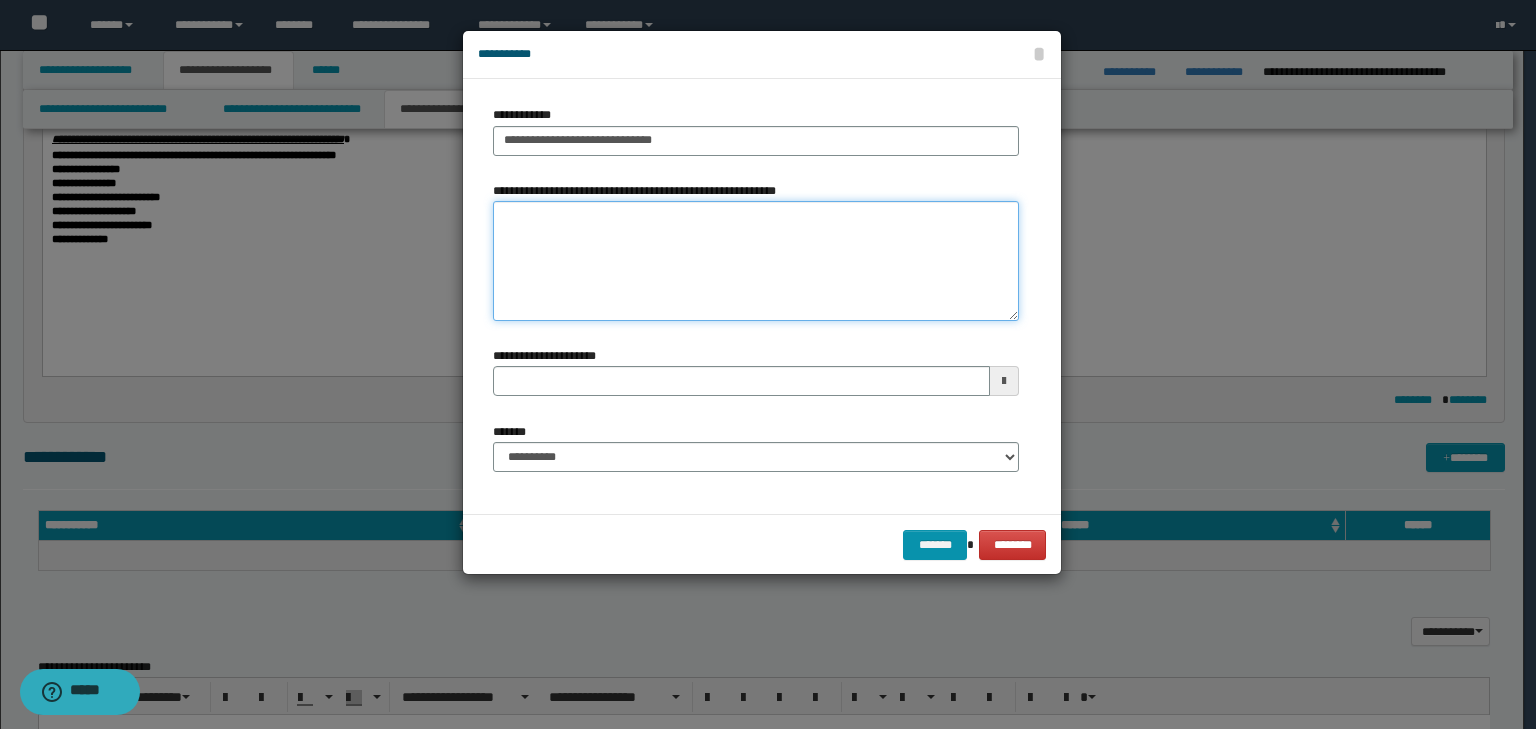 click on "**********" at bounding box center (756, 261) 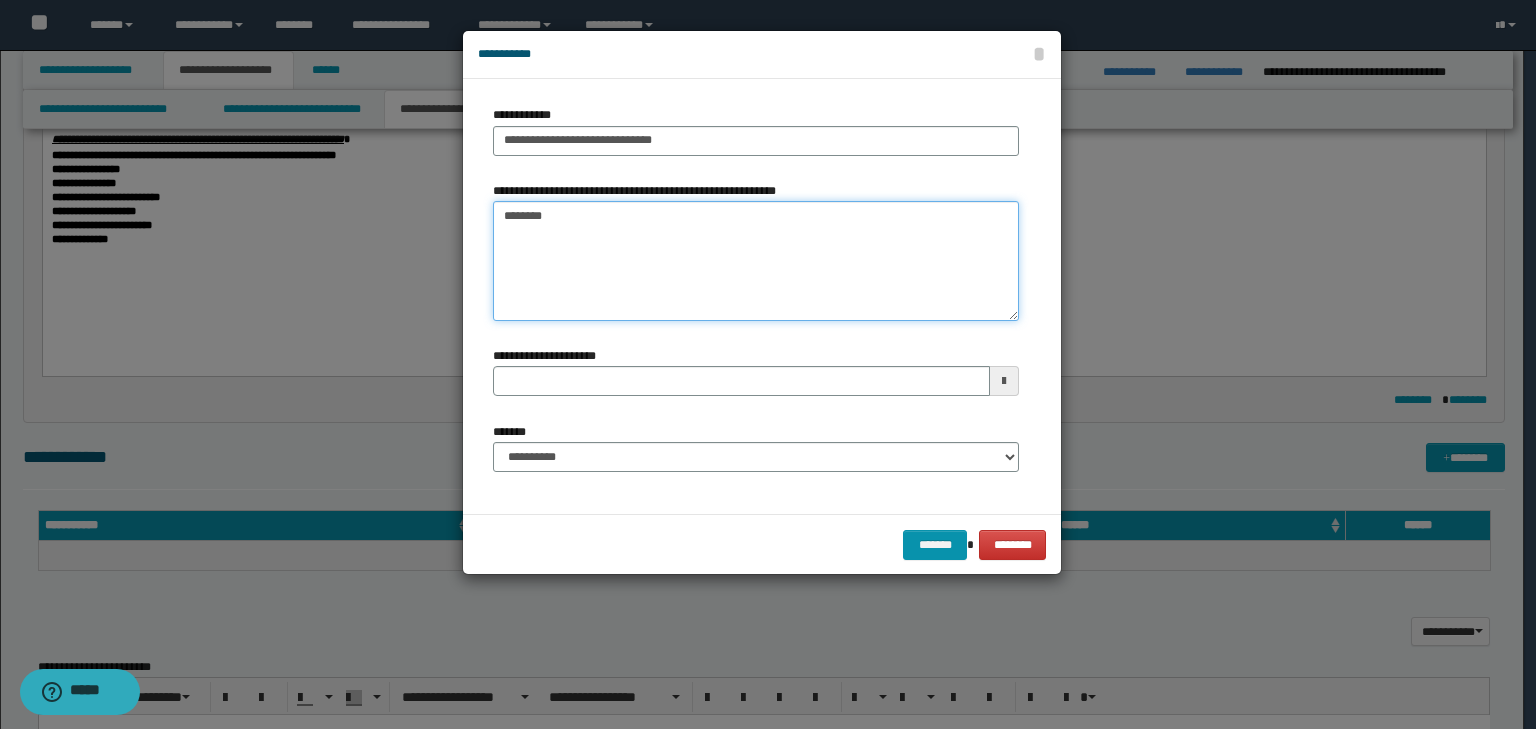 type on "*********" 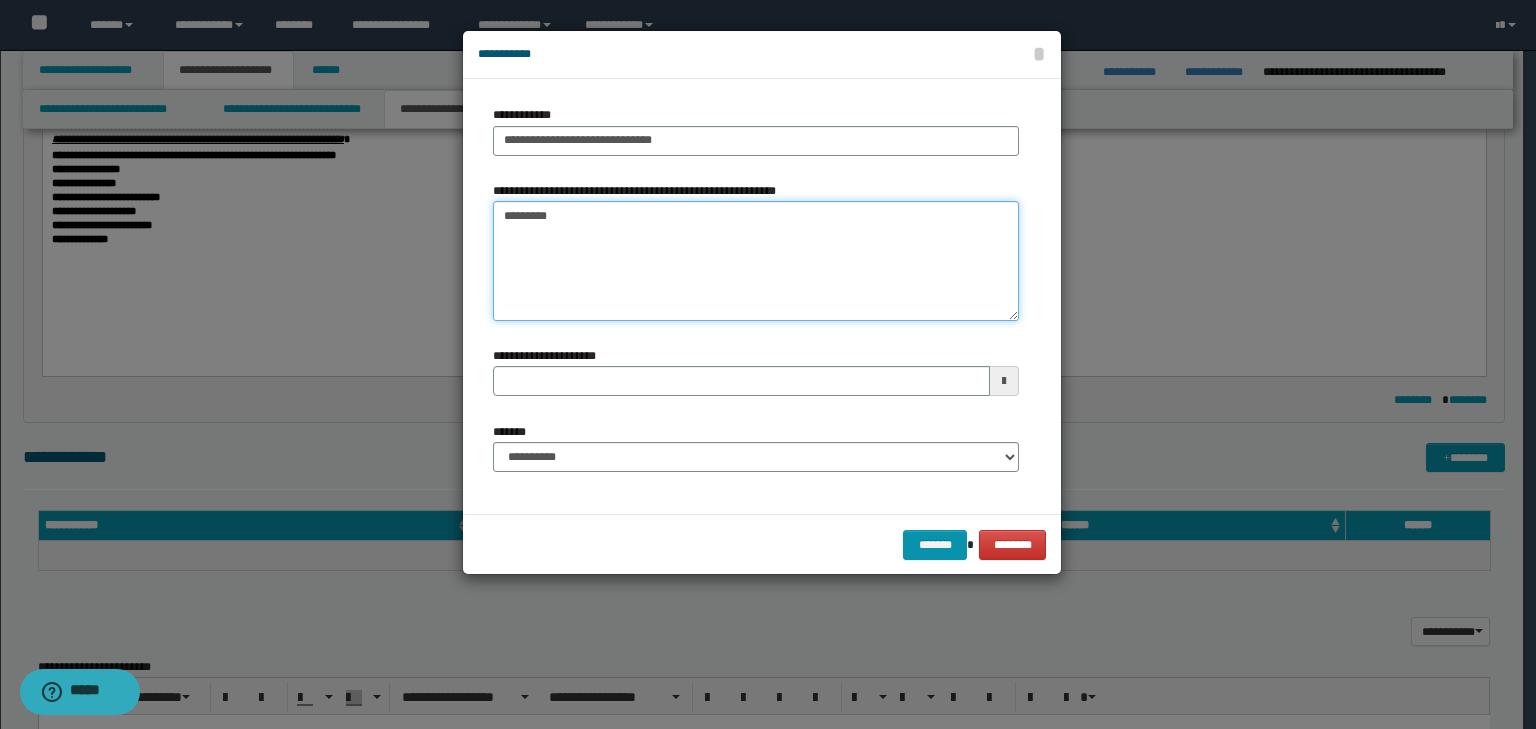 type 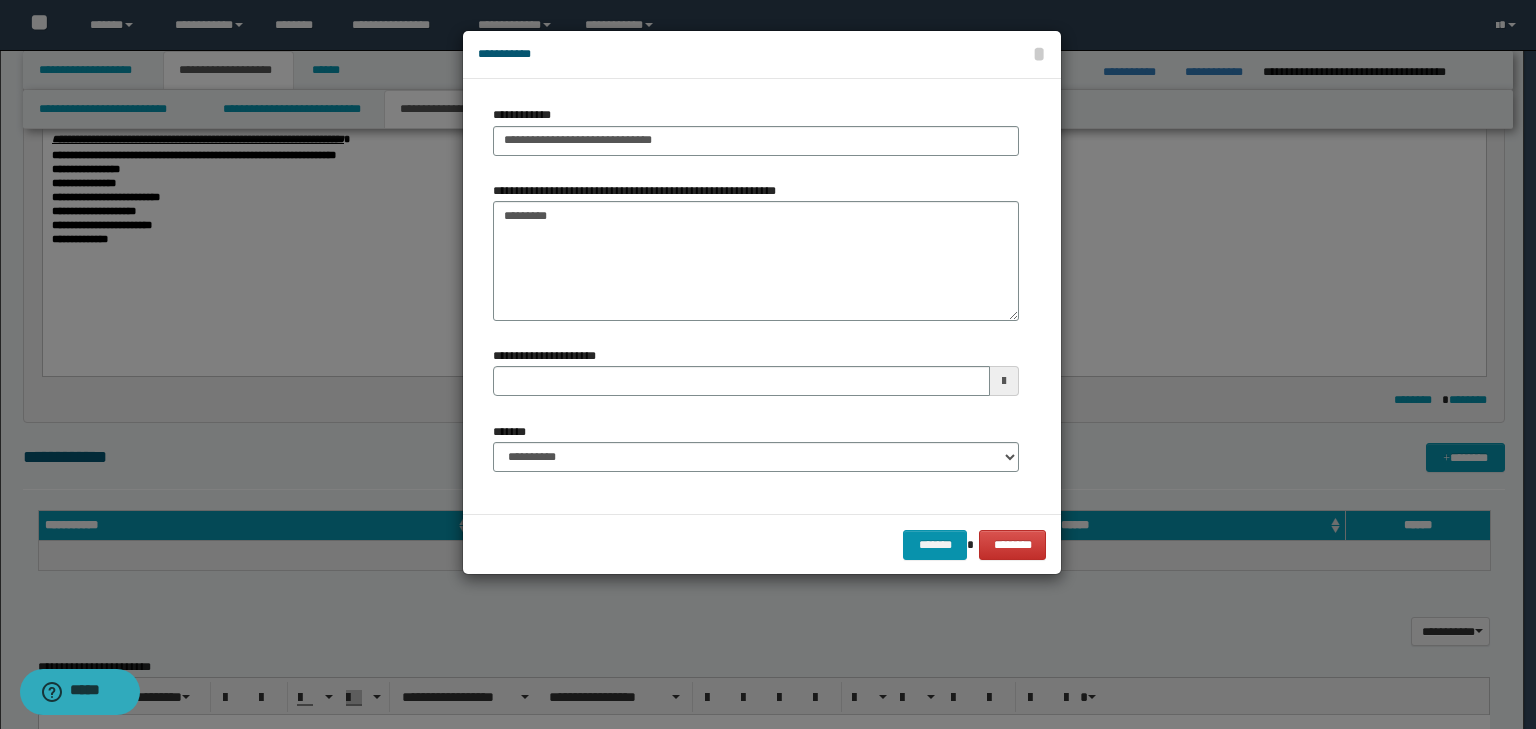 drag, startPoint x: 560, startPoint y: 438, endPoint x: 558, endPoint y: 449, distance: 11.18034 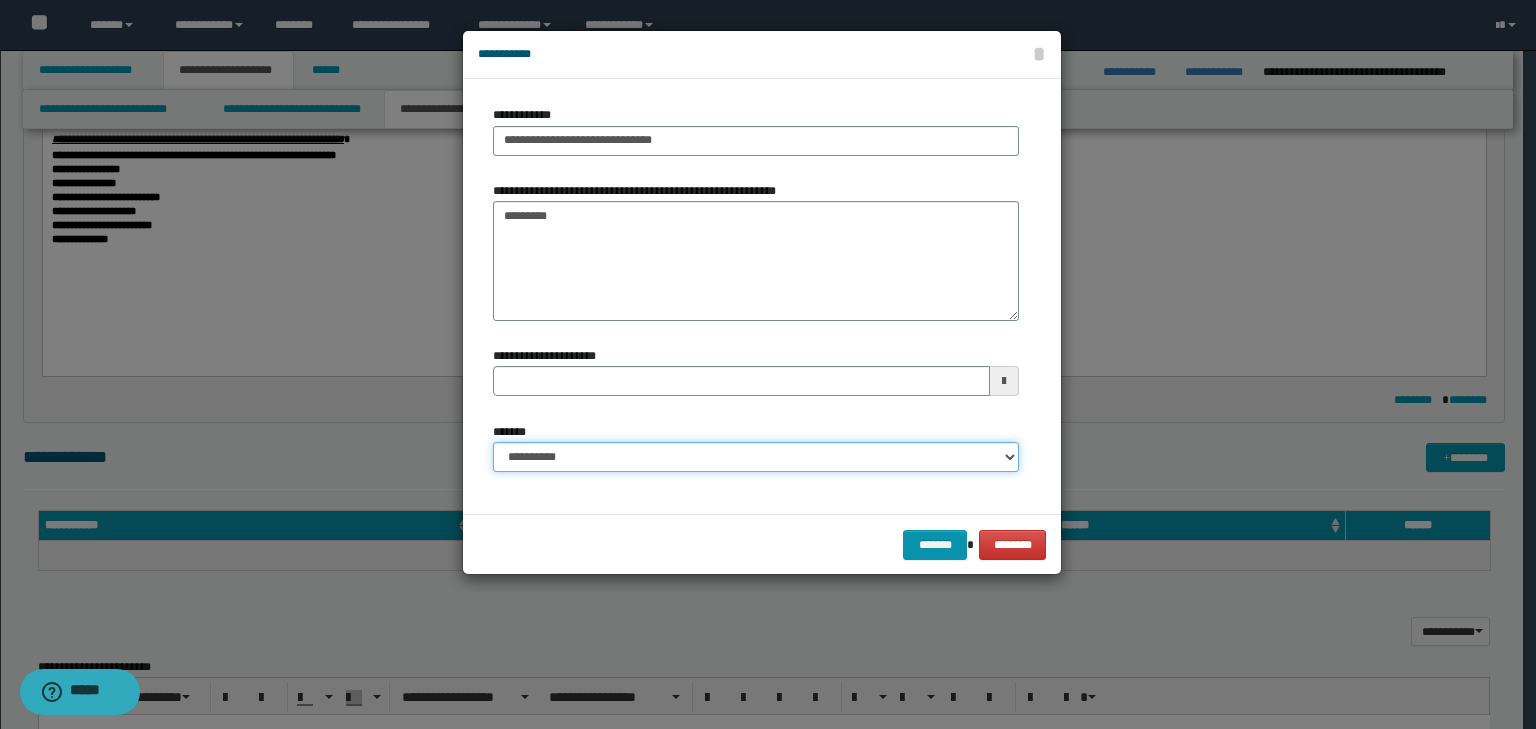 click on "**********" at bounding box center (756, 457) 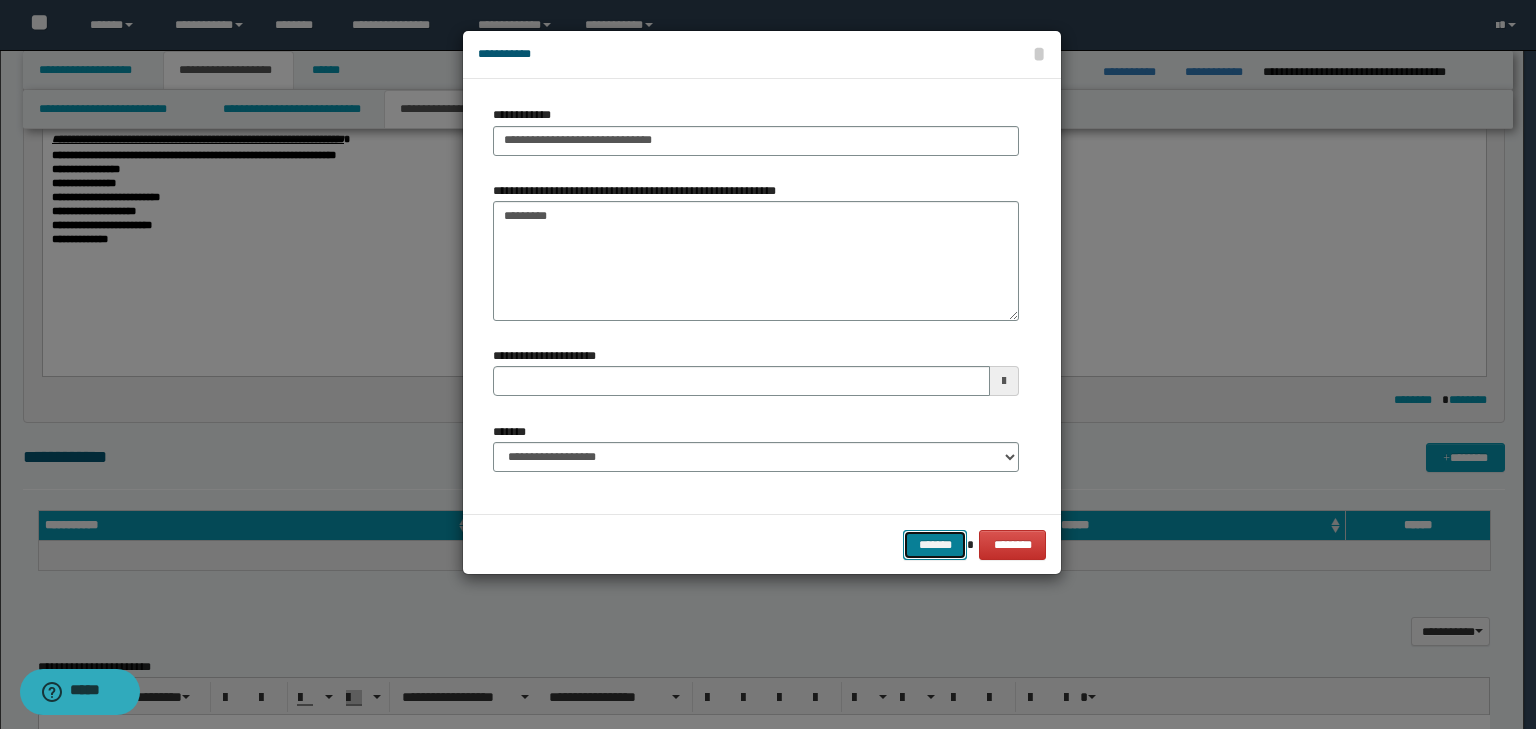 click on "*******" at bounding box center [935, 545] 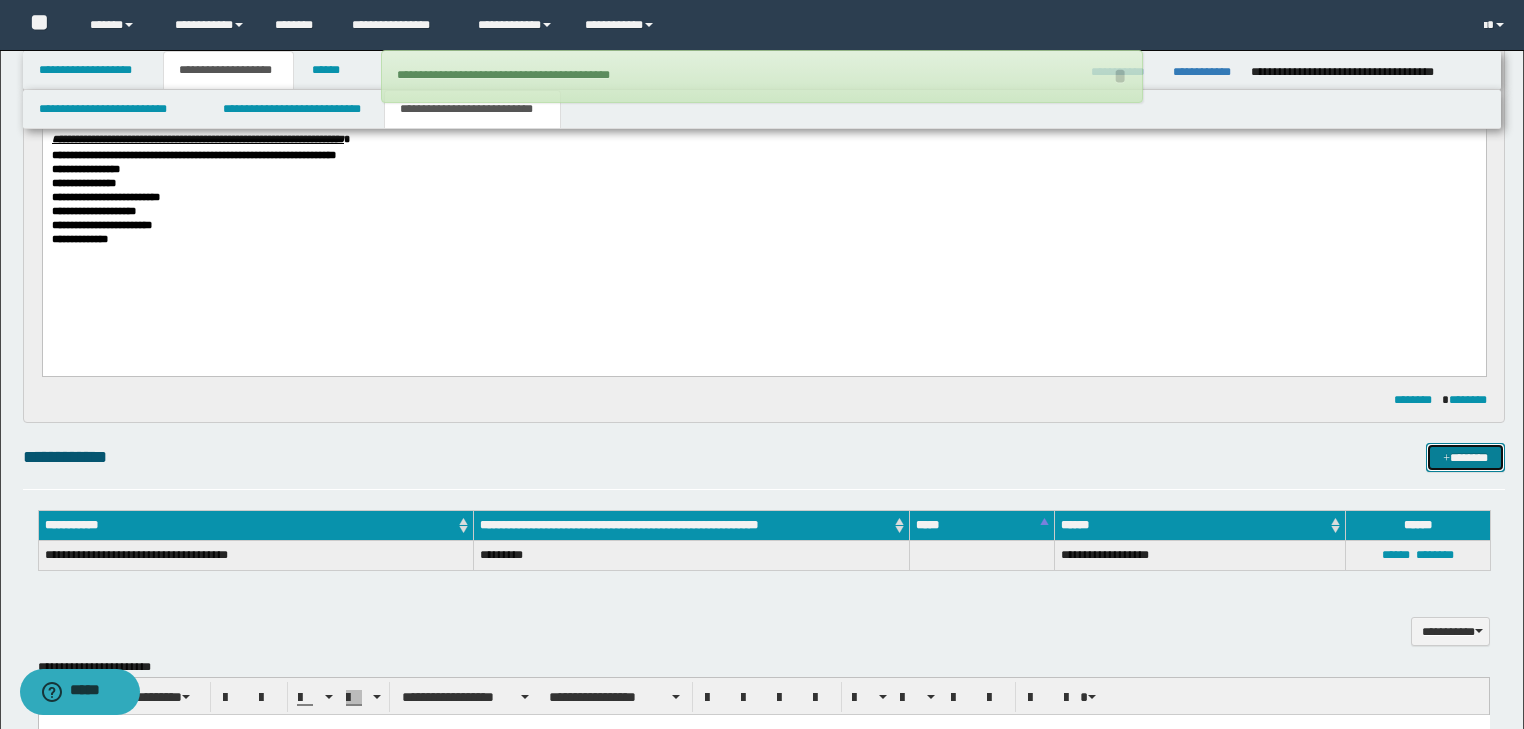 type 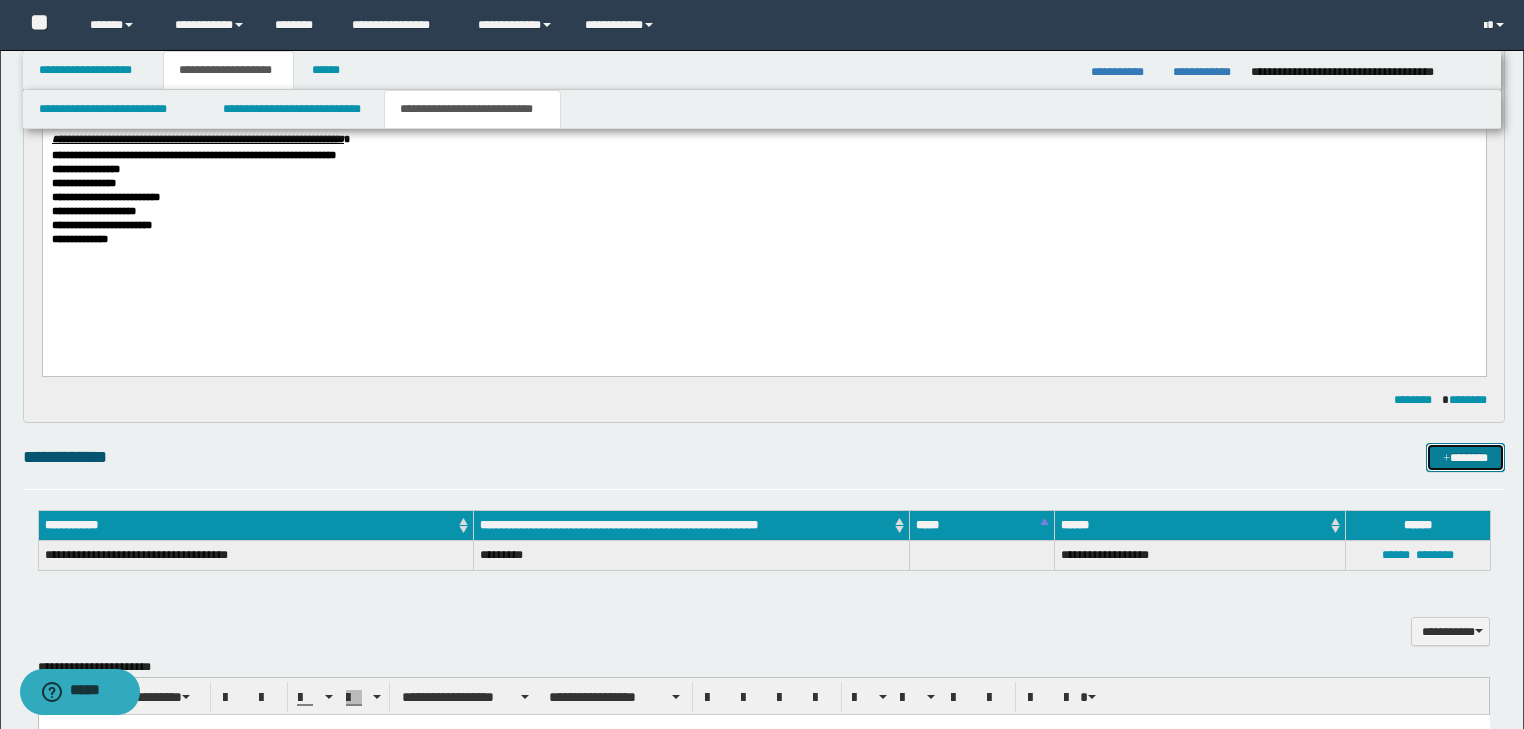 click on "*******" at bounding box center (1465, 458) 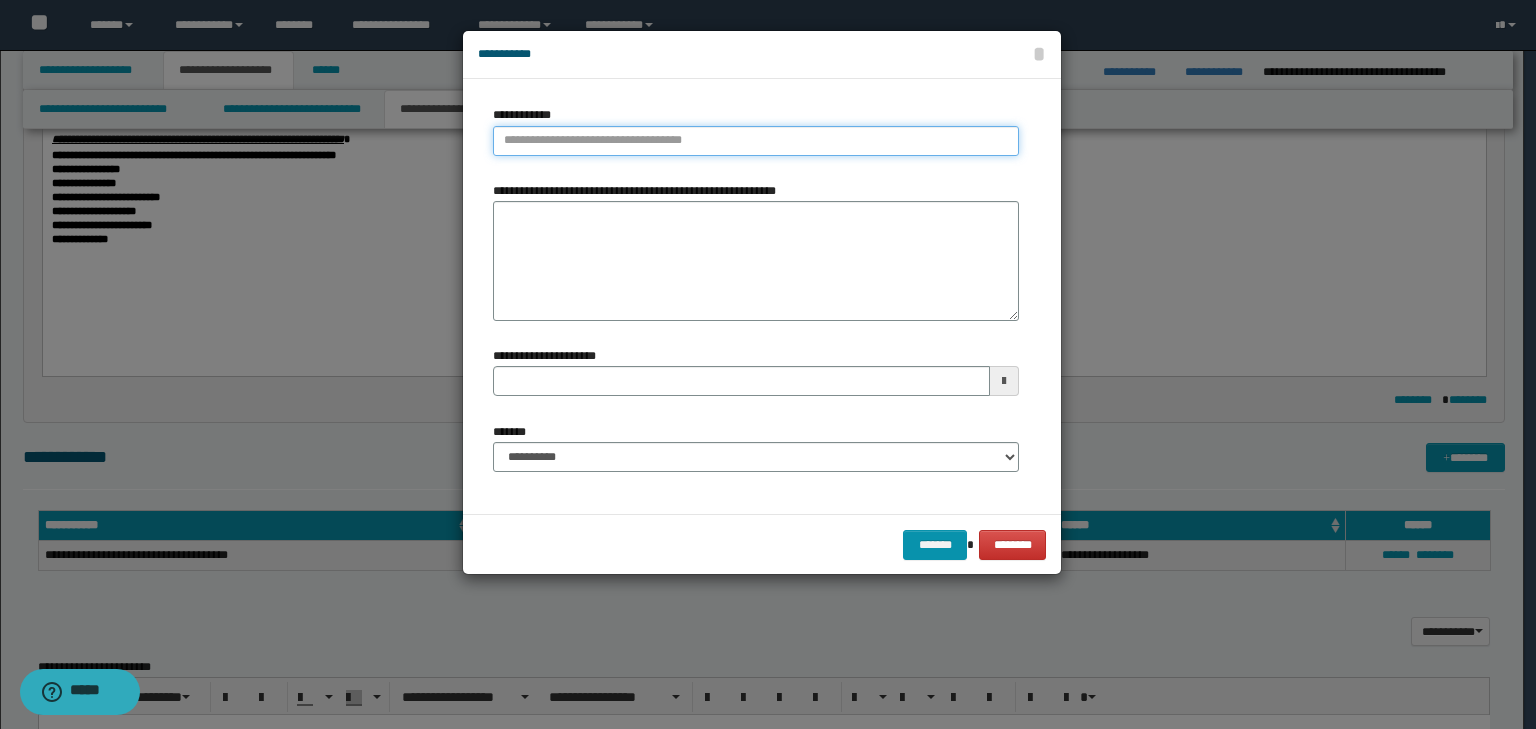 type on "**********" 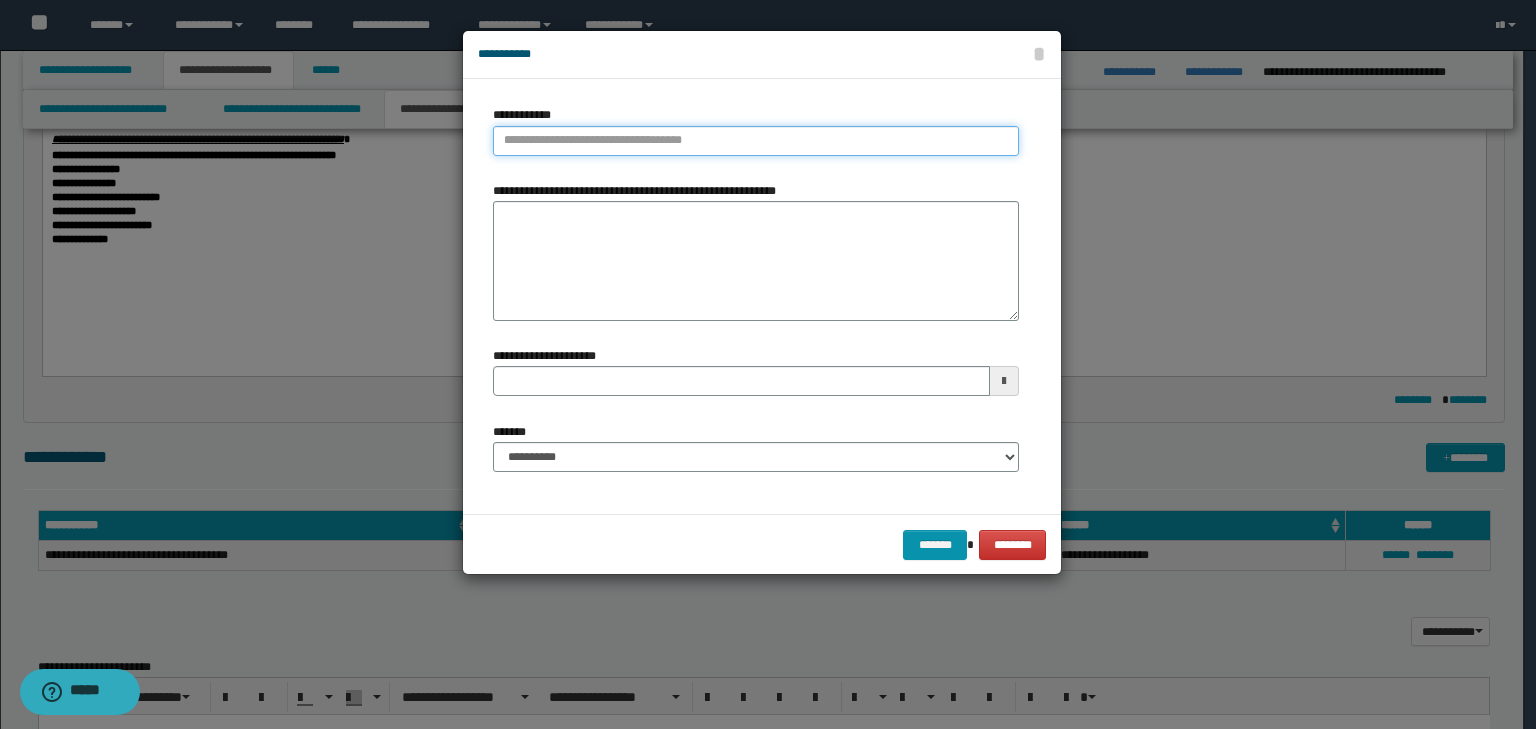 click on "**********" at bounding box center (756, 141) 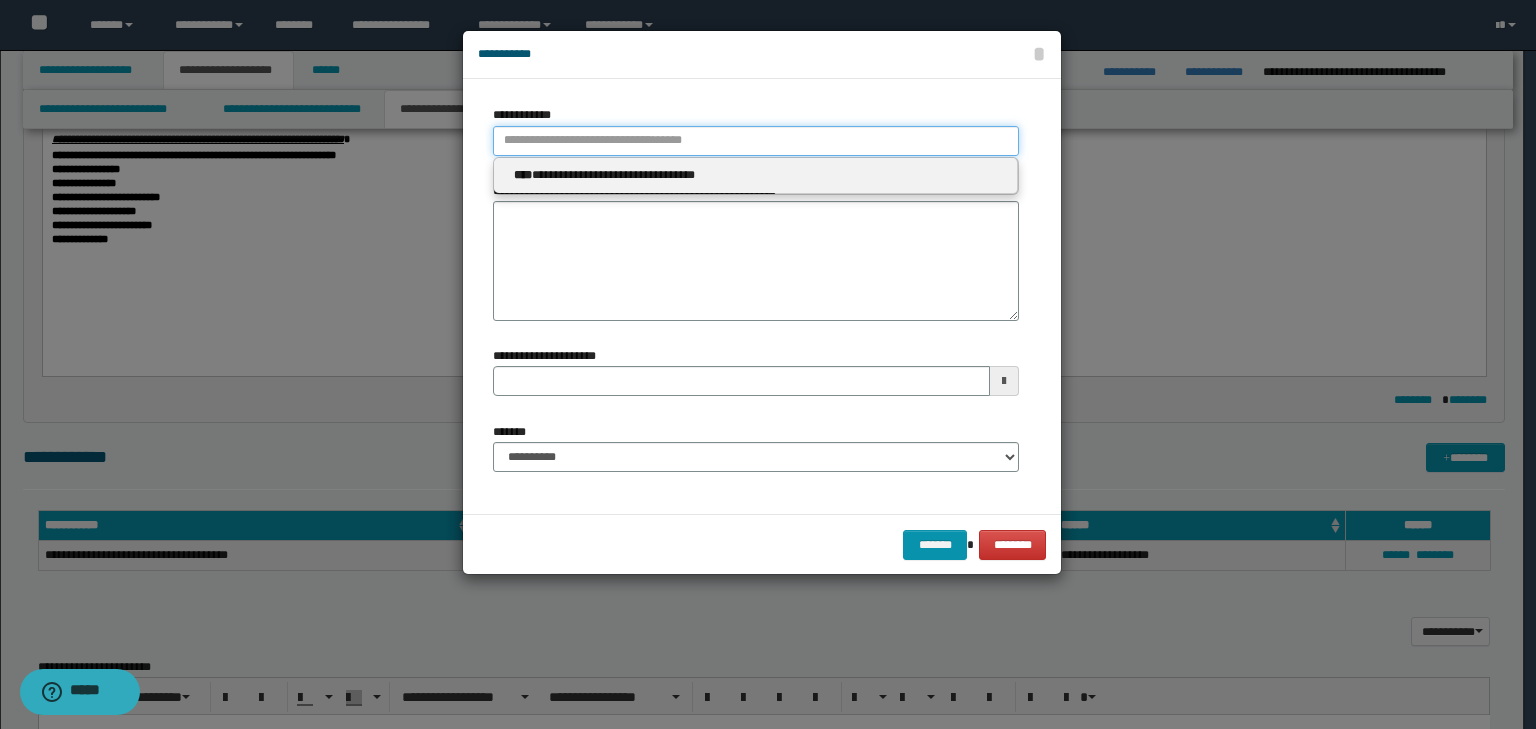 type 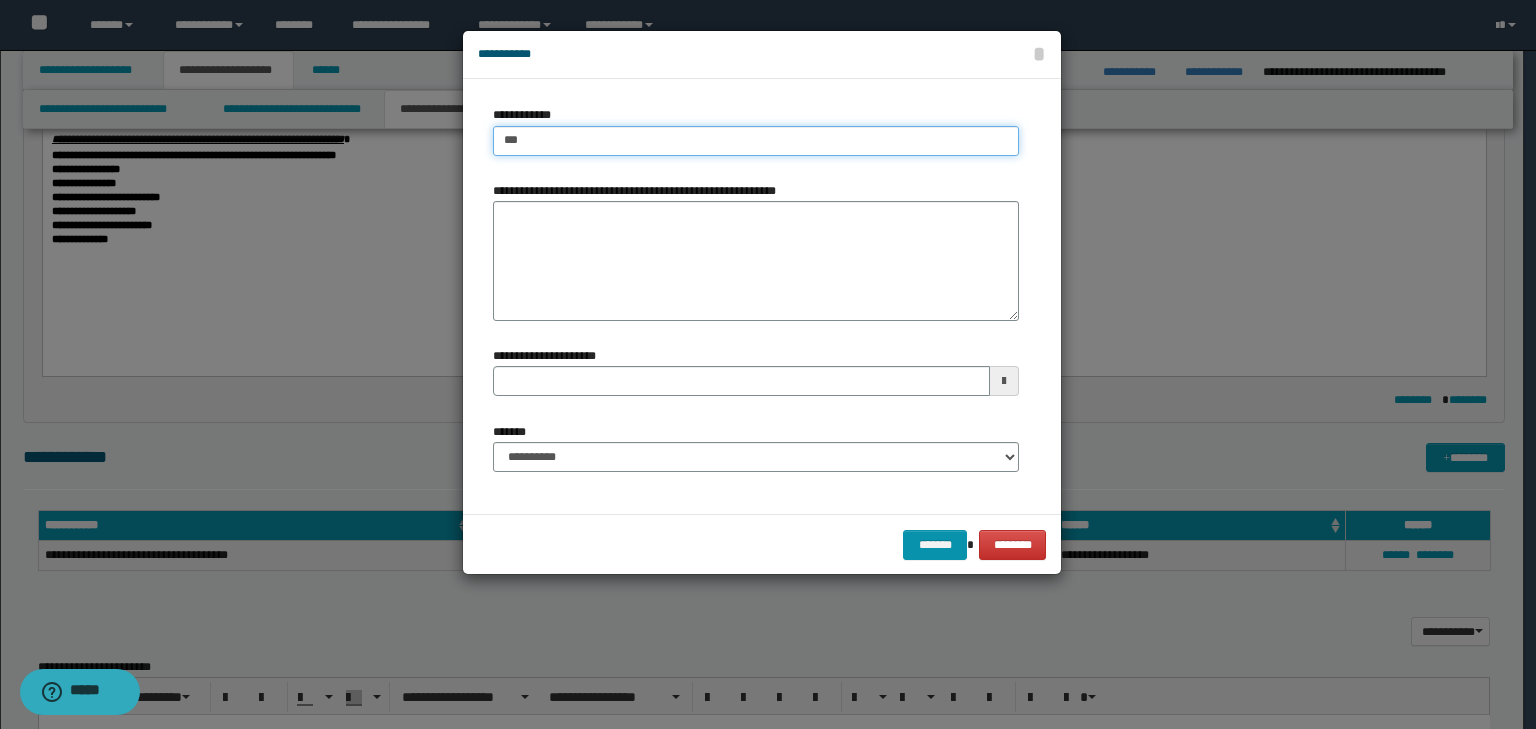 type on "****" 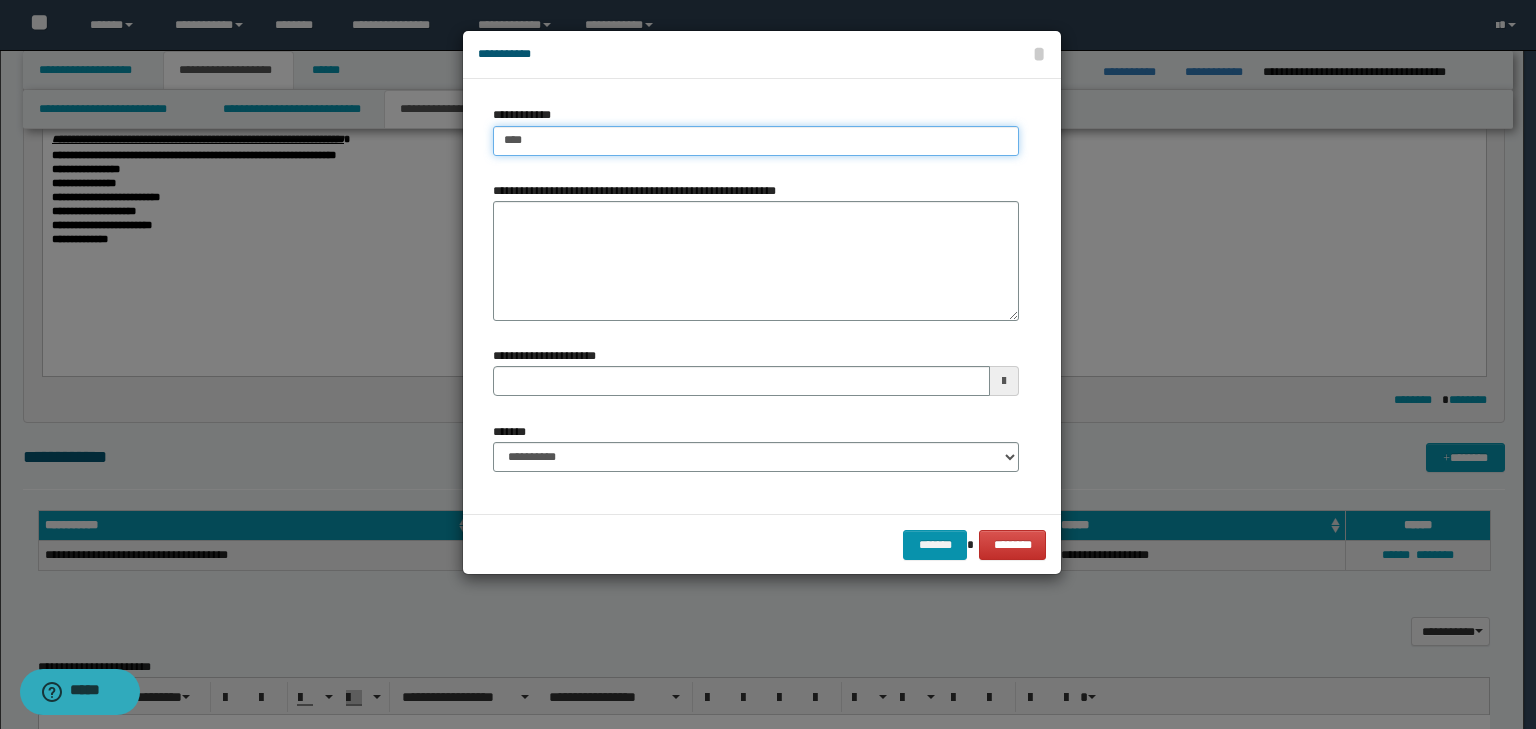 type on "****" 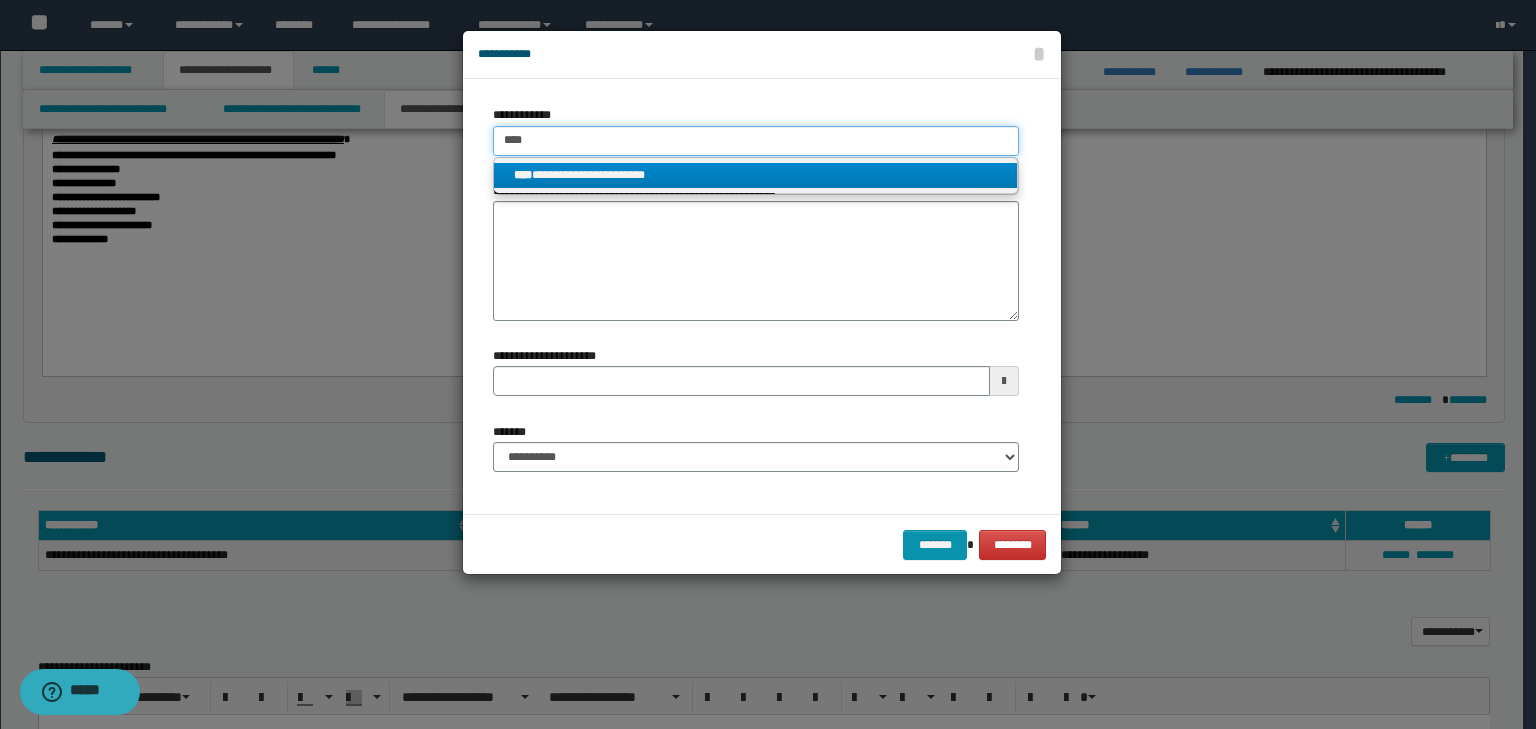 type on "****" 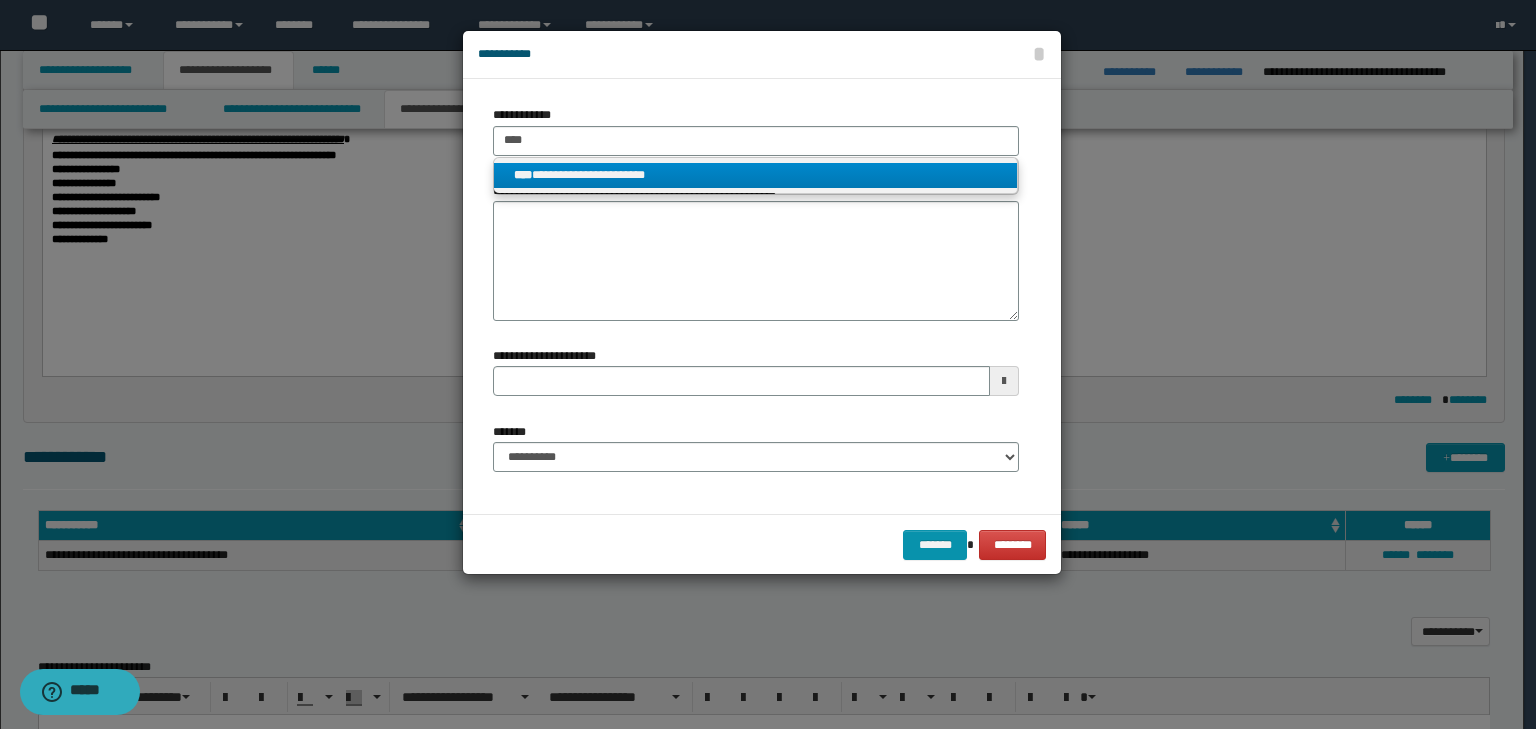 drag, startPoint x: 544, startPoint y: 186, endPoint x: 544, endPoint y: 168, distance: 18 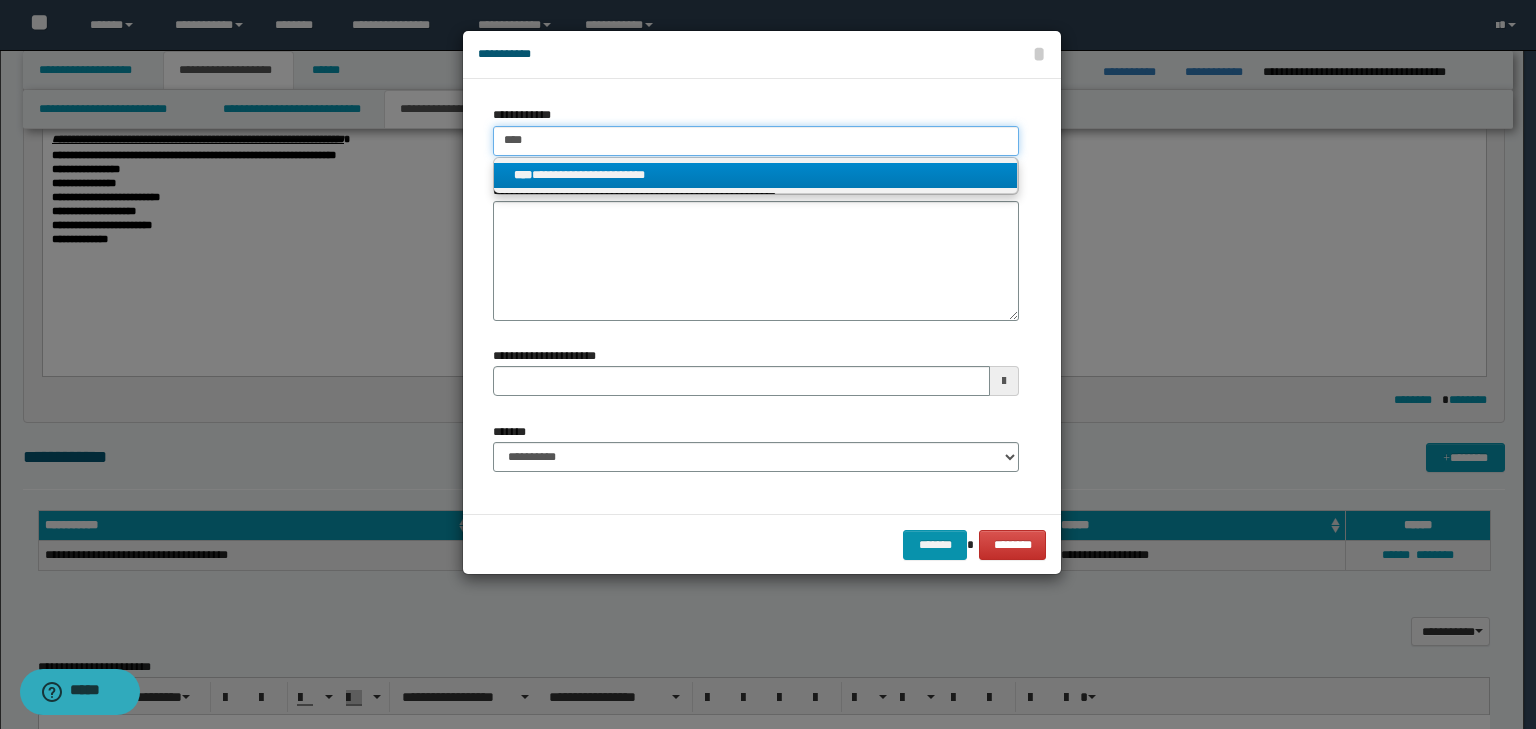 type 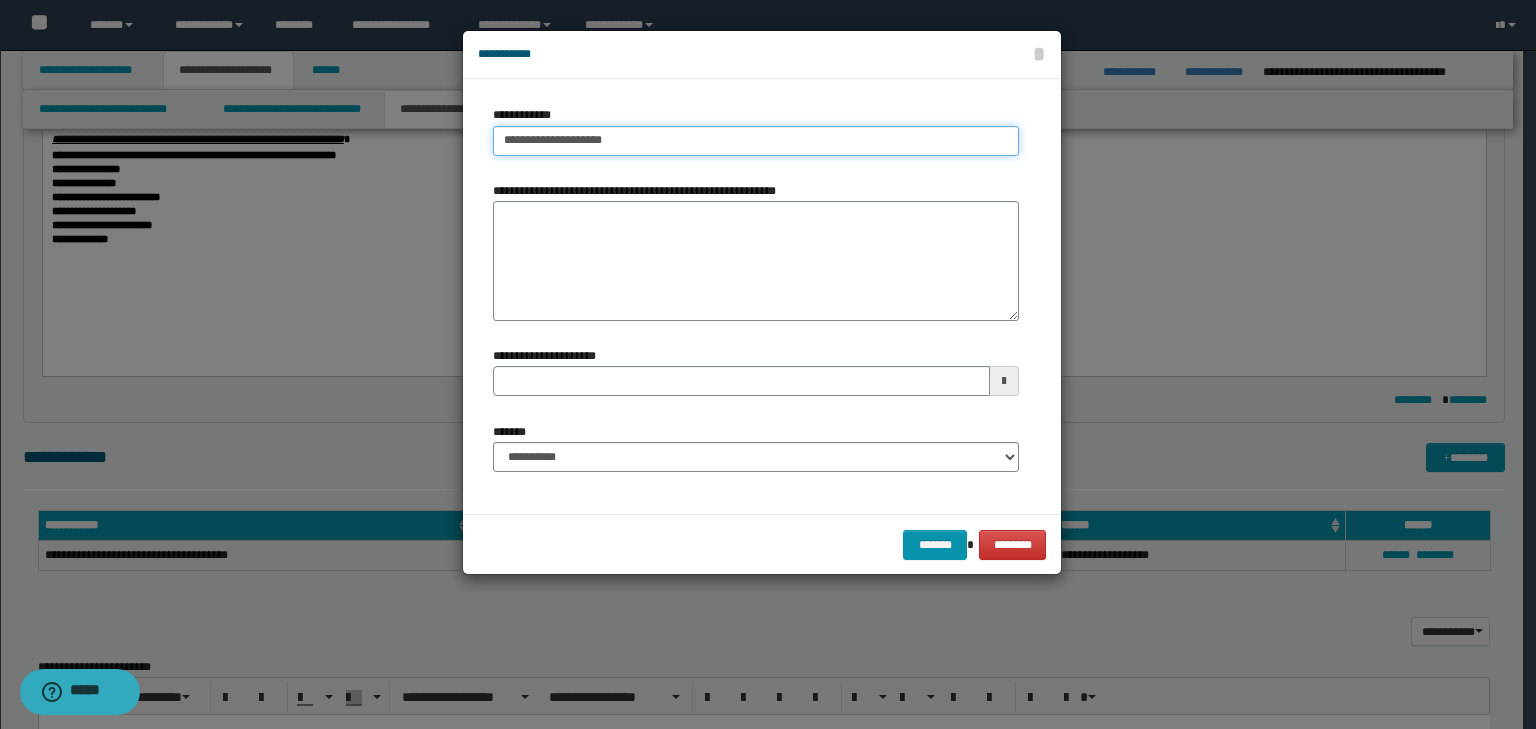 type on "**********" 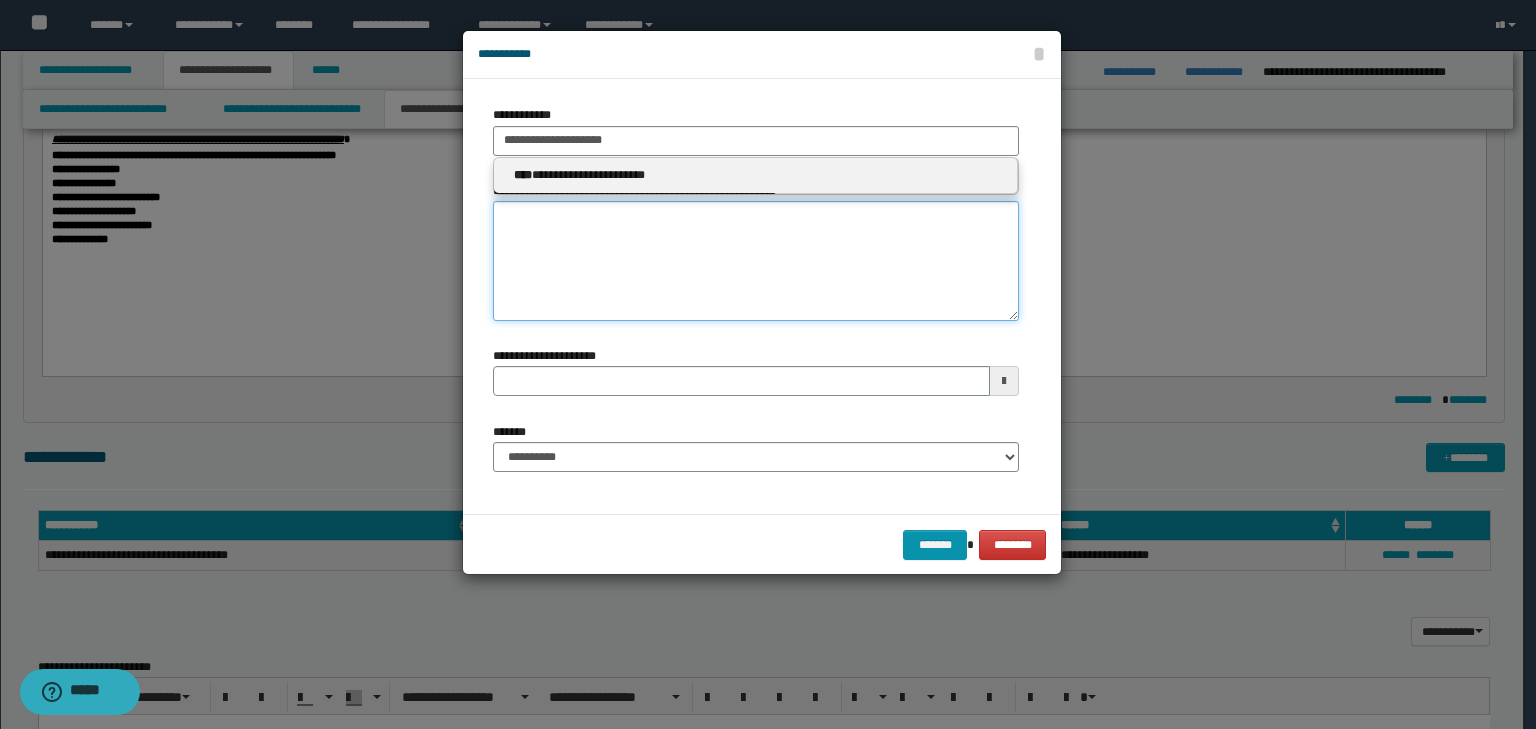 type 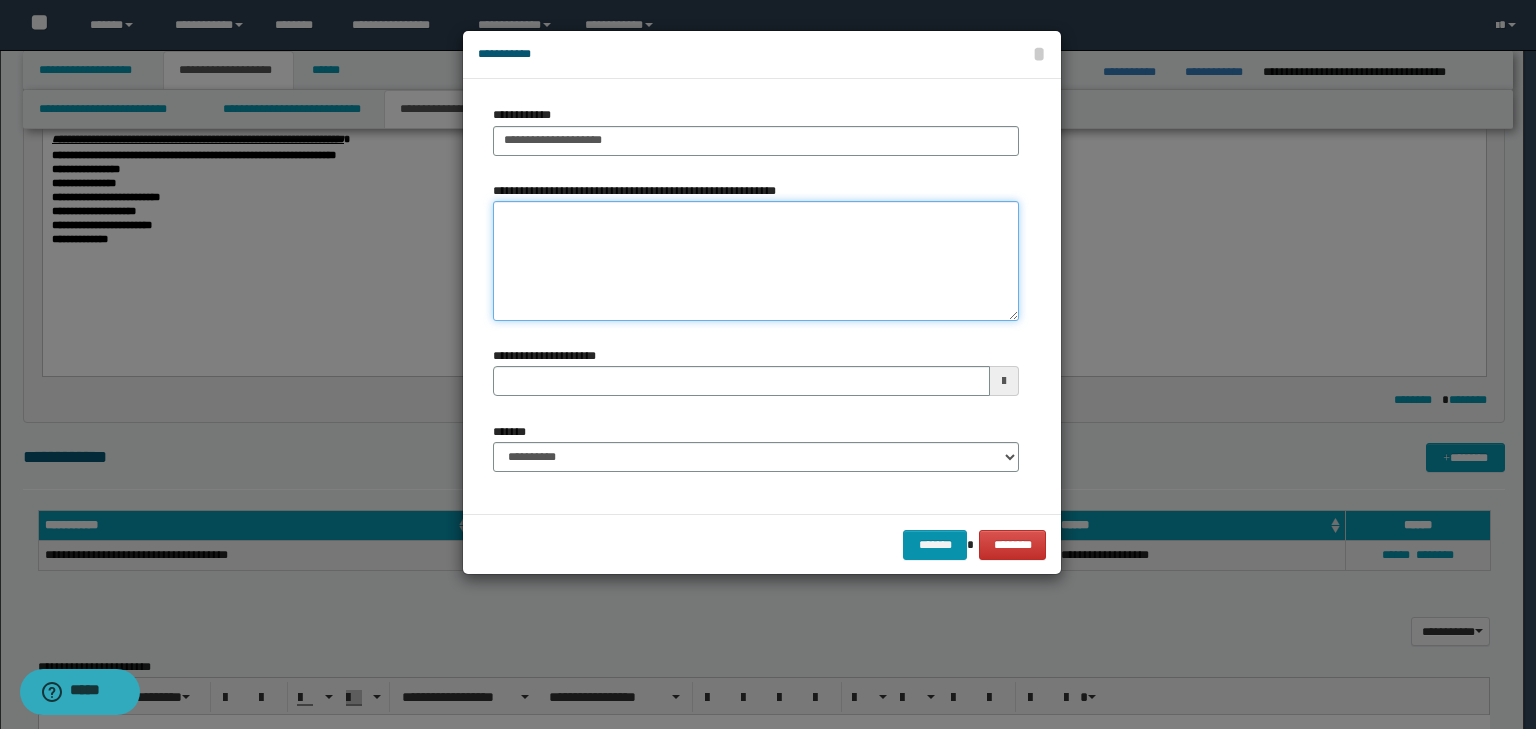 click on "**********" at bounding box center (756, 261) 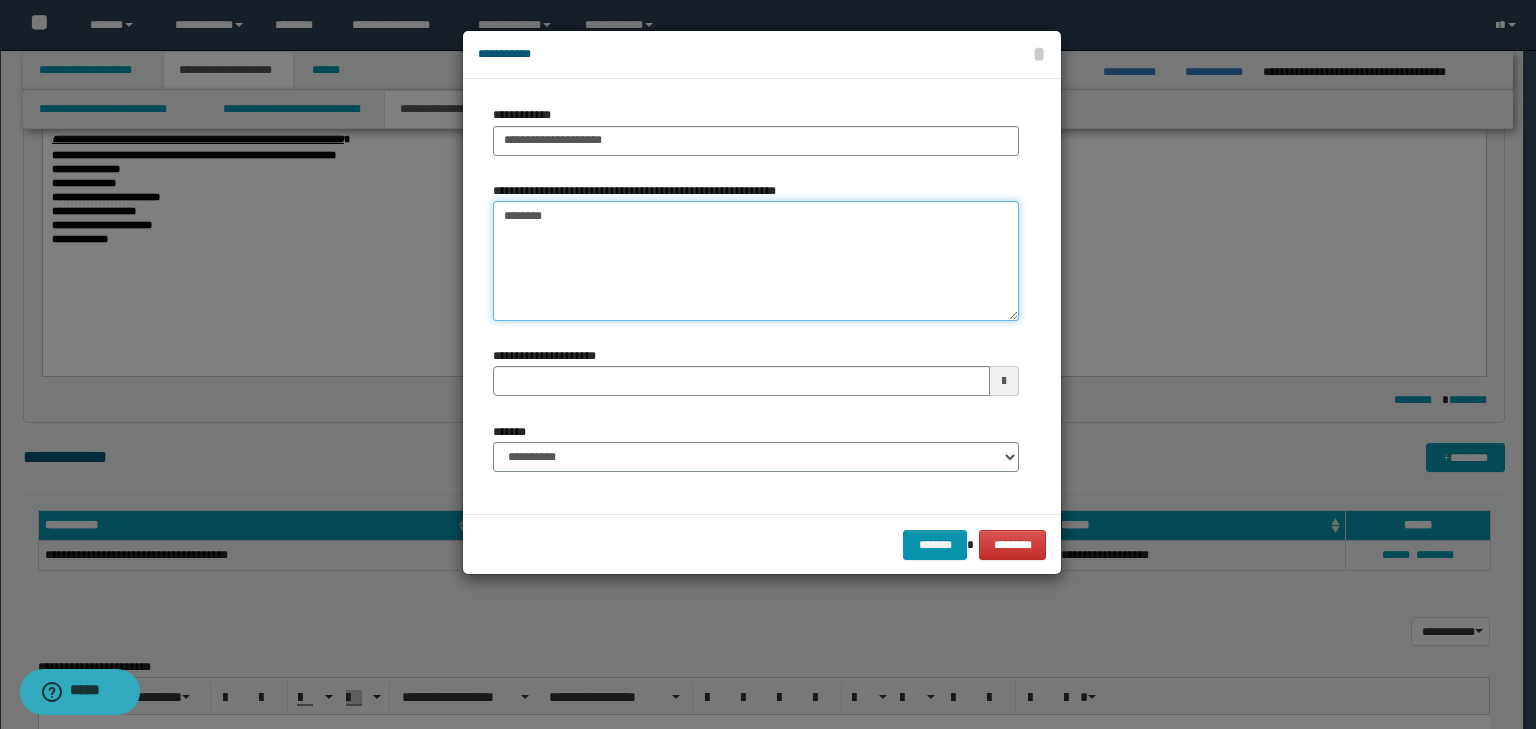 type on "*********" 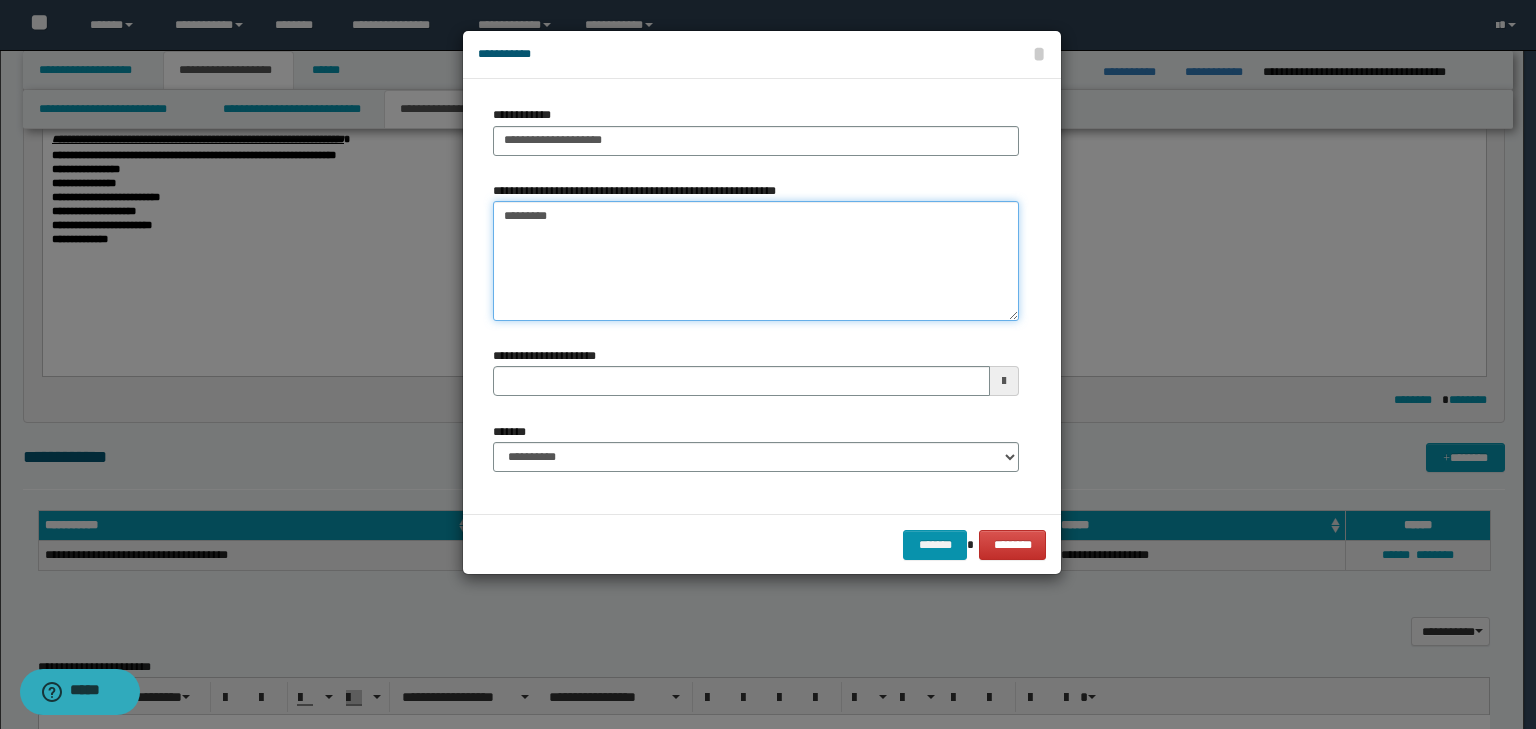 type 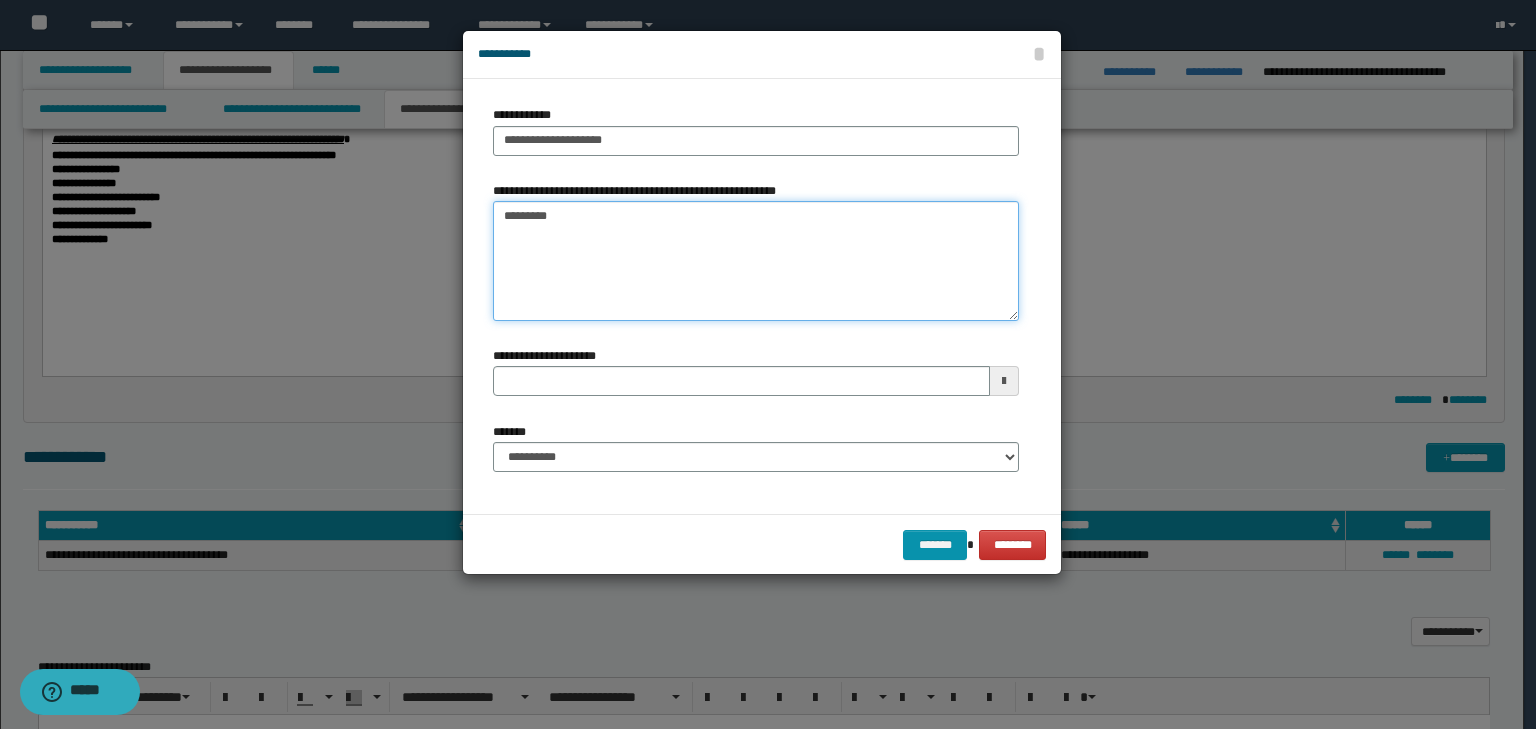 type on "*********" 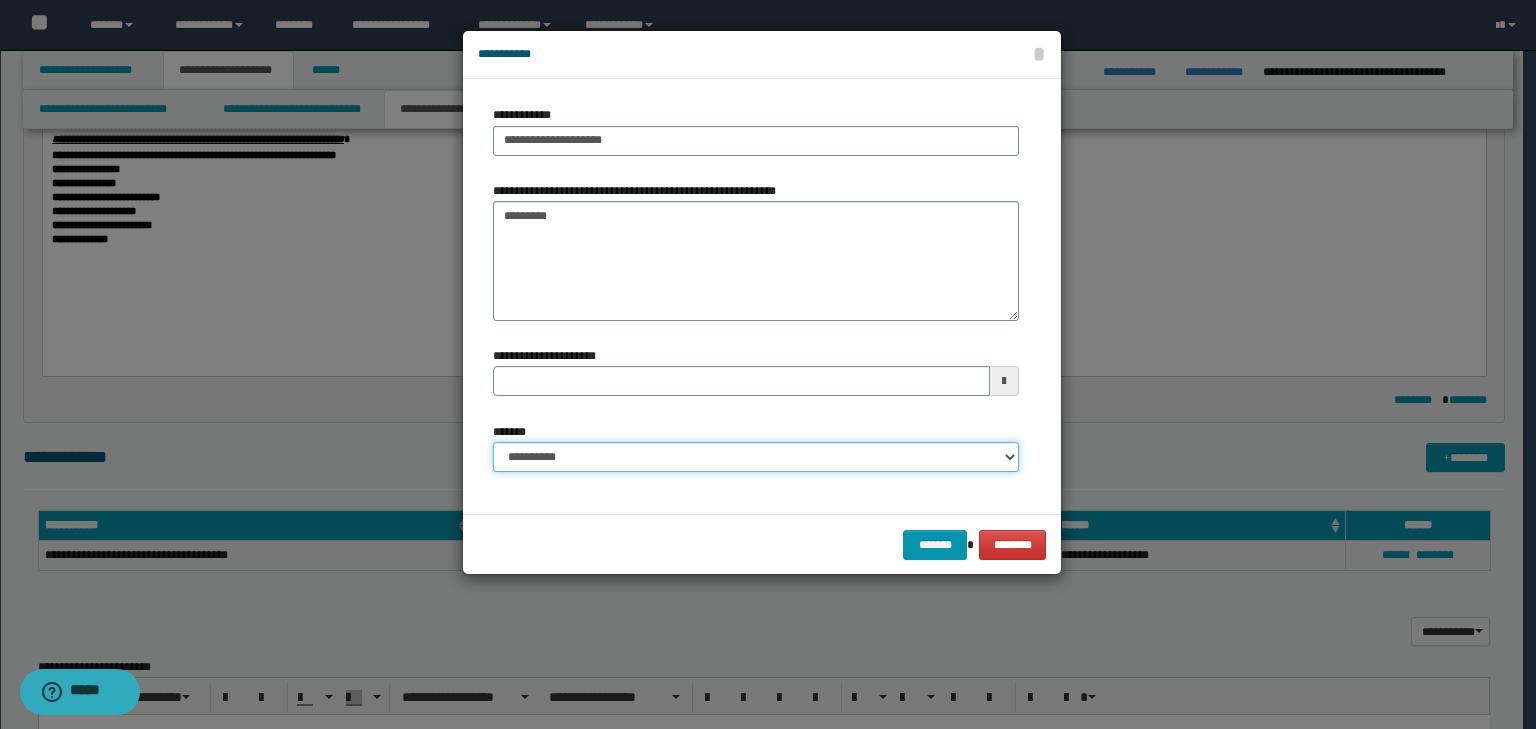 click on "**********" at bounding box center (756, 457) 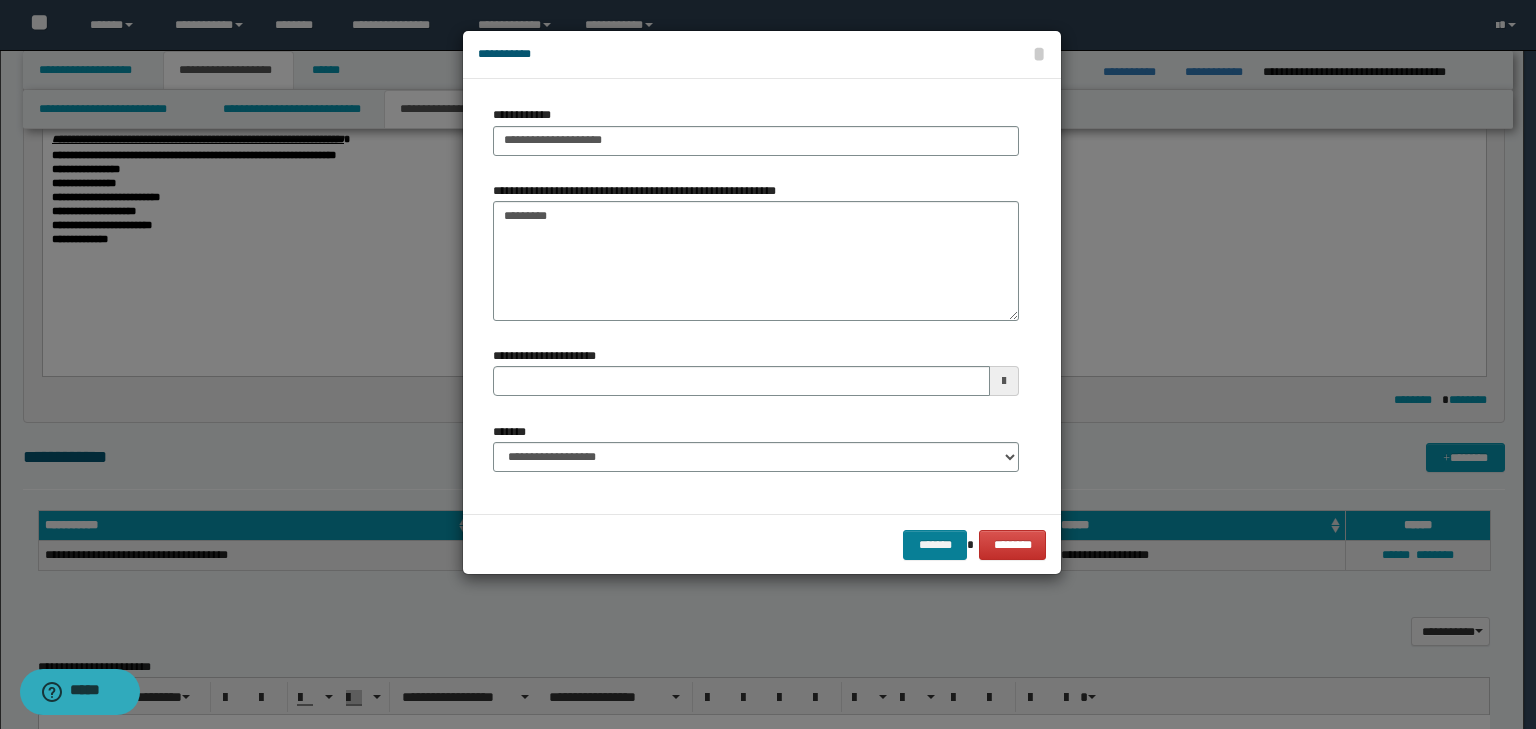 click on "*******
********" at bounding box center [762, 544] 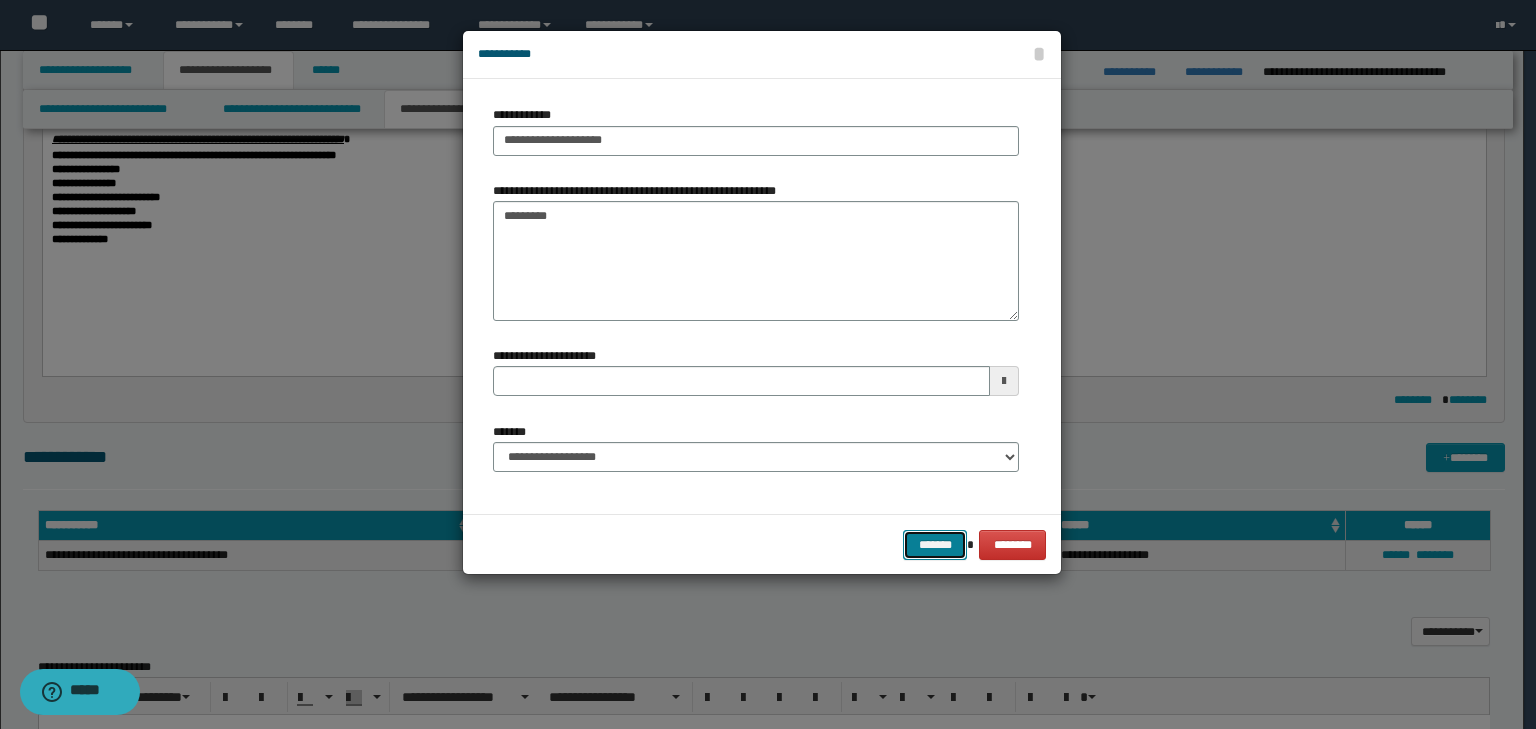click on "*******" at bounding box center [935, 545] 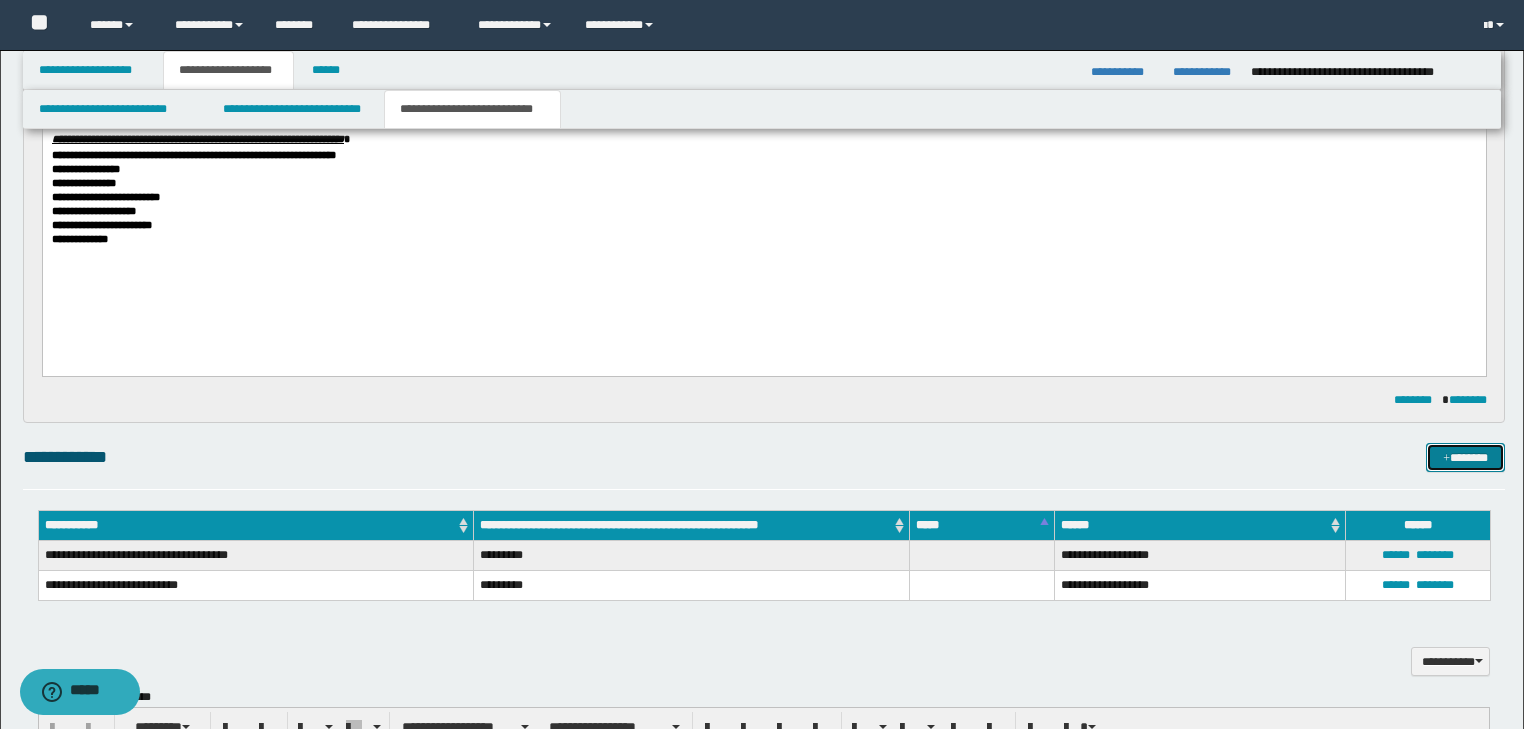 click on "*******" at bounding box center (1465, 458) 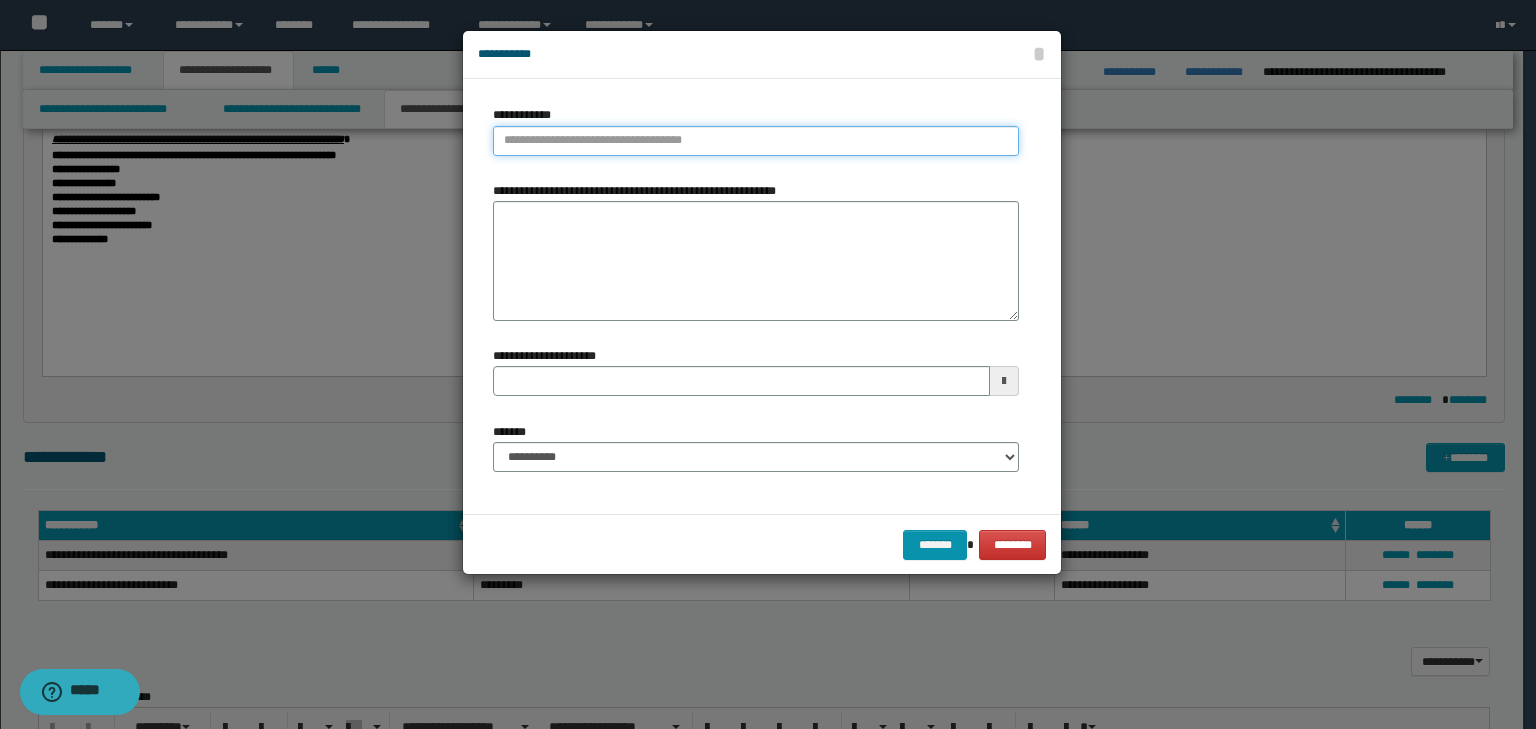 type on "**********" 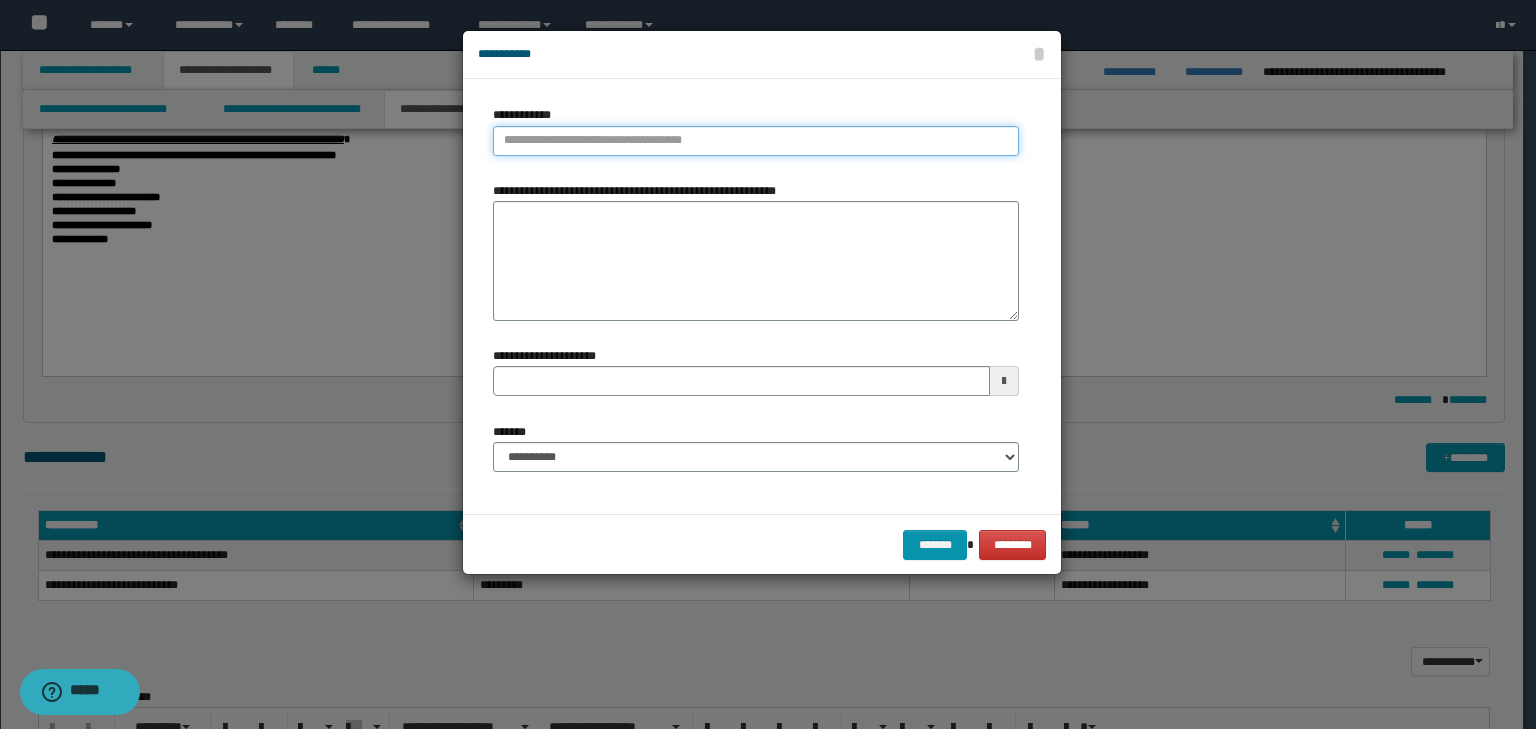 click on "**********" at bounding box center (756, 141) 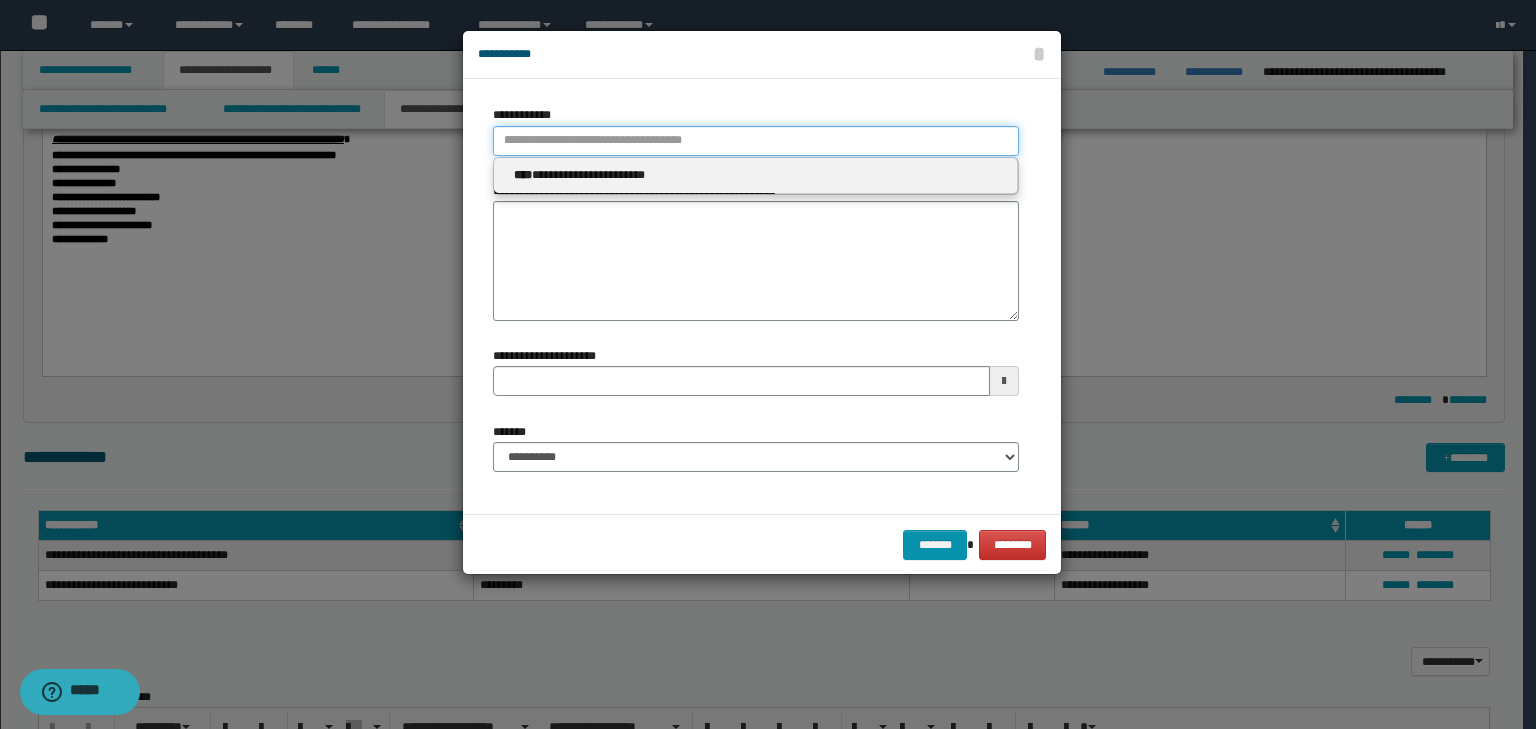 type 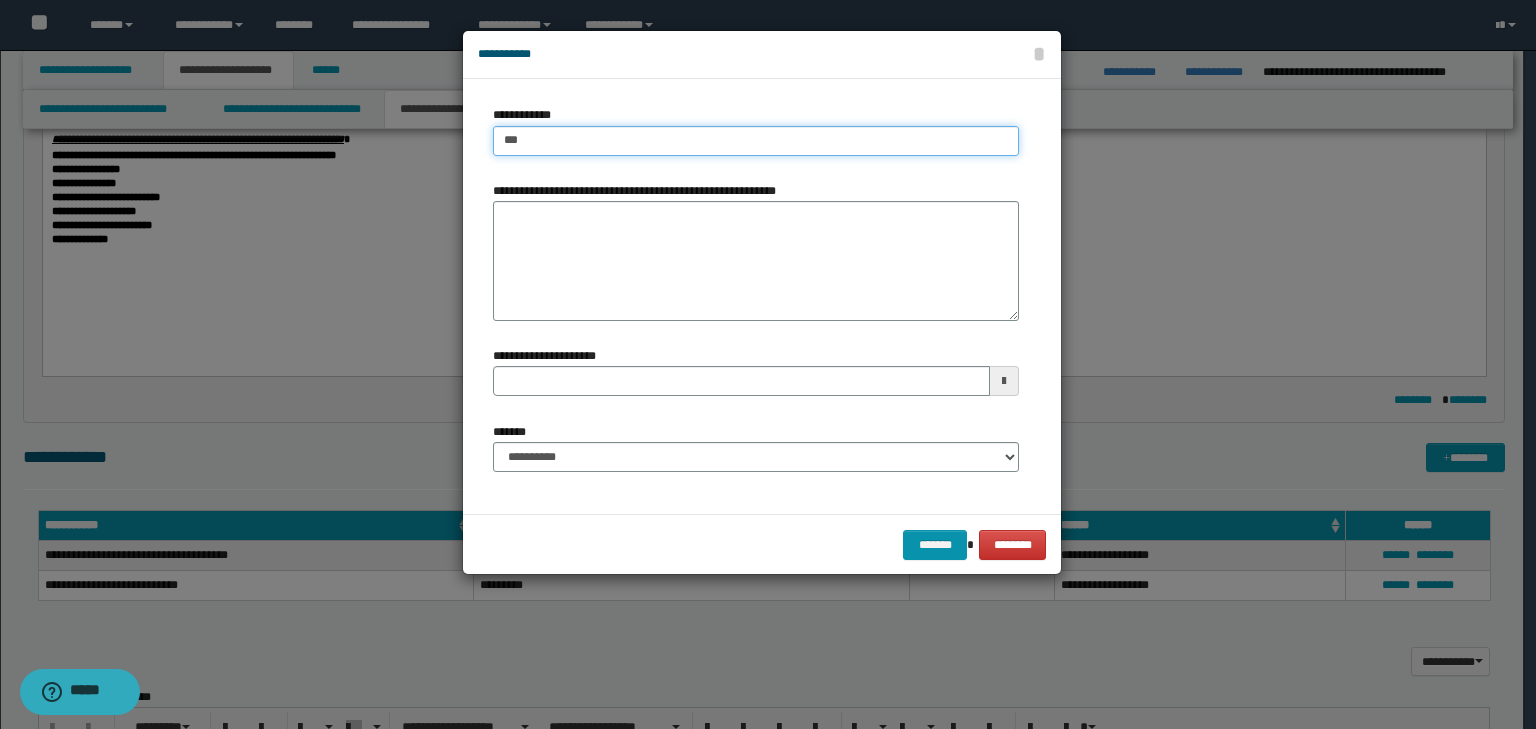 type on "****" 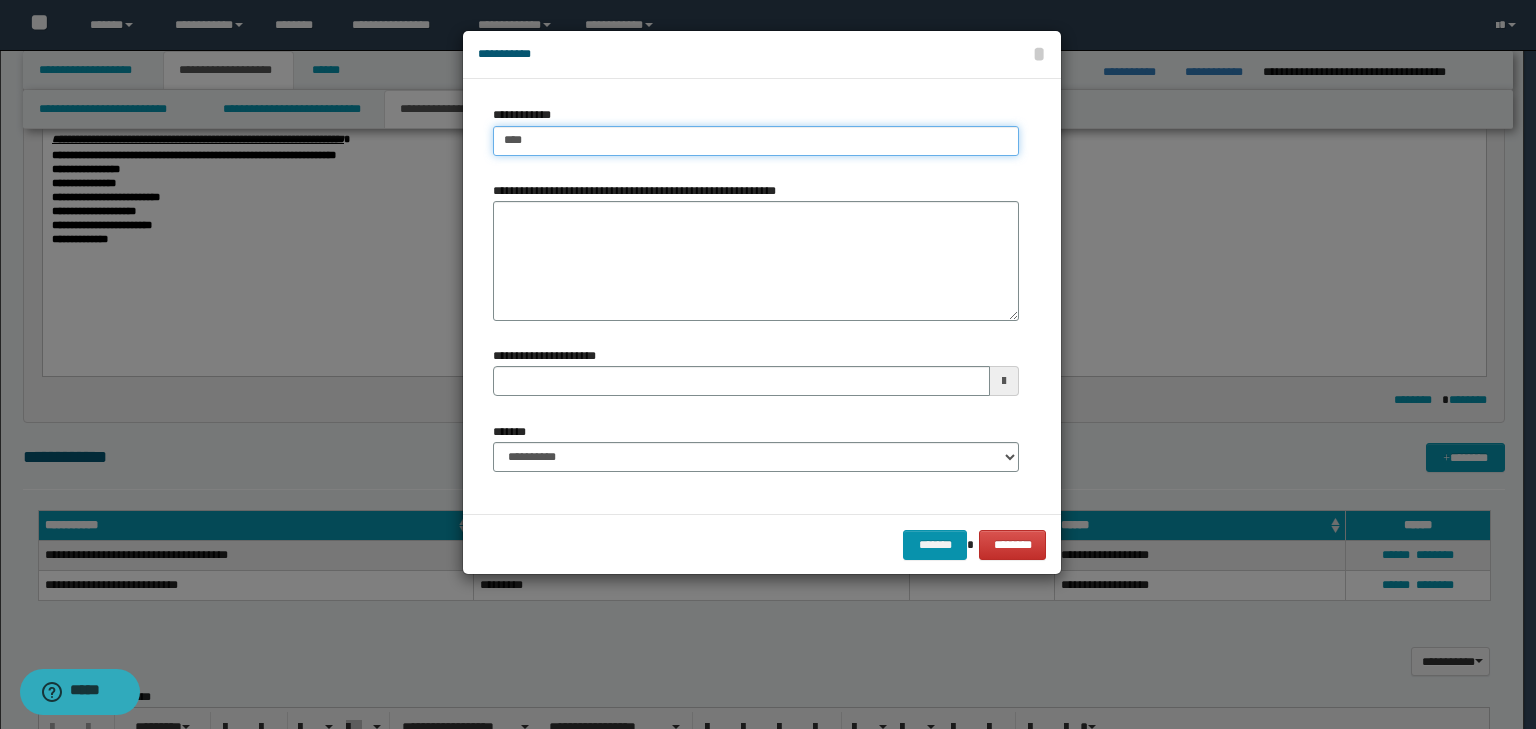 type on "****" 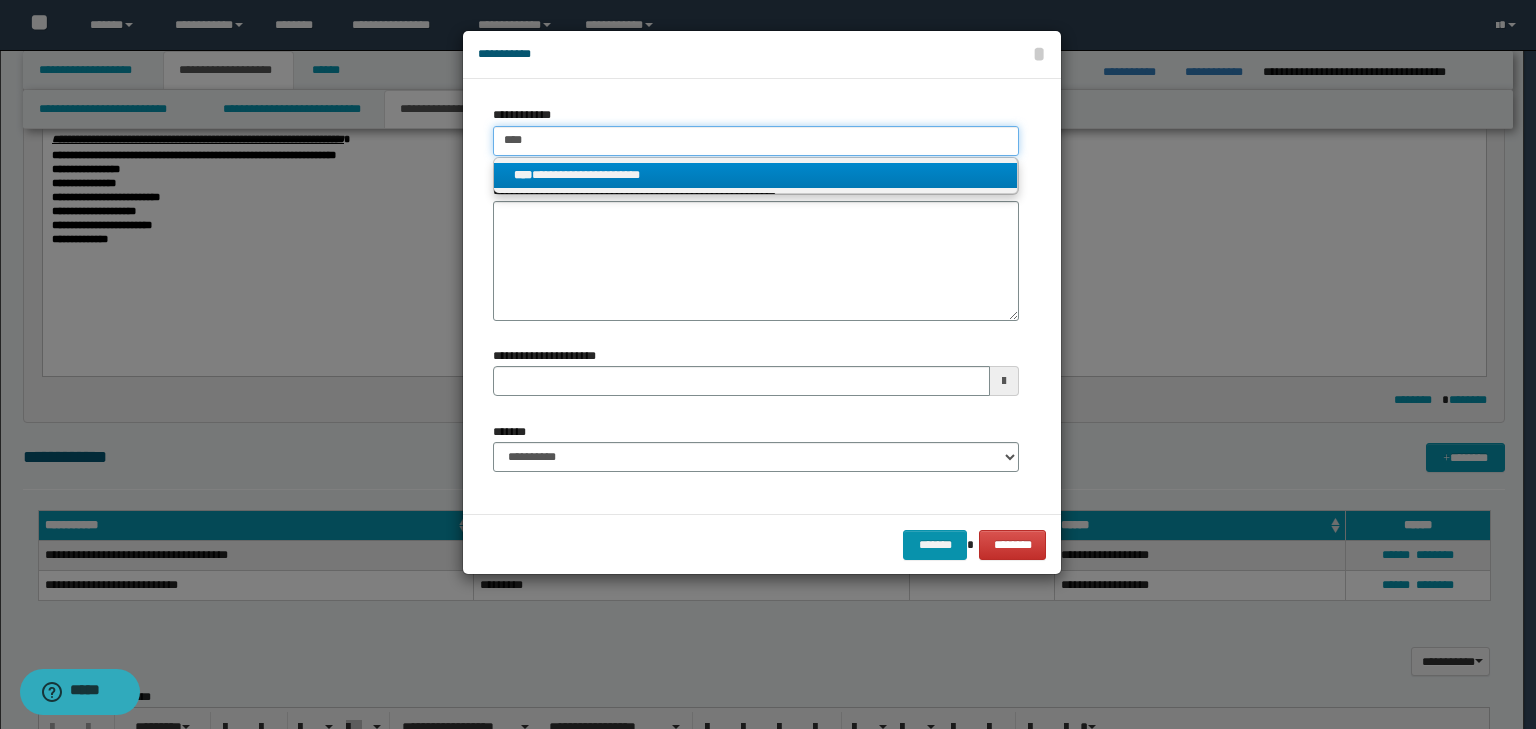 type on "****" 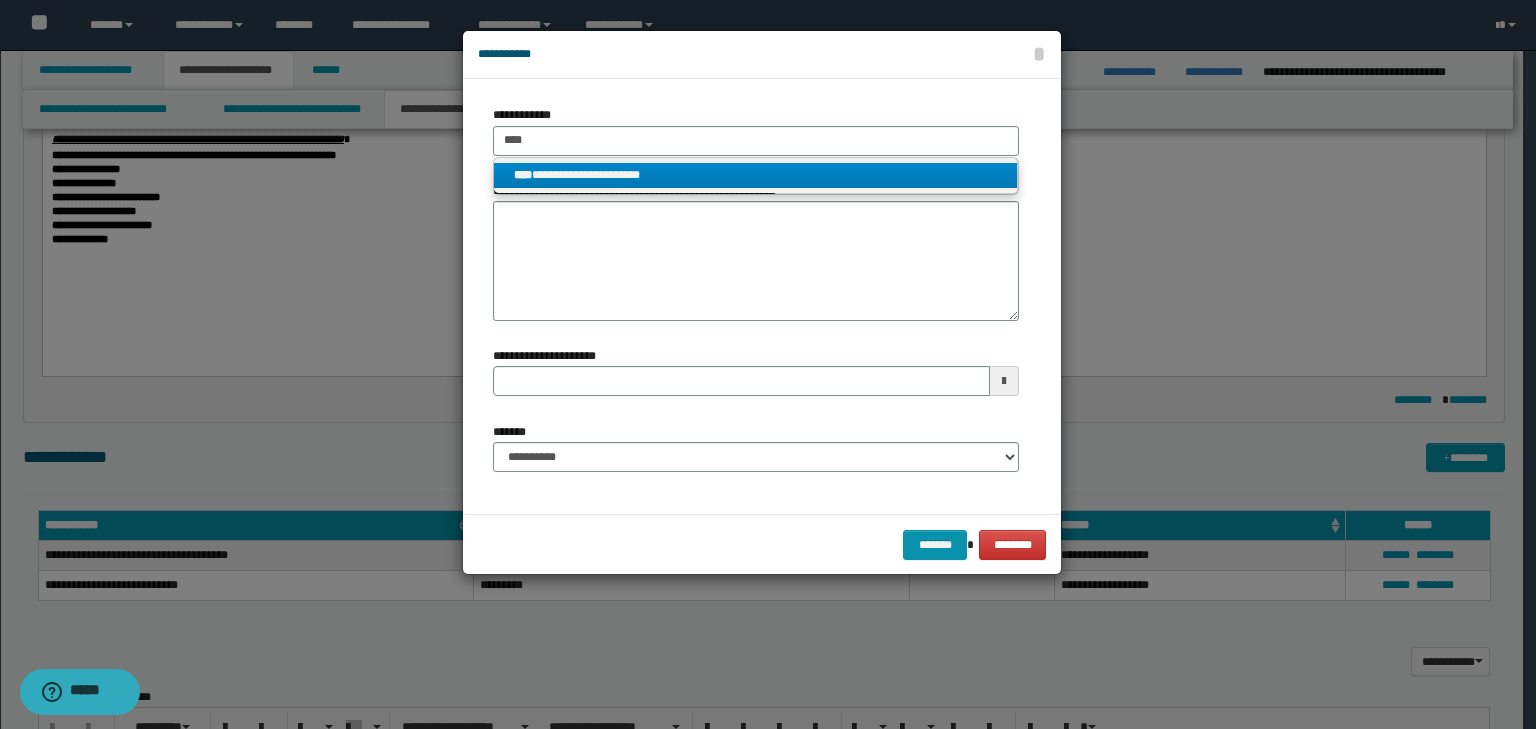 click on "**********" at bounding box center (756, 175) 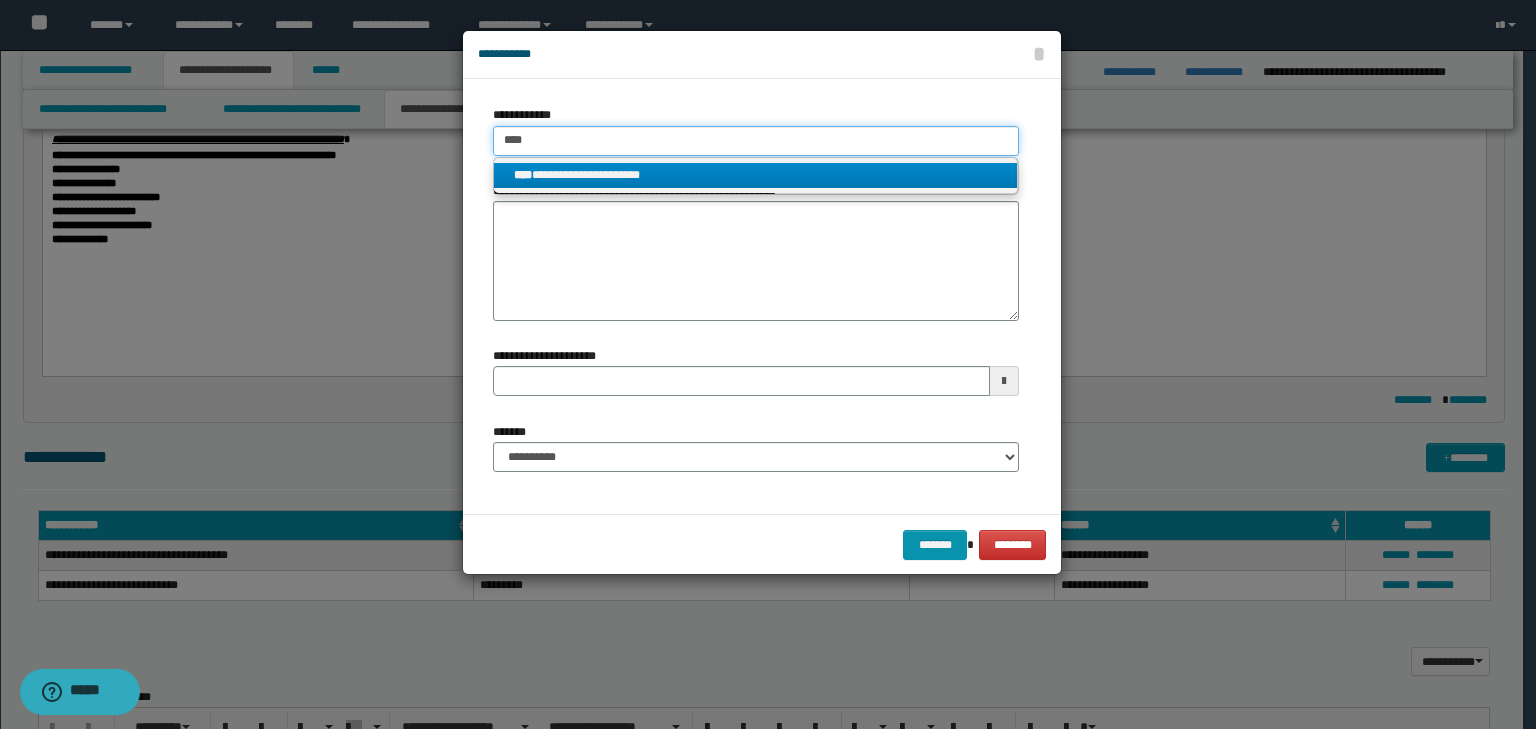 type 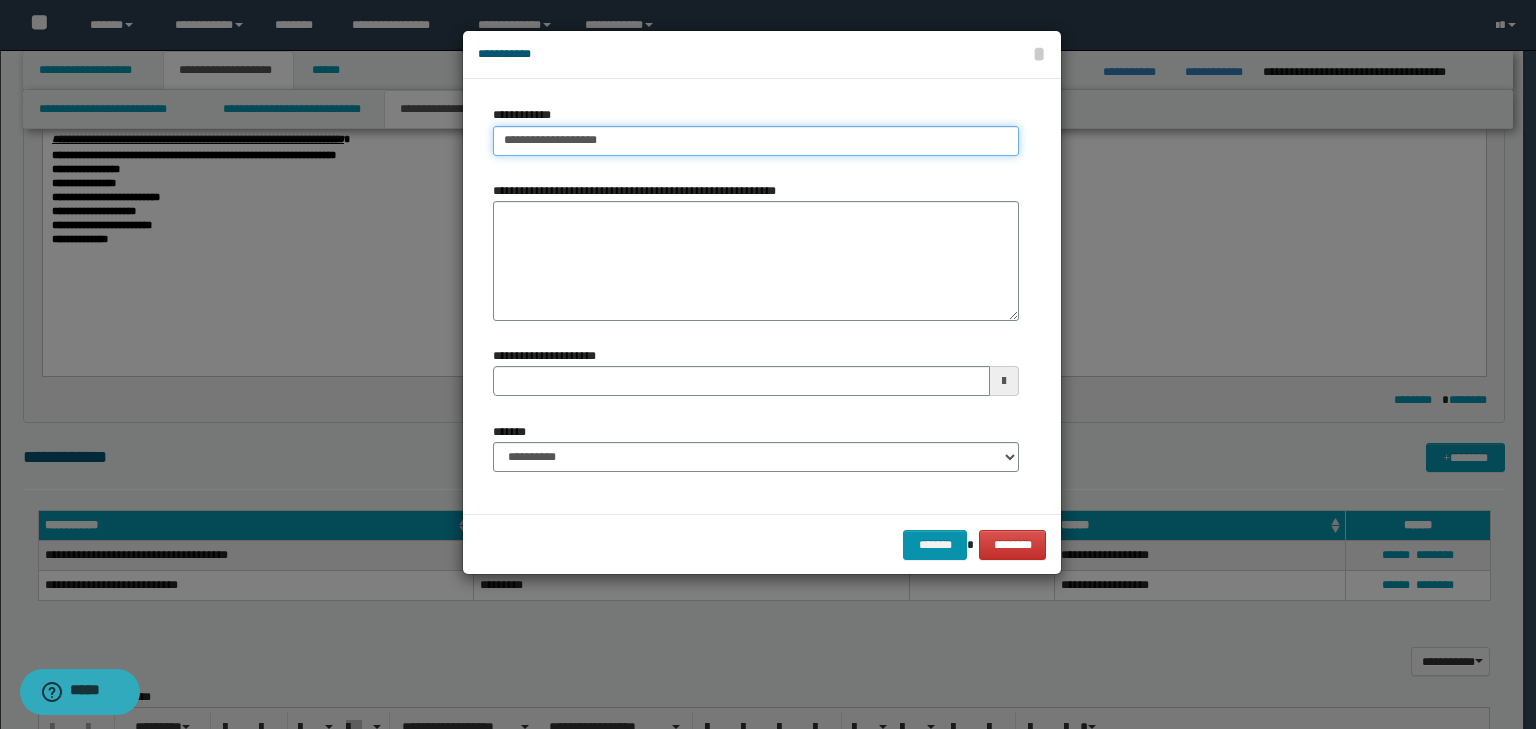 type on "**********" 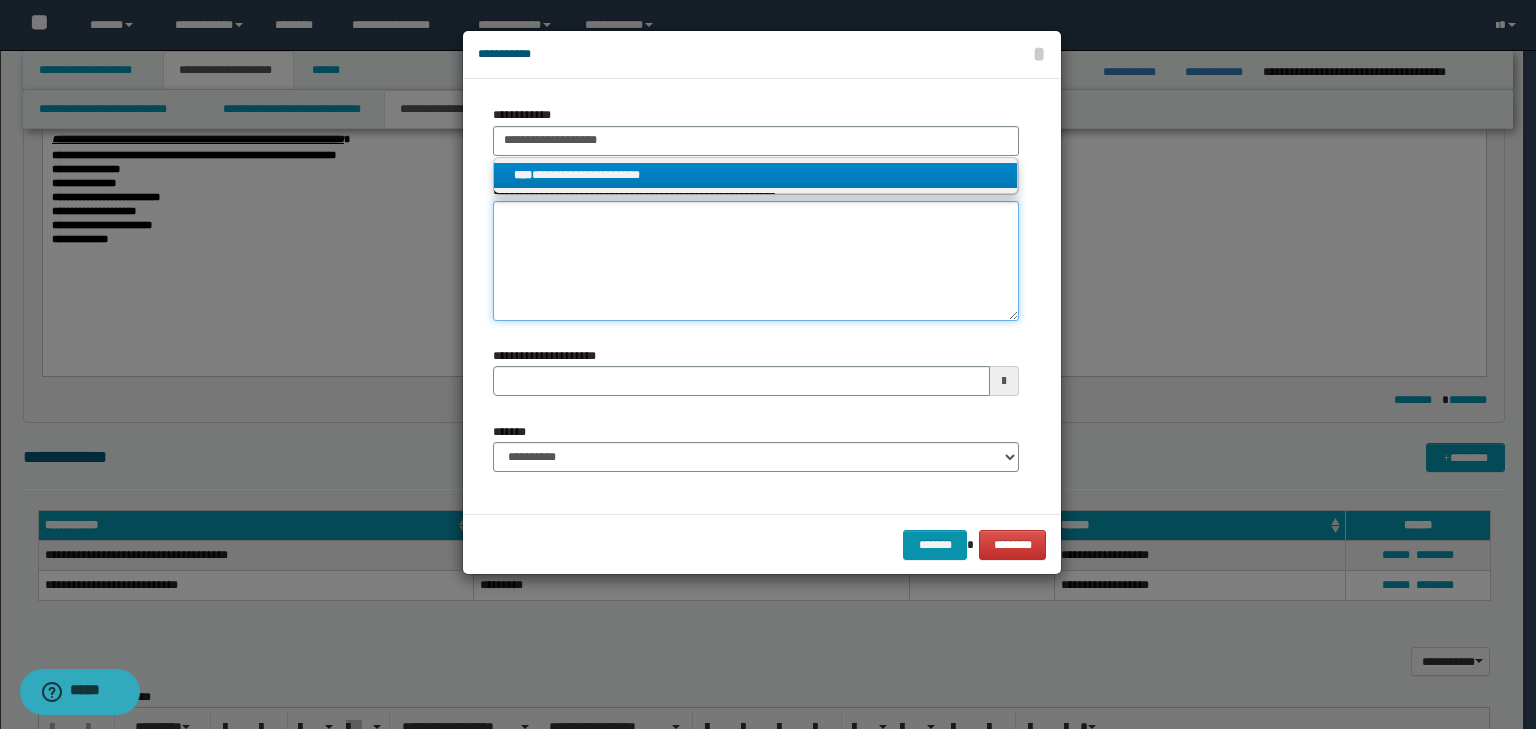 type 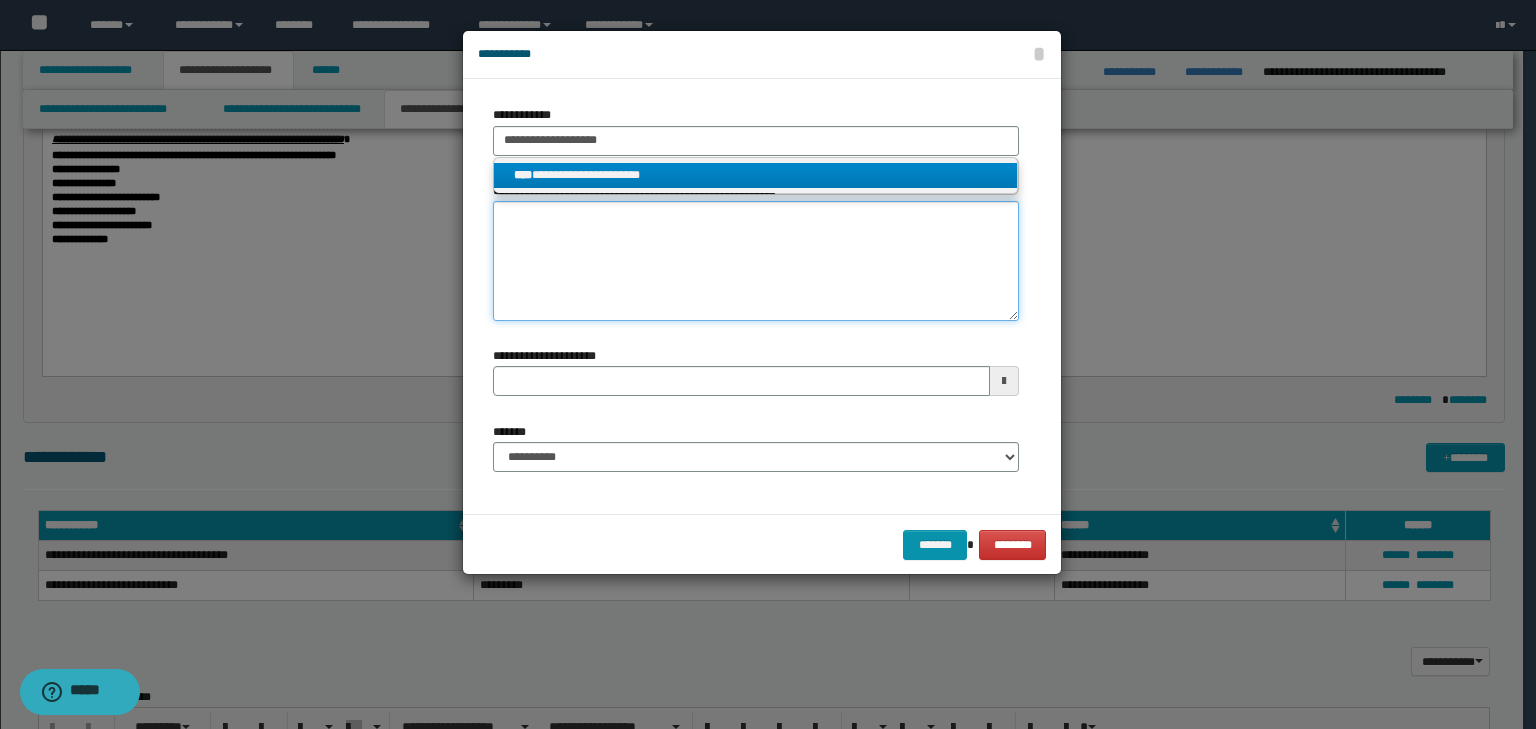 click on "**********" at bounding box center [756, 261] 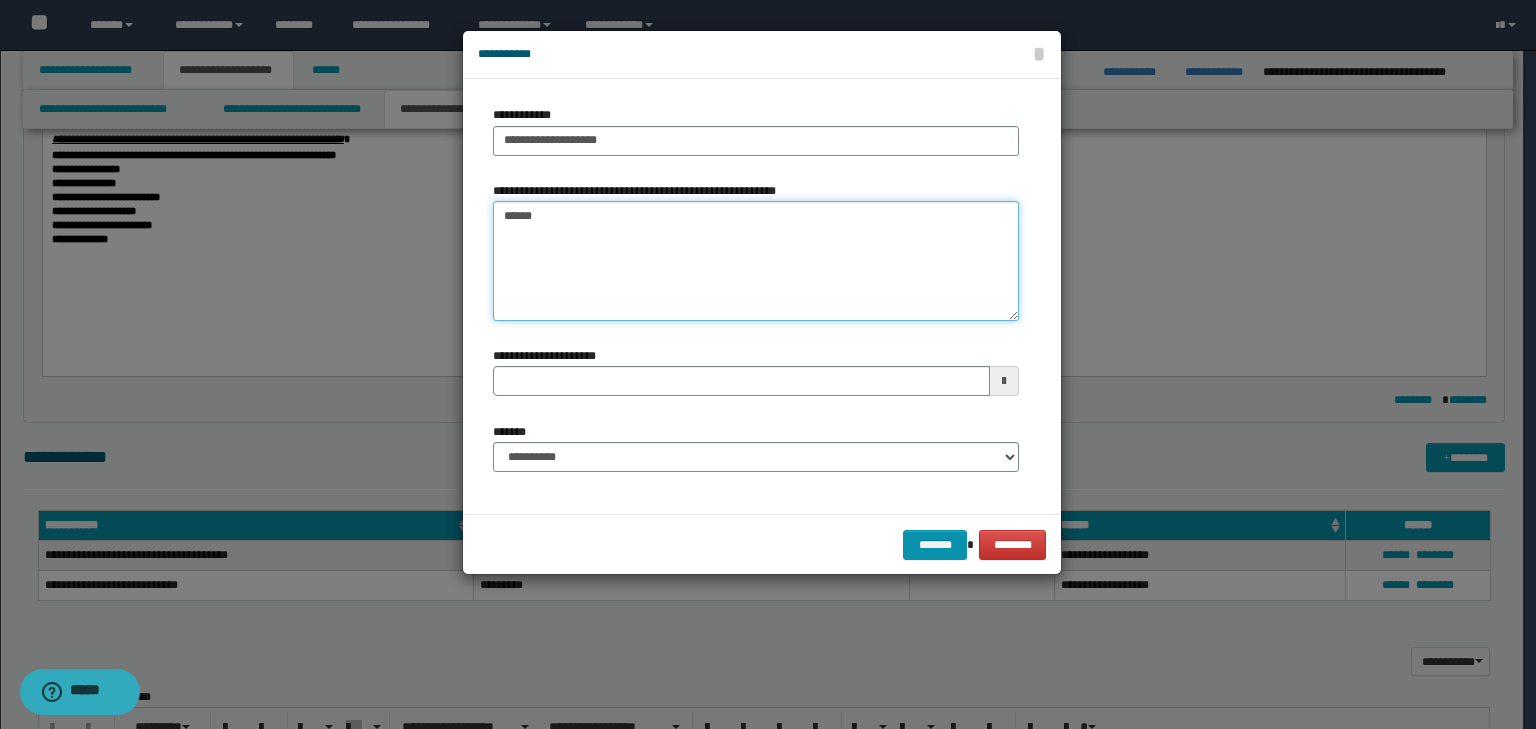 type on "*******" 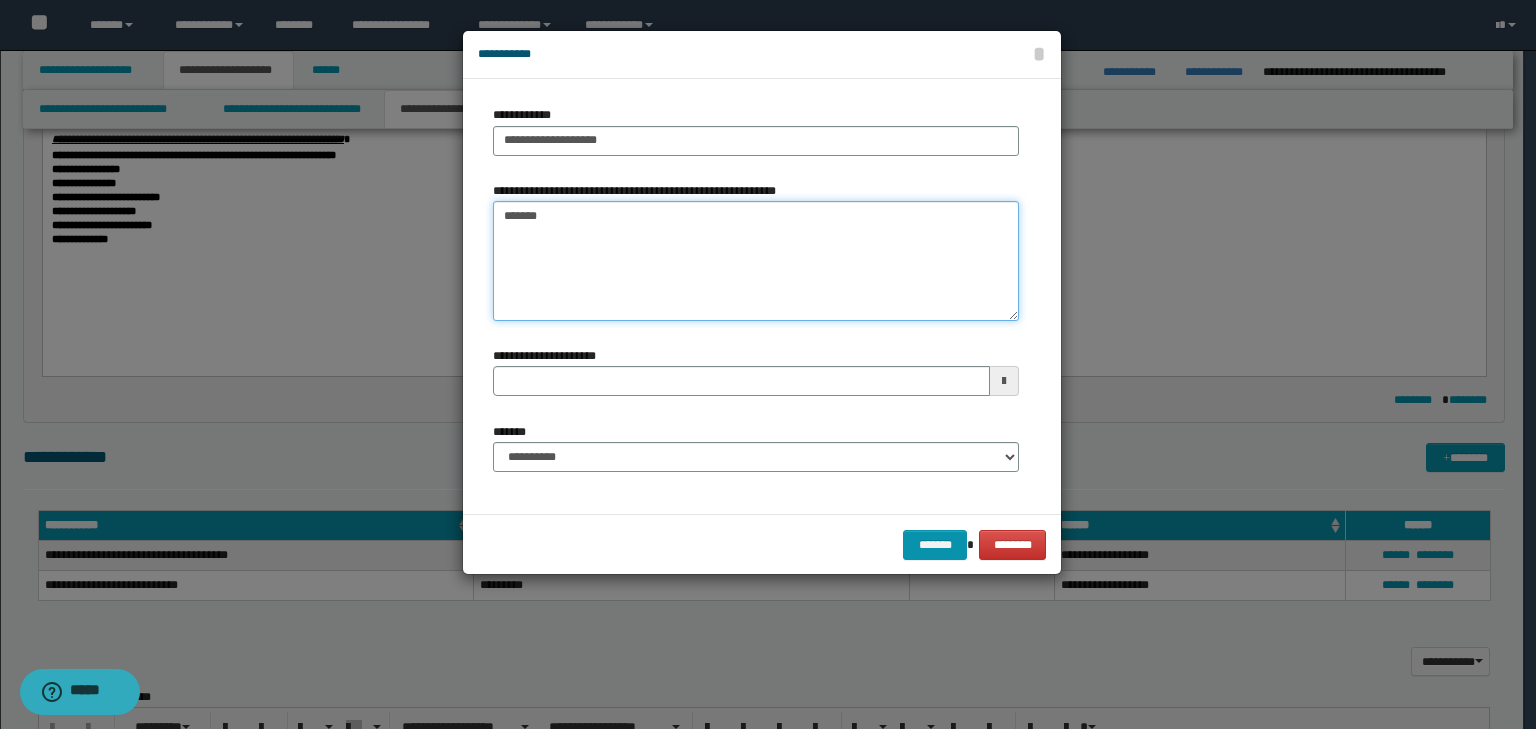 type 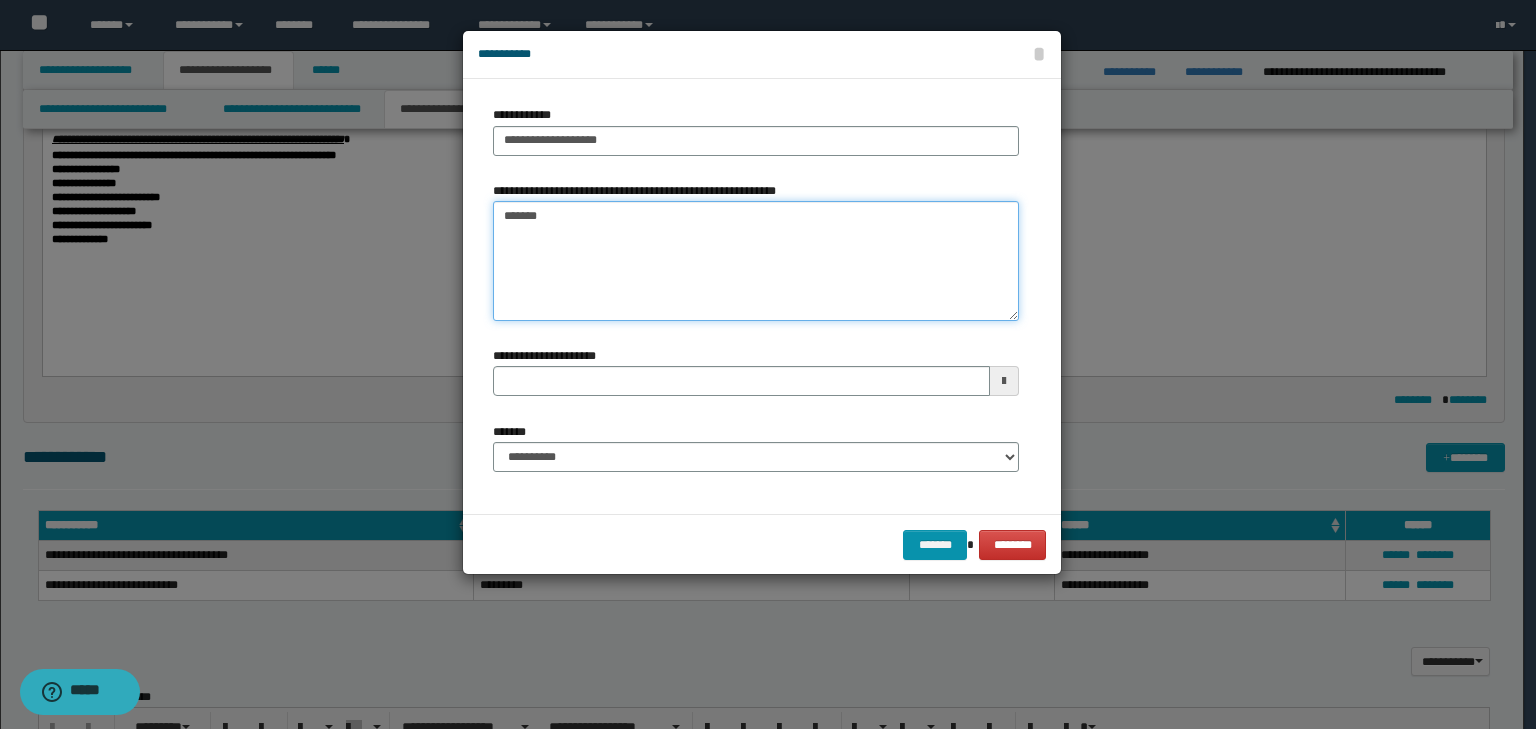 type on "*******" 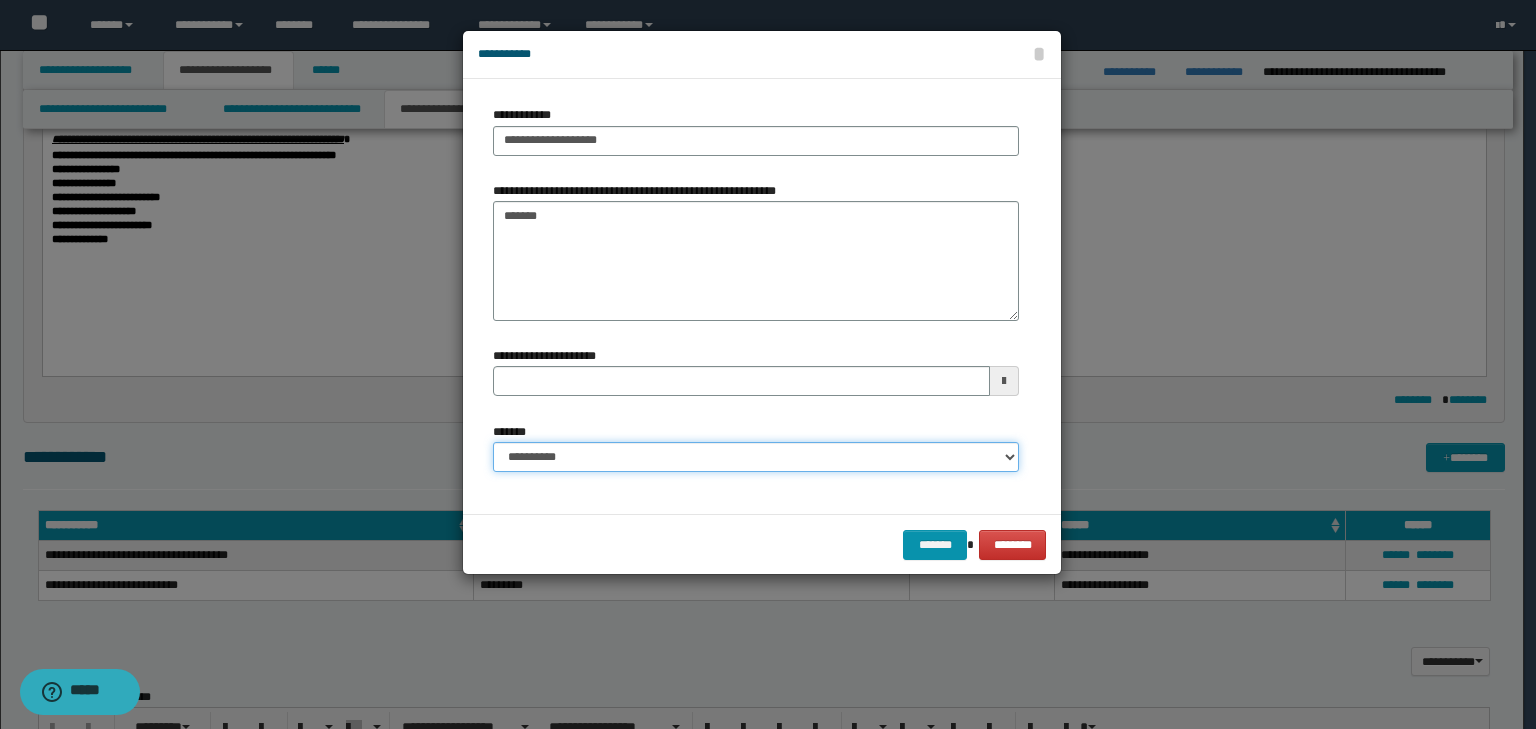 click on "**********" at bounding box center [756, 457] 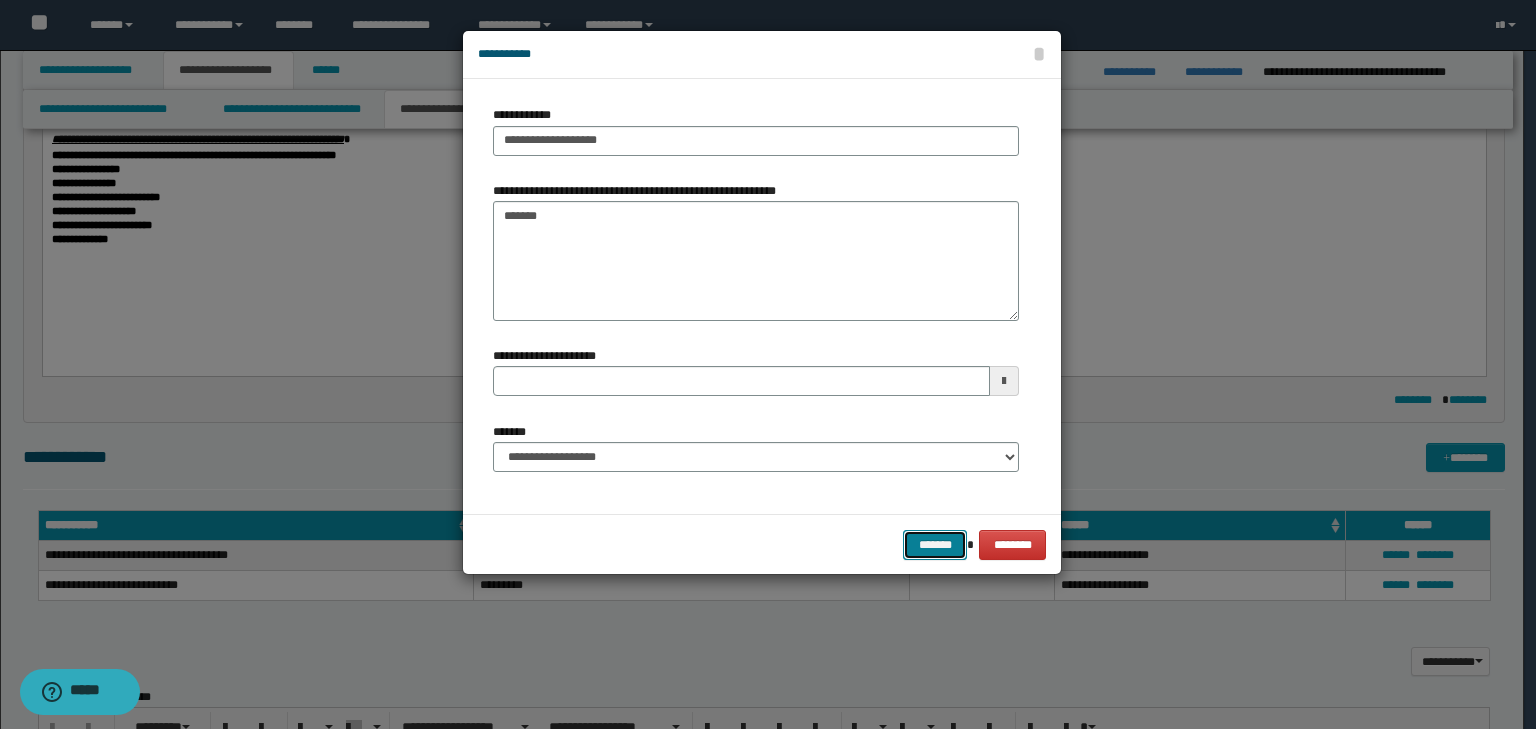 click on "*******" at bounding box center [935, 545] 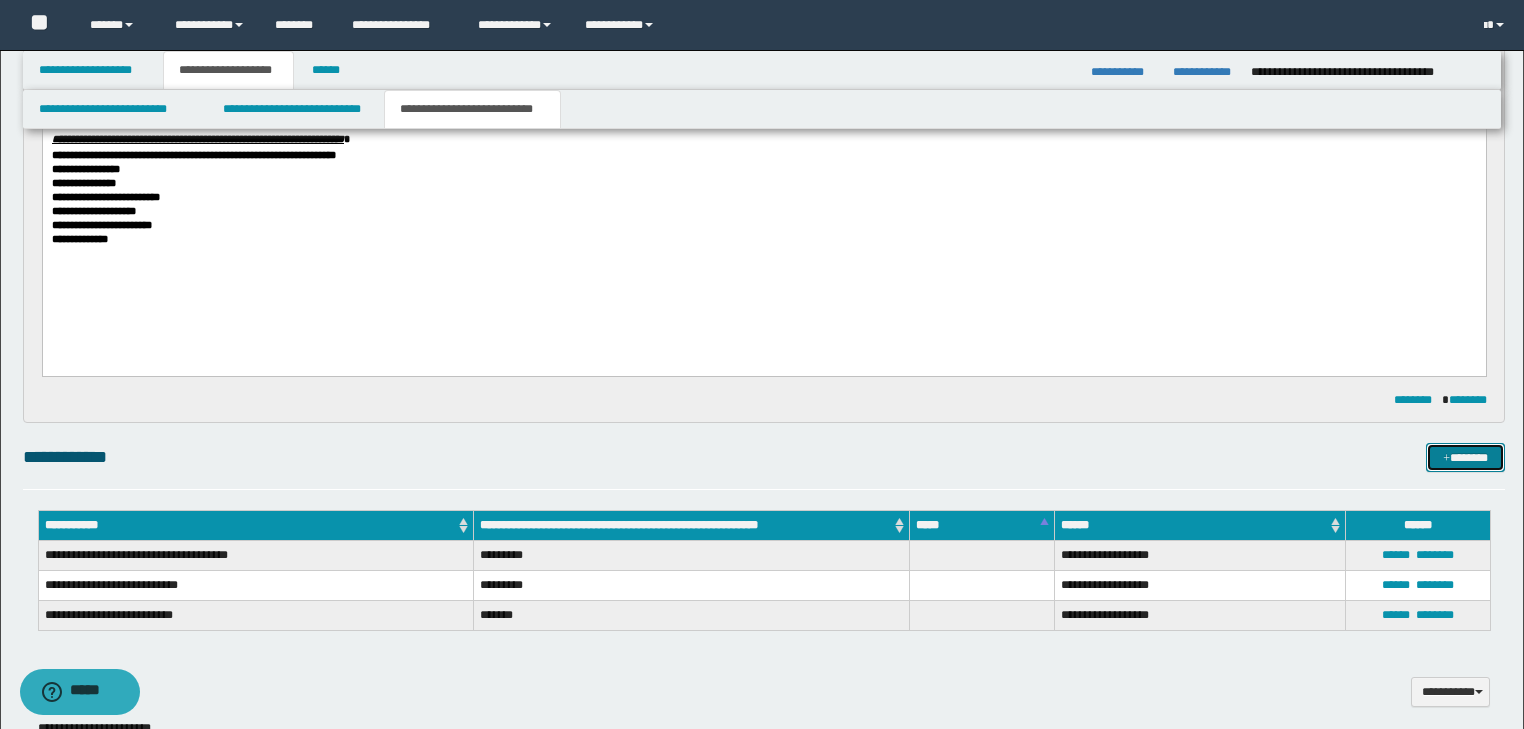 click on "*******" at bounding box center [1465, 458] 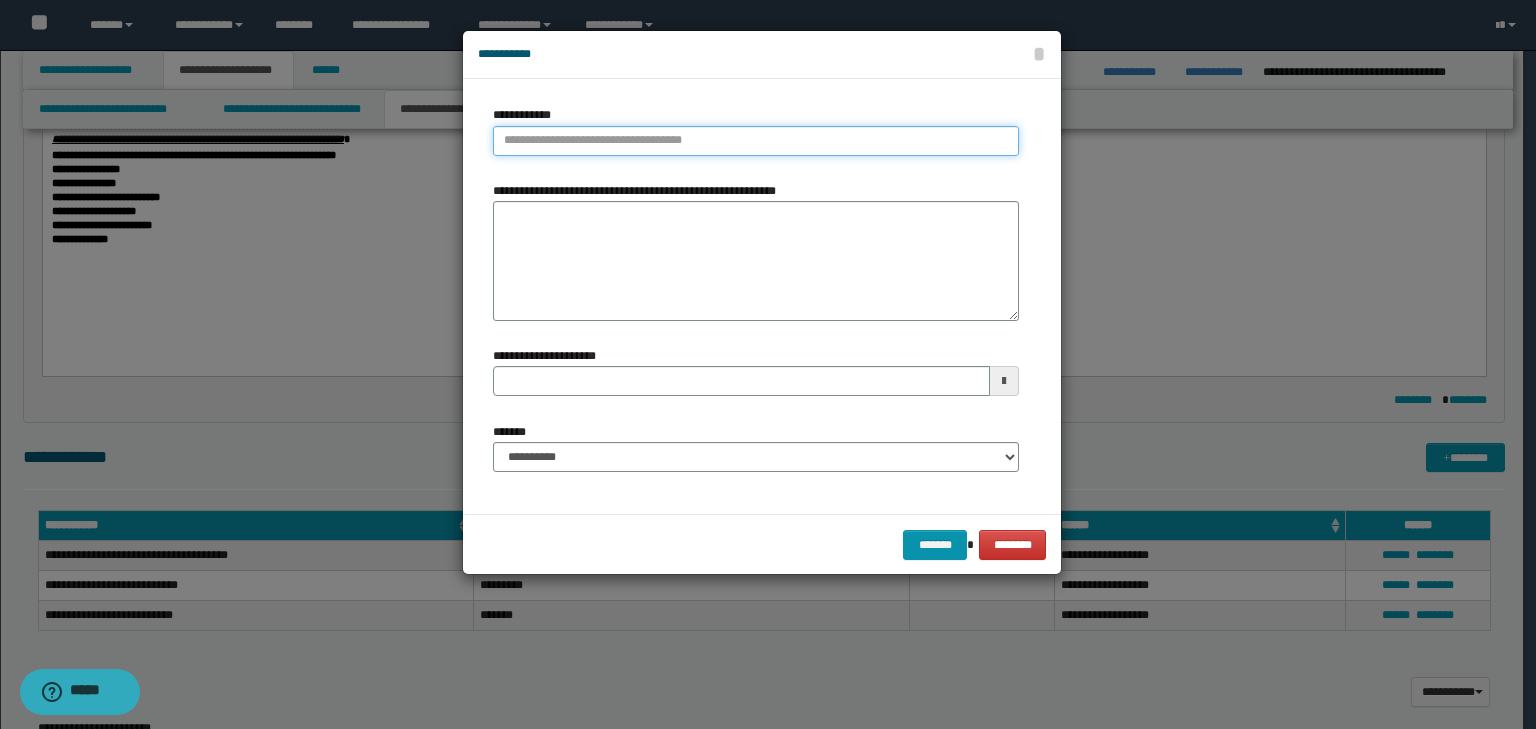type on "**********" 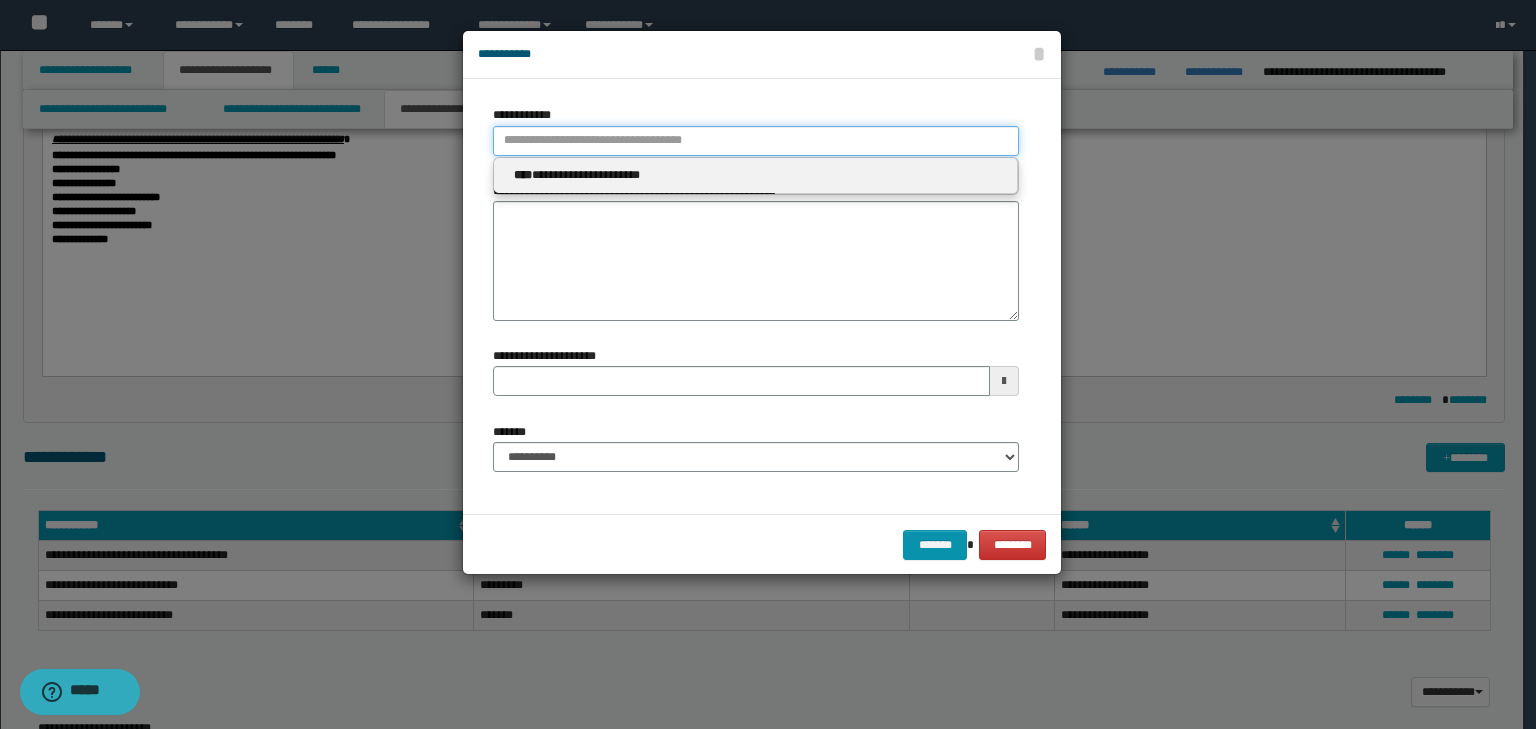 click on "**********" at bounding box center [756, 141] 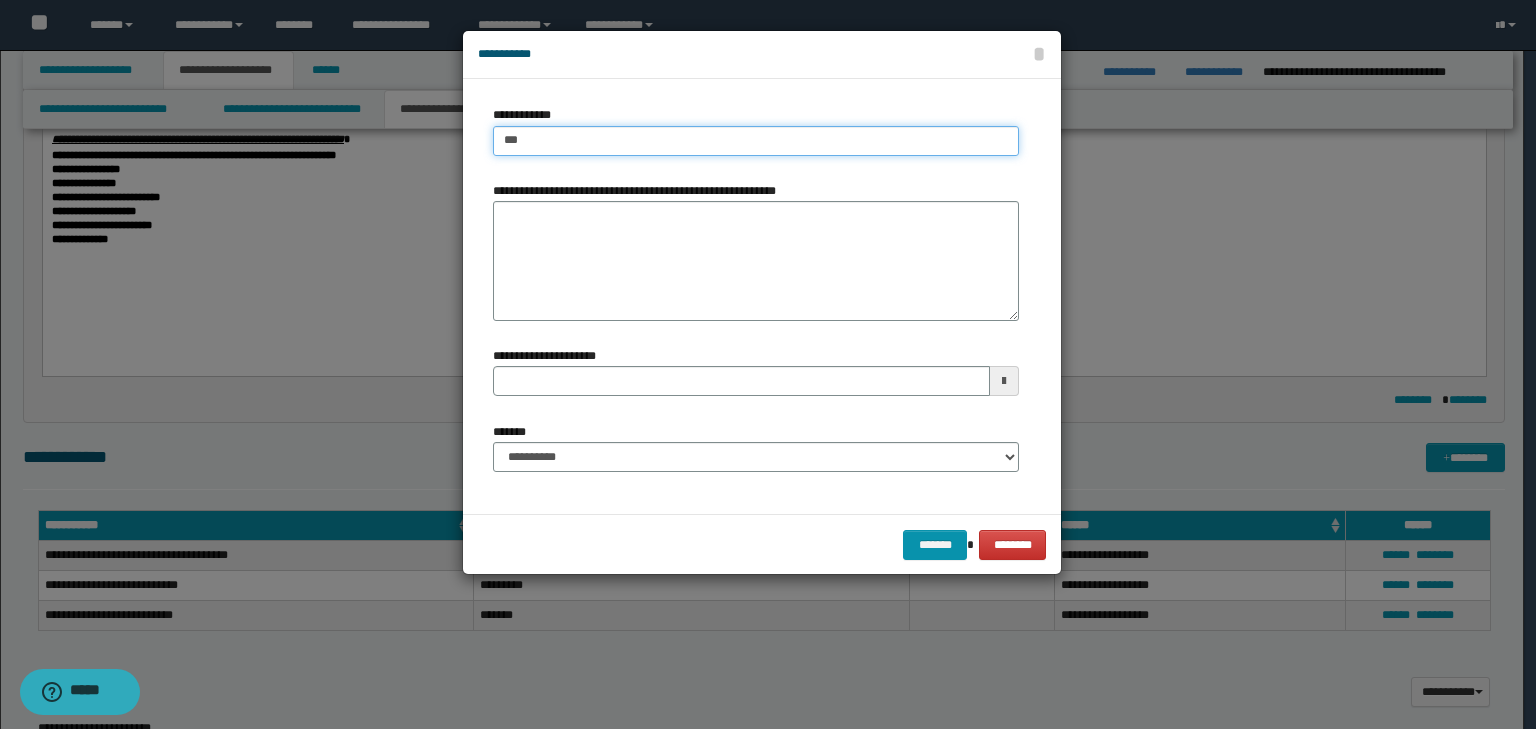 type on "****" 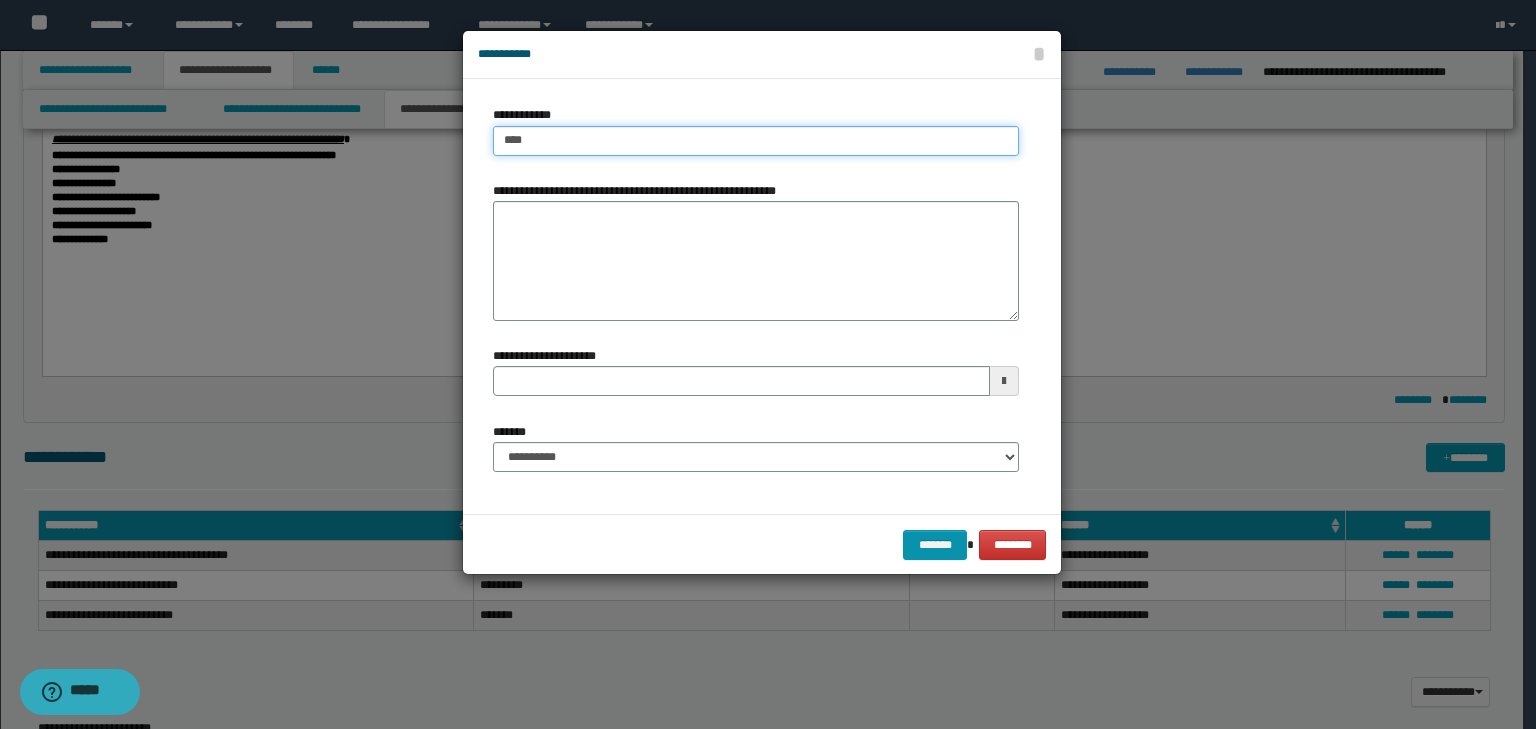 type on "****" 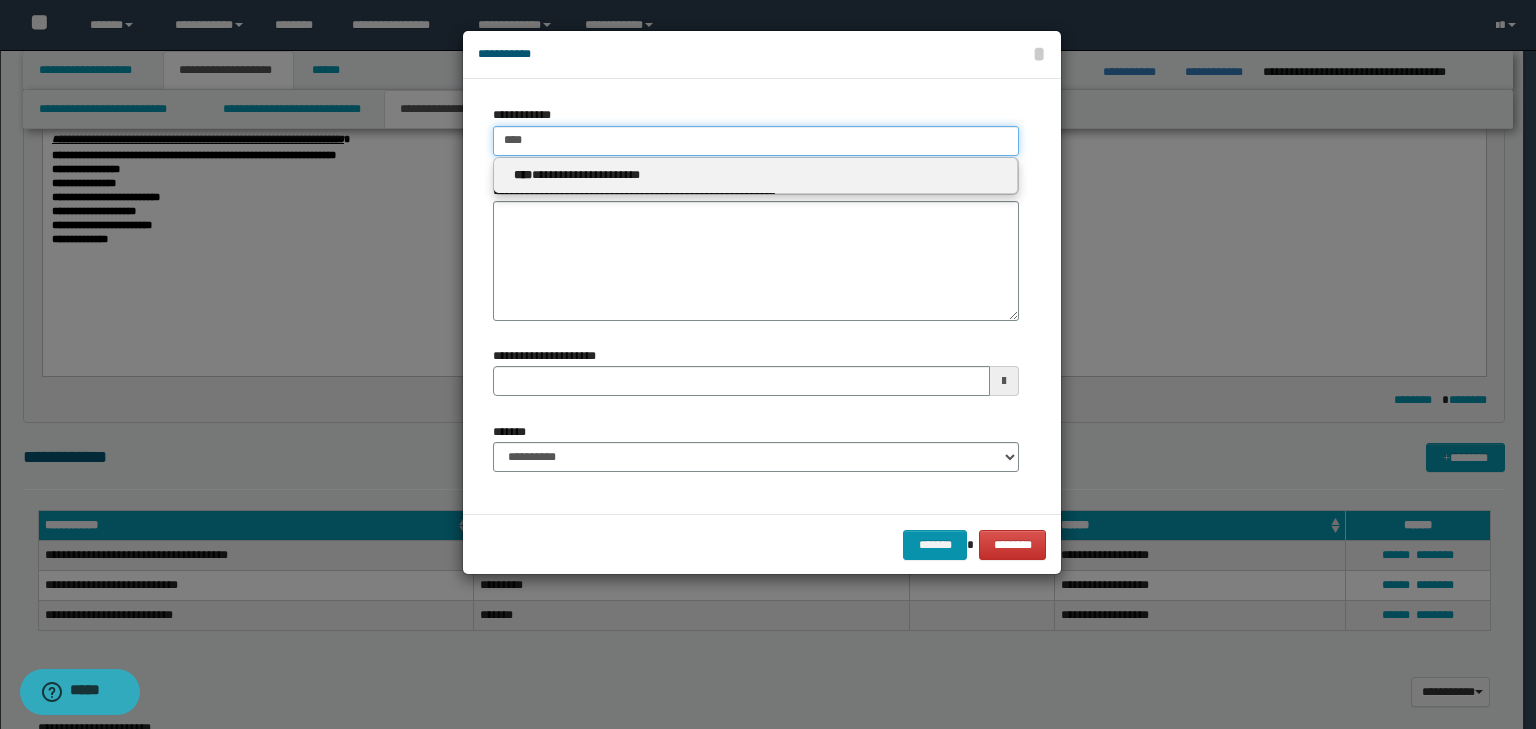 type on "****" 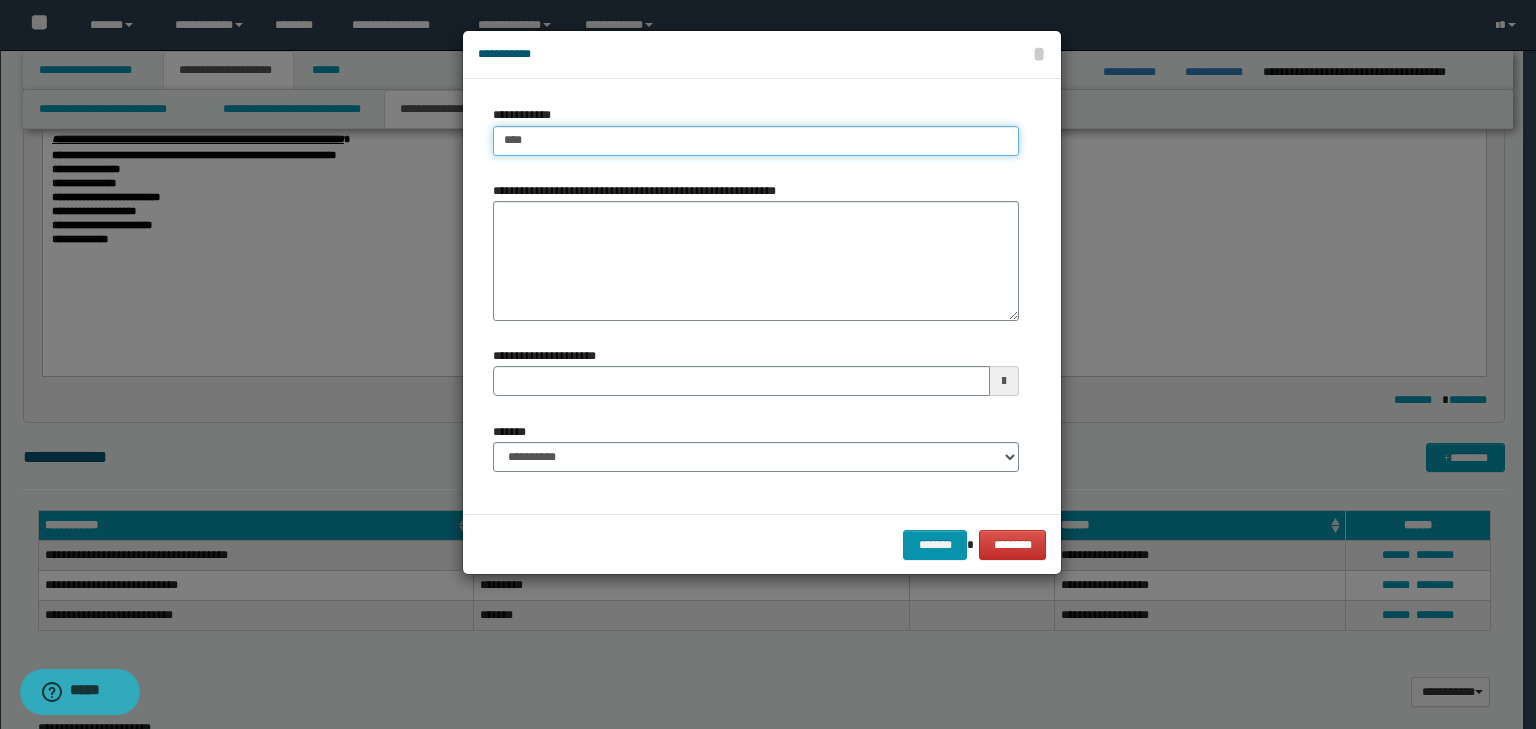 type on "****" 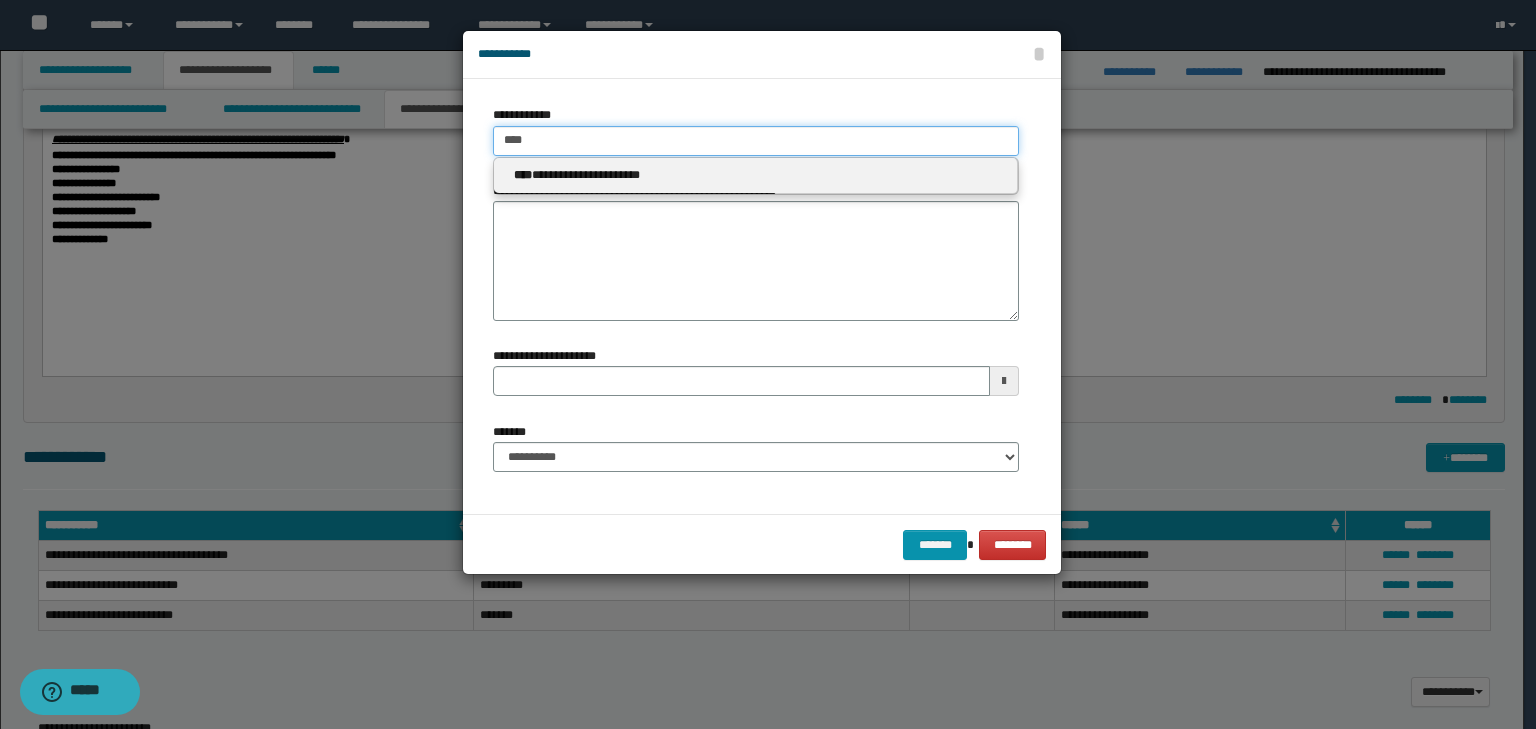 click on "****" at bounding box center [756, 141] 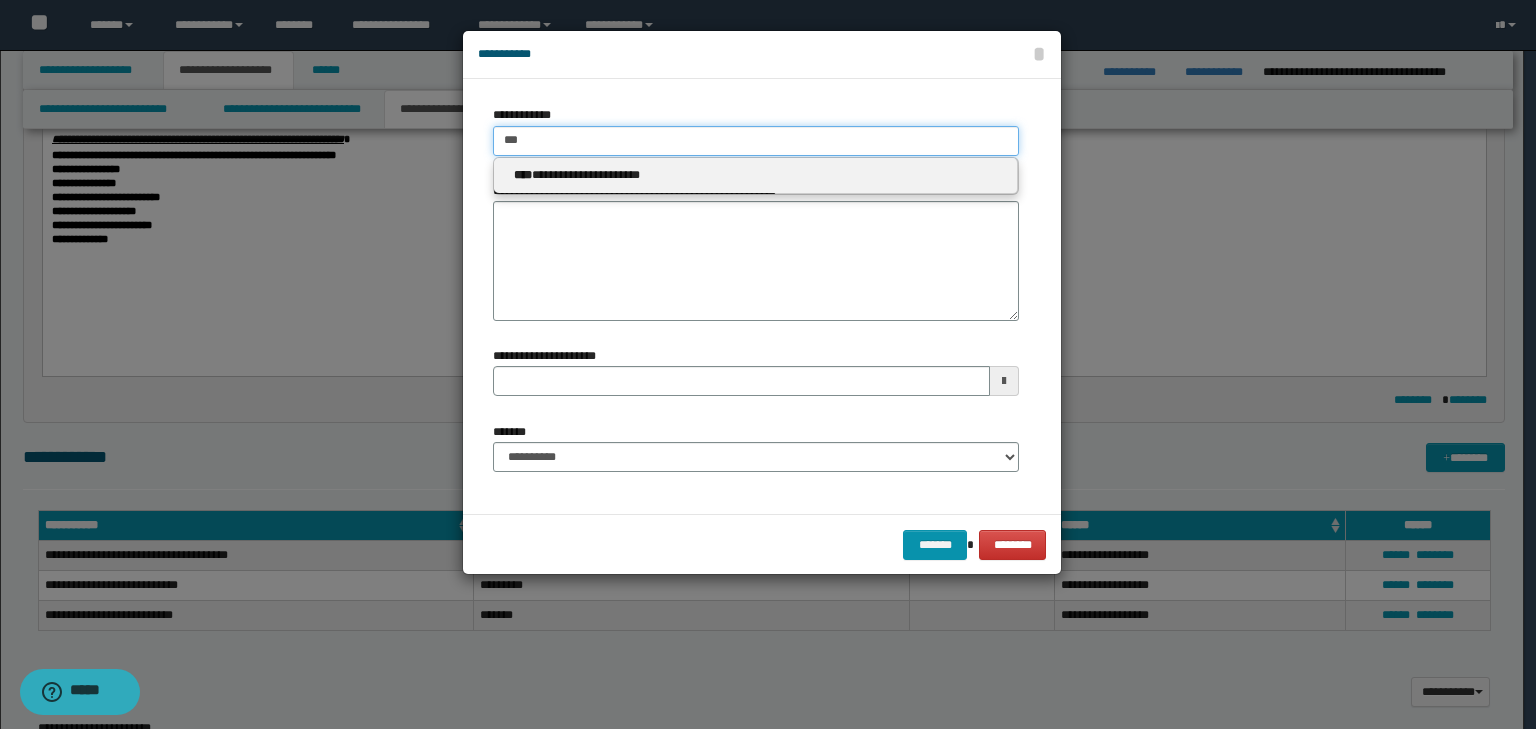 type on "***" 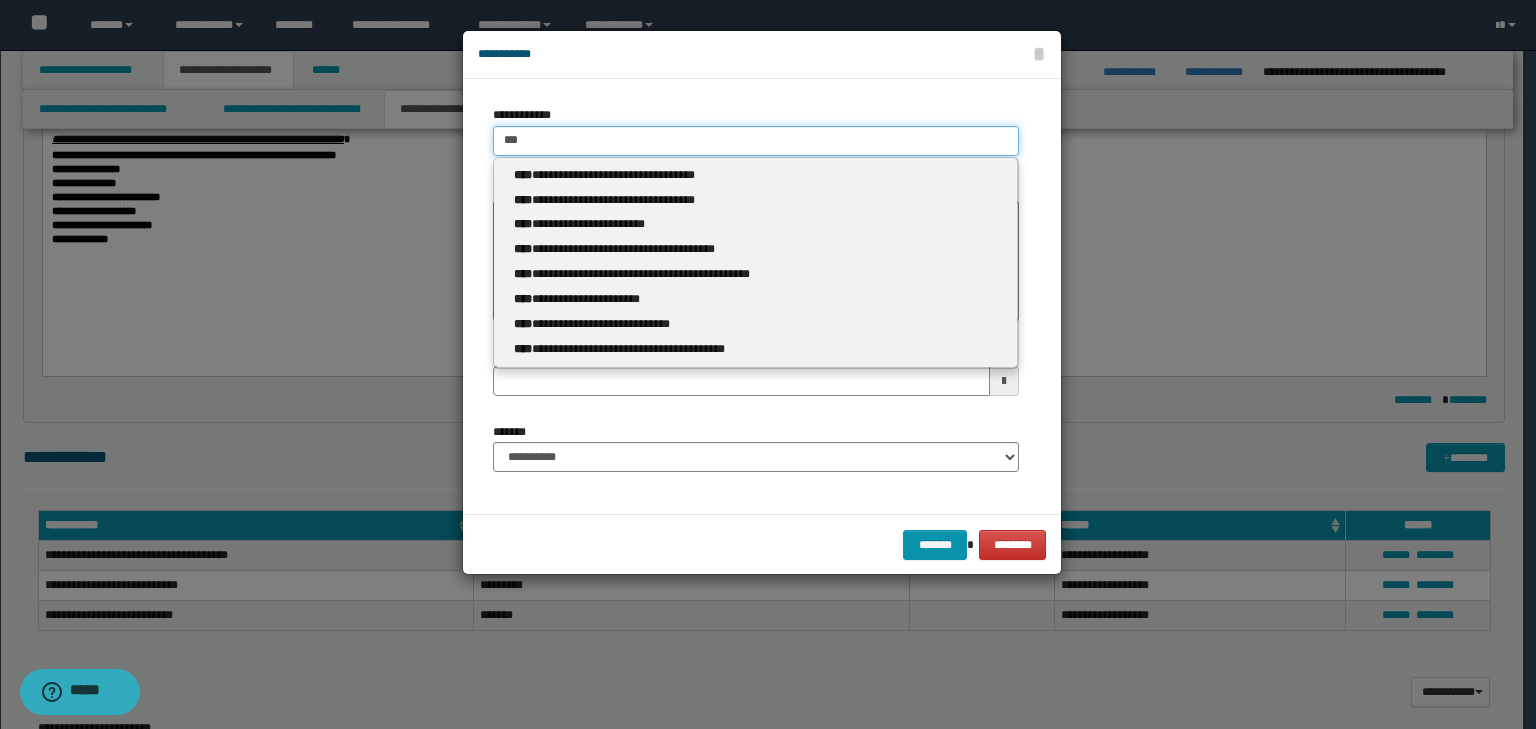 type 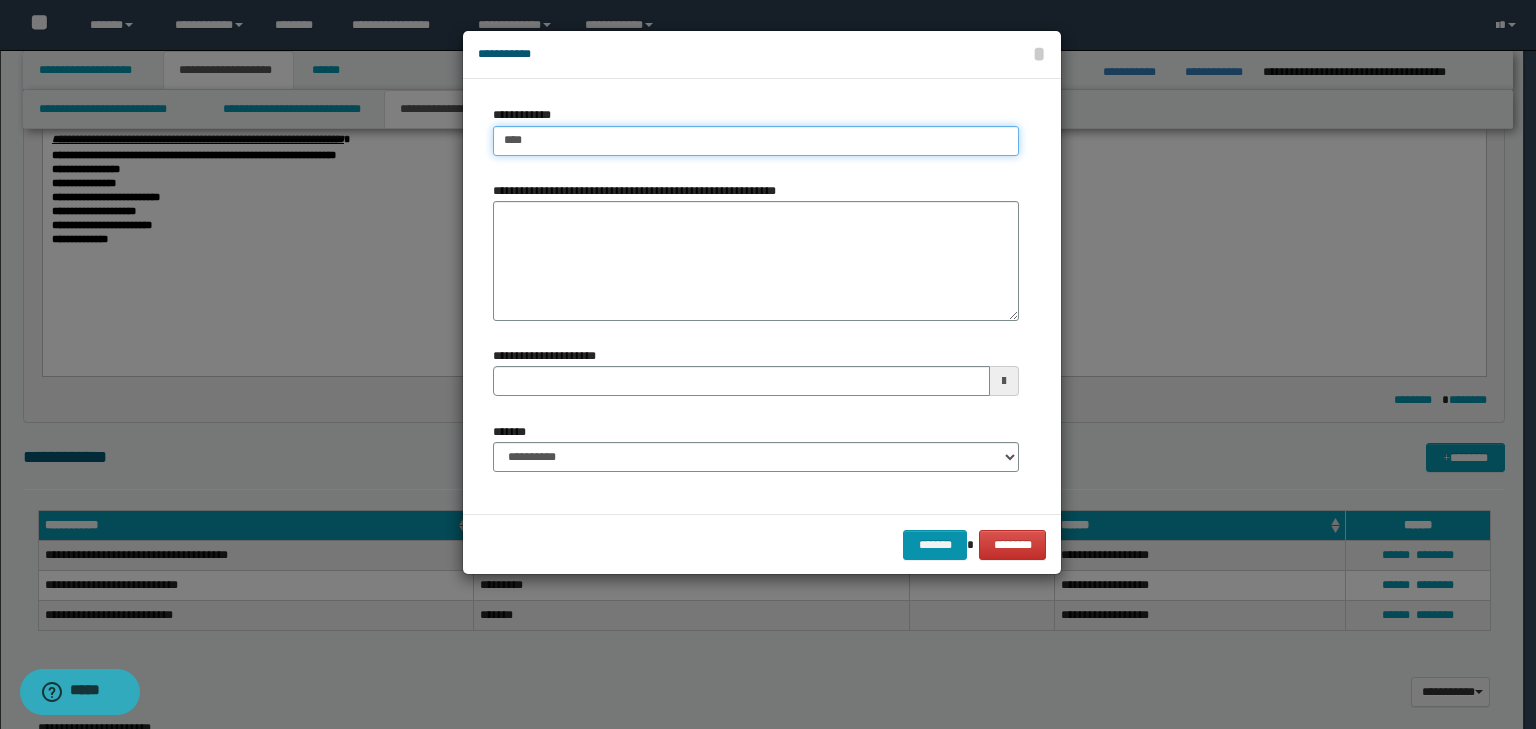 click on "****" at bounding box center (756, 141) 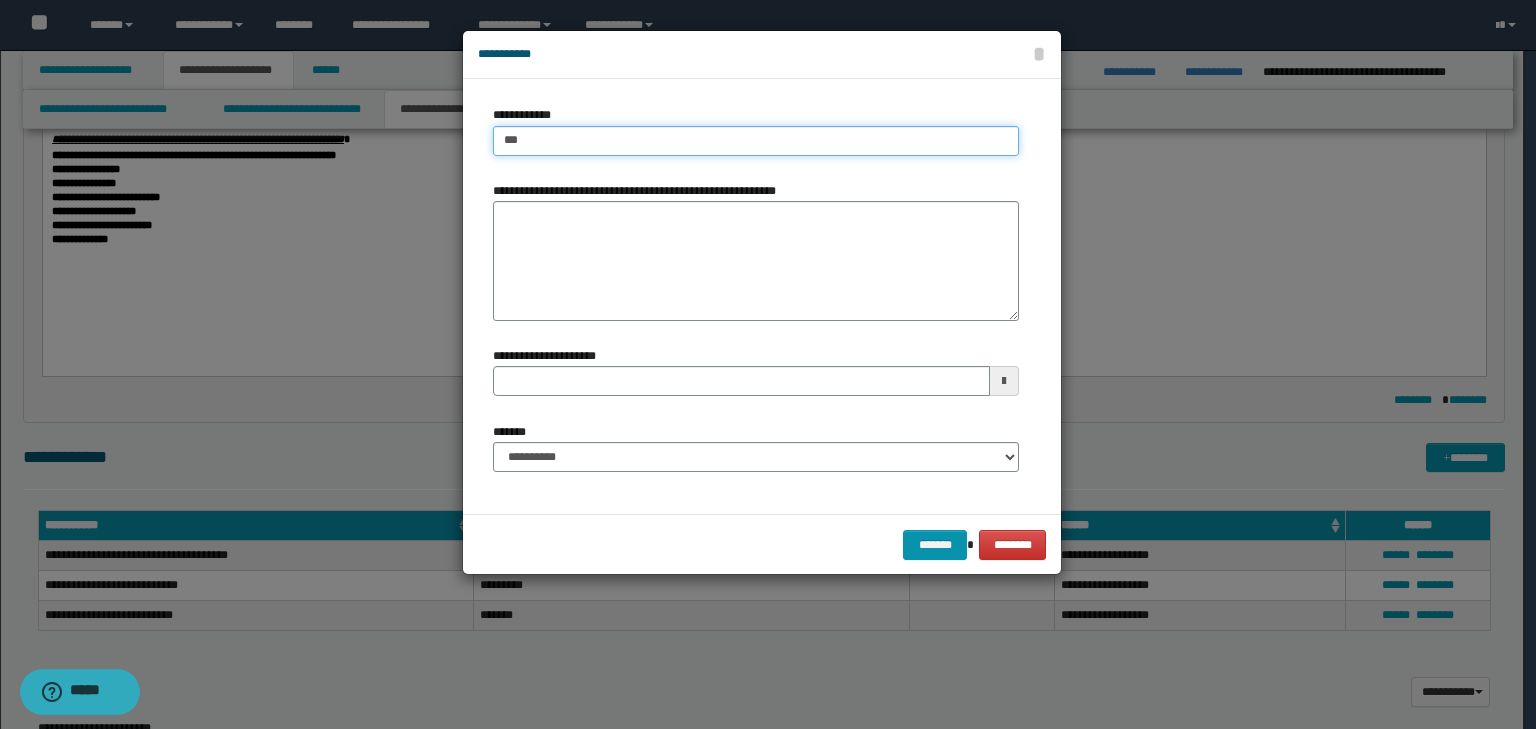 type 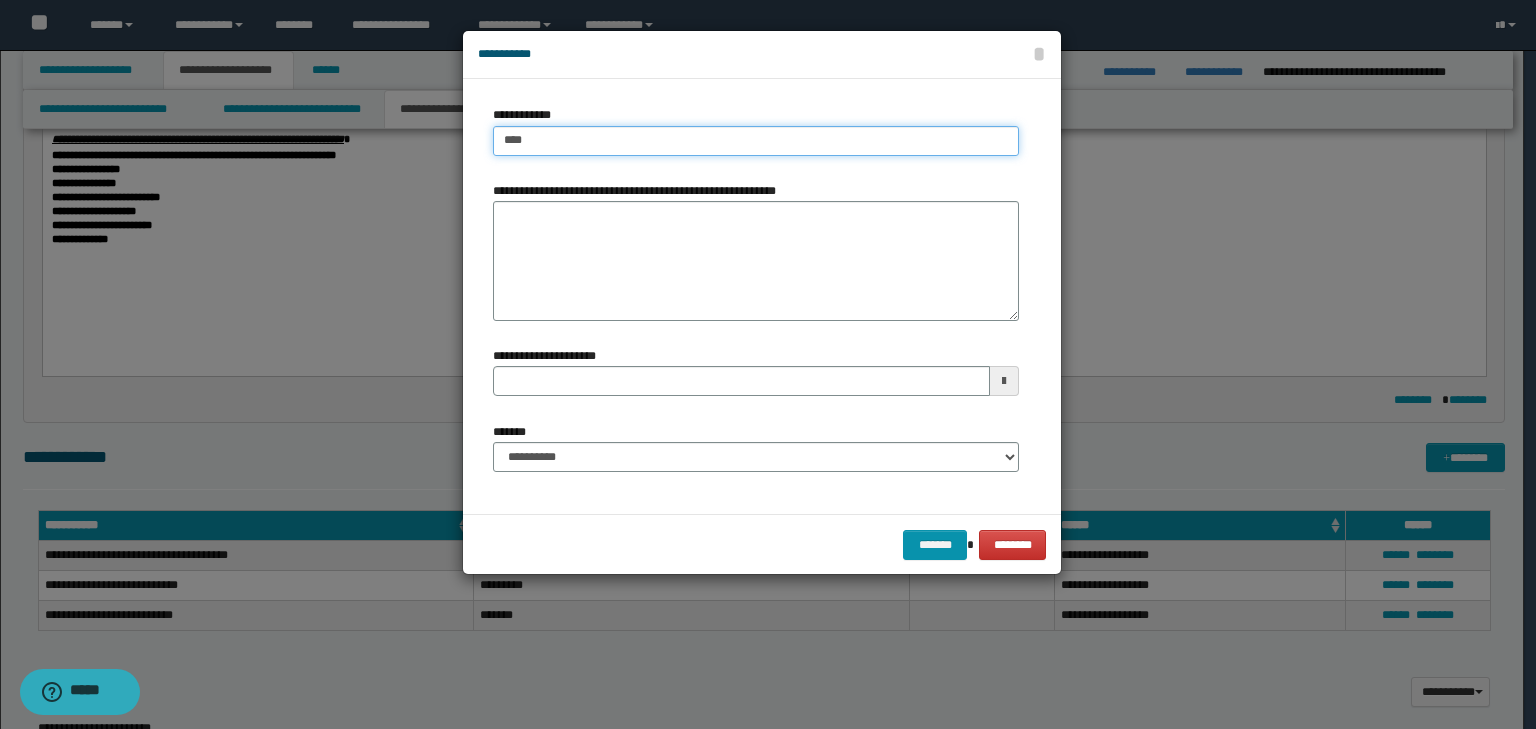 type on "****" 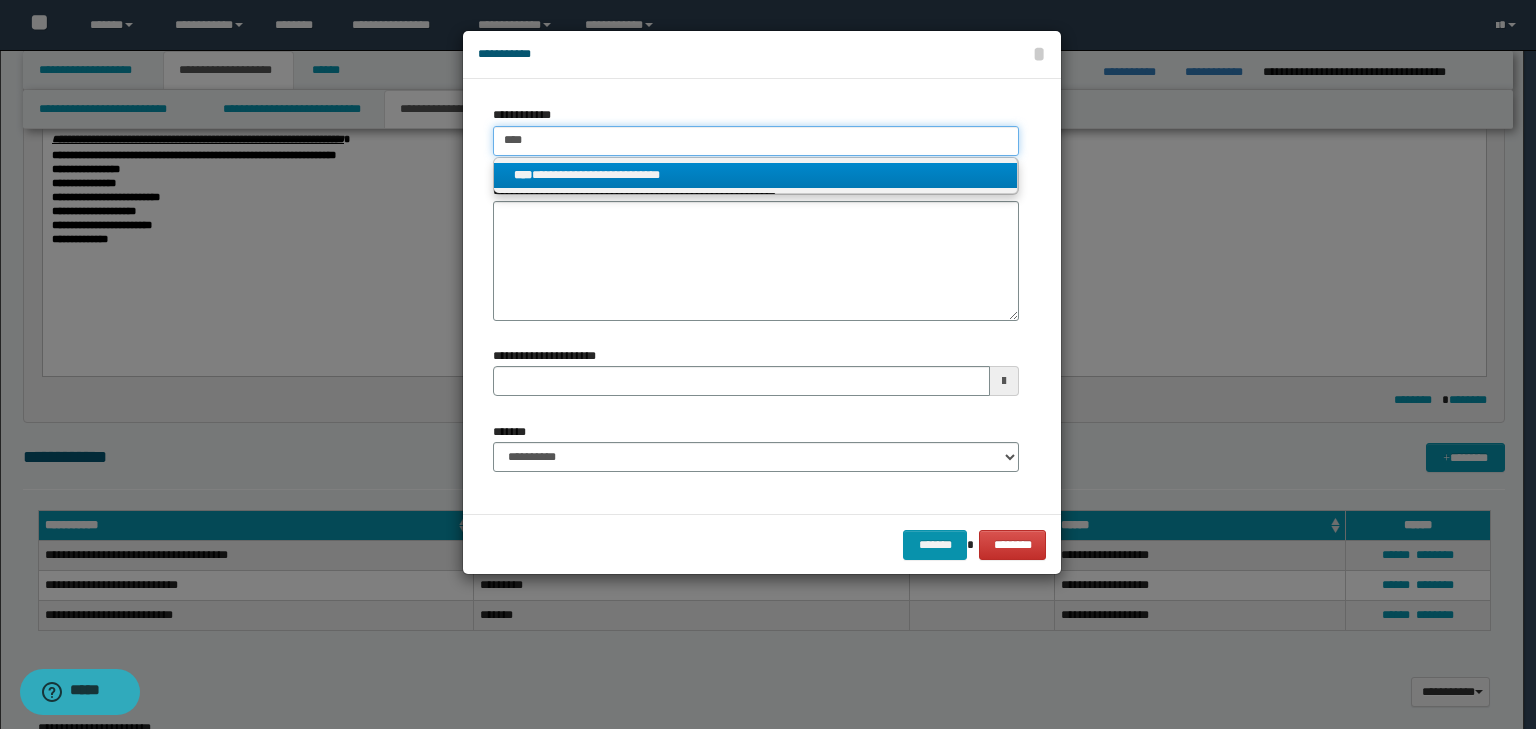 type on "****" 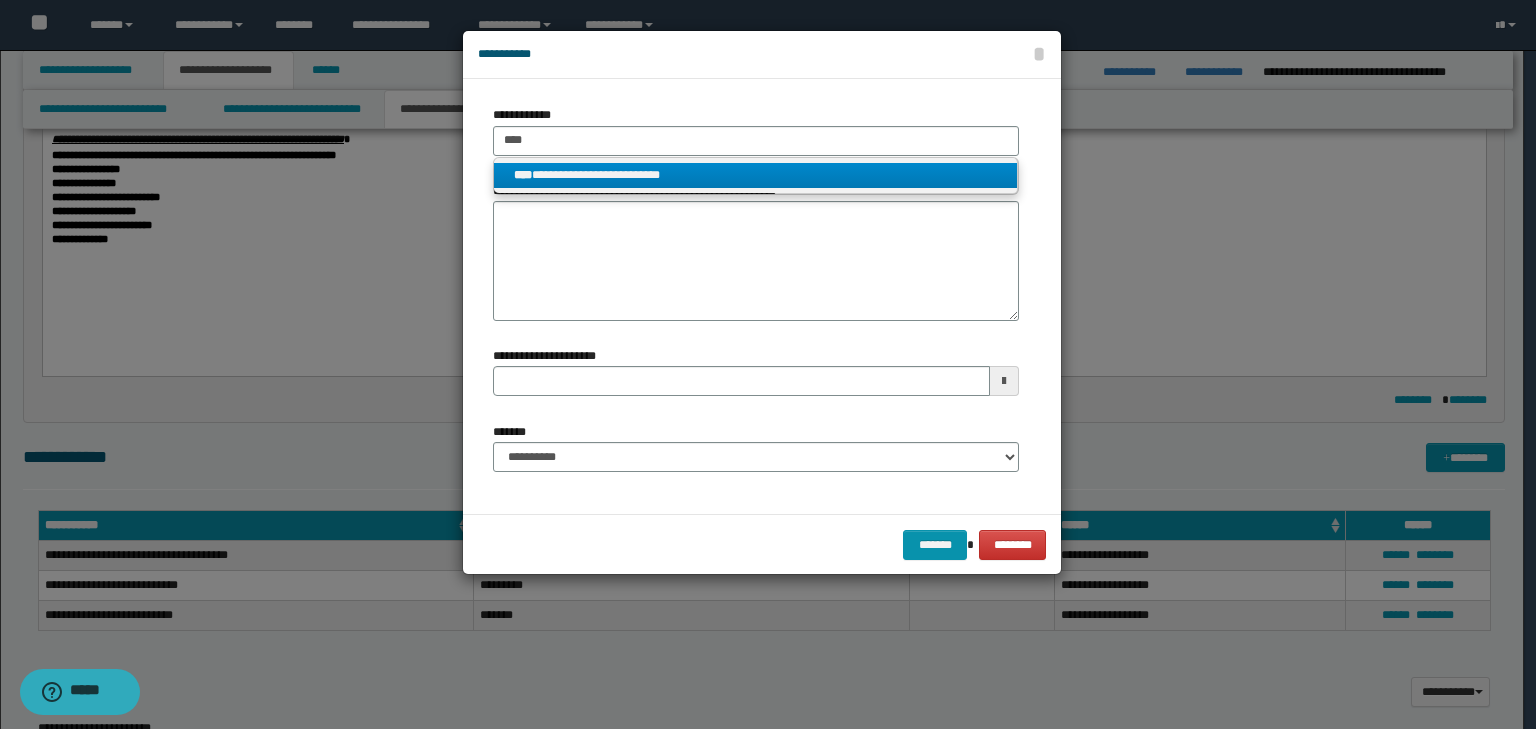 click on "**********" at bounding box center (756, 175) 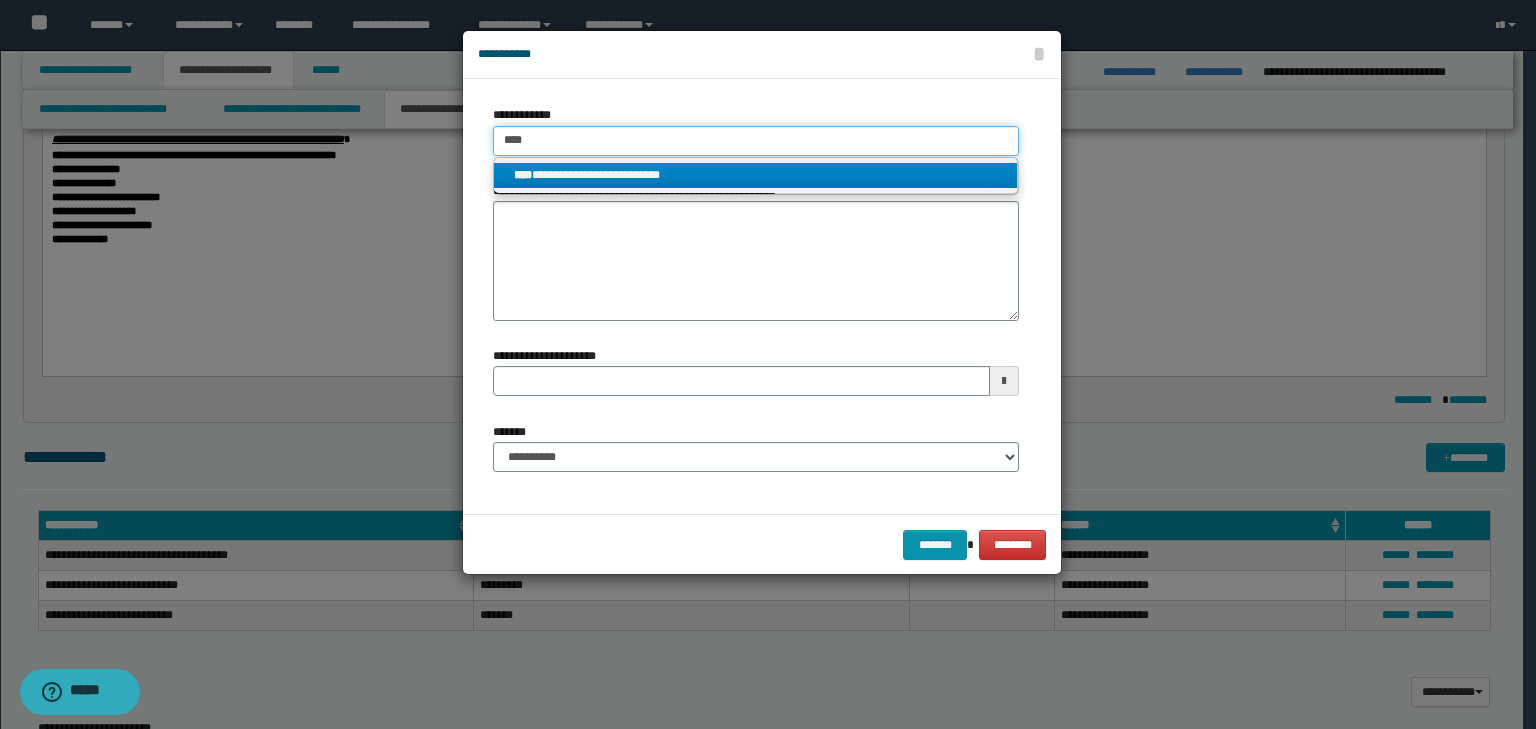 type 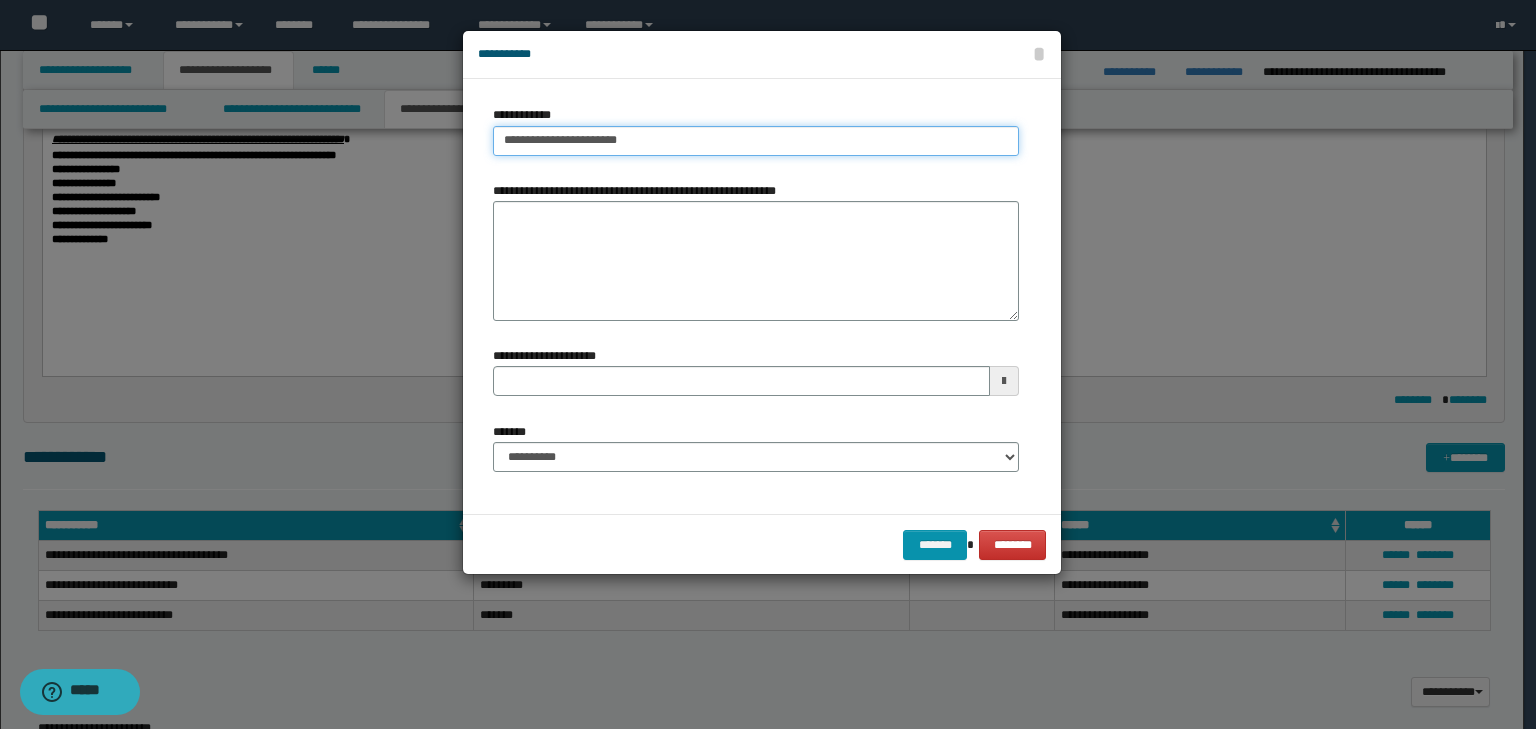 type on "**********" 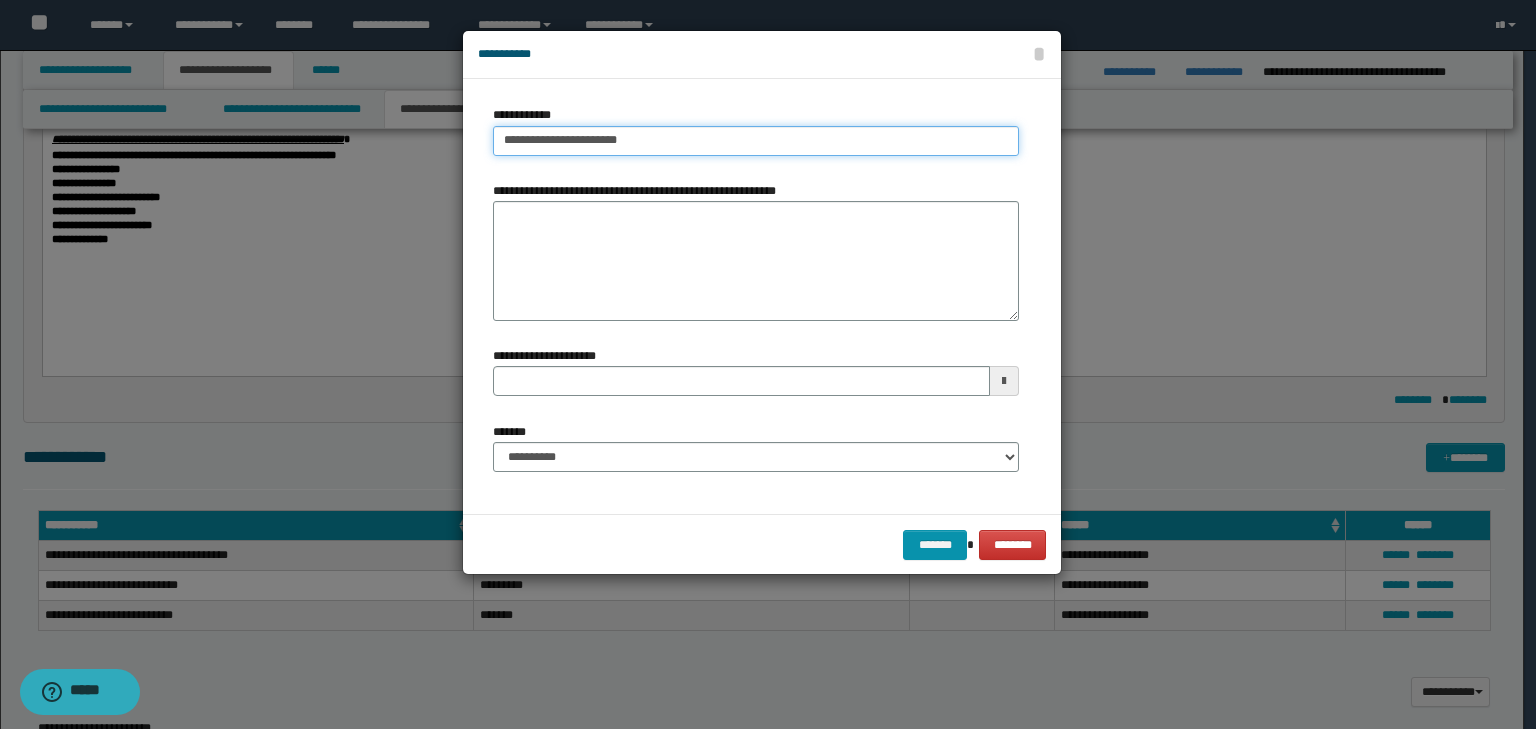 type 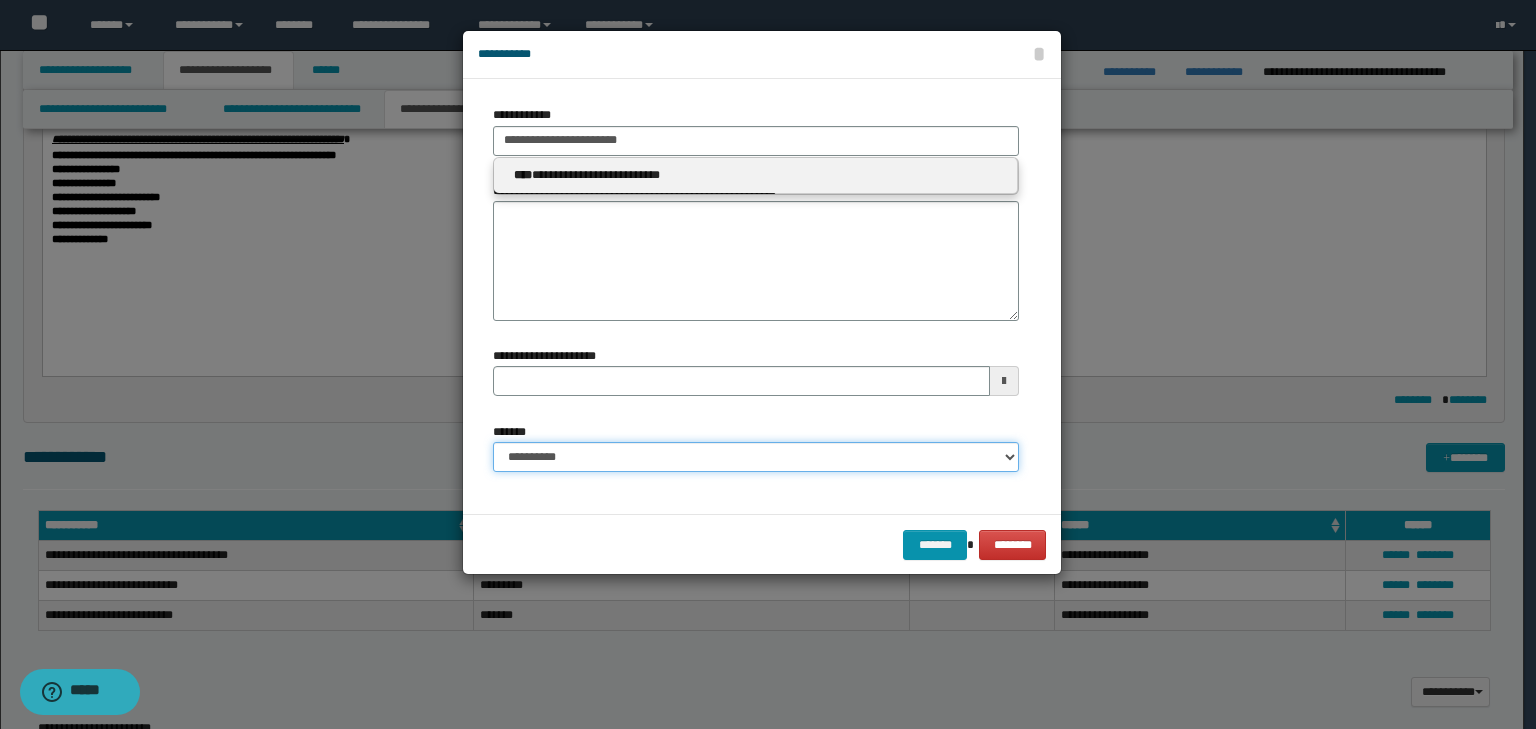 type 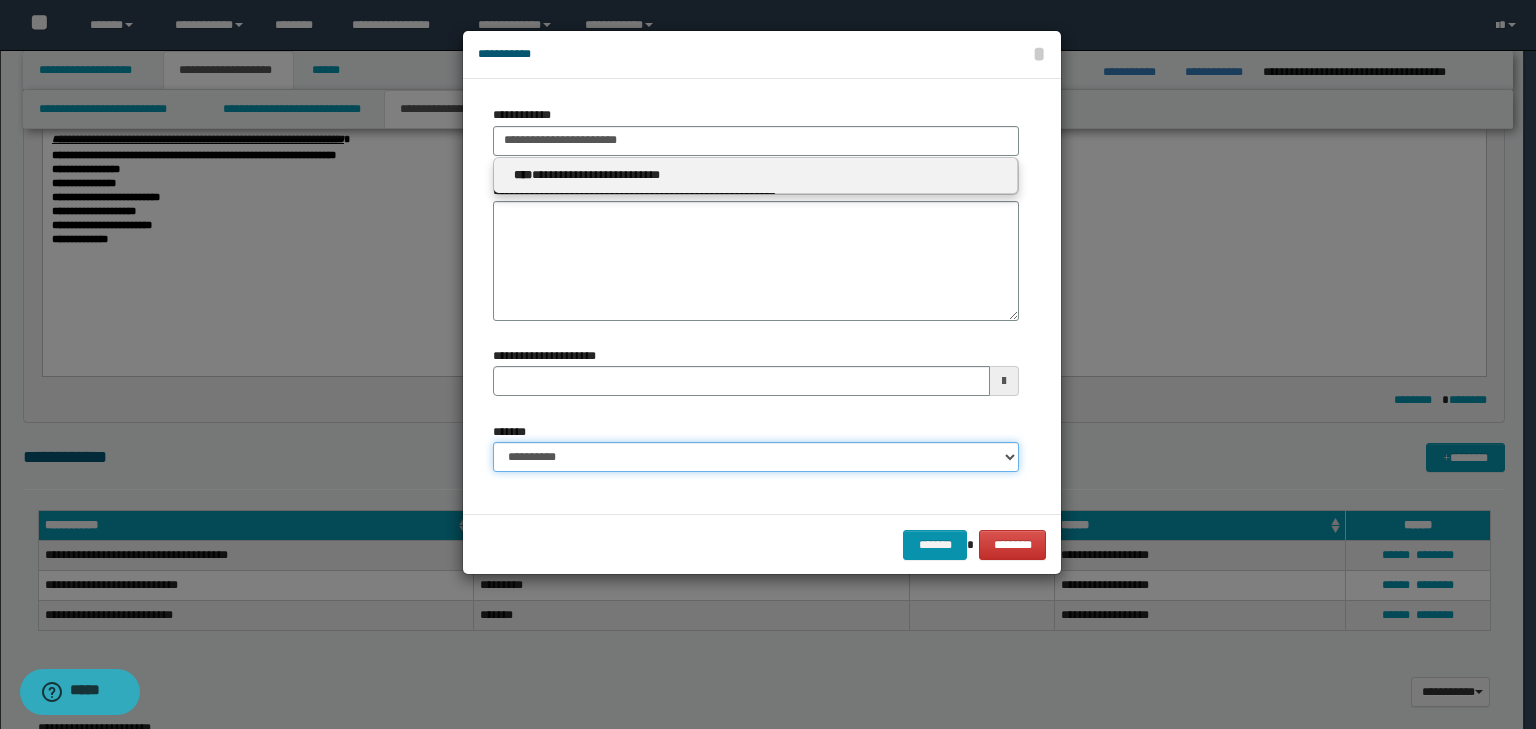 click on "**********" at bounding box center [756, 457] 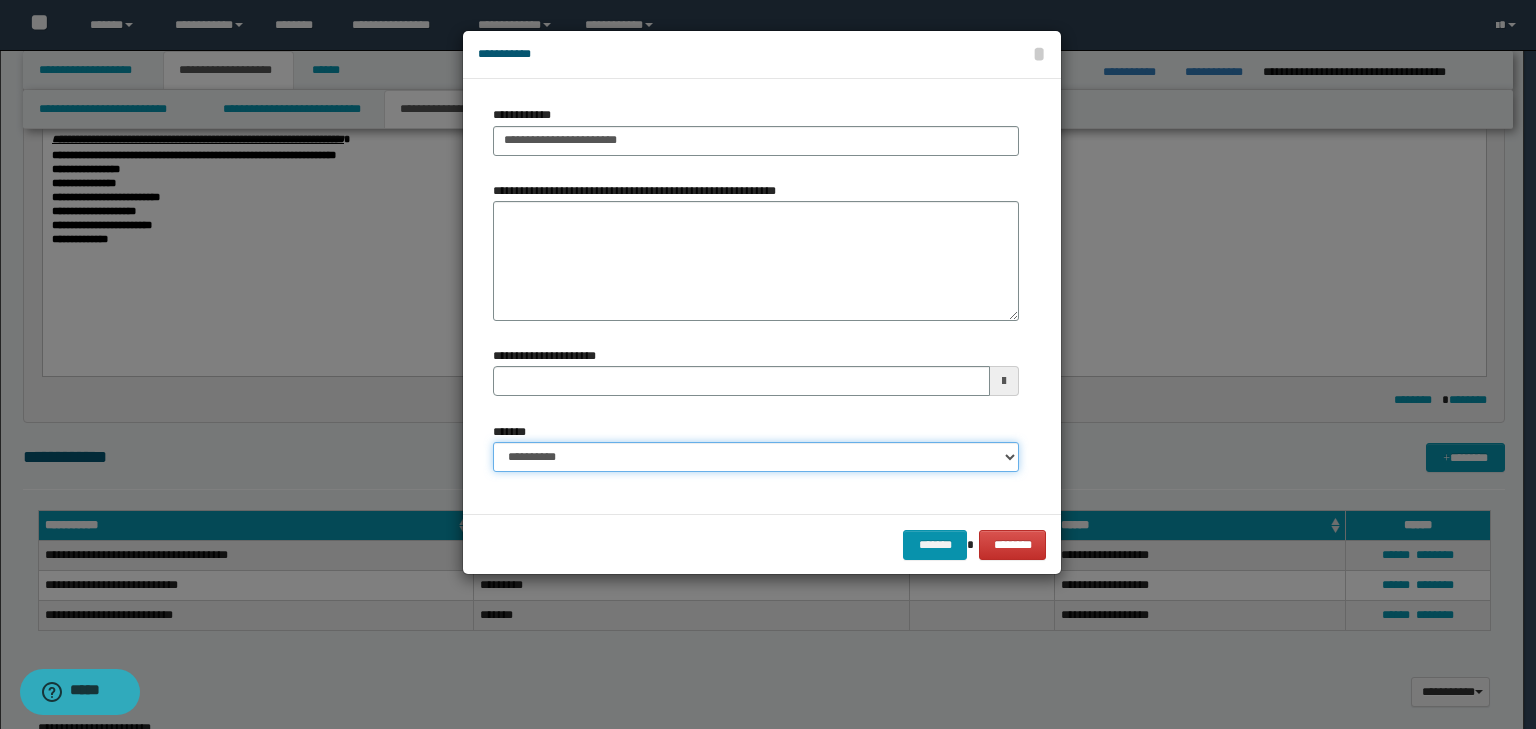 select on "*" 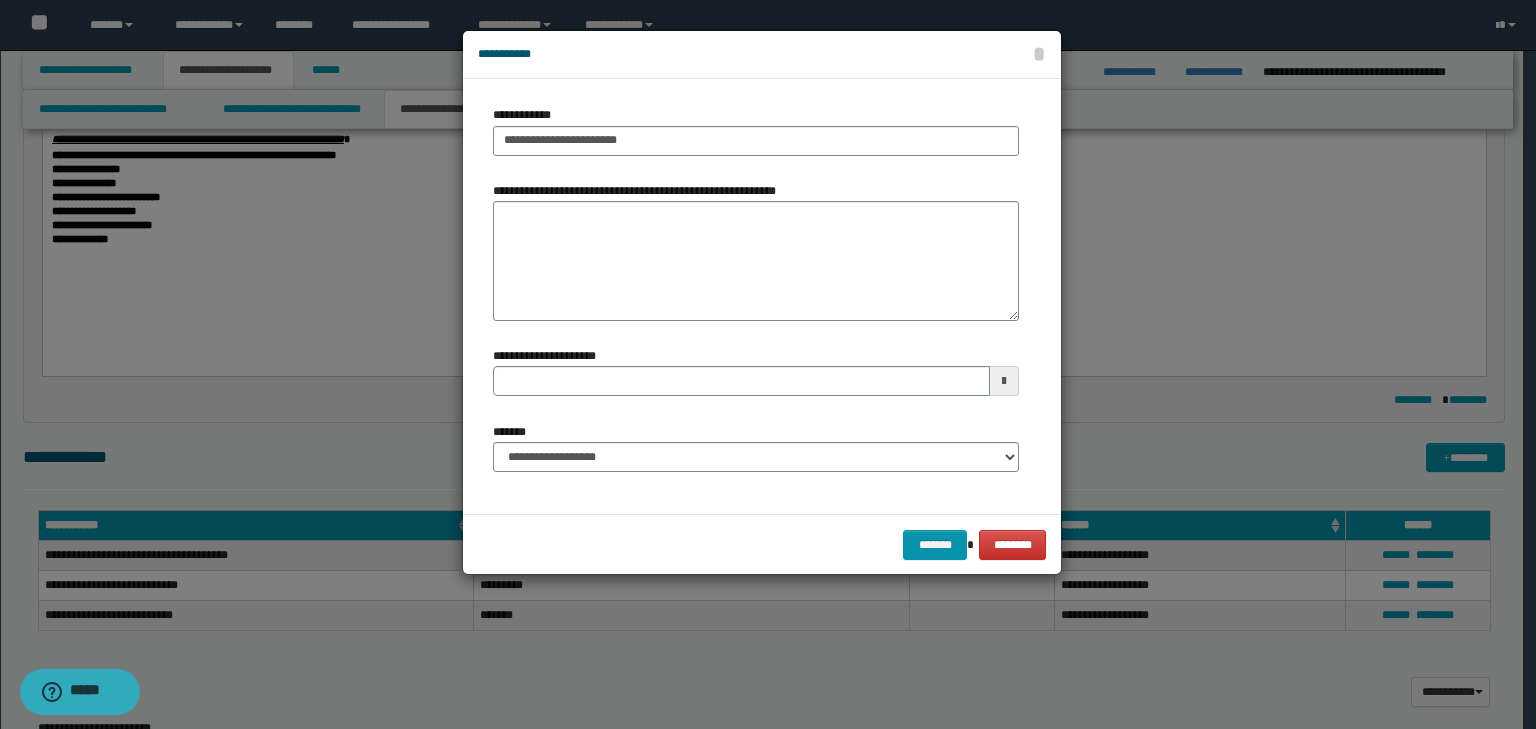click on "*******
********" at bounding box center (762, 544) 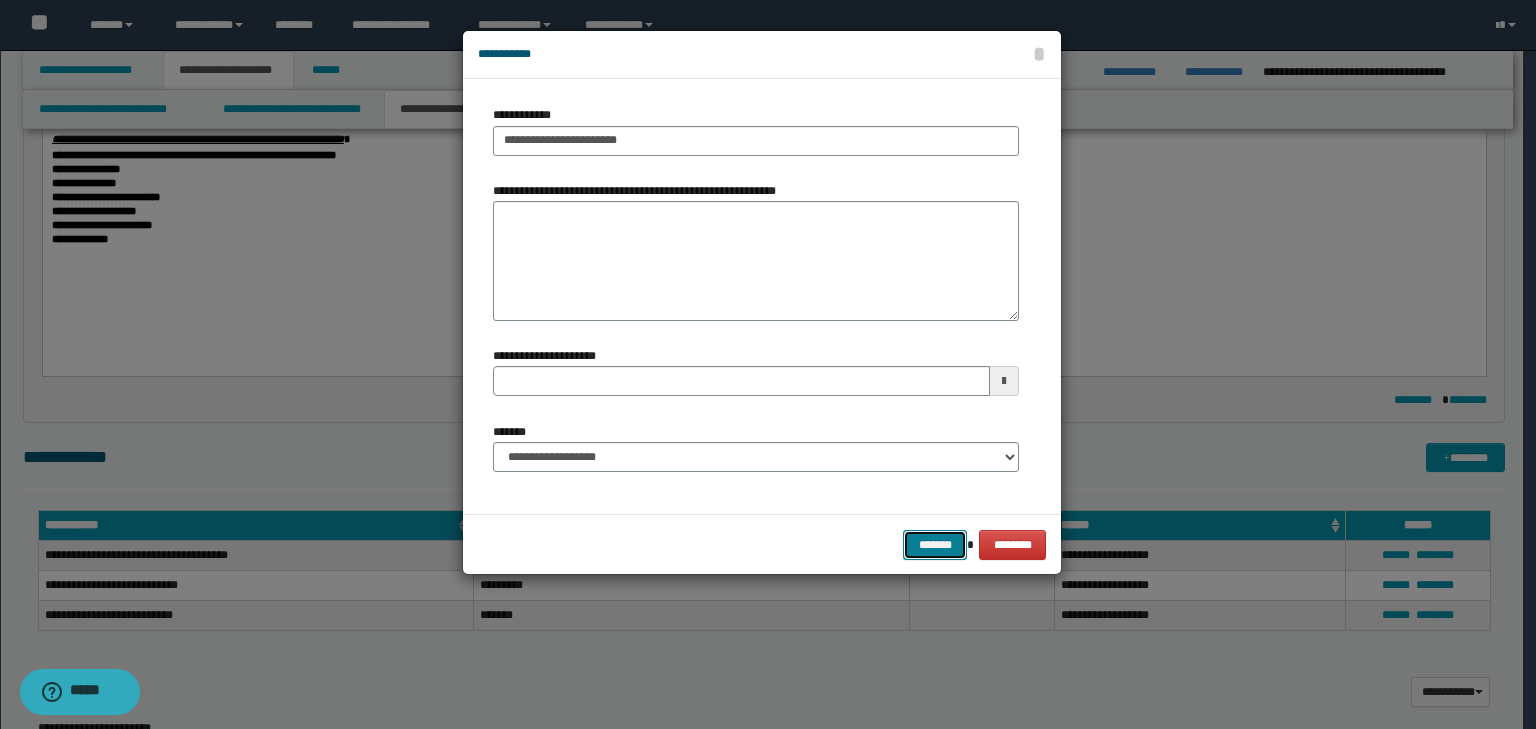 click on "*******" at bounding box center (935, 545) 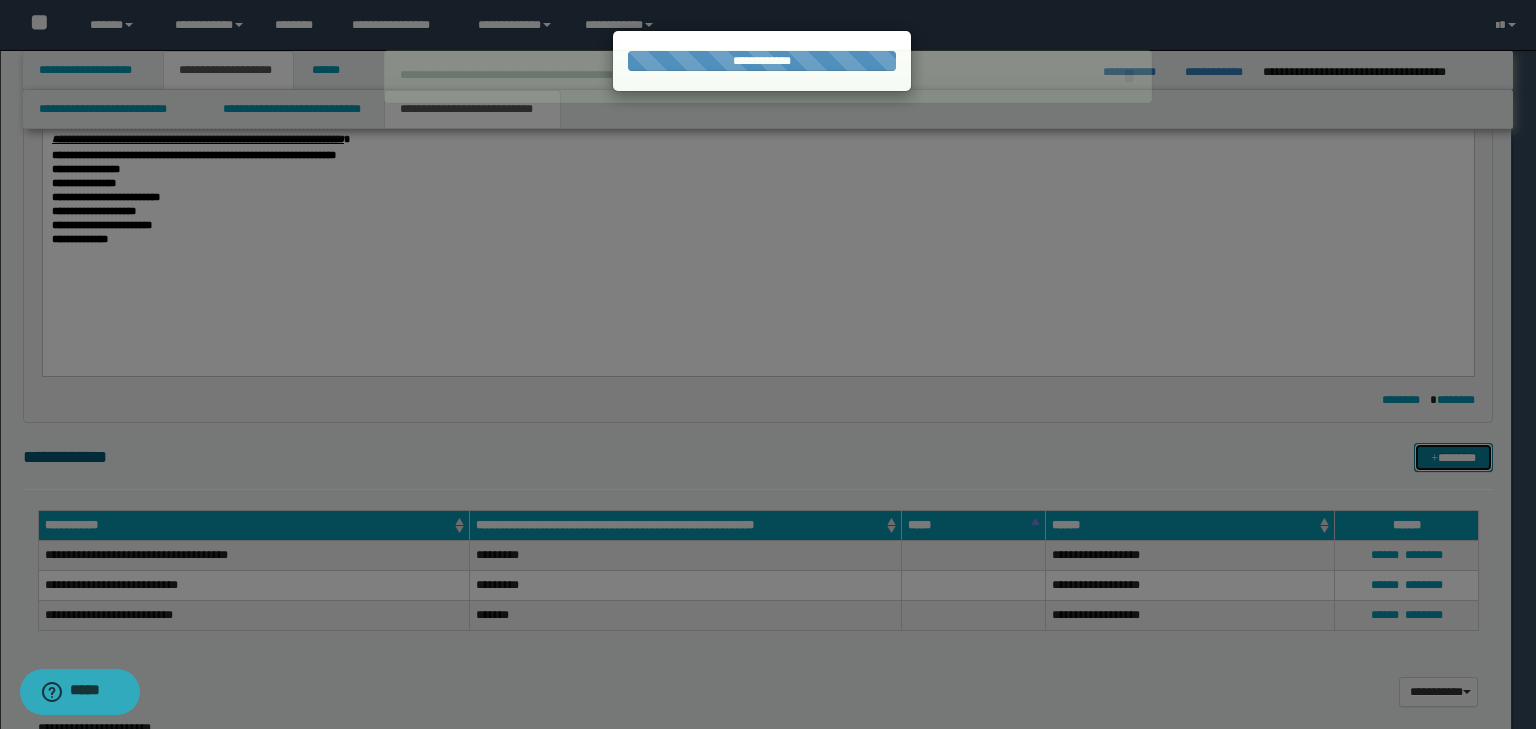 type 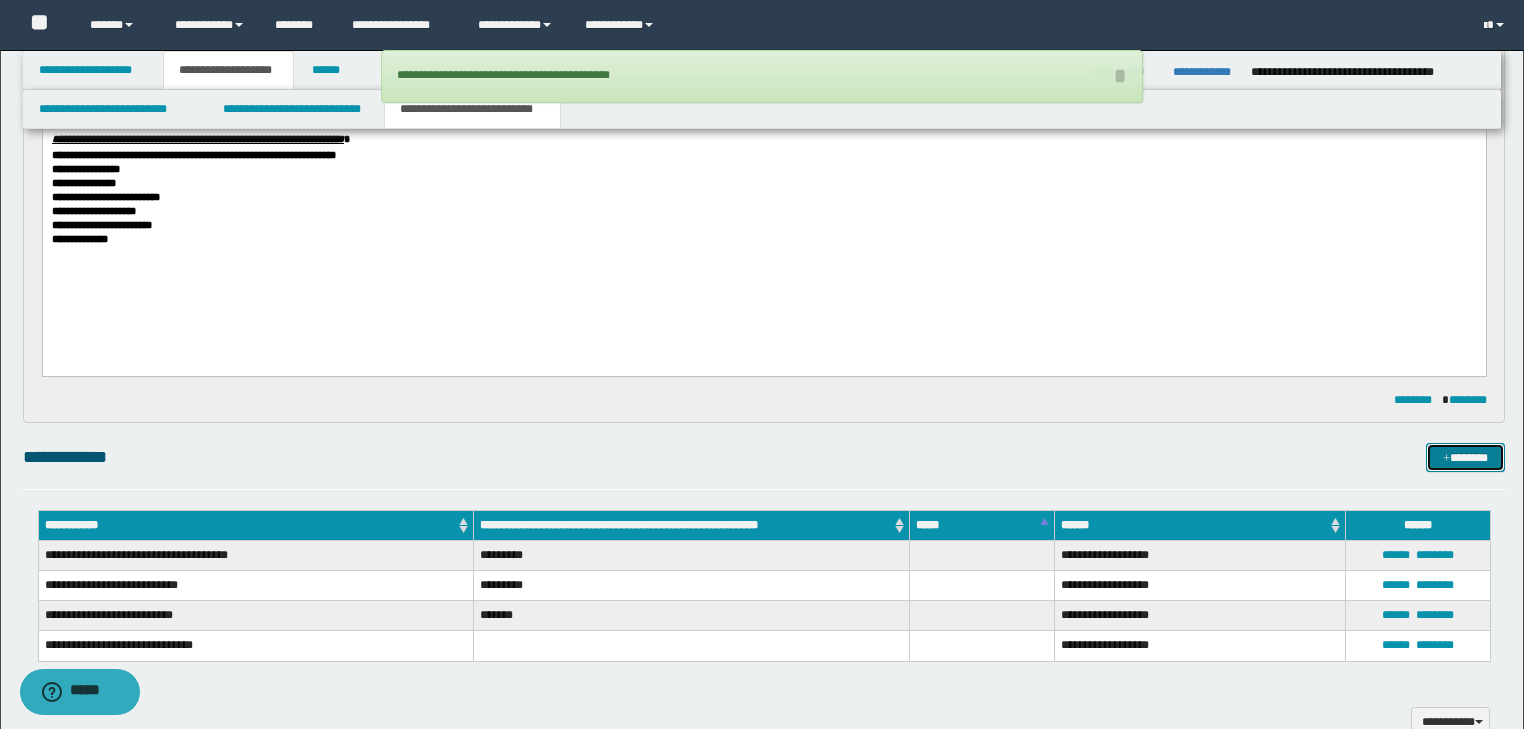 click at bounding box center [1446, 459] 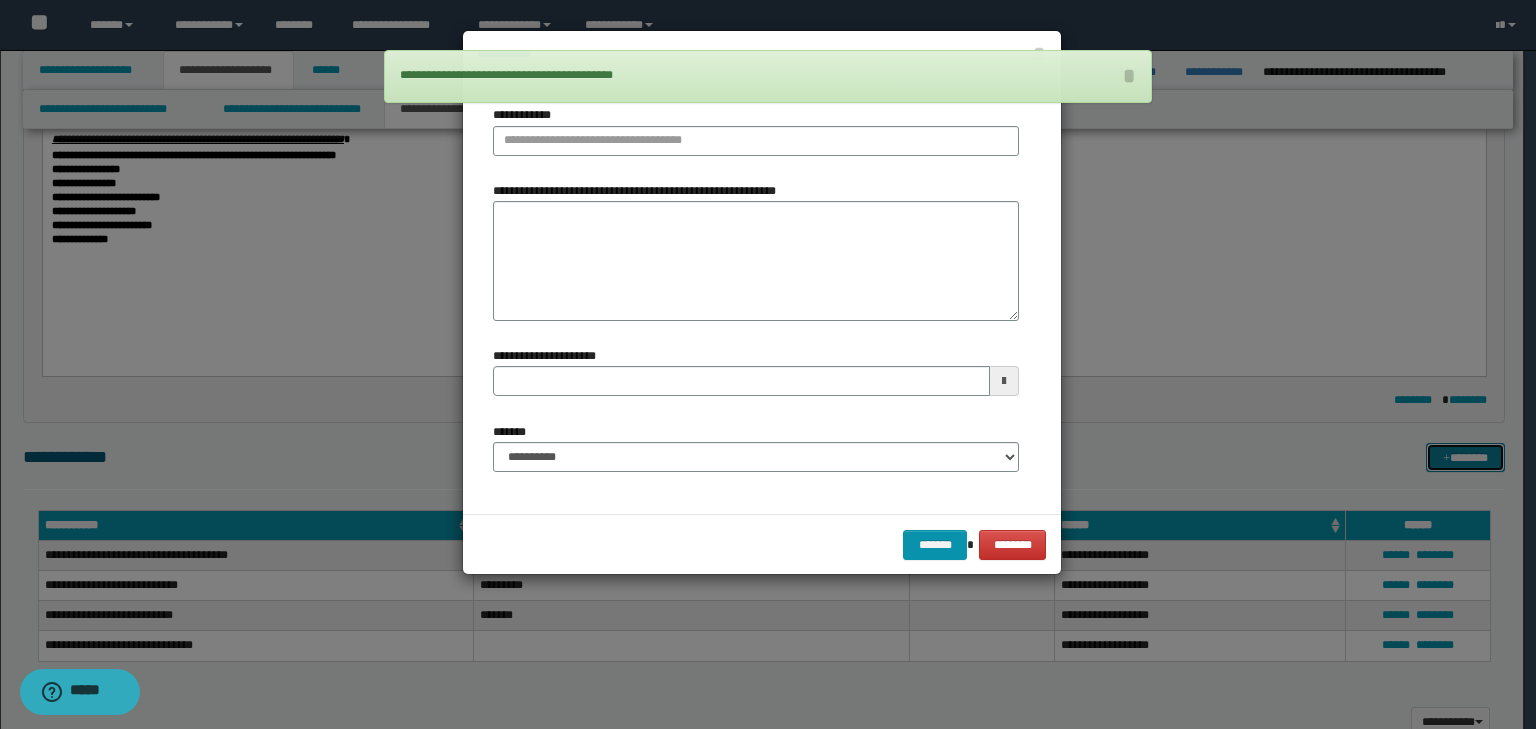 type 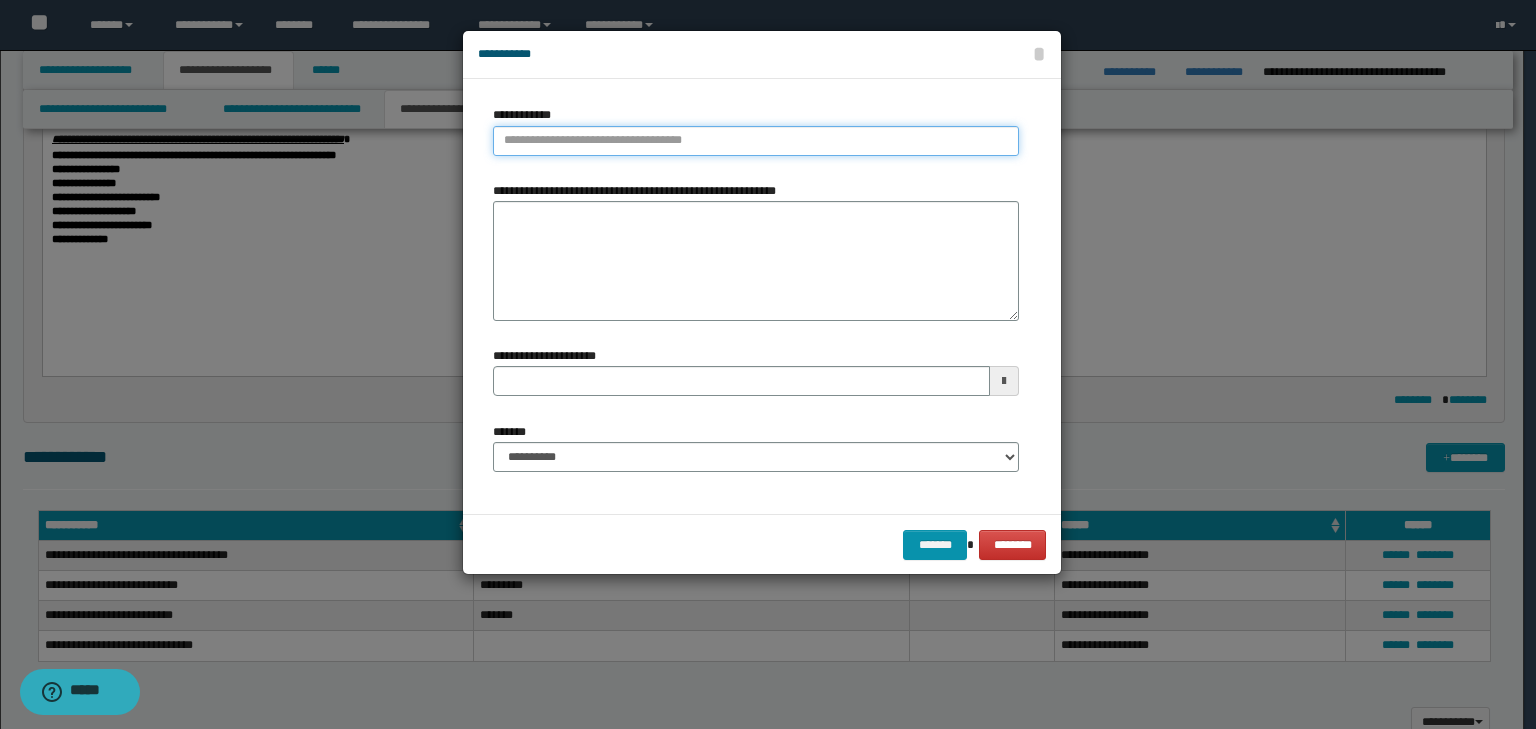 type on "**********" 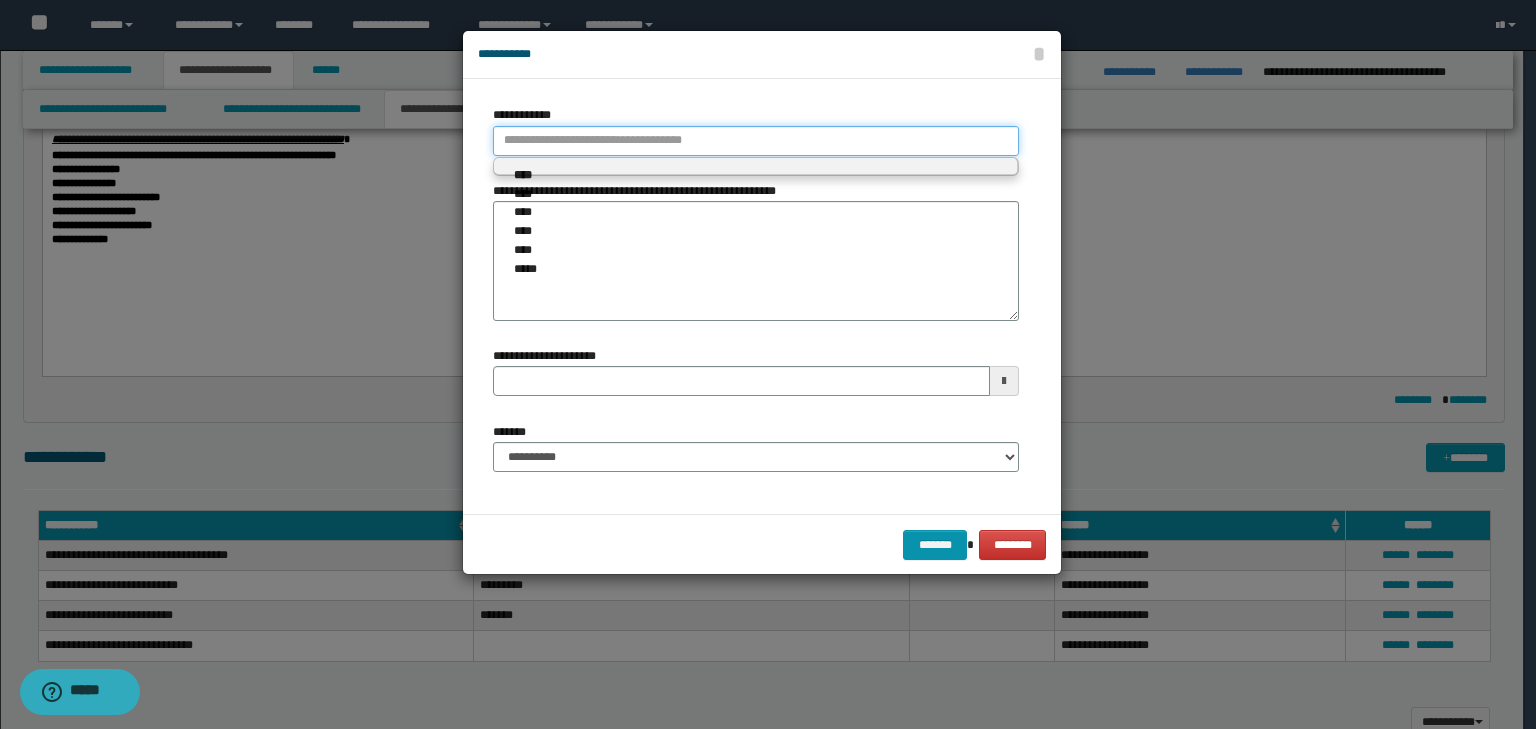 click on "**********" at bounding box center [756, 141] 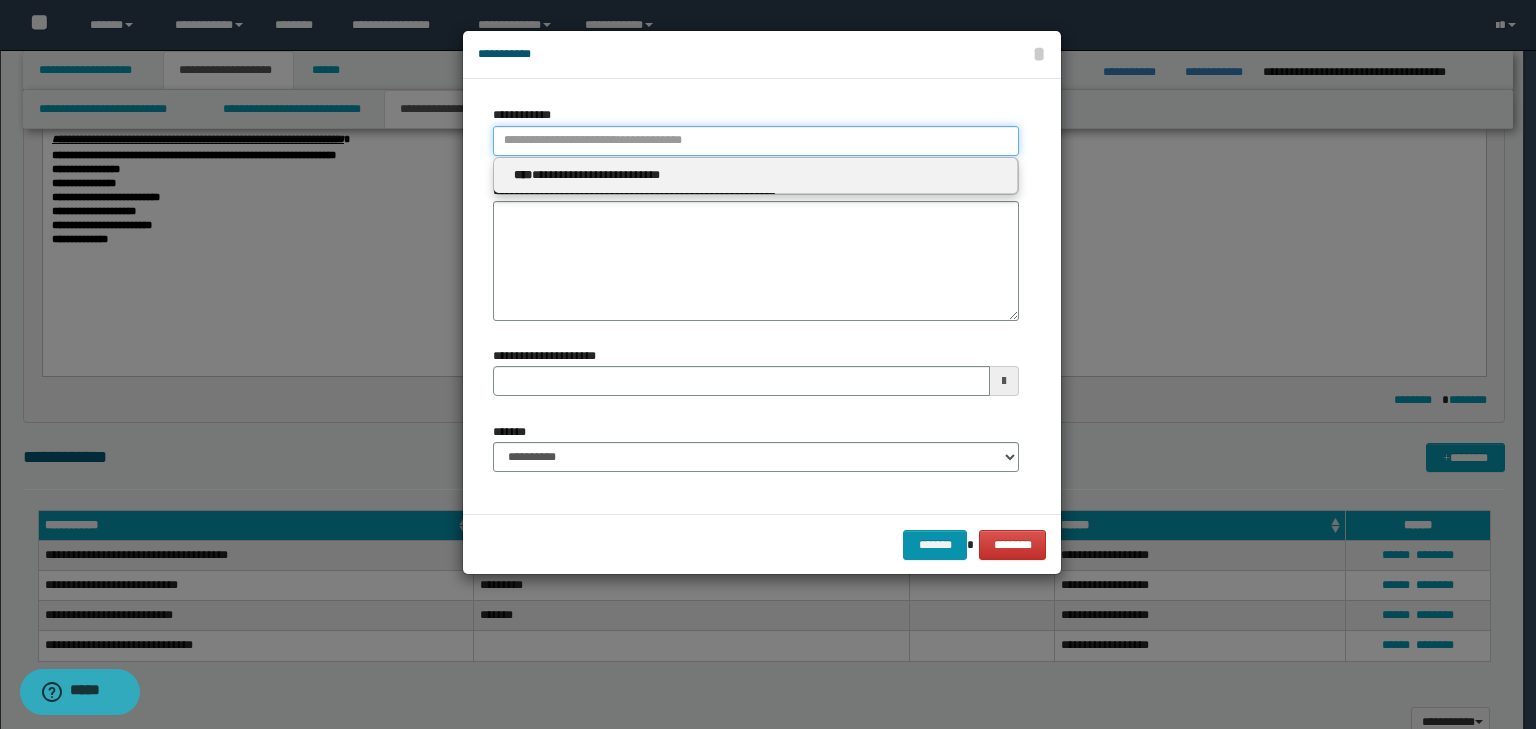 type 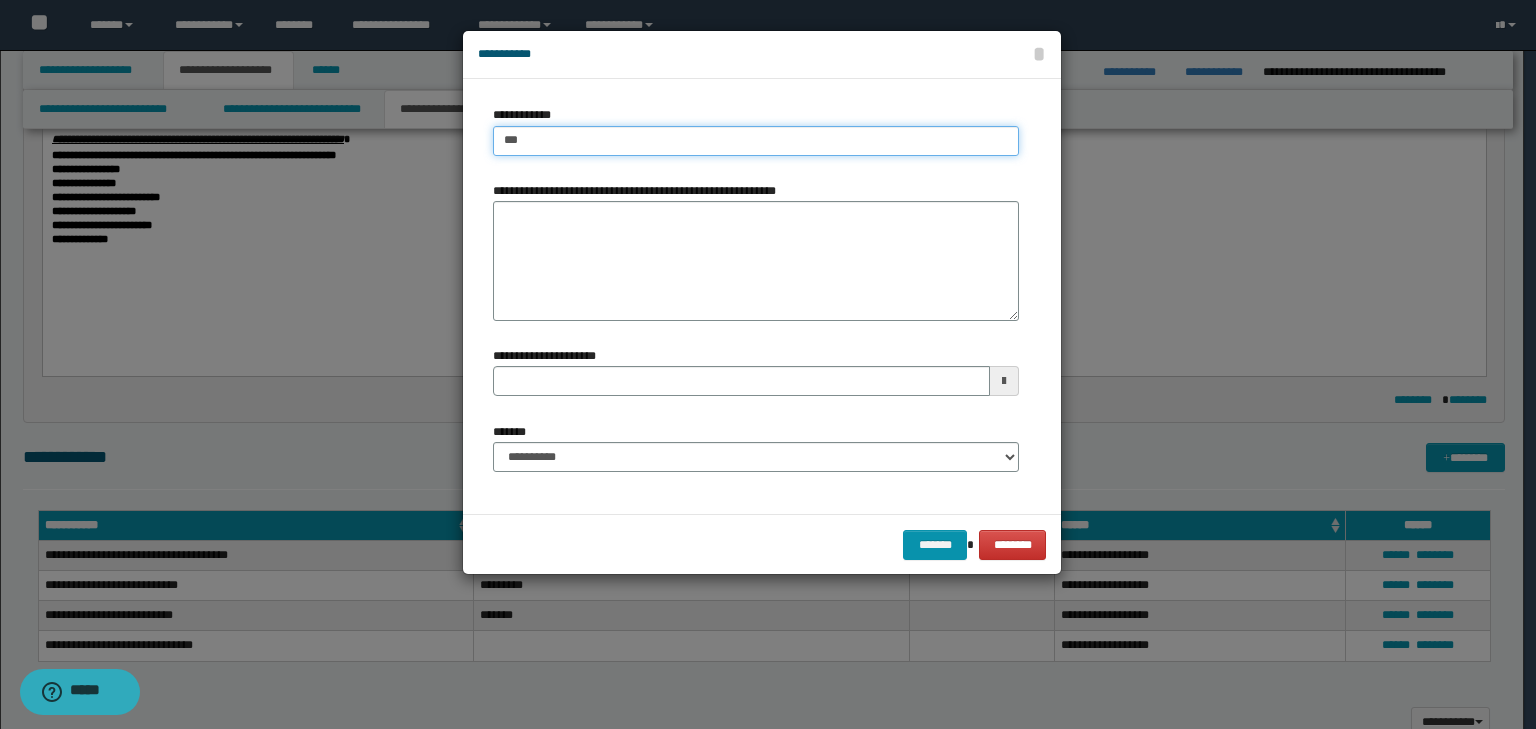 type on "****" 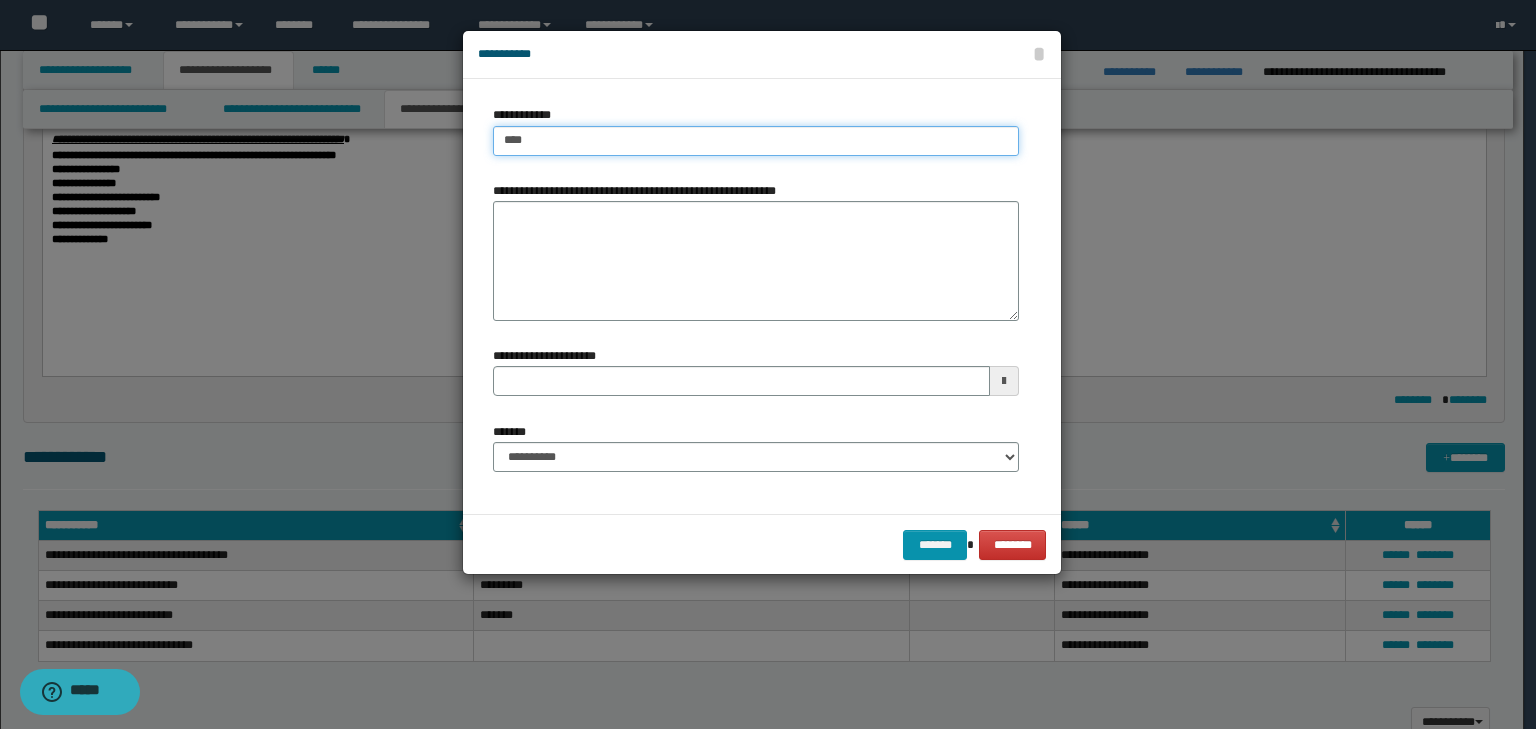 type on "****" 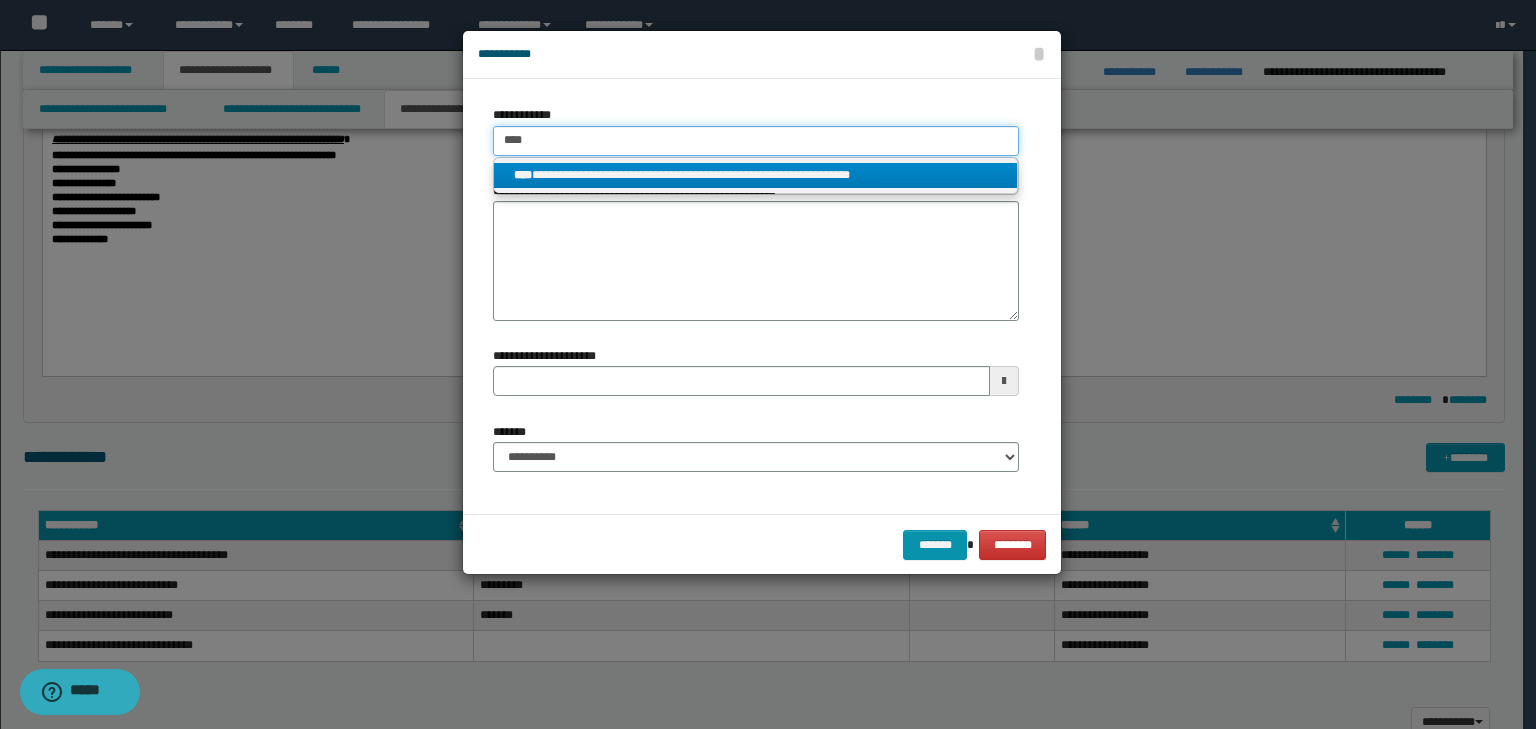 type 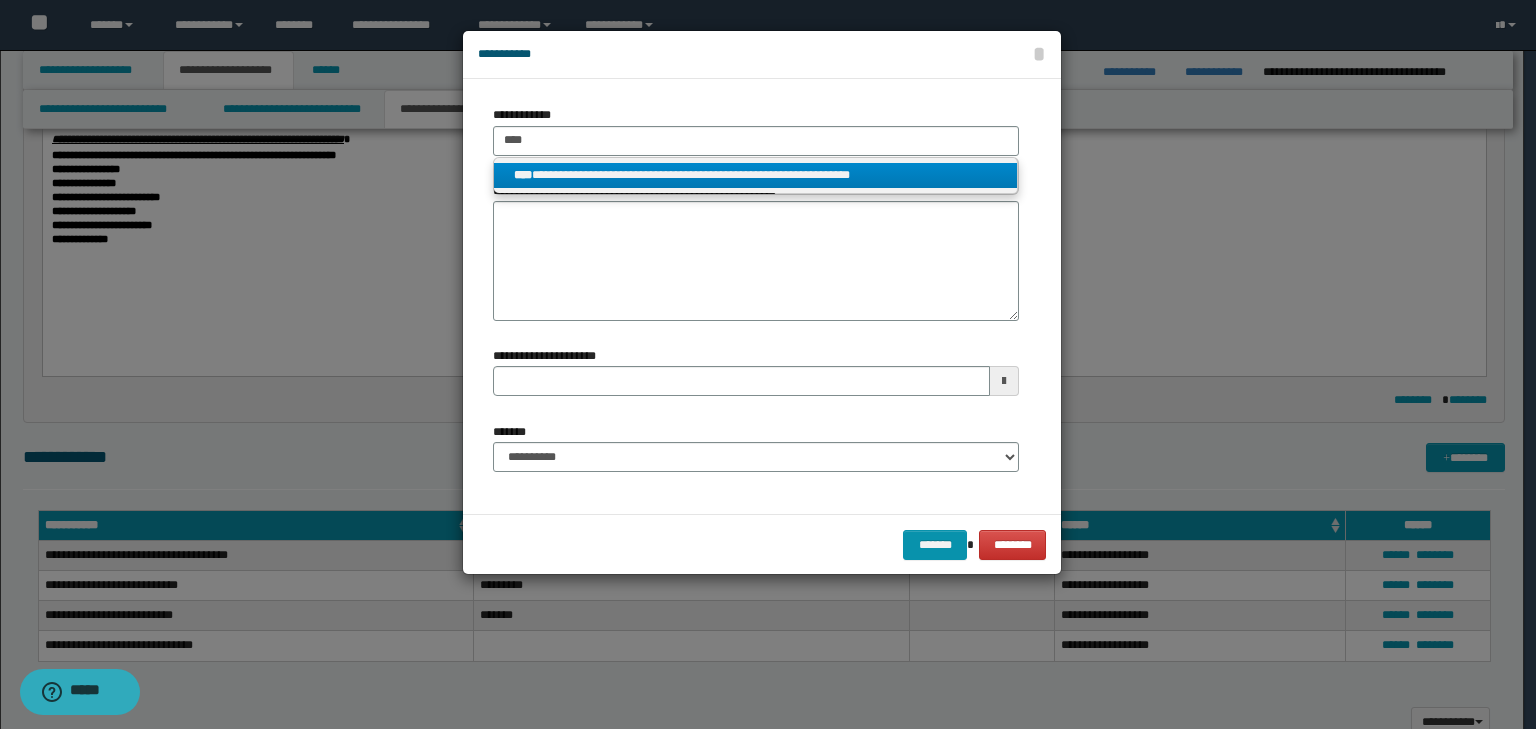 click on "**********" at bounding box center [756, 175] 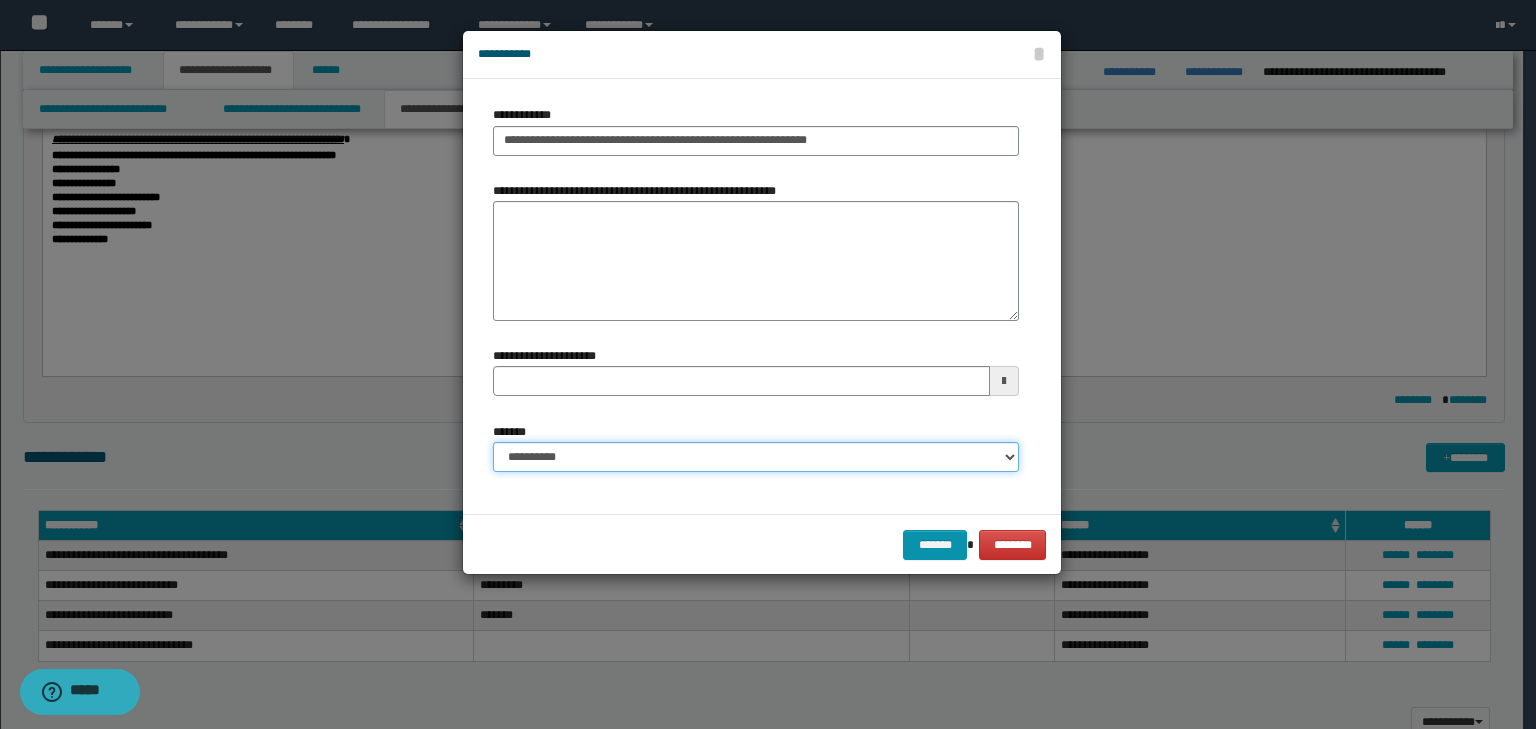 click on "**********" at bounding box center [756, 457] 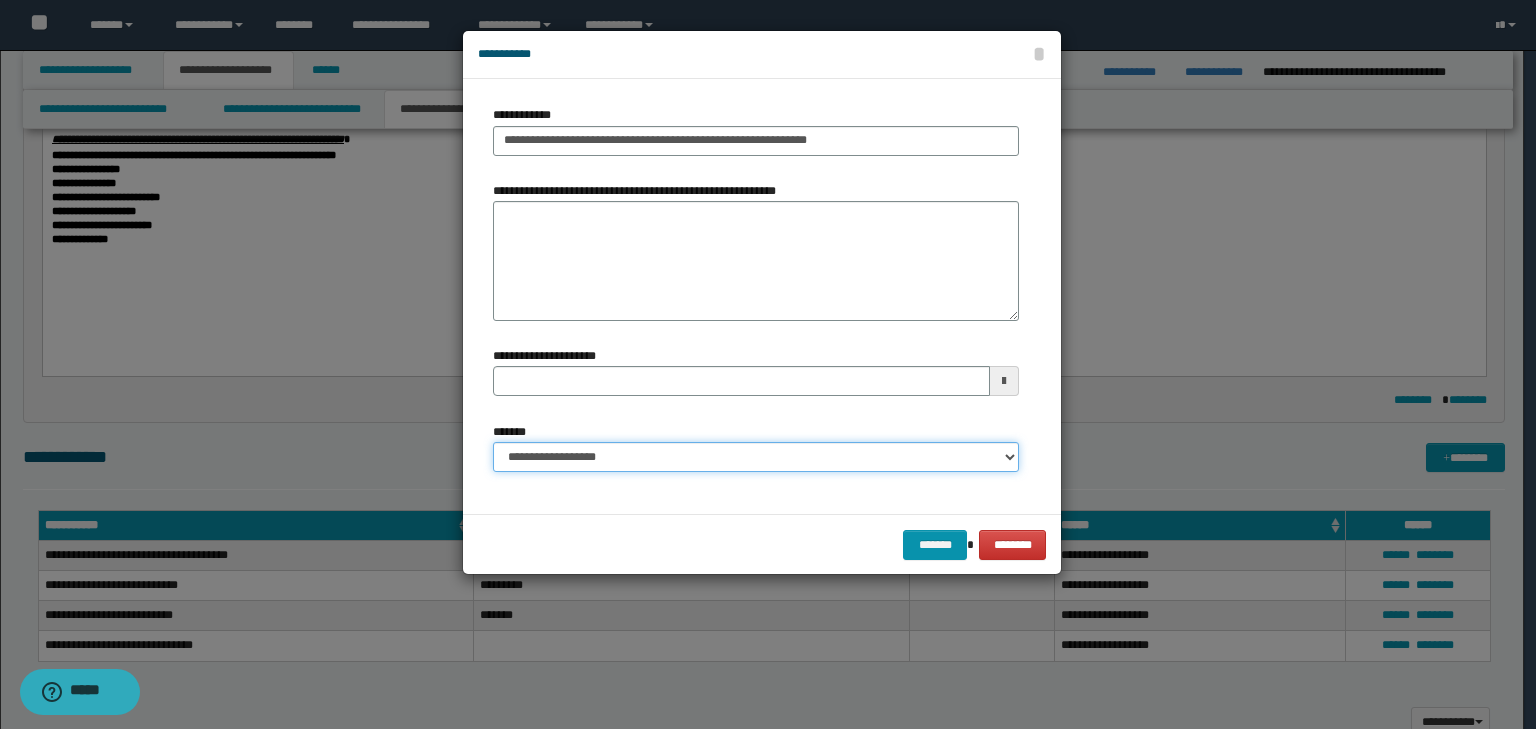 click on "**********" at bounding box center (756, 457) 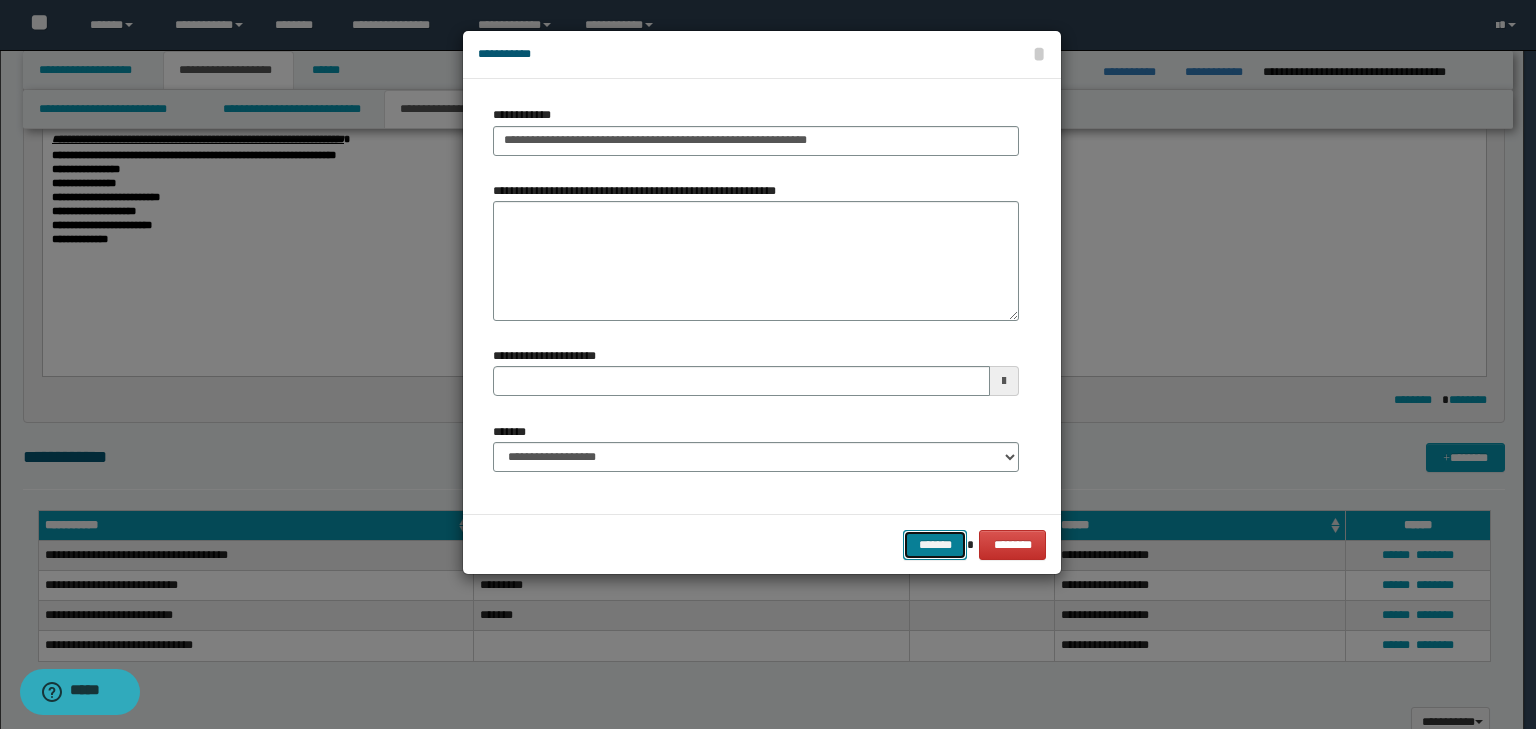 click on "*******" at bounding box center [935, 545] 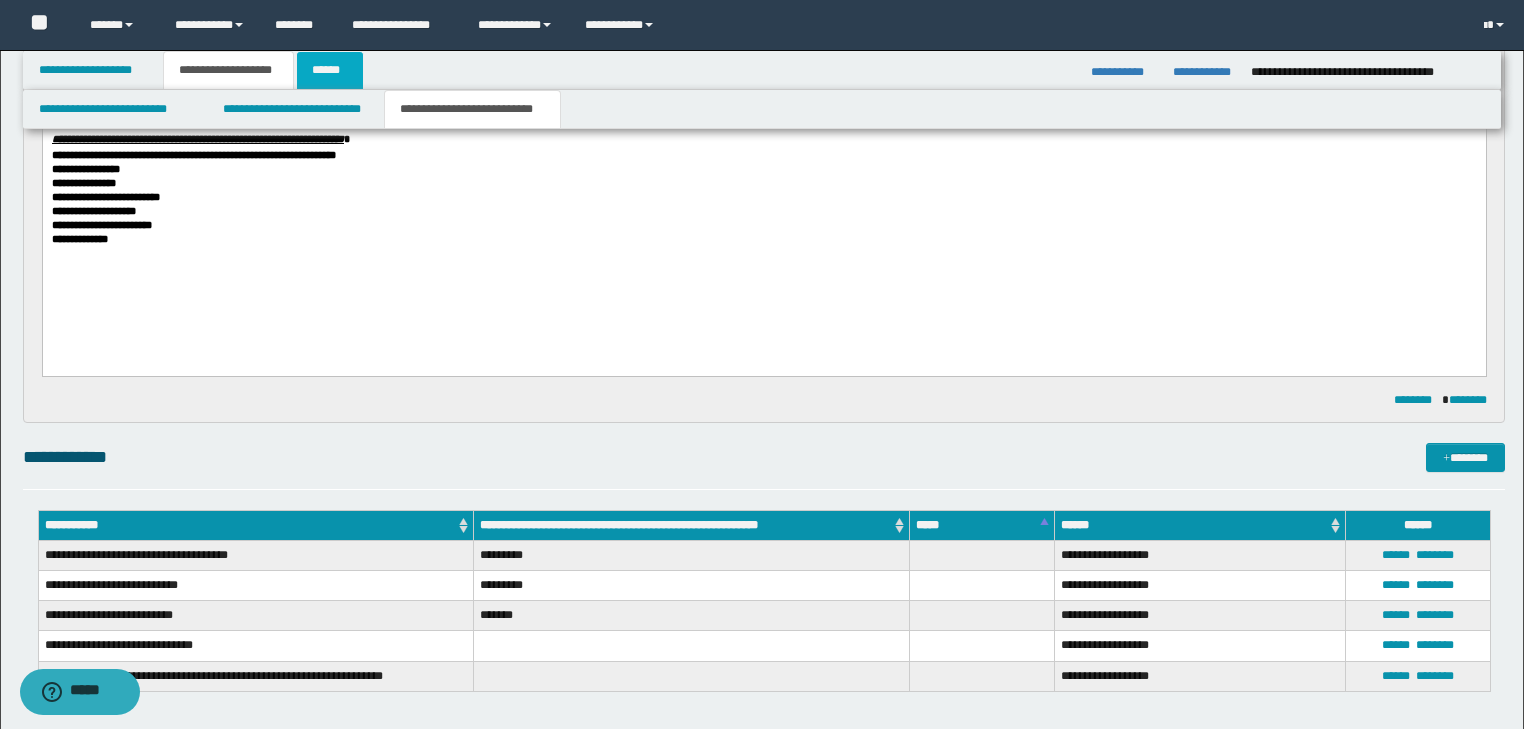 click on "******" at bounding box center (330, 70) 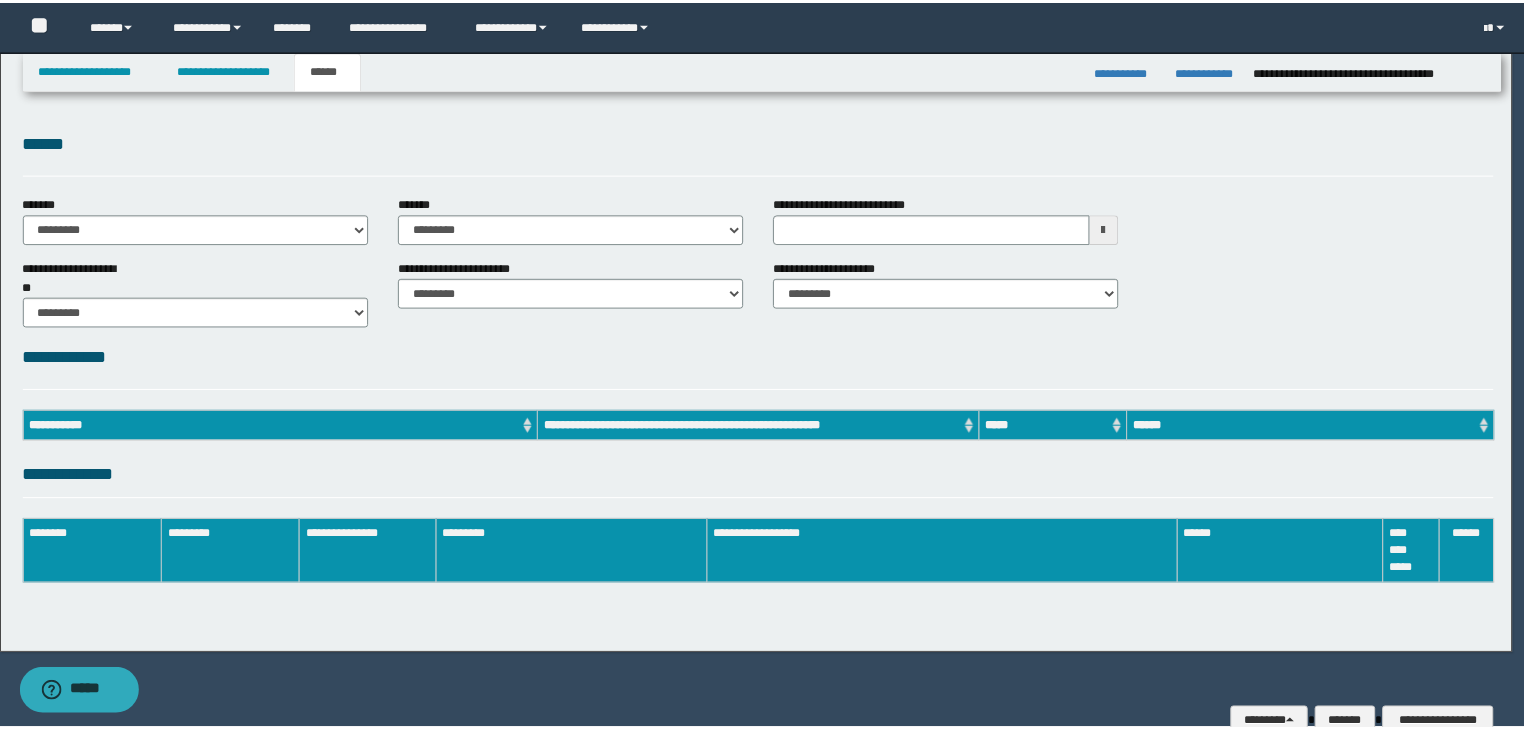 scroll, scrollTop: 0, scrollLeft: 0, axis: both 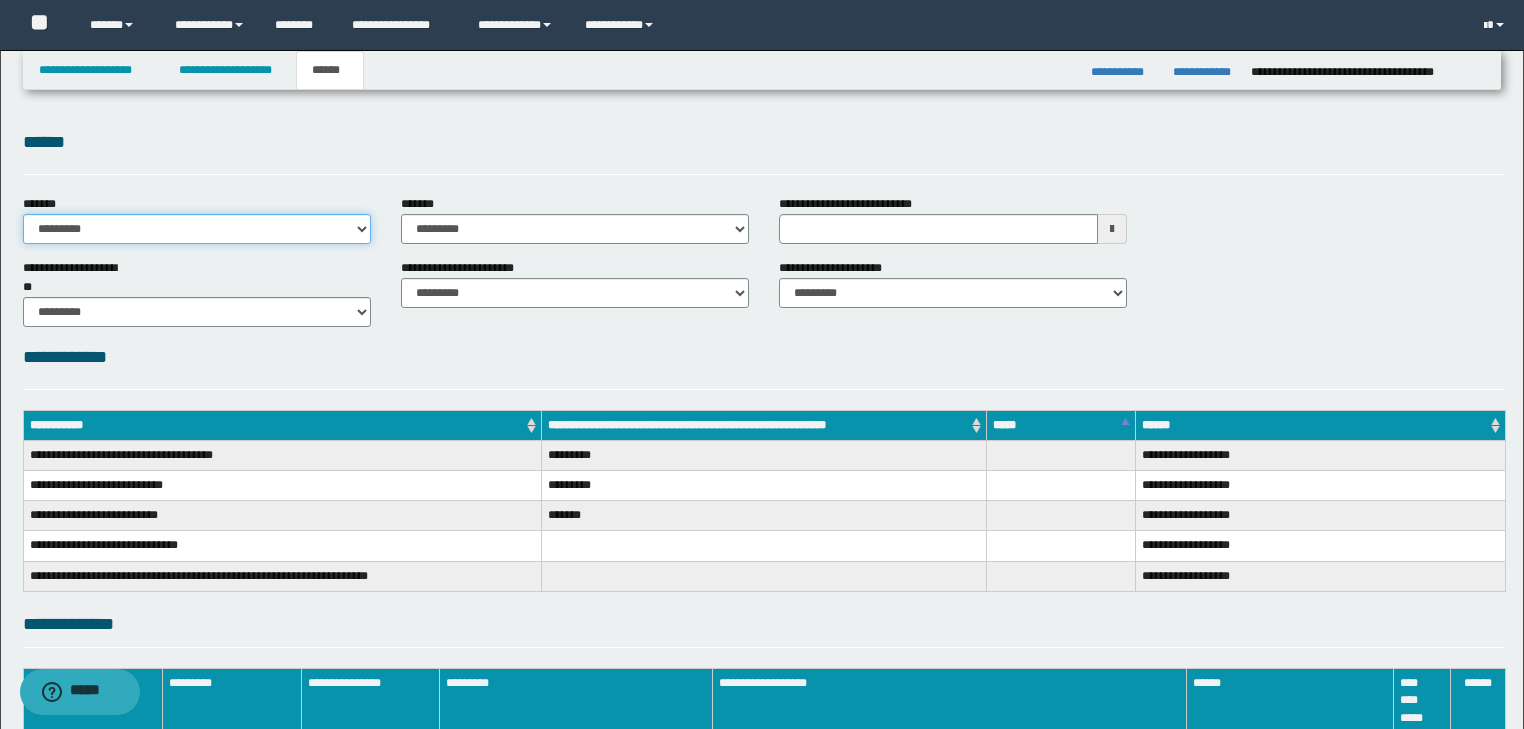click on "**********" at bounding box center [197, 229] 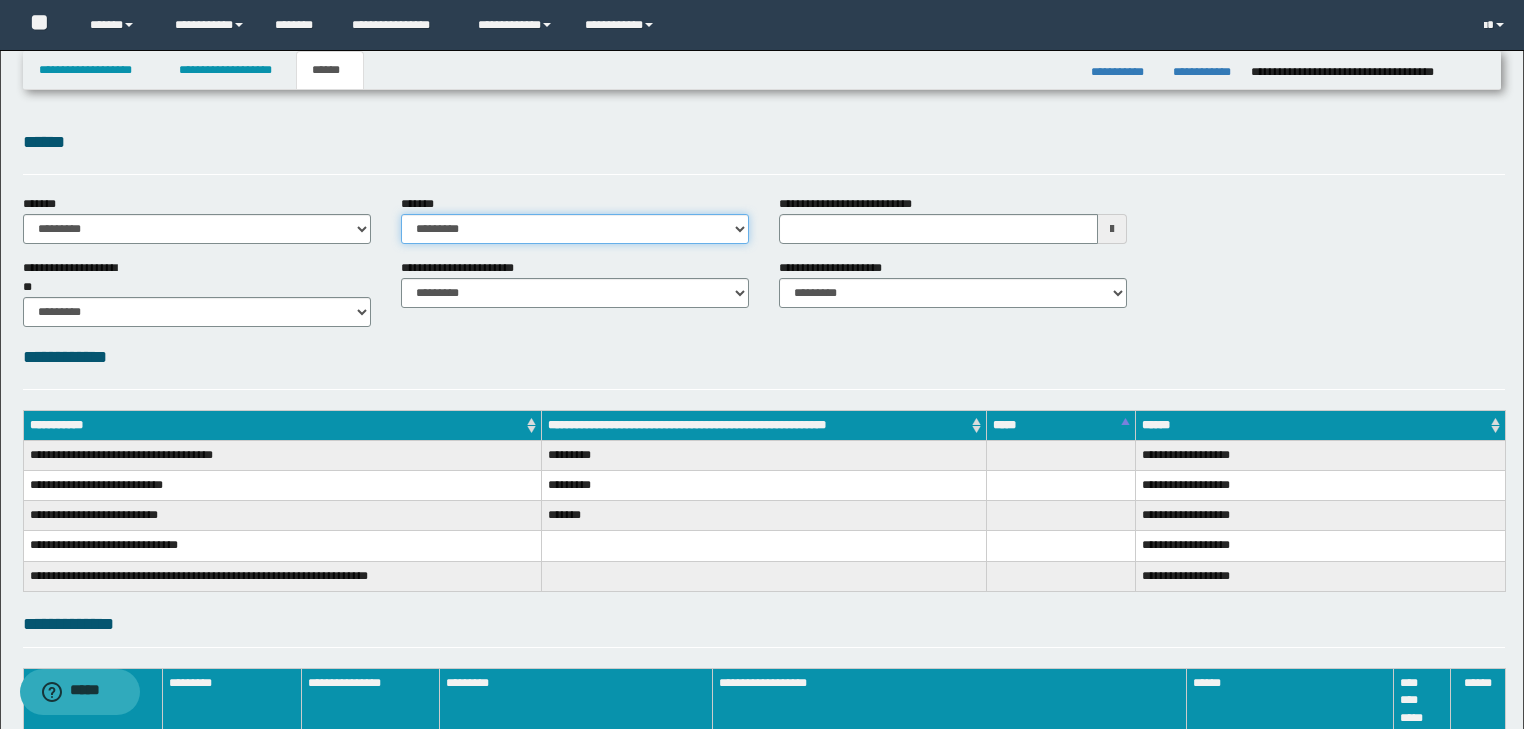click on "**********" at bounding box center (575, 229) 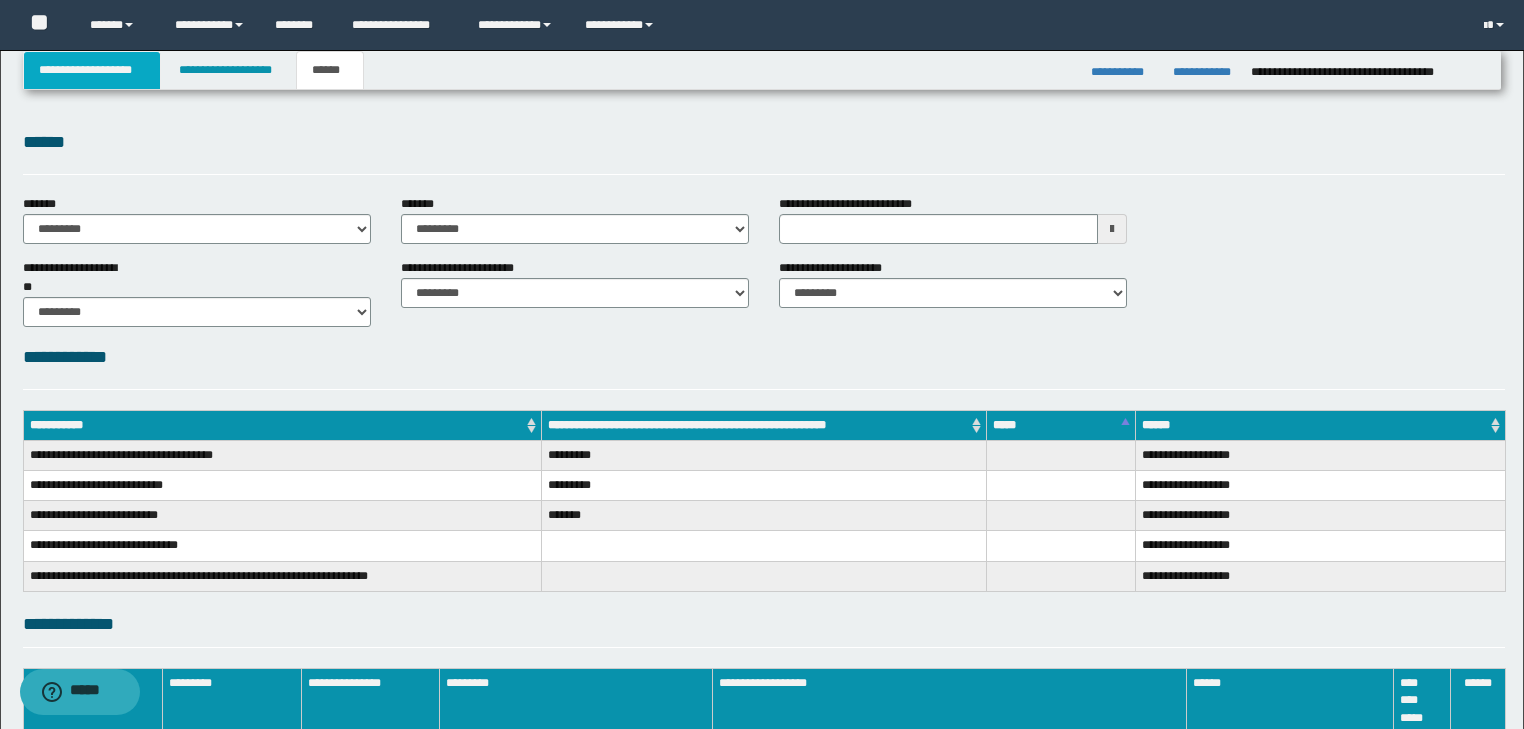 click on "**********" at bounding box center (92, 70) 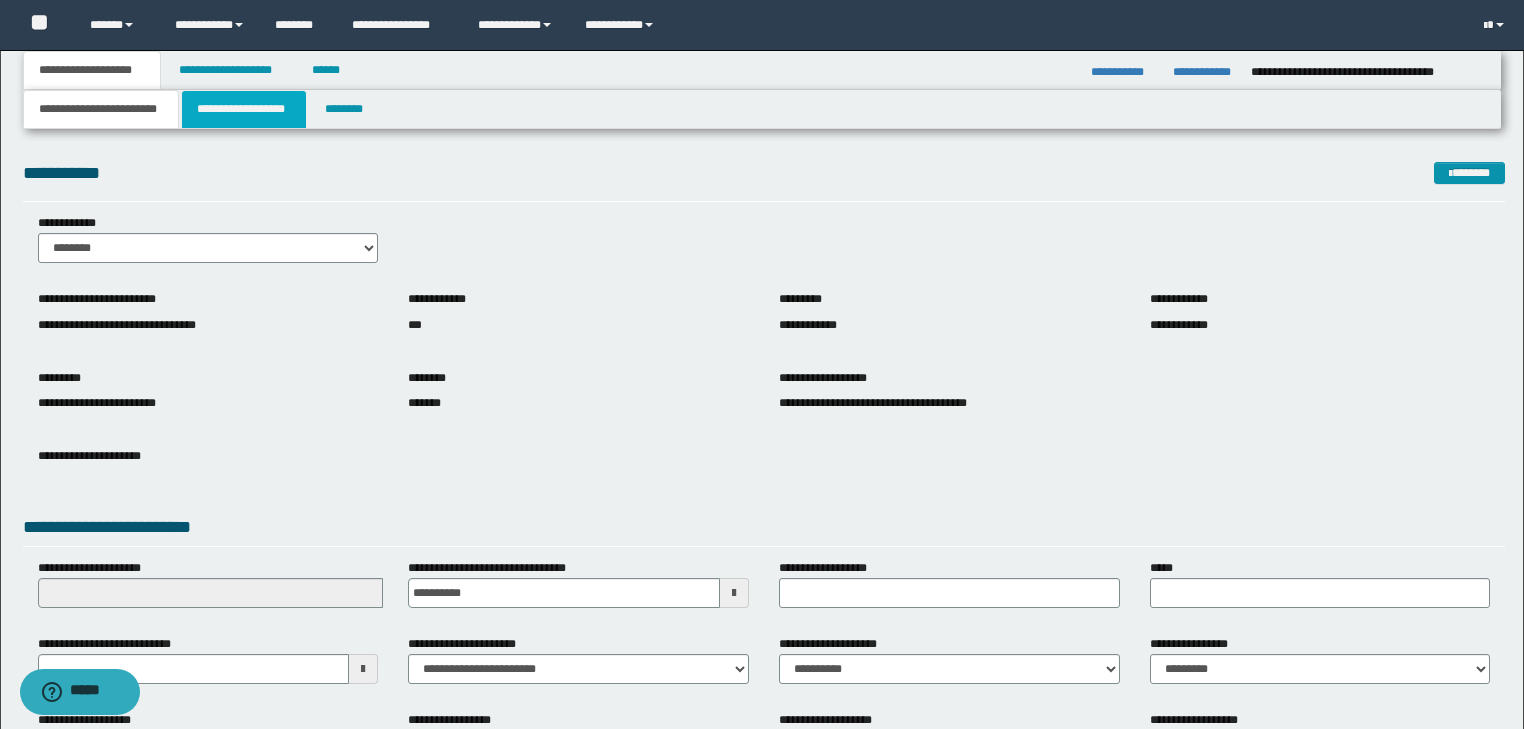 click on "**********" at bounding box center [244, 109] 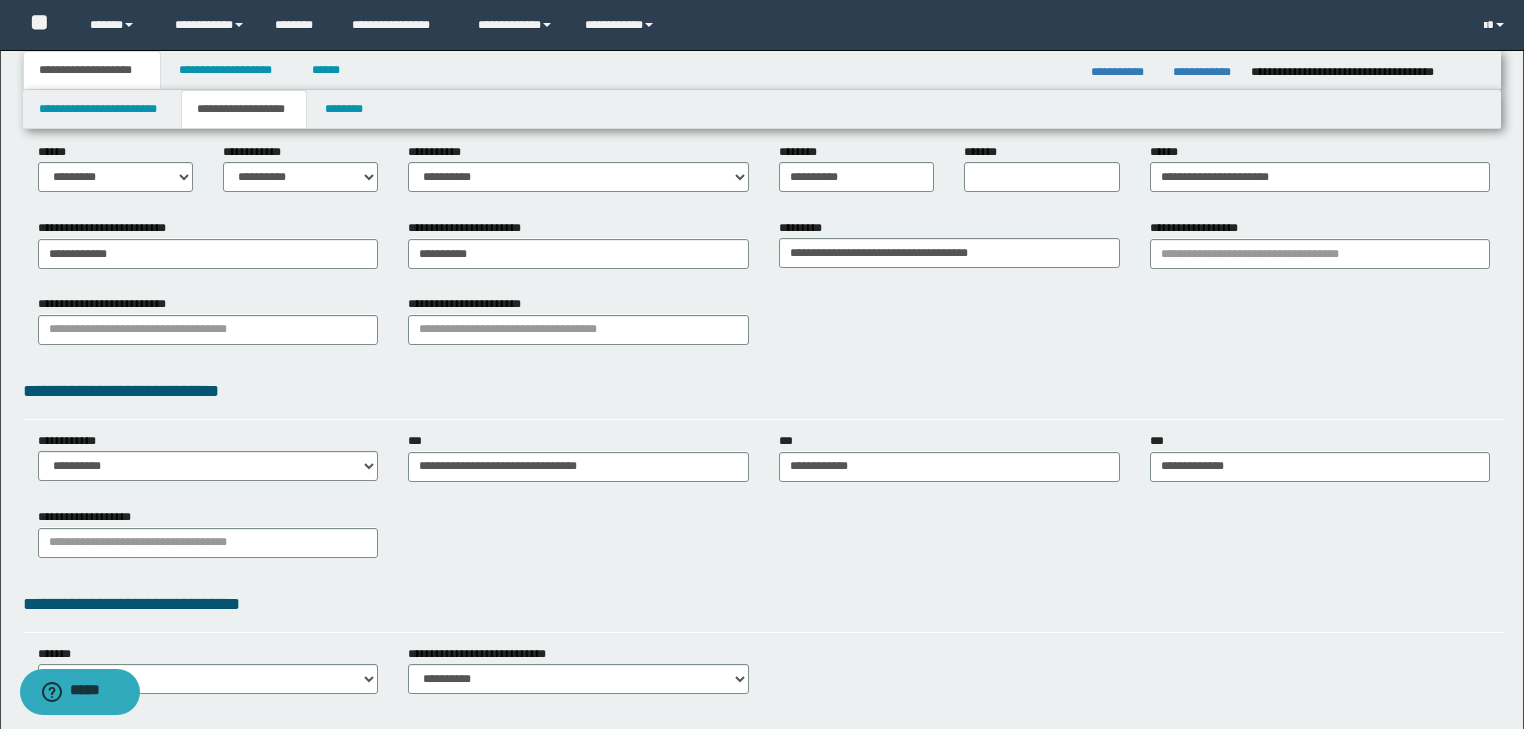 scroll, scrollTop: 377, scrollLeft: 0, axis: vertical 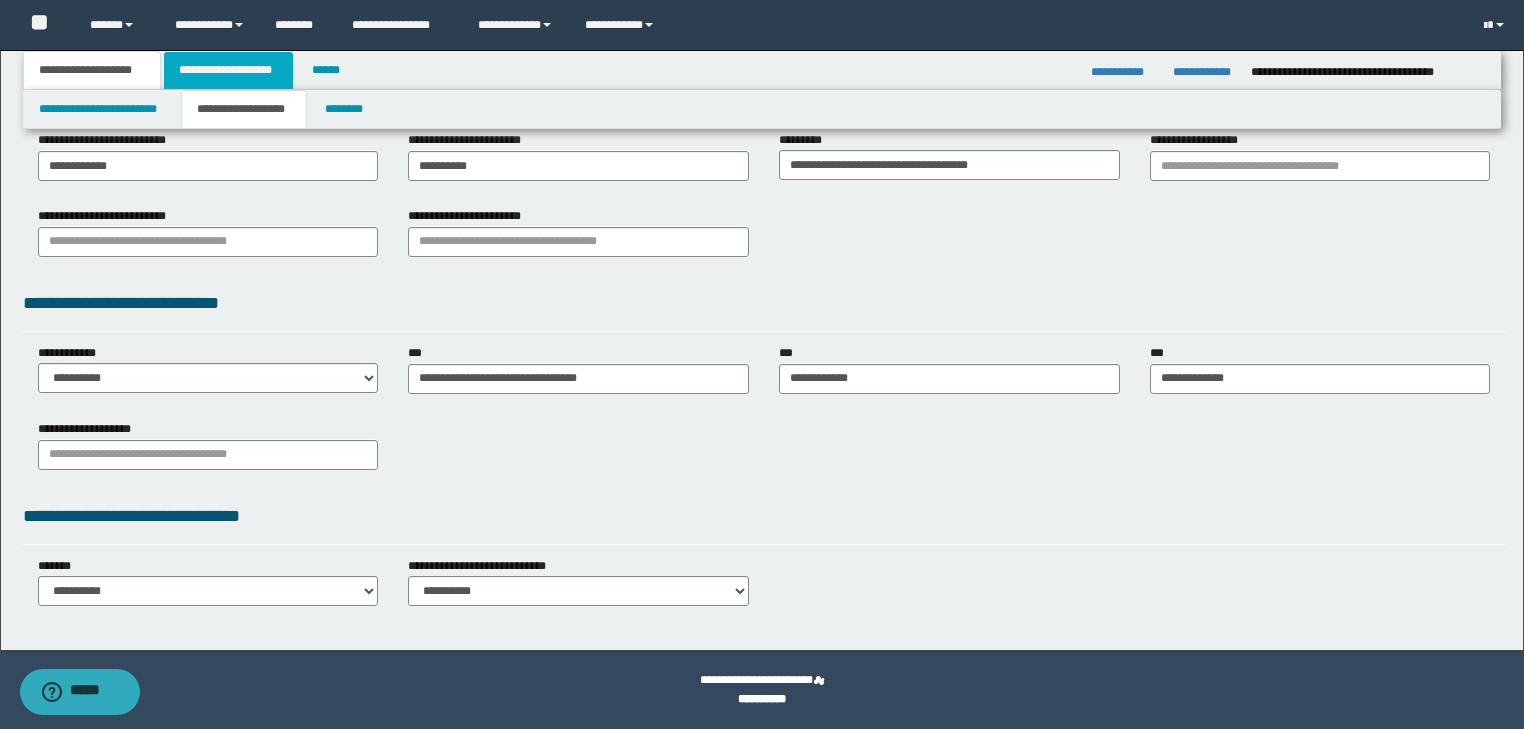 click on "**********" at bounding box center [228, 70] 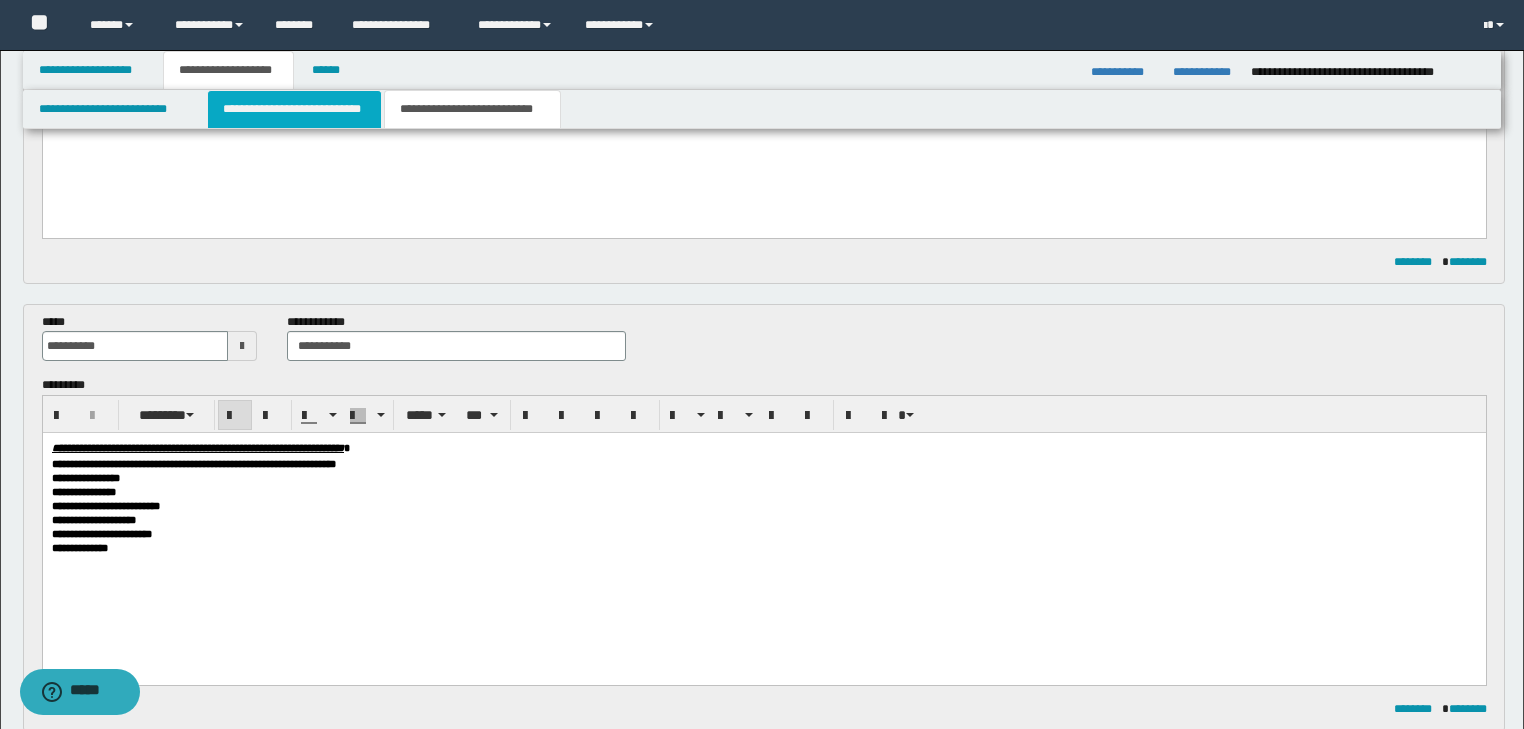 click on "**********" at bounding box center [294, 109] 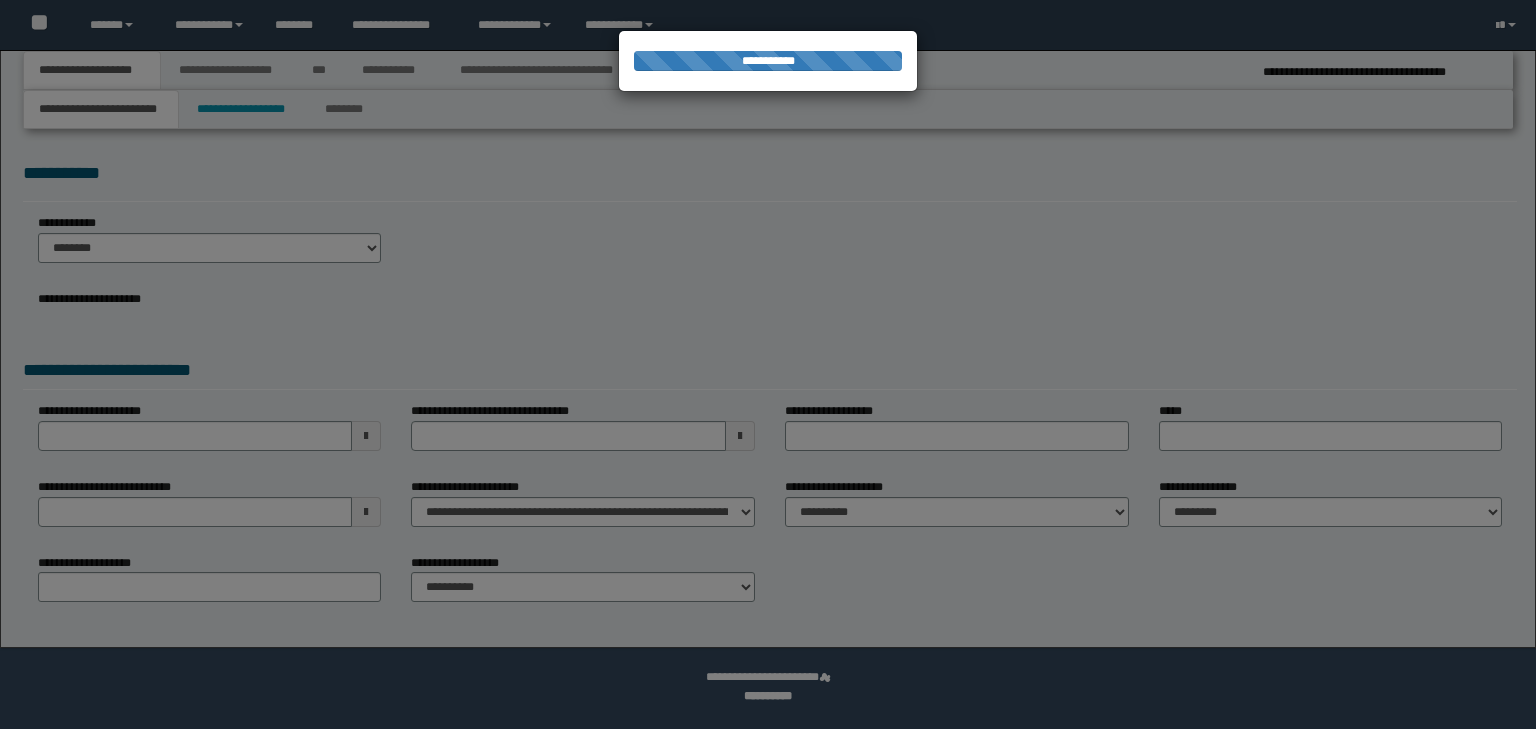 scroll, scrollTop: 0, scrollLeft: 0, axis: both 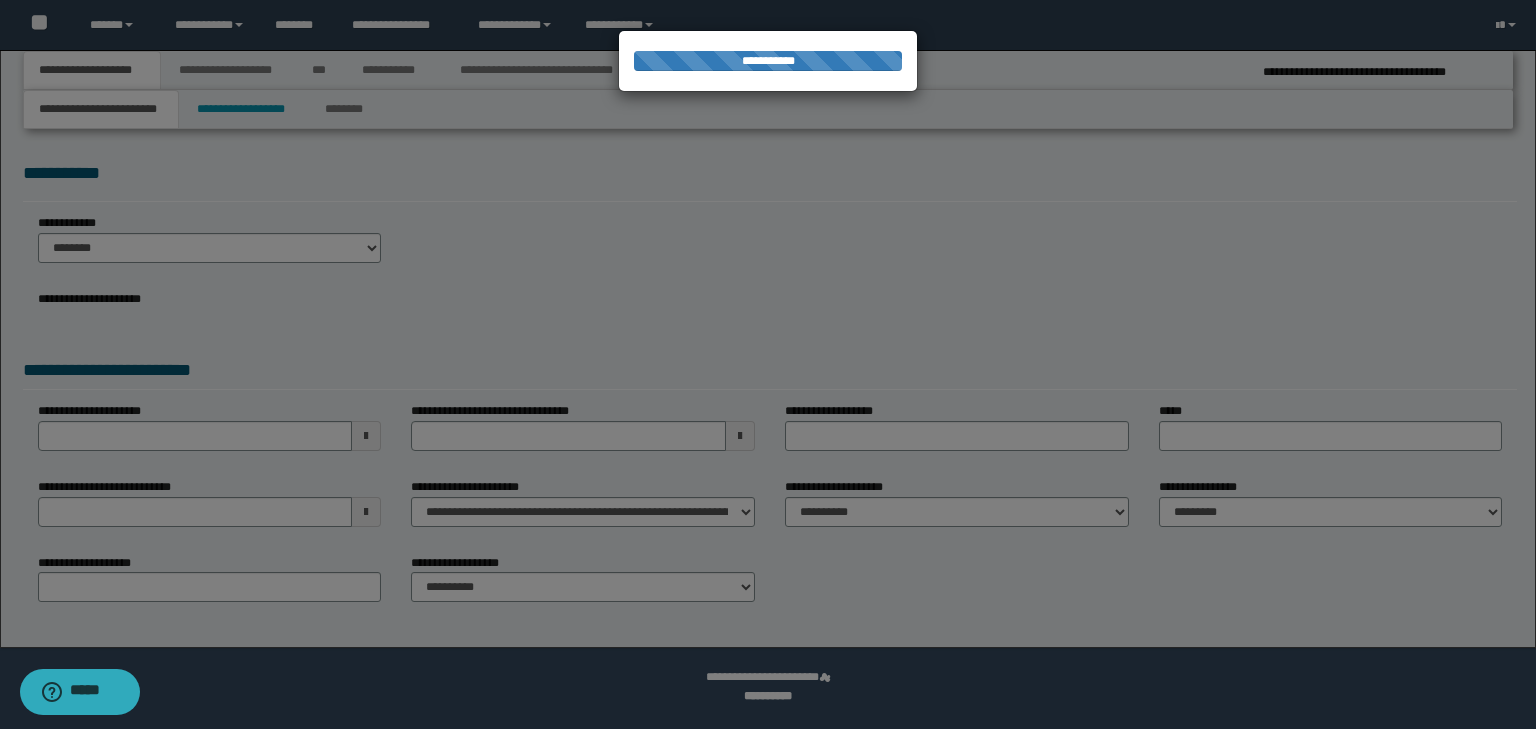 select on "*" 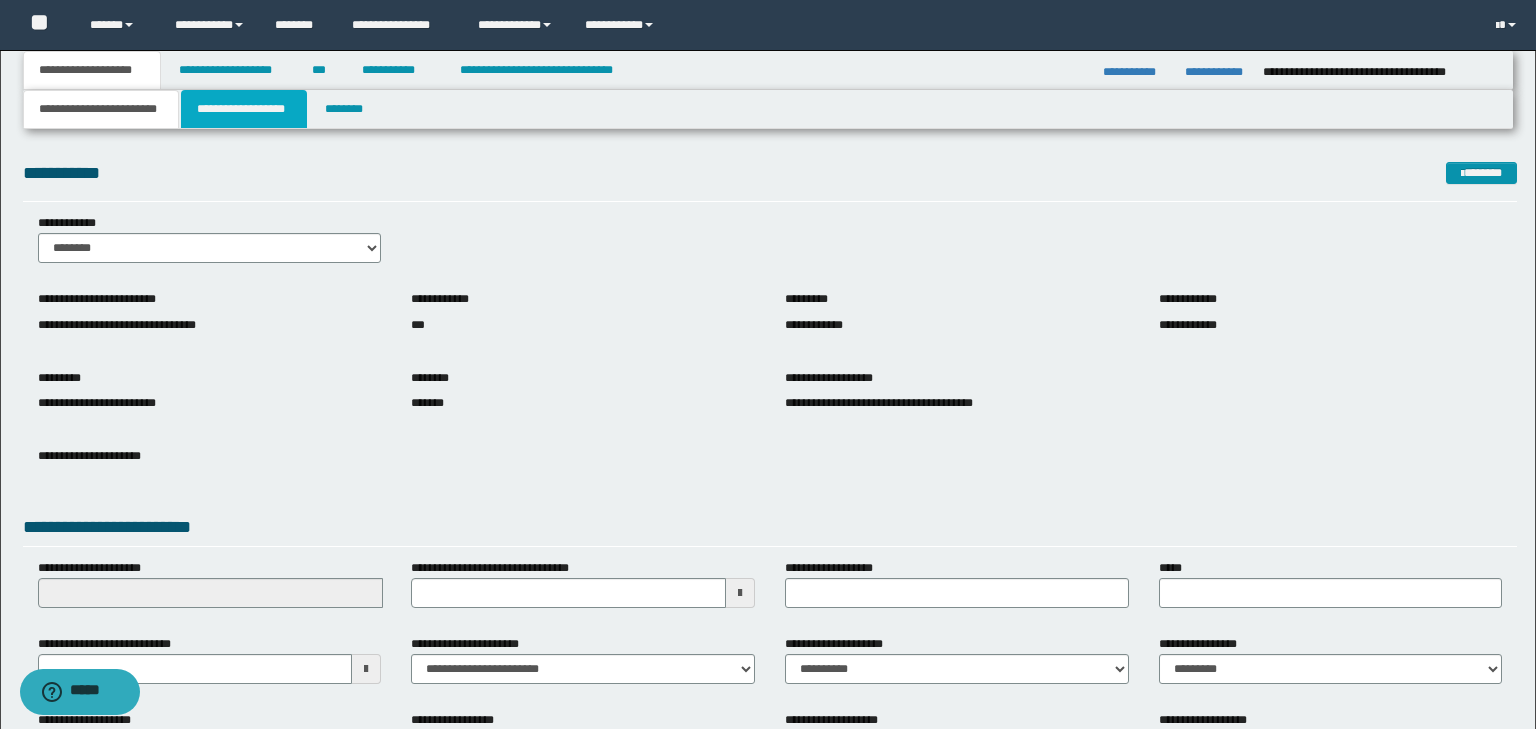 click on "**********" at bounding box center (244, 109) 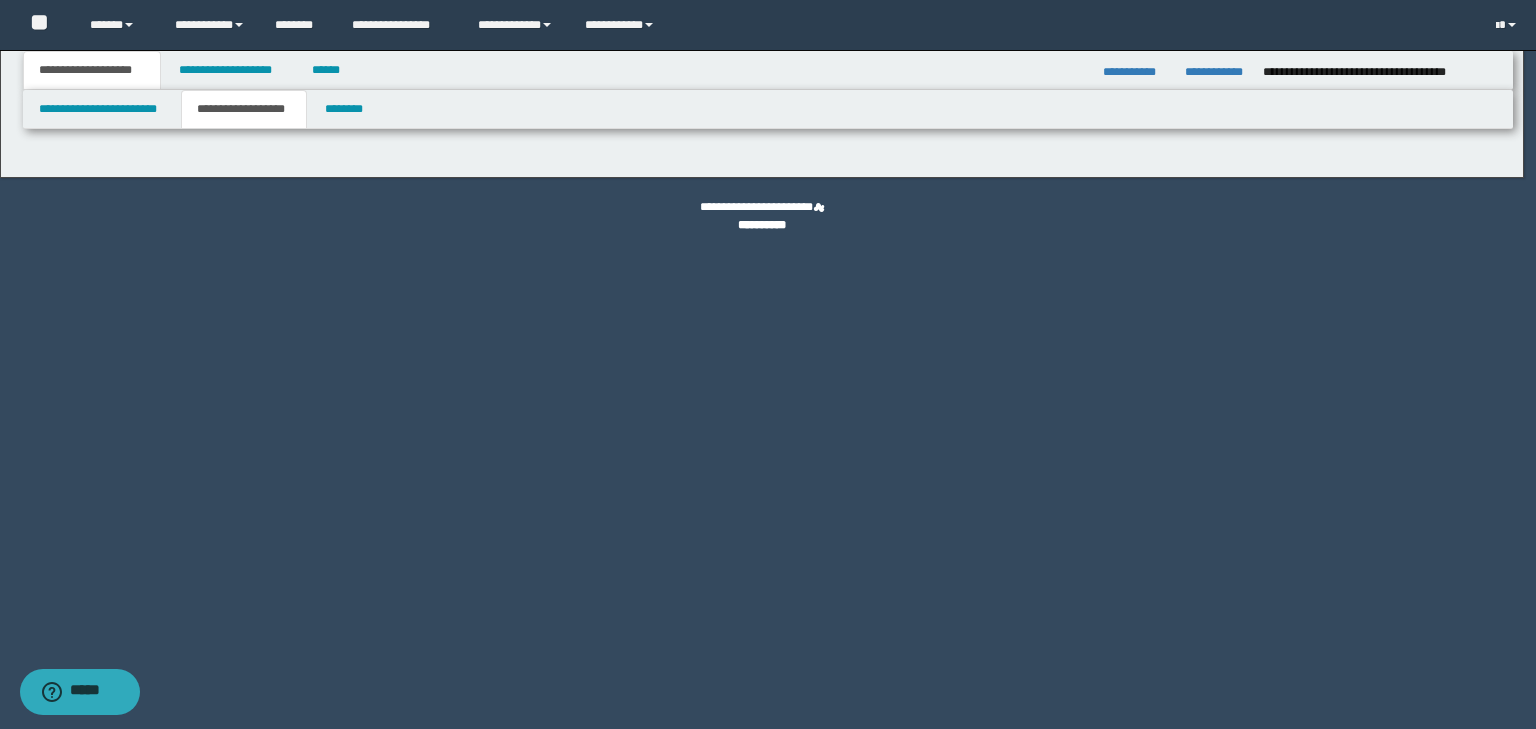 type on "********" 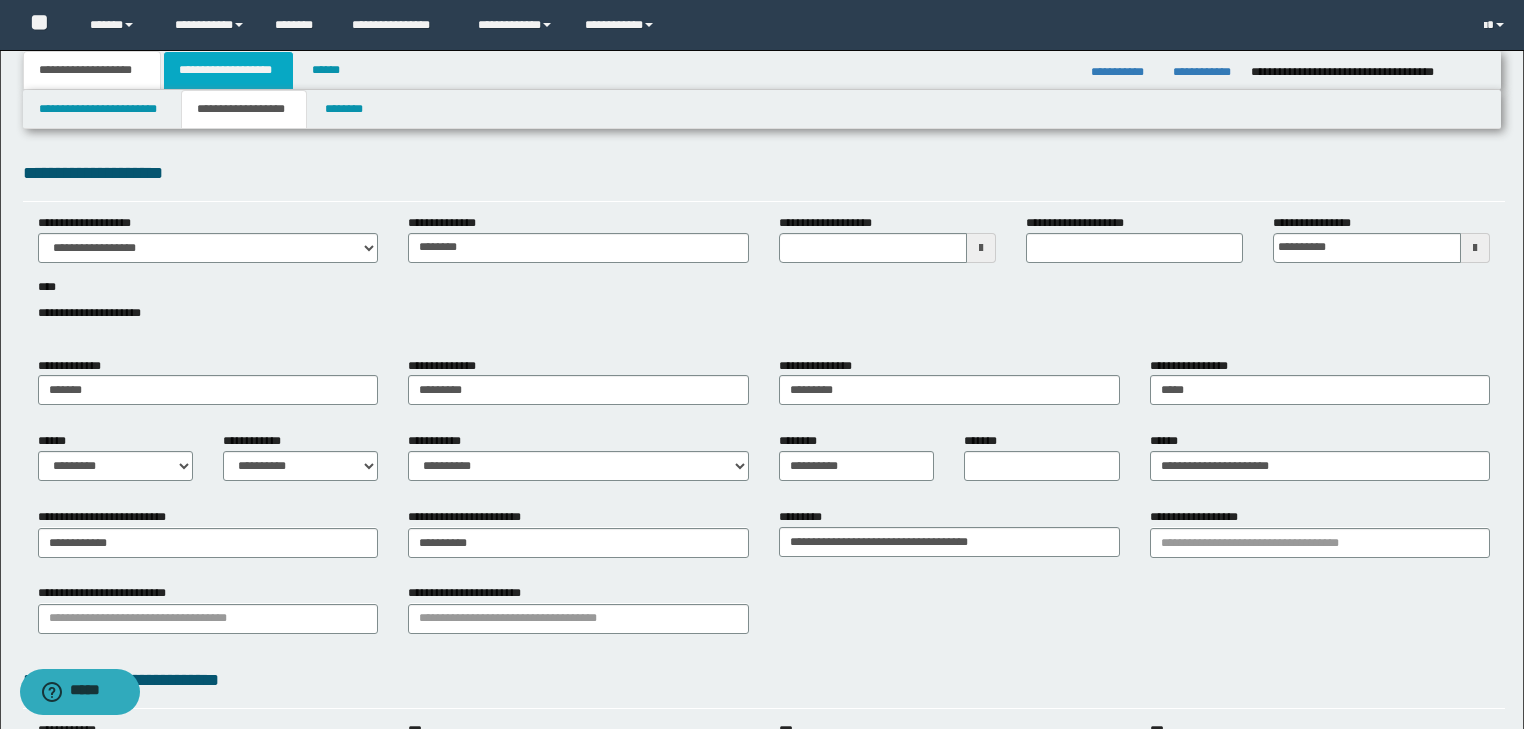 click on "**********" at bounding box center [228, 70] 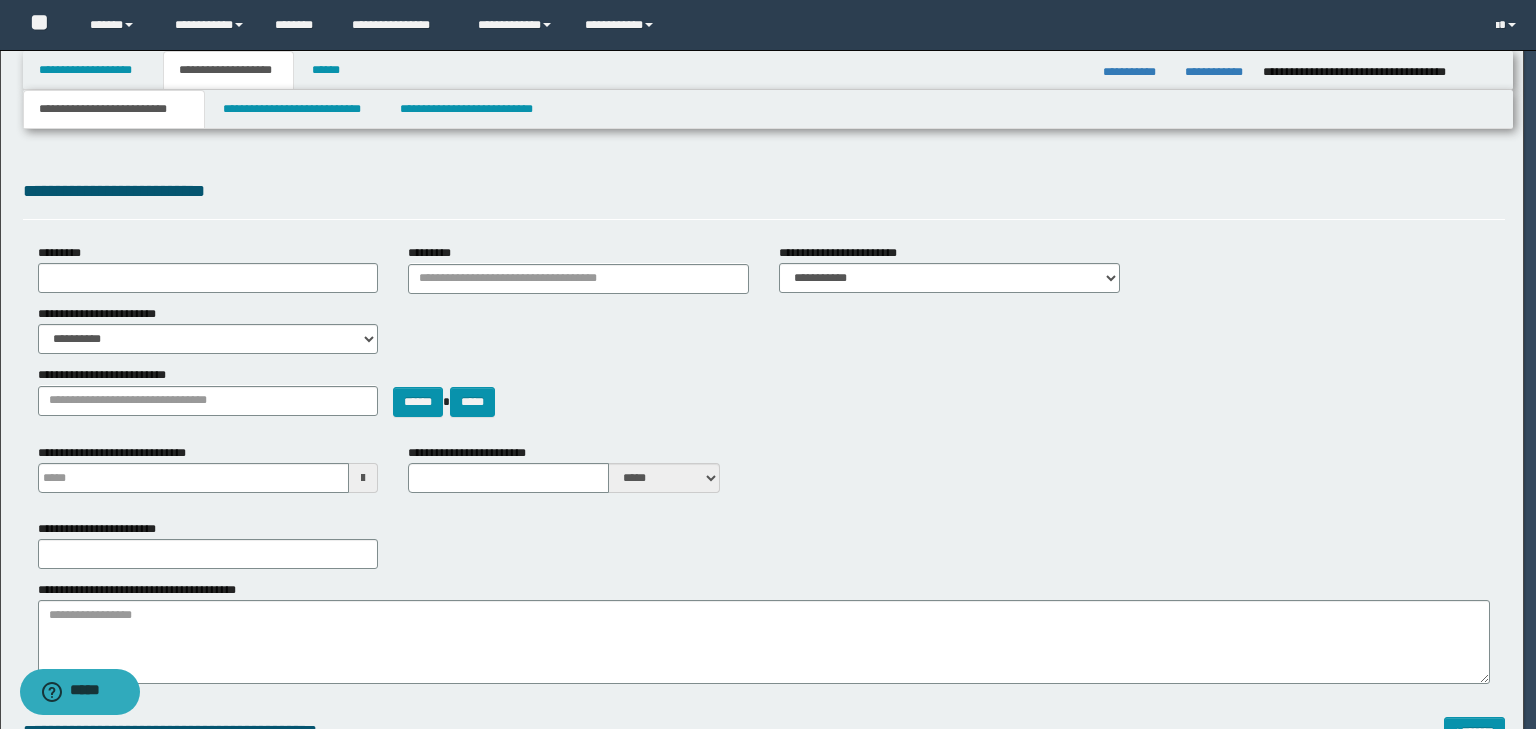select on "*" 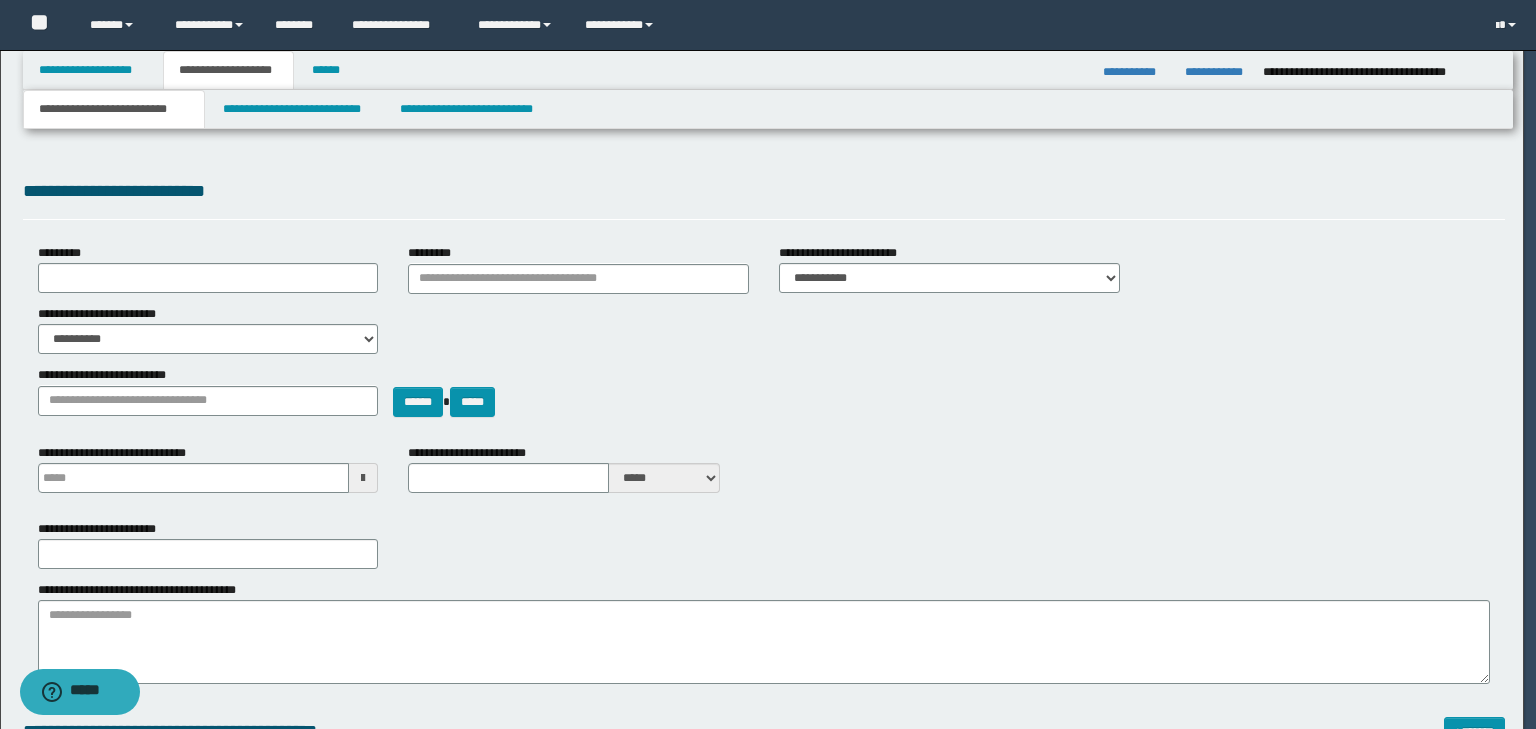 type 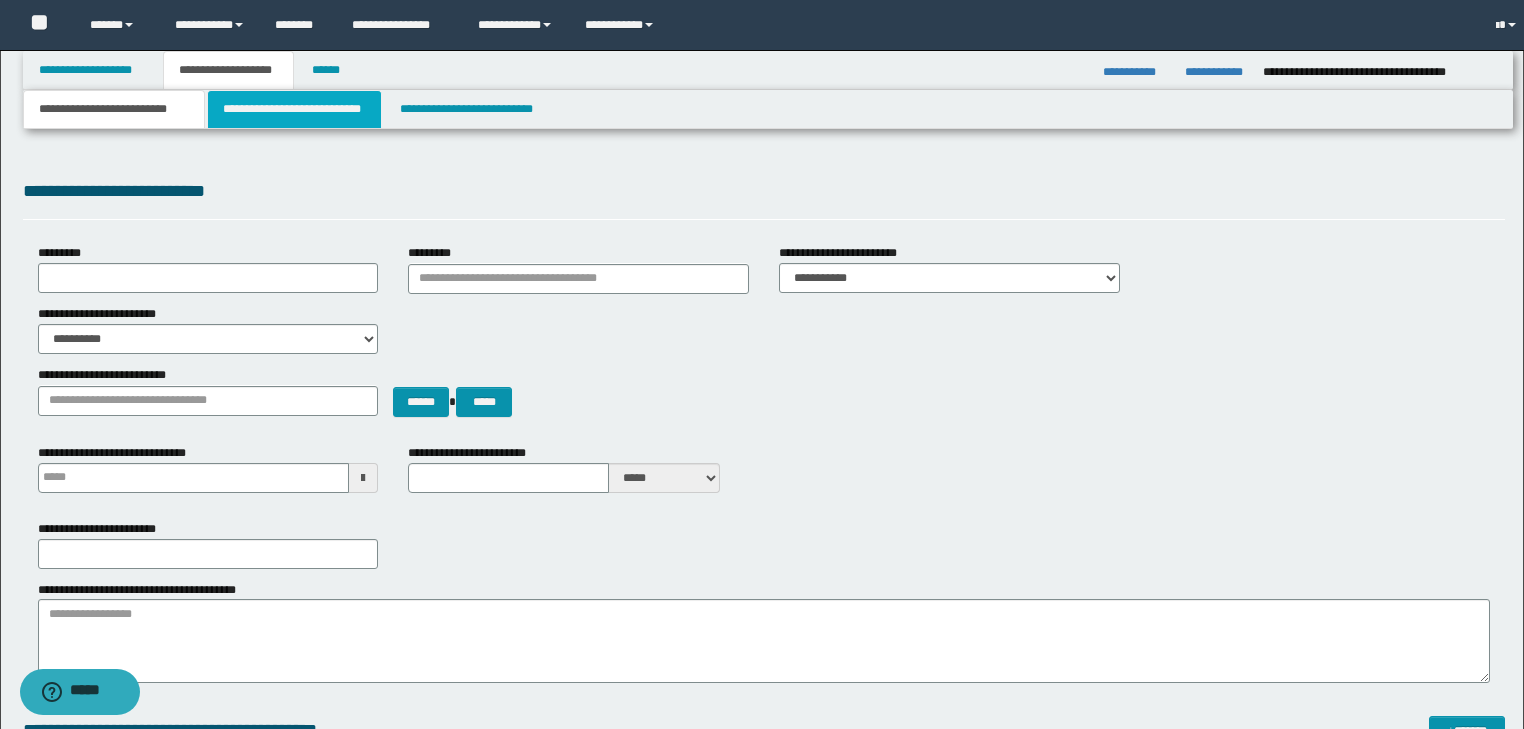 click on "**********" at bounding box center (294, 109) 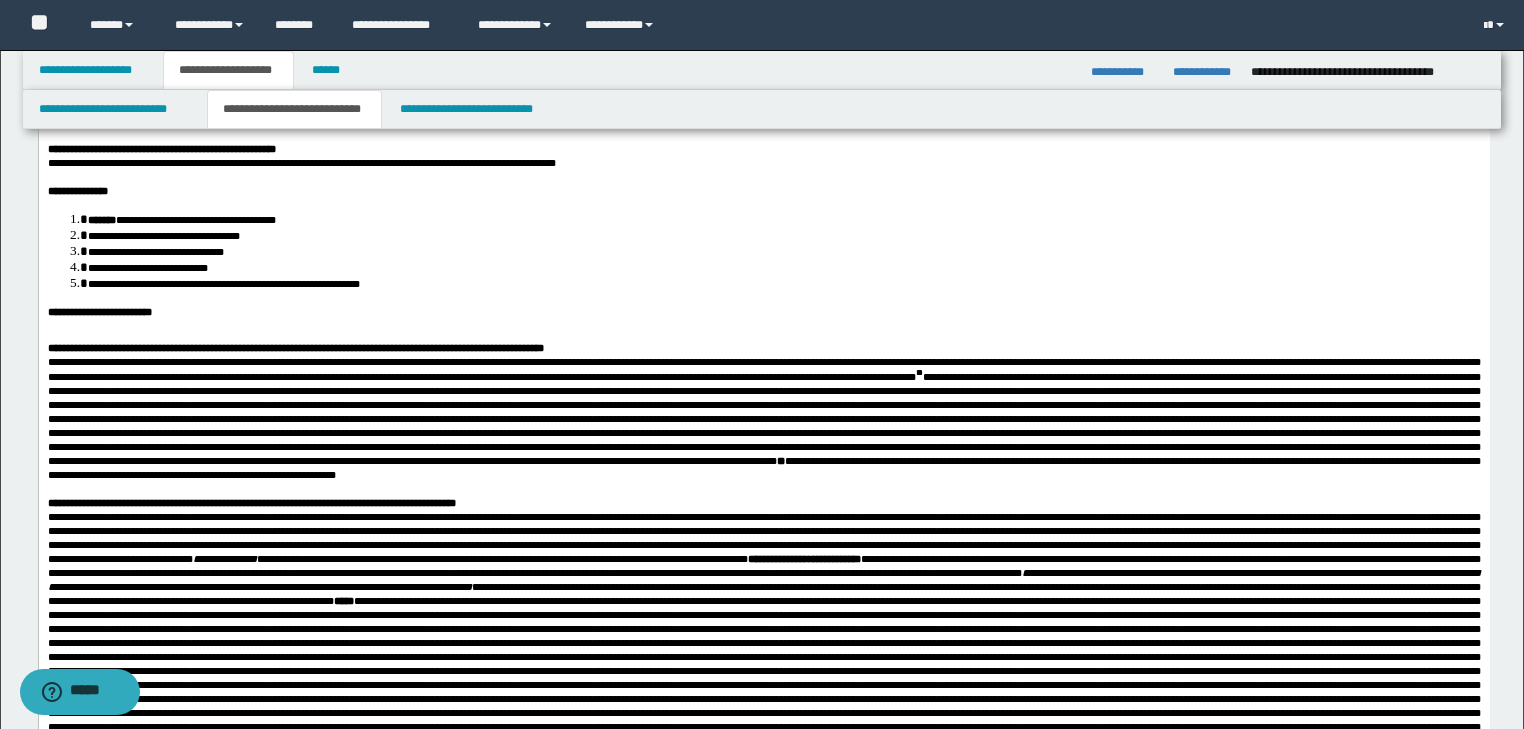 scroll, scrollTop: 640, scrollLeft: 0, axis: vertical 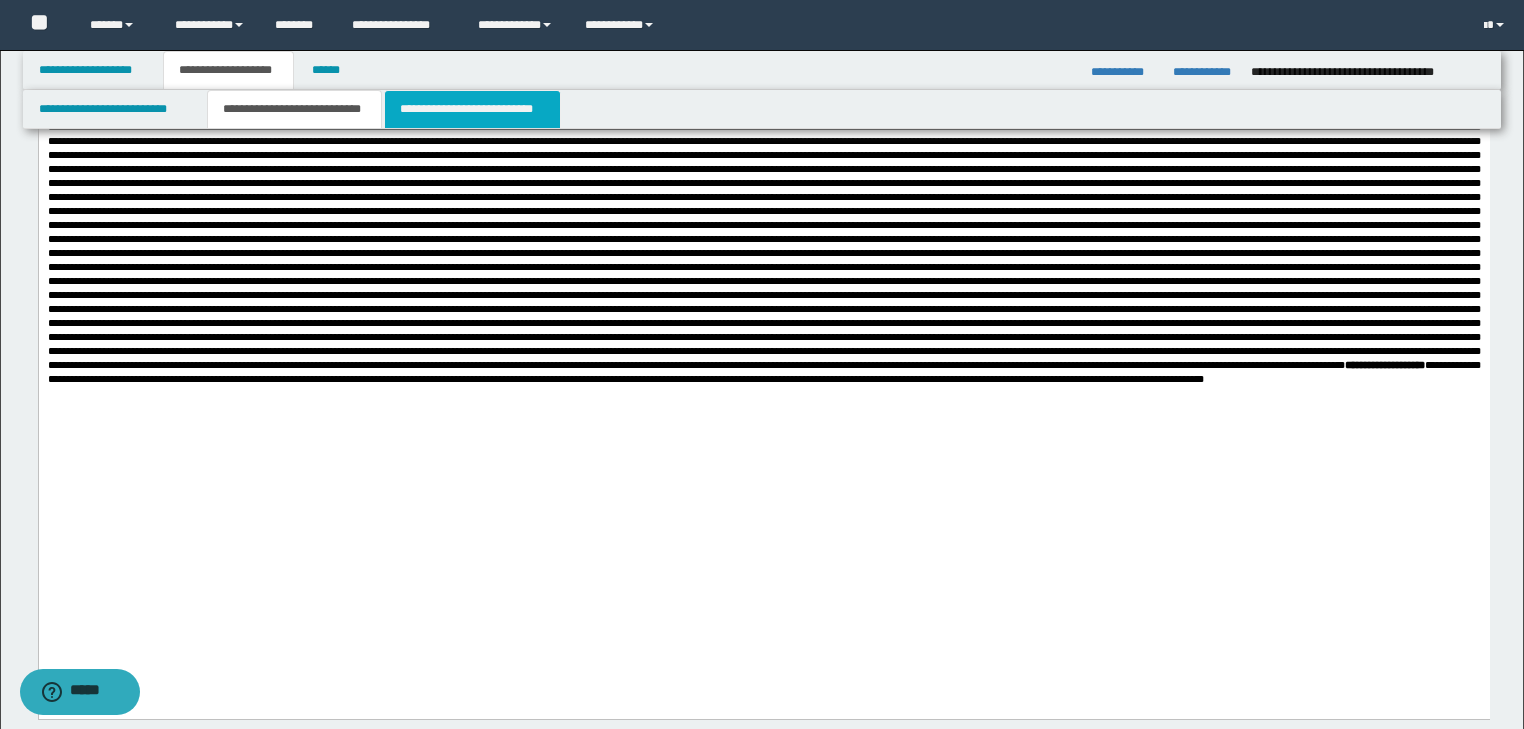 click on "**********" at bounding box center (472, 109) 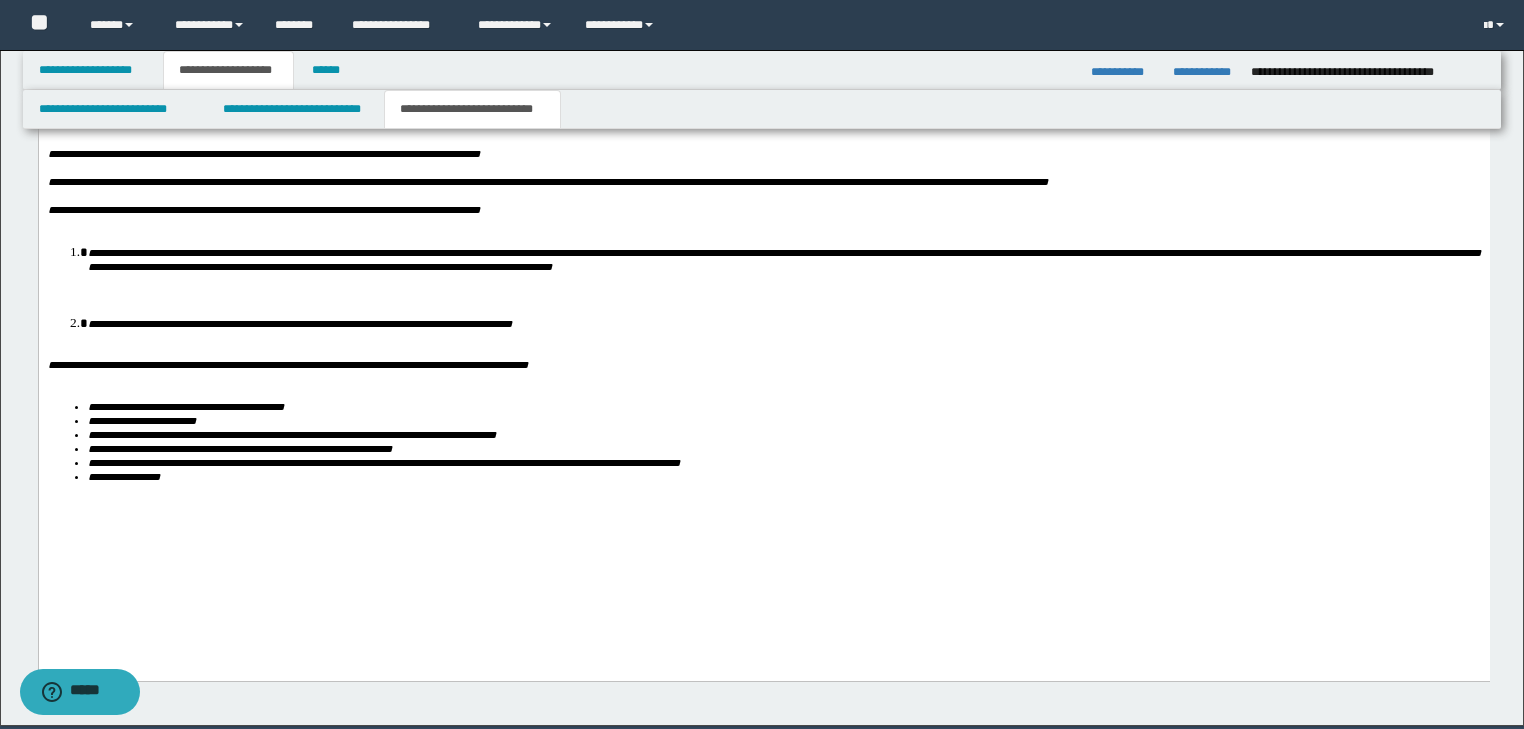 scroll, scrollTop: 2070, scrollLeft: 0, axis: vertical 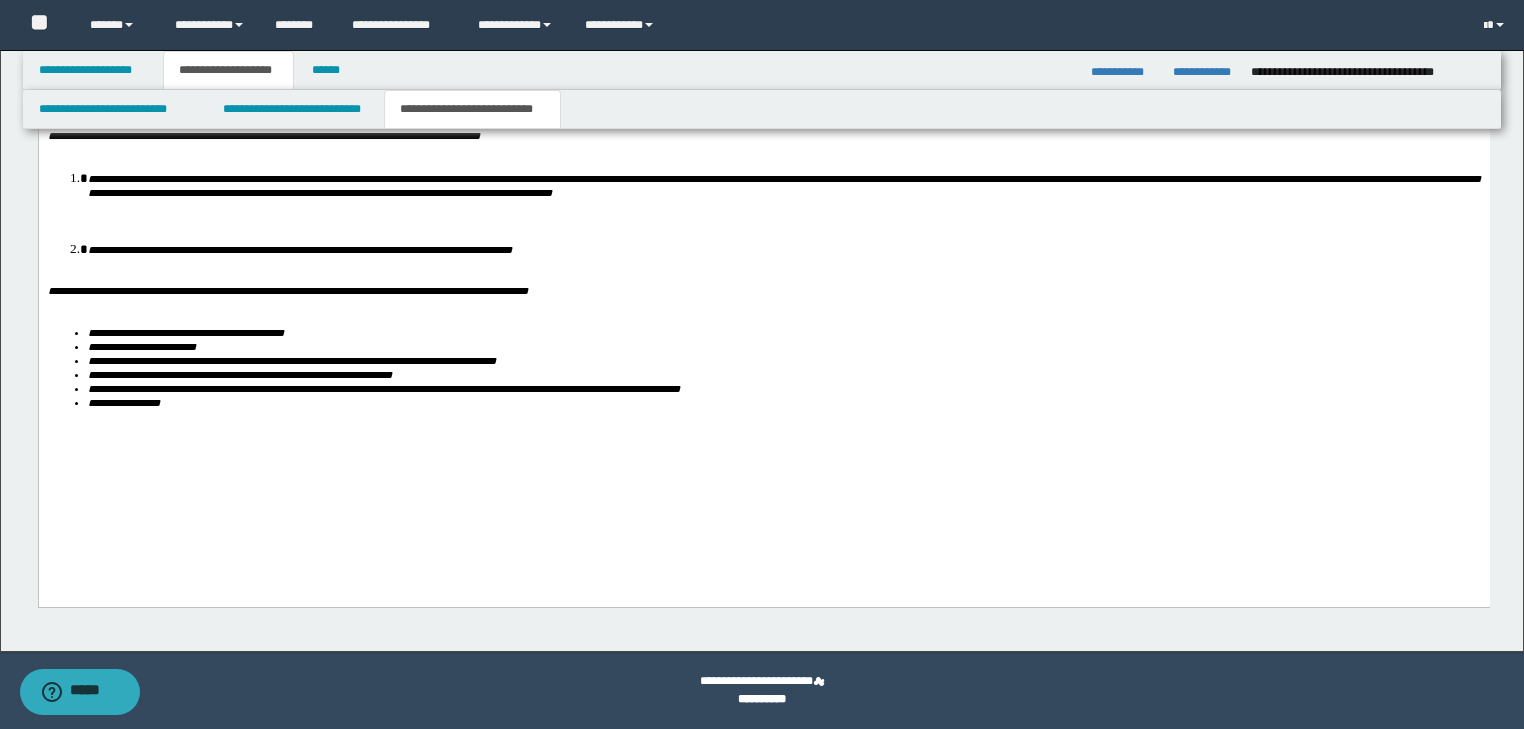 click on "**********" at bounding box center [763, 292] 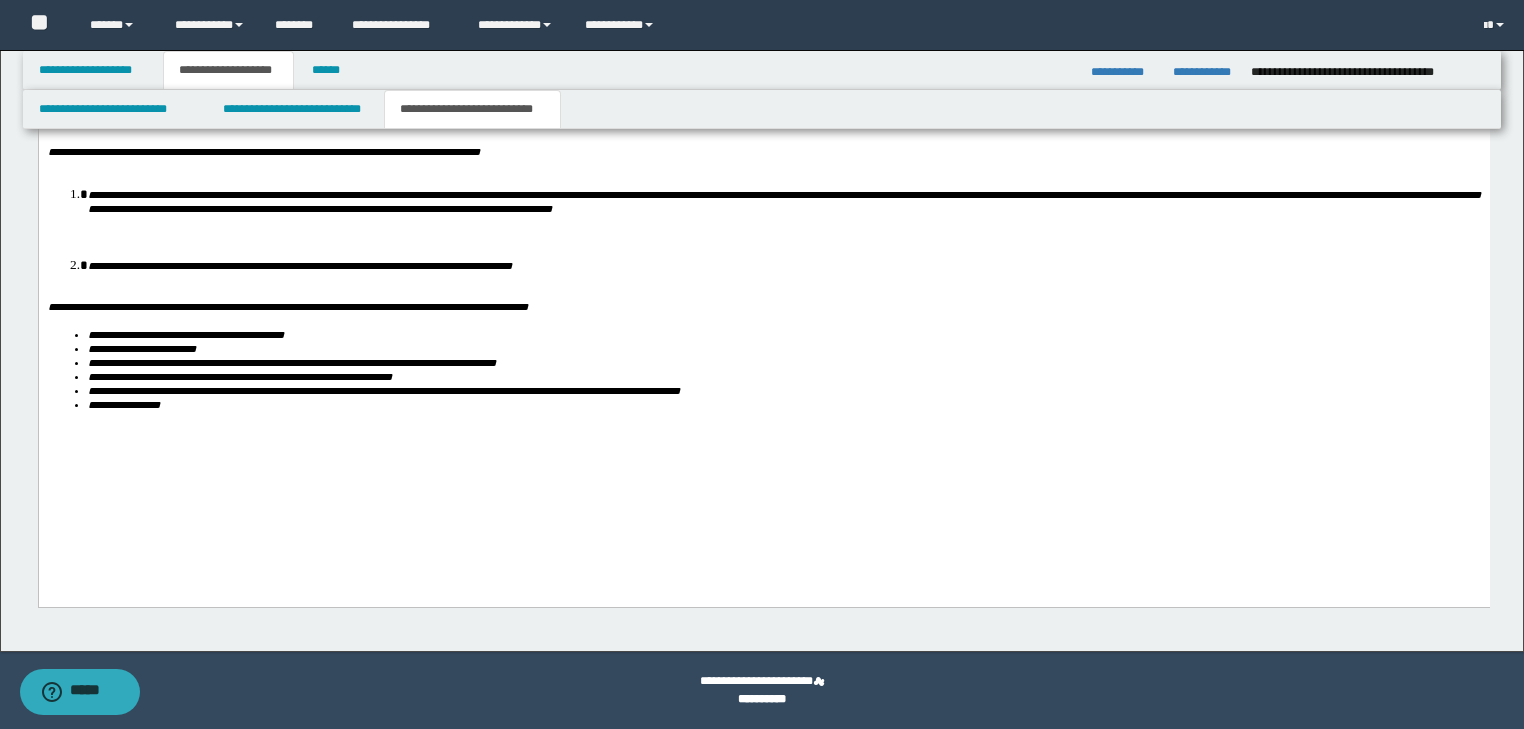 scroll, scrollTop: 2054, scrollLeft: 0, axis: vertical 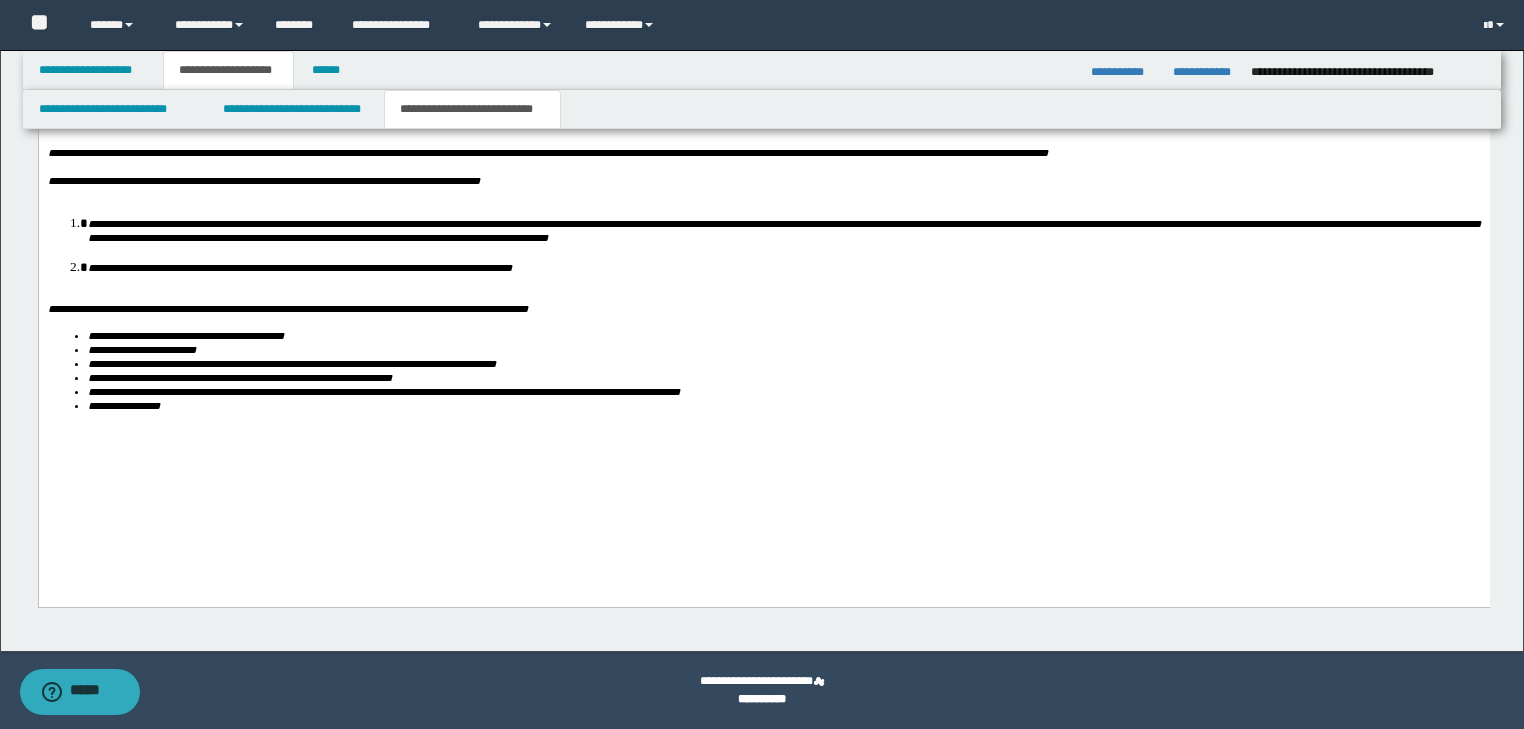 click on "**********" at bounding box center [763, 207] 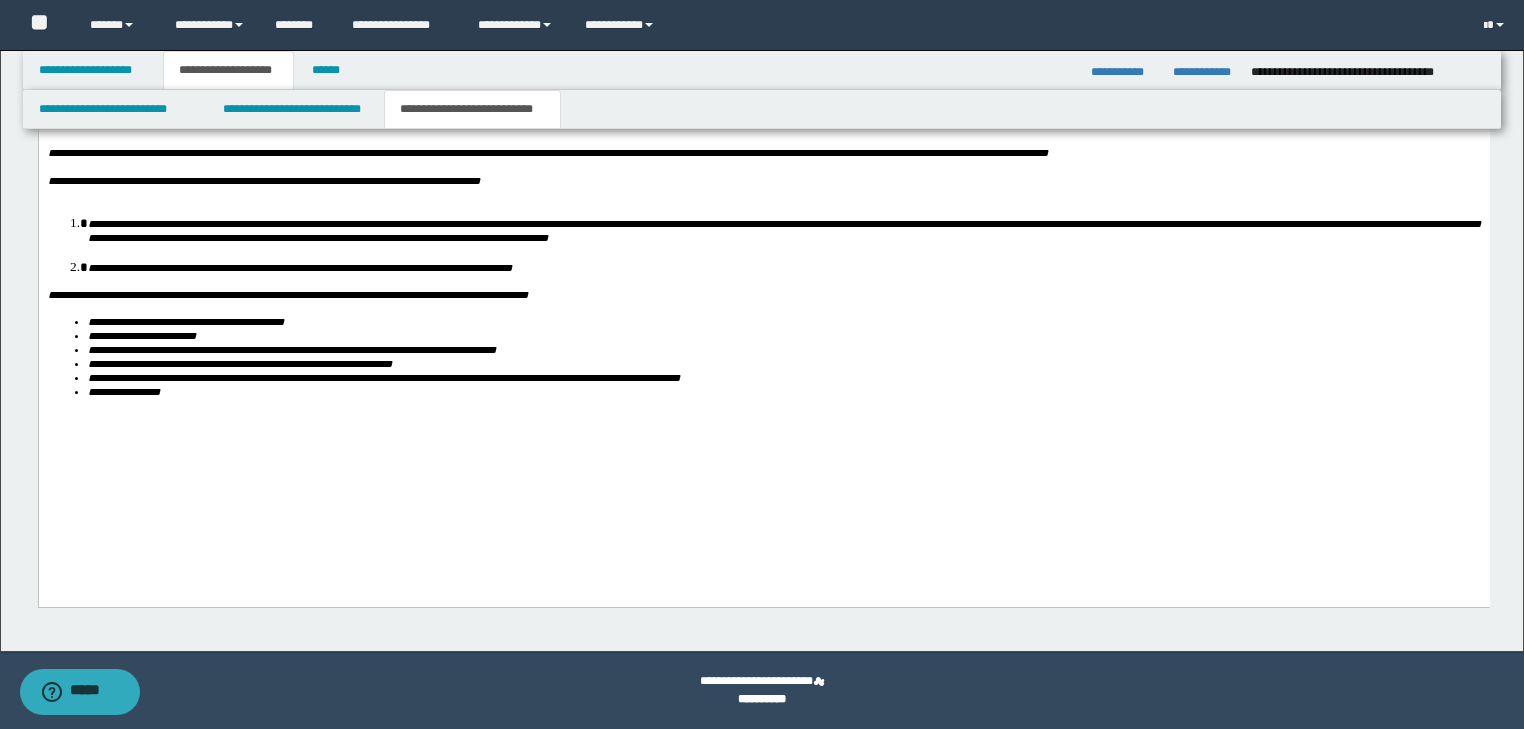 scroll, scrollTop: 2009, scrollLeft: 0, axis: vertical 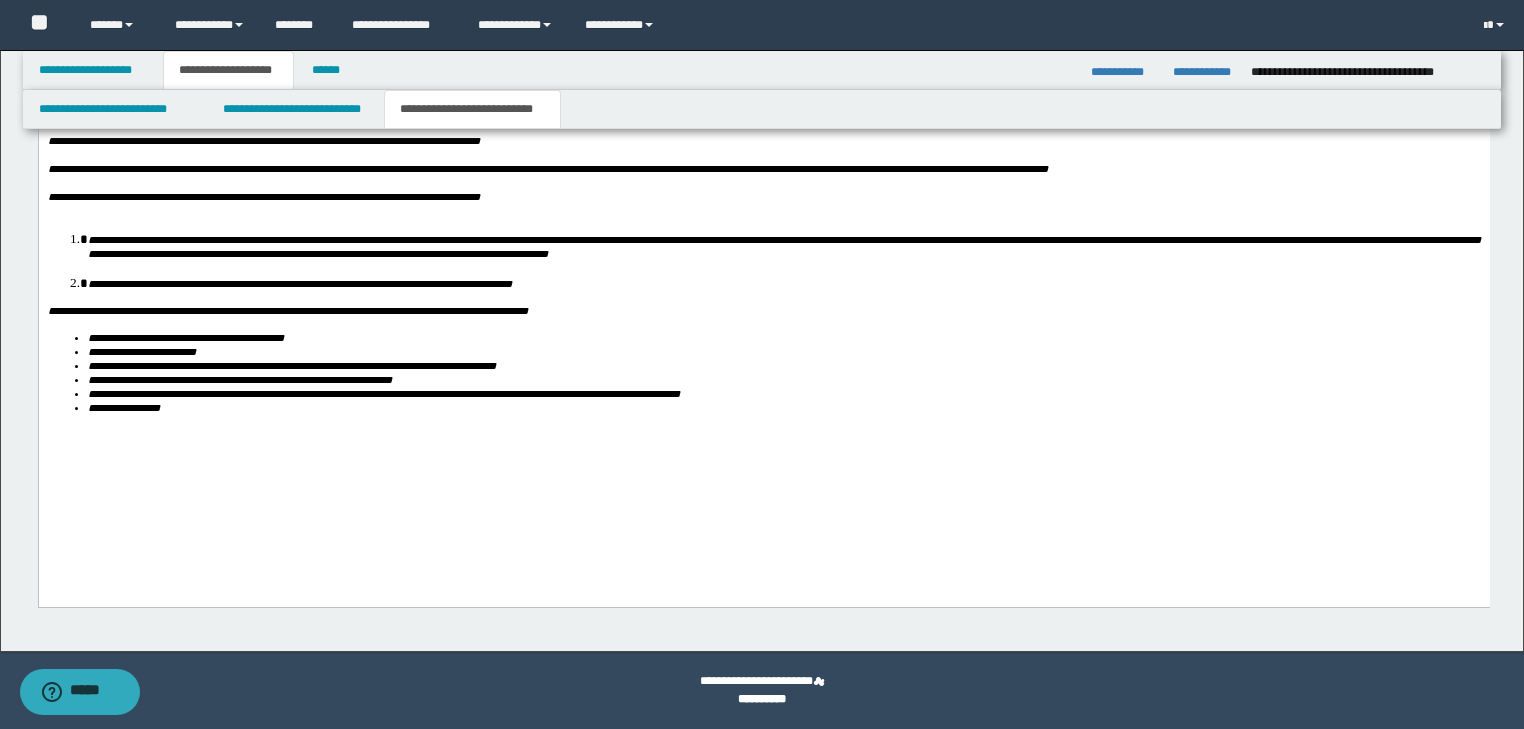 click on "**********" at bounding box center [783, 395] 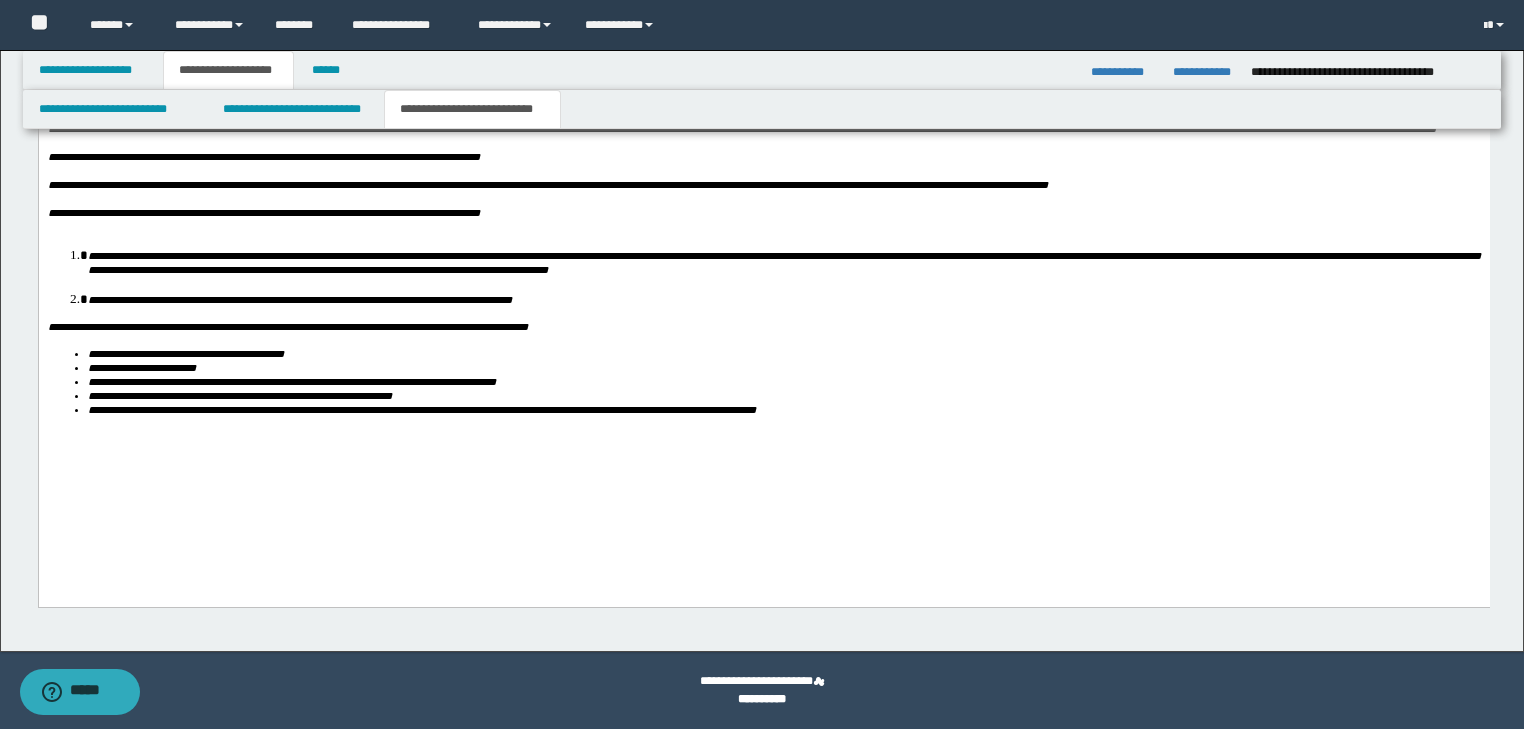 scroll, scrollTop: 1993, scrollLeft: 0, axis: vertical 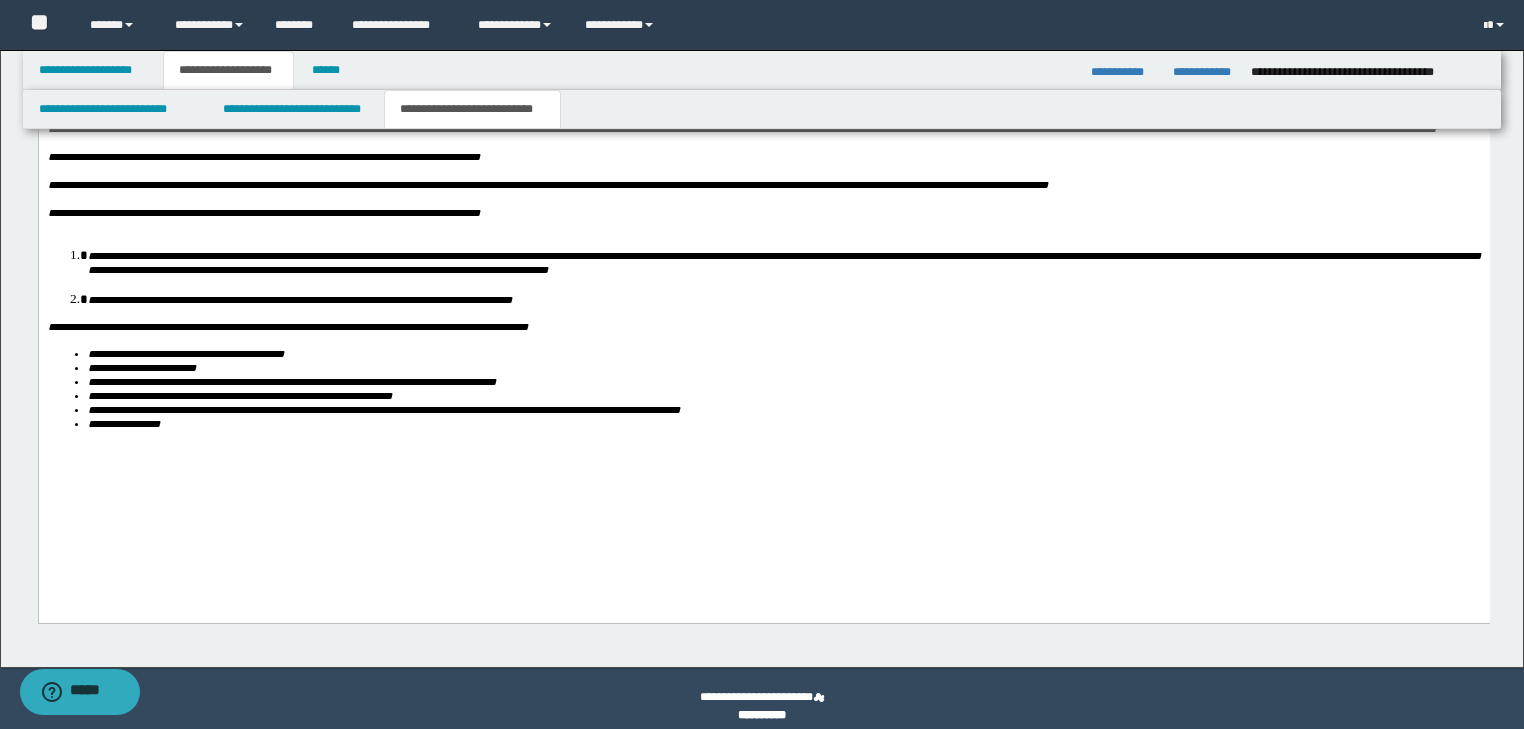 click on "**********" at bounding box center (763, 232) 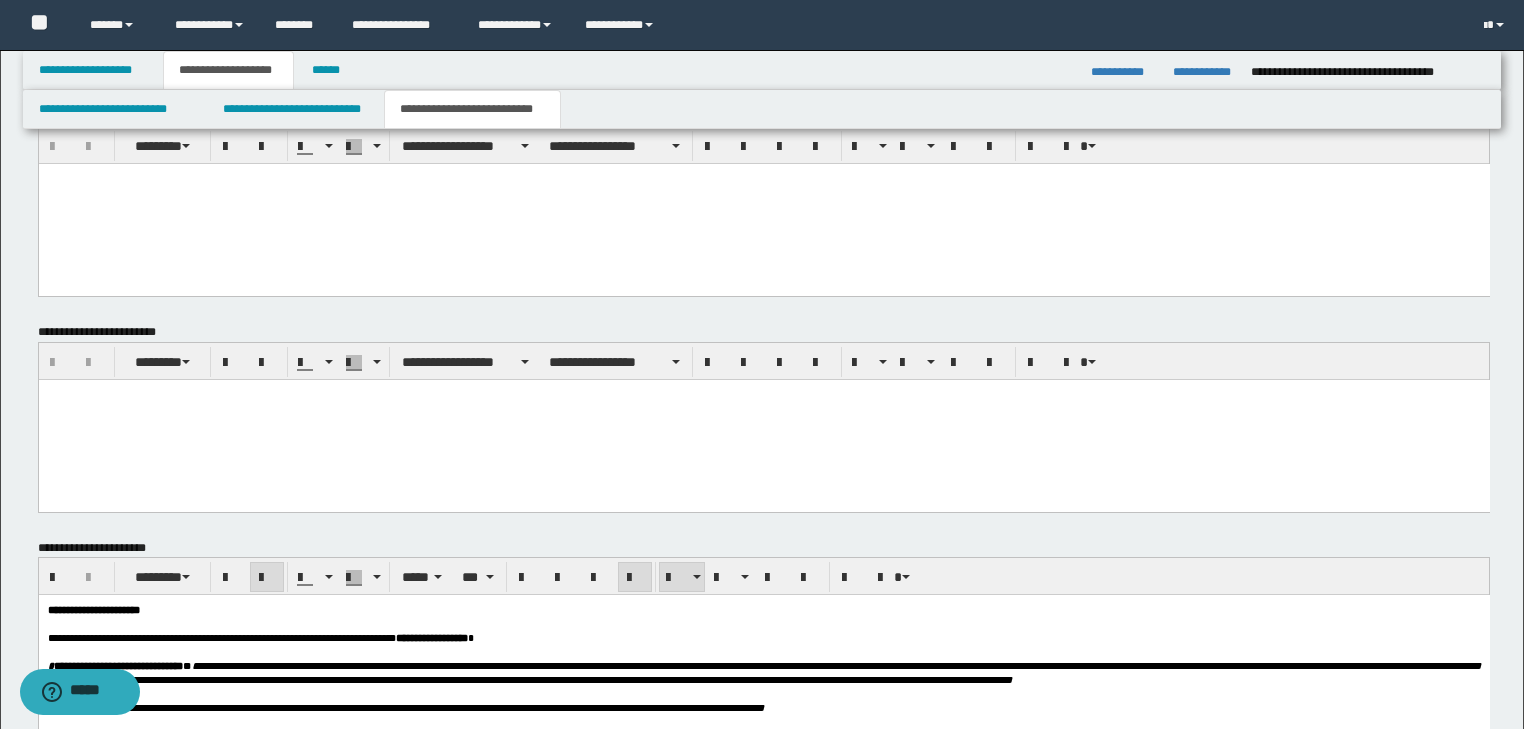 scroll, scrollTop: 1113, scrollLeft: 0, axis: vertical 